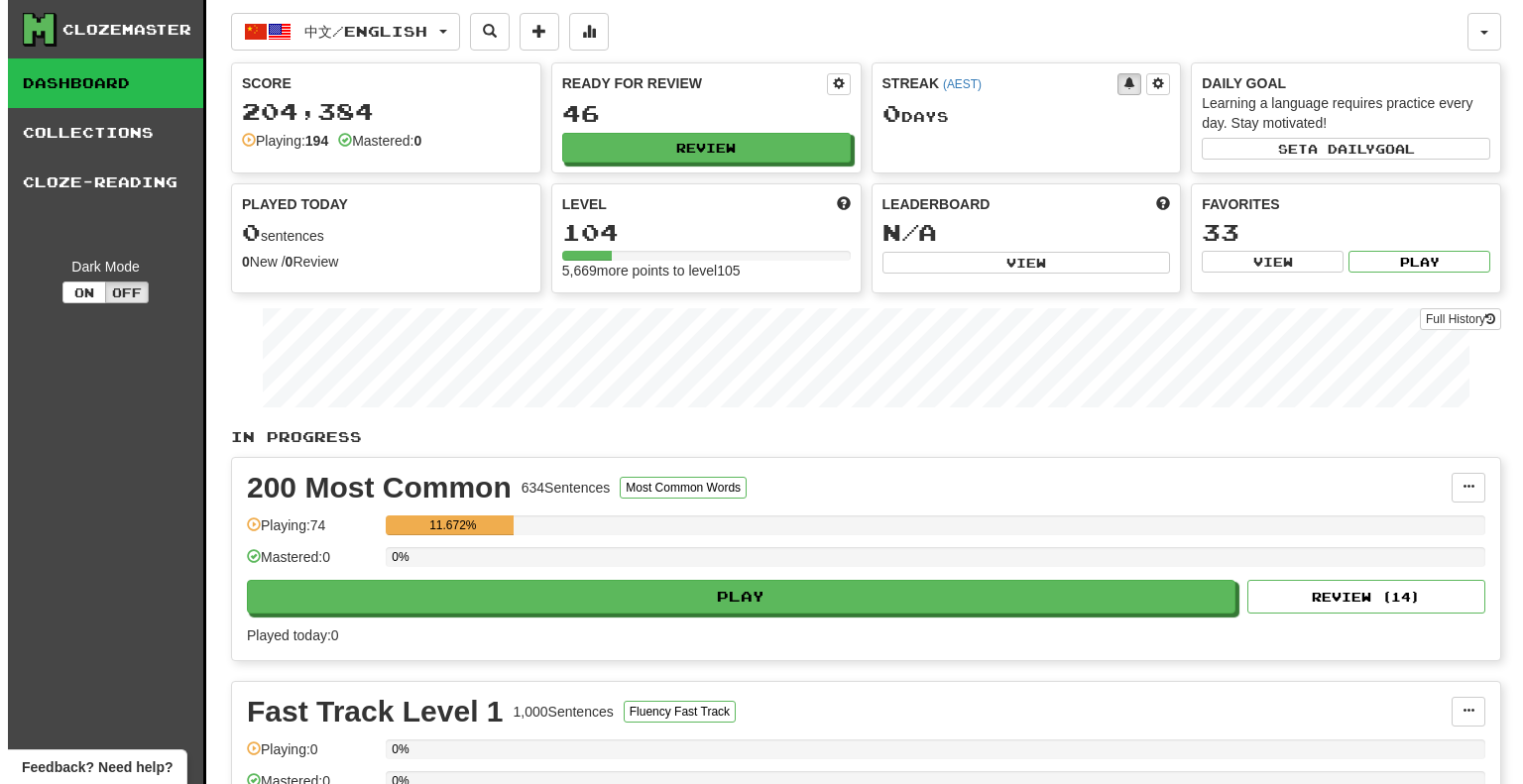 scroll, scrollTop: 0, scrollLeft: 0, axis: both 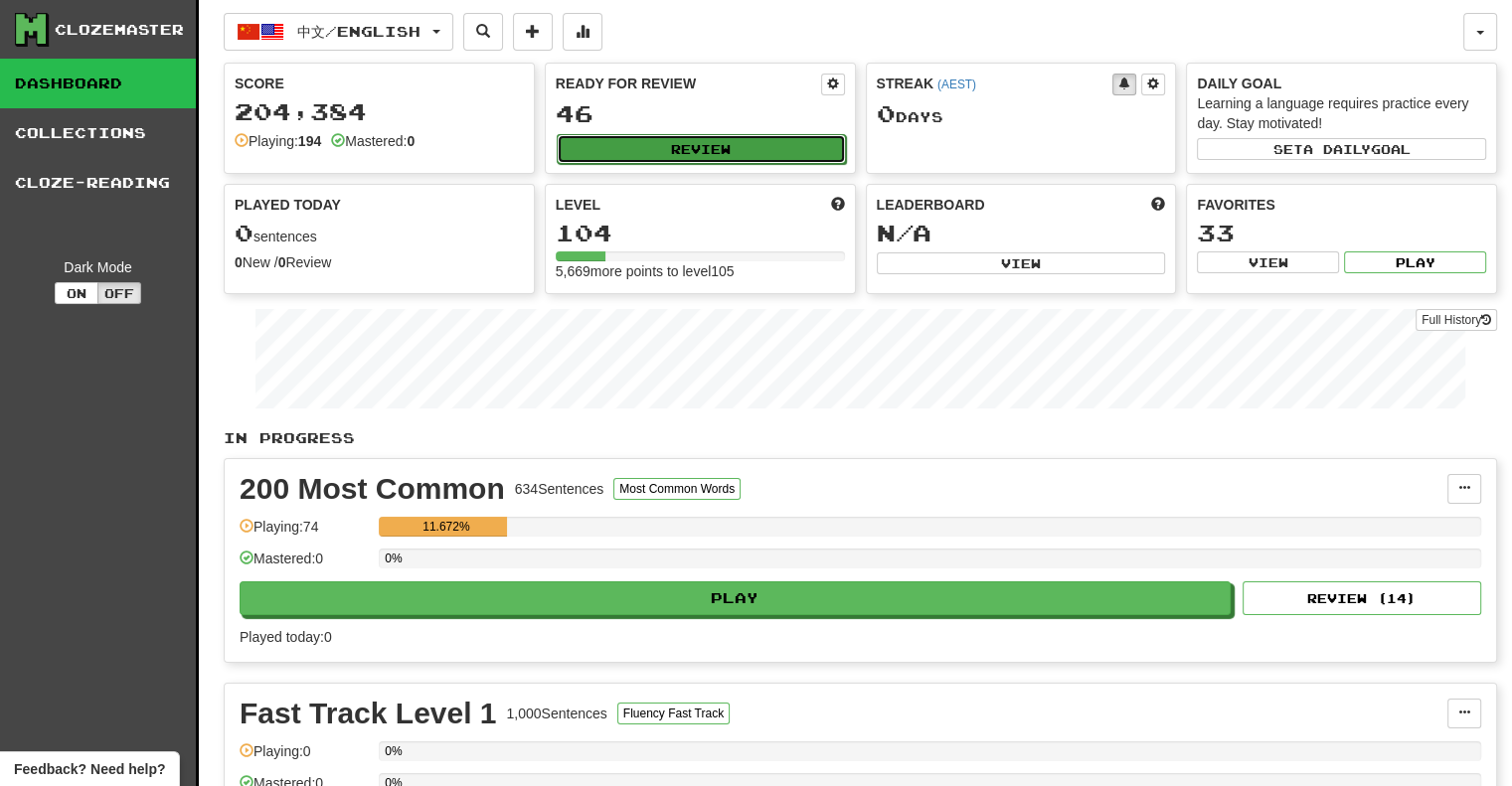 click on "Review" at bounding box center (701, 149) 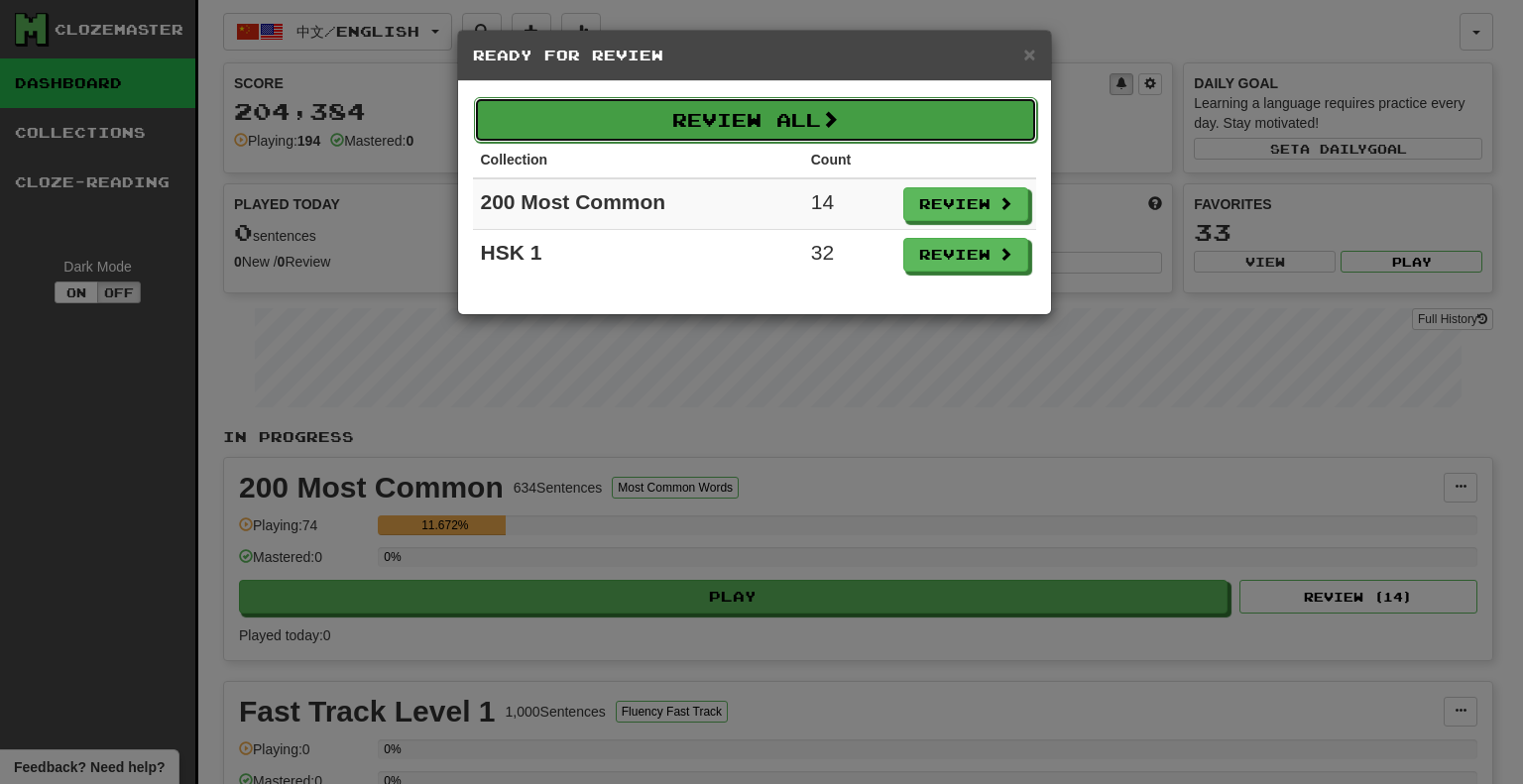 click at bounding box center (830, 119) 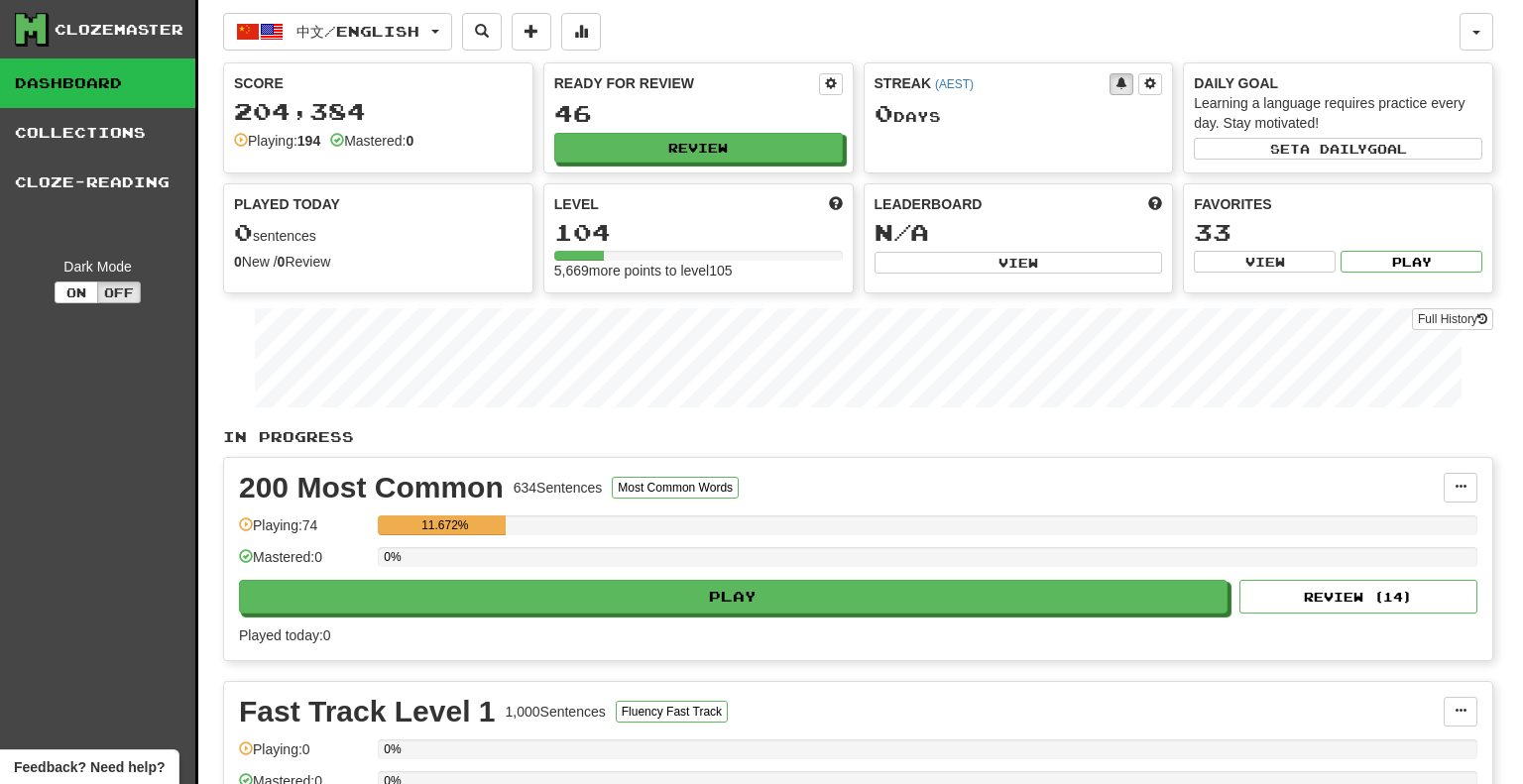 select on "**" 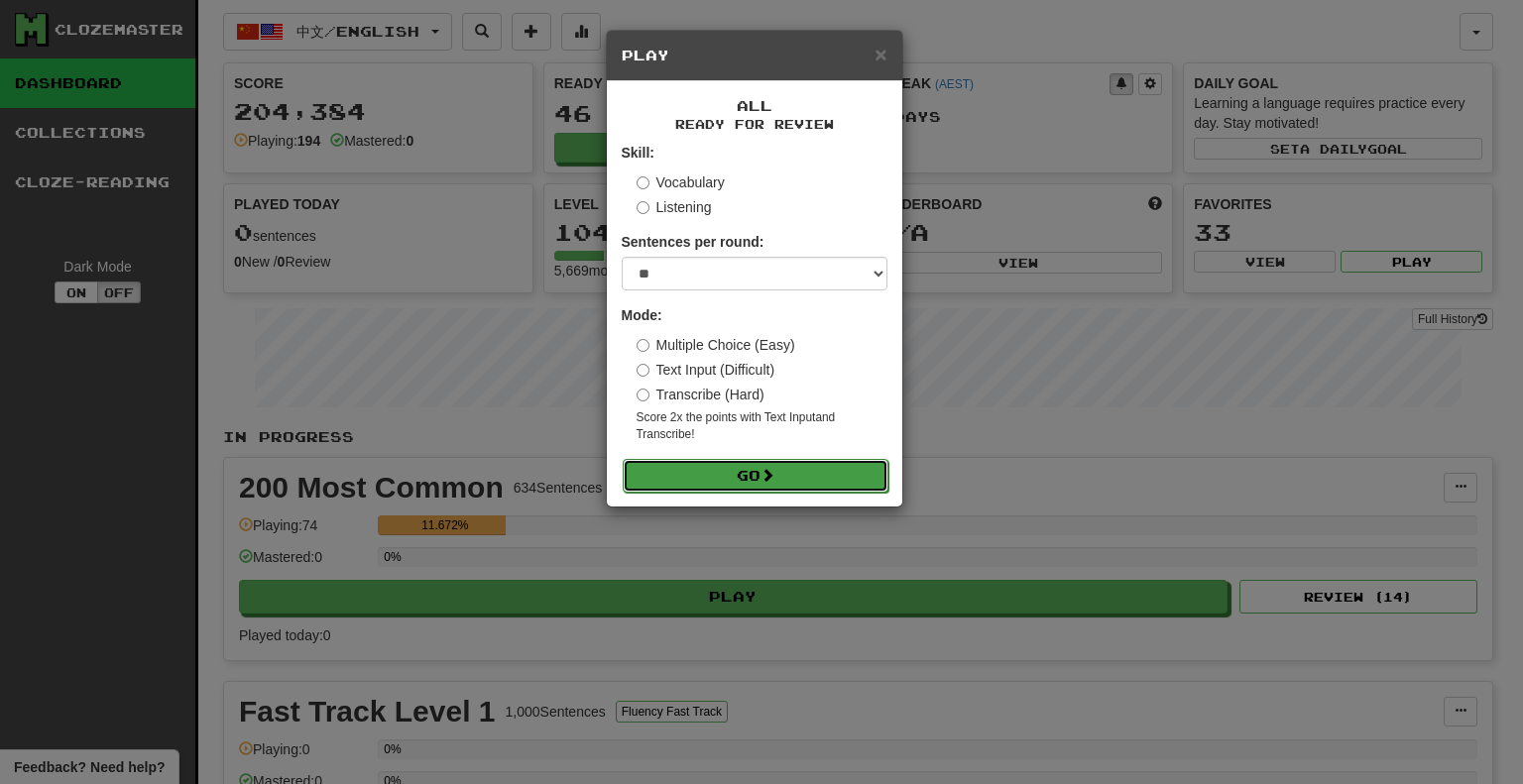 click at bounding box center (767, 475) 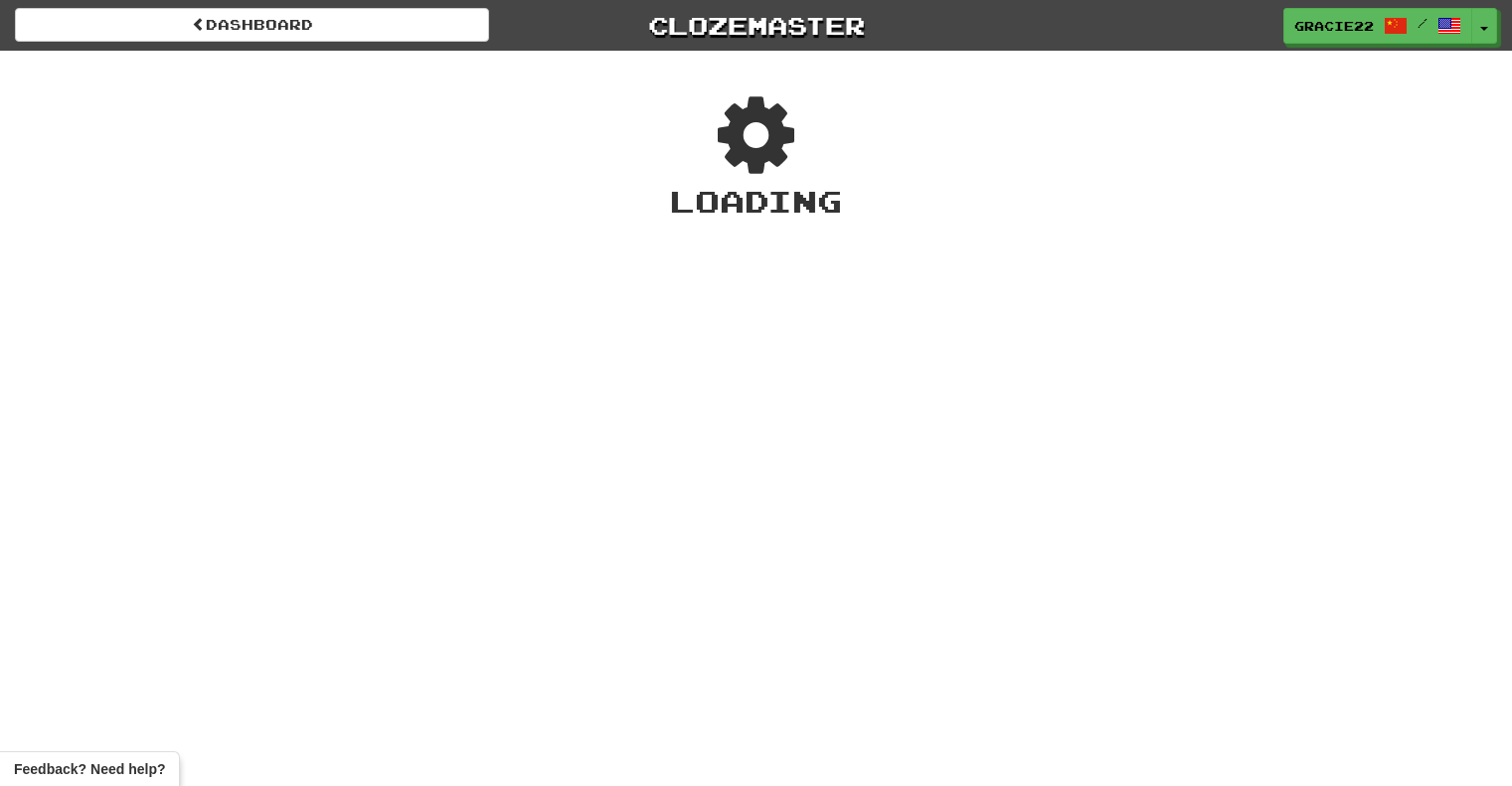scroll, scrollTop: 0, scrollLeft: 0, axis: both 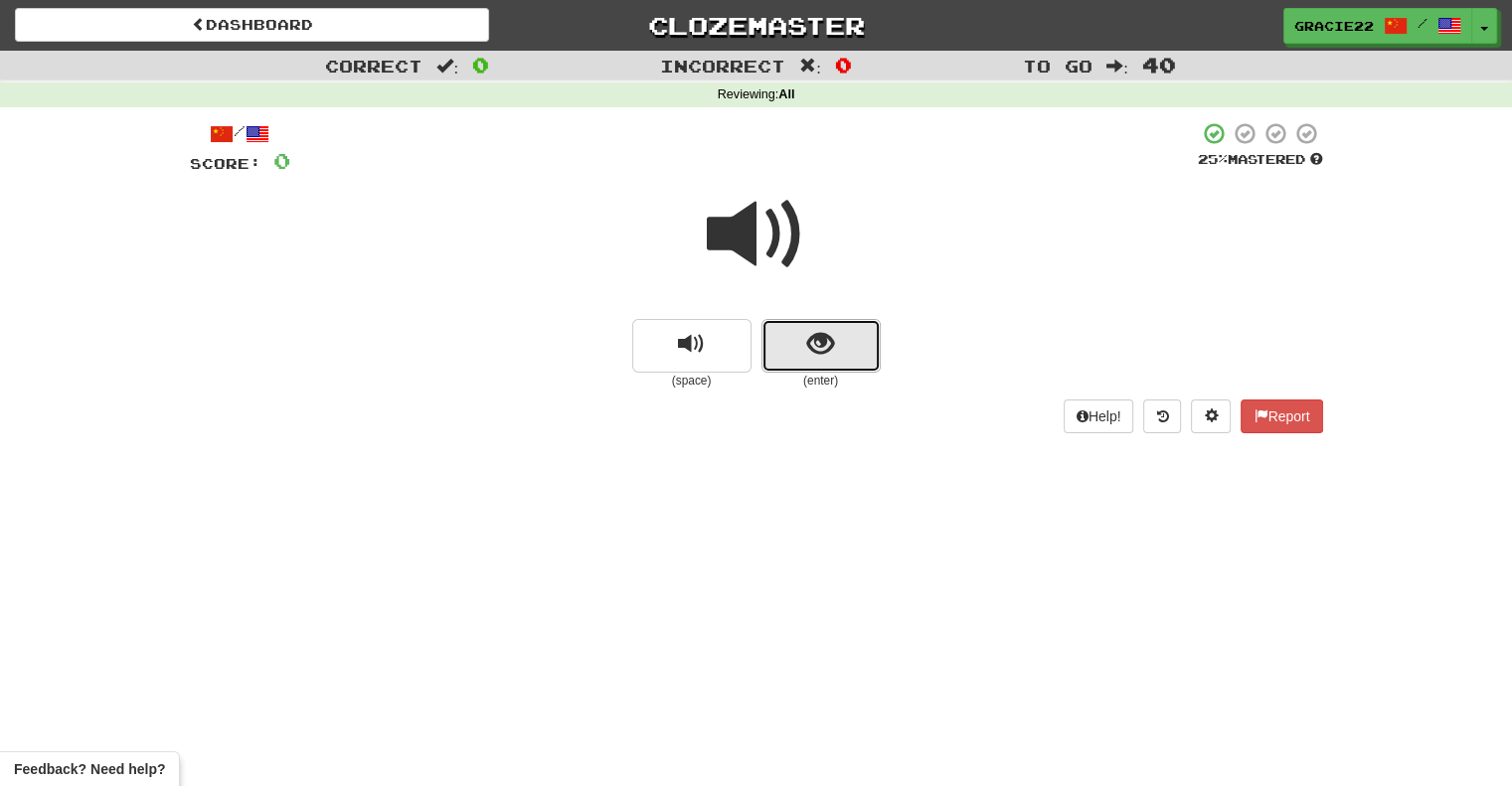 click at bounding box center [820, 344] 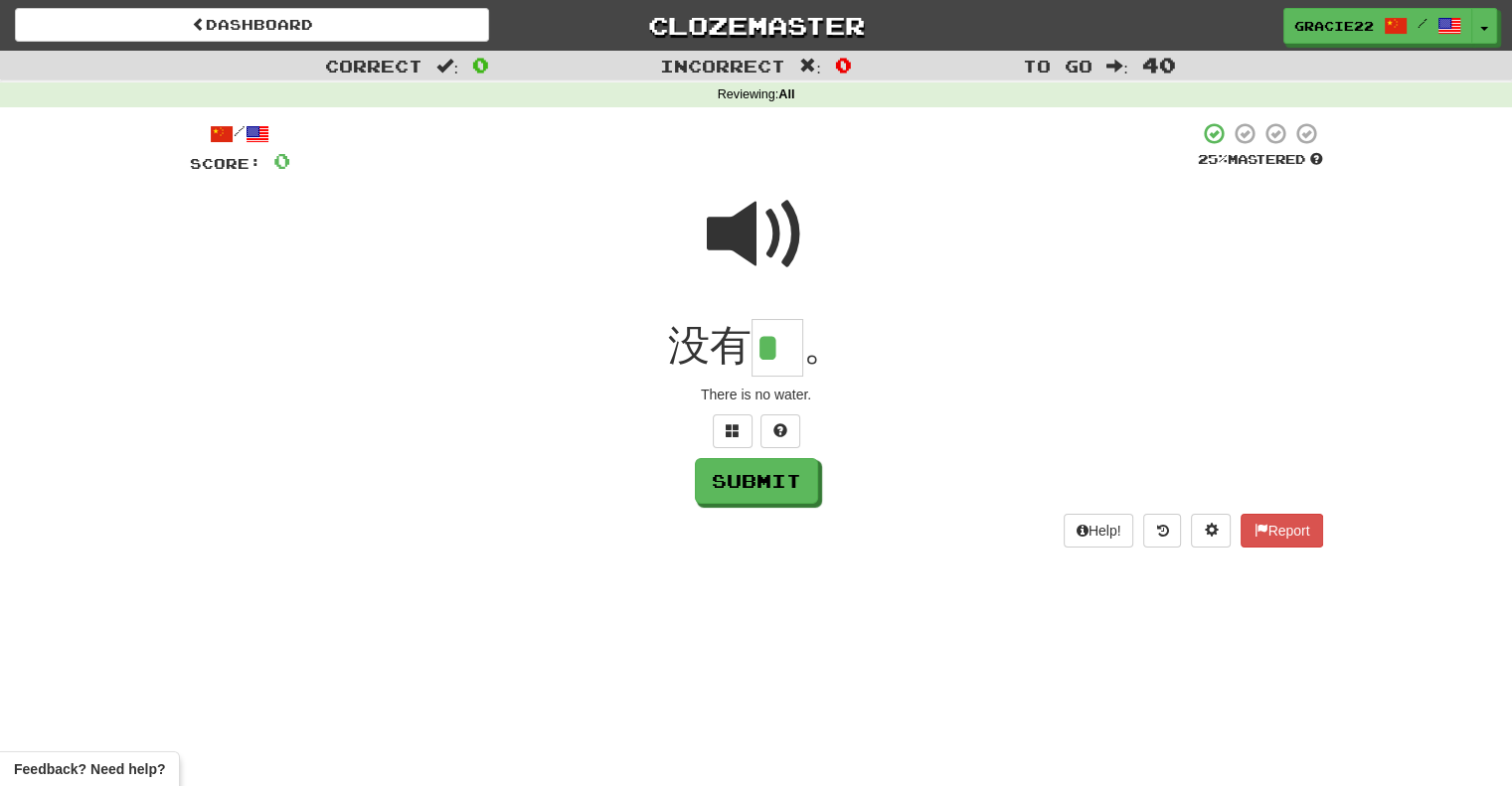 scroll, scrollTop: 0, scrollLeft: 0, axis: both 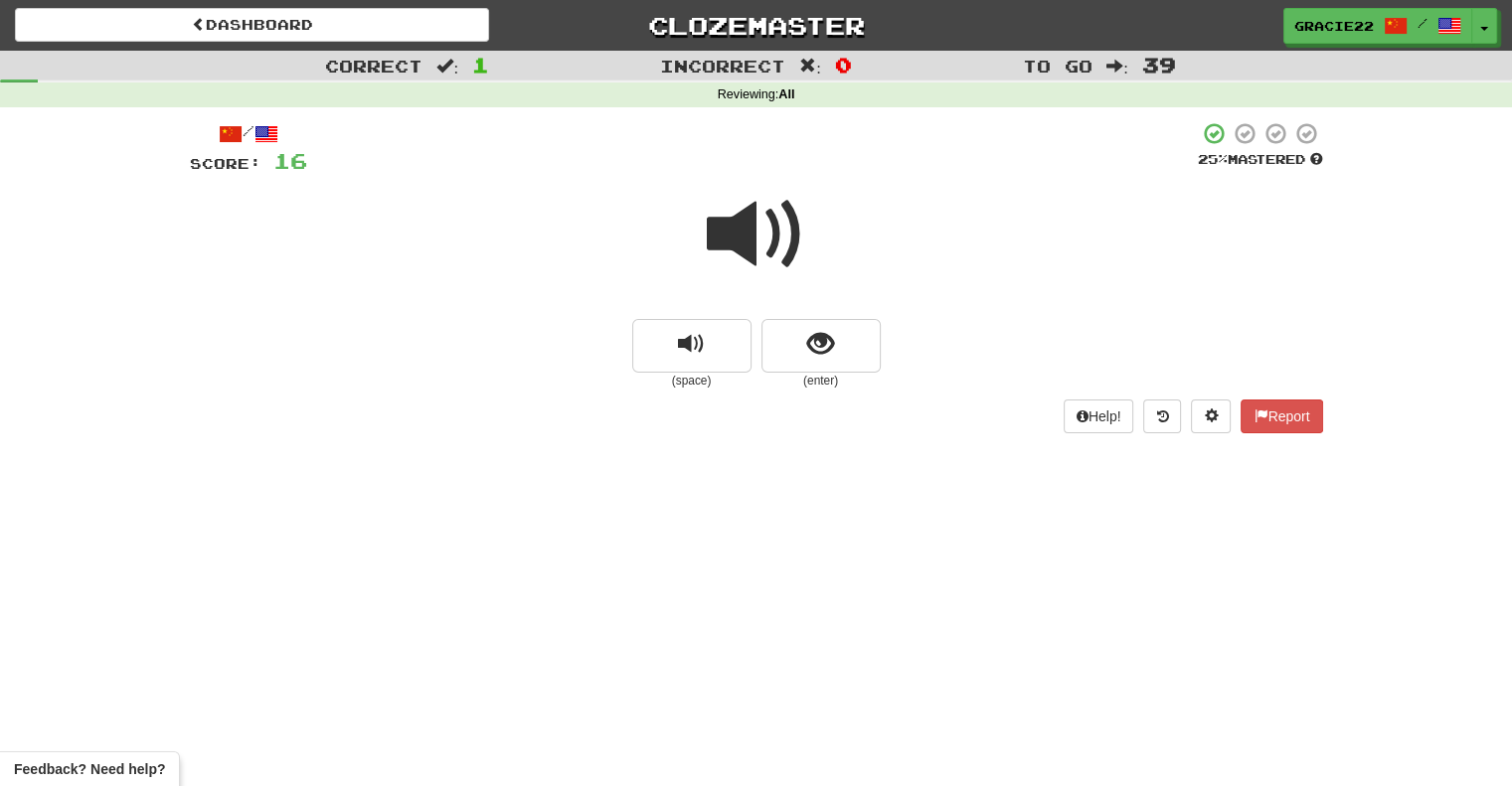 click at bounding box center [756, 235] 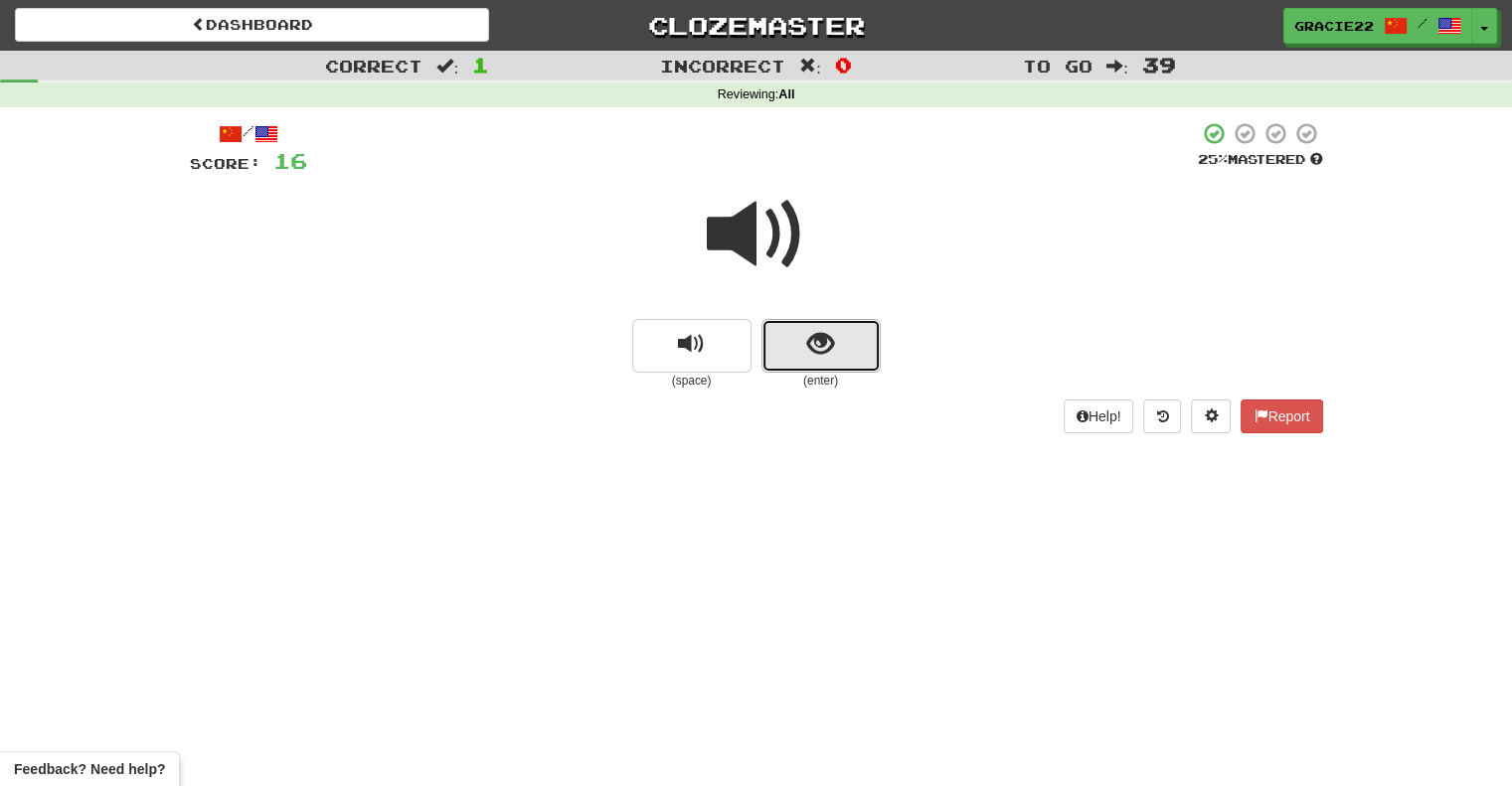 click at bounding box center [821, 346] 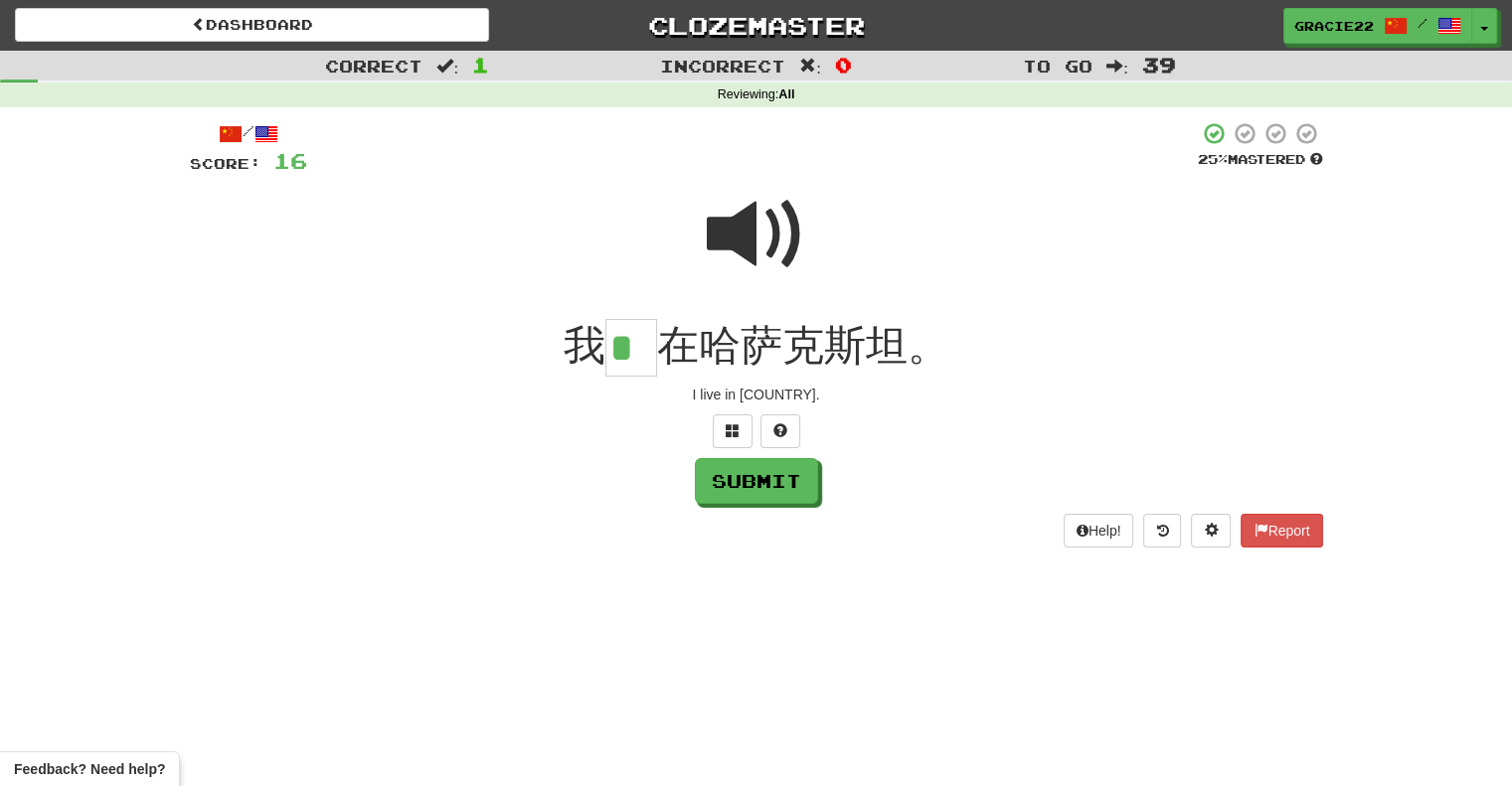 scroll, scrollTop: 0, scrollLeft: 0, axis: both 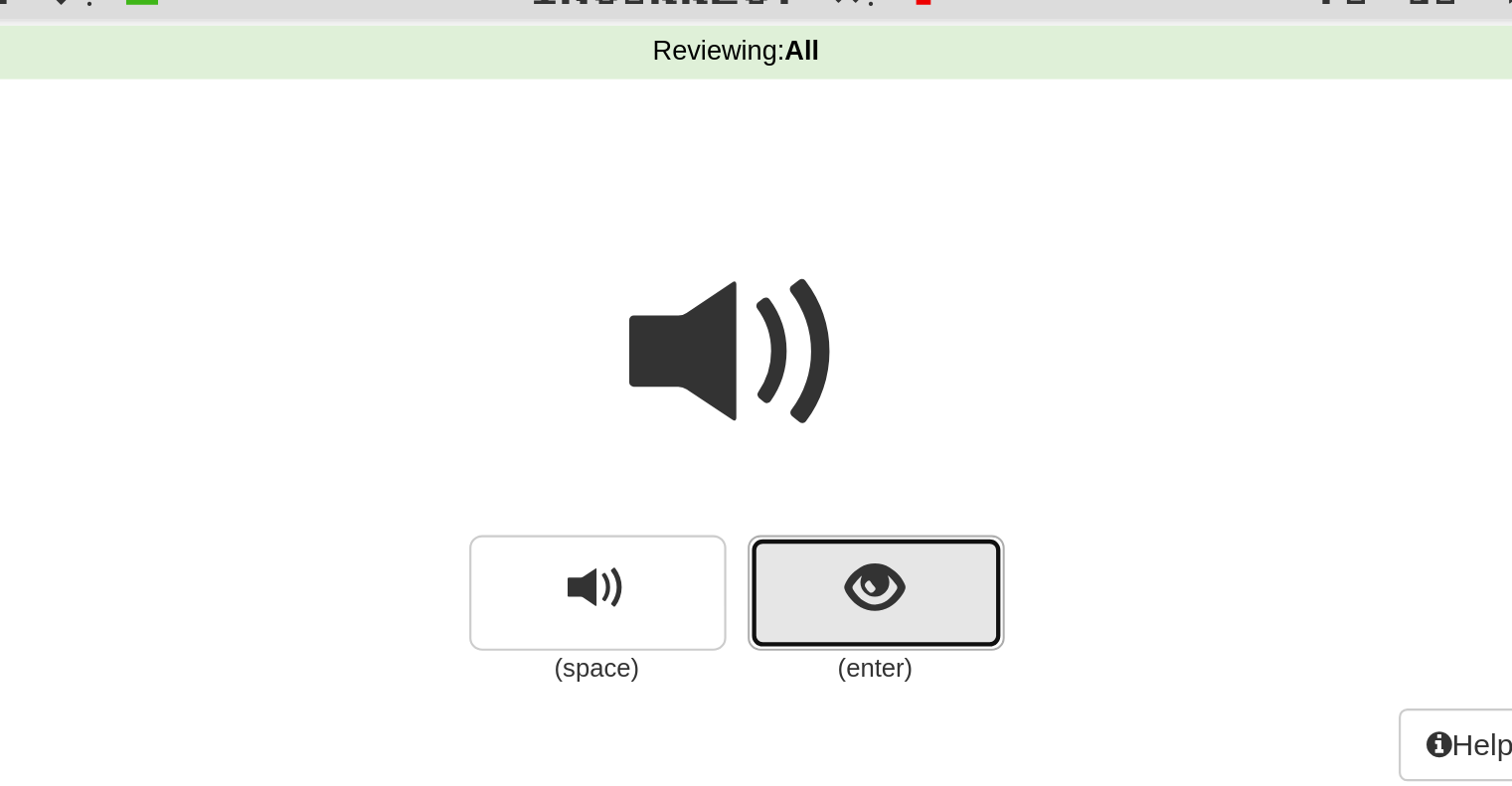 click at bounding box center (821, 346) 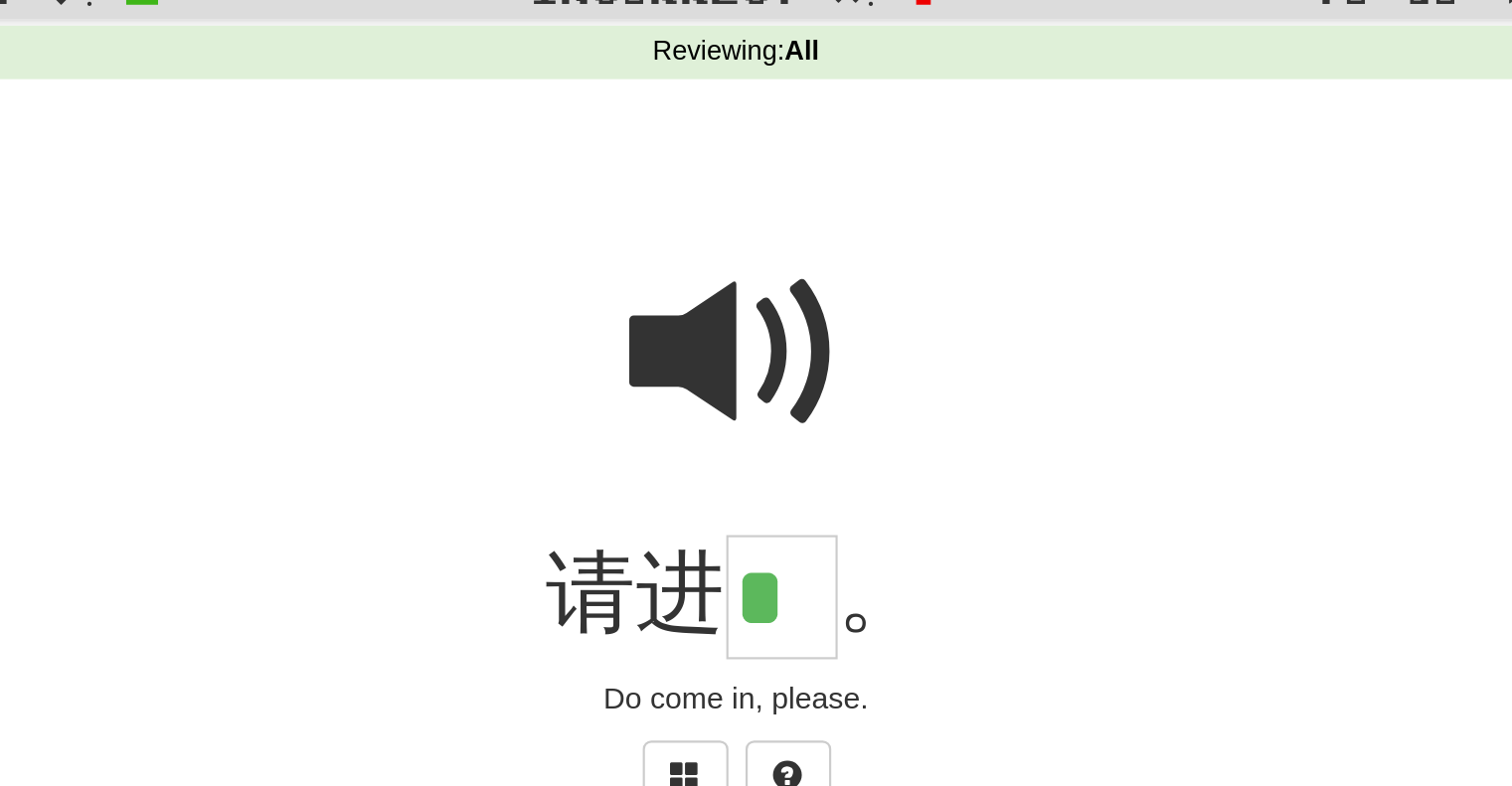 type on "*" 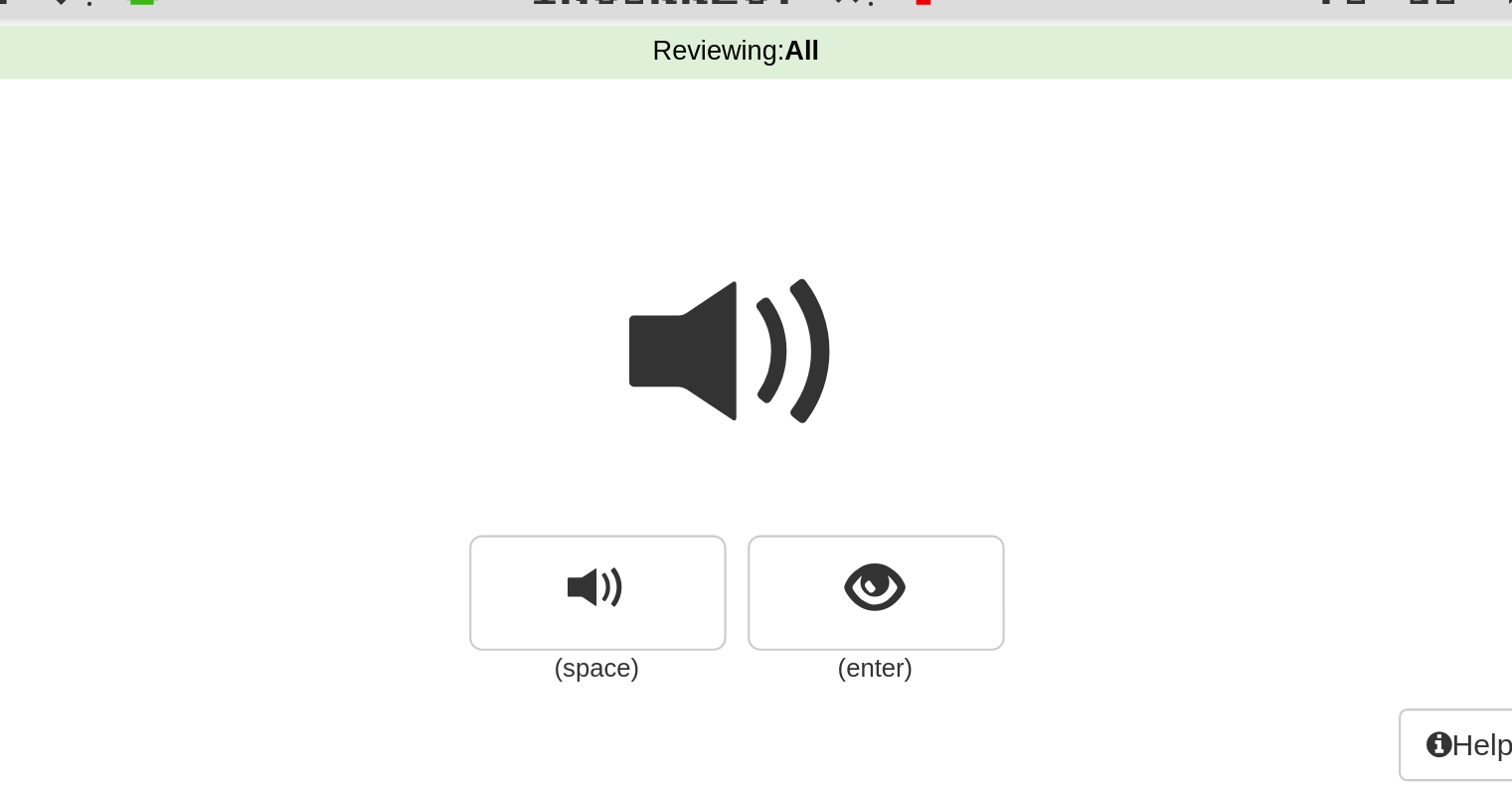 click at bounding box center (756, 235) 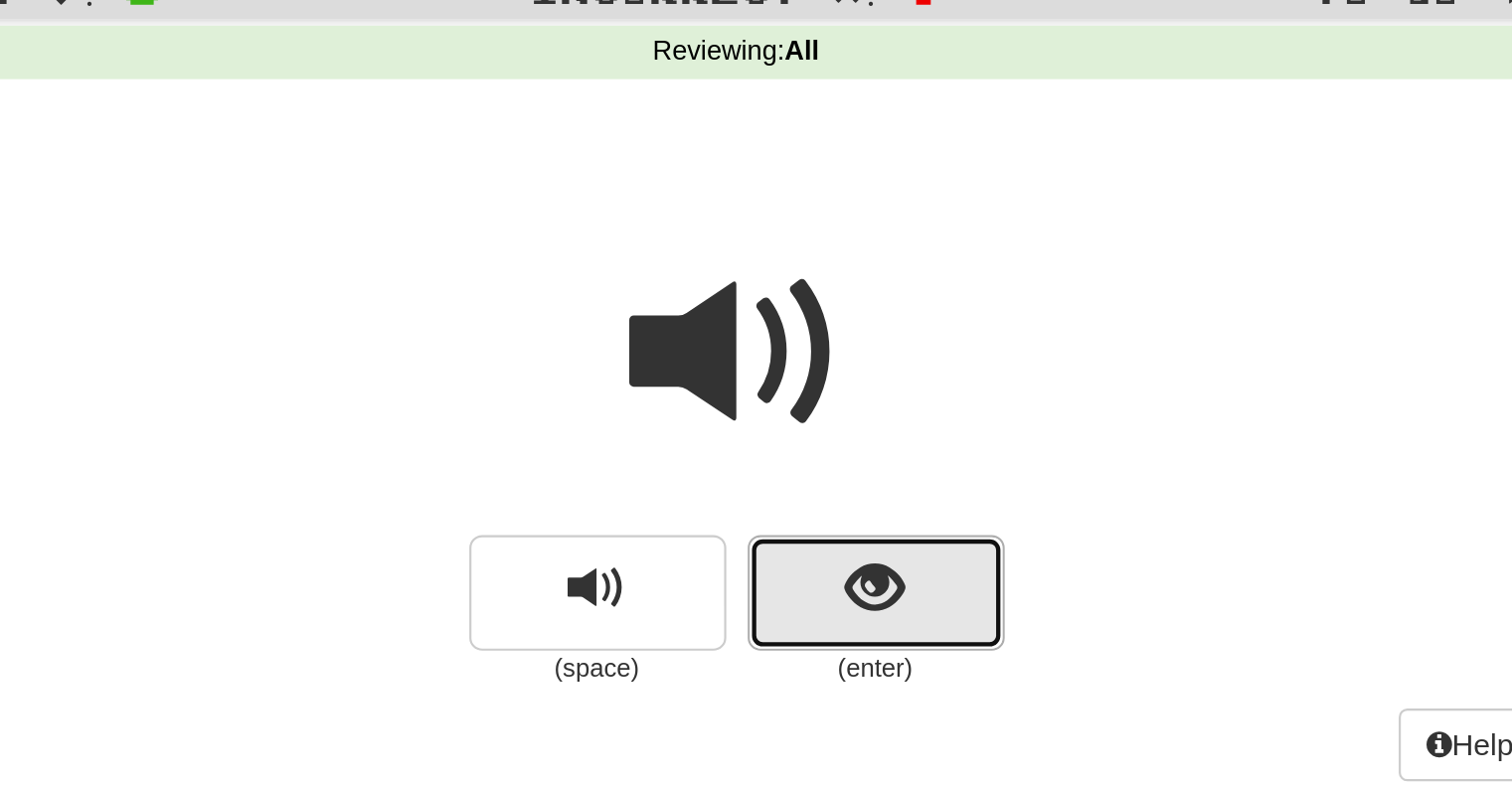 click at bounding box center [820, 344] 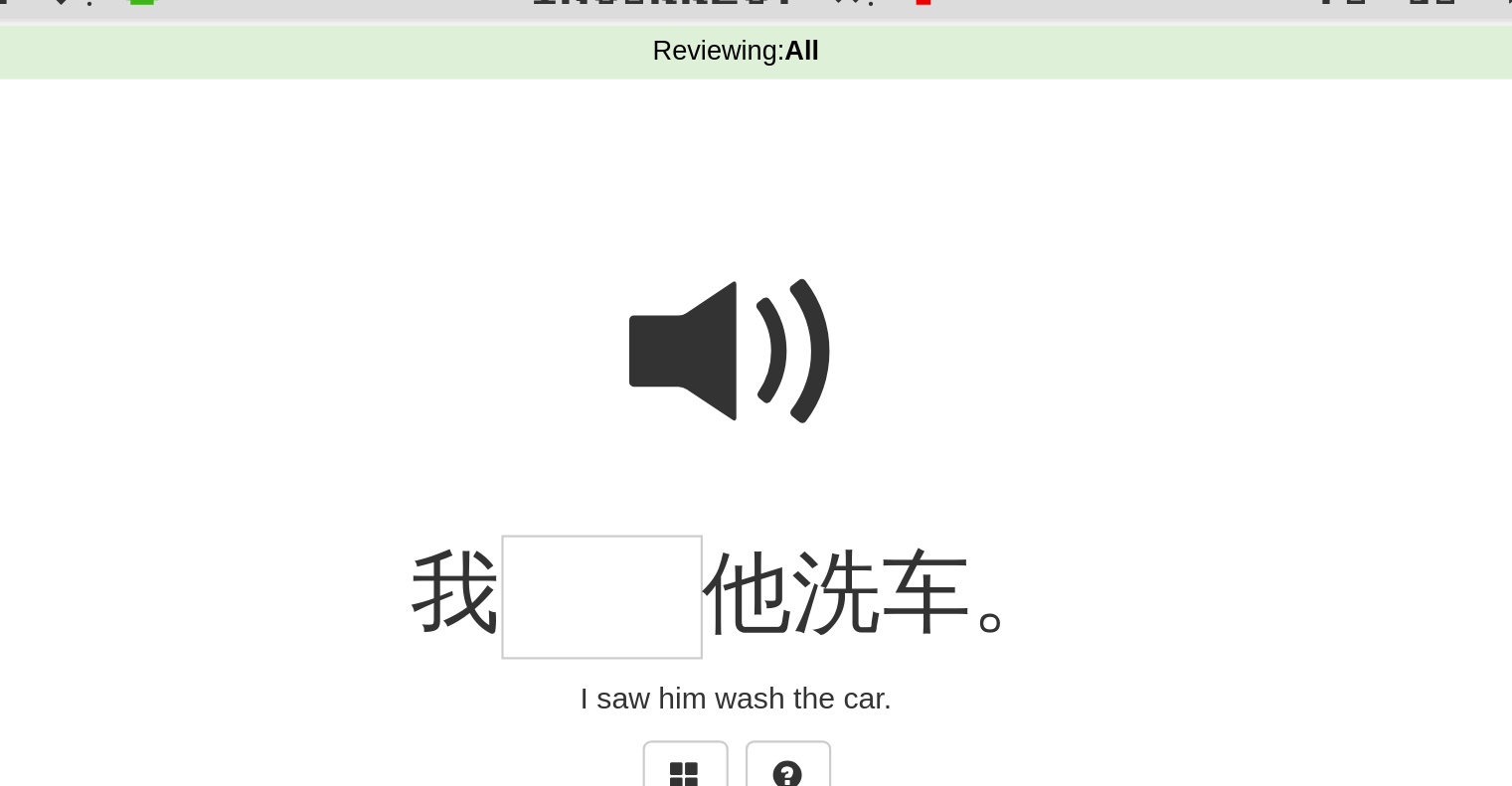 click at bounding box center [694, 348] 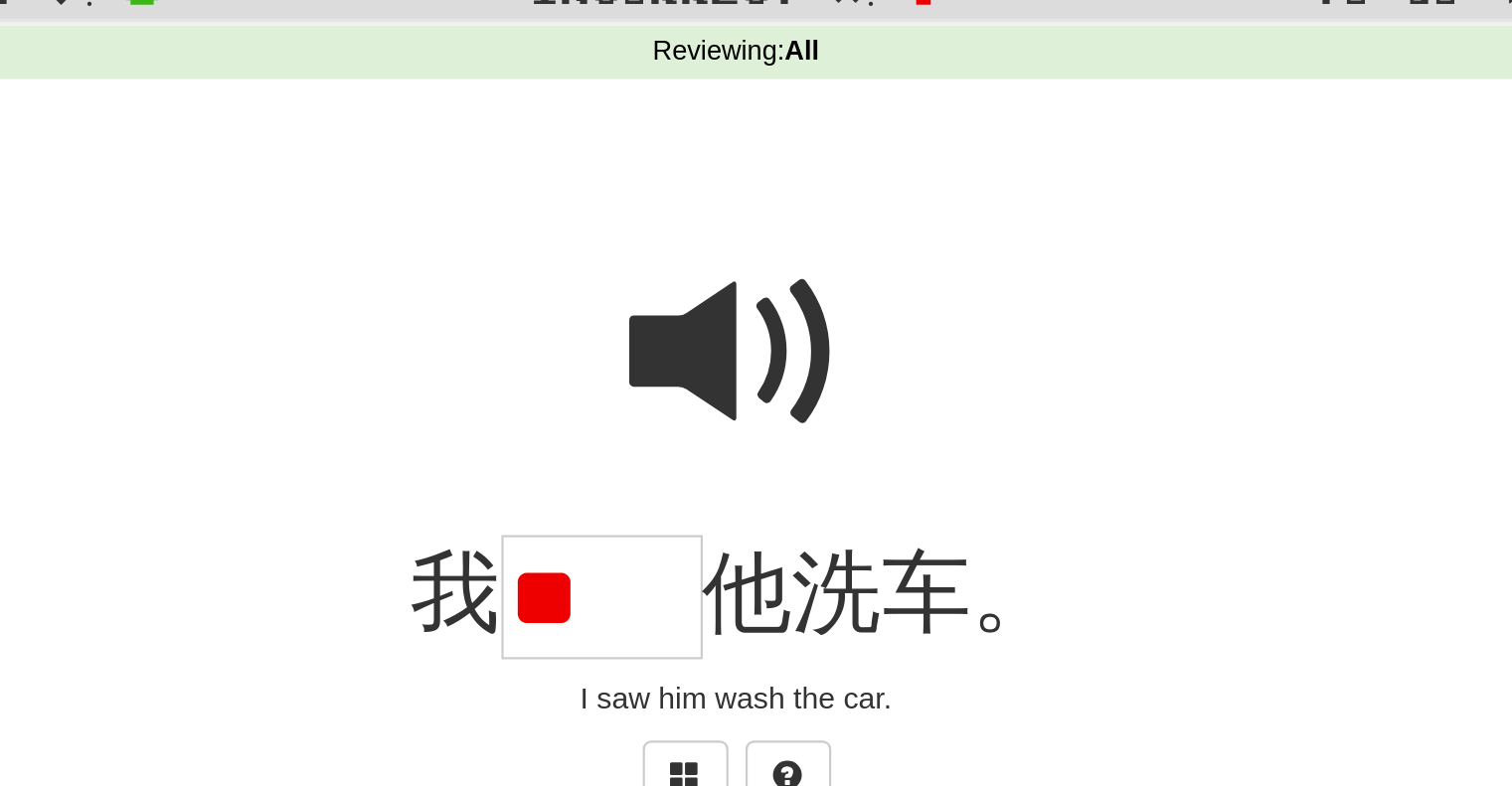 scroll, scrollTop: 0, scrollLeft: 0, axis: both 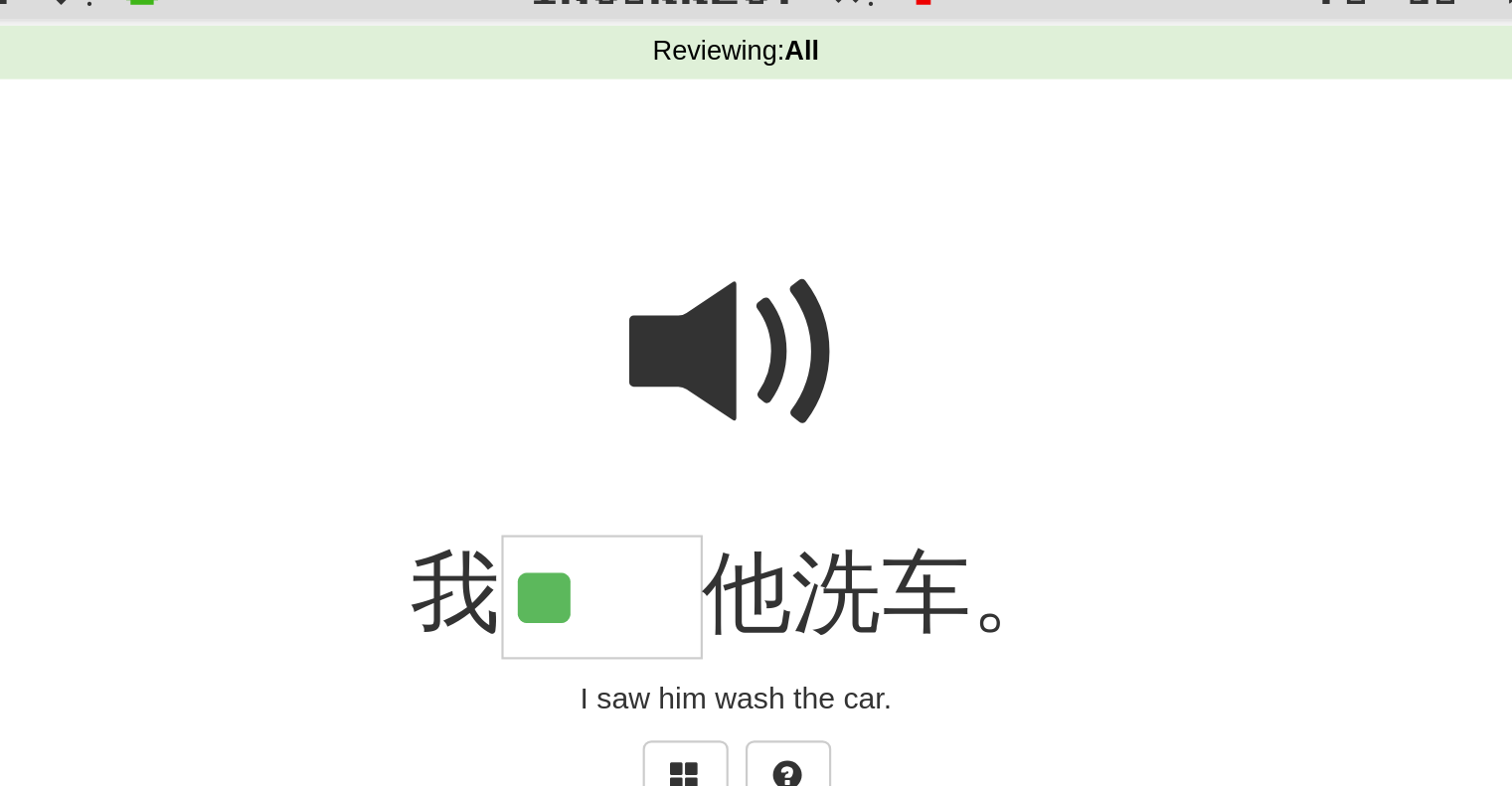 type on "**" 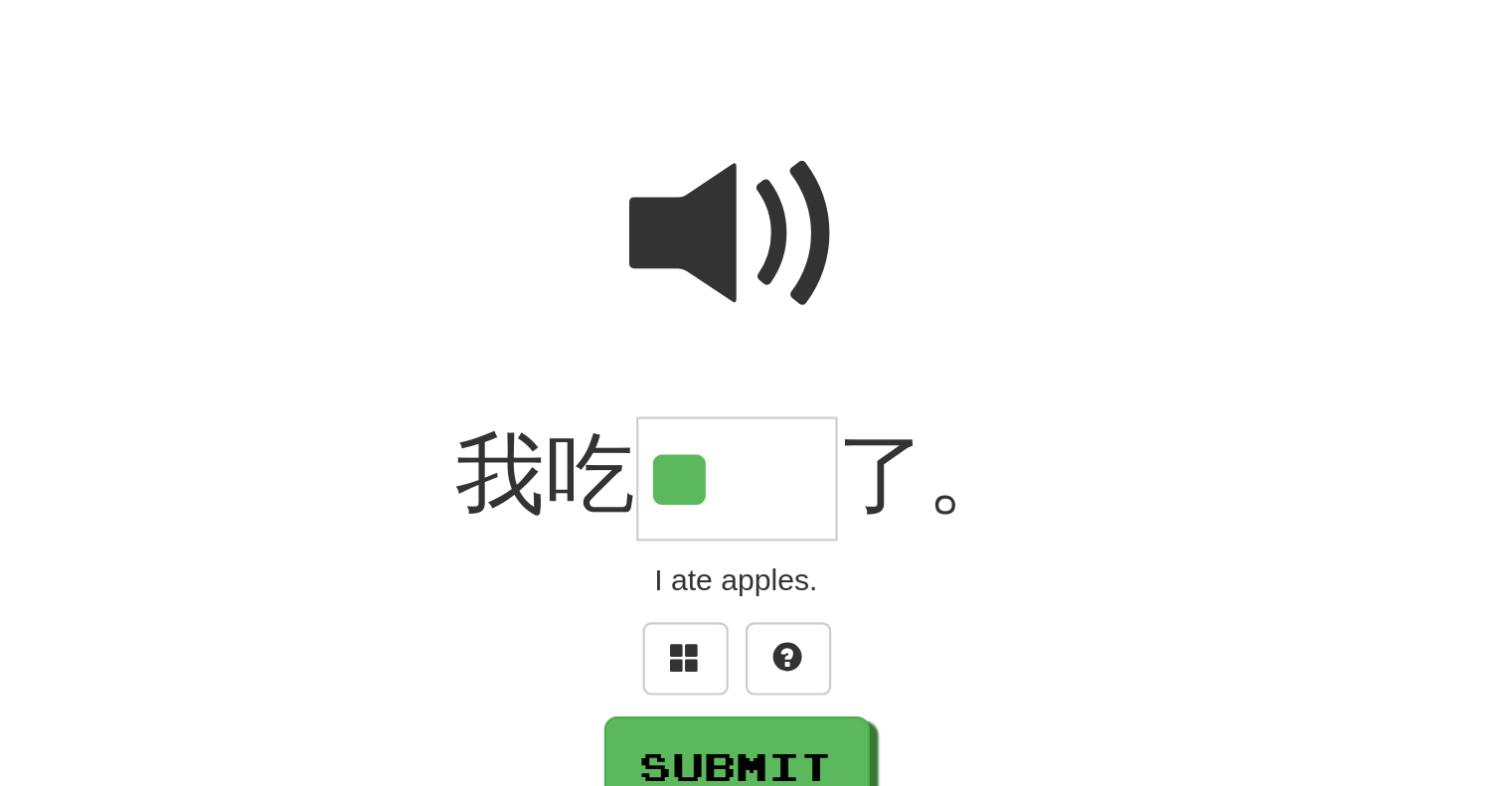 scroll, scrollTop: 0, scrollLeft: 0, axis: both 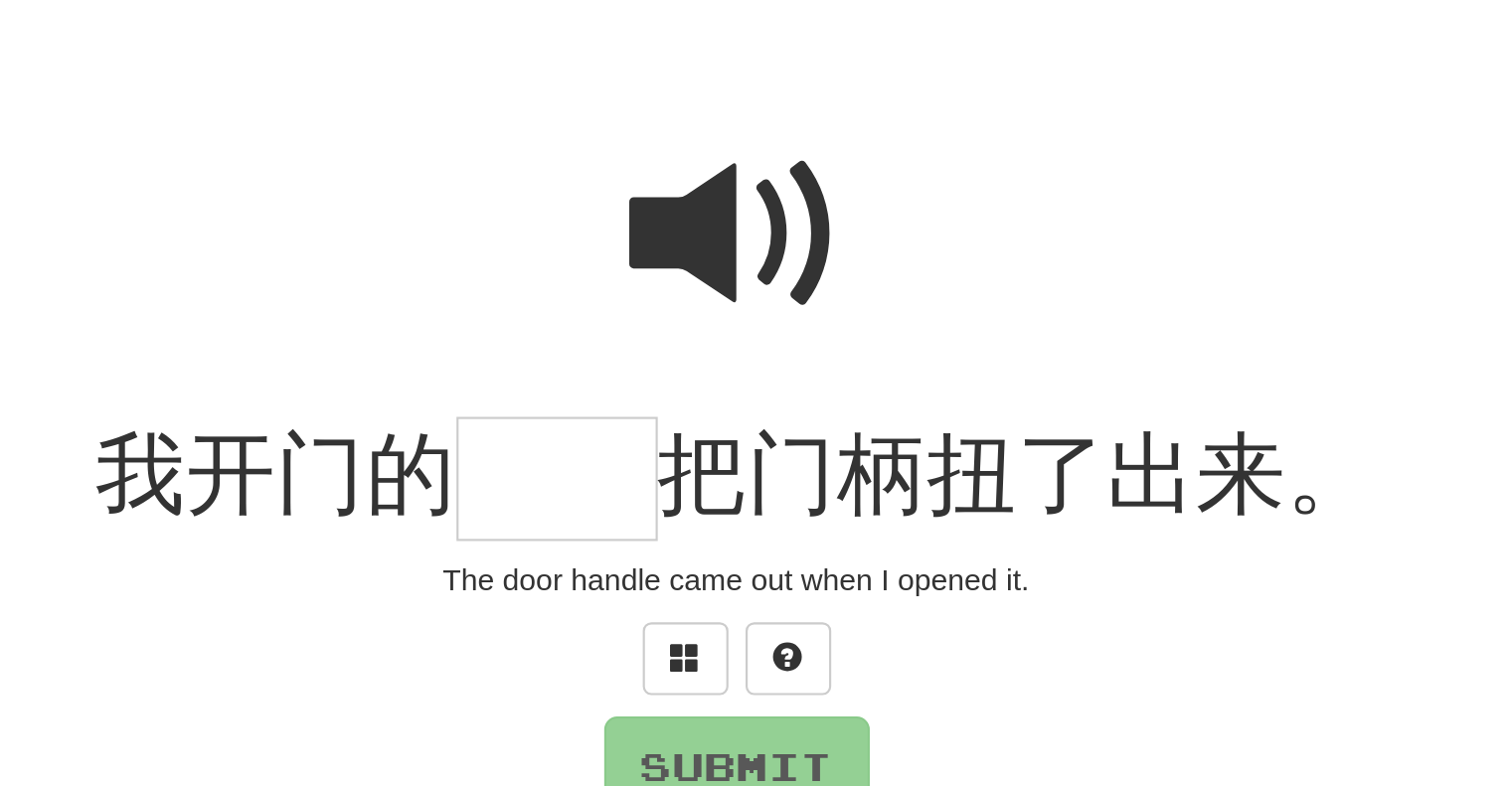 click at bounding box center (756, 235) 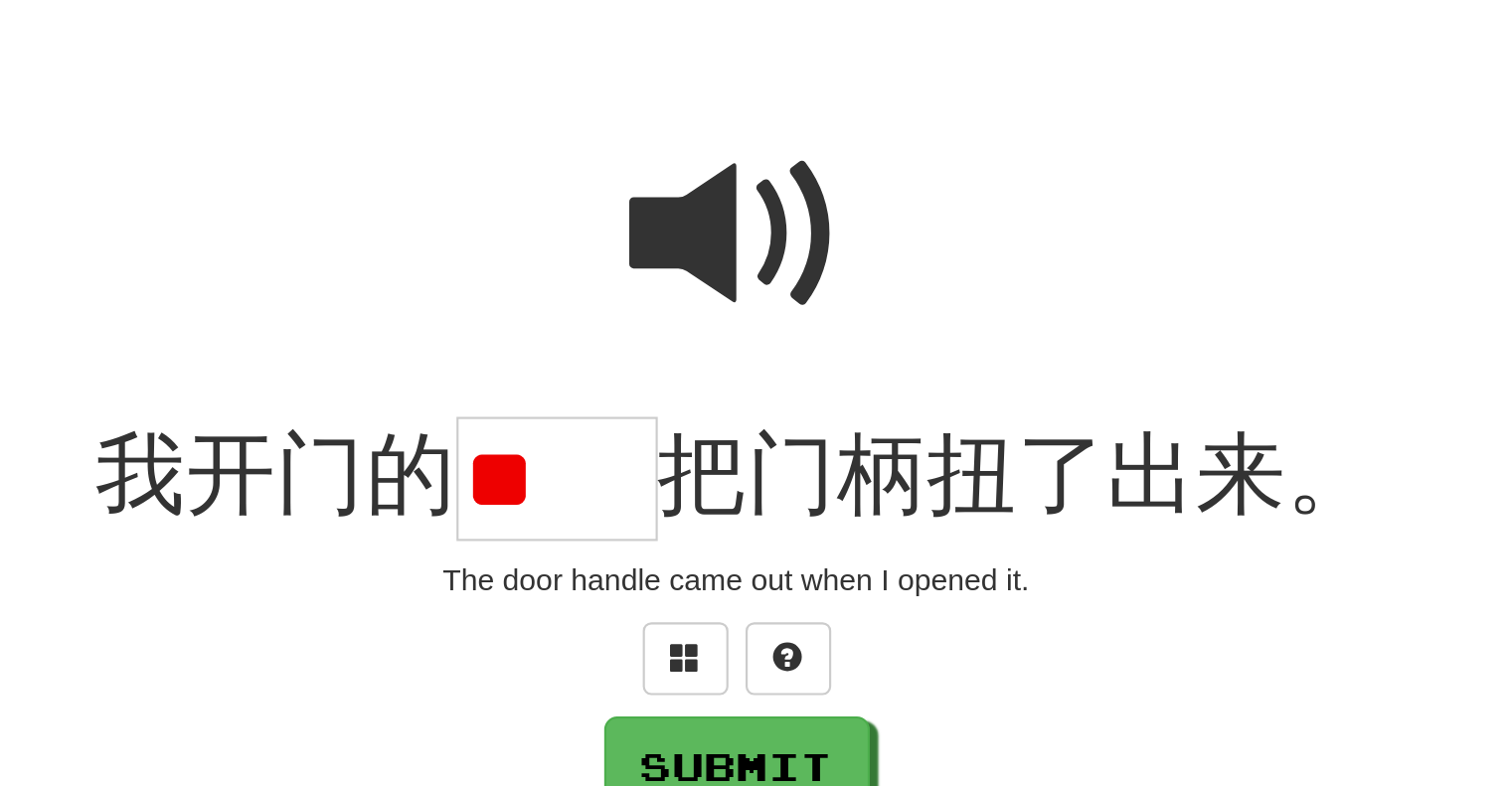 scroll, scrollTop: 0, scrollLeft: 0, axis: both 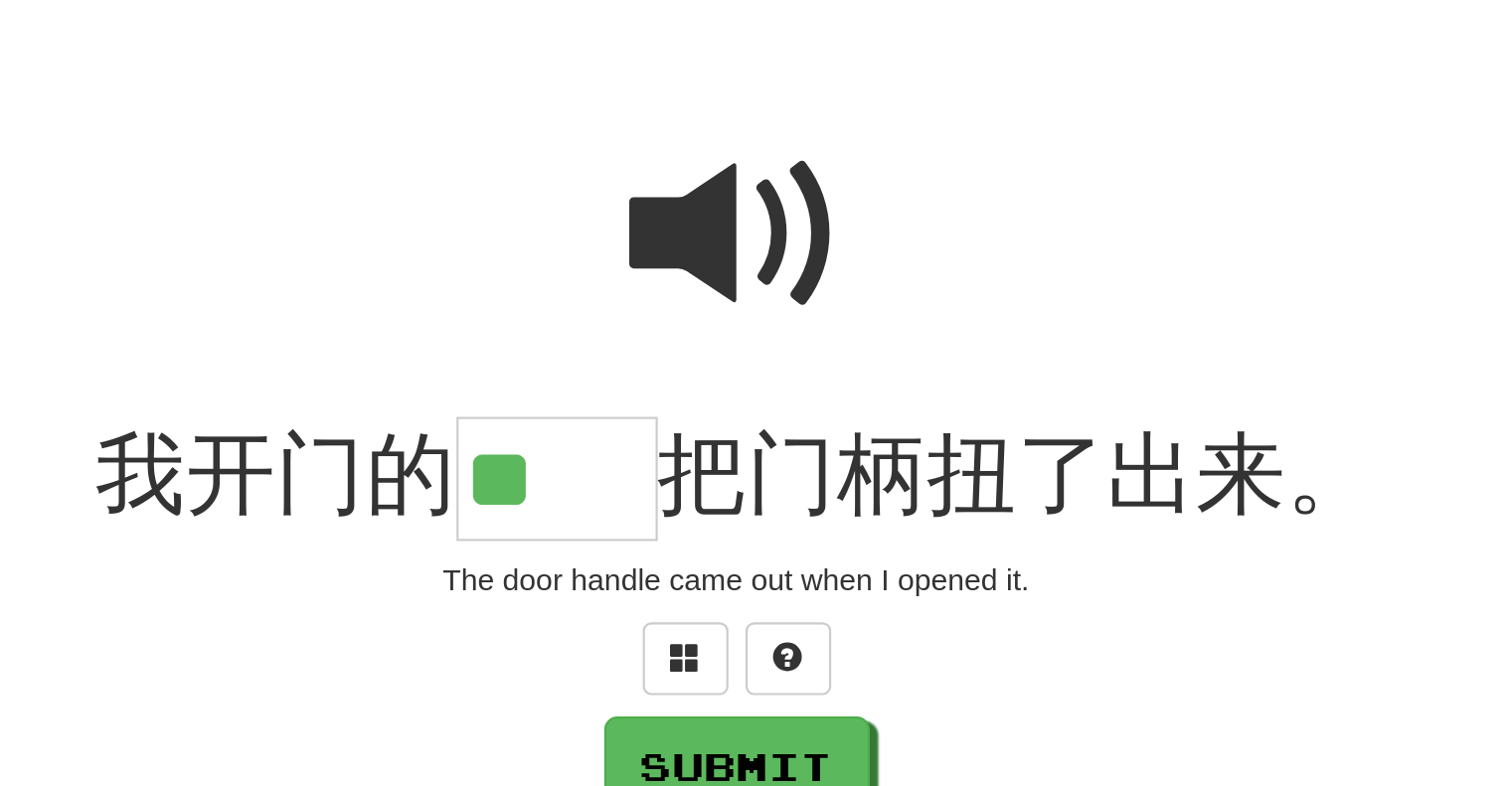 type on "**" 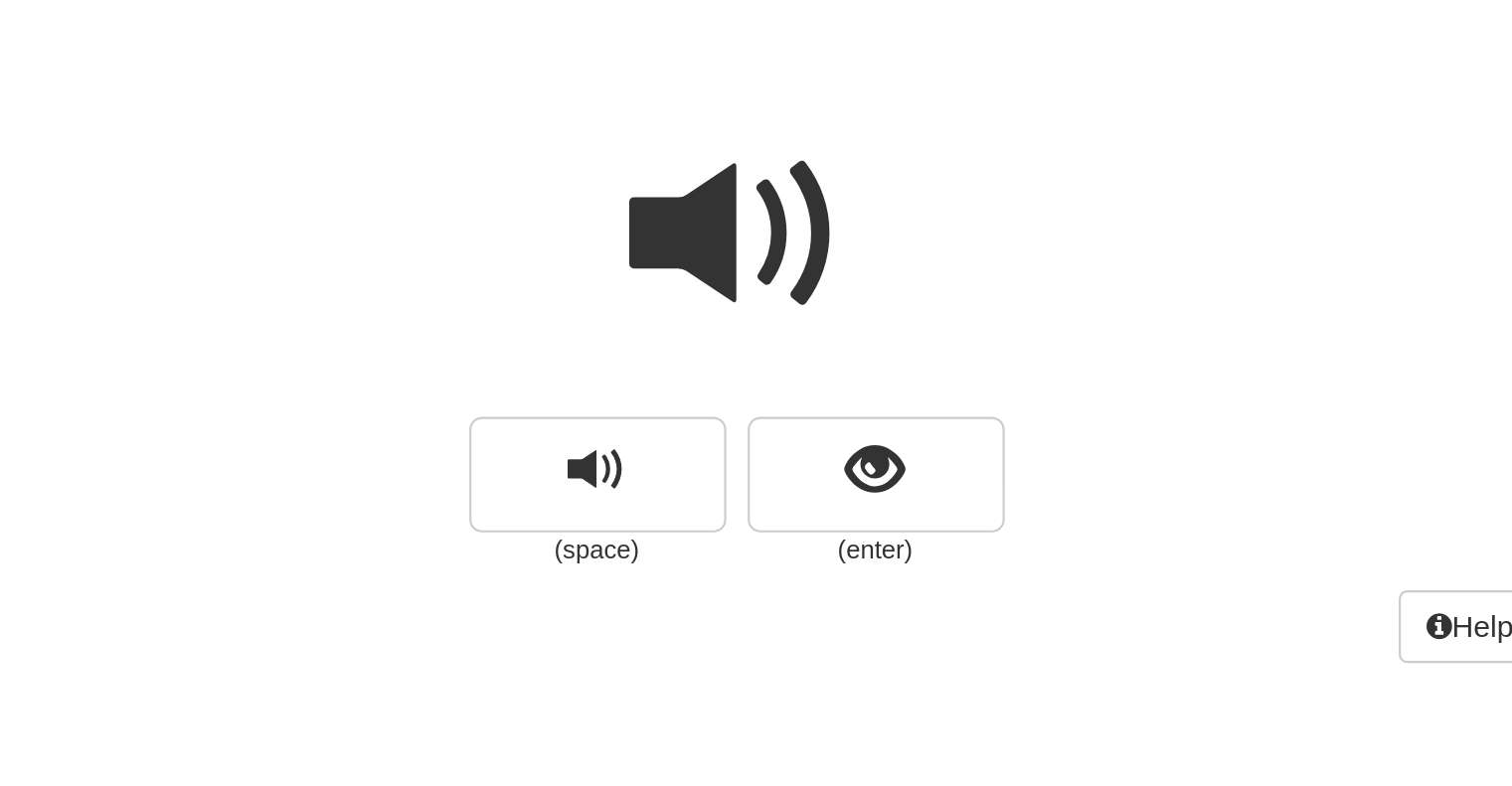 click at bounding box center [756, 235] 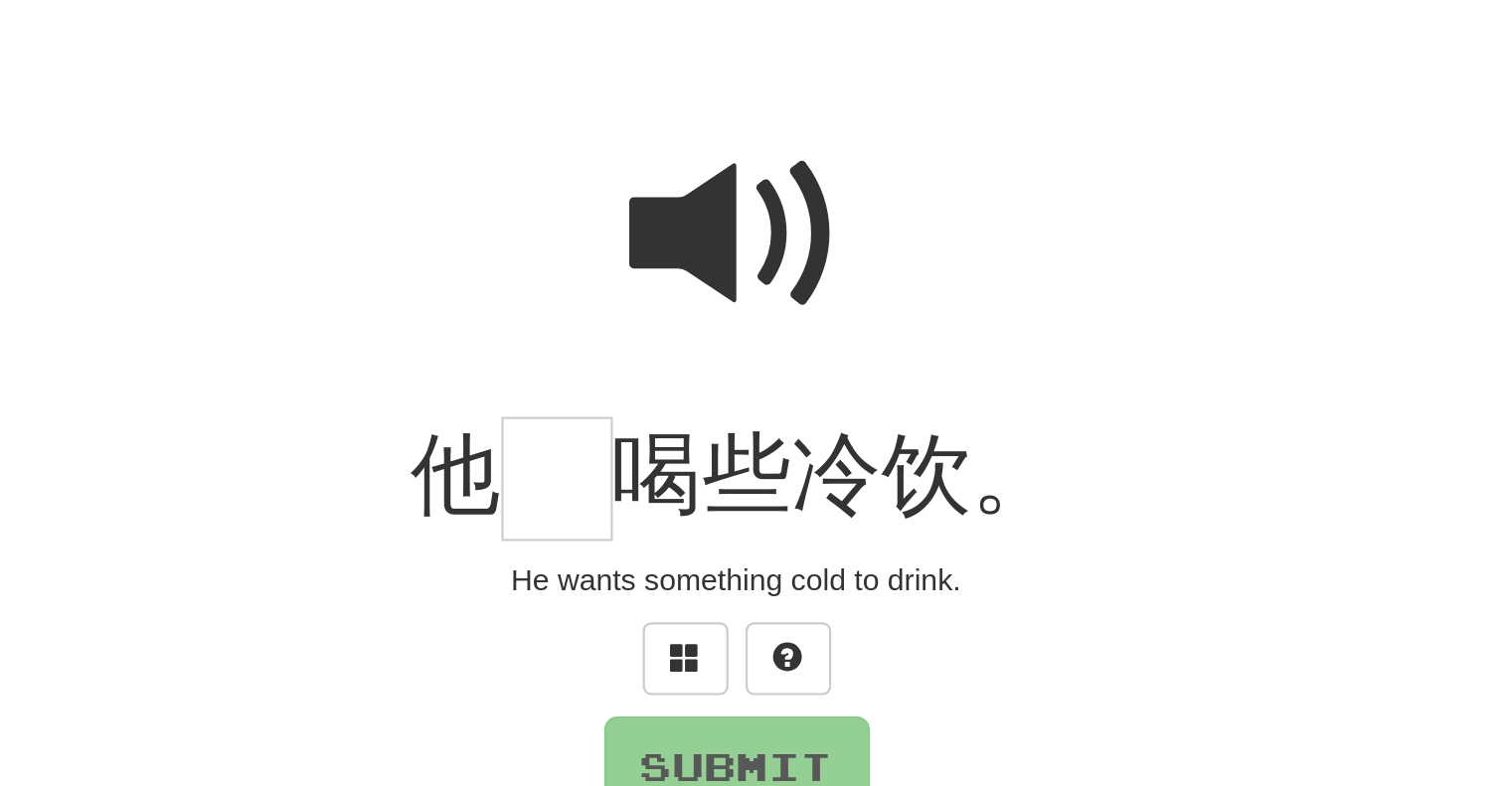 click at bounding box center [756, 235] 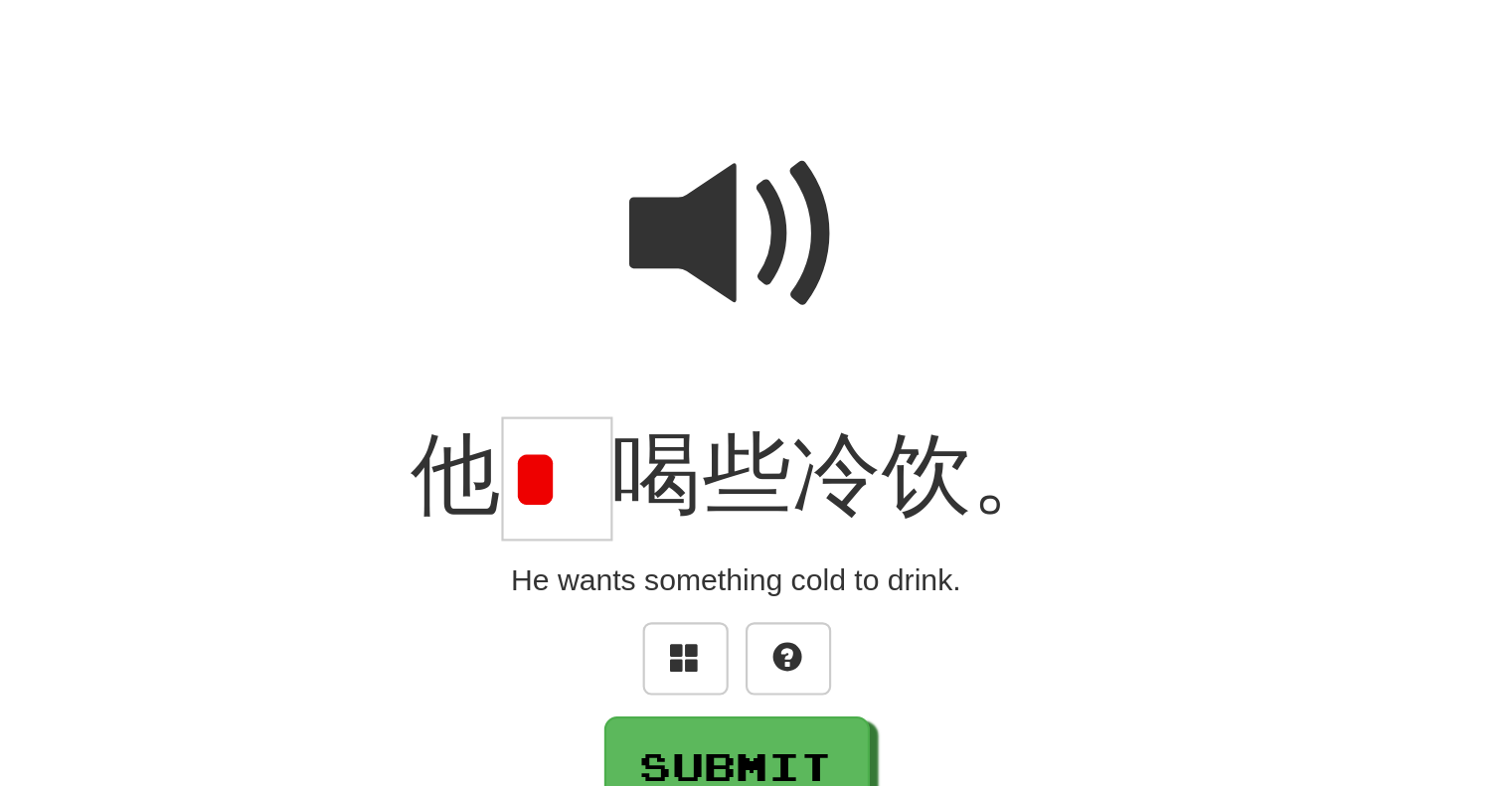 scroll, scrollTop: 0, scrollLeft: 0, axis: both 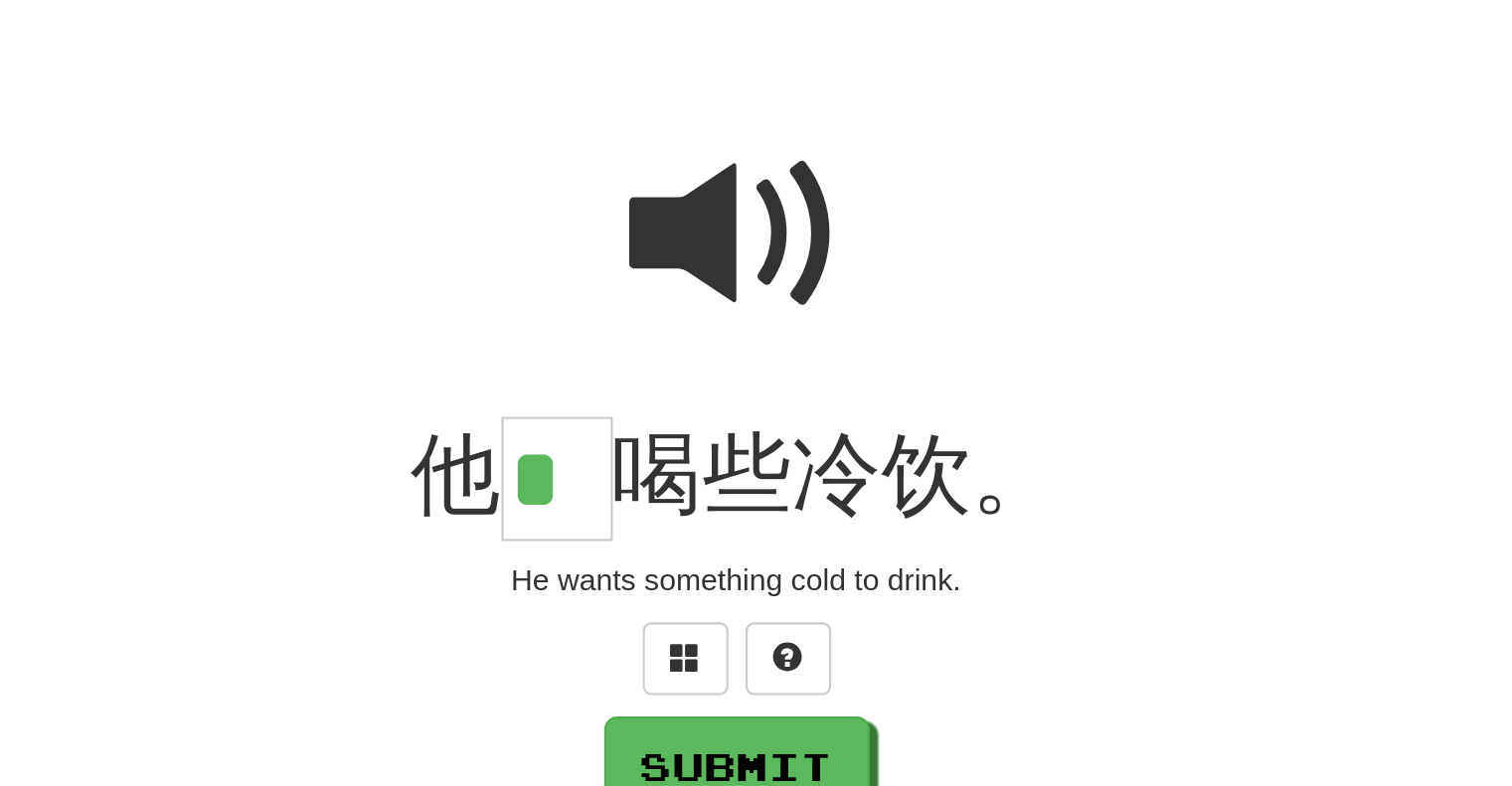 type on "*" 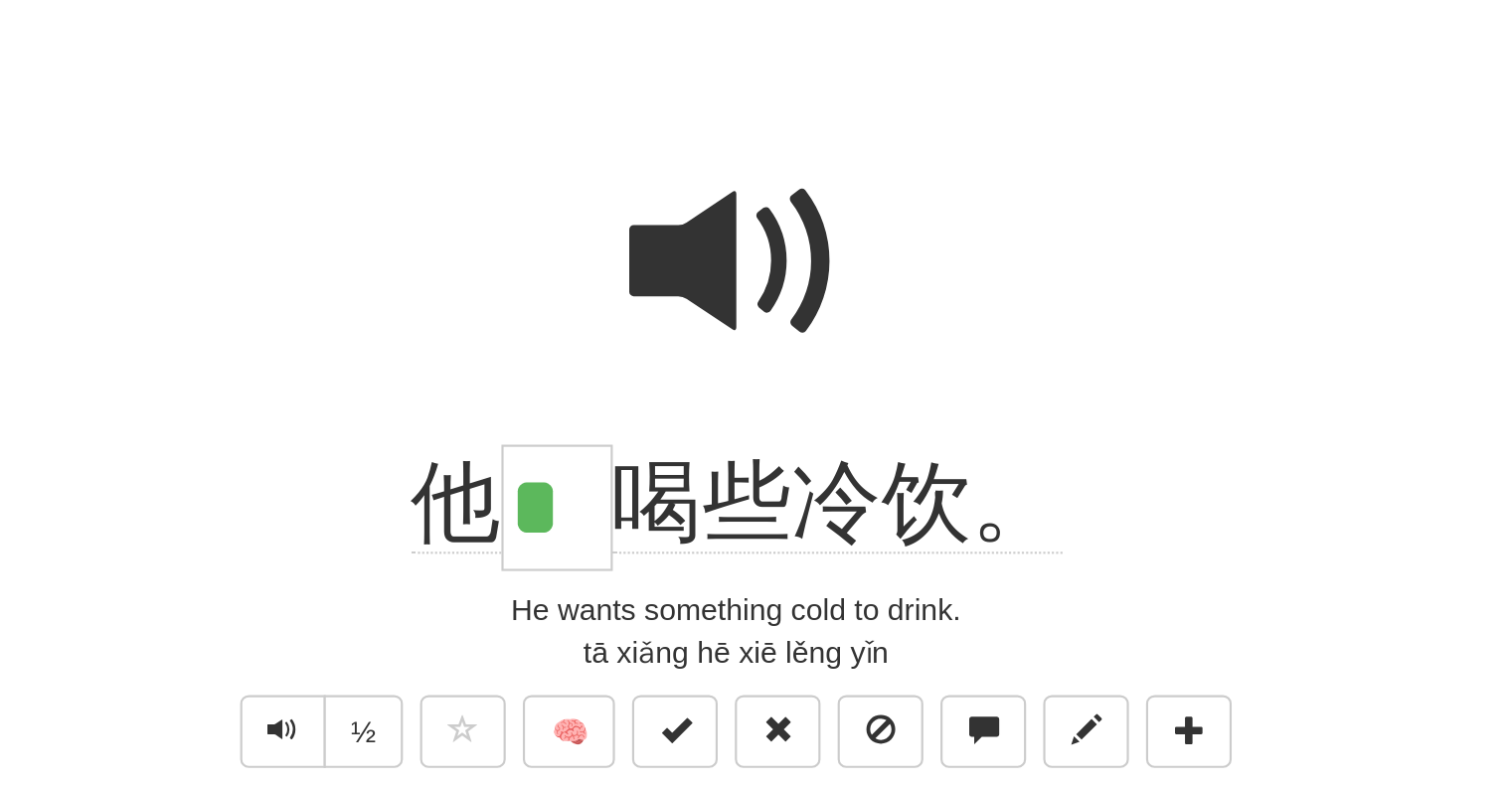 click on "tā xiǎng hē xiē lěng yǐn" at bounding box center (756, 428) 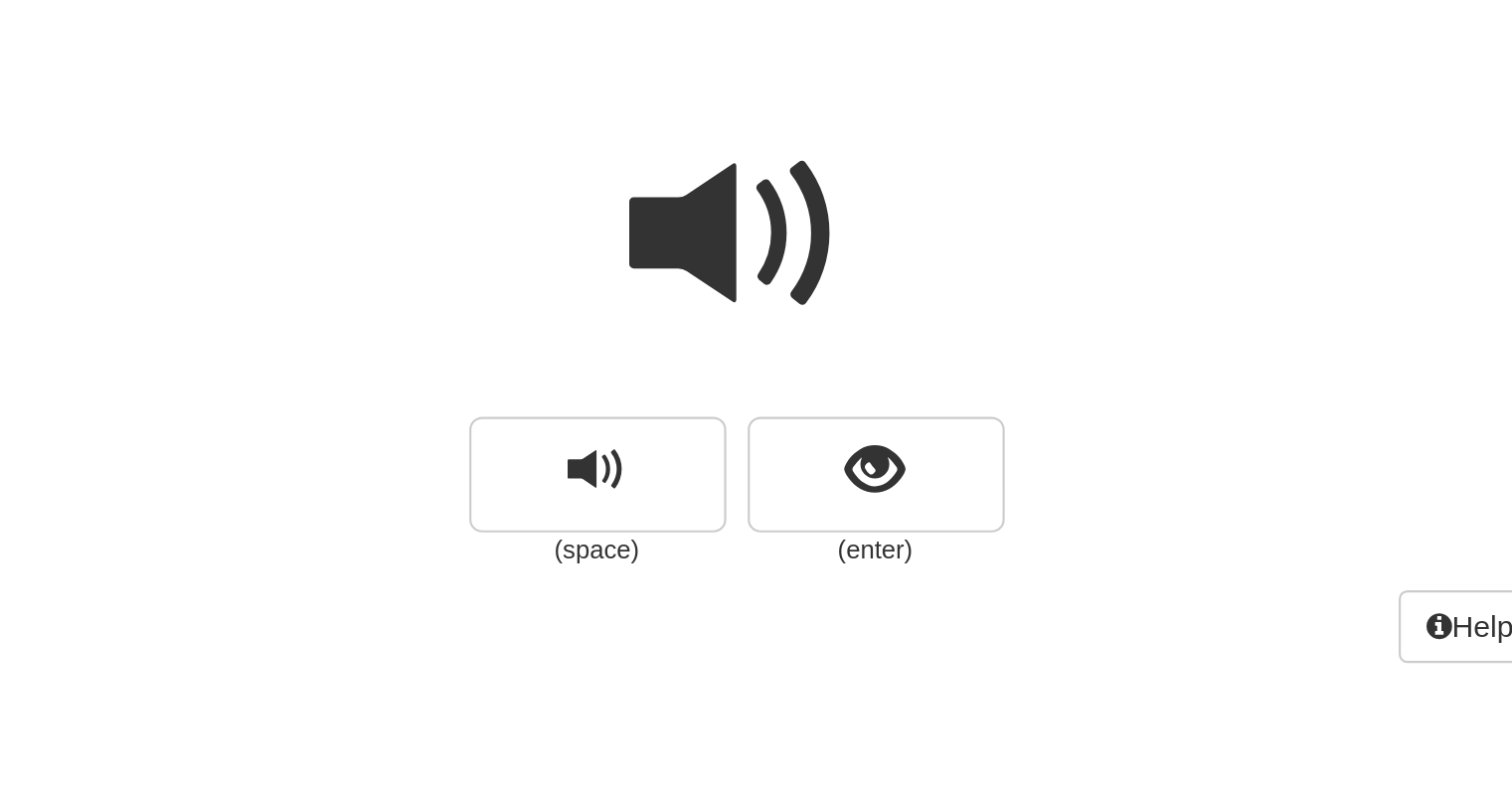 click at bounding box center [756, 235] 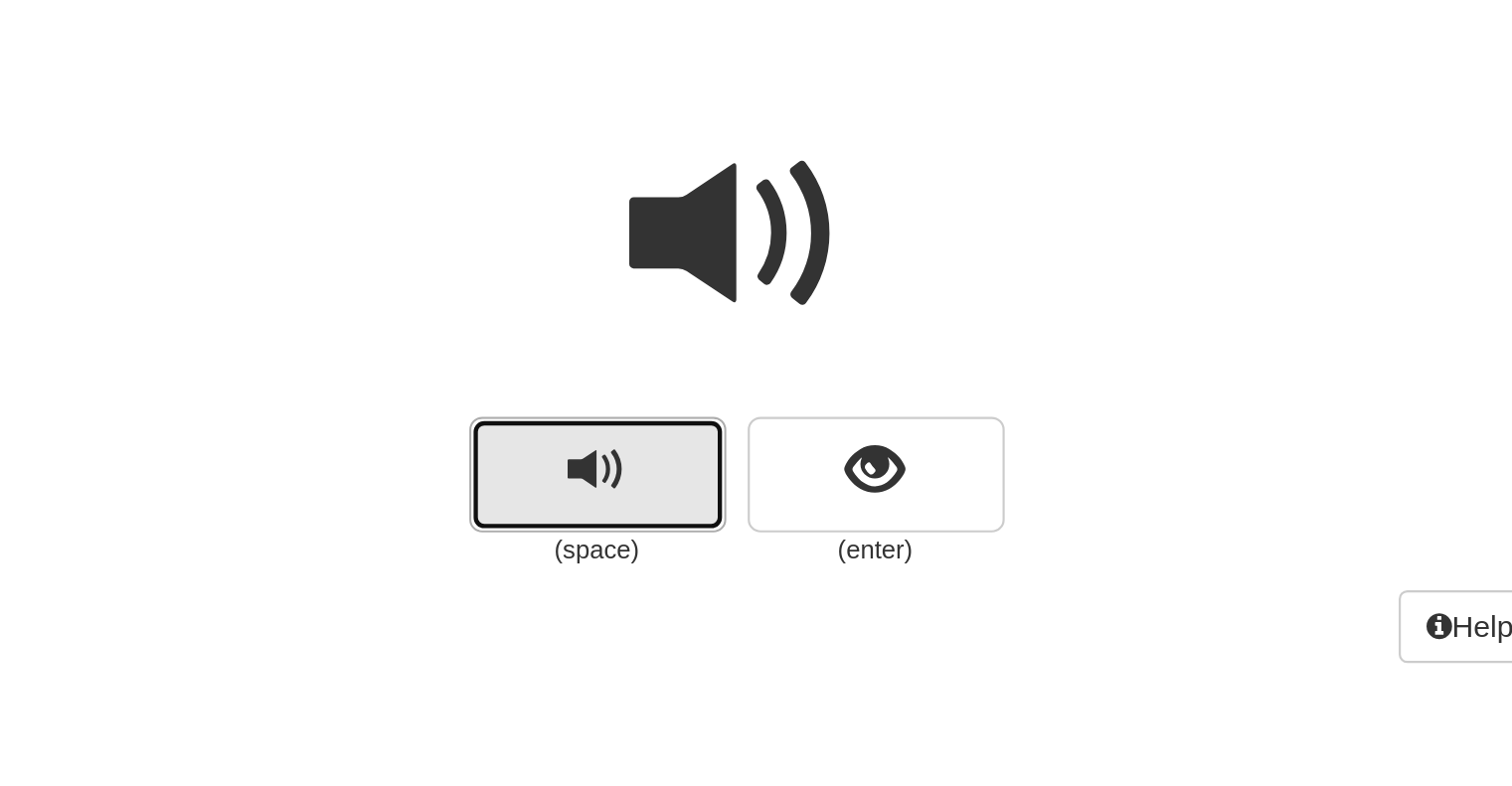 click at bounding box center (691, 344) 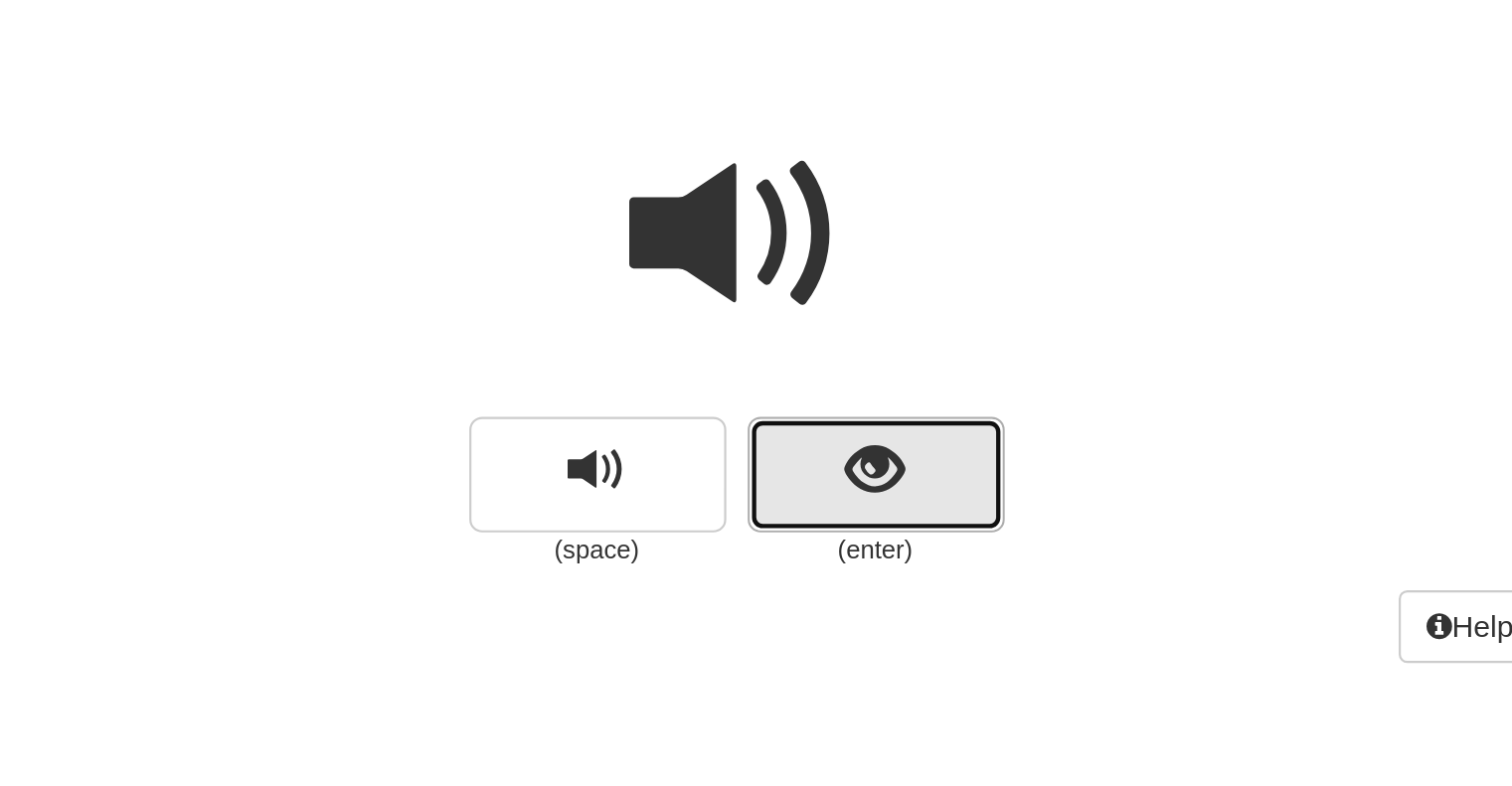 click at bounding box center [820, 344] 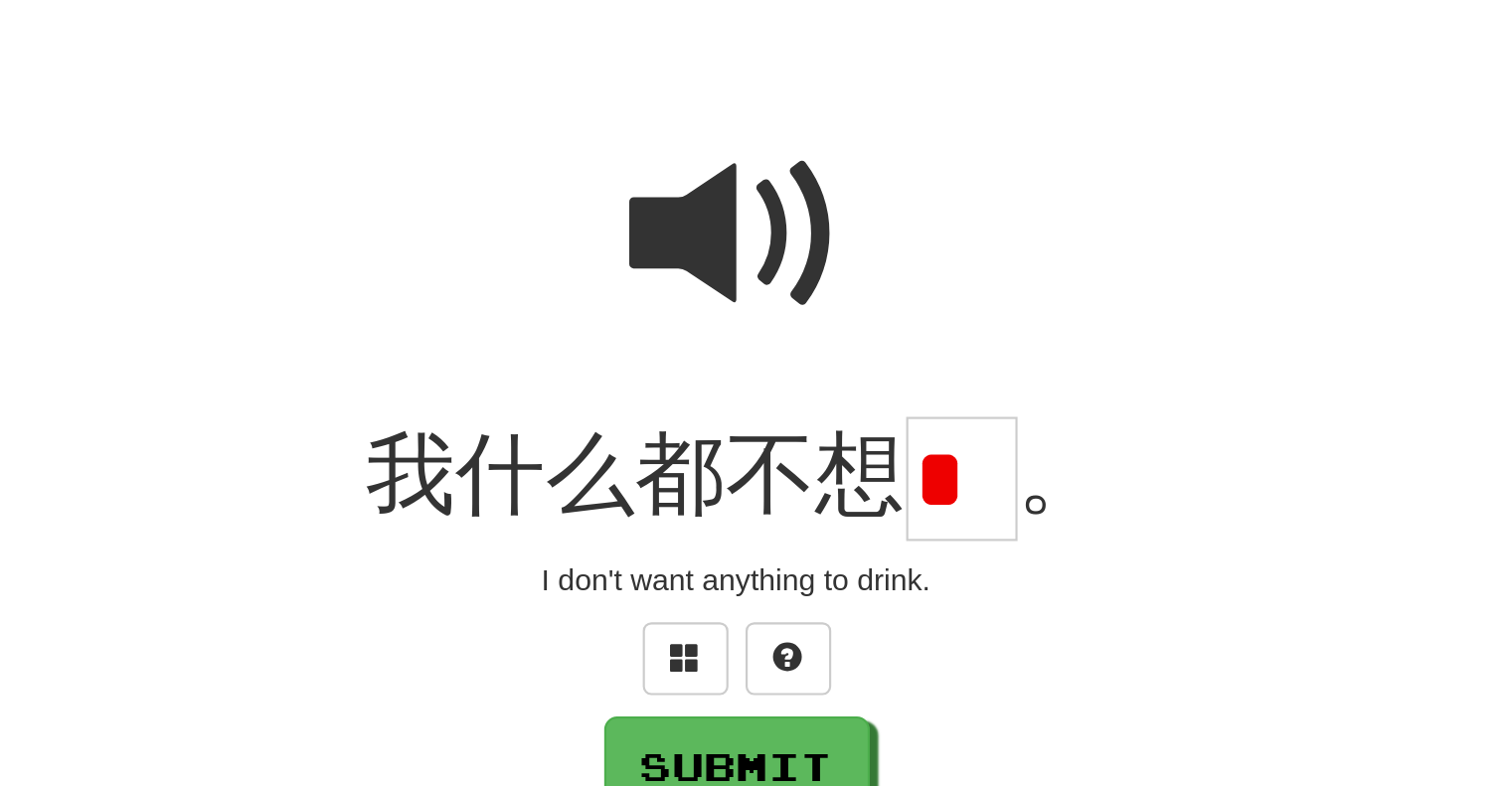scroll, scrollTop: 0, scrollLeft: 0, axis: both 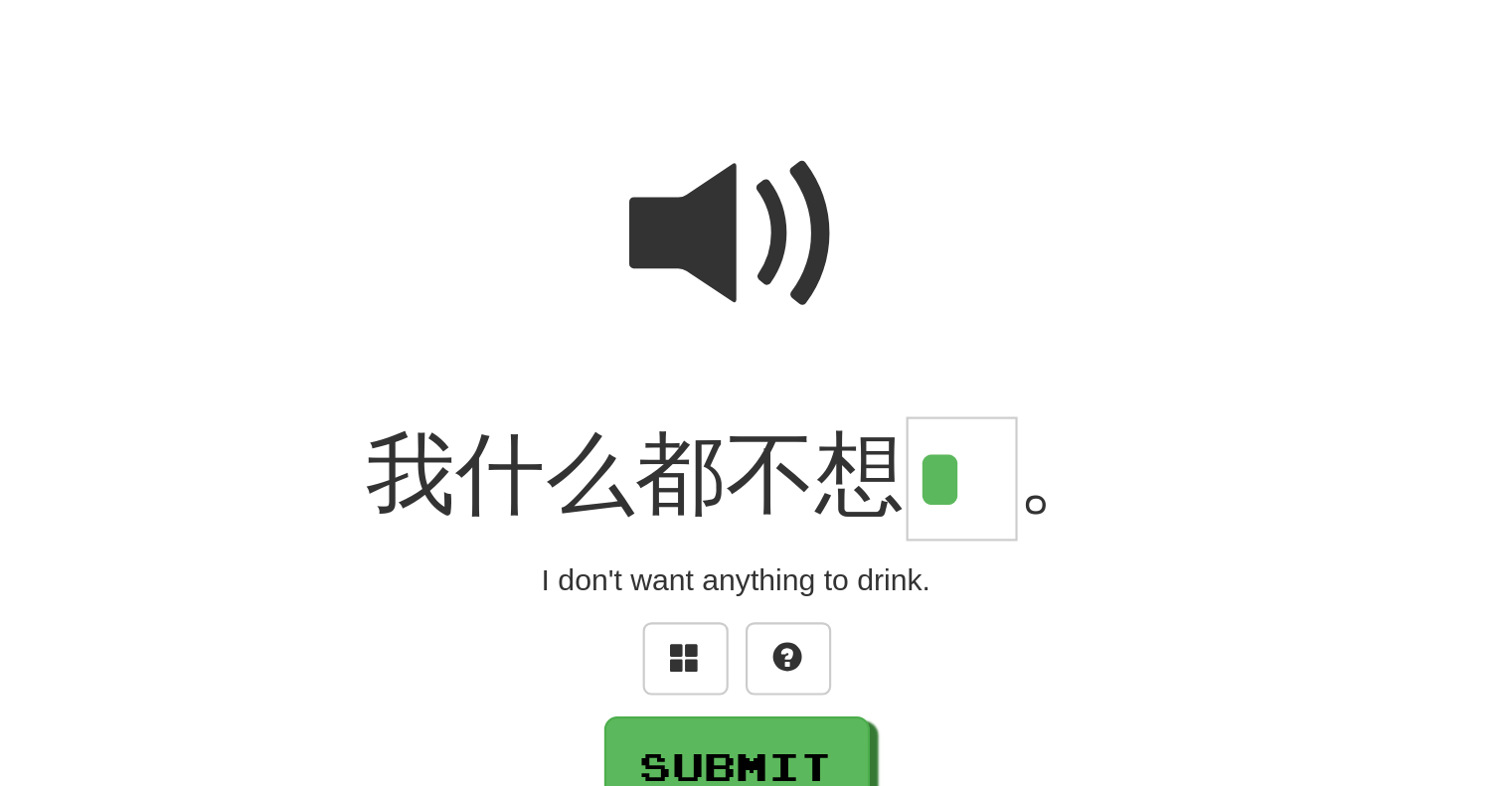 type on "*" 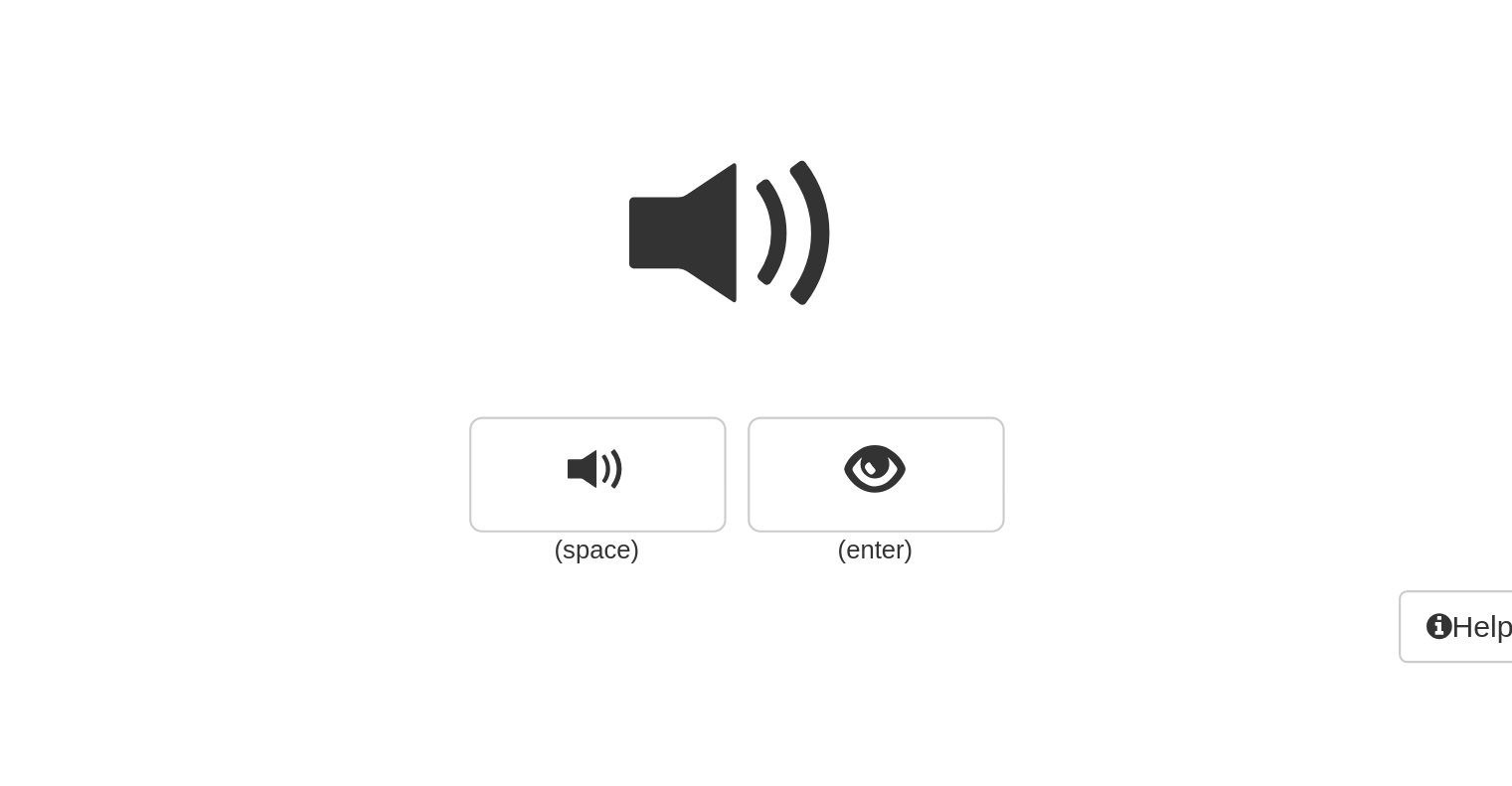 click at bounding box center [756, 235] 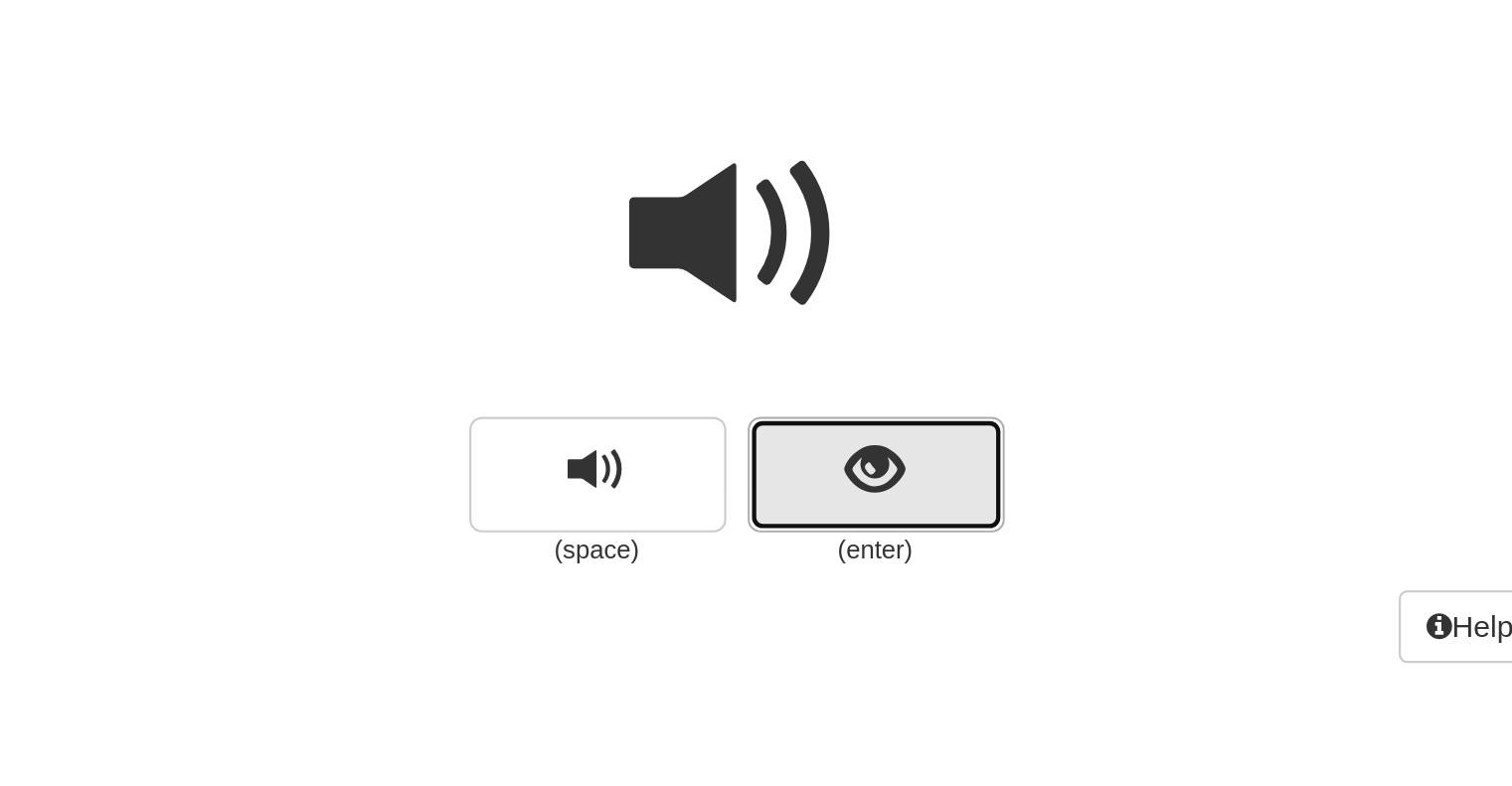 click at bounding box center (820, 344) 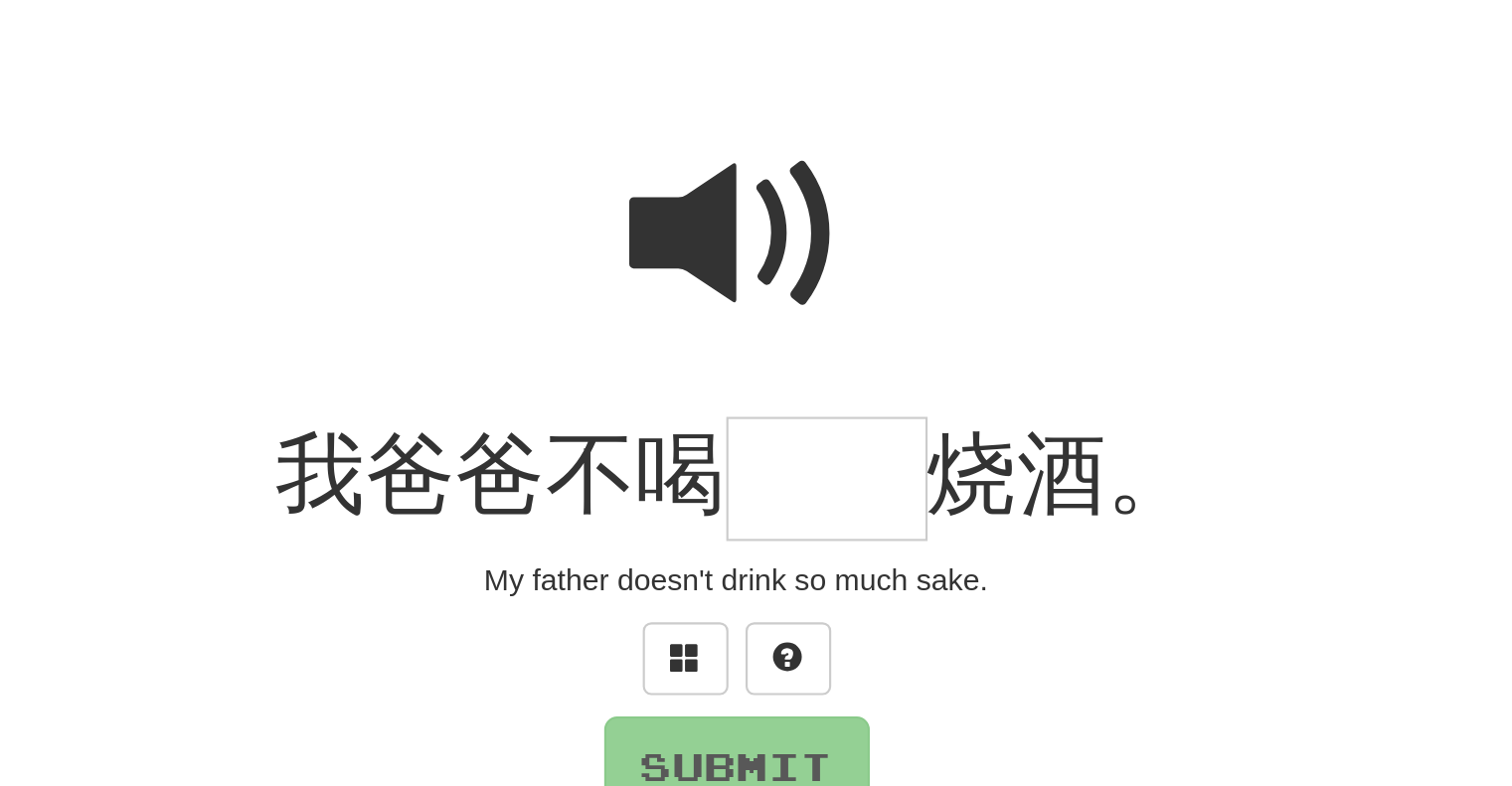 click at bounding box center (798, 348) 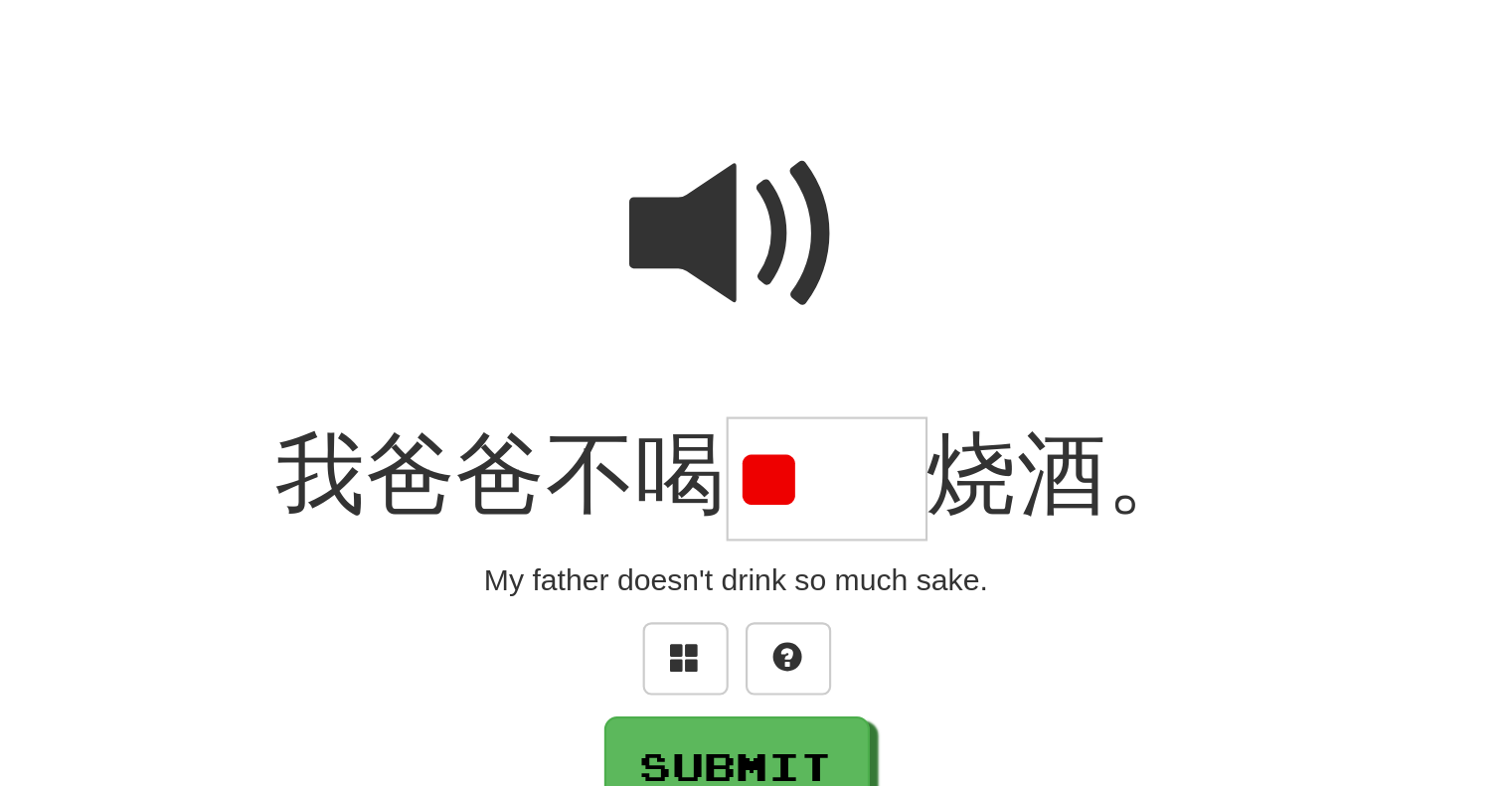 scroll, scrollTop: 0, scrollLeft: 0, axis: both 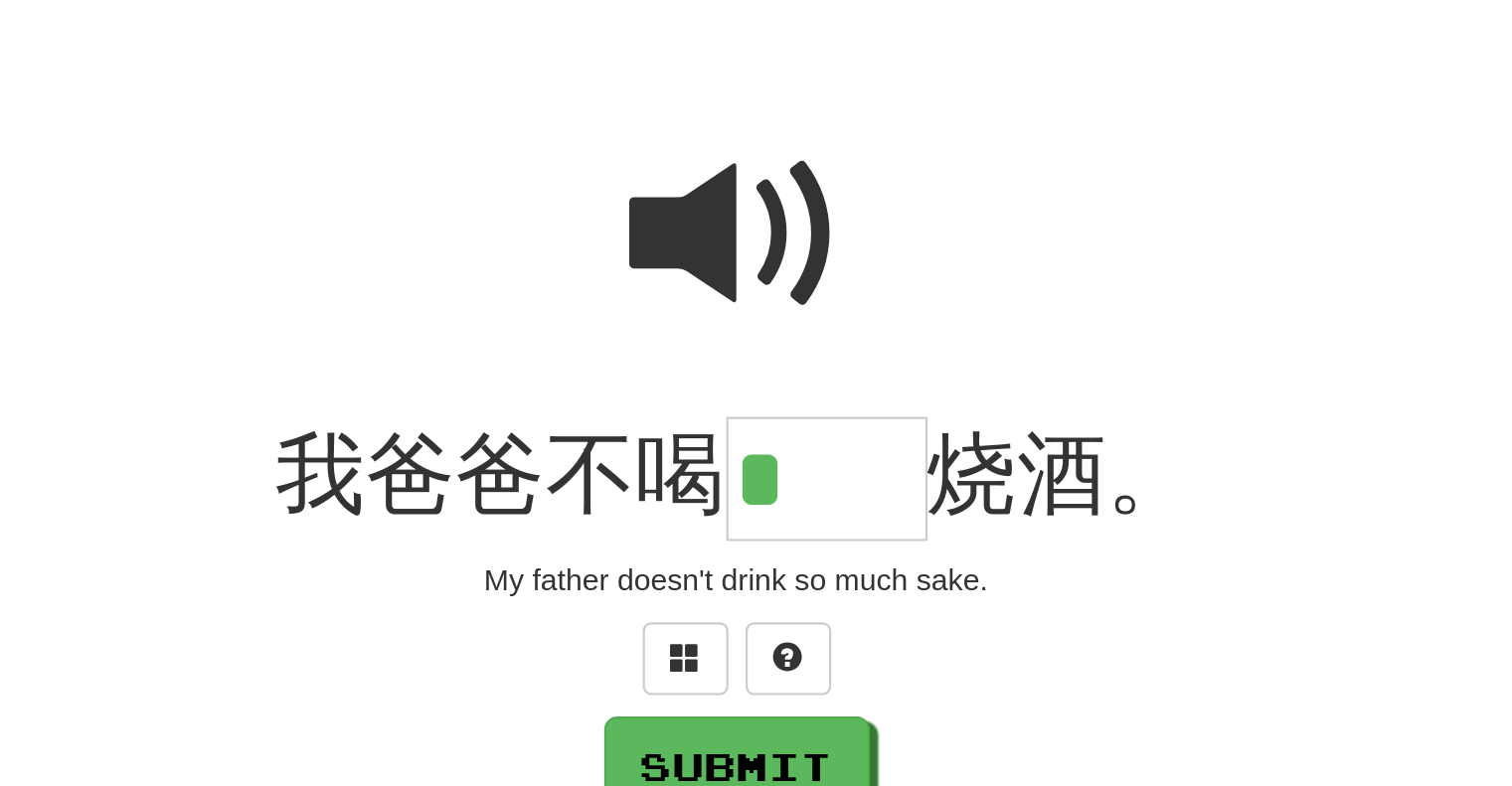 click at bounding box center [756, 235] 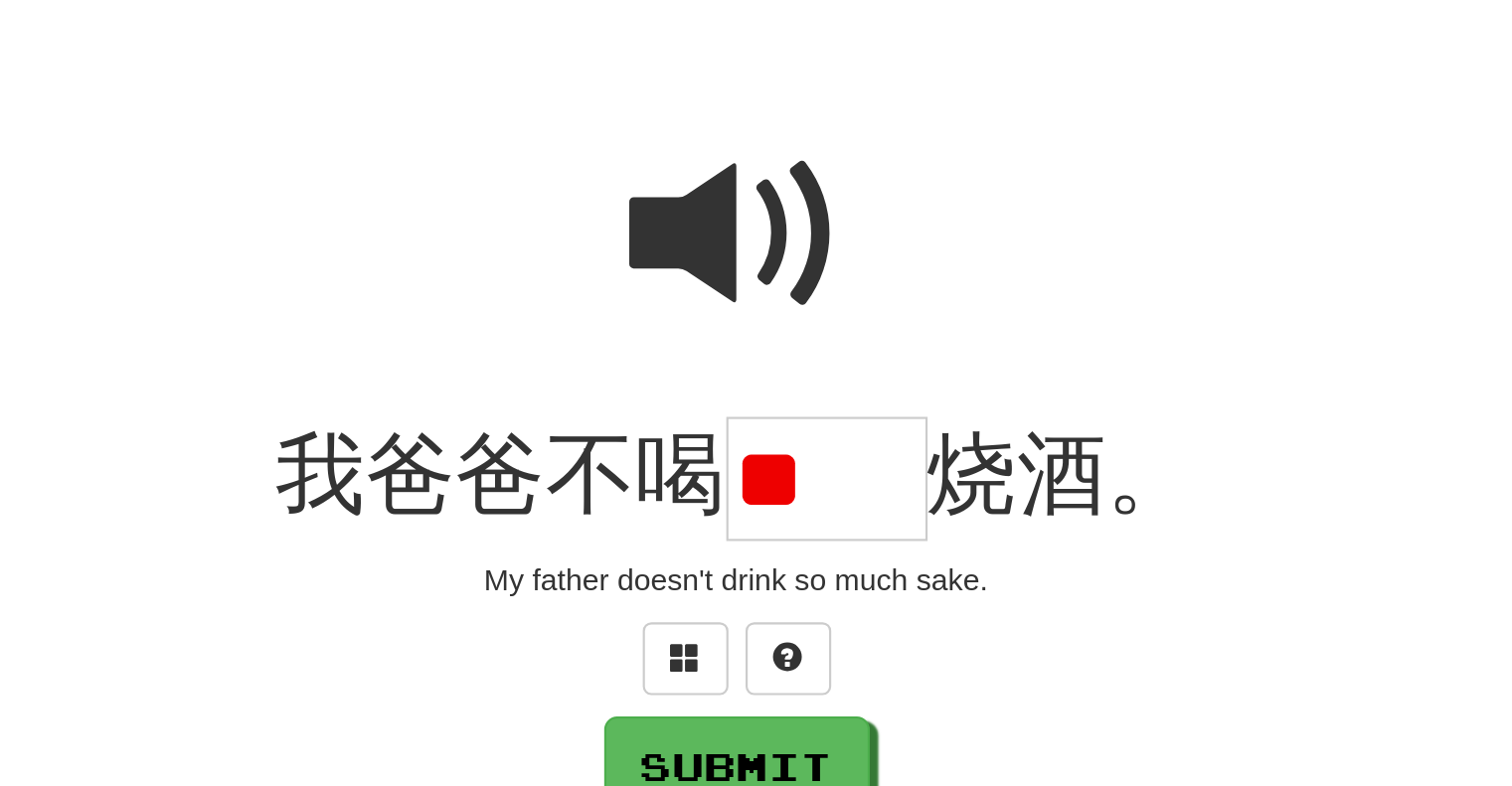 scroll, scrollTop: 0, scrollLeft: 0, axis: both 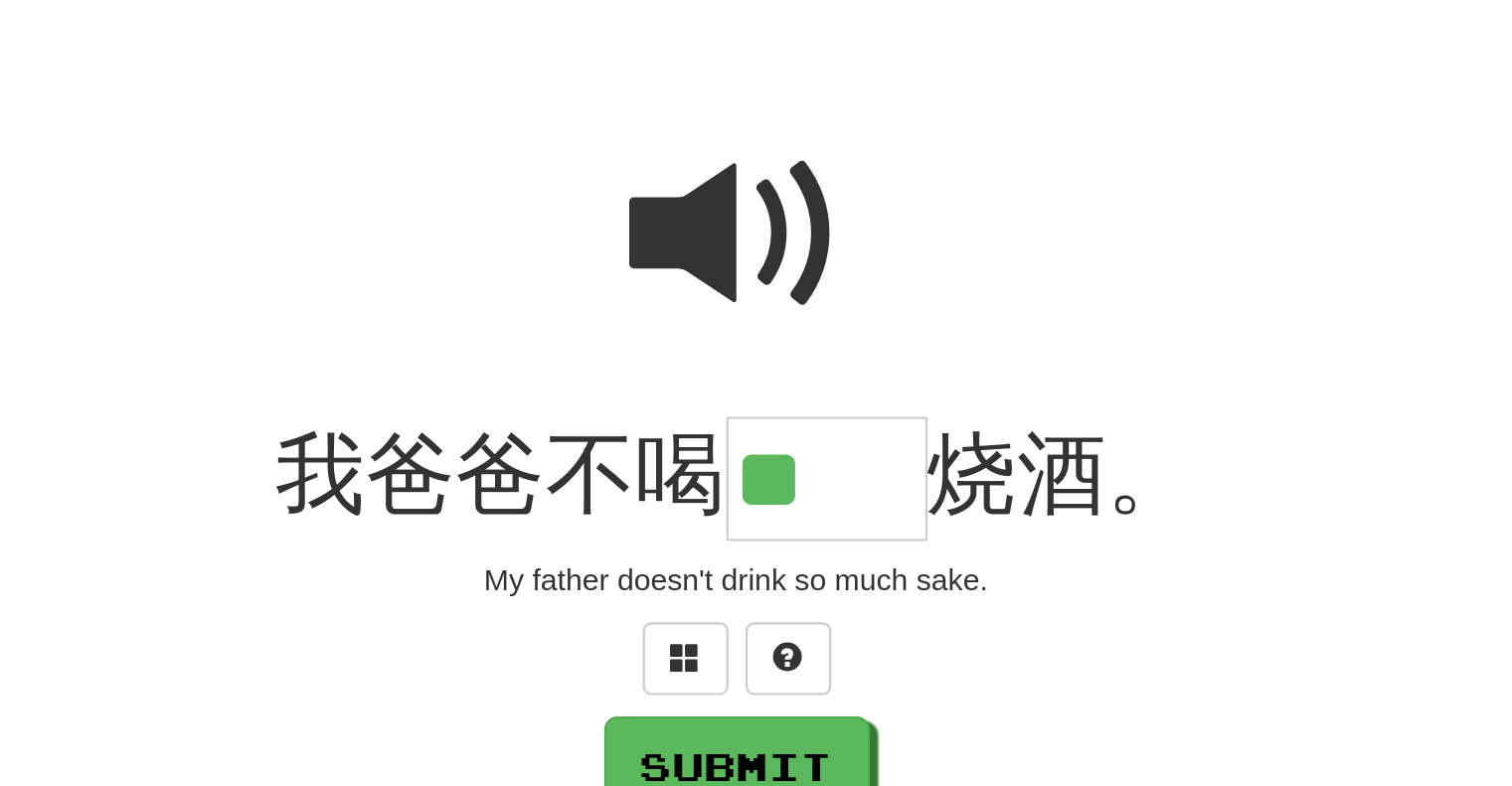 type on "**" 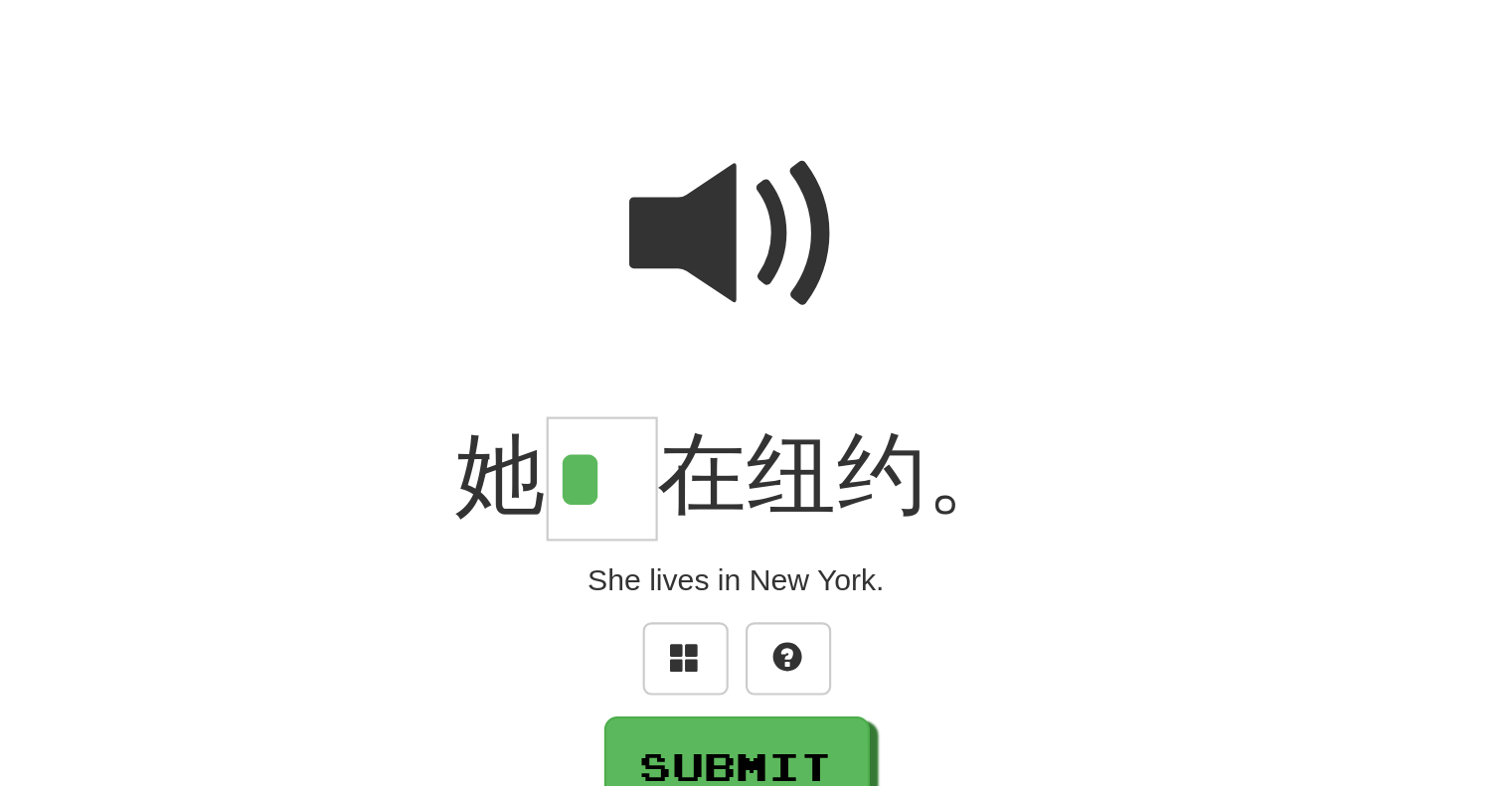 scroll, scrollTop: 0, scrollLeft: 0, axis: both 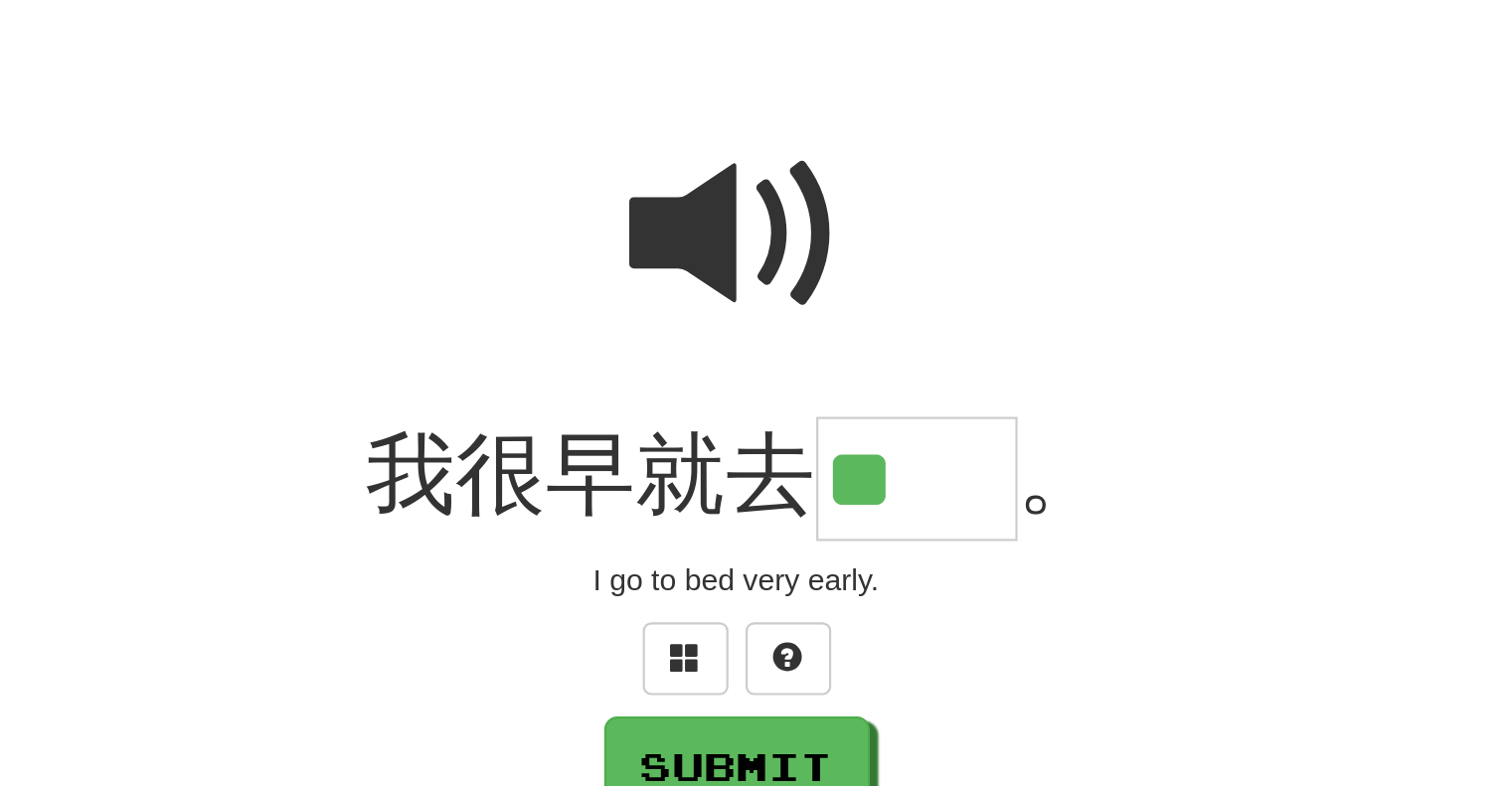 type on "**" 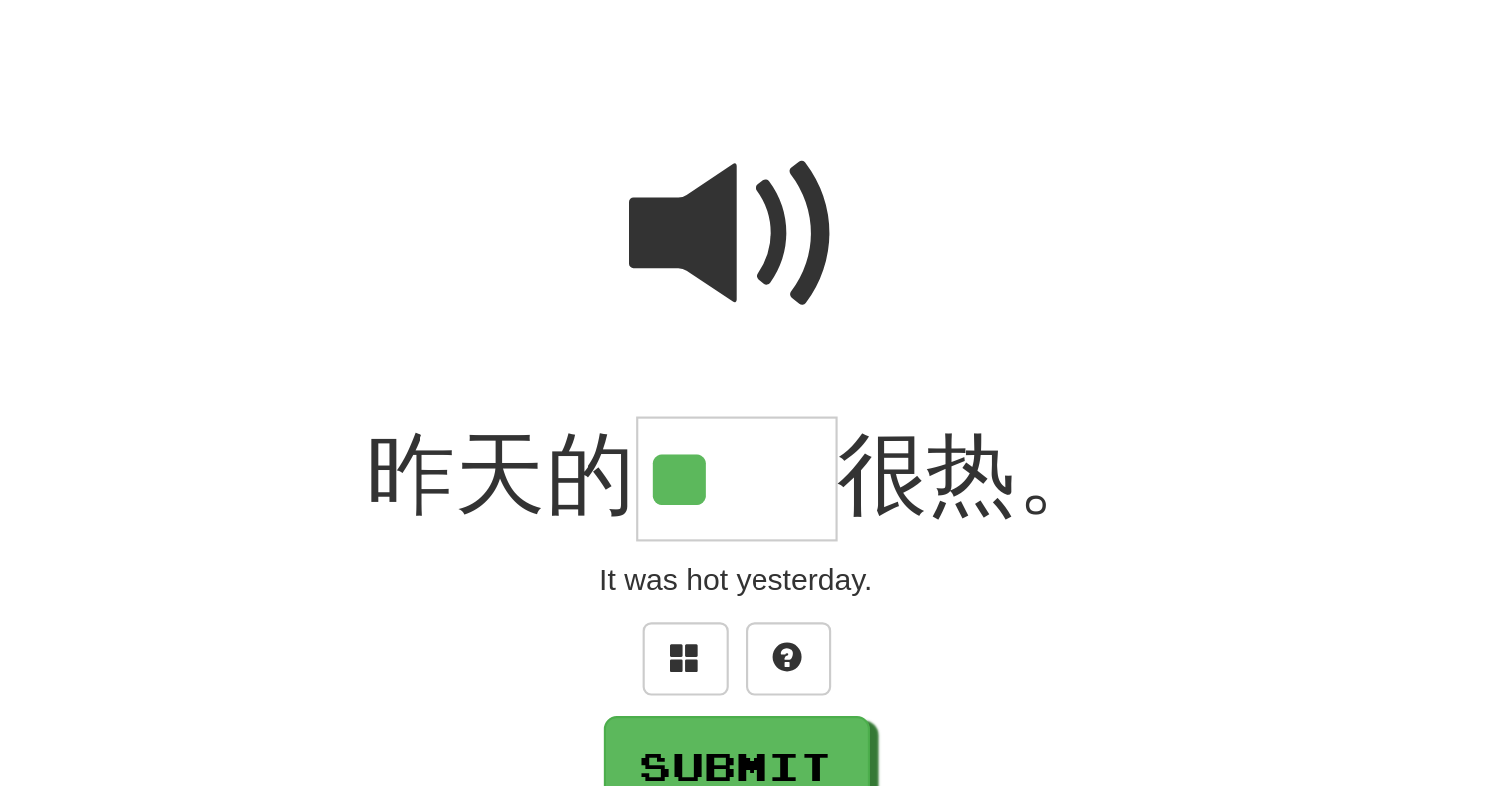 scroll, scrollTop: 0, scrollLeft: 0, axis: both 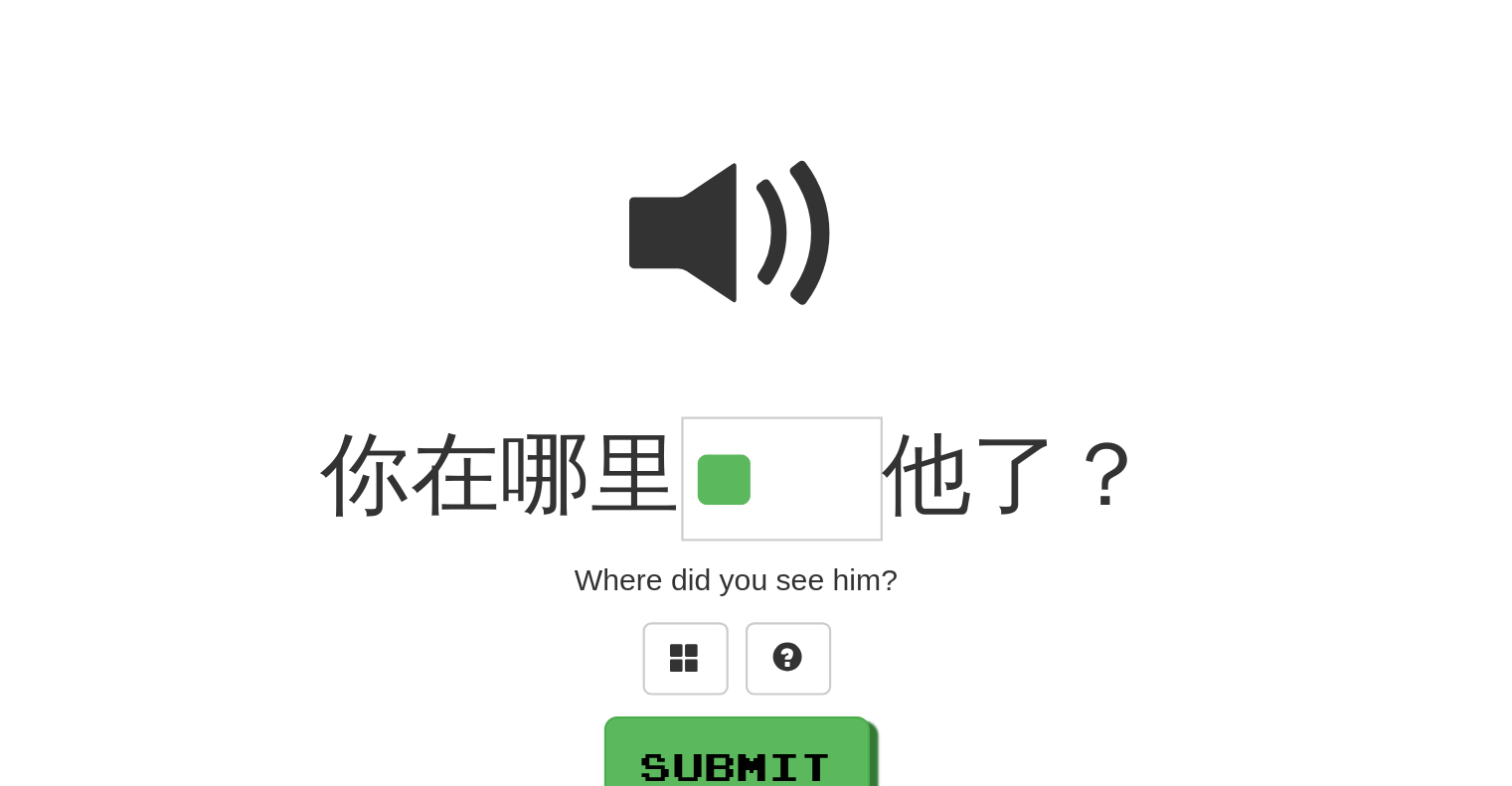 type on "**" 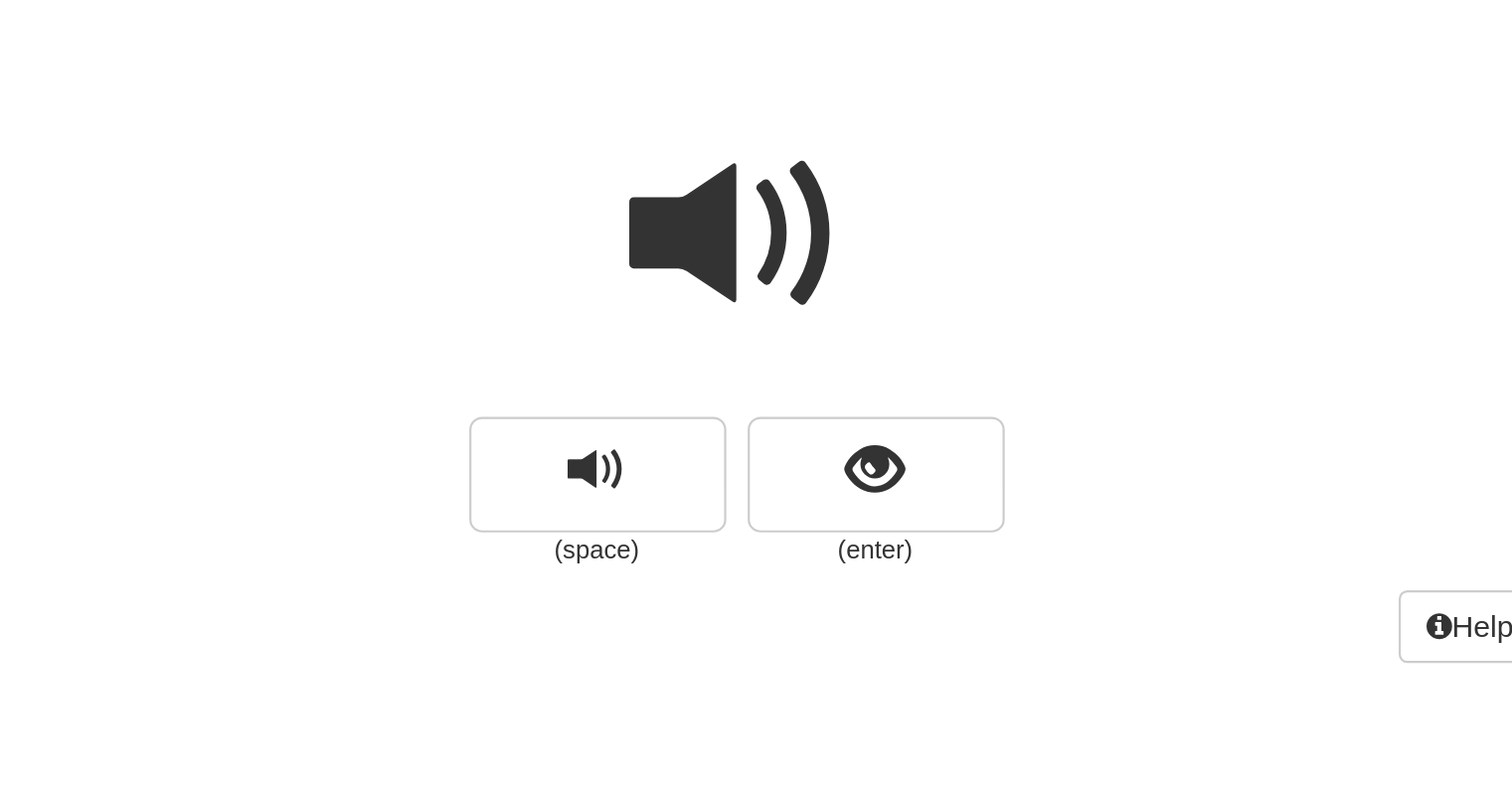 click at bounding box center [756, 235] 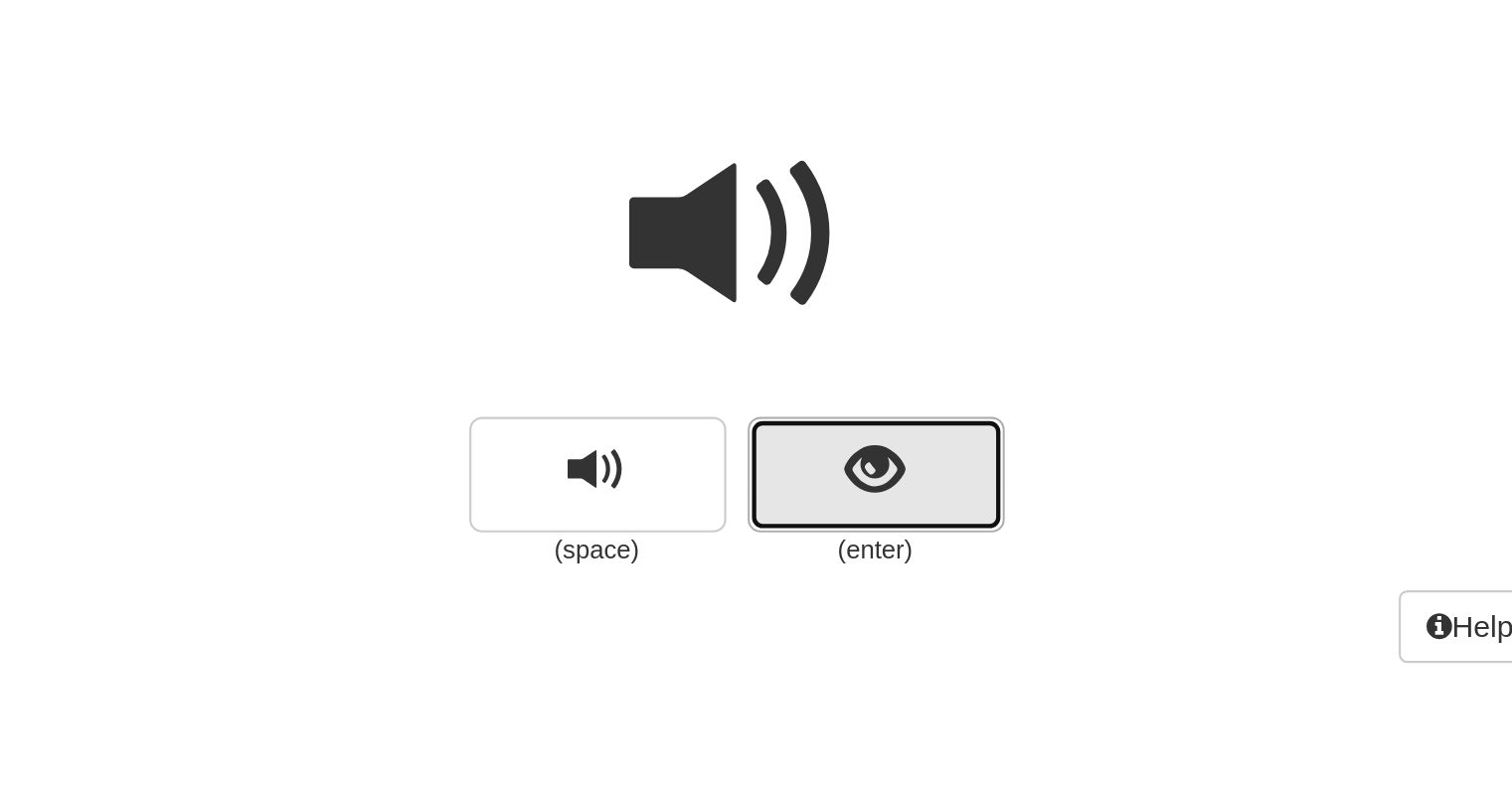 click at bounding box center [820, 344] 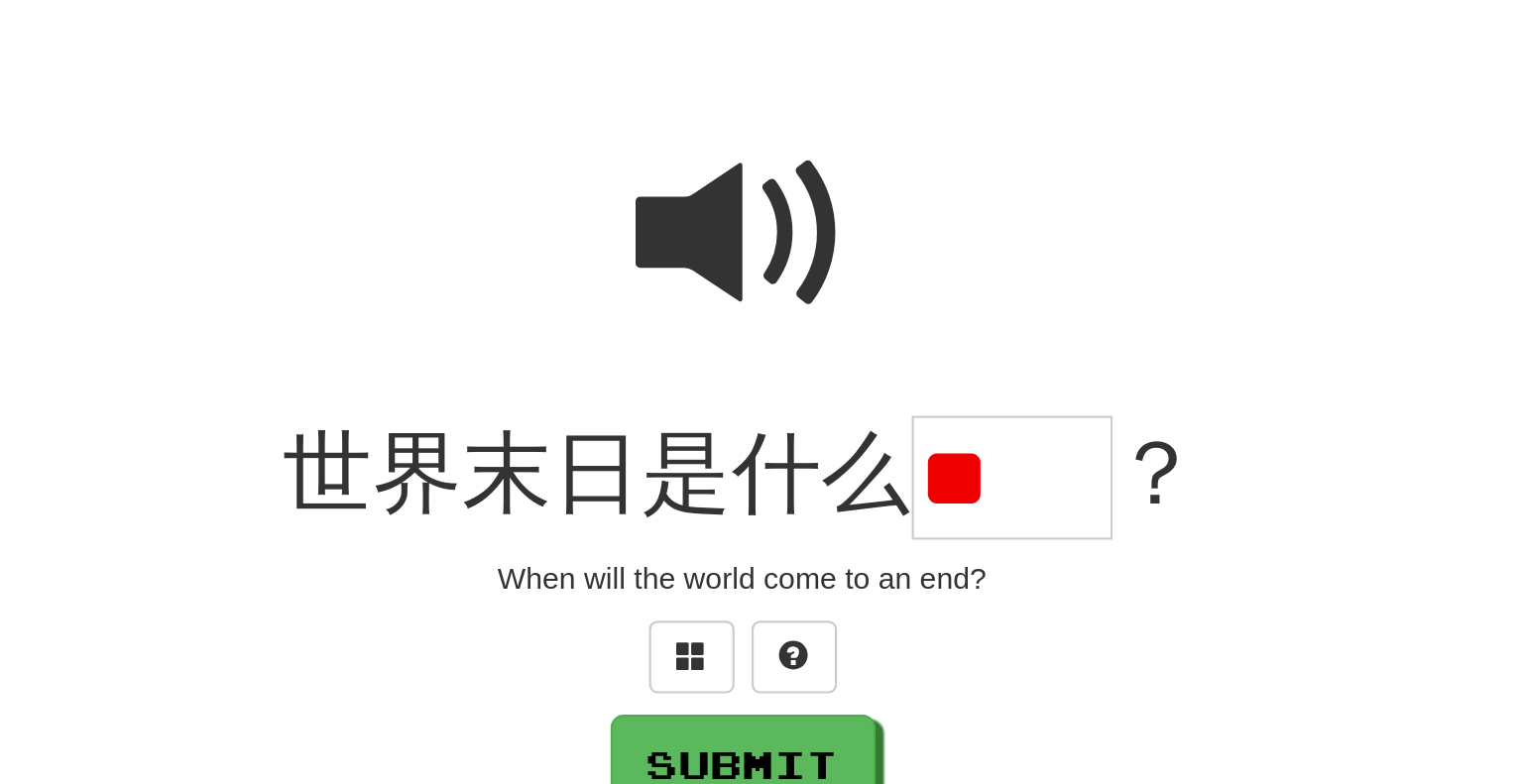 scroll, scrollTop: 0, scrollLeft: 0, axis: both 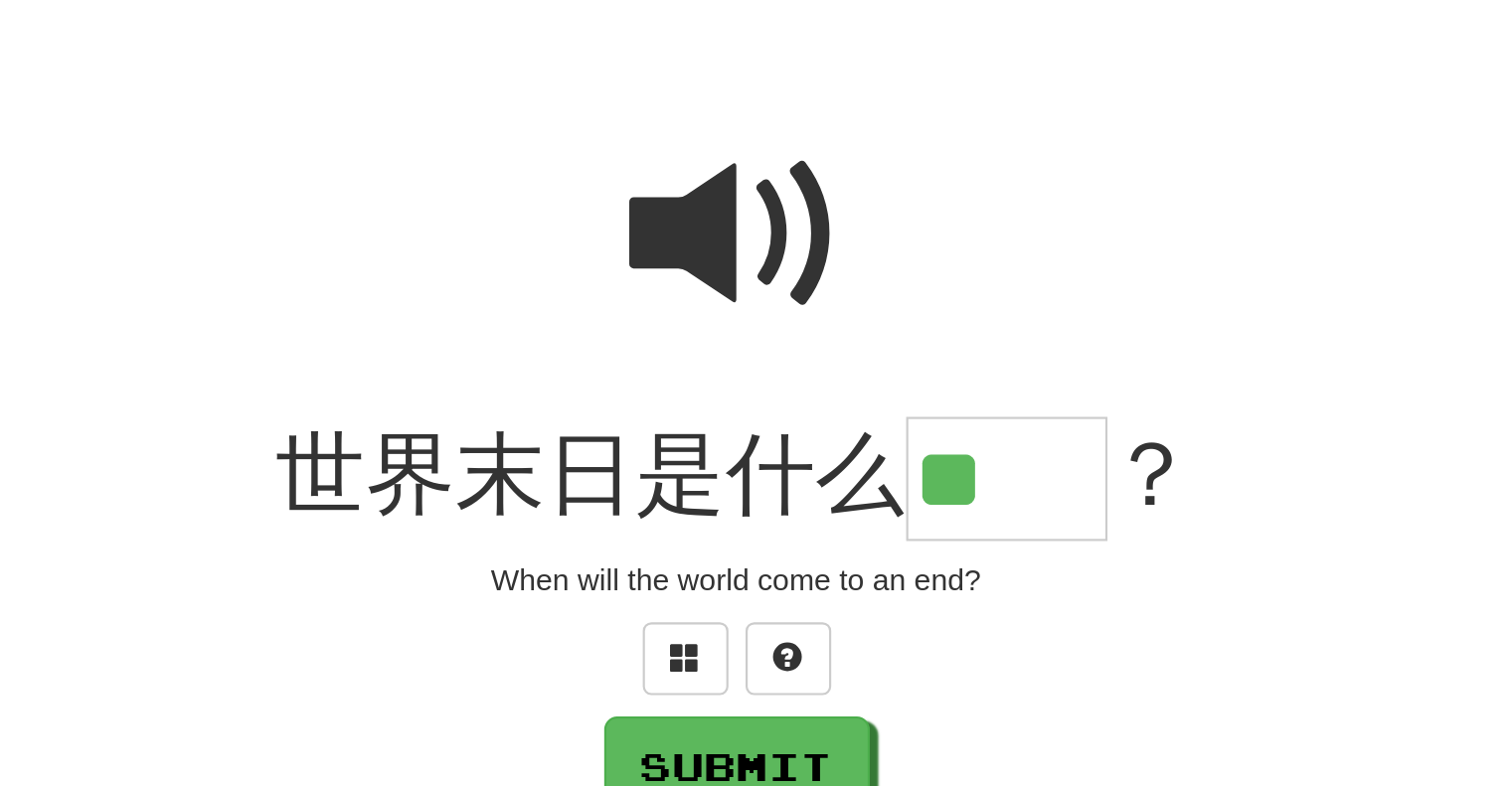 type on "**" 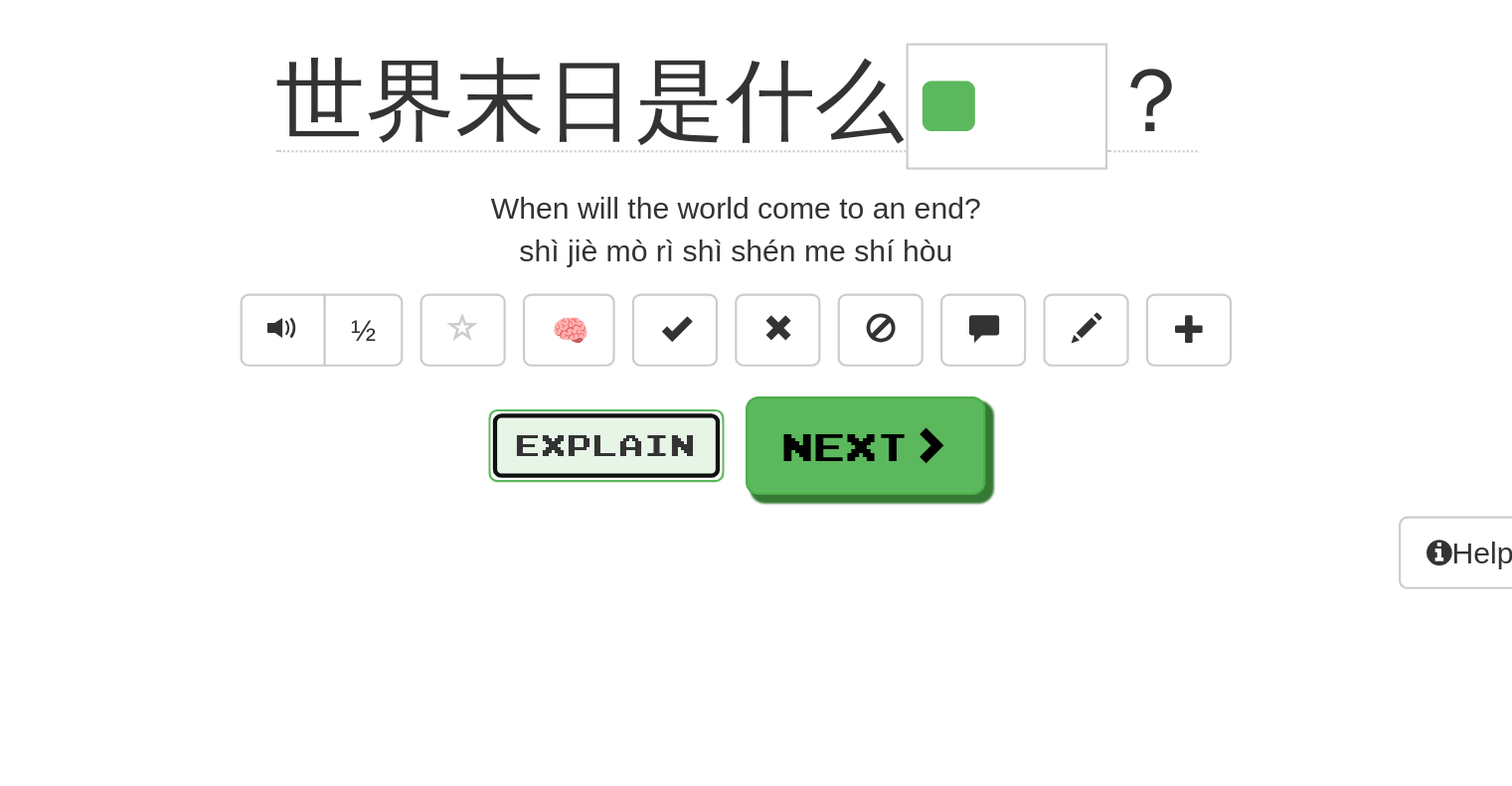 click on "Explain" at bounding box center (696, 519) 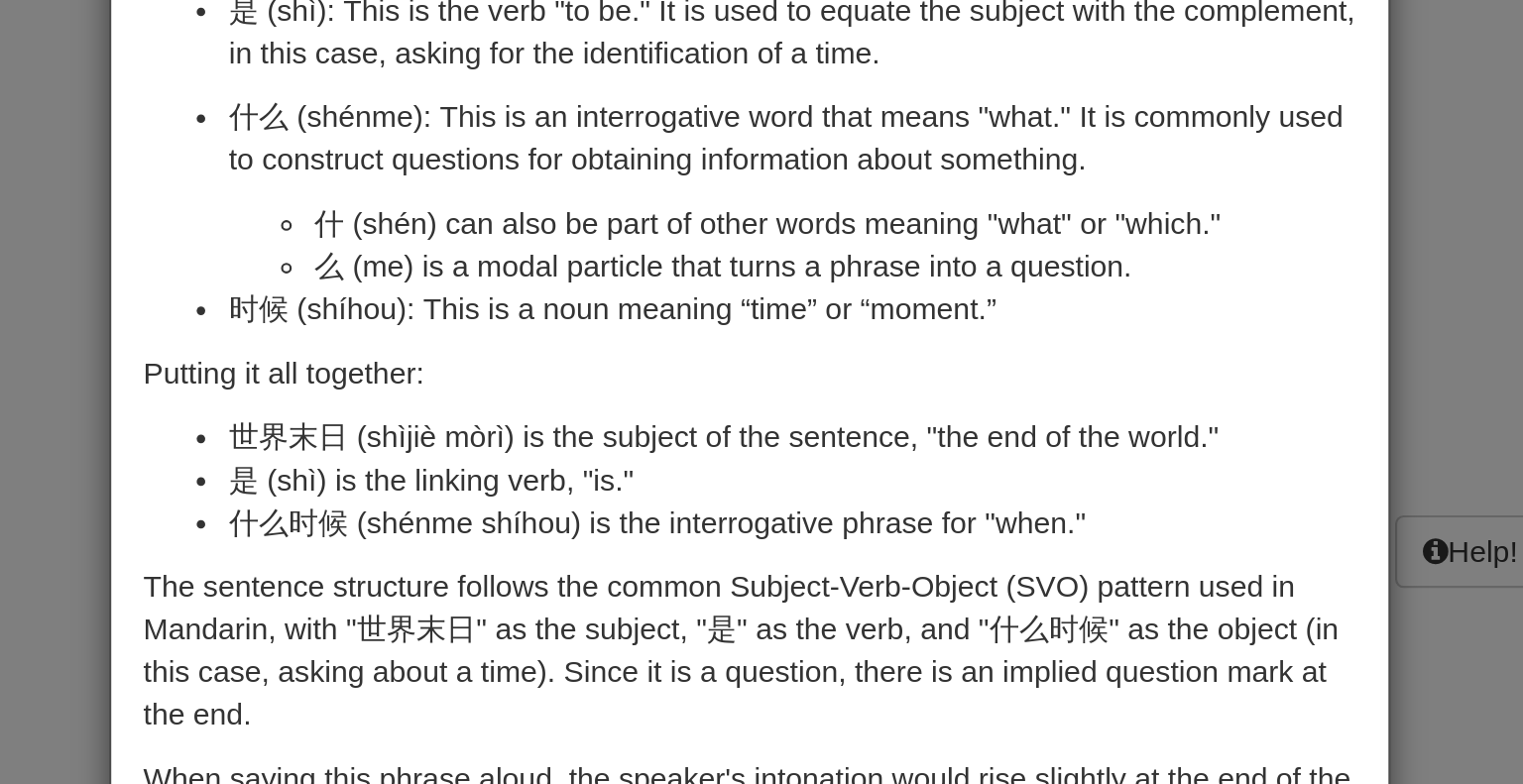 scroll, scrollTop: 0, scrollLeft: 0, axis: both 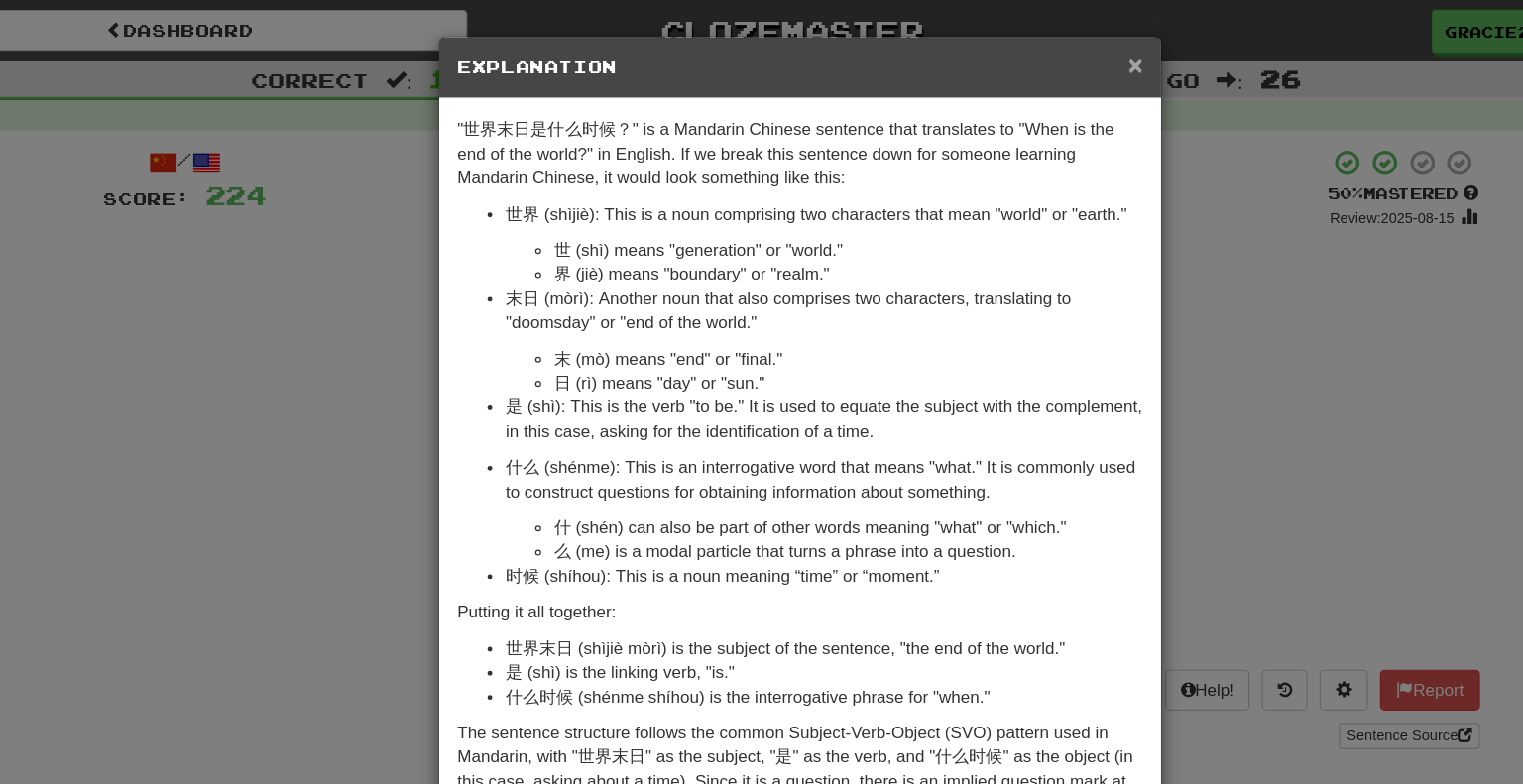 click on "×" at bounding box center (1037, 54) 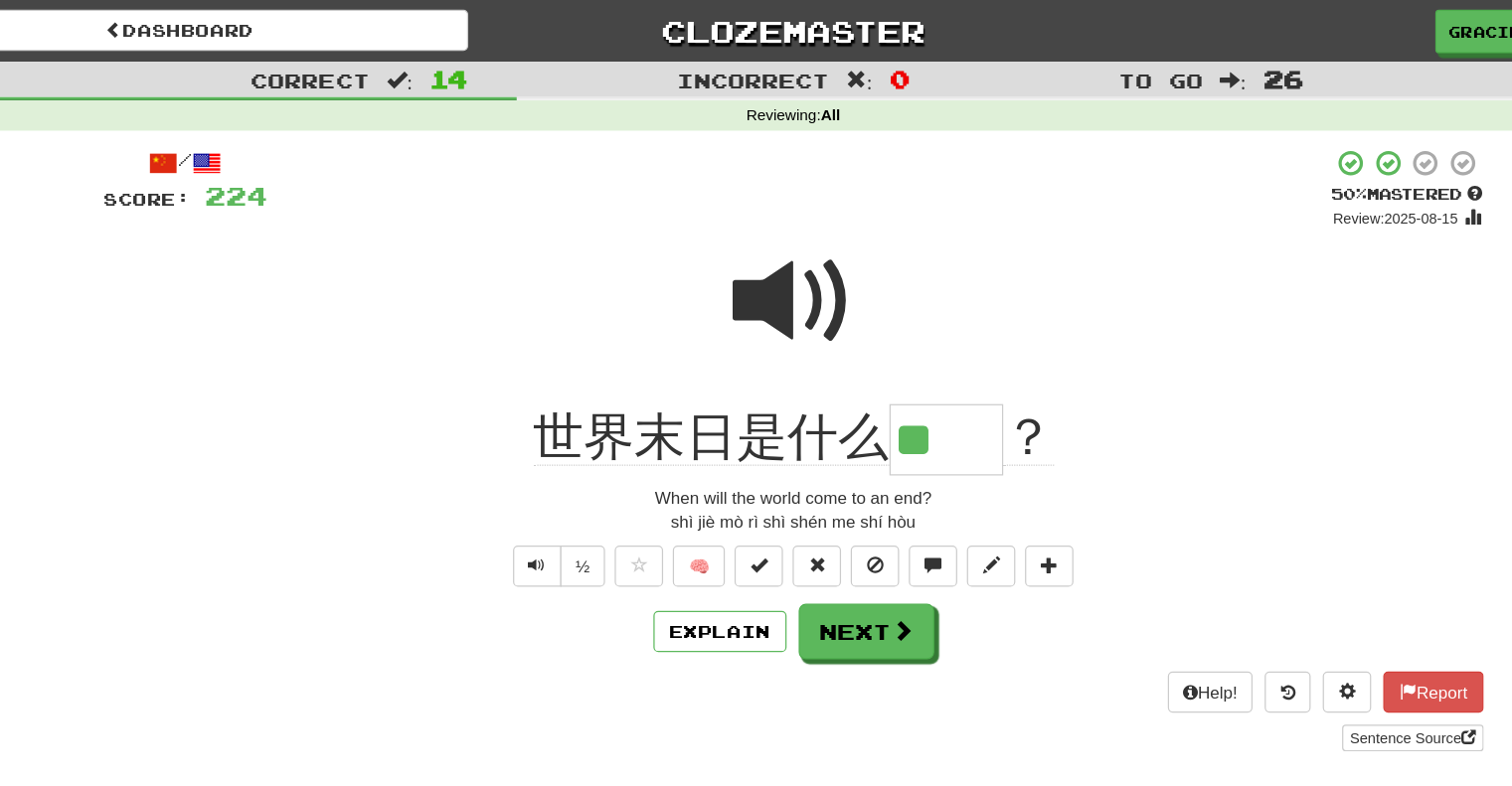 click on "世界末日是什么 ** ？" at bounding box center (756, 361) 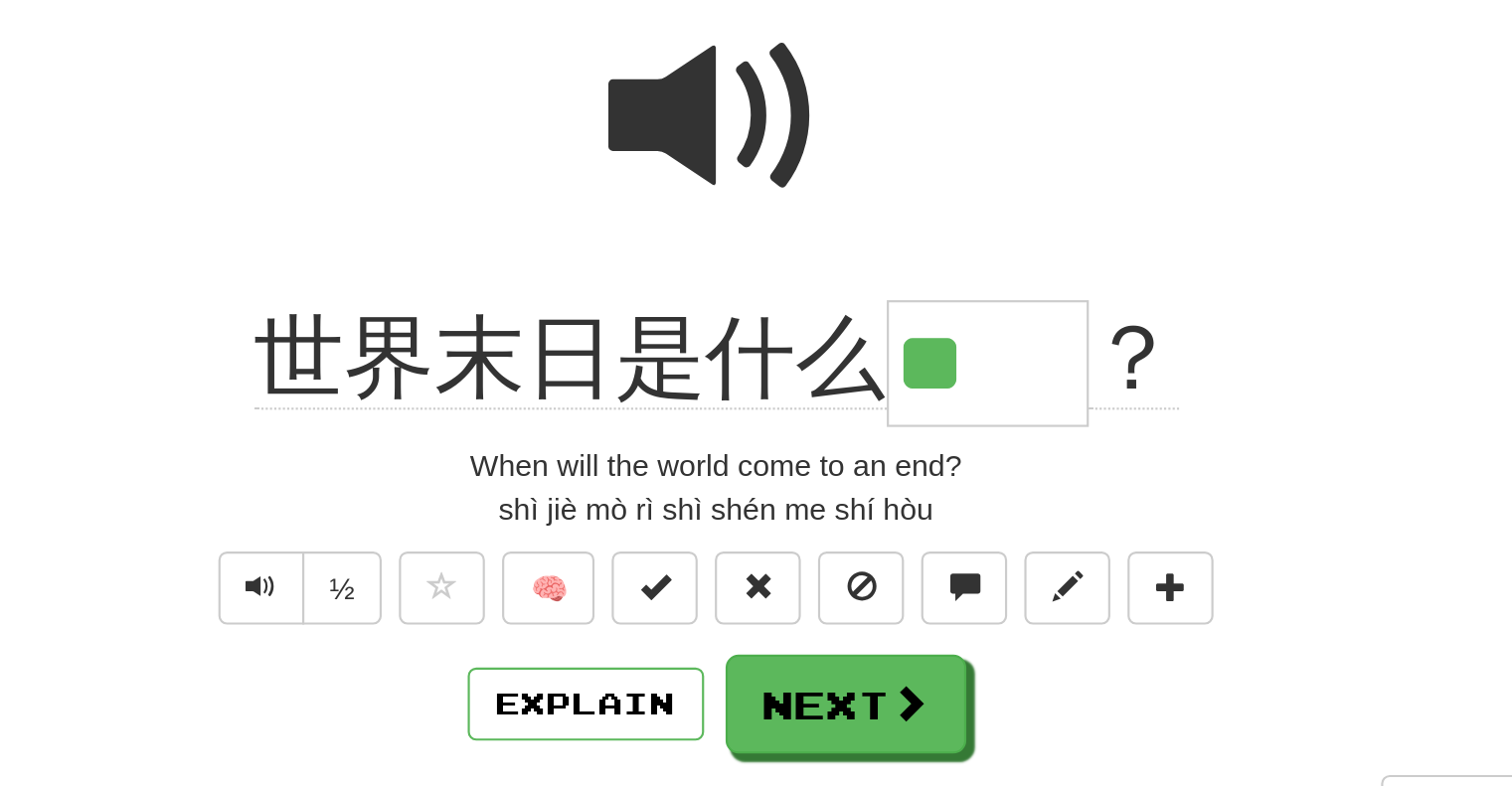 click on "世界末日是什么 ** ？" at bounding box center [756, 361] 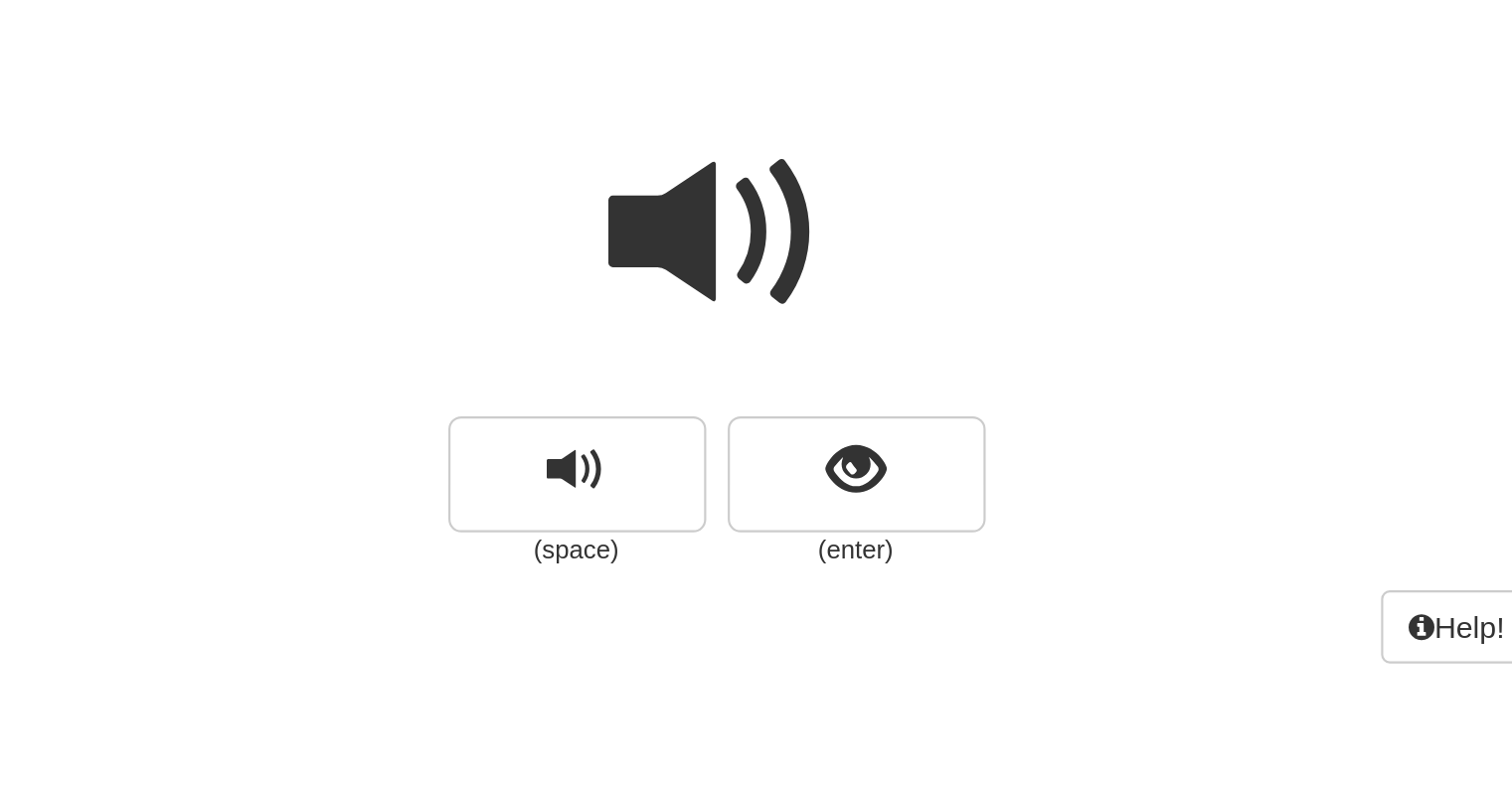 click at bounding box center [756, 235] 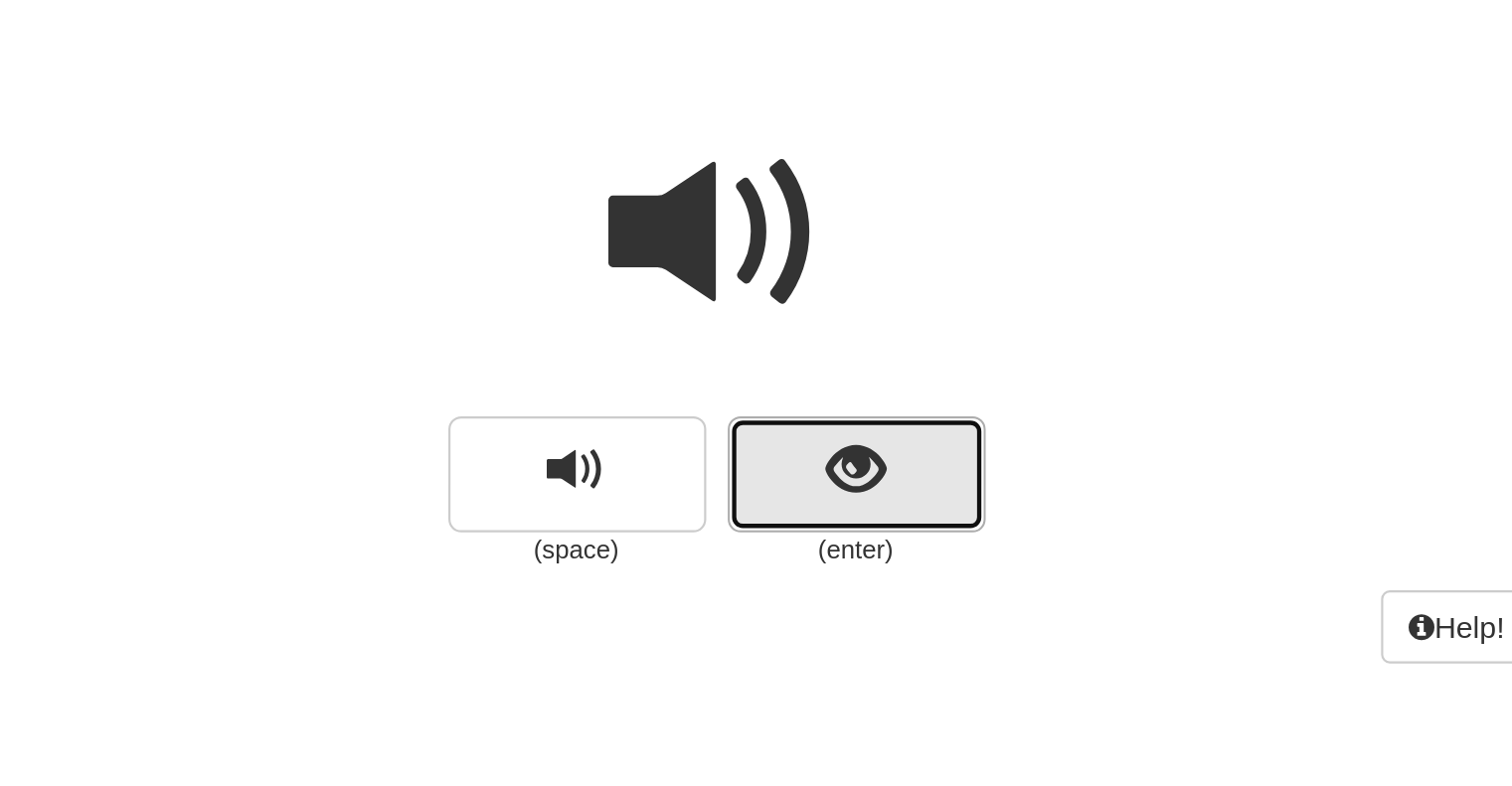 click at bounding box center [820, 344] 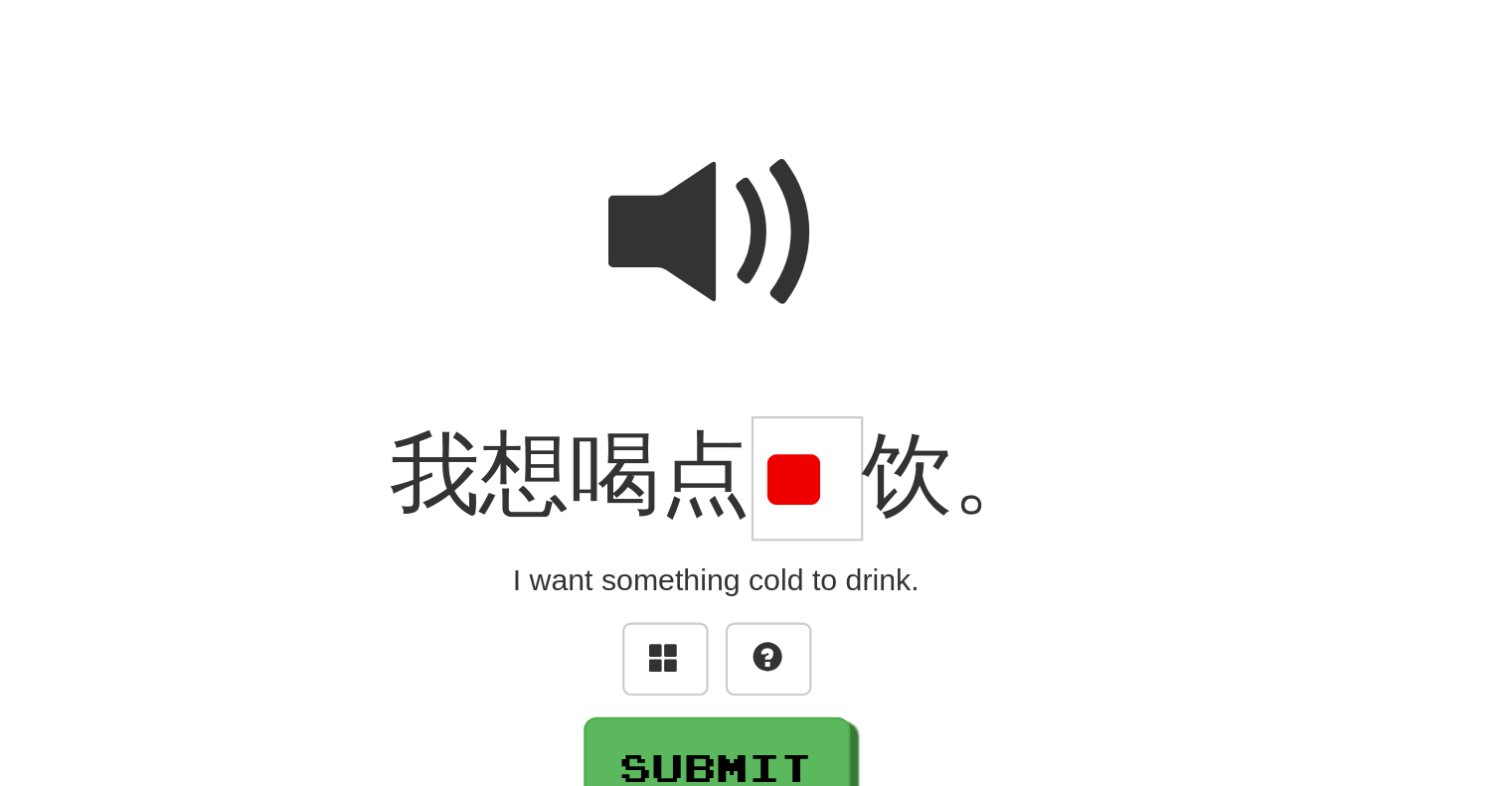 scroll, scrollTop: 0, scrollLeft: 0, axis: both 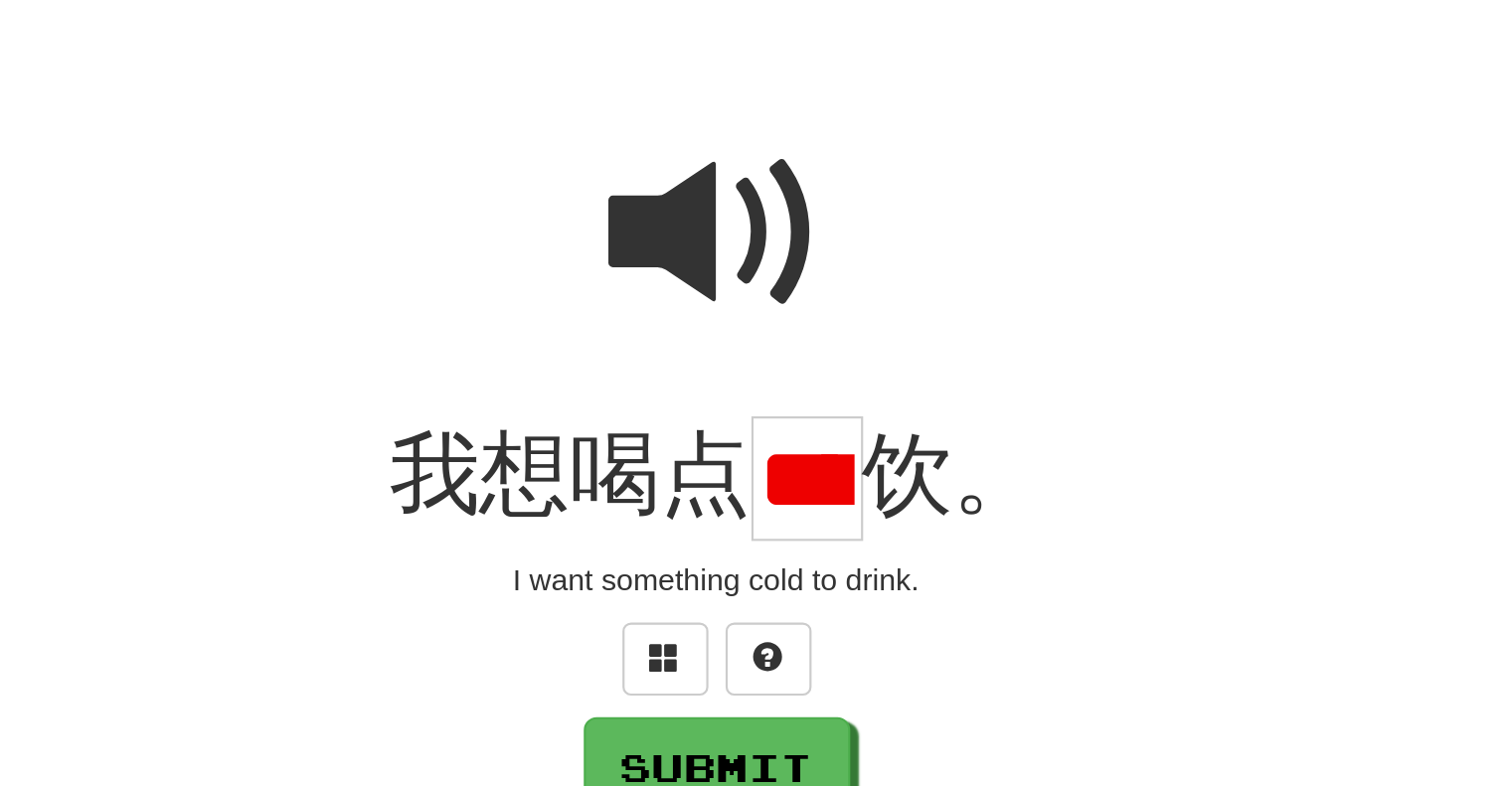 click on "我想喝点 **** 饮。" at bounding box center (756, 348) 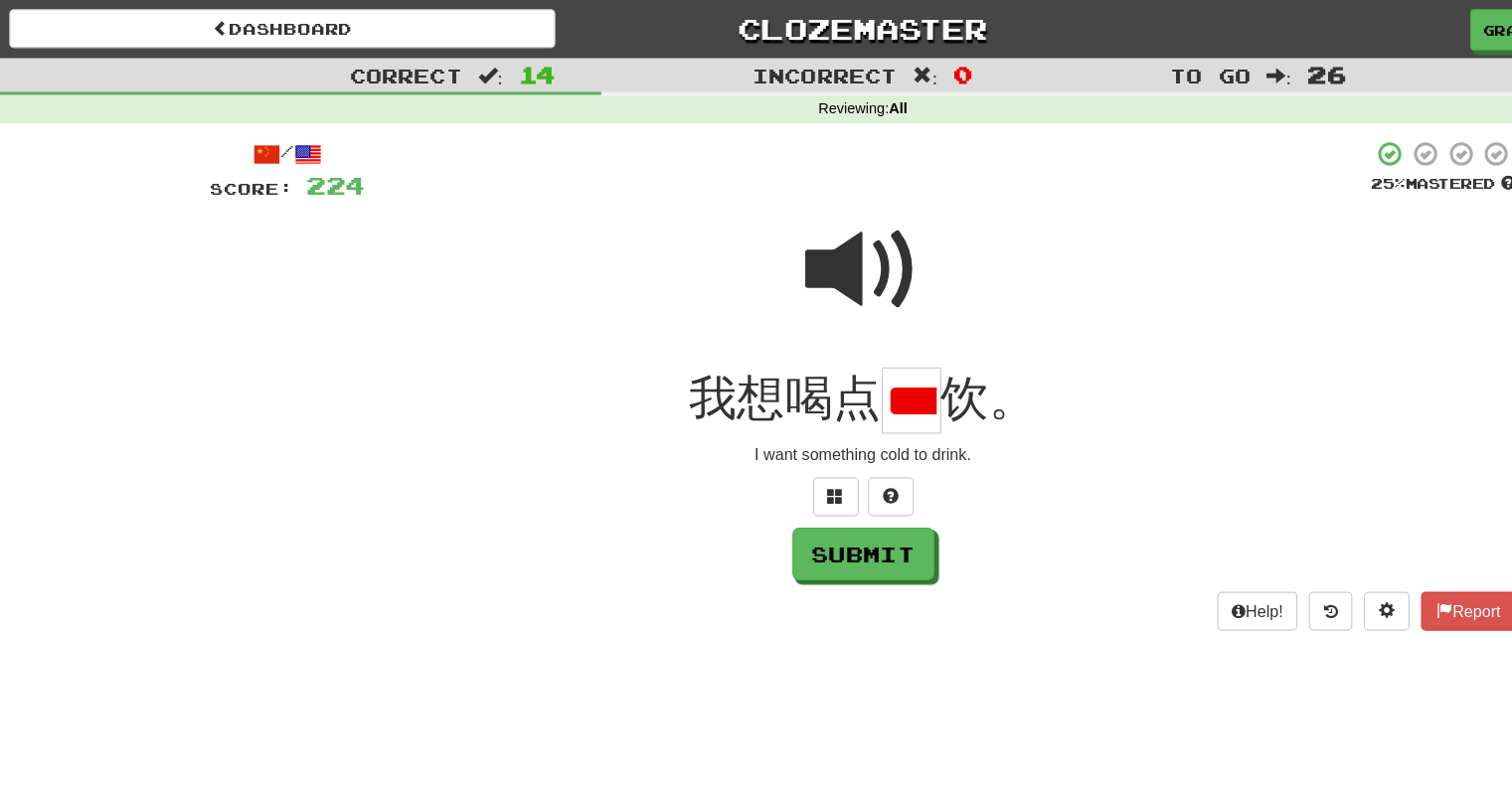 click on "****" at bounding box center [798, 348] 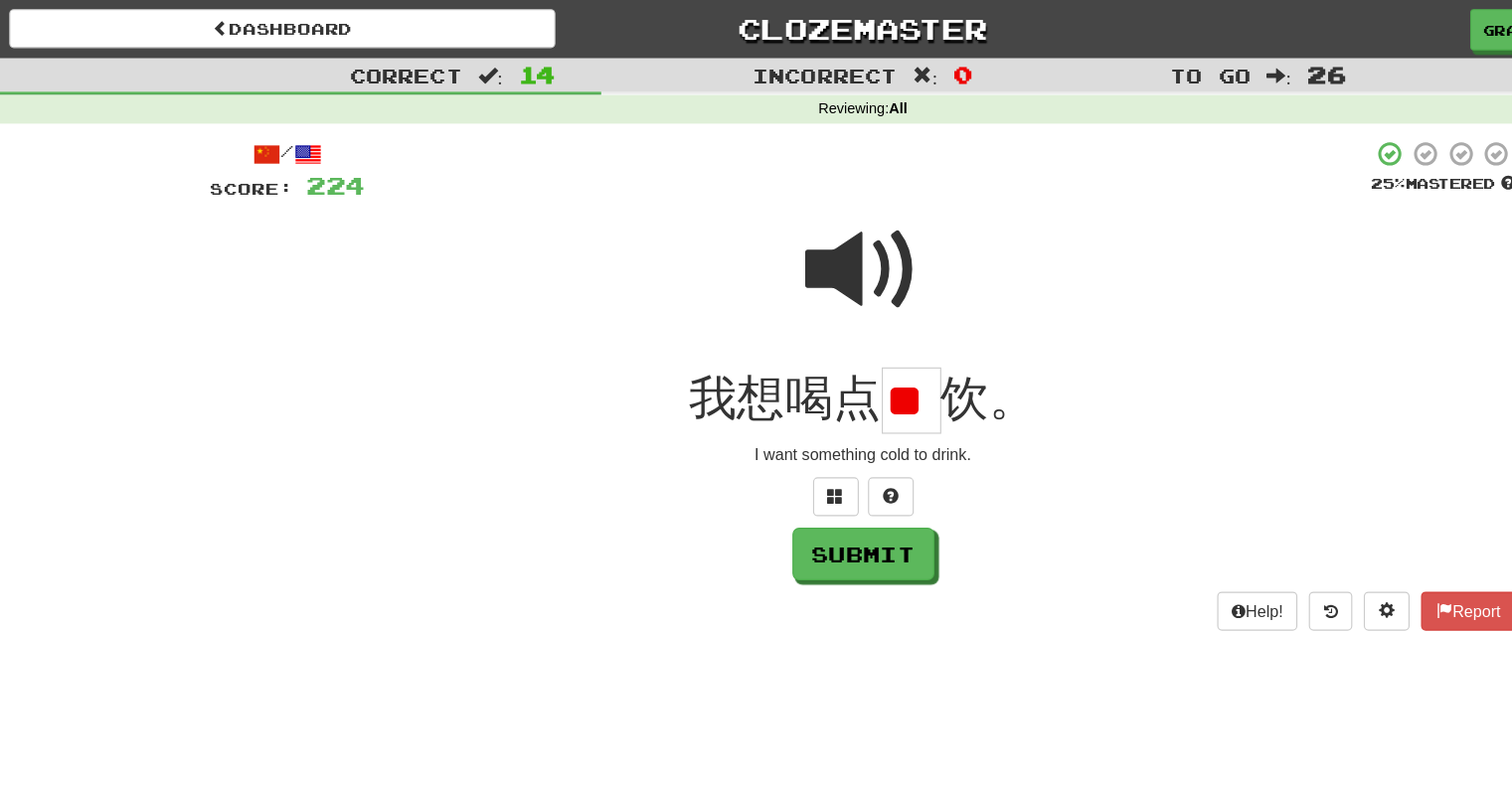 type on "*" 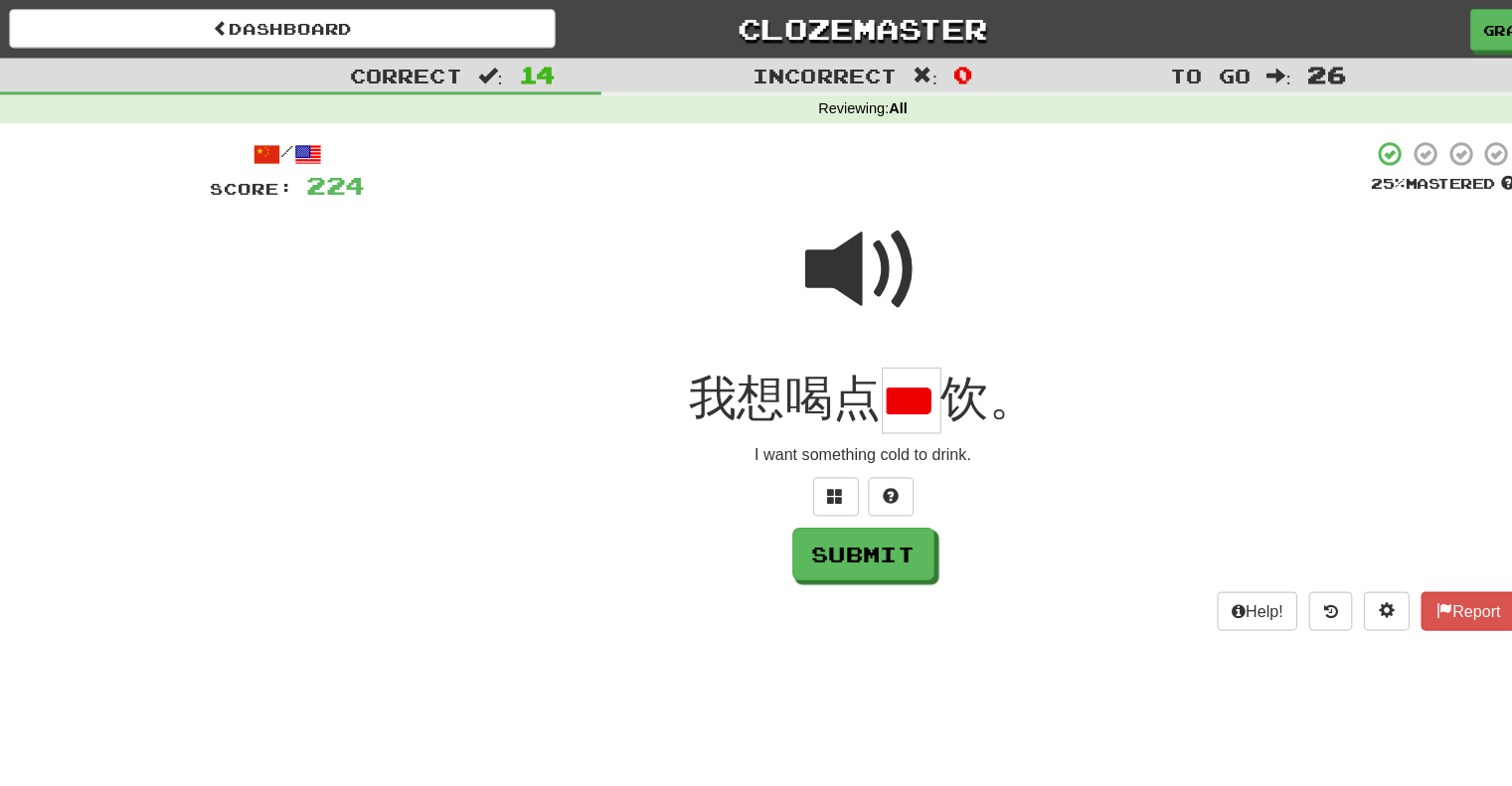 type on "****" 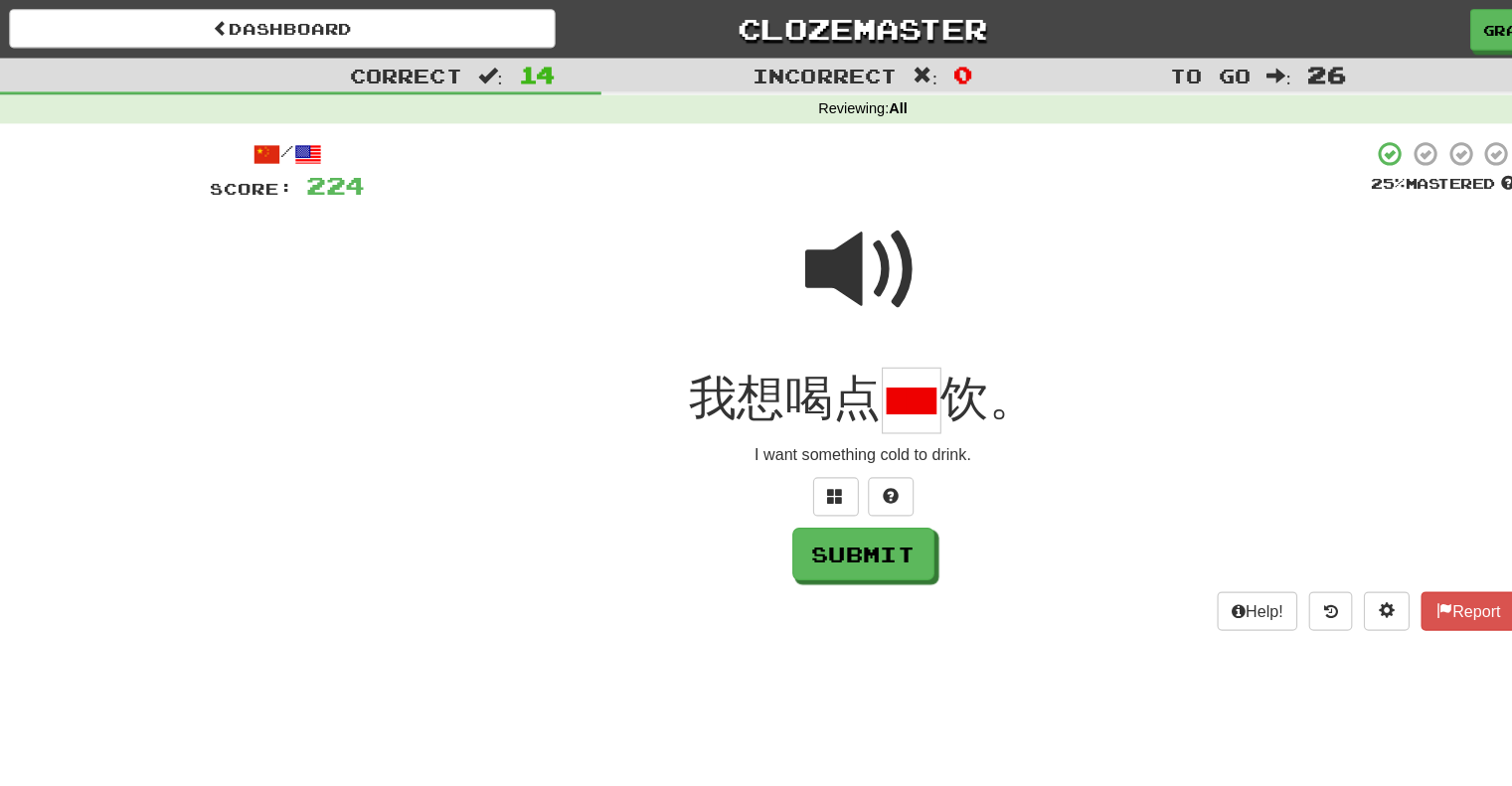 scroll, scrollTop: 0, scrollLeft: 34, axis: horizontal 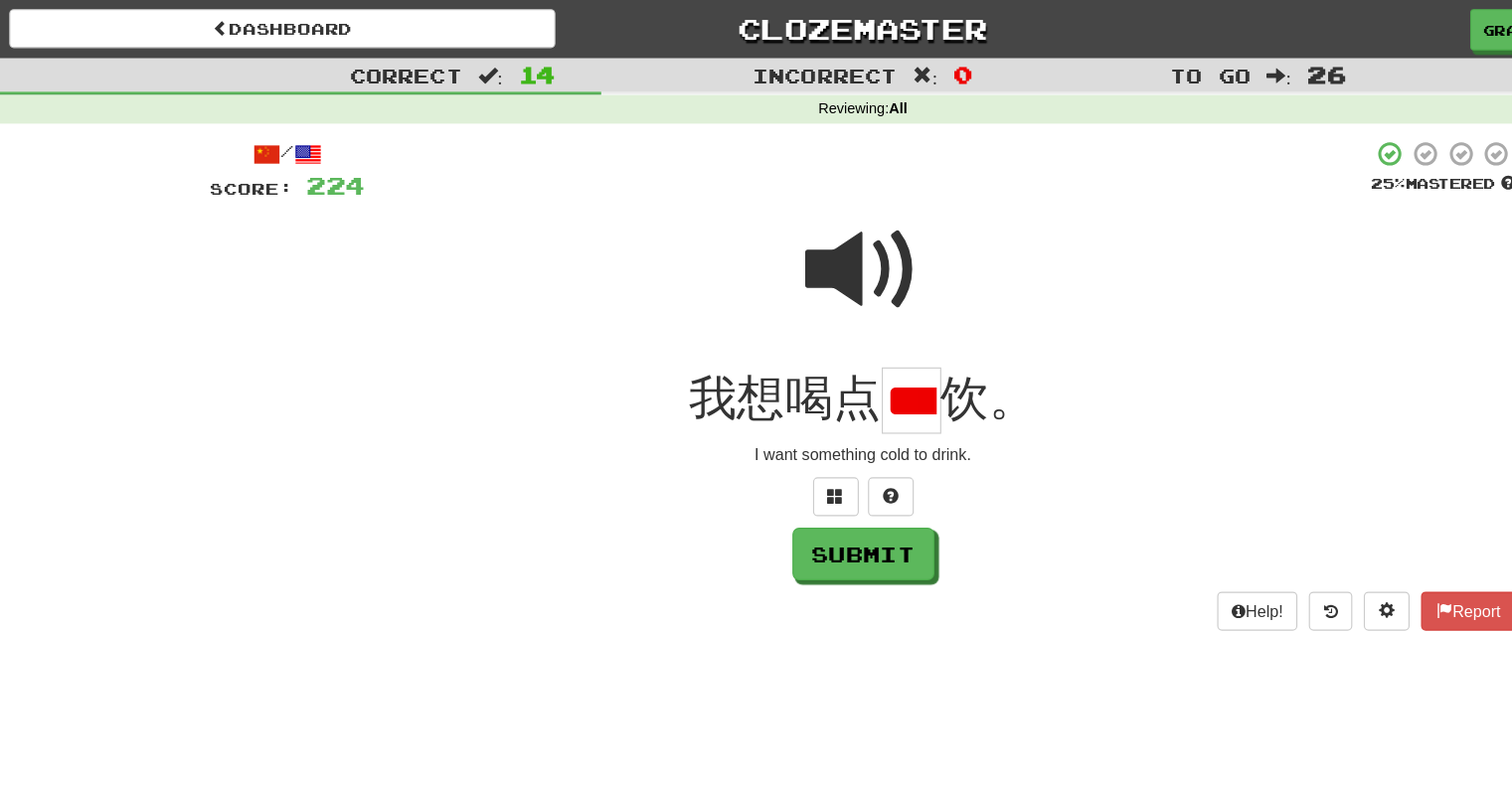 click at bounding box center (756, 247) 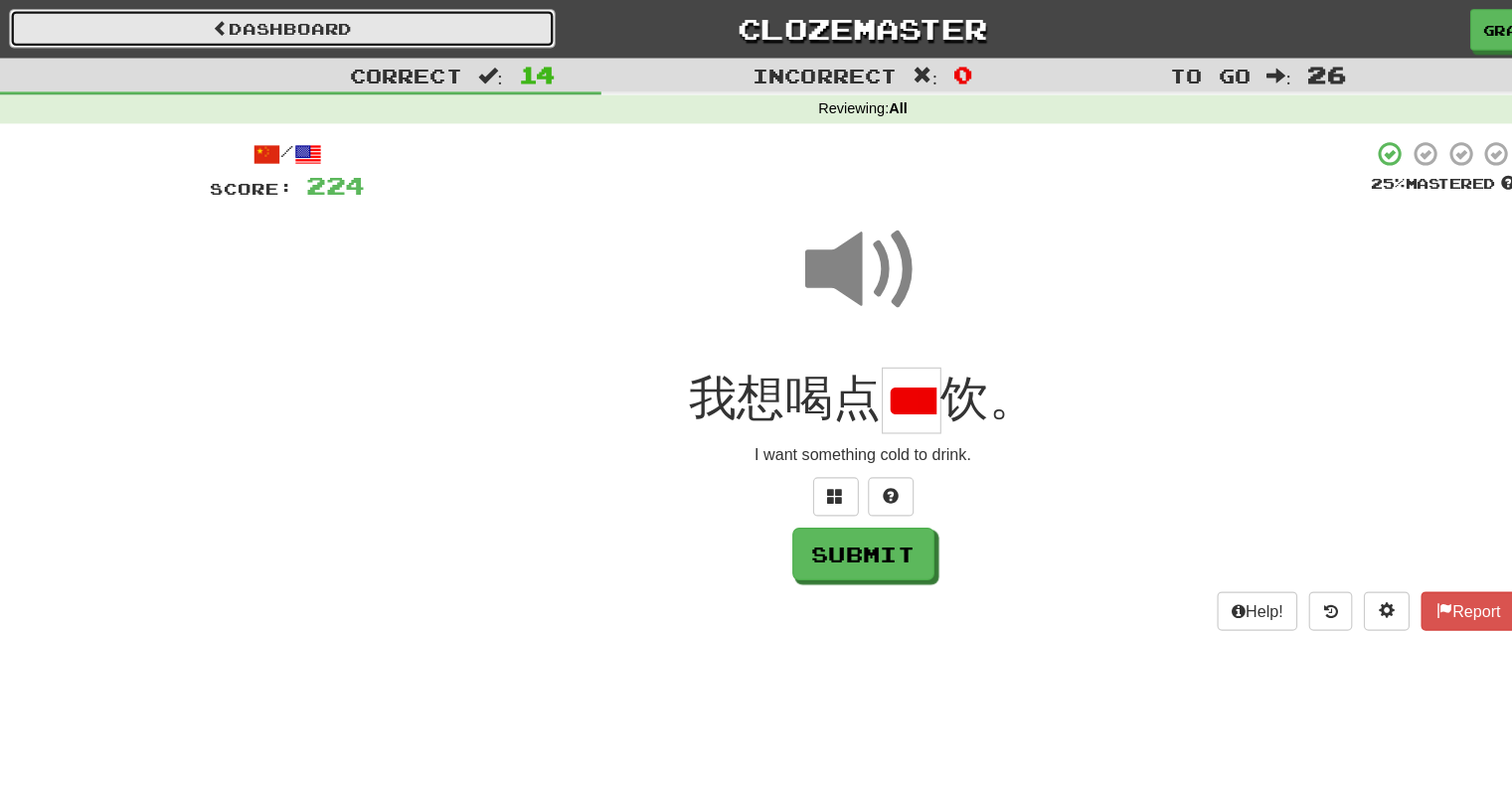 click on "Dashboard" at bounding box center [252, 25] 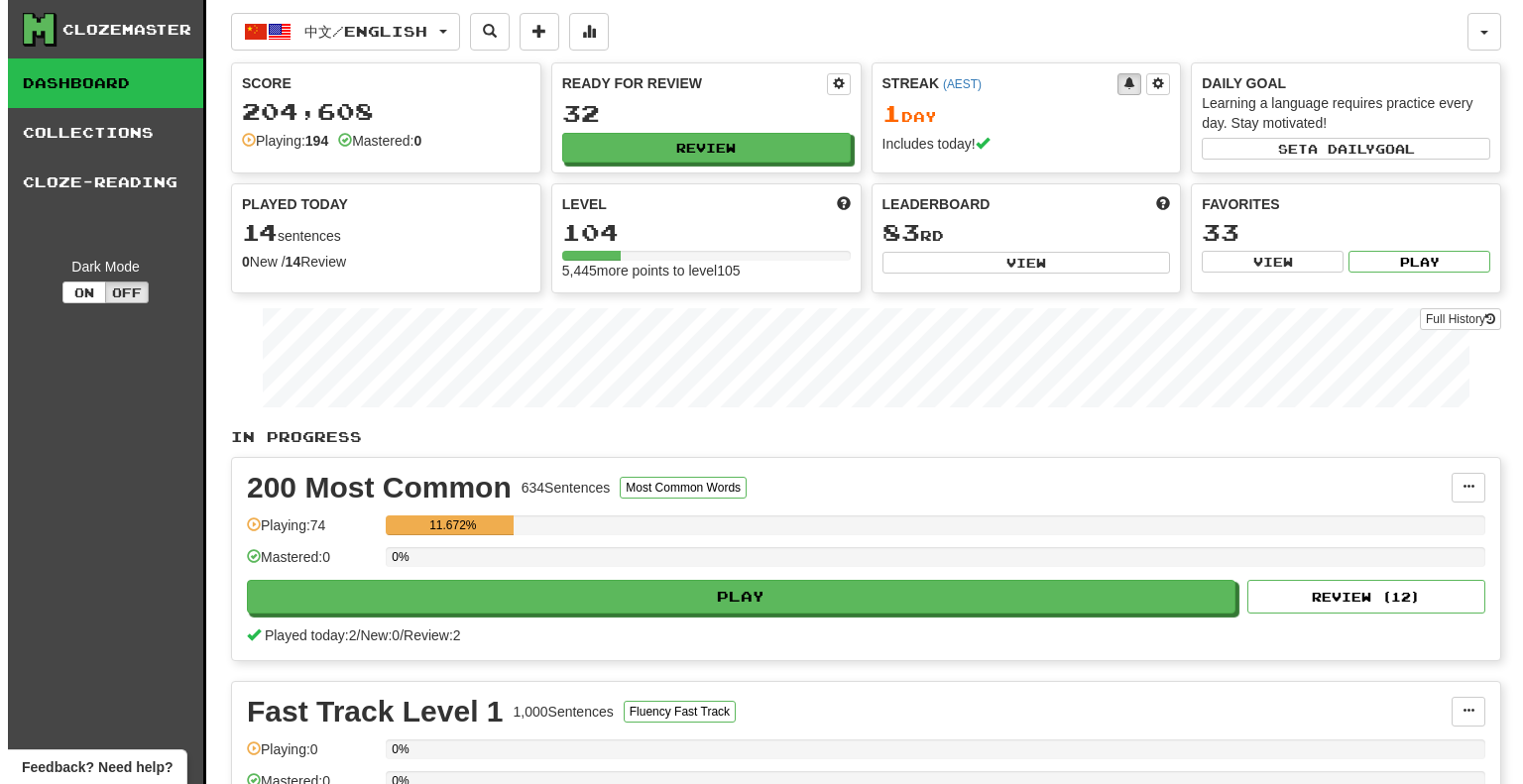 scroll, scrollTop: 0, scrollLeft: 0, axis: both 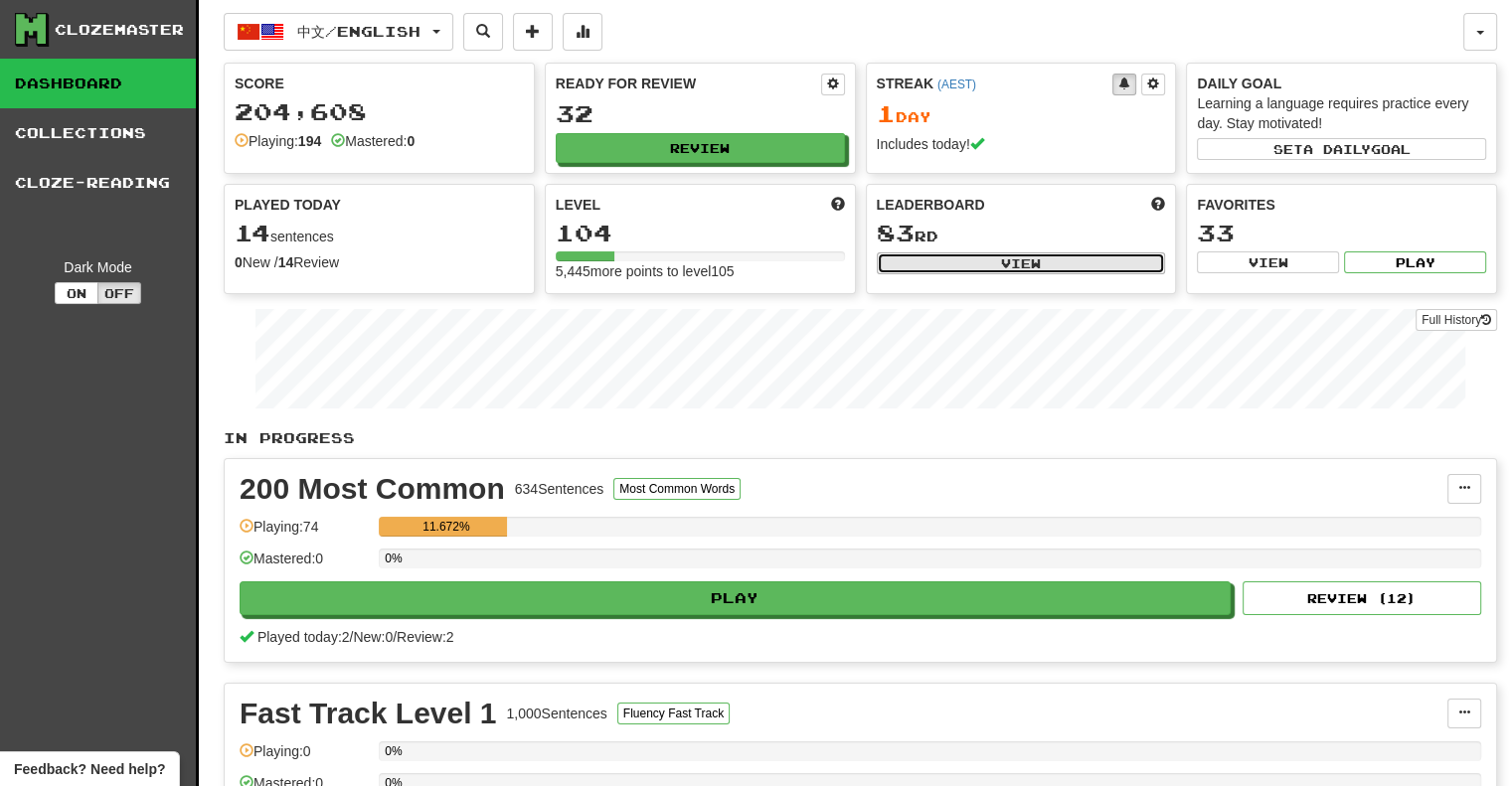 click on "View" at bounding box center [1021, 263] 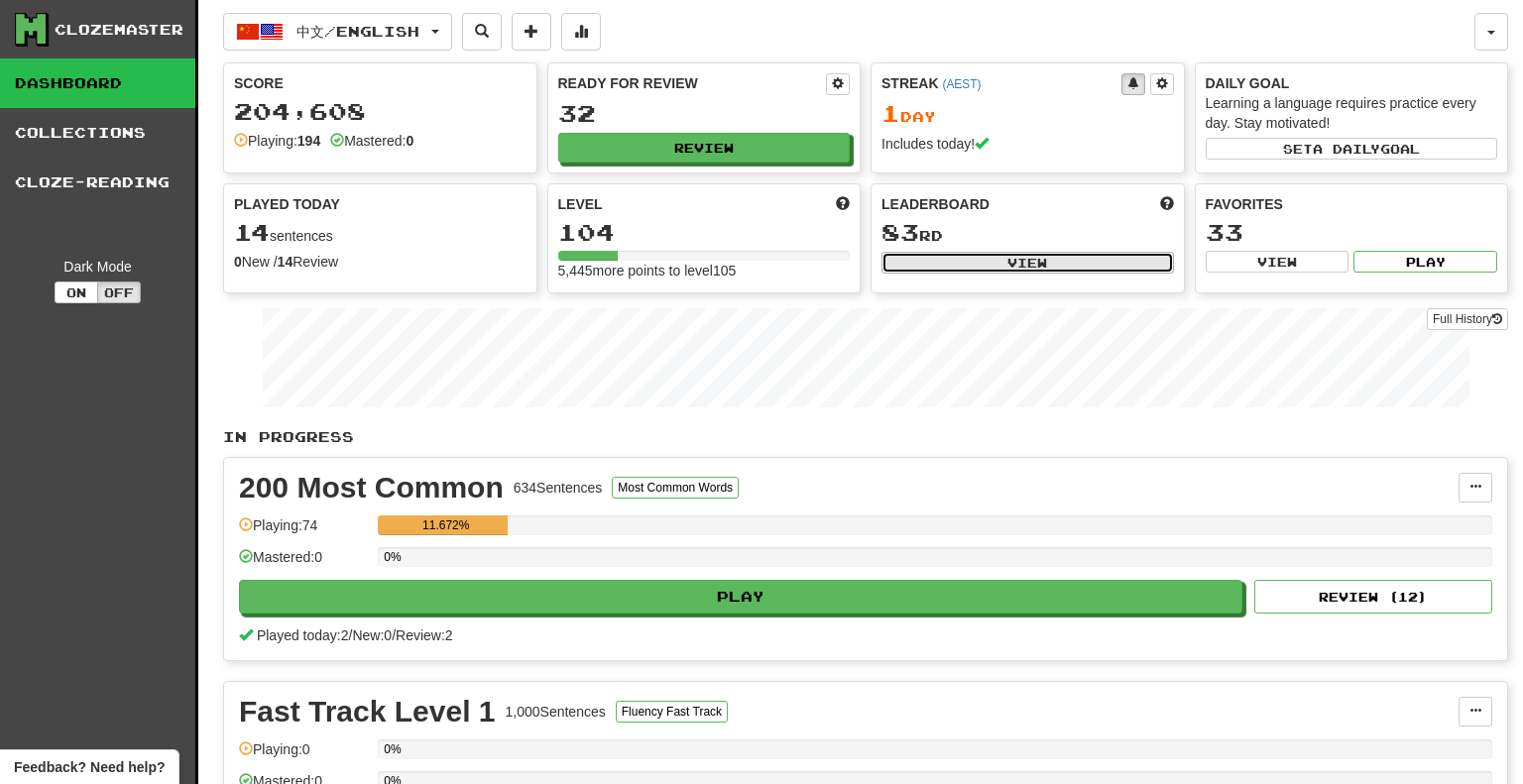 select on "**********" 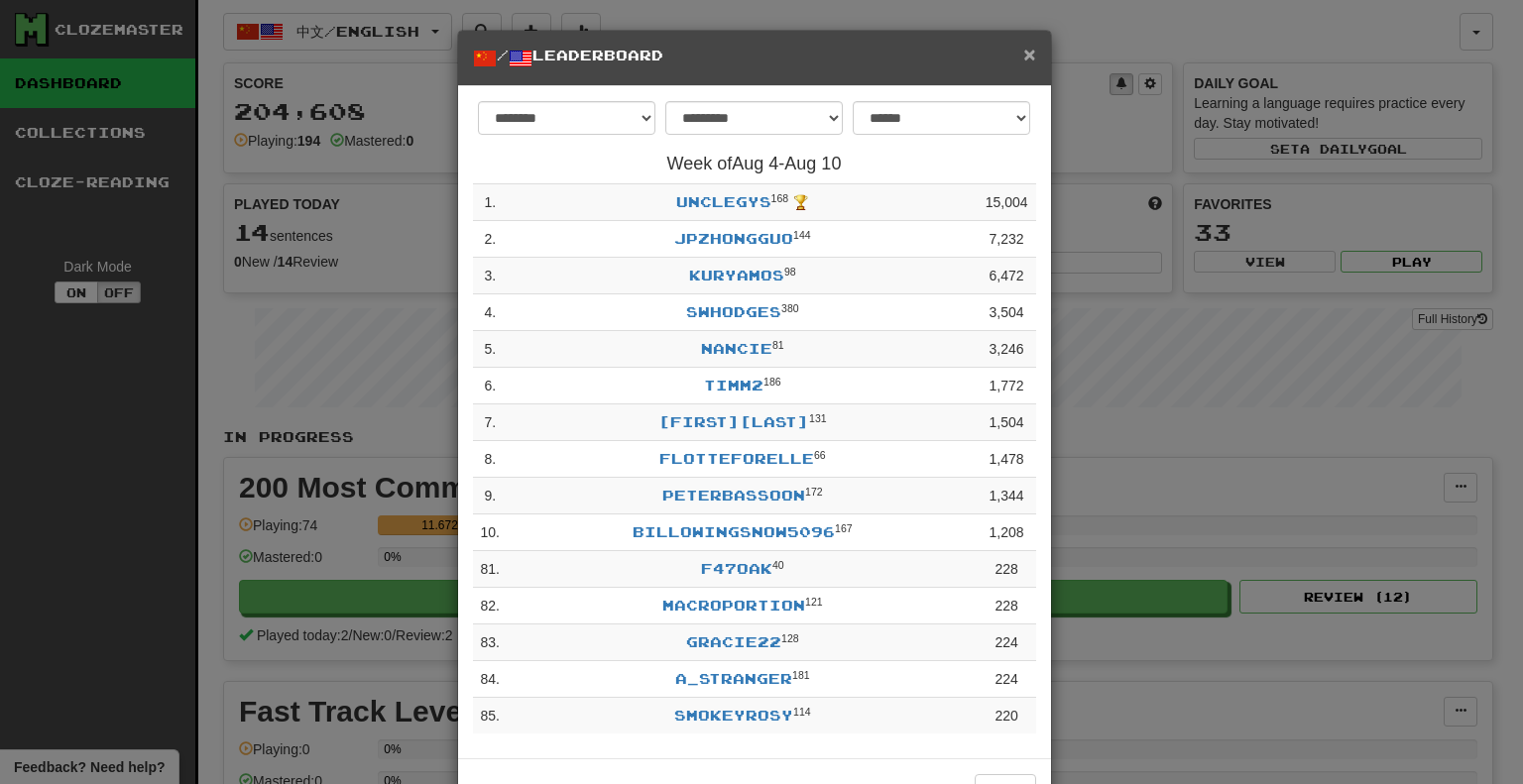 click on "×" at bounding box center [1029, 54] 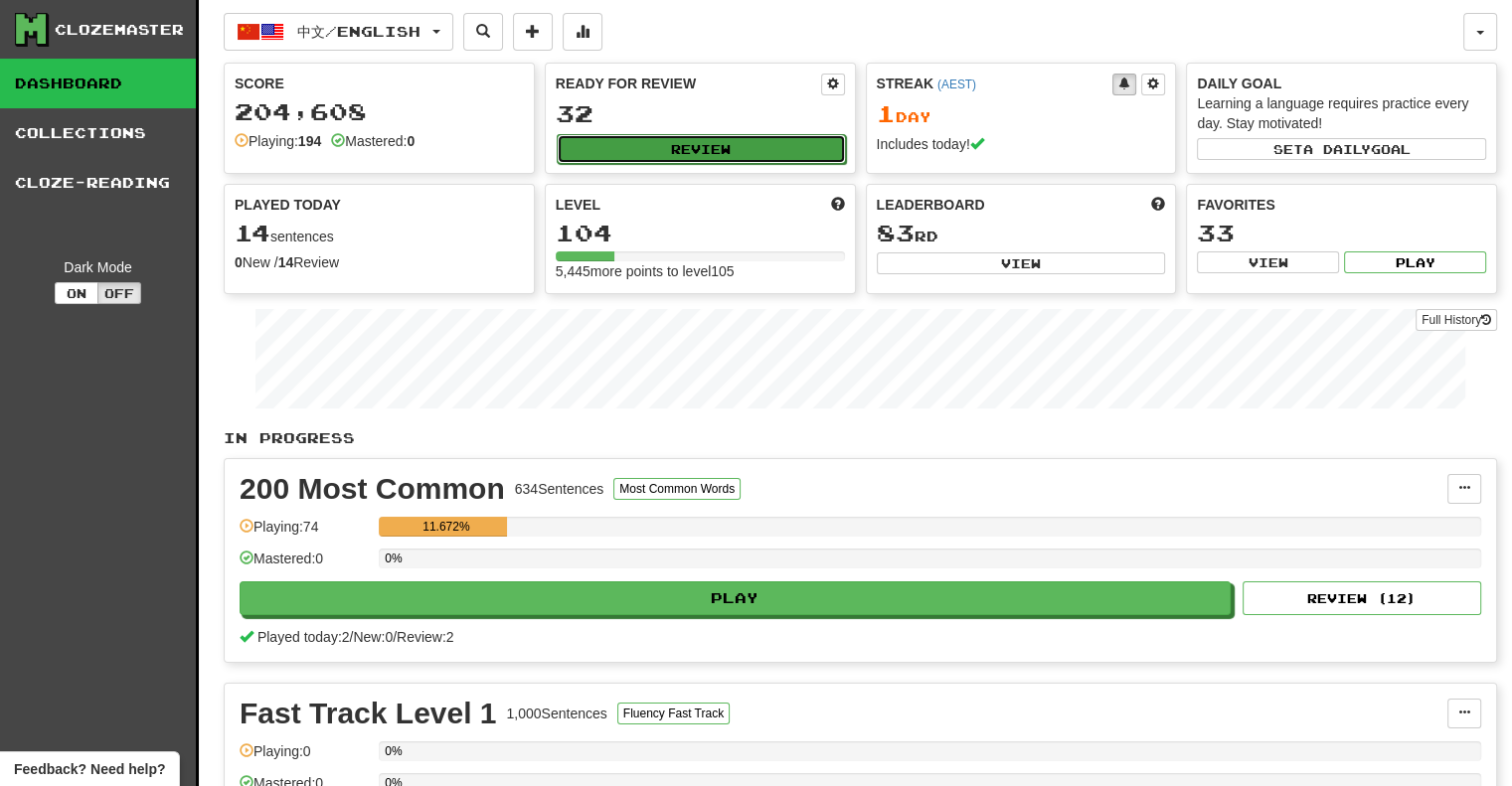 click on "Review" at bounding box center (701, 149) 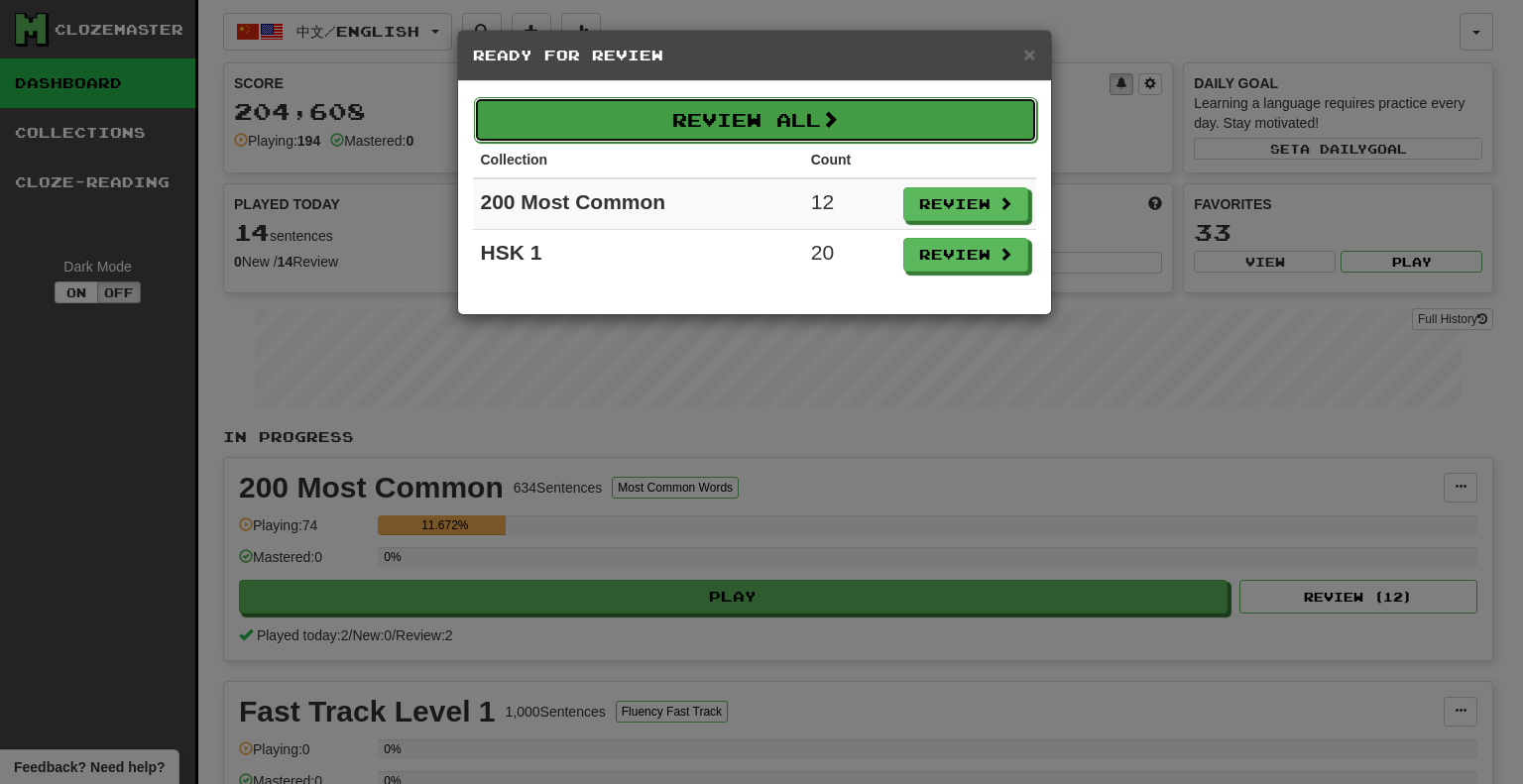 click at bounding box center (830, 119) 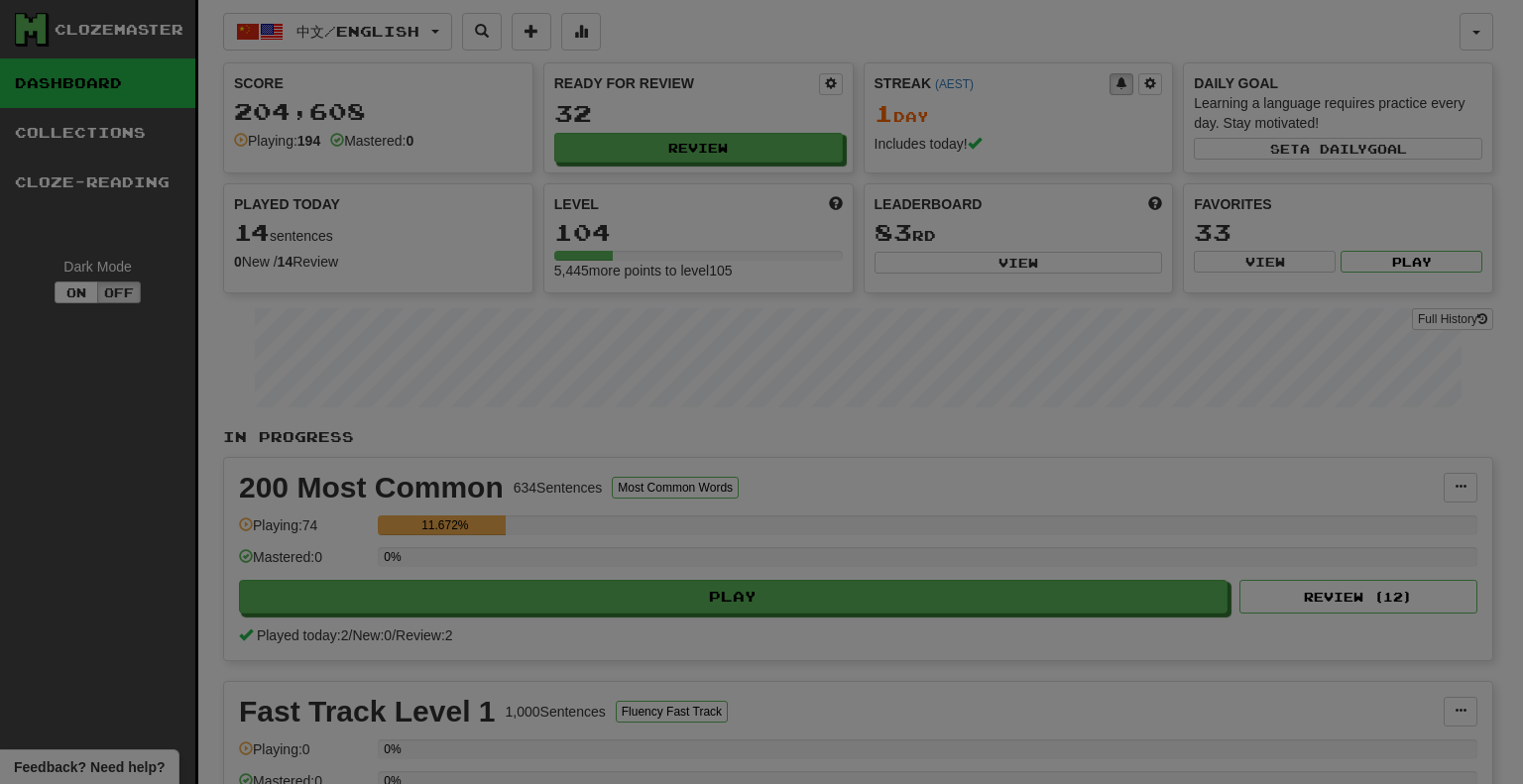select on "**" 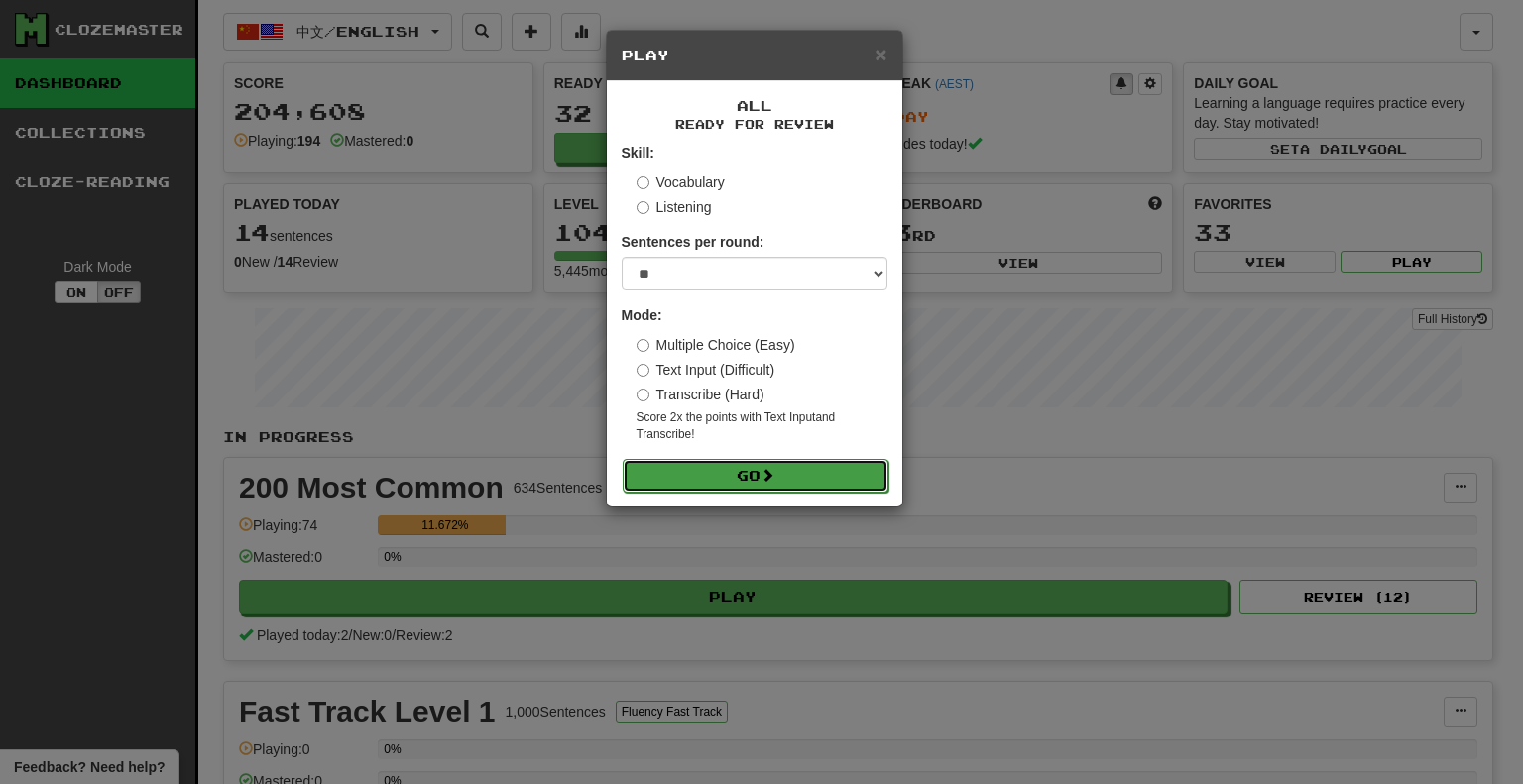 click on "Go" at bounding box center [756, 476] 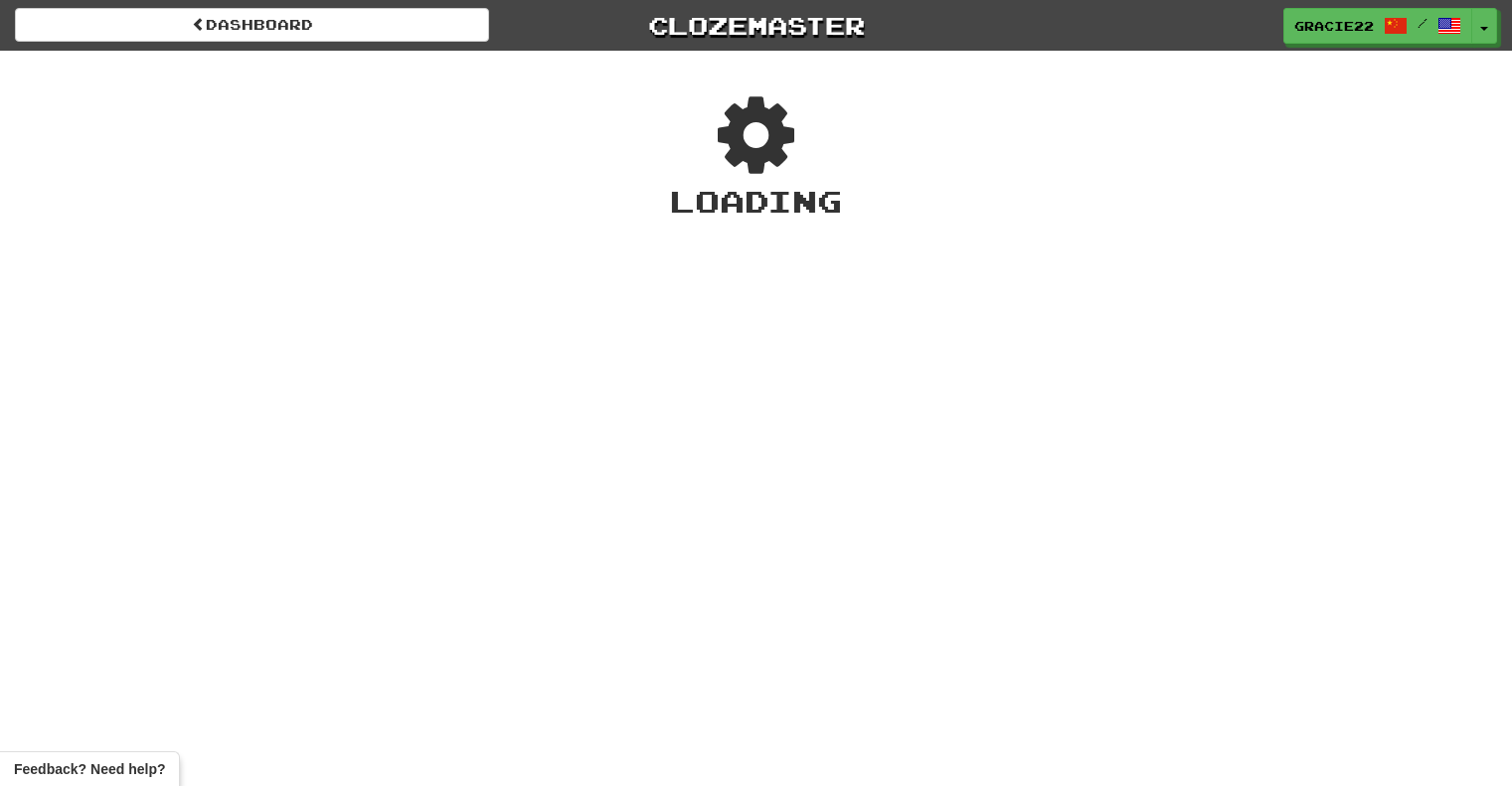scroll, scrollTop: 0, scrollLeft: 0, axis: both 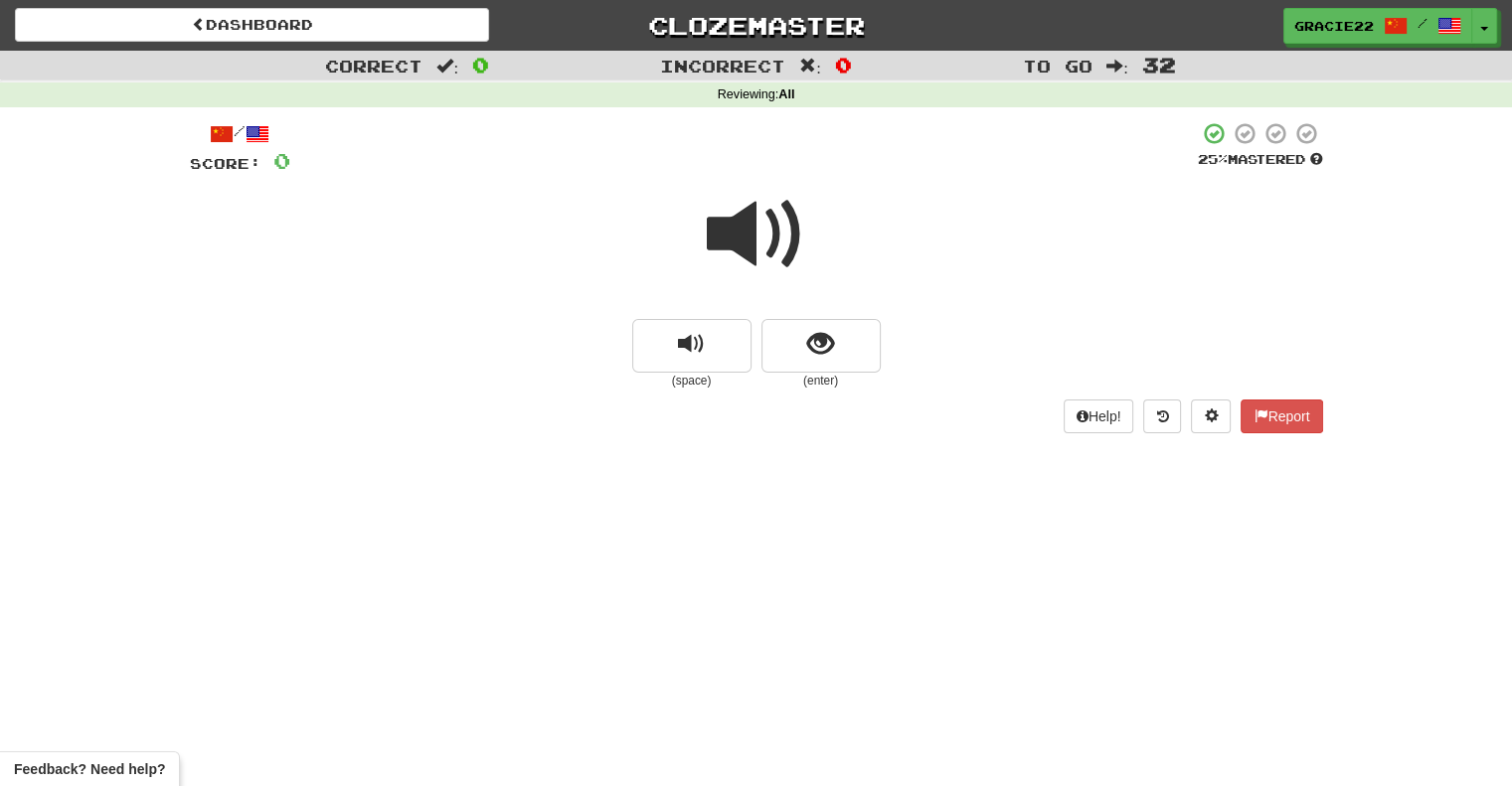 click at bounding box center (756, 235) 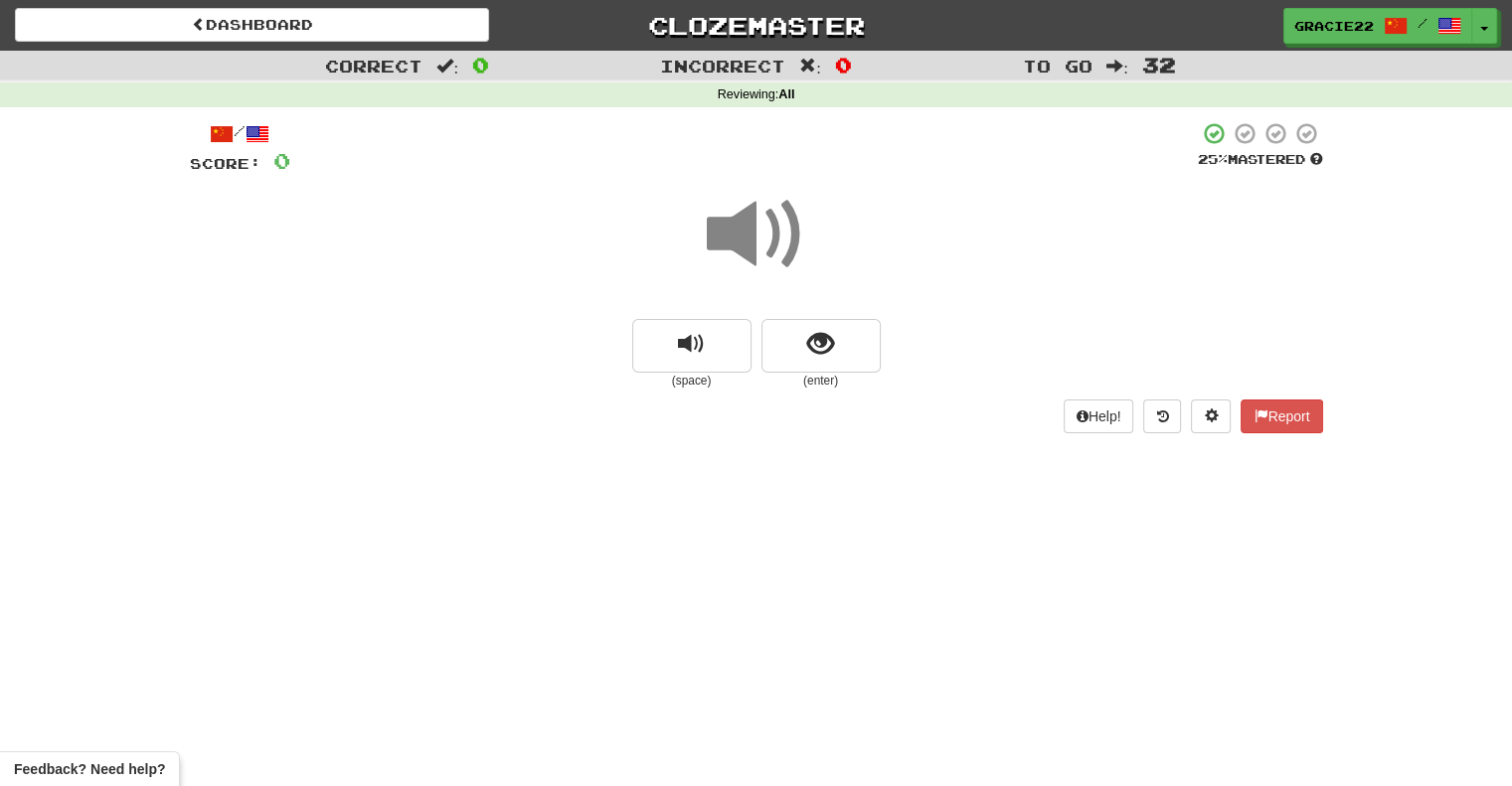 click at bounding box center (756, 235) 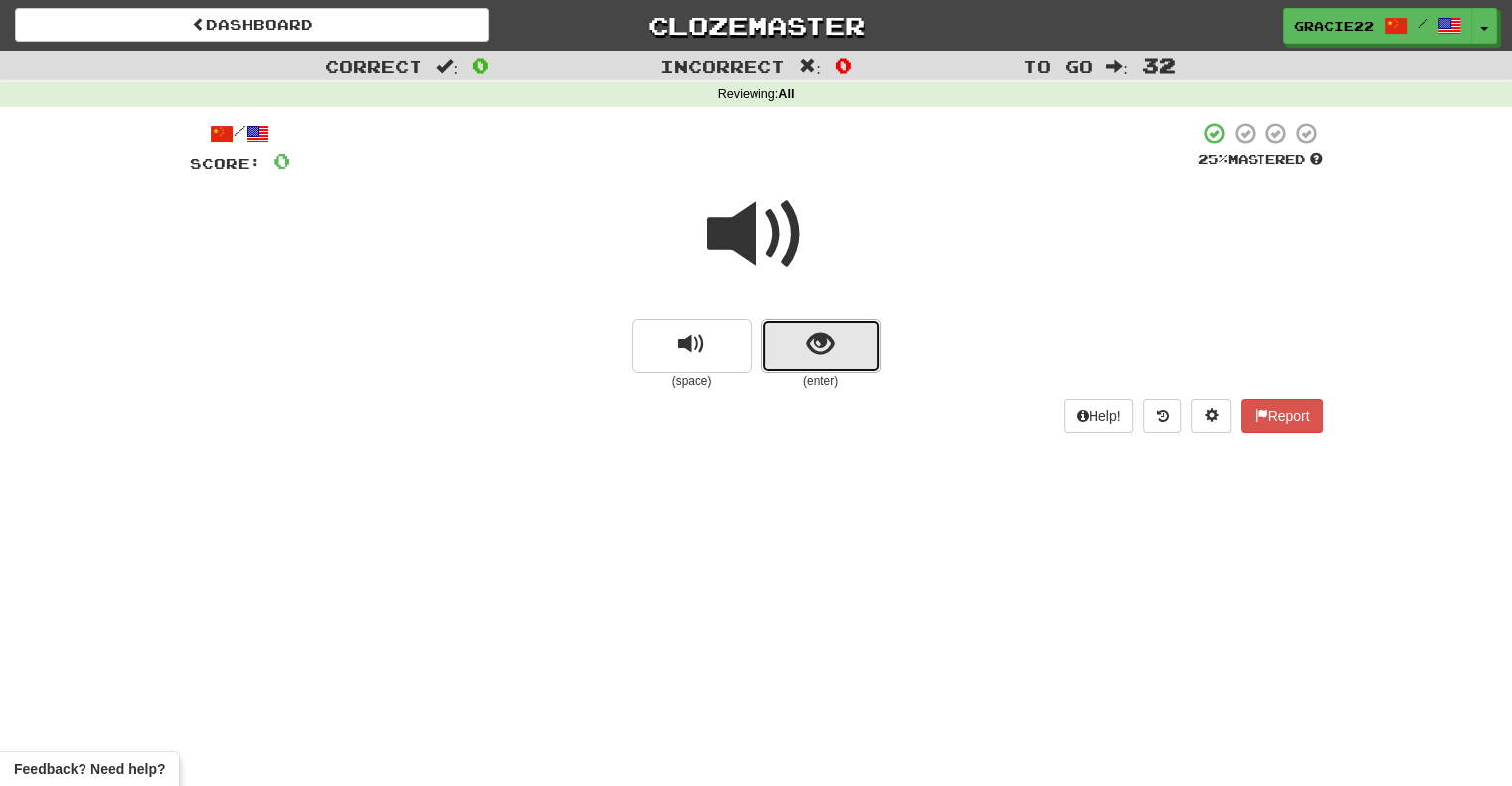 click at bounding box center (820, 344) 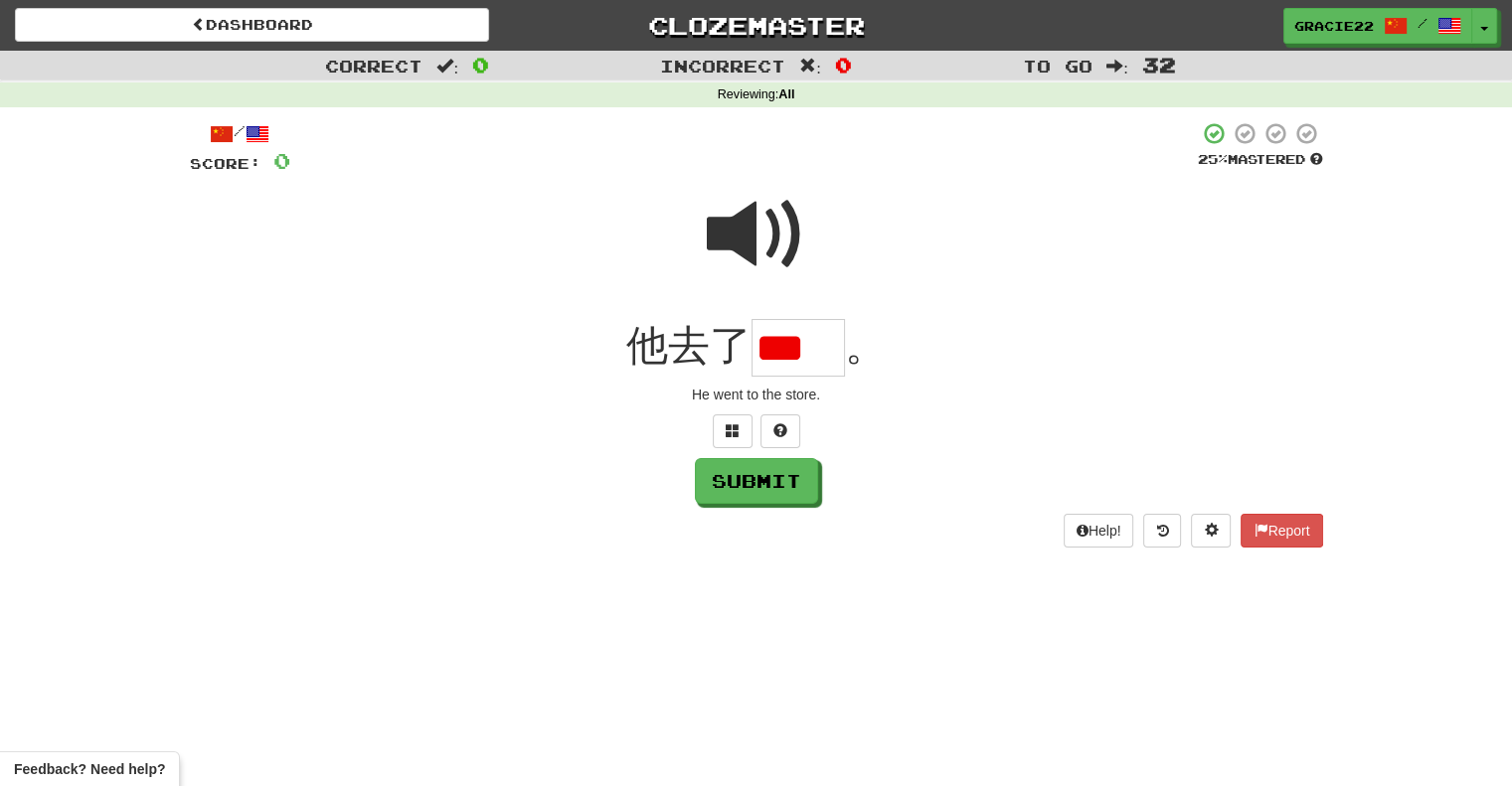 scroll, scrollTop: 0, scrollLeft: 0, axis: both 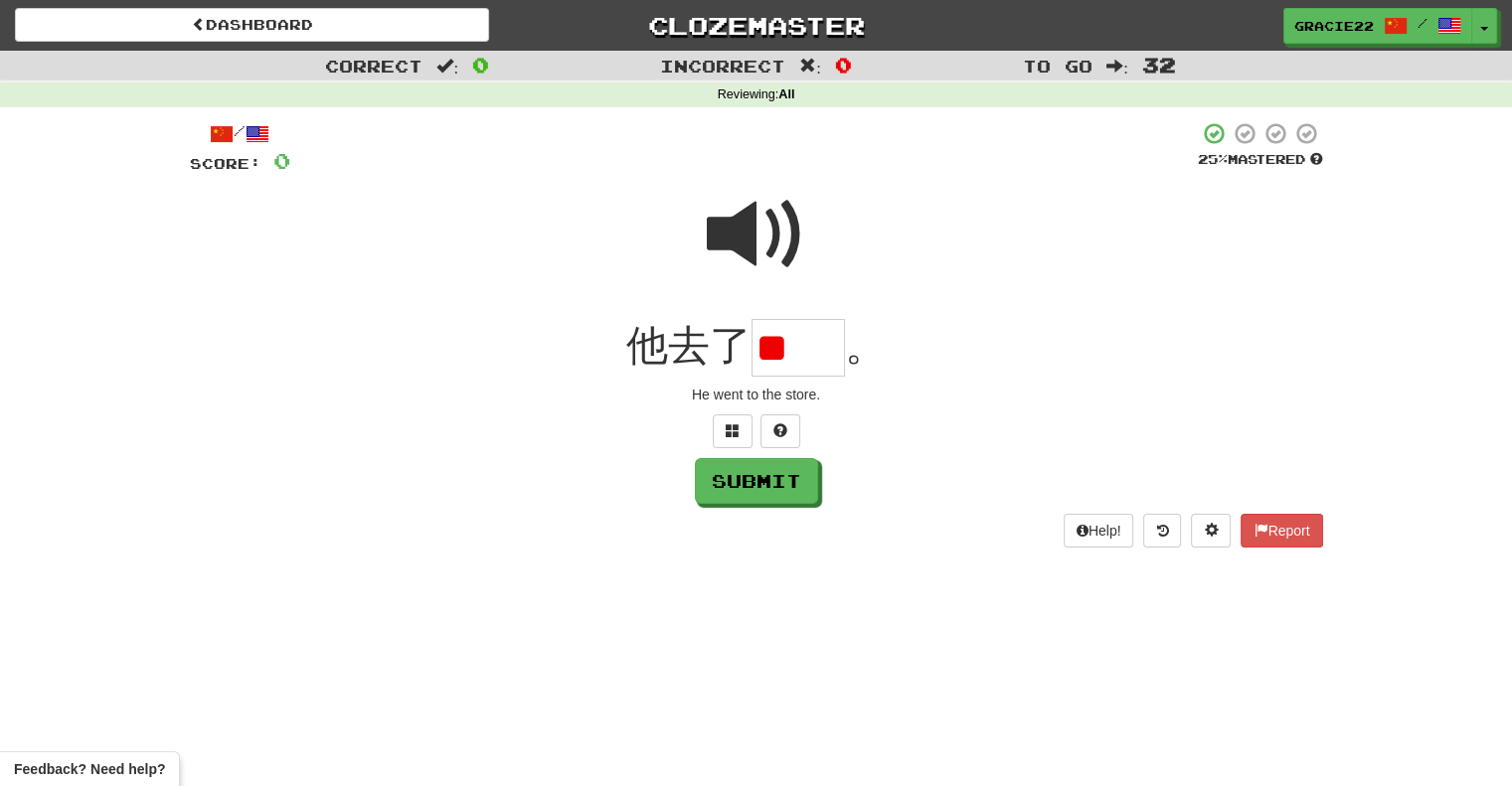 type on "*" 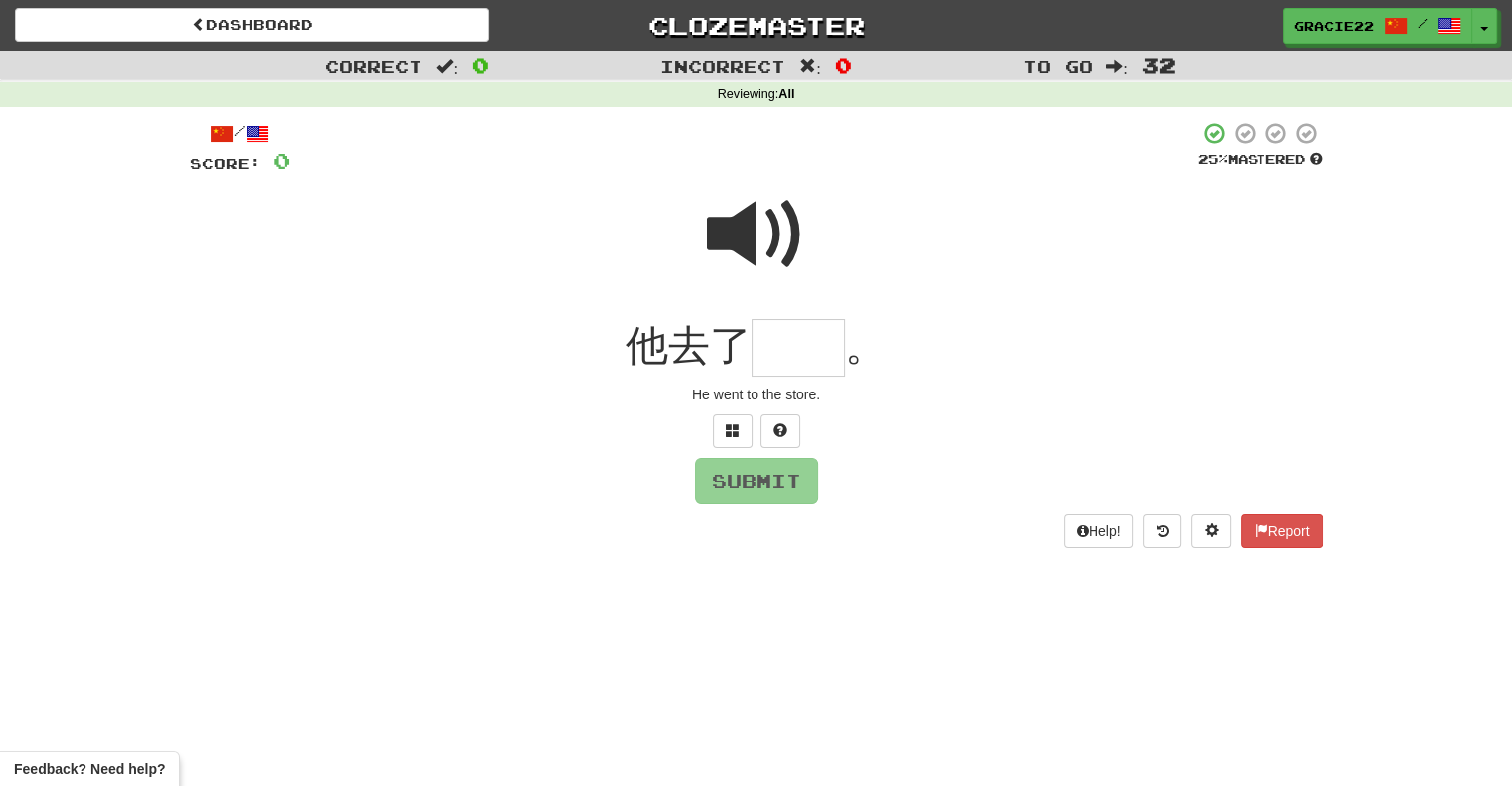 click on "Dashboard
Clozemaster
Gracie22
/
Toggle Dropdown
Dashboard
Leaderboard
Activity Feed
Notifications
Profile
Discussions
Polski
/
English
Streak:
0
Review:
80
Points Today: 0
中文
/
English
Streak:
1
Review:
32
Points Today: 224
Languages
Account
Logout
Gracie22
/
Toggle Dropdown
Dashboard
Leaderboard
Activity Feed
Notifications
Profile
Discussions
Polski
/
English
Streak:
0
Review:
80
Points Today: 0
中文
/
English
Streak:
1
Review:
32
Points Today: 224
Languages
Account
Logout
clozemaster
Correct   :   0 Incorrect   :   0" at bounding box center (756, 393) 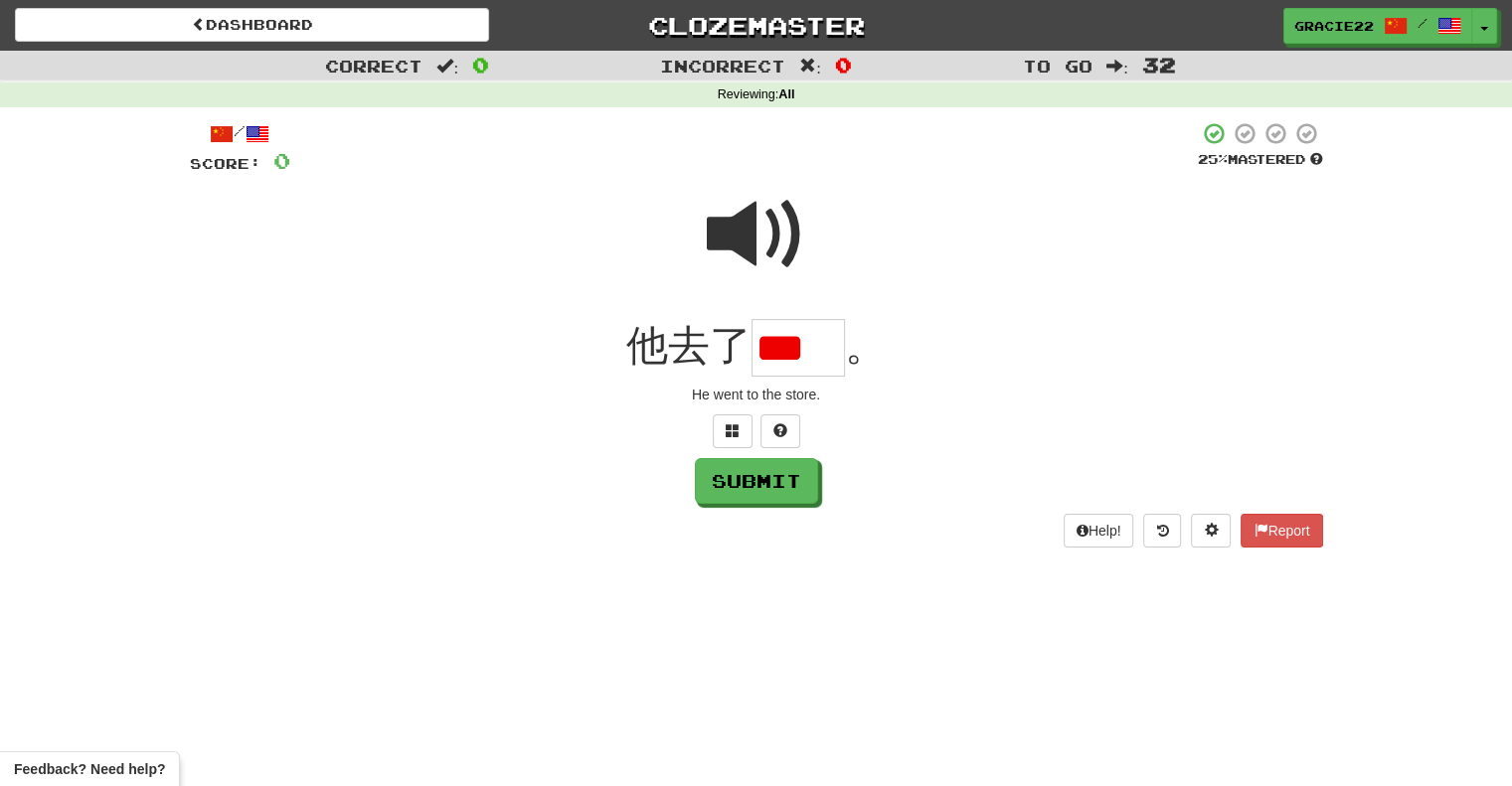 scroll, scrollTop: 0, scrollLeft: 0, axis: both 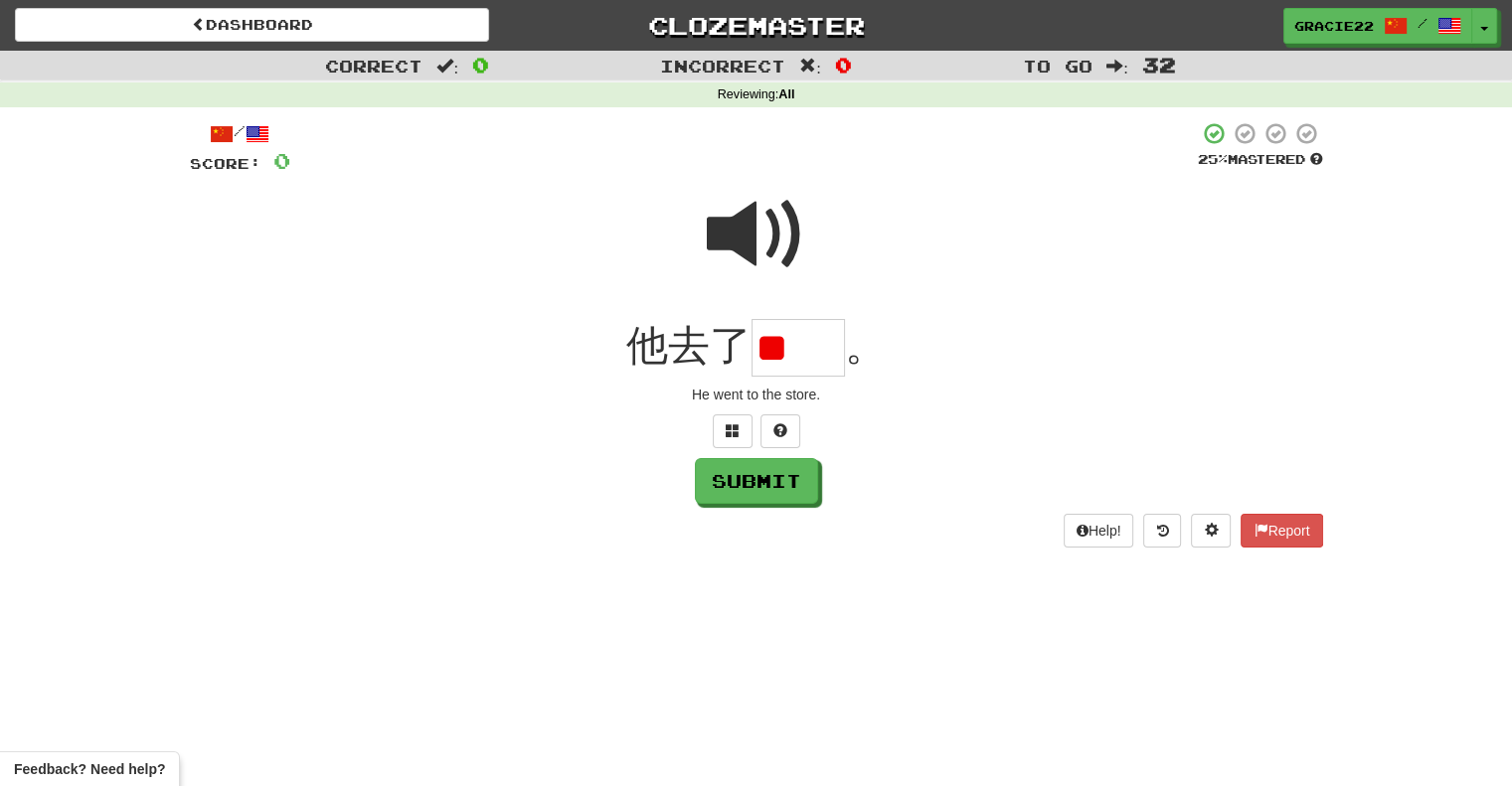 type on "*" 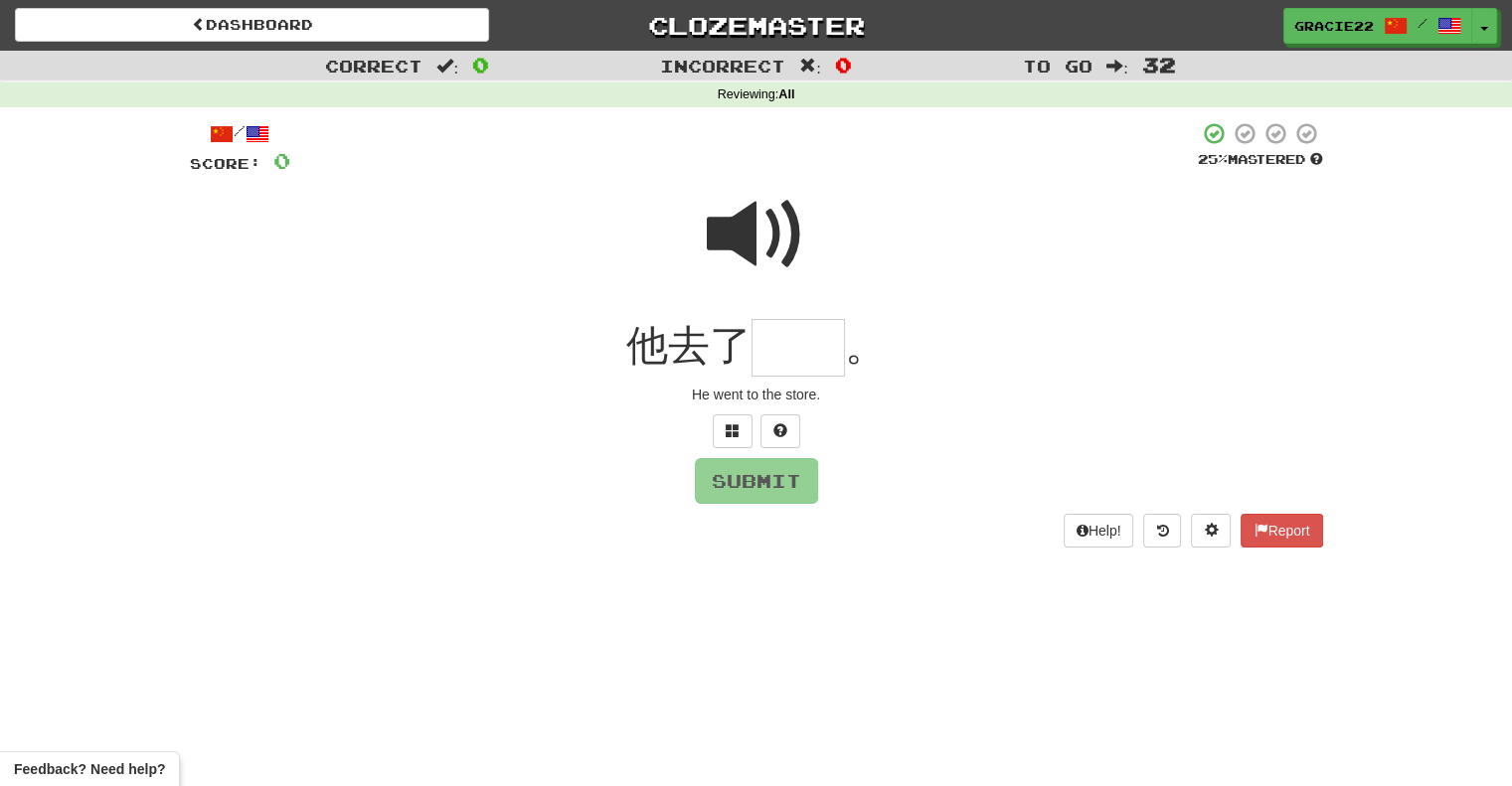 click at bounding box center [798, 348] 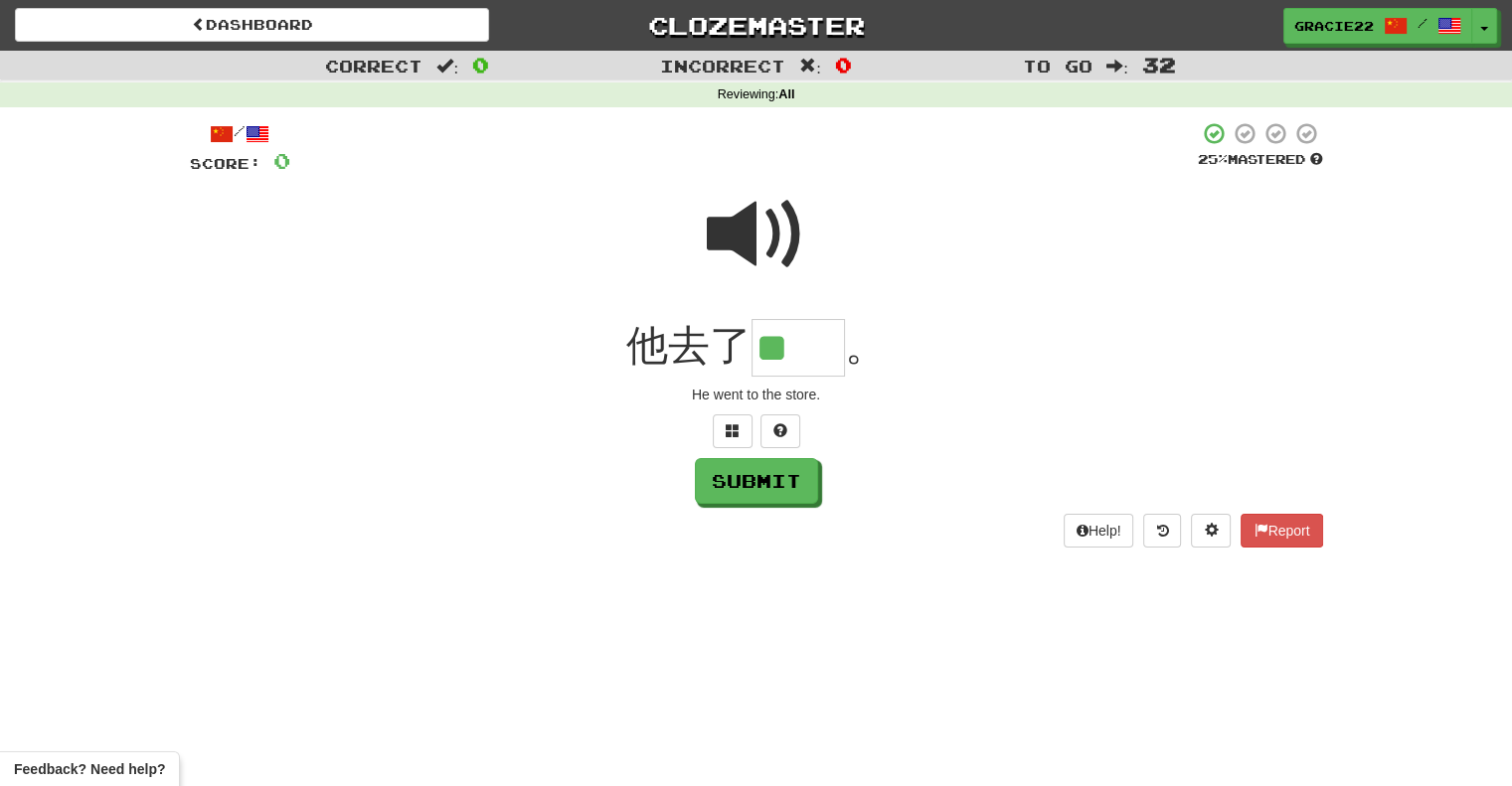 scroll, scrollTop: 0, scrollLeft: 0, axis: both 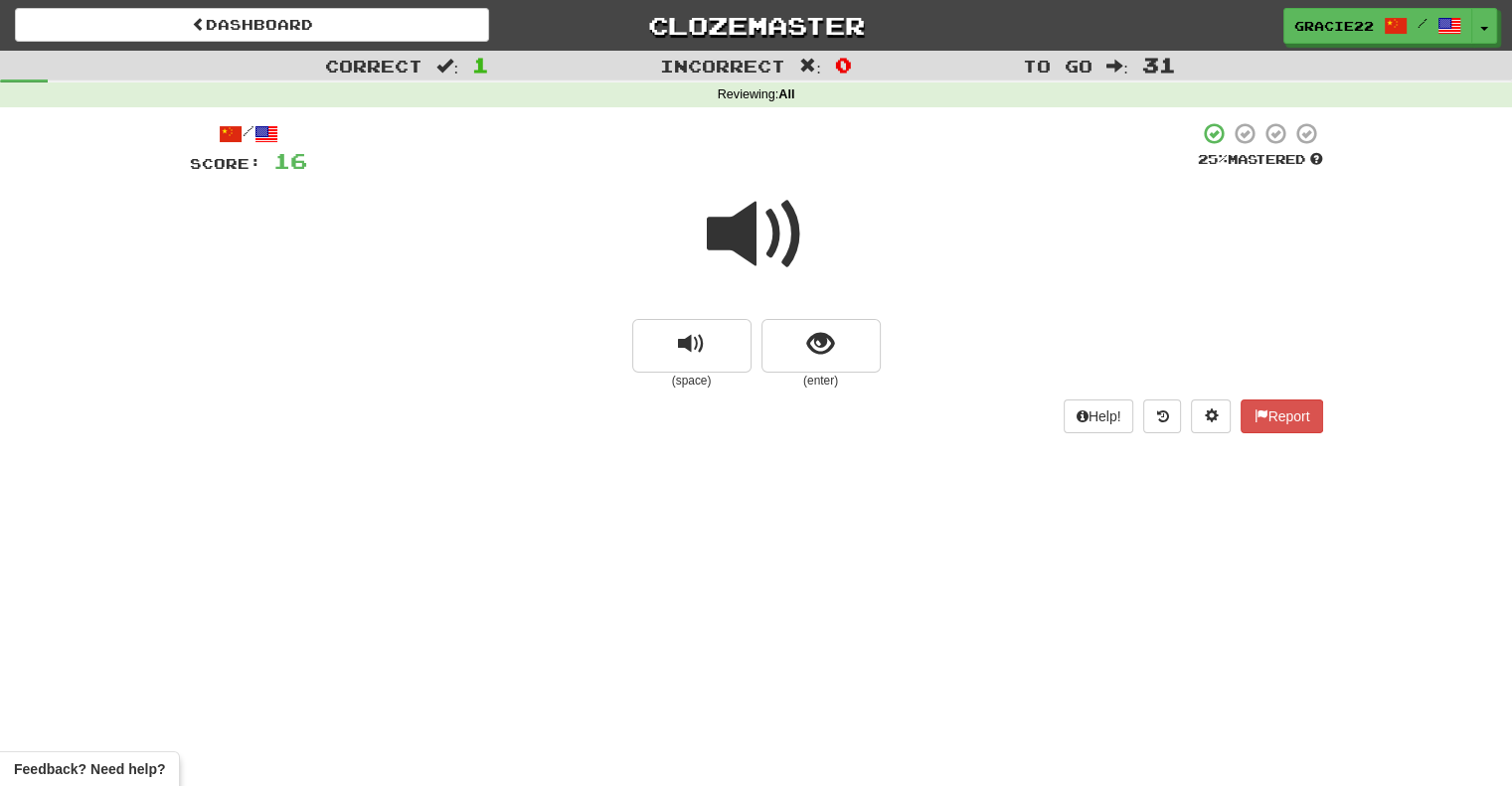 click at bounding box center (756, 235) 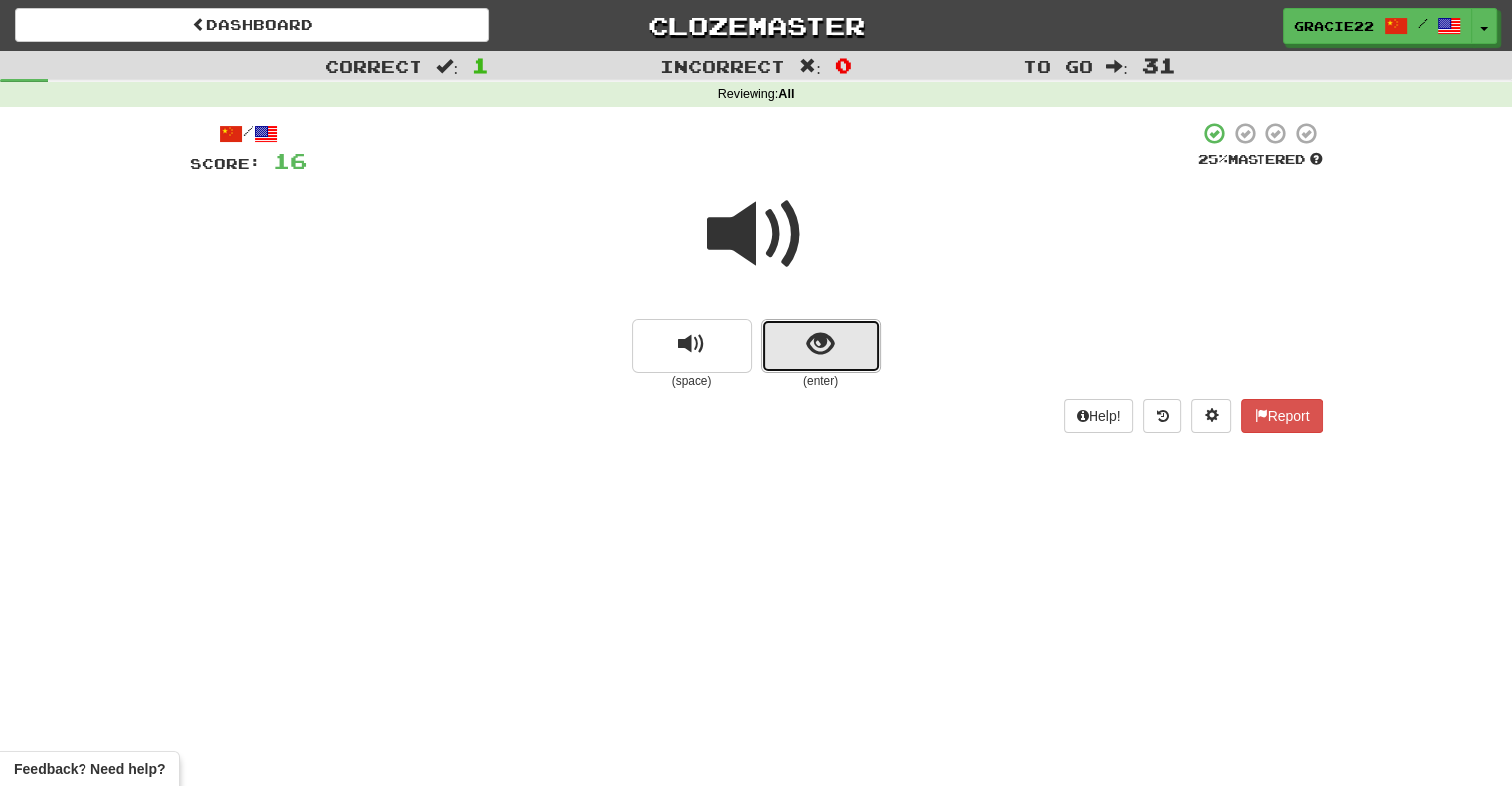 click at bounding box center [820, 344] 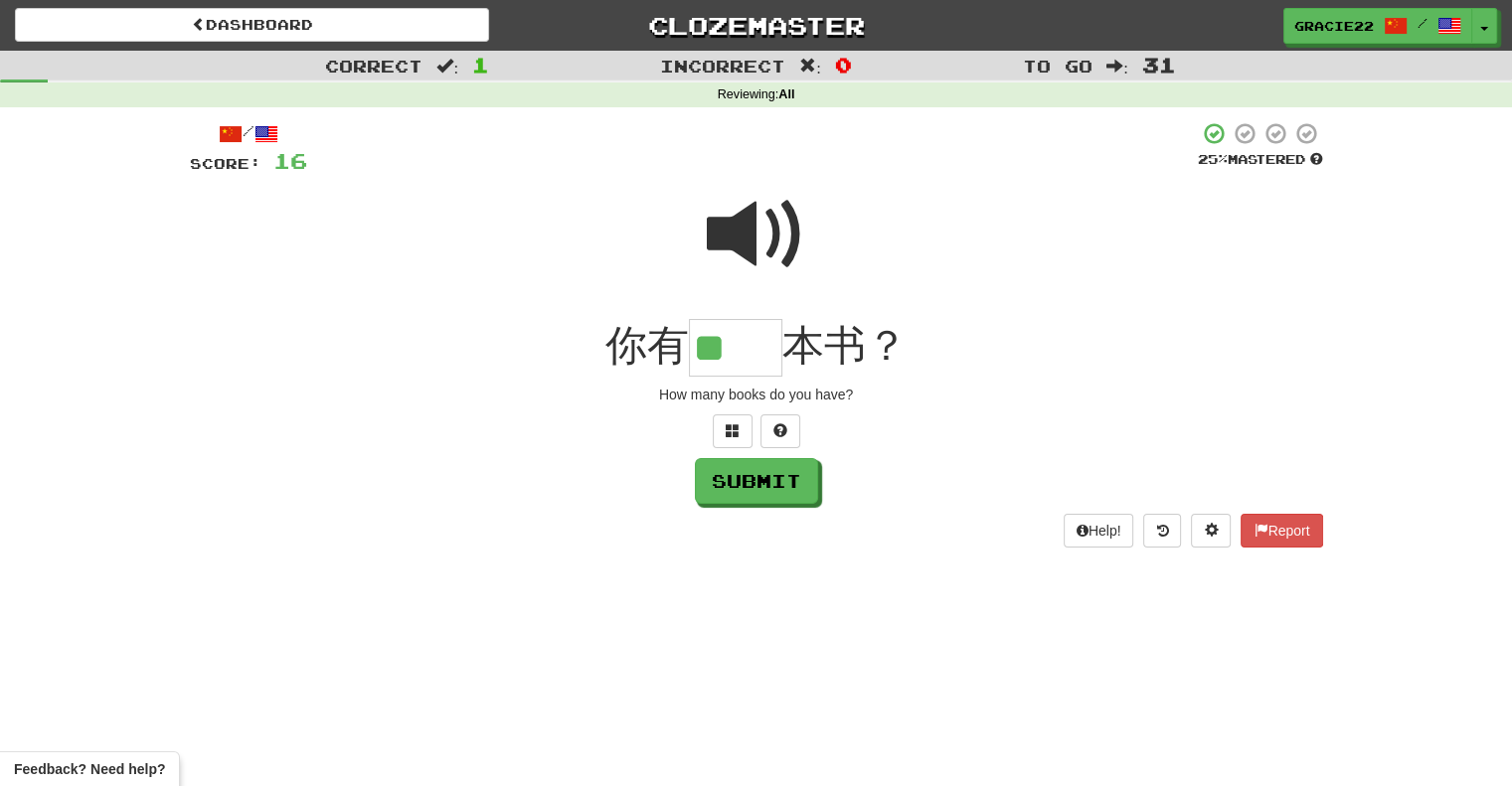 scroll, scrollTop: 0, scrollLeft: 0, axis: both 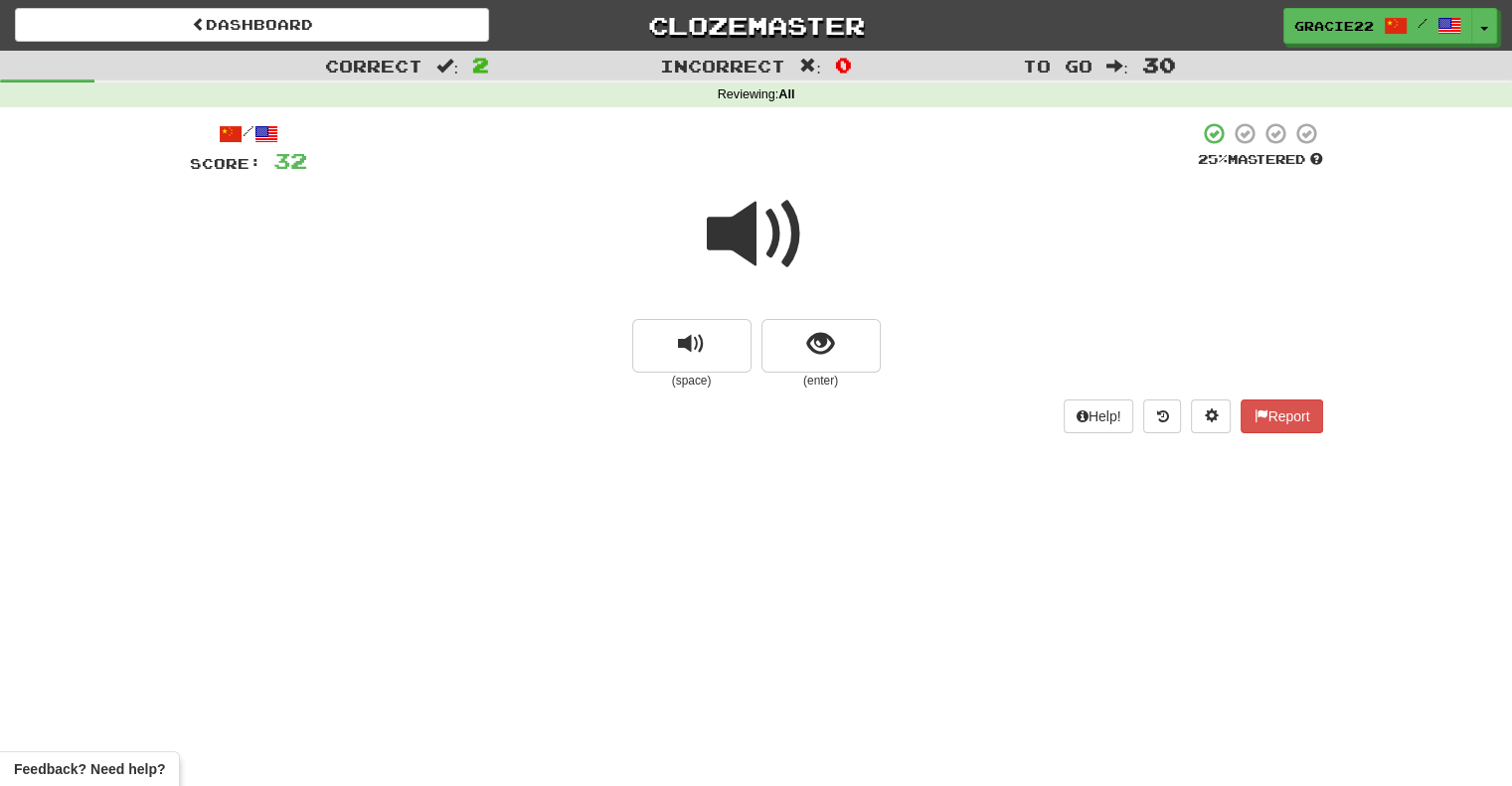 click at bounding box center (756, 235) 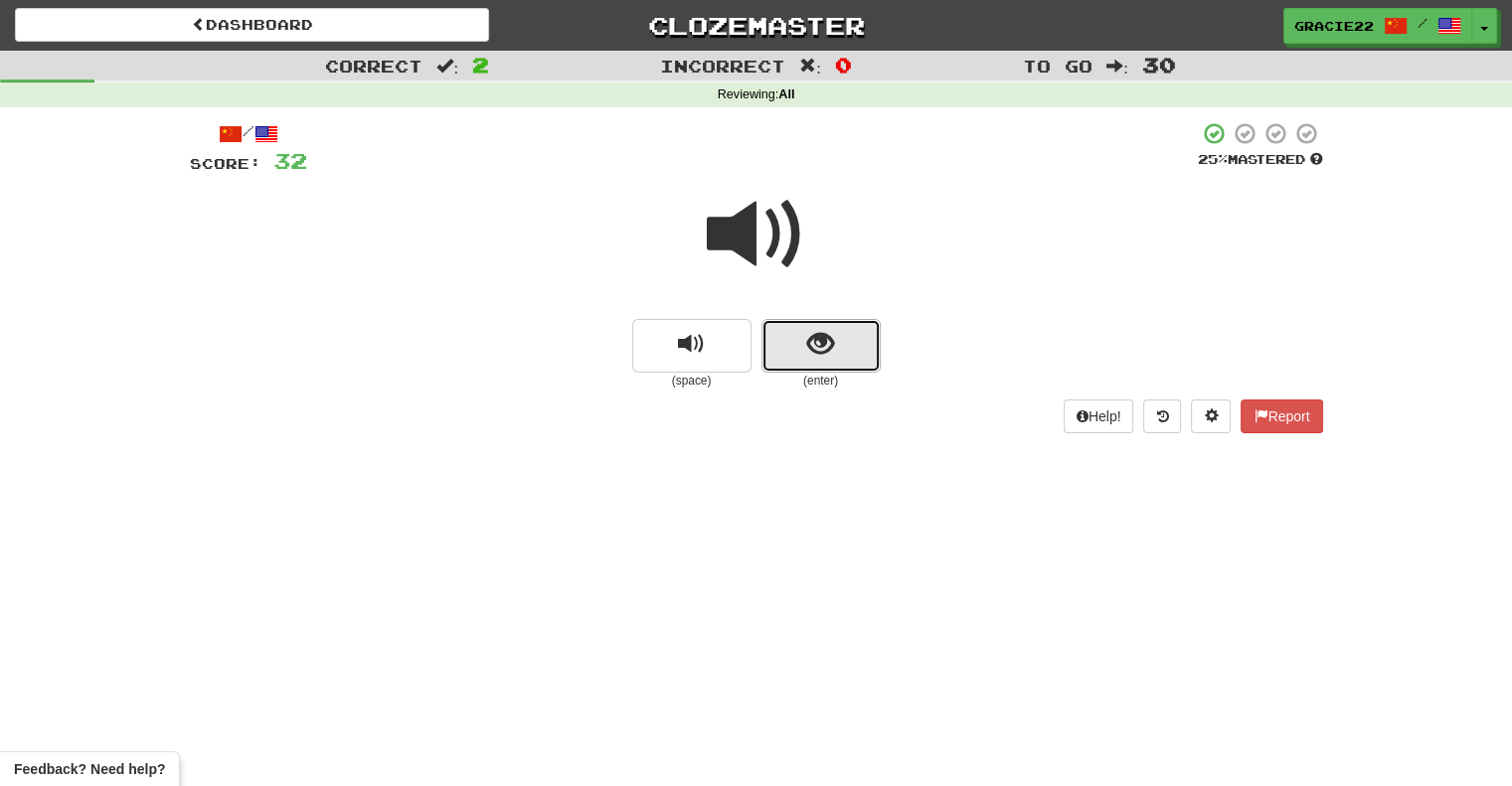 click at bounding box center (820, 344) 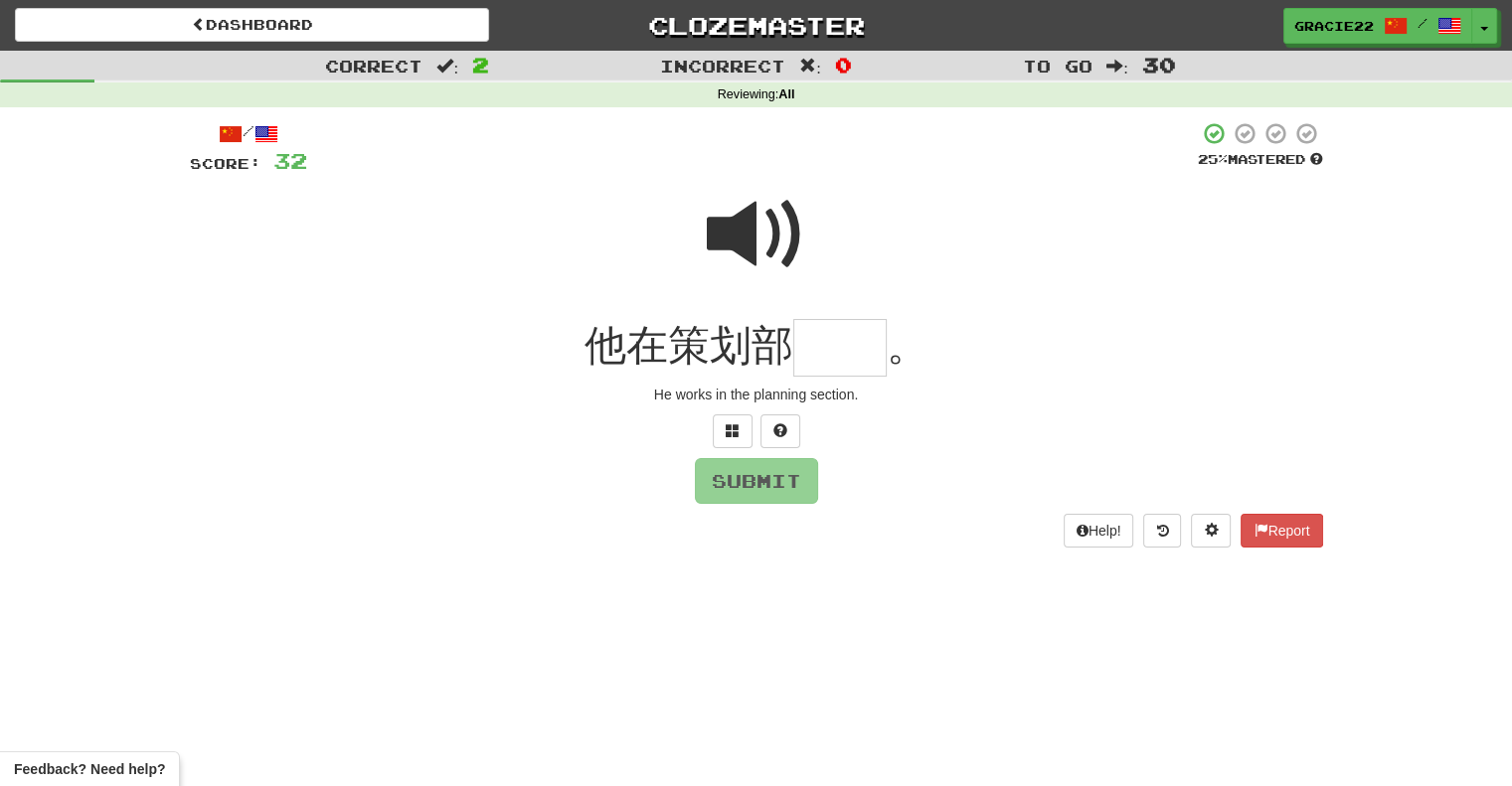 click at bounding box center [756, 235] 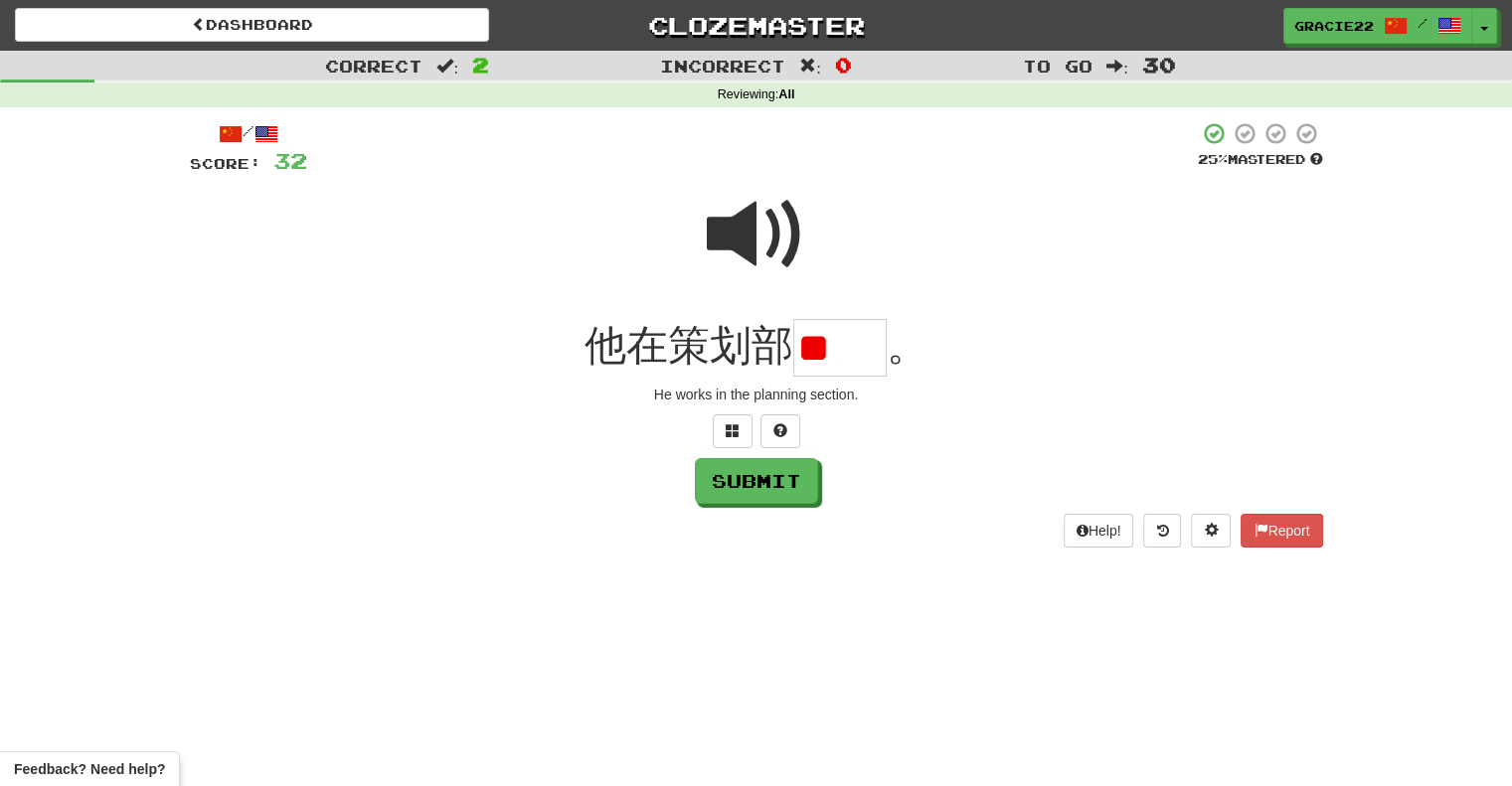 scroll, scrollTop: 0, scrollLeft: 0, axis: both 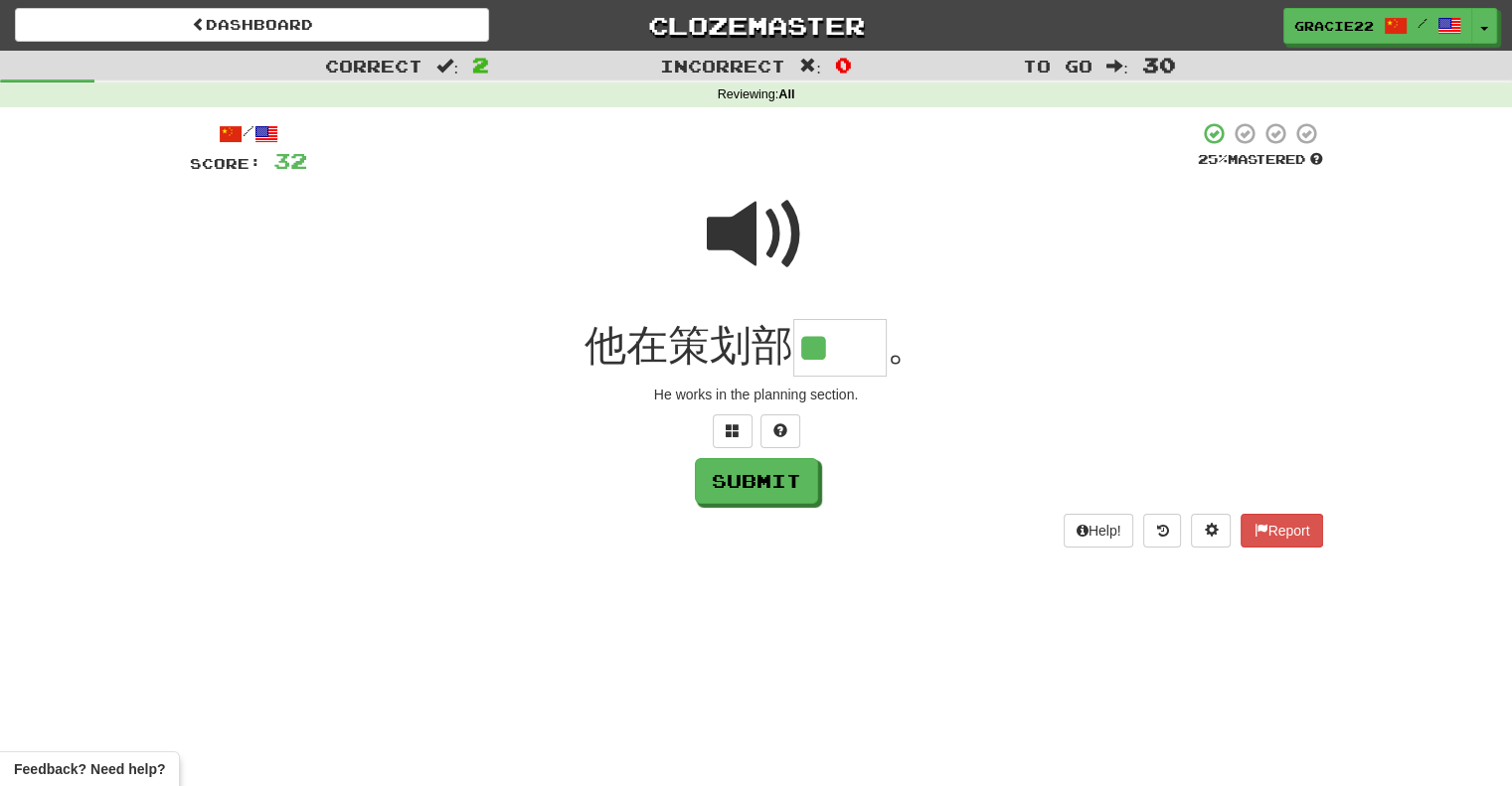 type on "**" 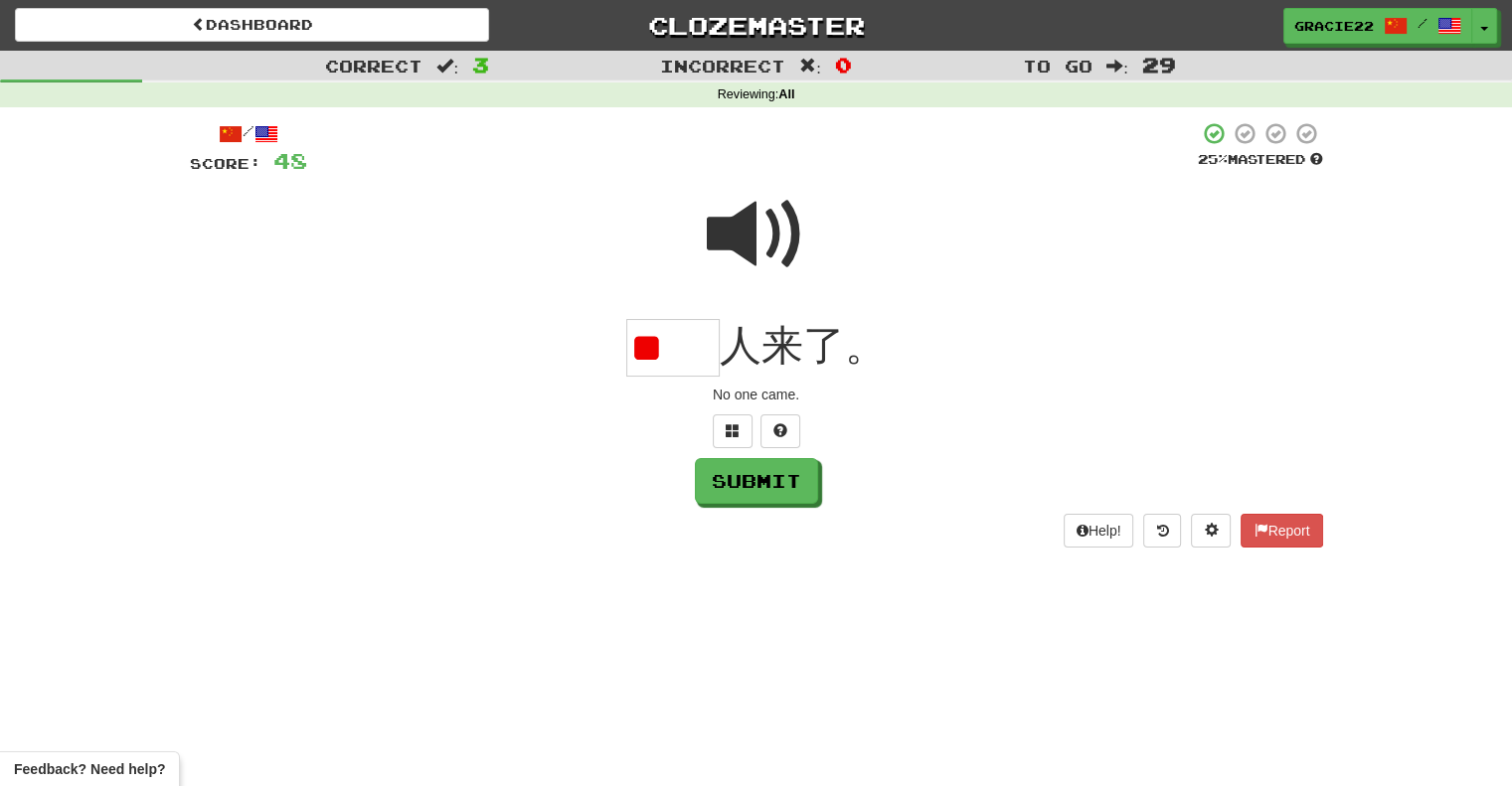 scroll, scrollTop: 0, scrollLeft: 0, axis: both 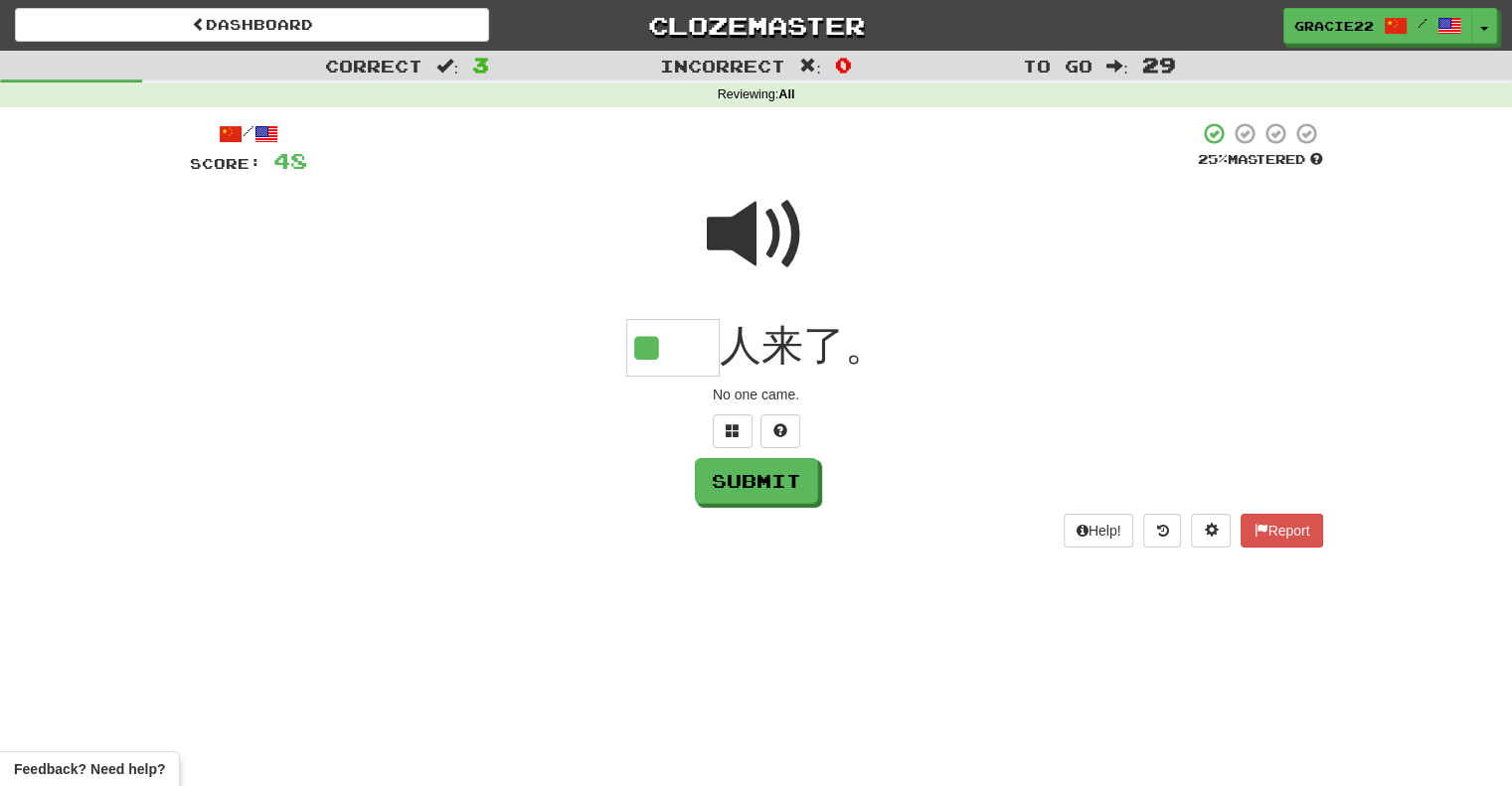 type on "**" 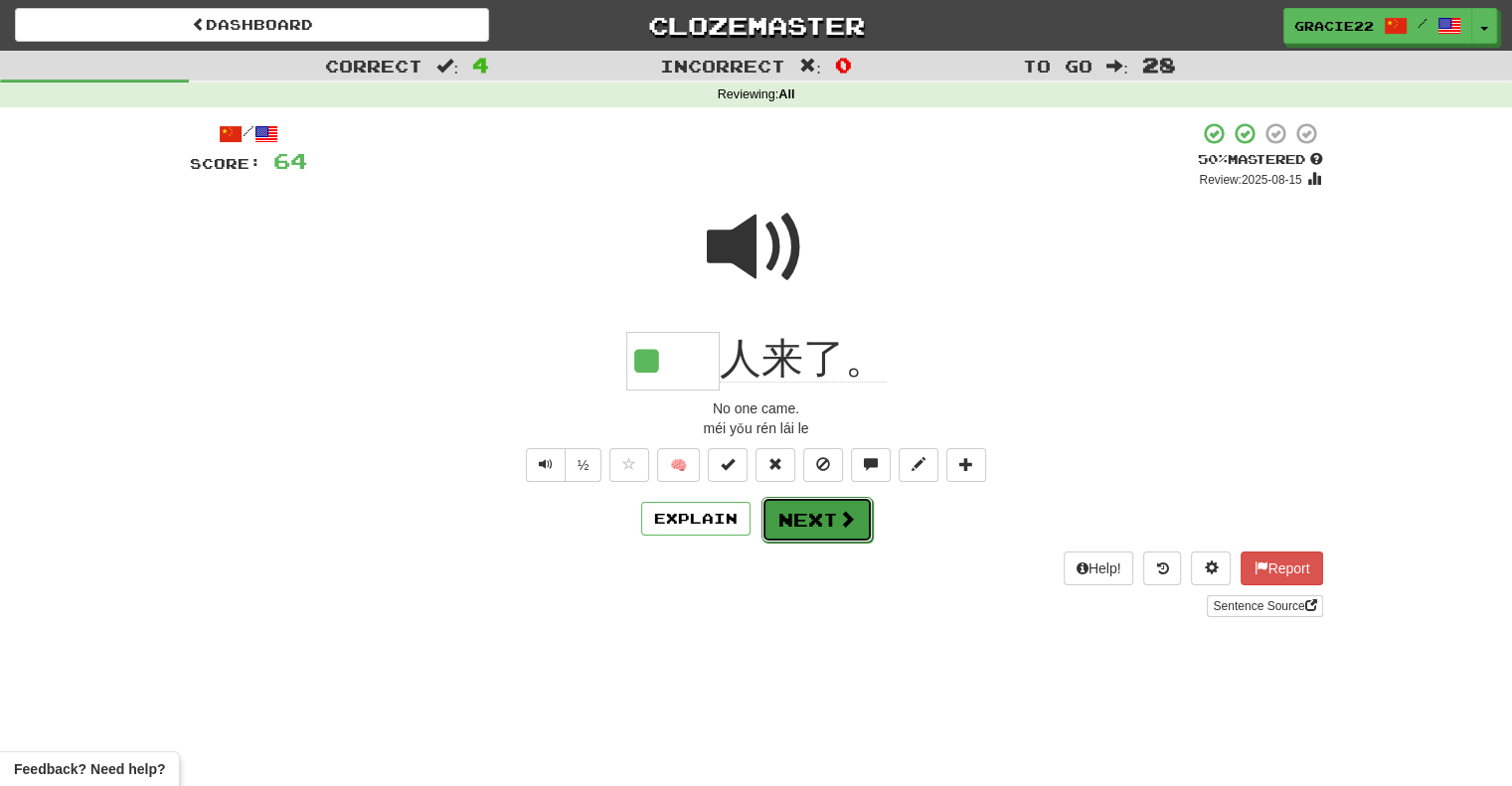 click on "Next" at bounding box center [817, 520] 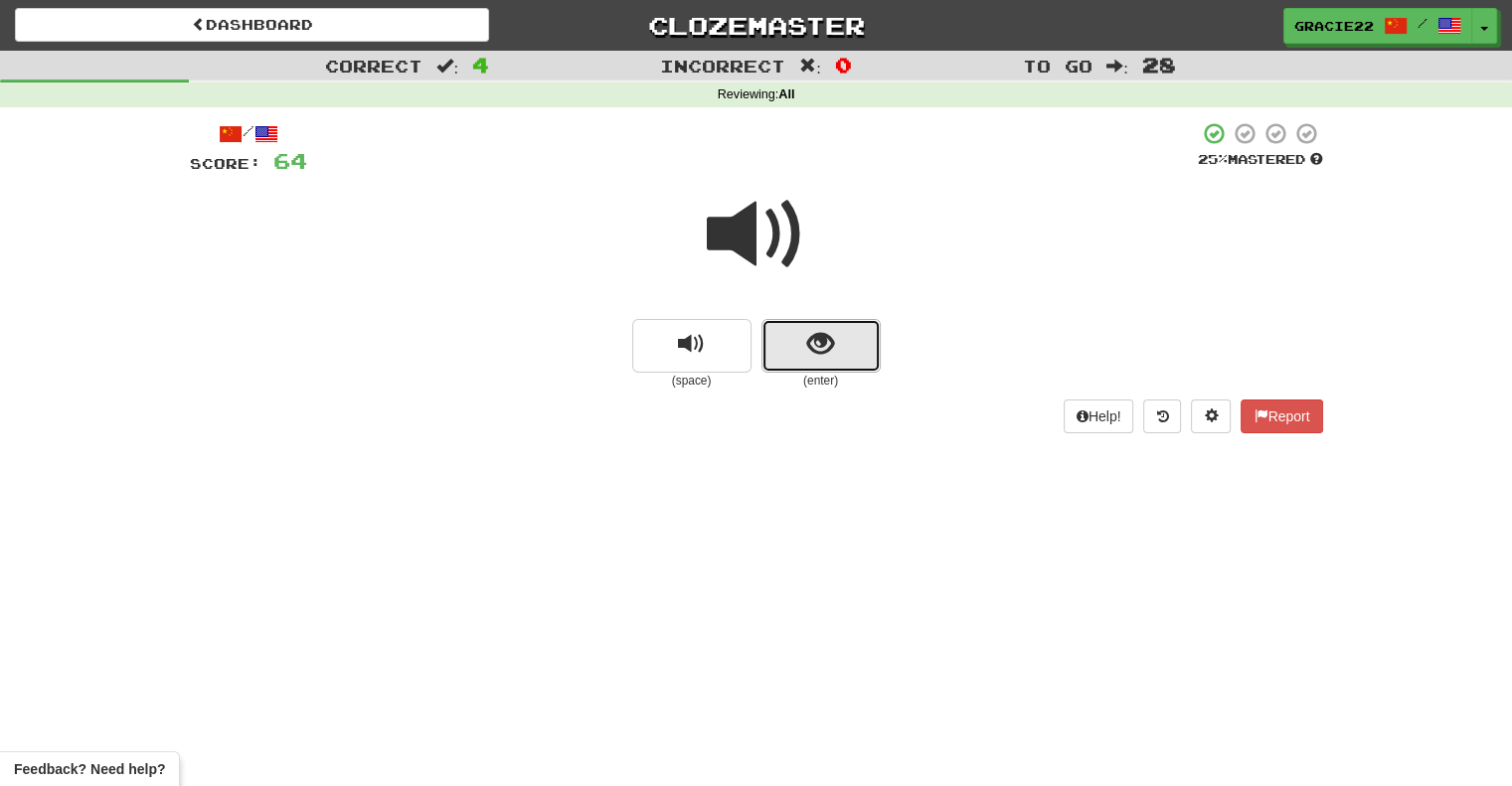 click at bounding box center [820, 344] 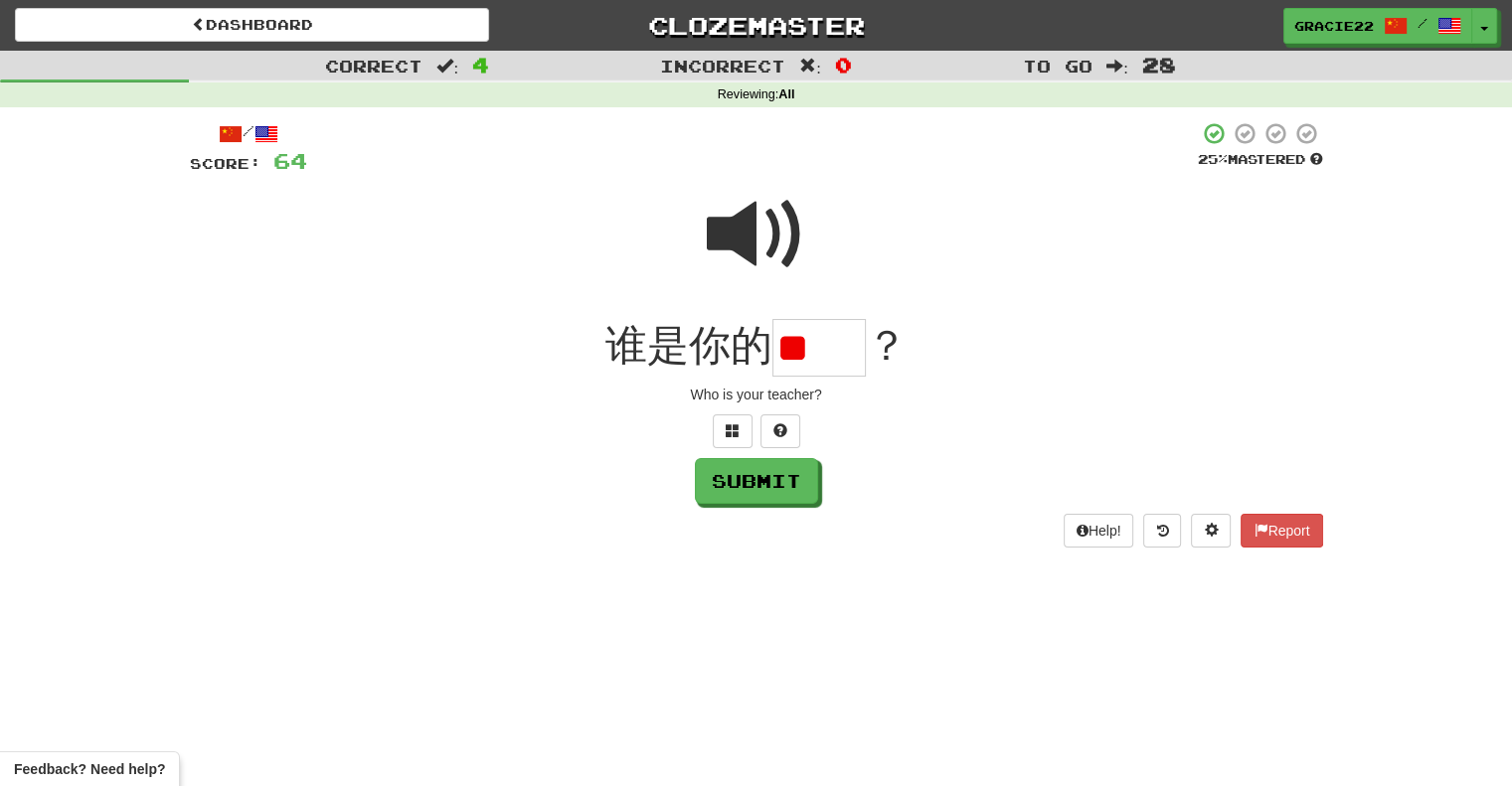 scroll, scrollTop: 0, scrollLeft: 0, axis: both 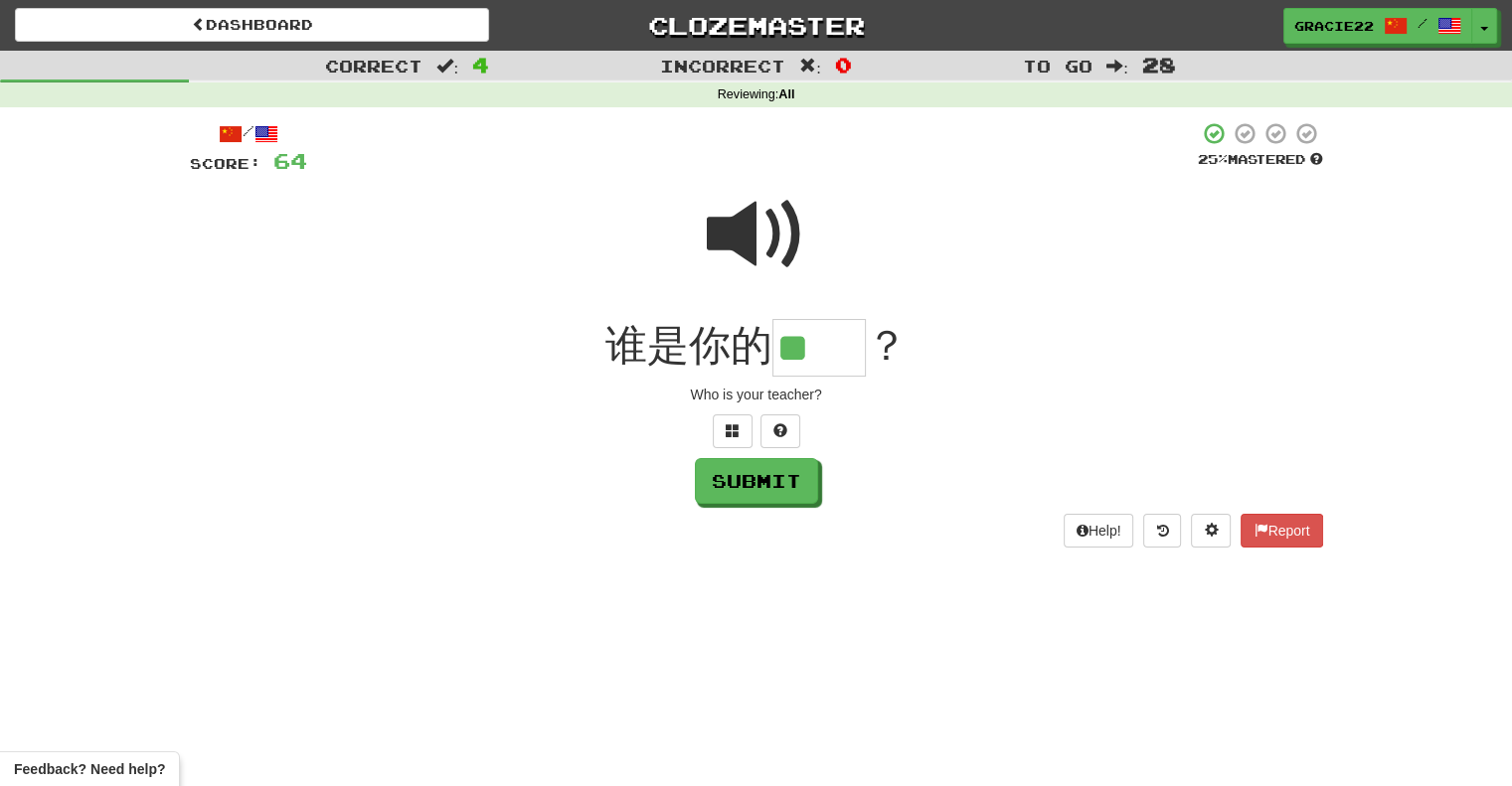 type on "**" 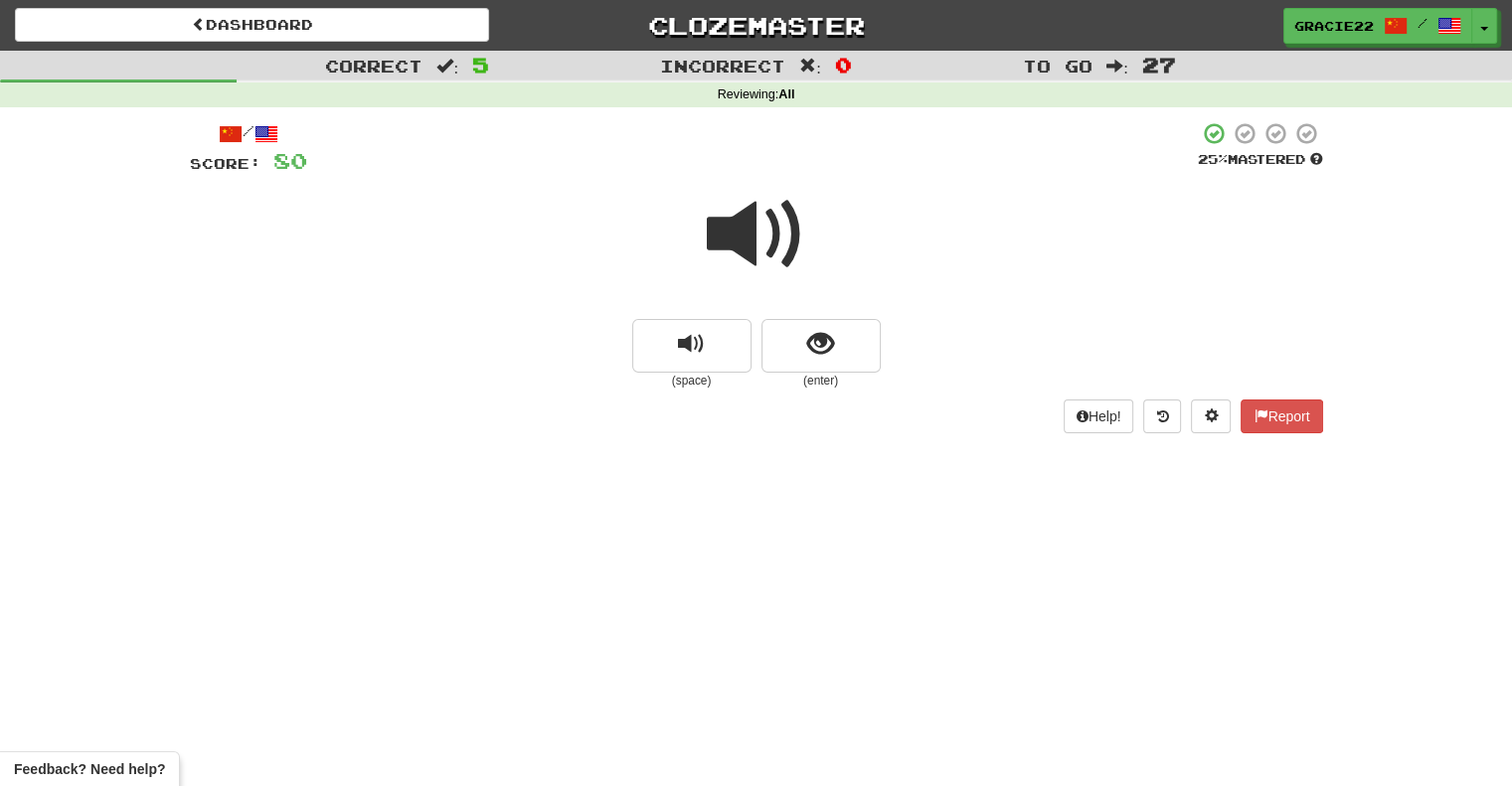 click at bounding box center (756, 235) 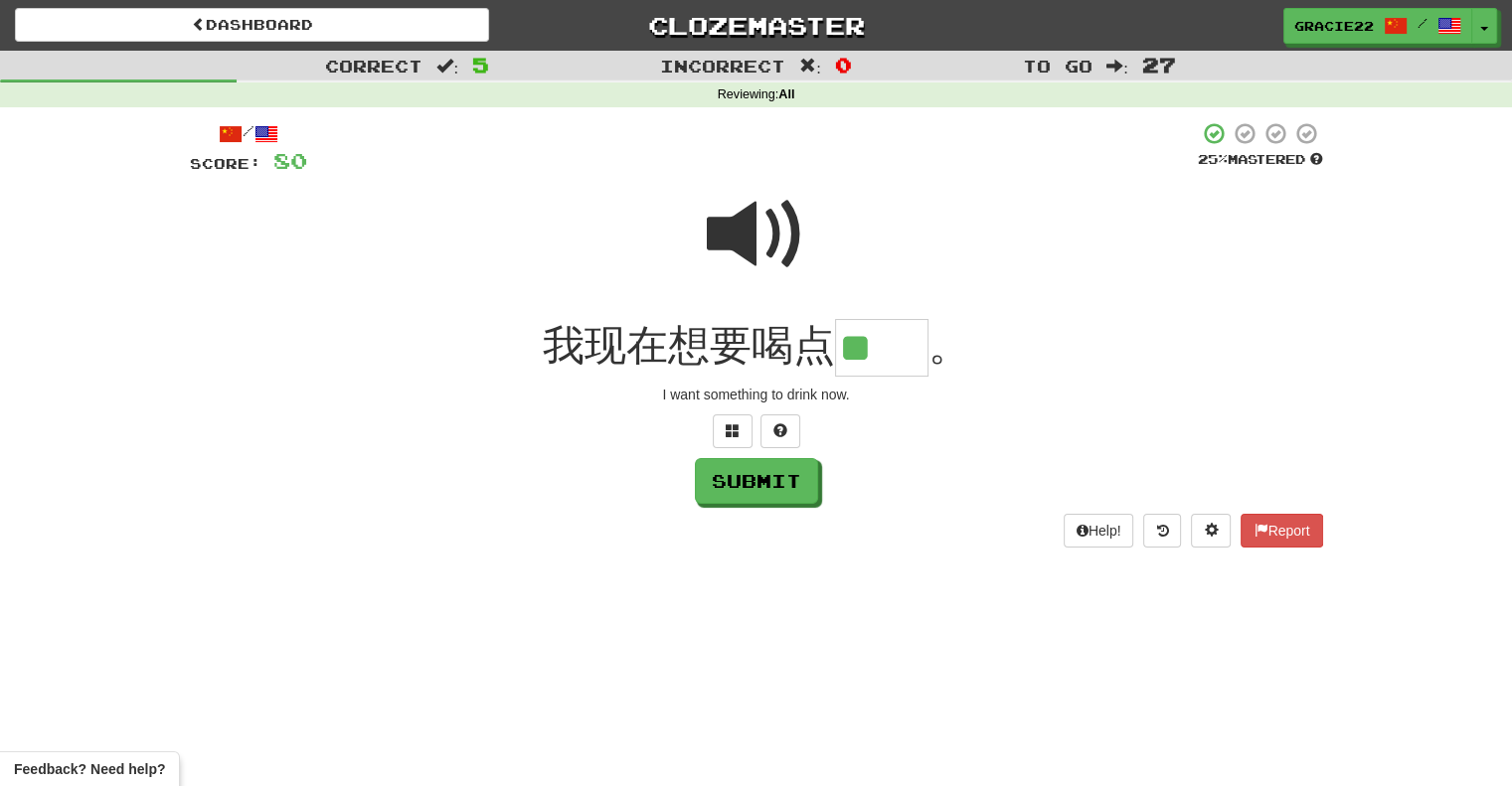 scroll, scrollTop: 0, scrollLeft: 0, axis: both 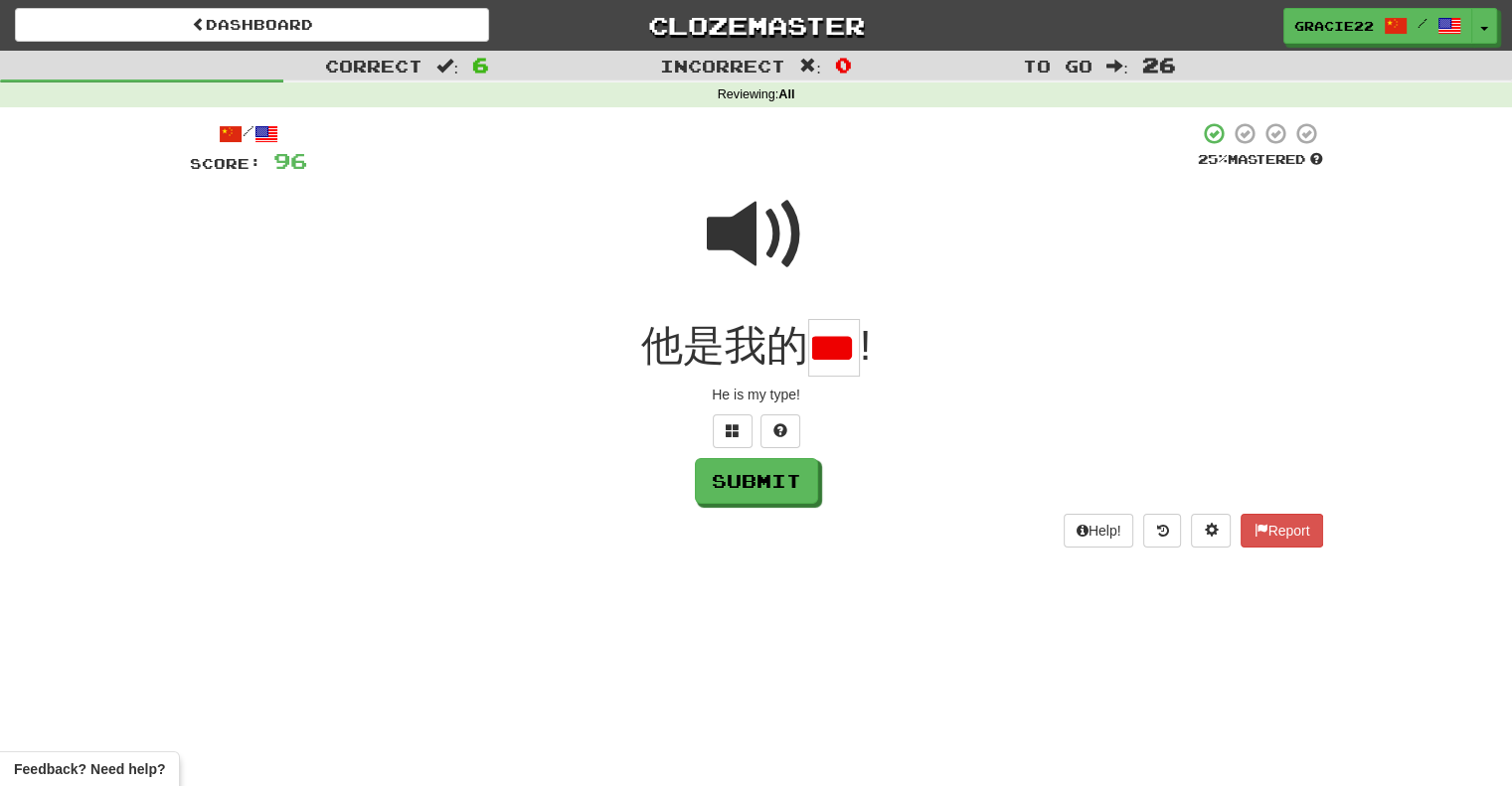 type on "*" 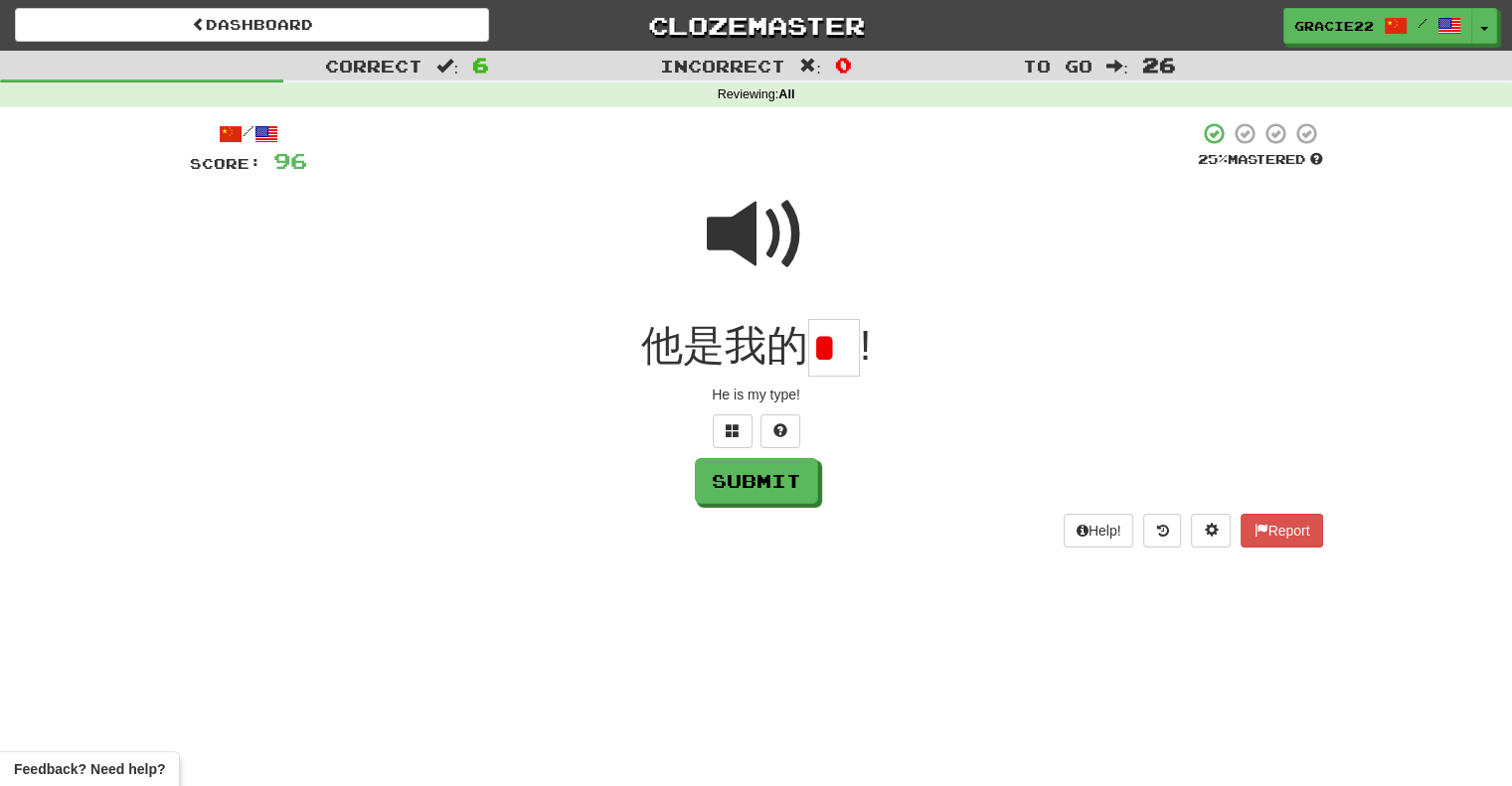scroll, scrollTop: 0, scrollLeft: 0, axis: both 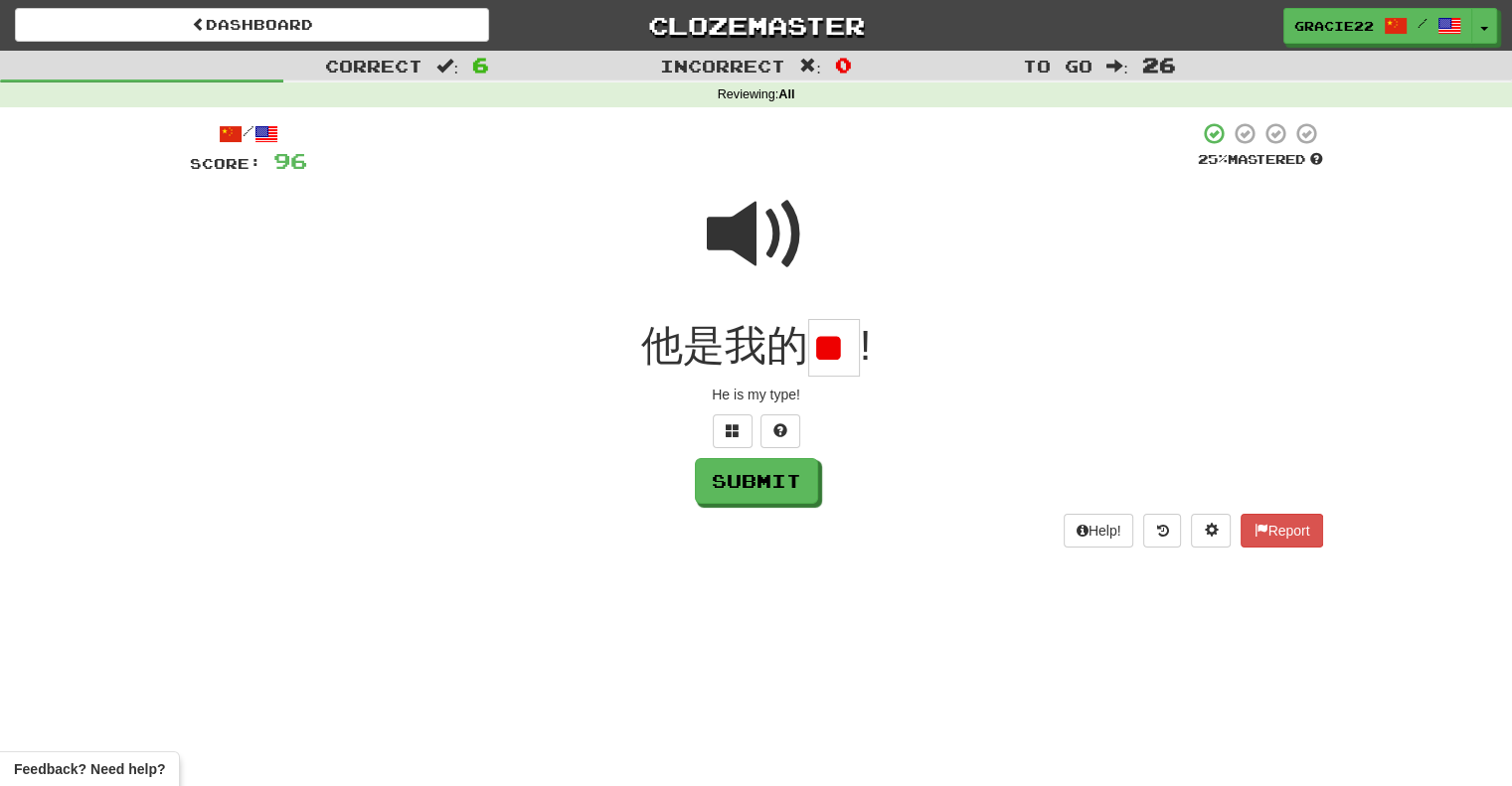 type on "*" 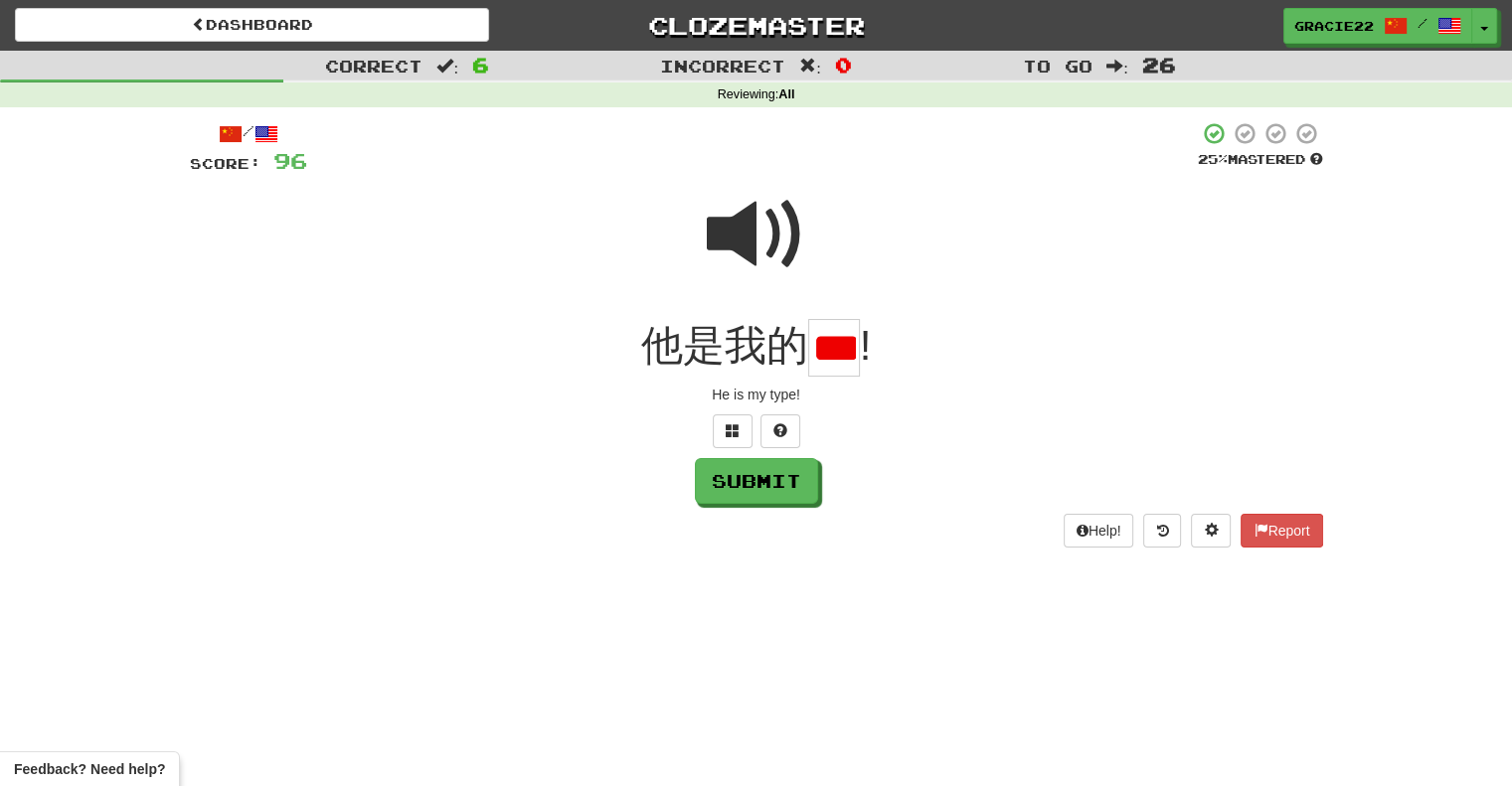 scroll, scrollTop: 0, scrollLeft: 8, axis: horizontal 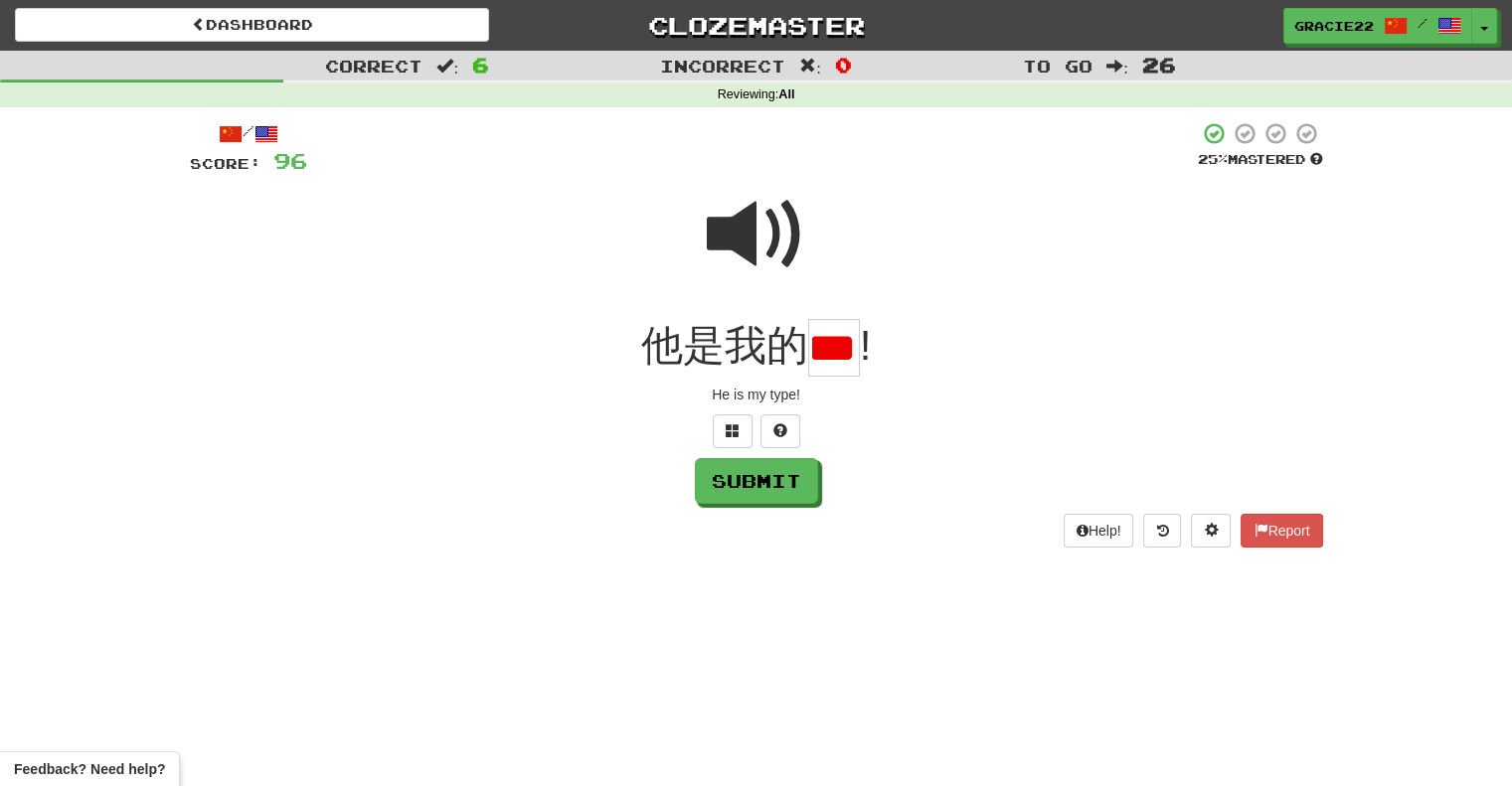 type on "*" 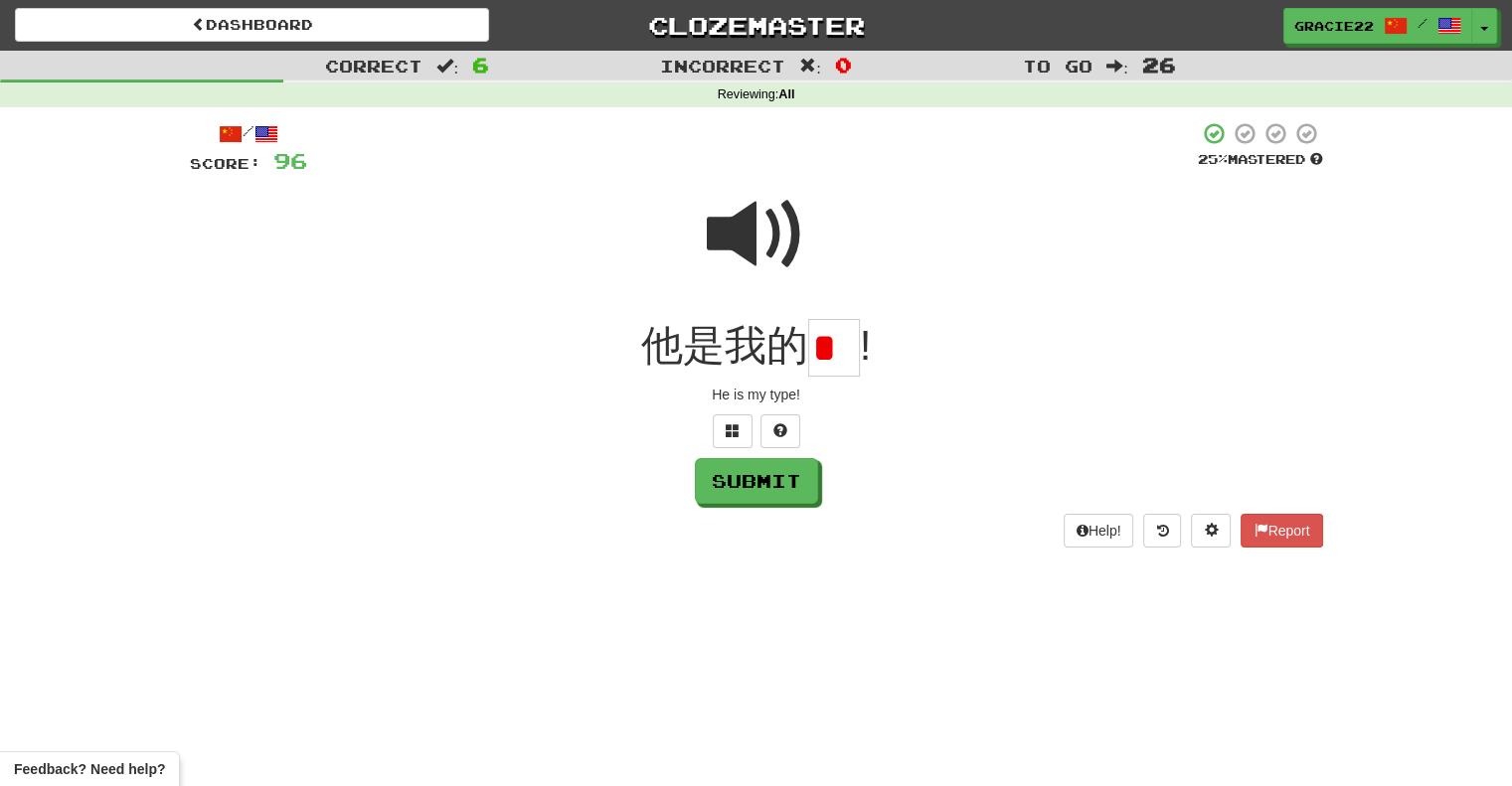 scroll, scrollTop: 0, scrollLeft: 0, axis: both 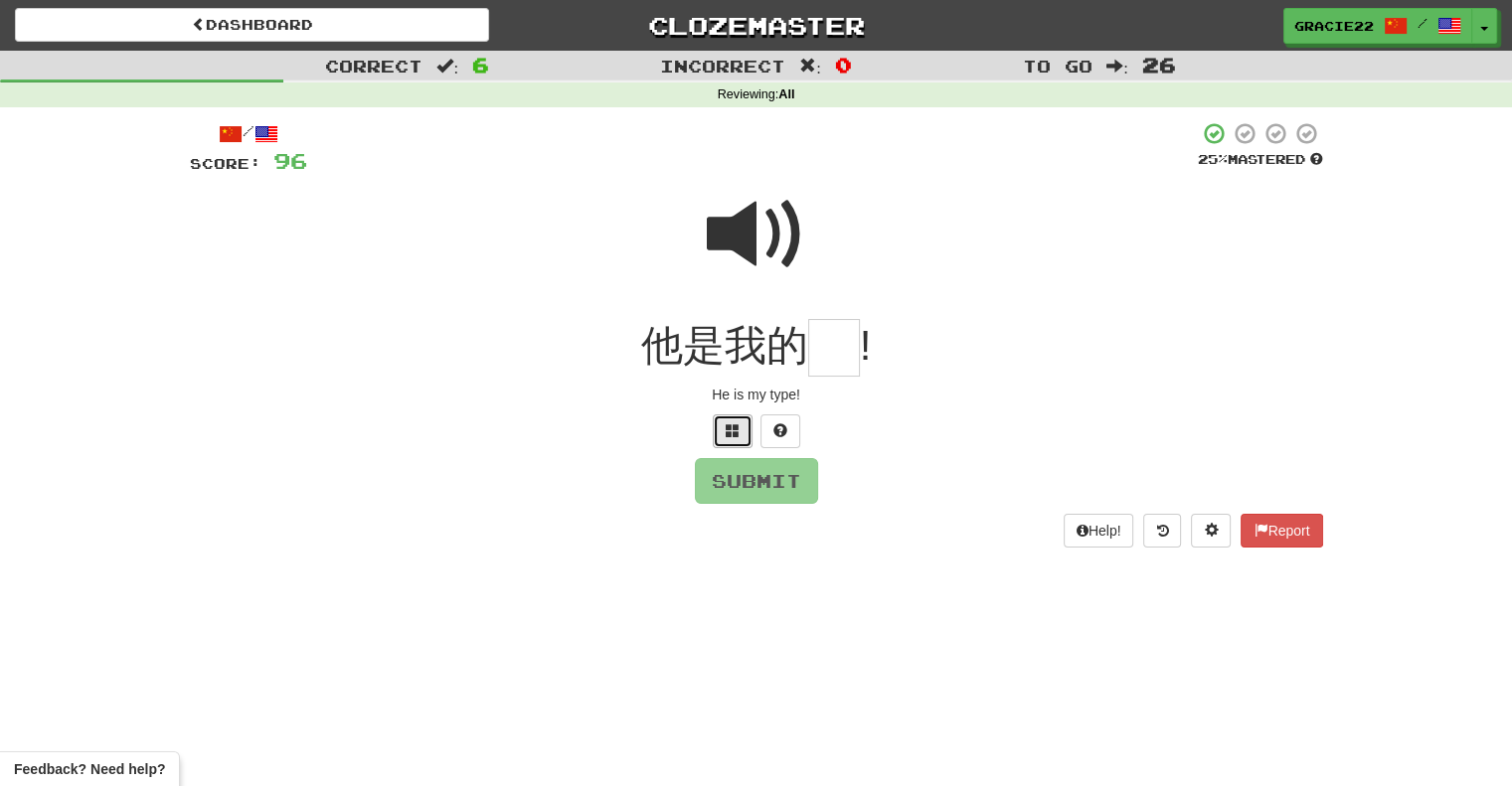 click at bounding box center [733, 430] 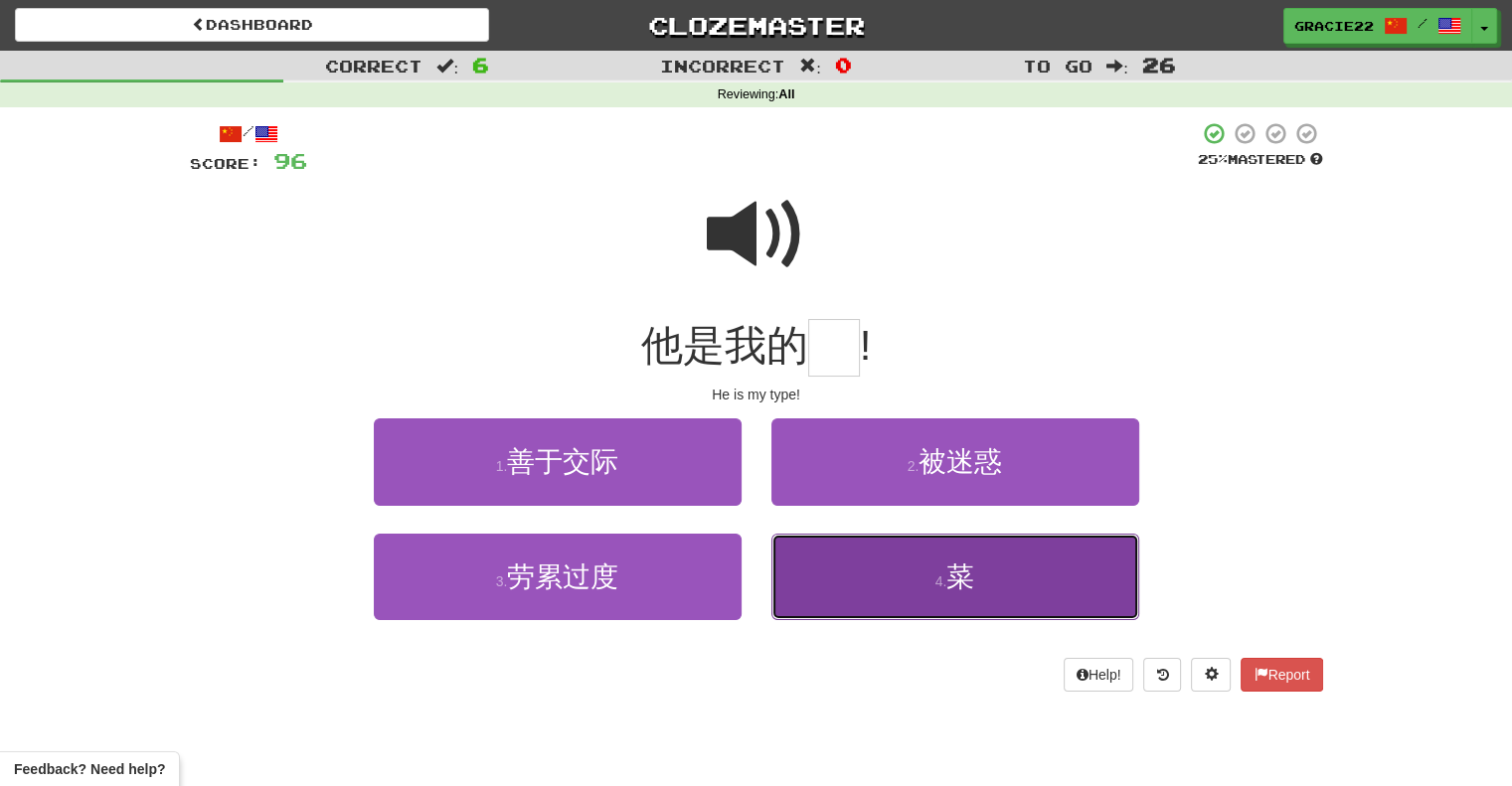 click on "4 .  菜" at bounding box center (955, 576) 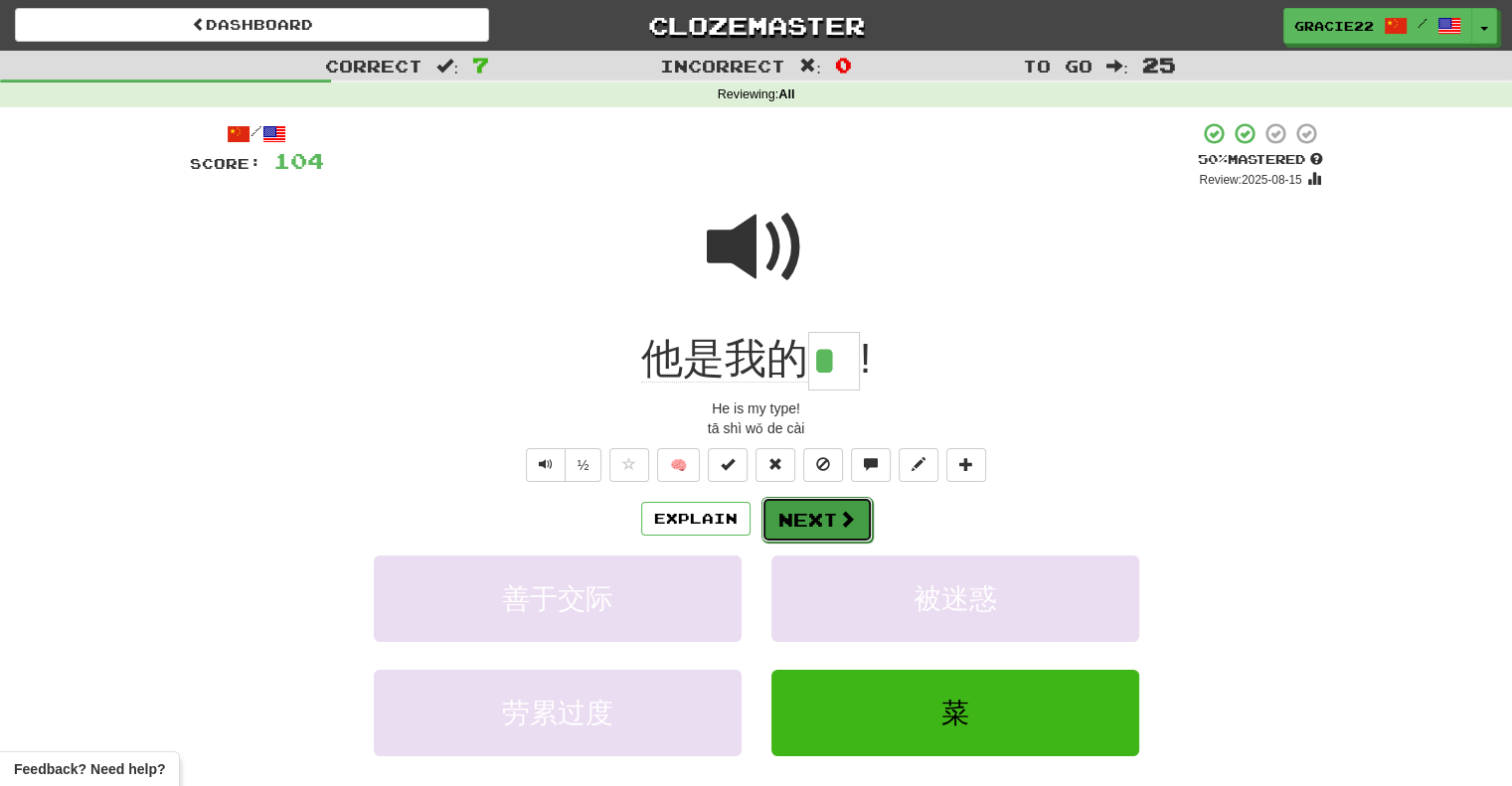 click on "Next" at bounding box center [817, 520] 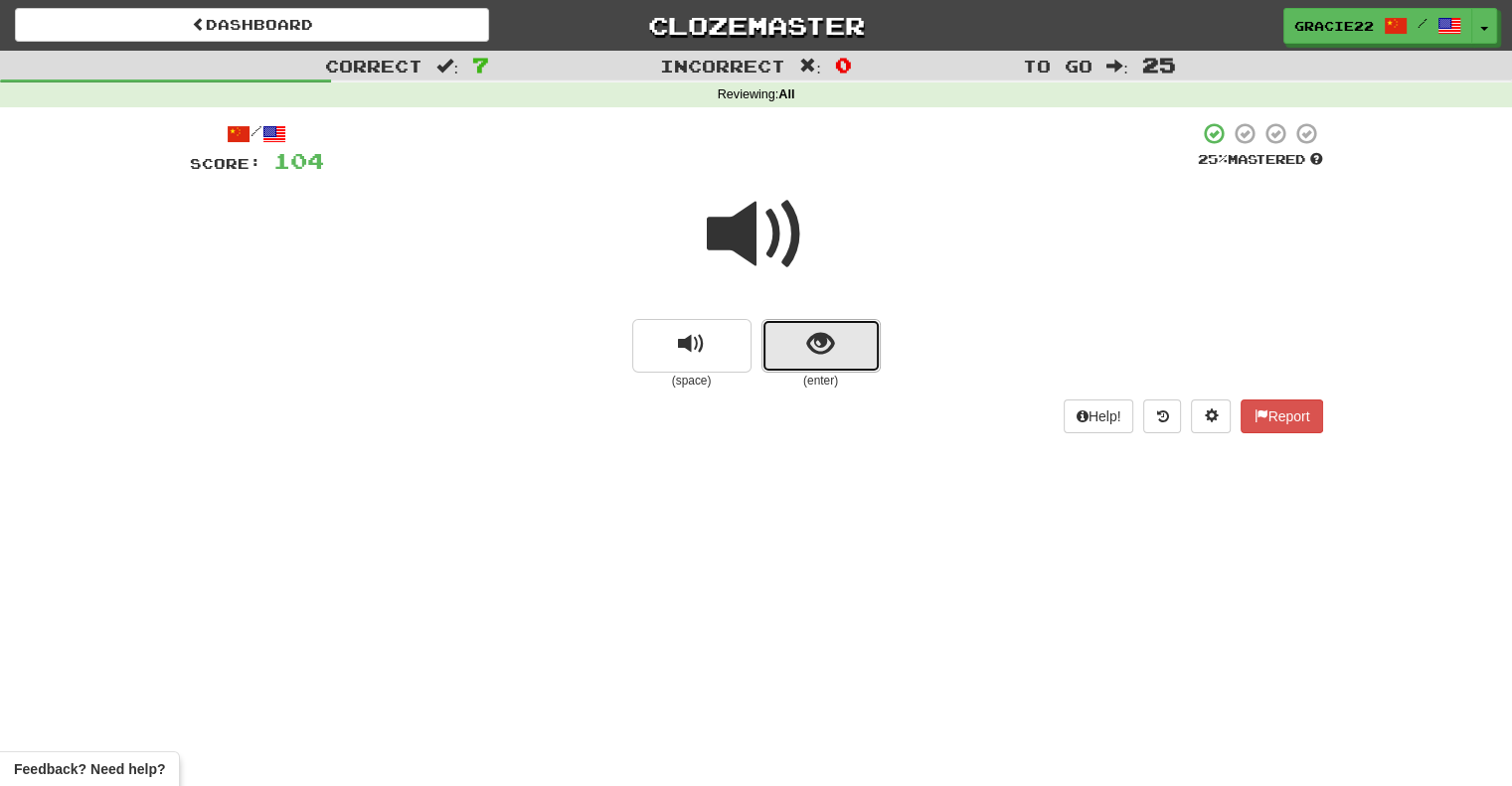 click at bounding box center [820, 344] 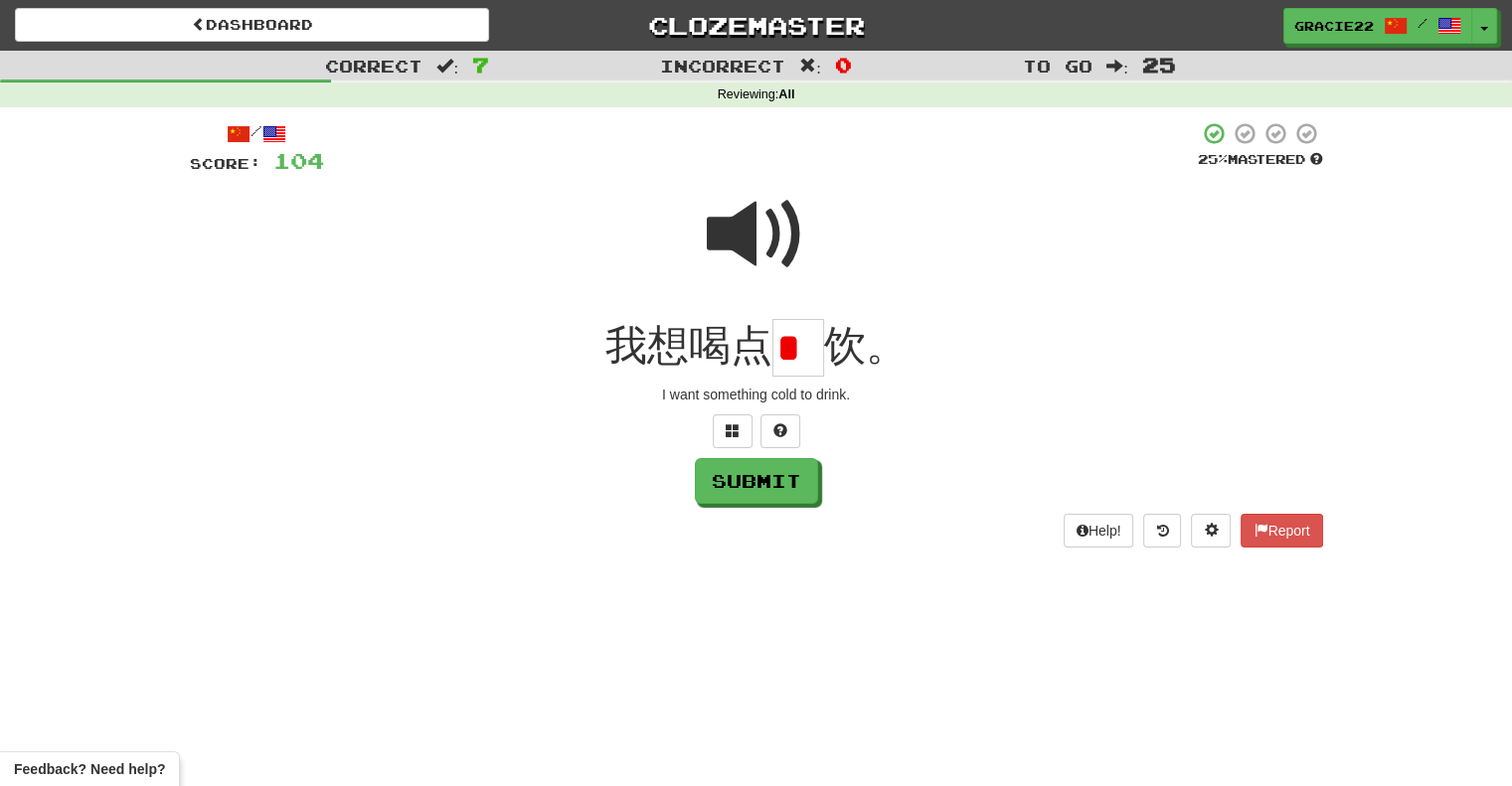 scroll, scrollTop: 0, scrollLeft: 0, axis: both 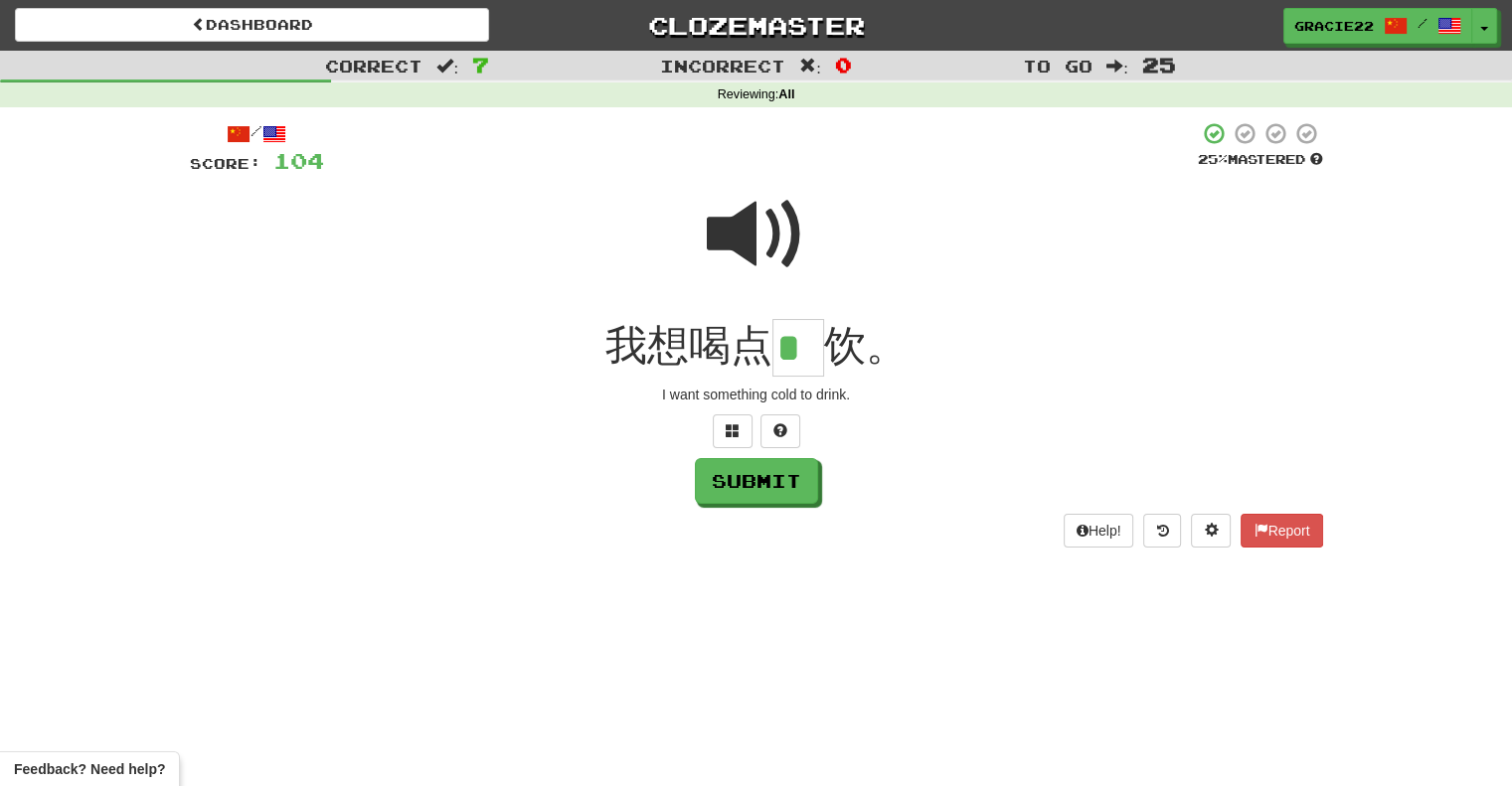 type on "*" 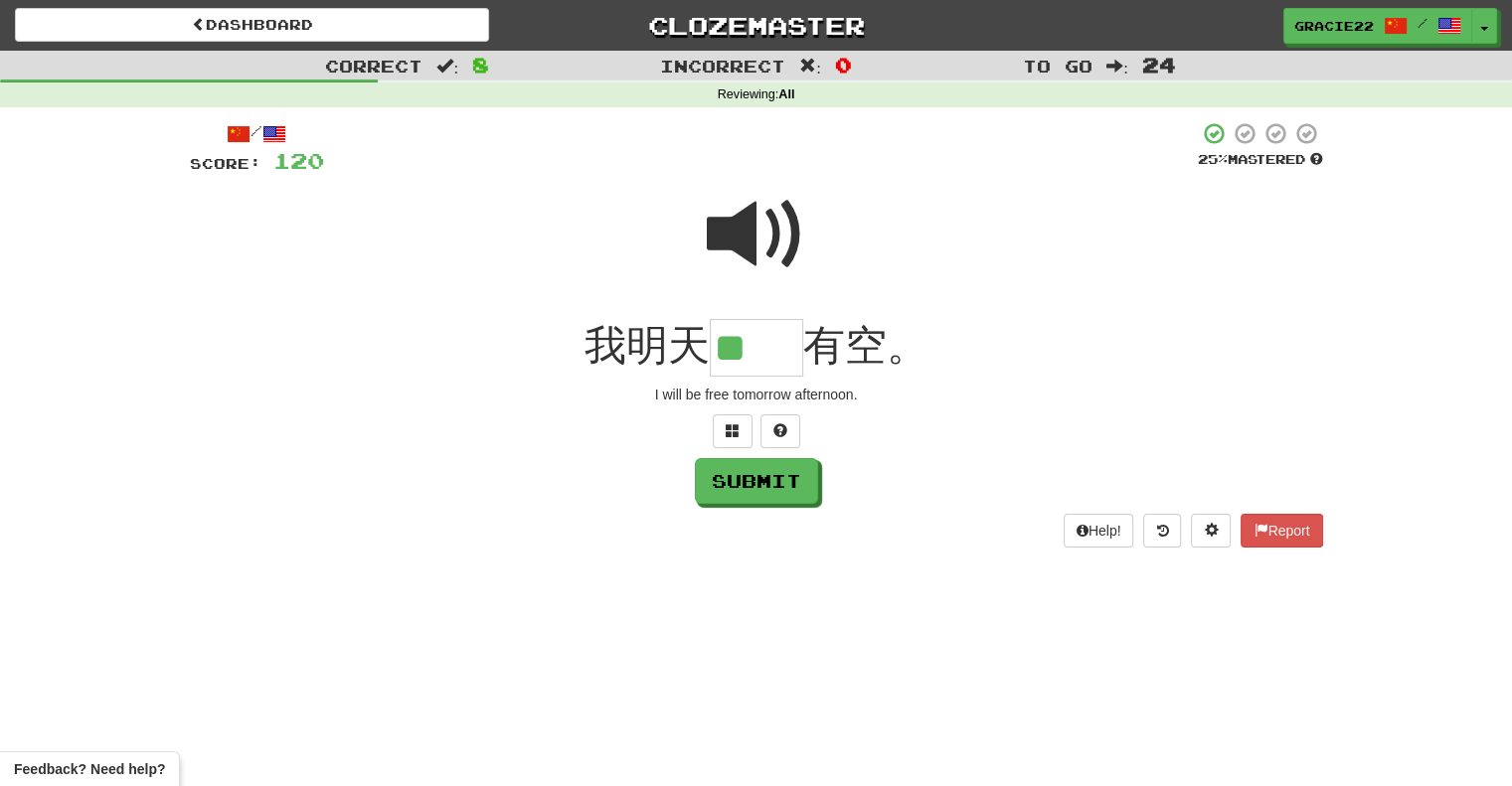 scroll, scrollTop: 0, scrollLeft: 0, axis: both 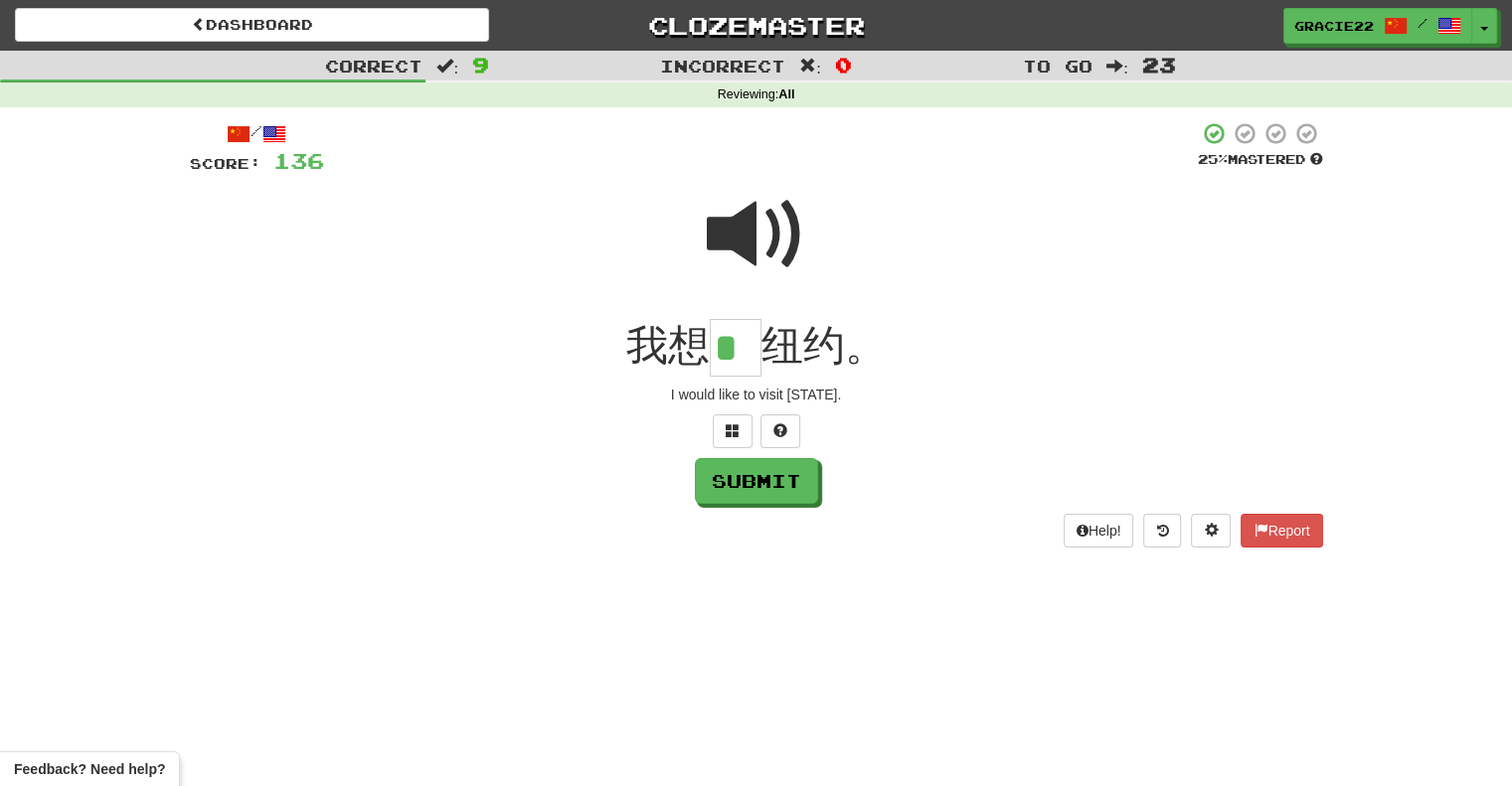 type on "*" 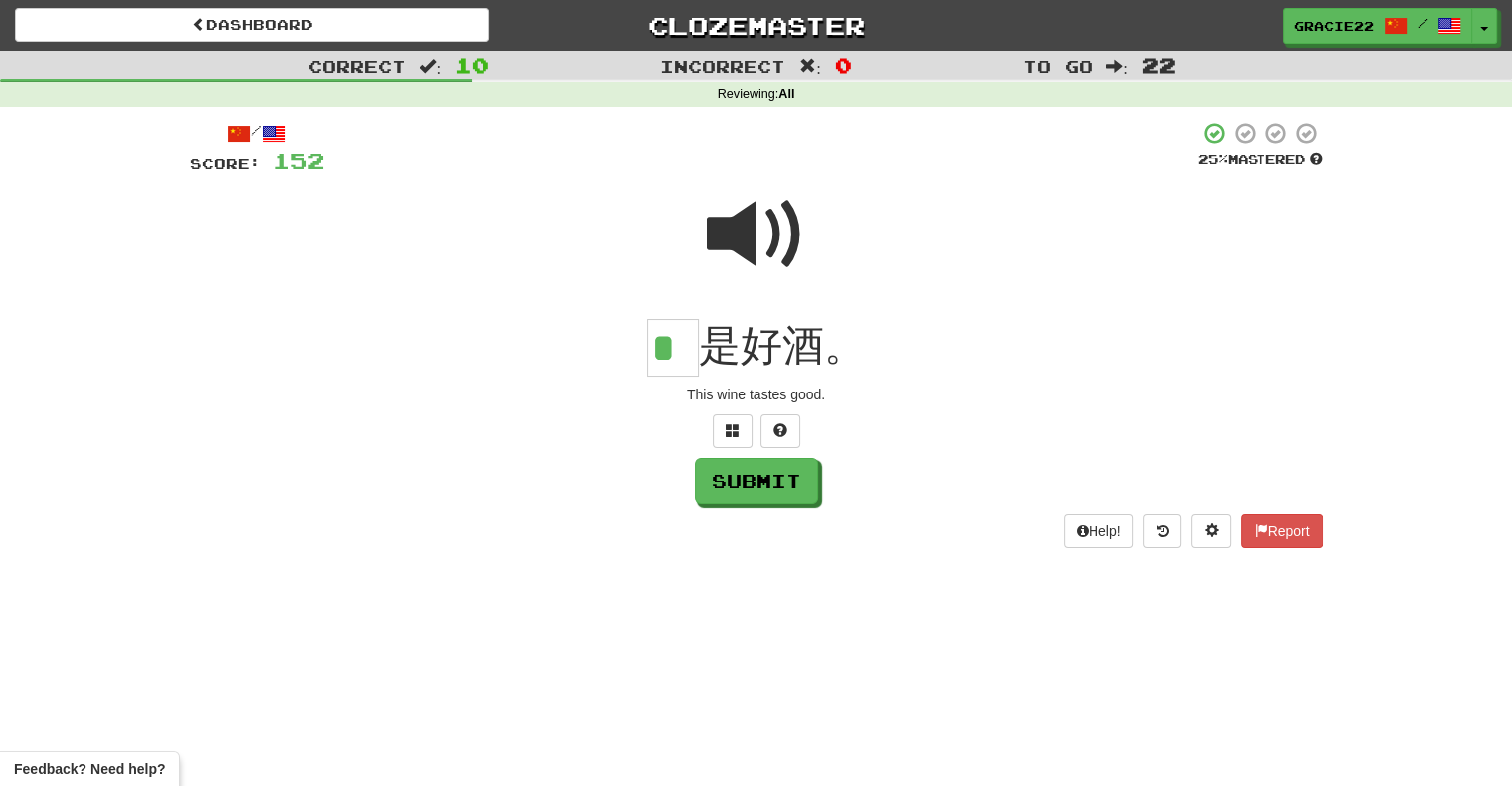 scroll, scrollTop: 0, scrollLeft: 0, axis: both 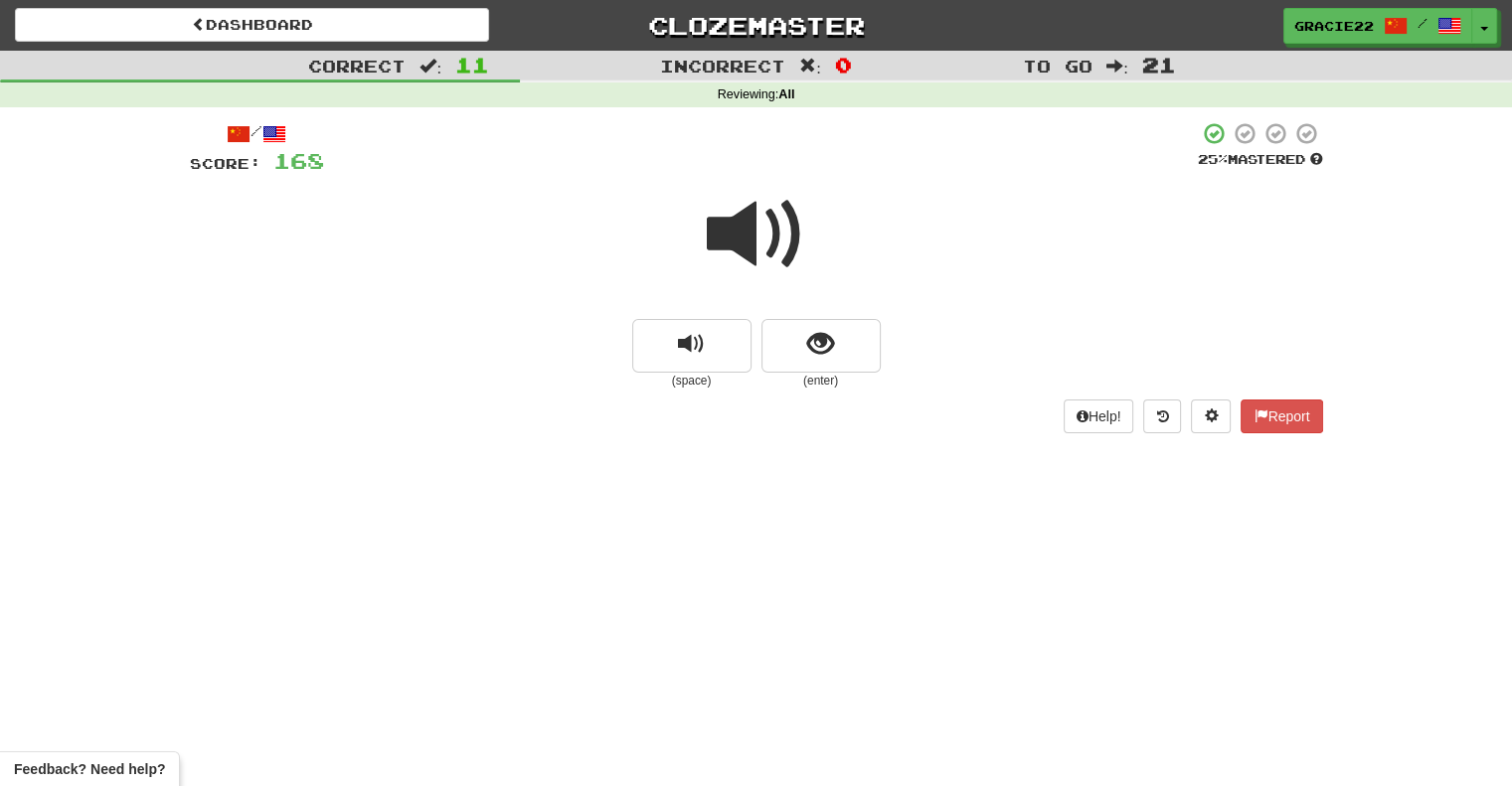 click at bounding box center [756, 235] 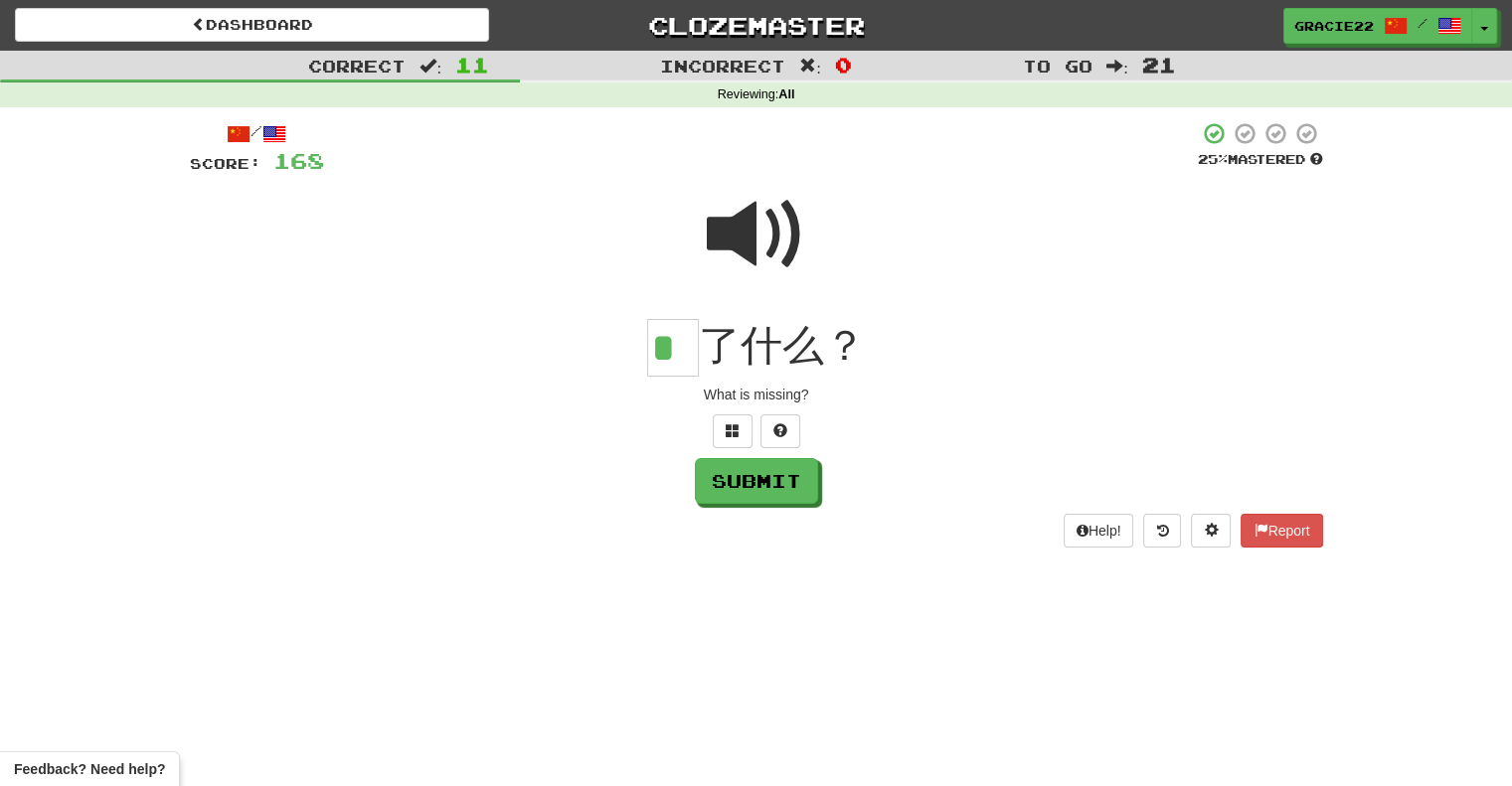 scroll, scrollTop: 0, scrollLeft: 0, axis: both 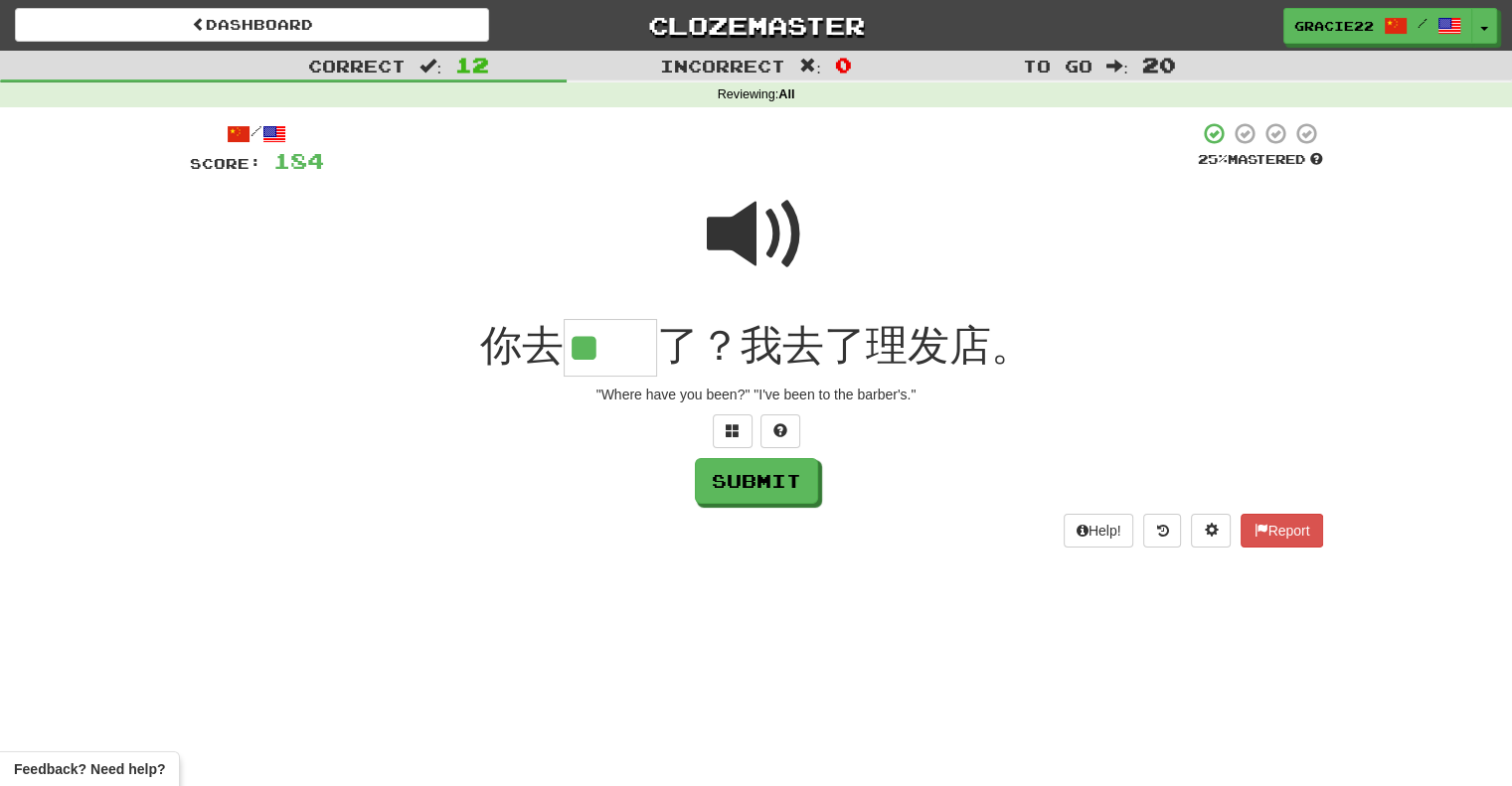 type on "**" 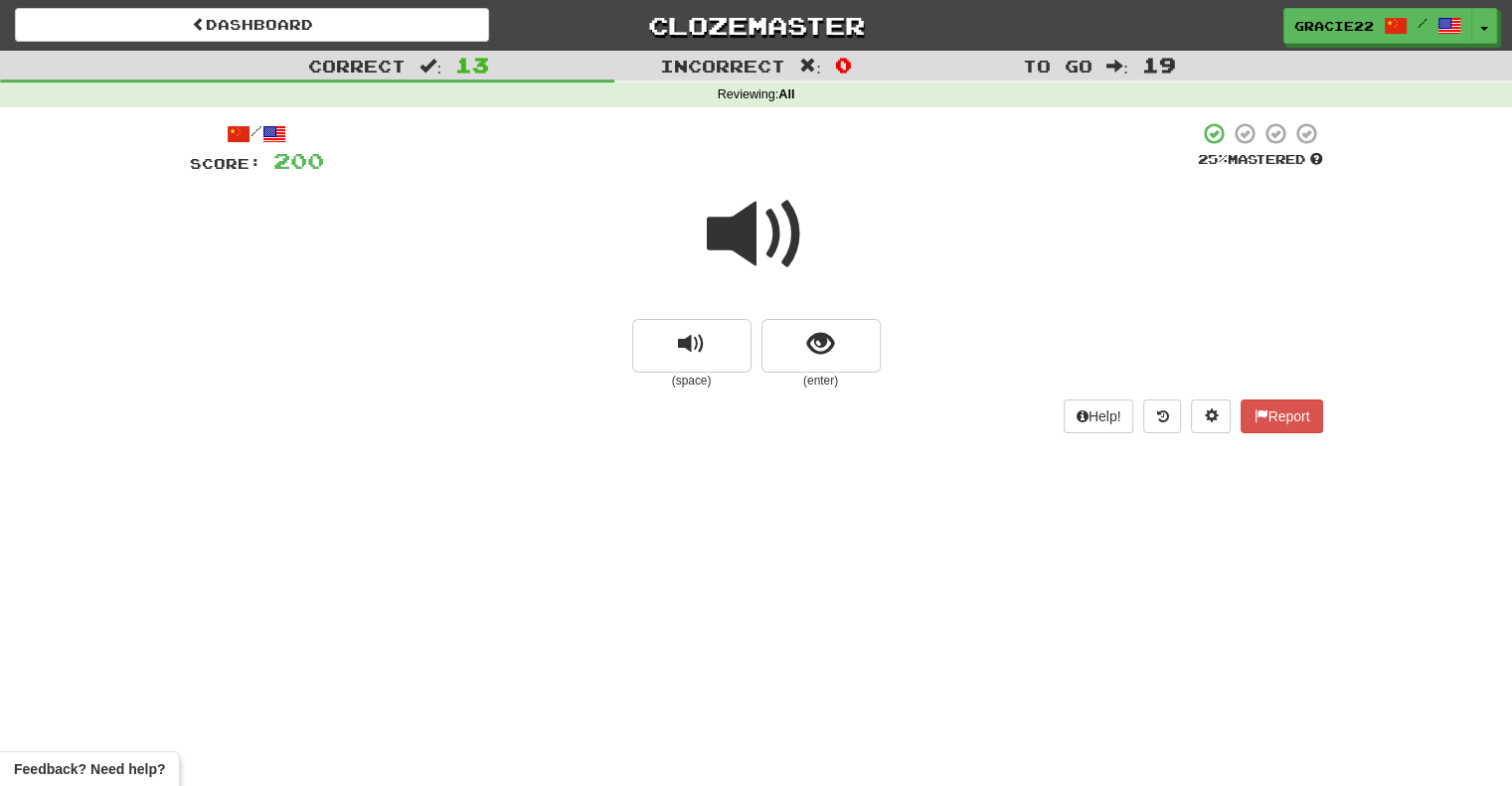 click at bounding box center (756, 235) 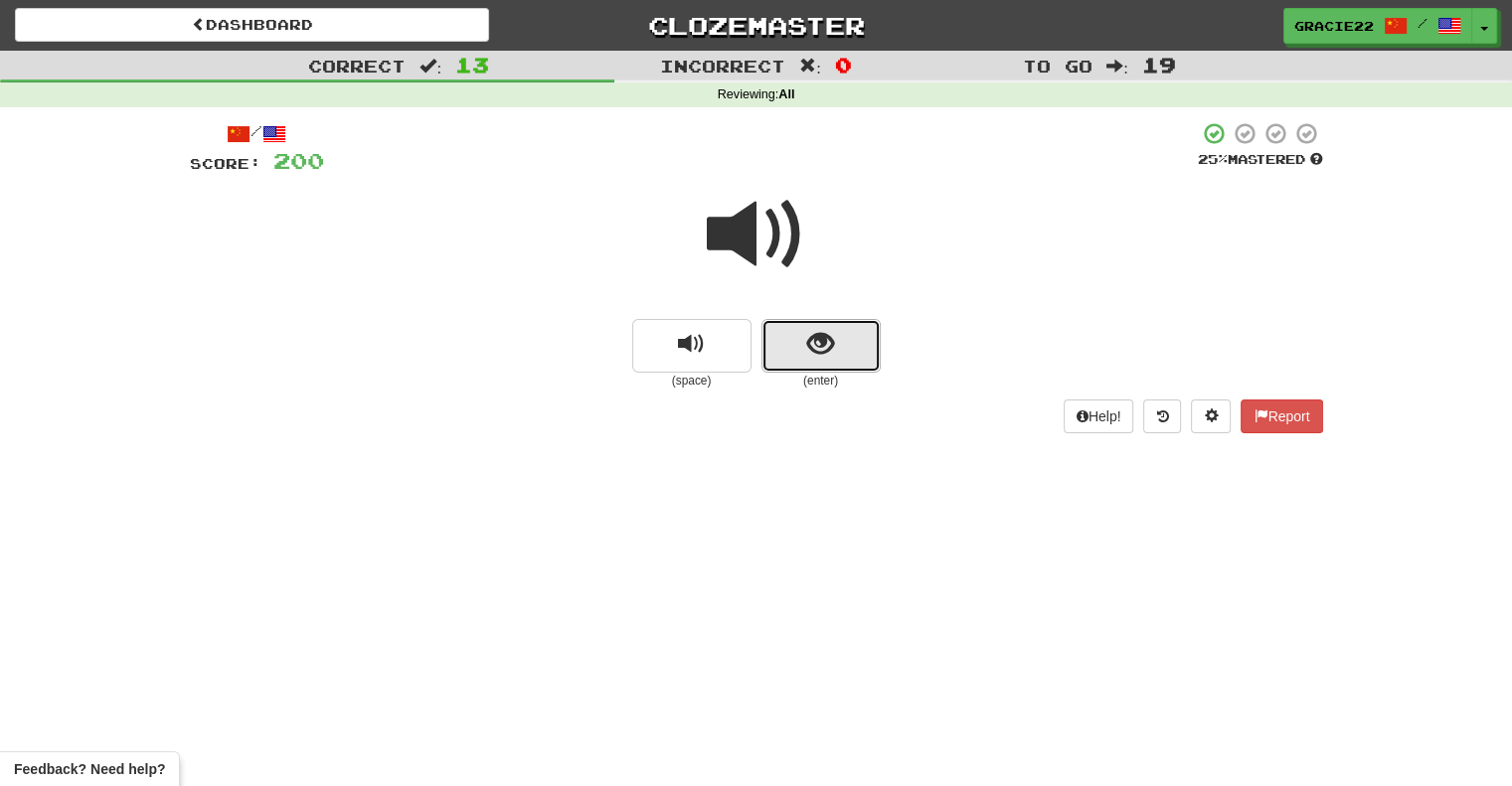 click at bounding box center (820, 344) 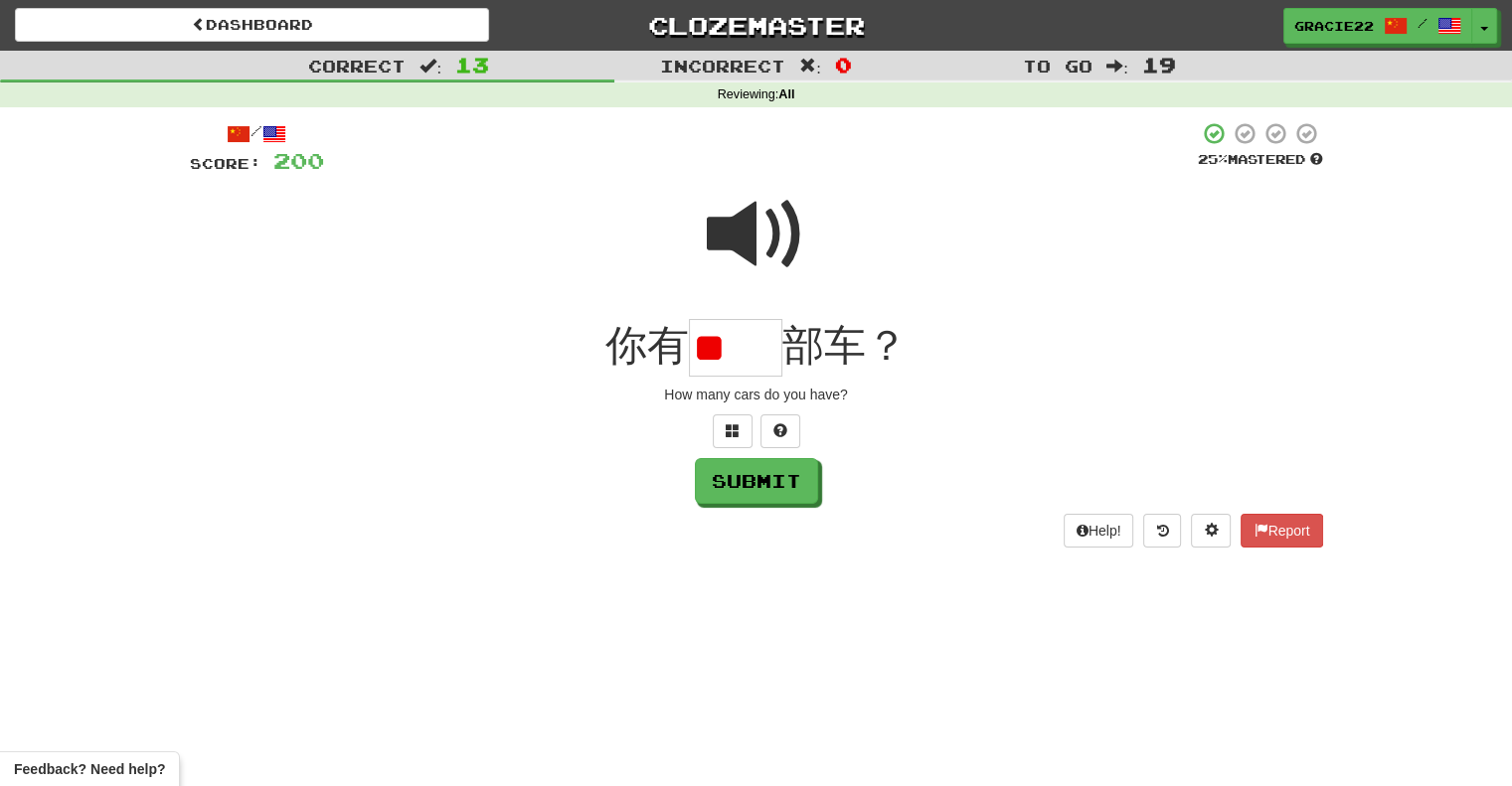scroll, scrollTop: 0, scrollLeft: 0, axis: both 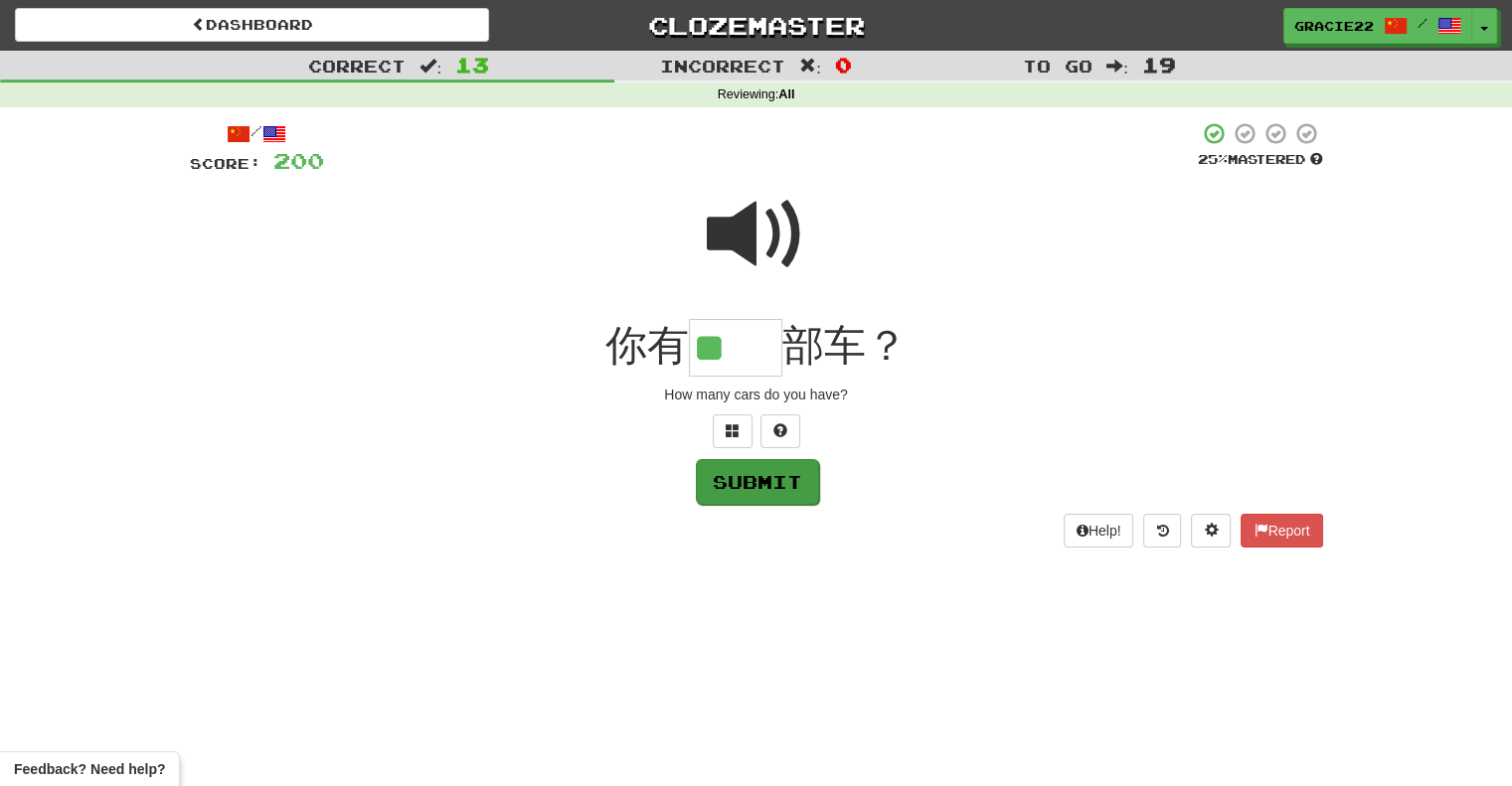 type on "**" 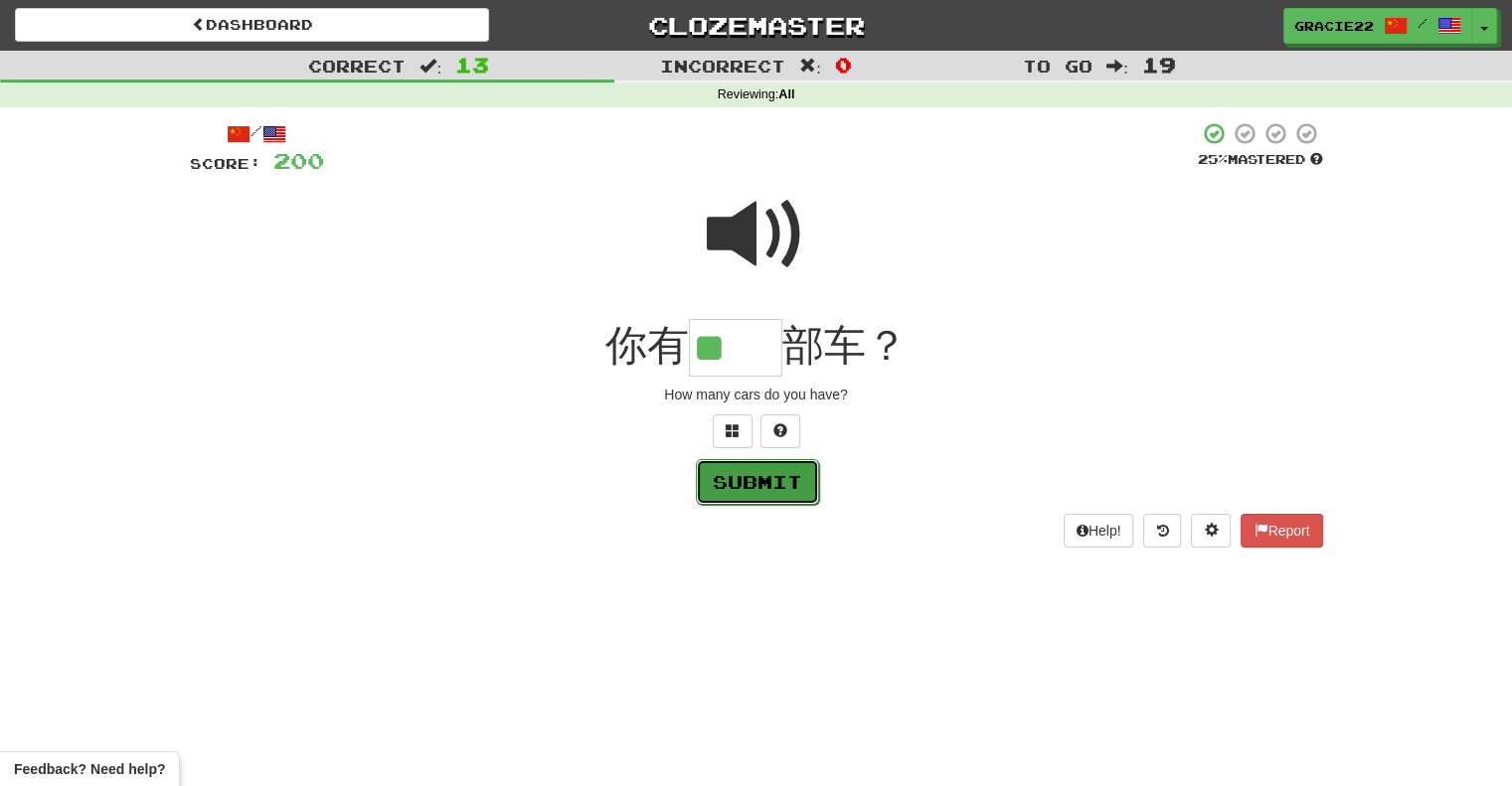 click on "Submit" at bounding box center (757, 482) 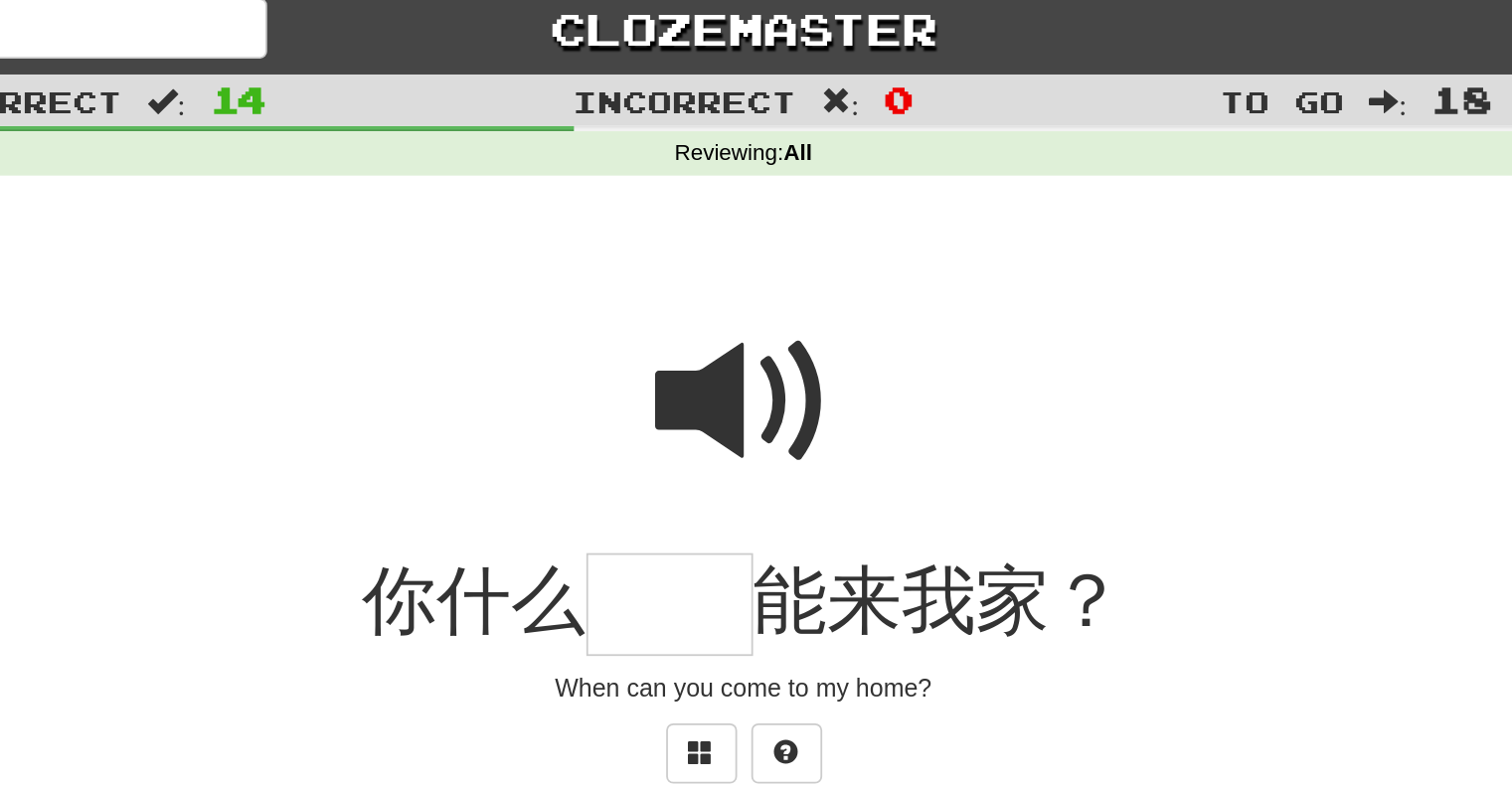 click at bounding box center (756, 235) 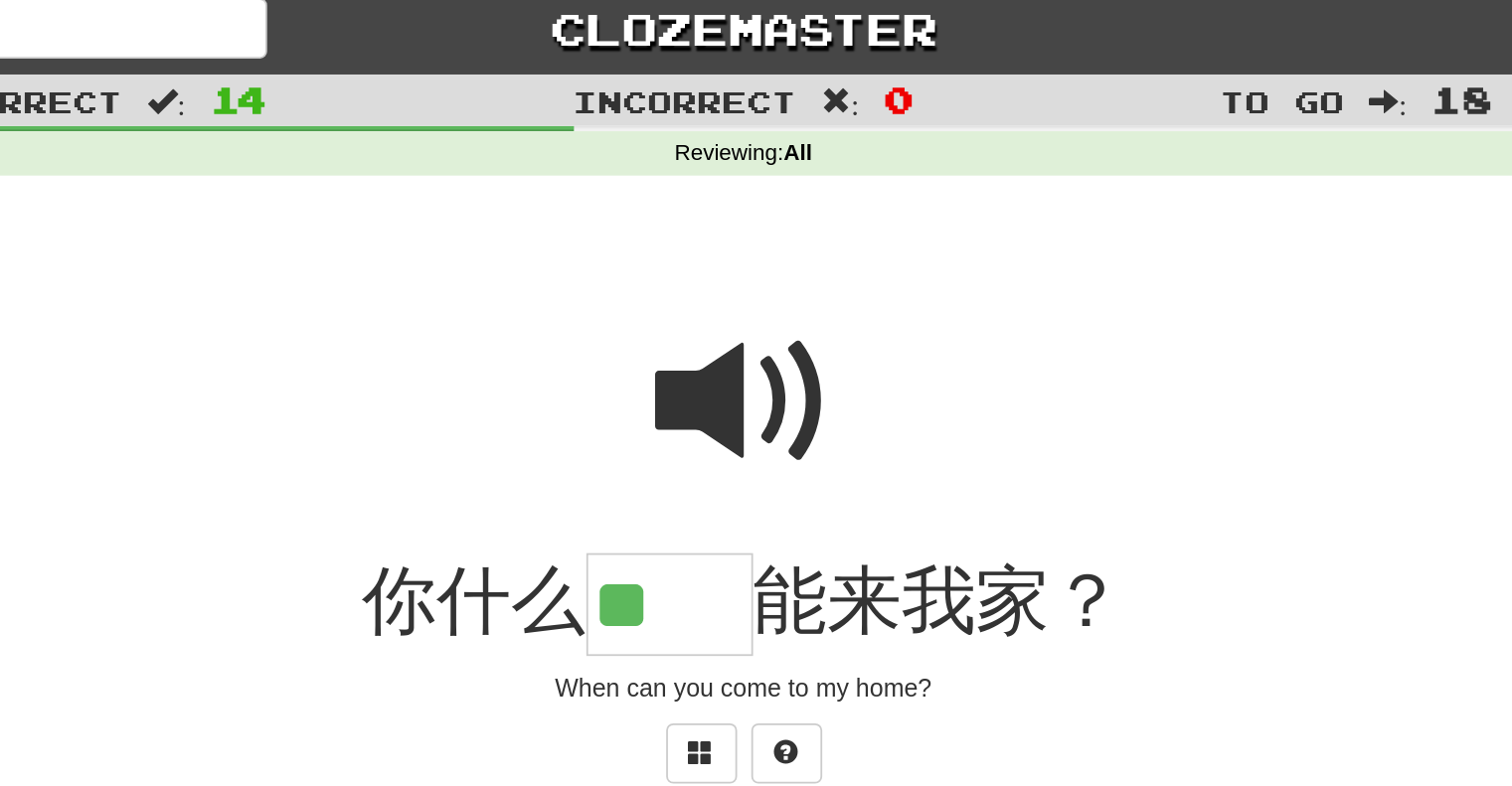 scroll, scrollTop: 0, scrollLeft: 0, axis: both 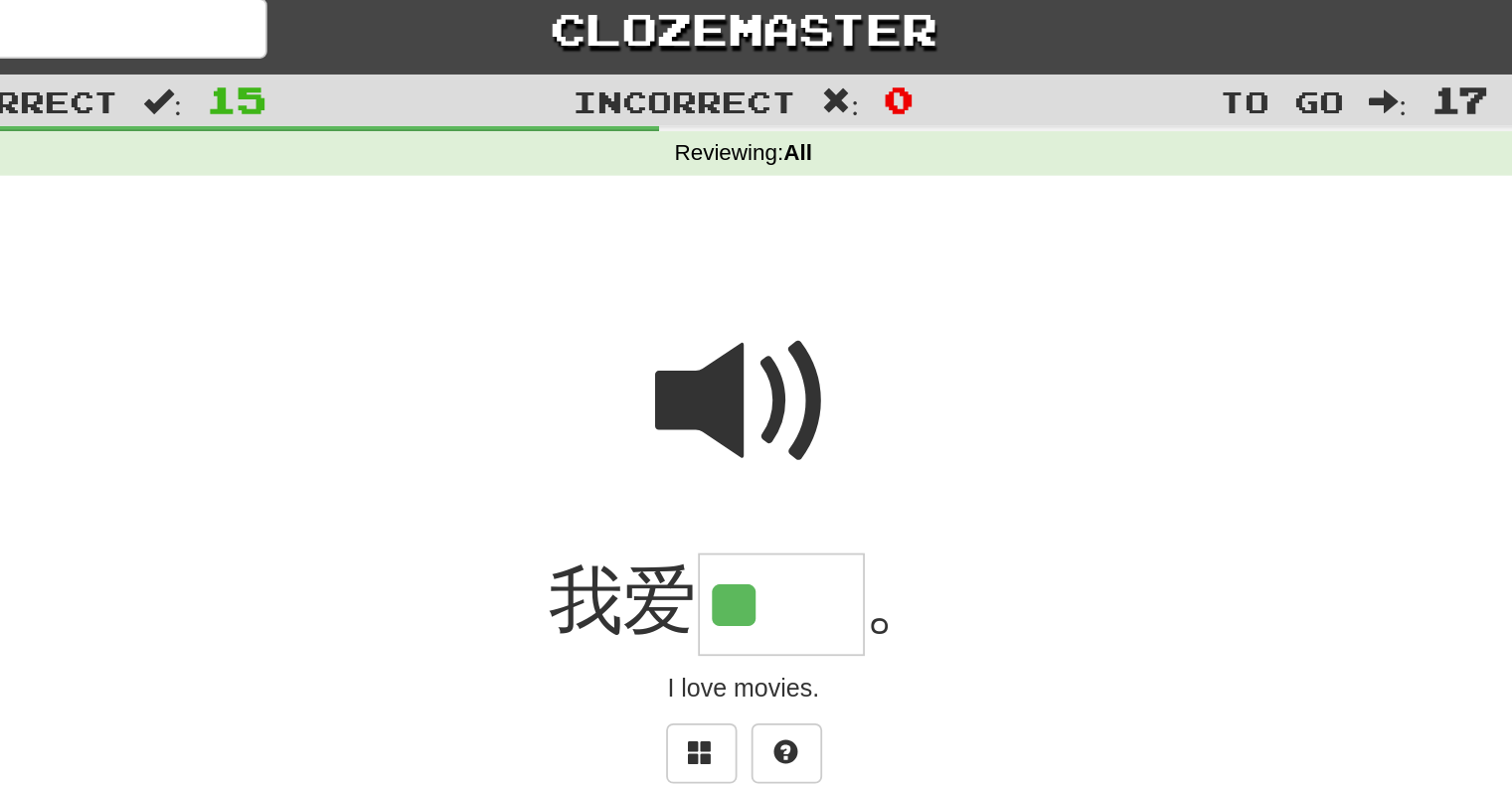 type on "**" 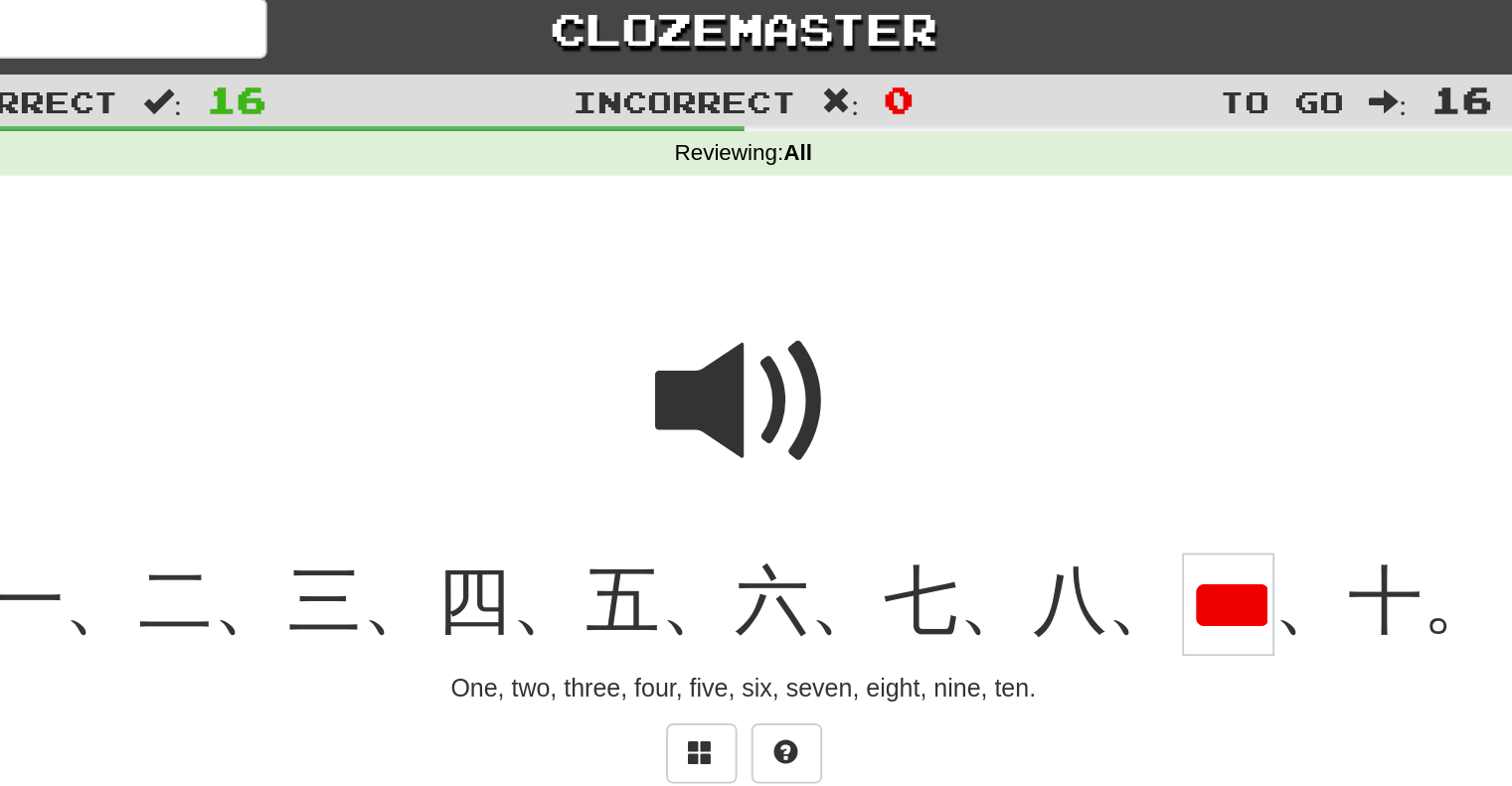 scroll, scrollTop: 0, scrollLeft: 11, axis: horizontal 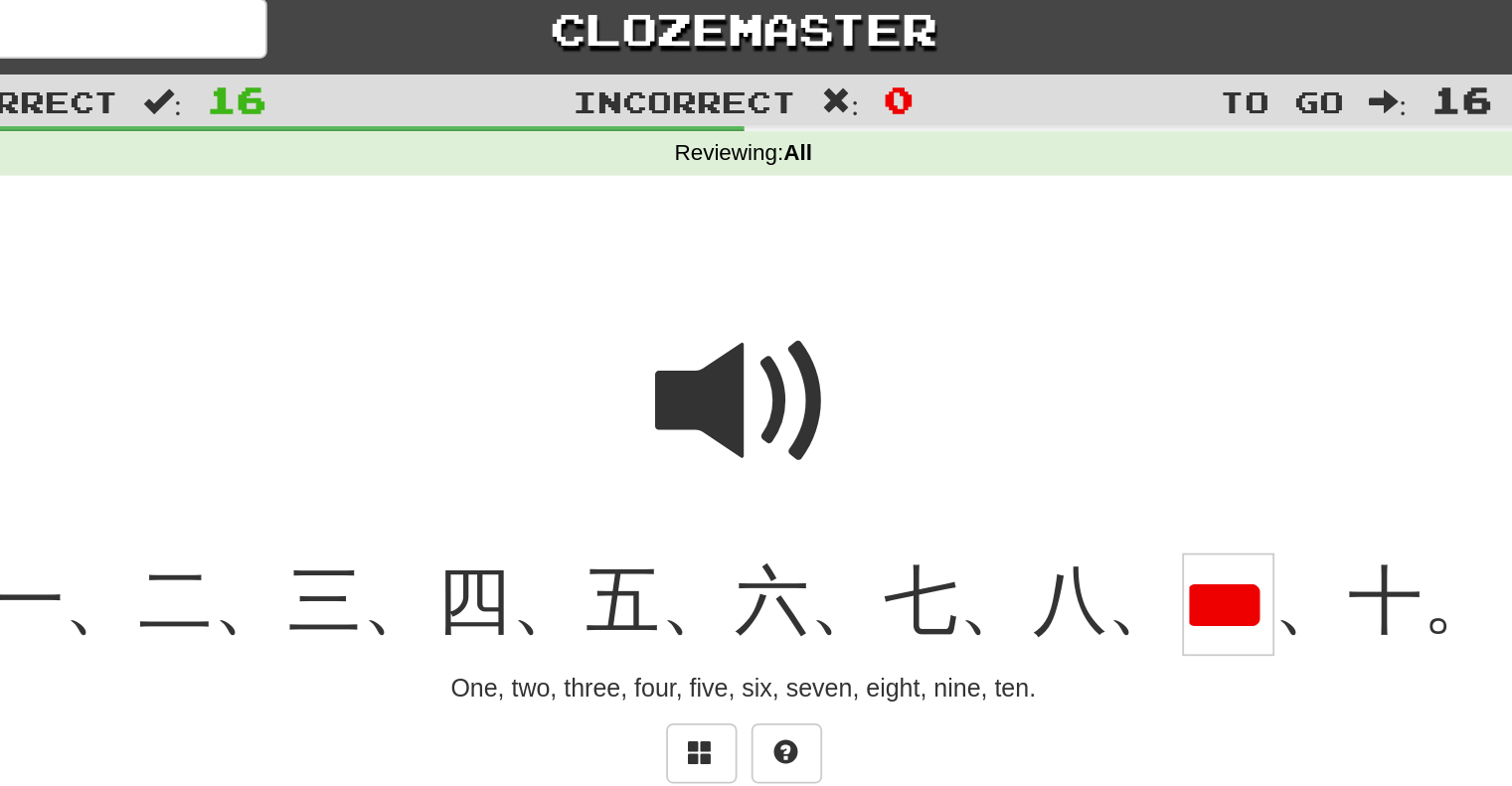 type on "*" 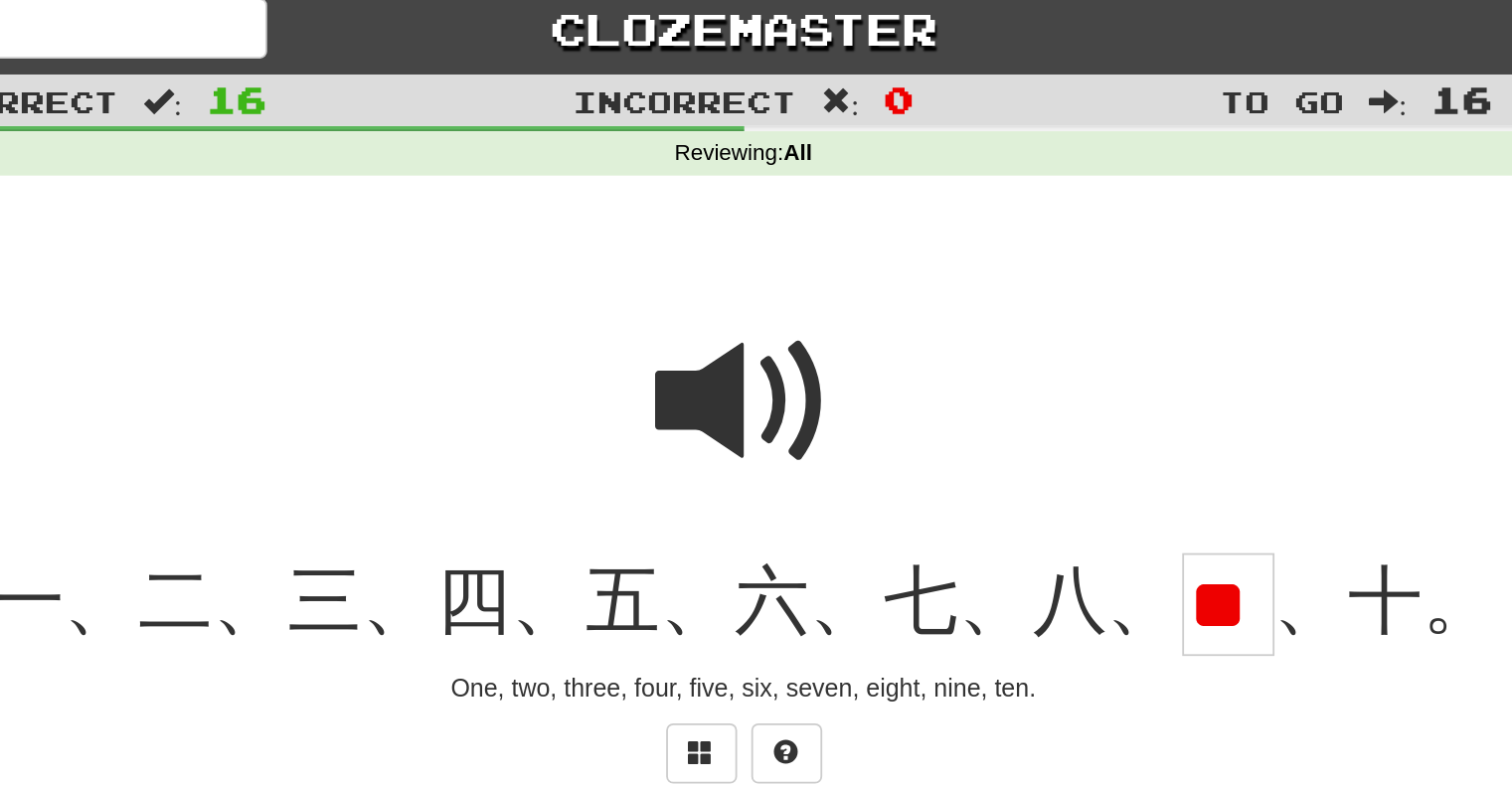 scroll, scrollTop: 0, scrollLeft: 0, axis: both 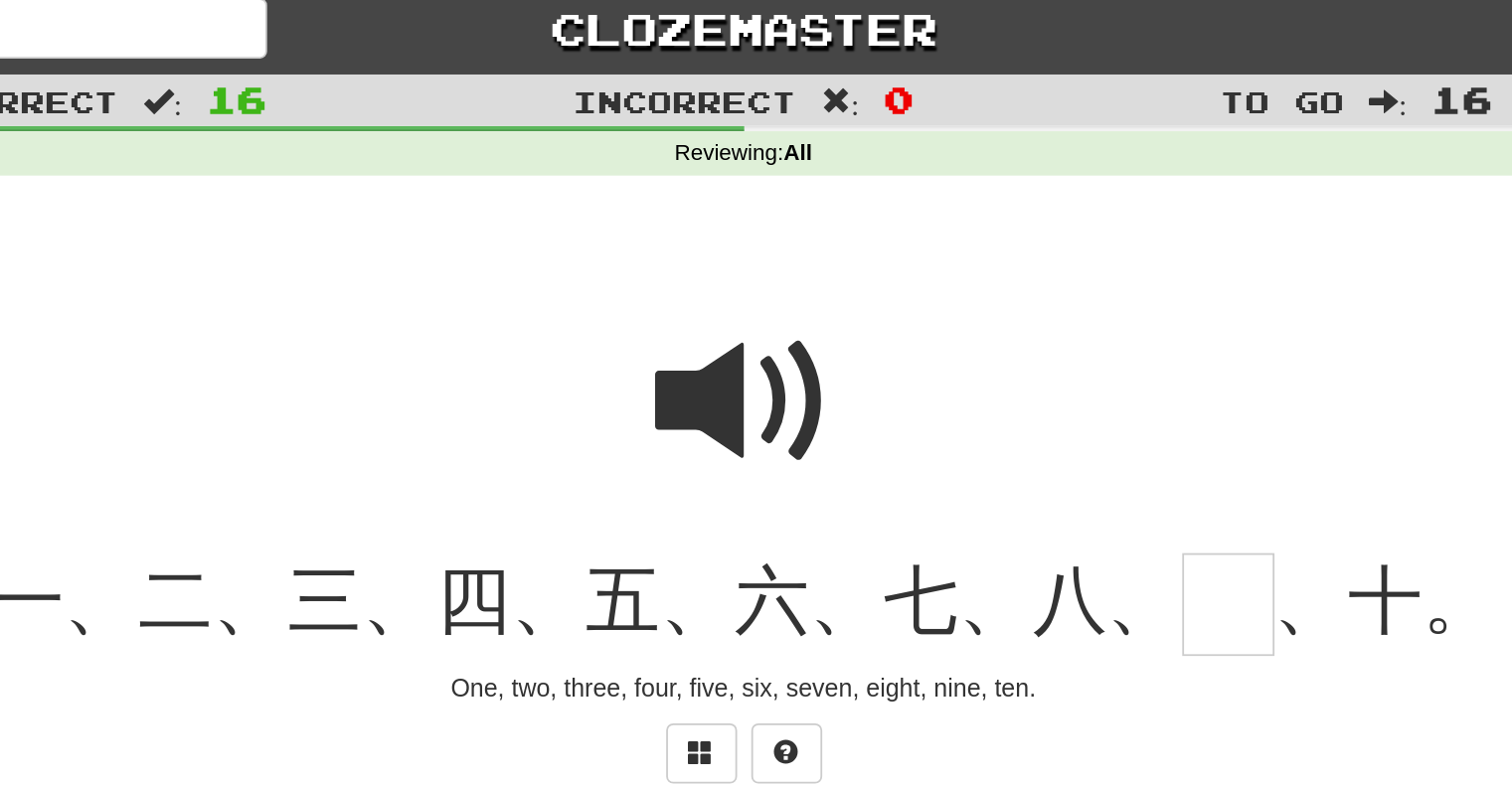 click at bounding box center [756, 235] 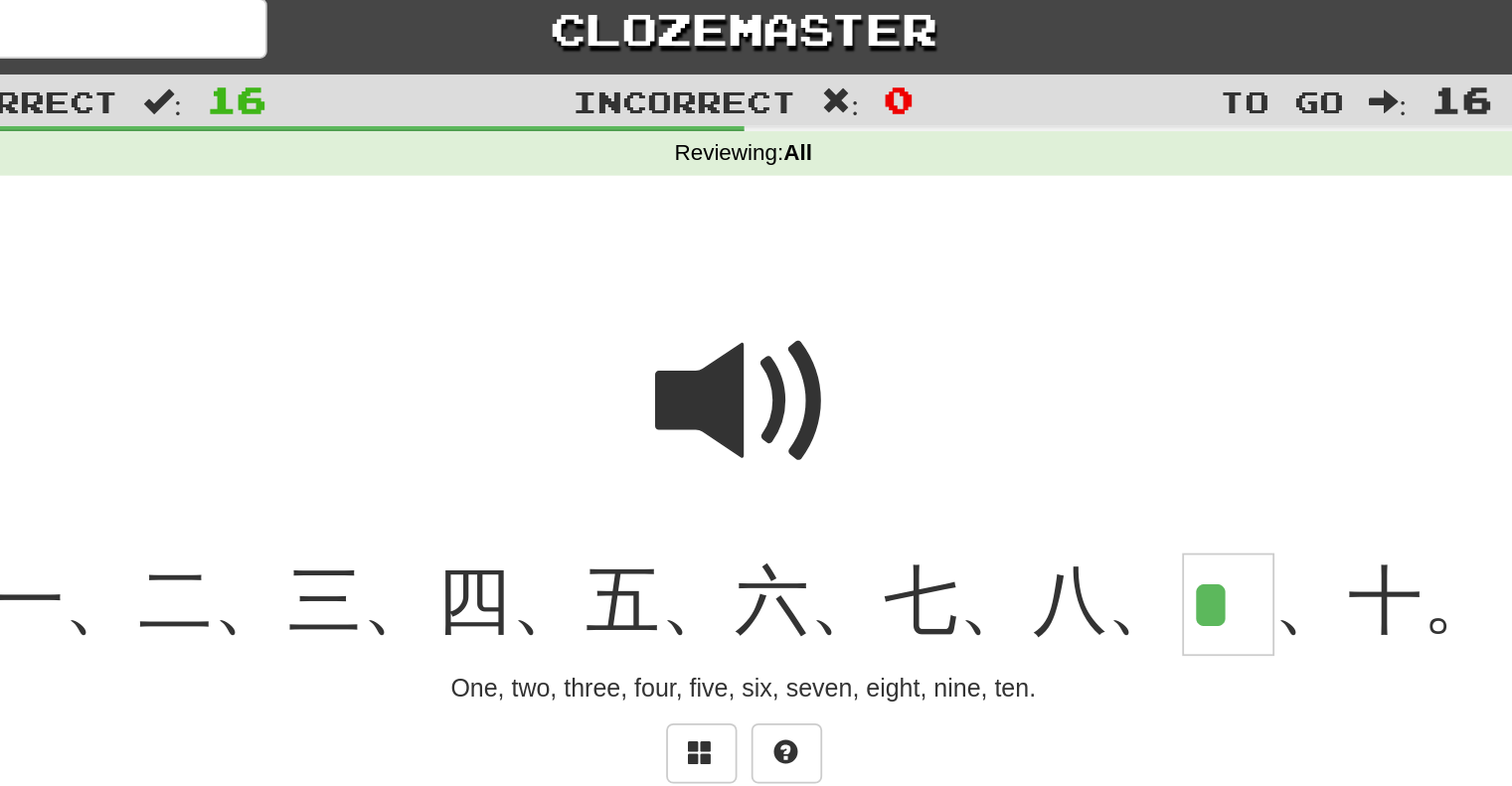 type on "*" 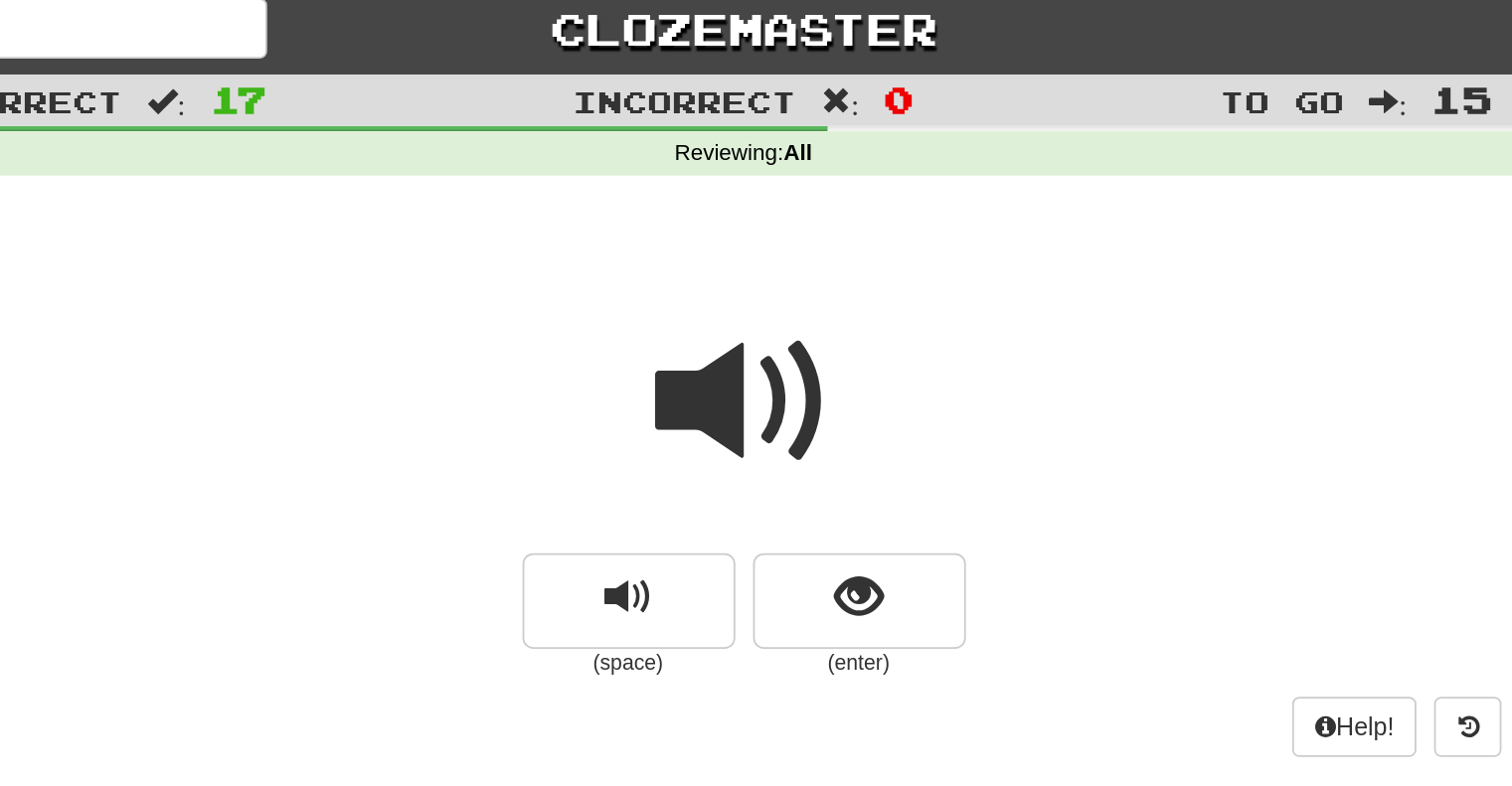 click at bounding box center [756, 235] 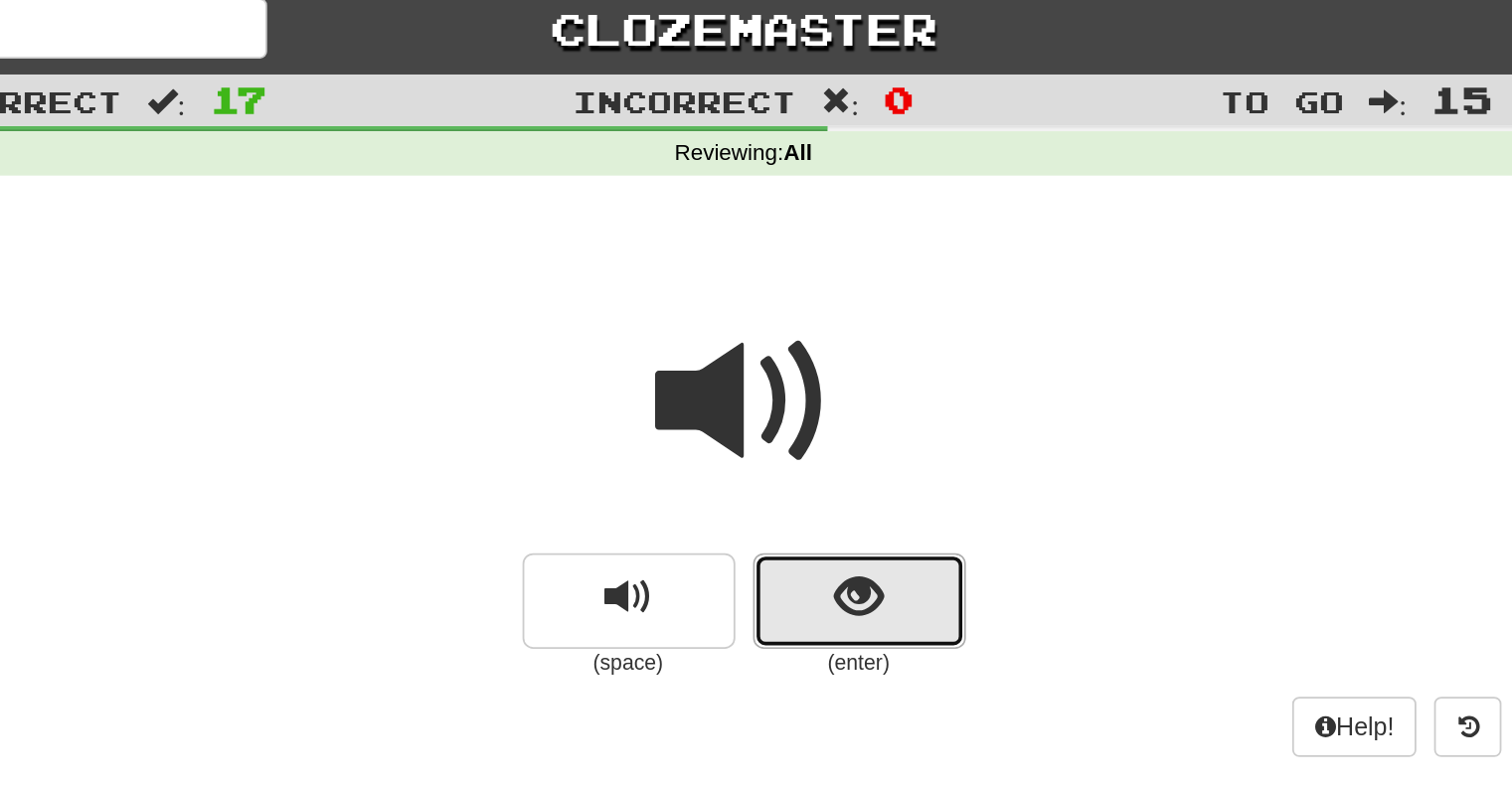 click at bounding box center (820, 344) 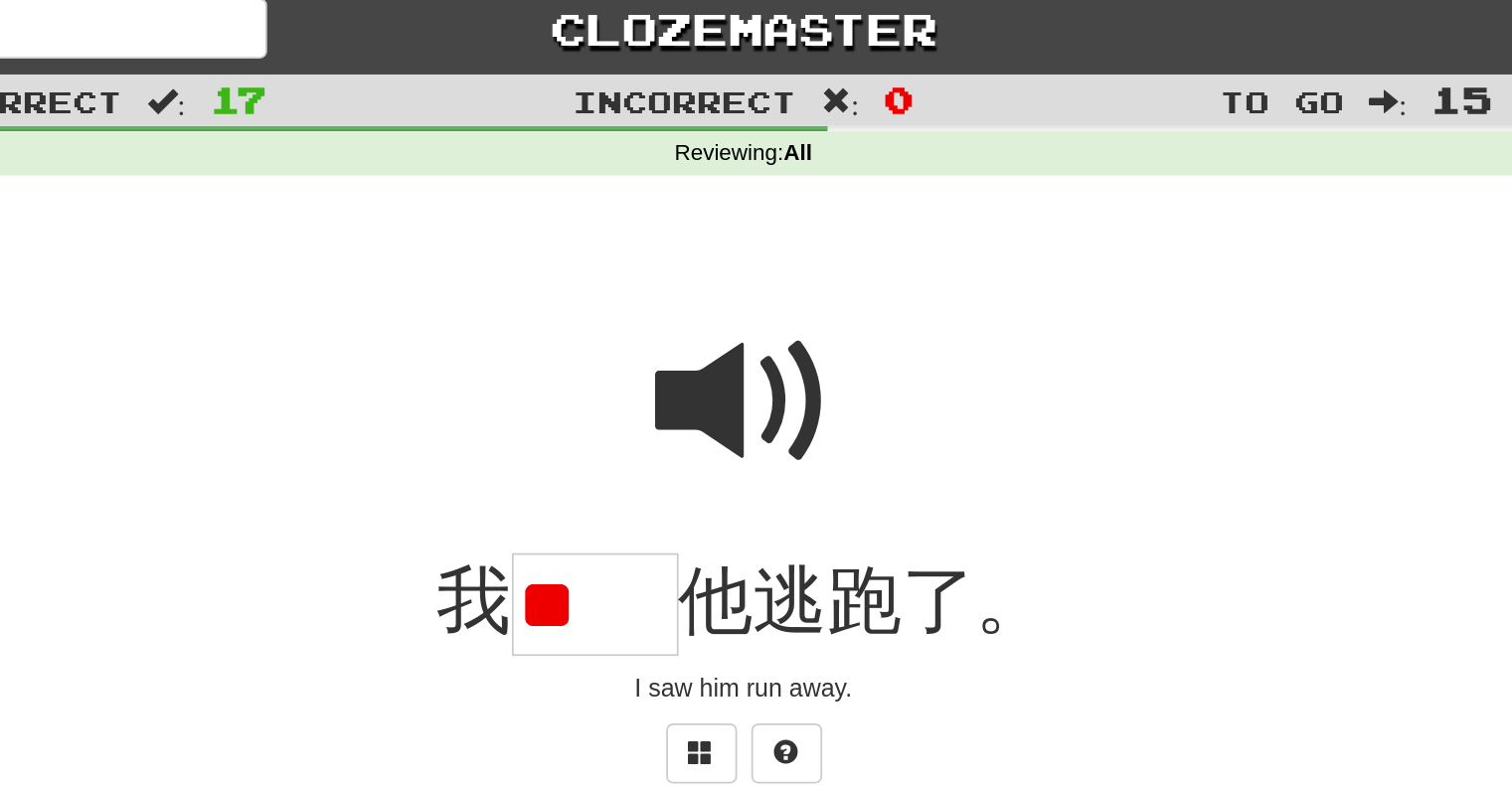 scroll, scrollTop: 0, scrollLeft: 0, axis: both 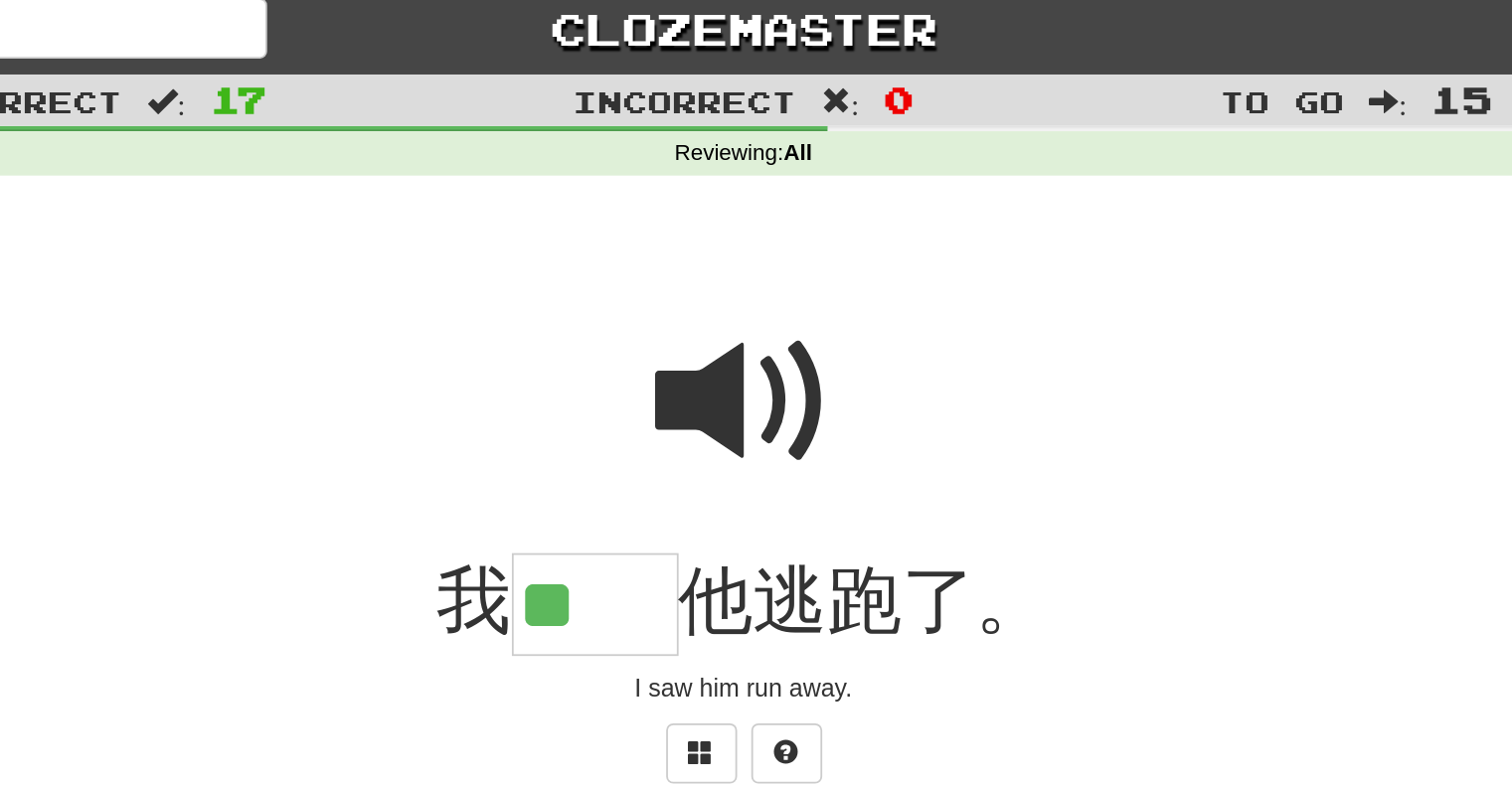 type on "**" 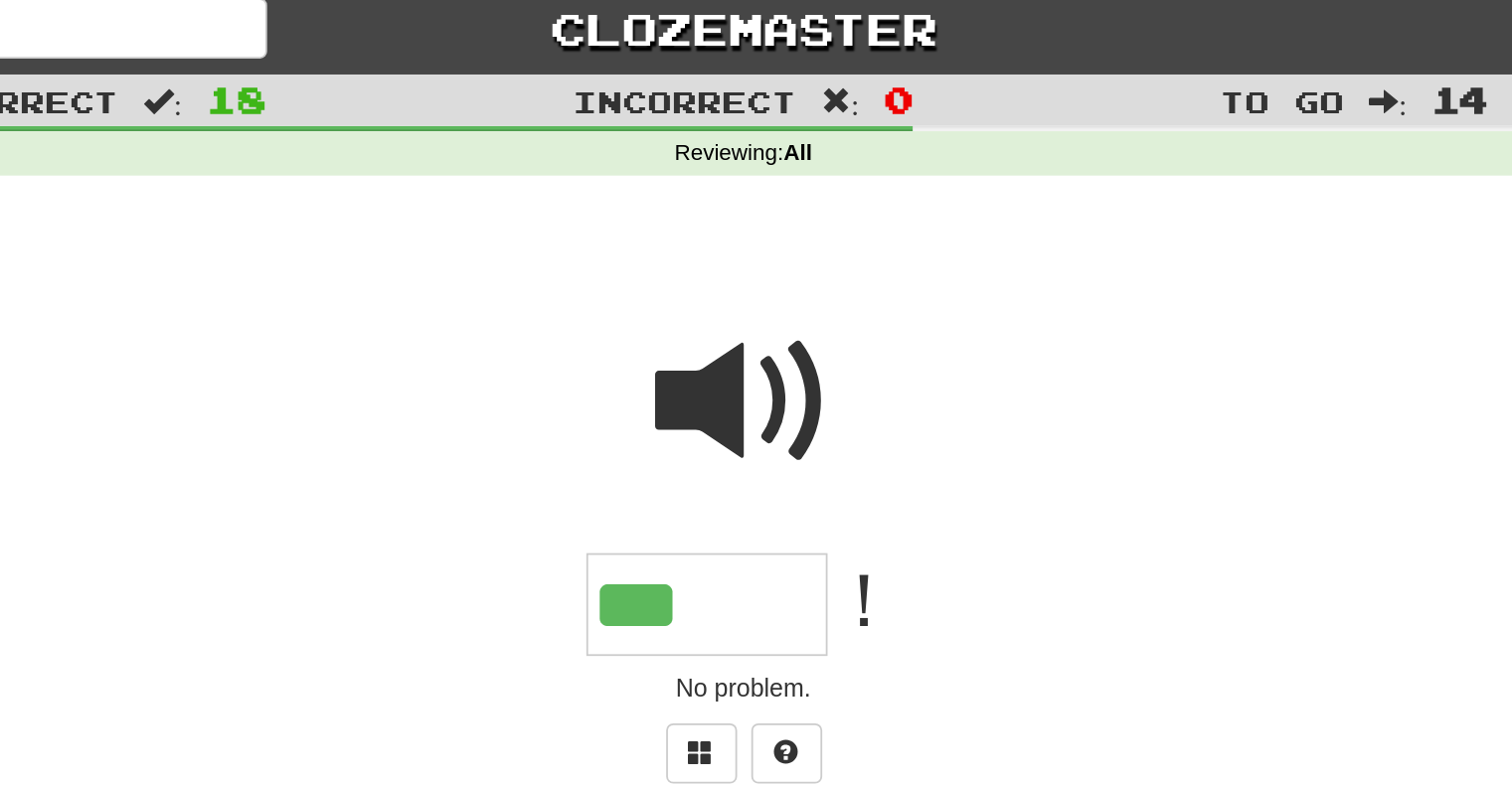 scroll, scrollTop: 0, scrollLeft: 0, axis: both 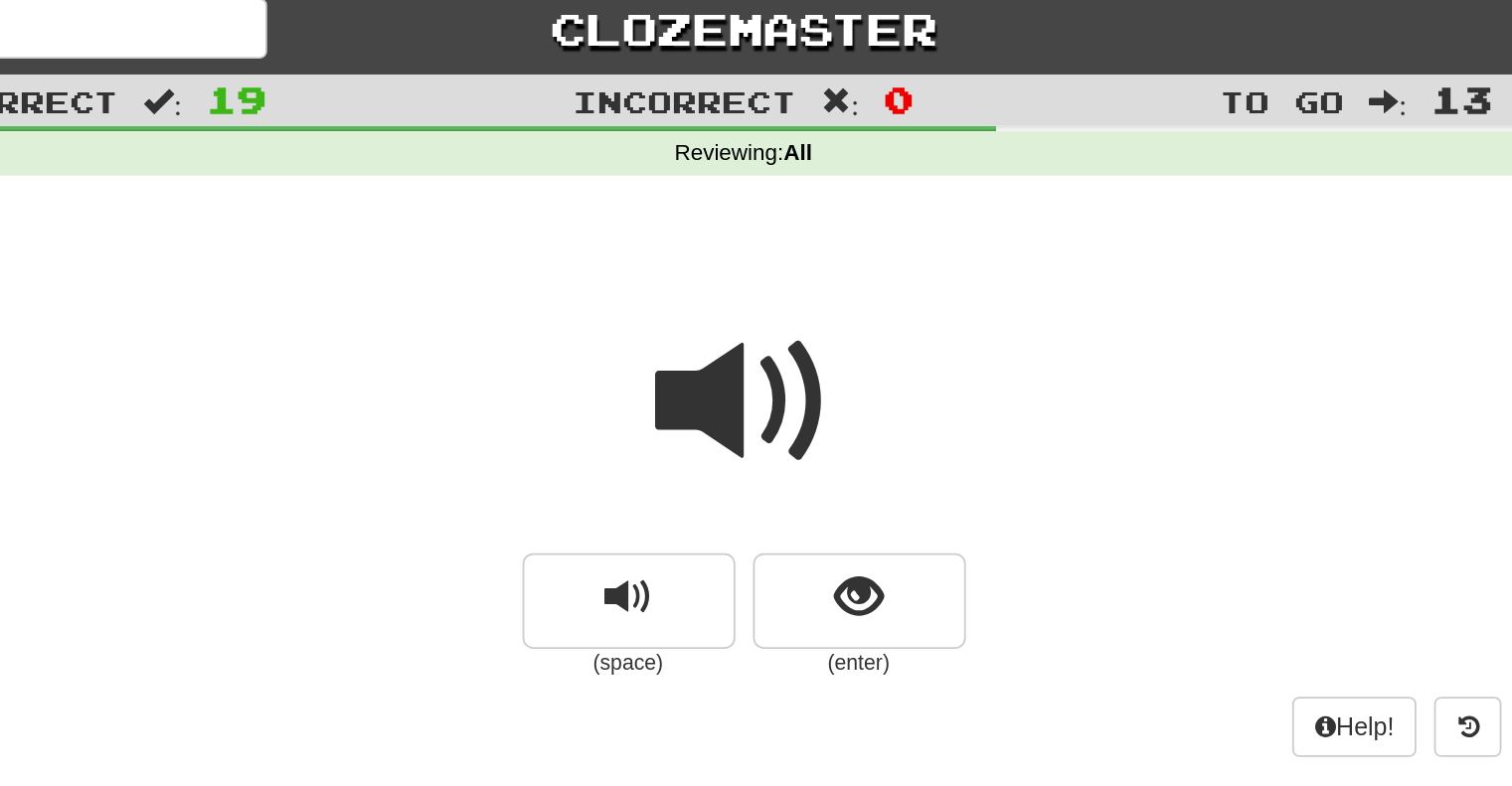 click at bounding box center [756, 235] 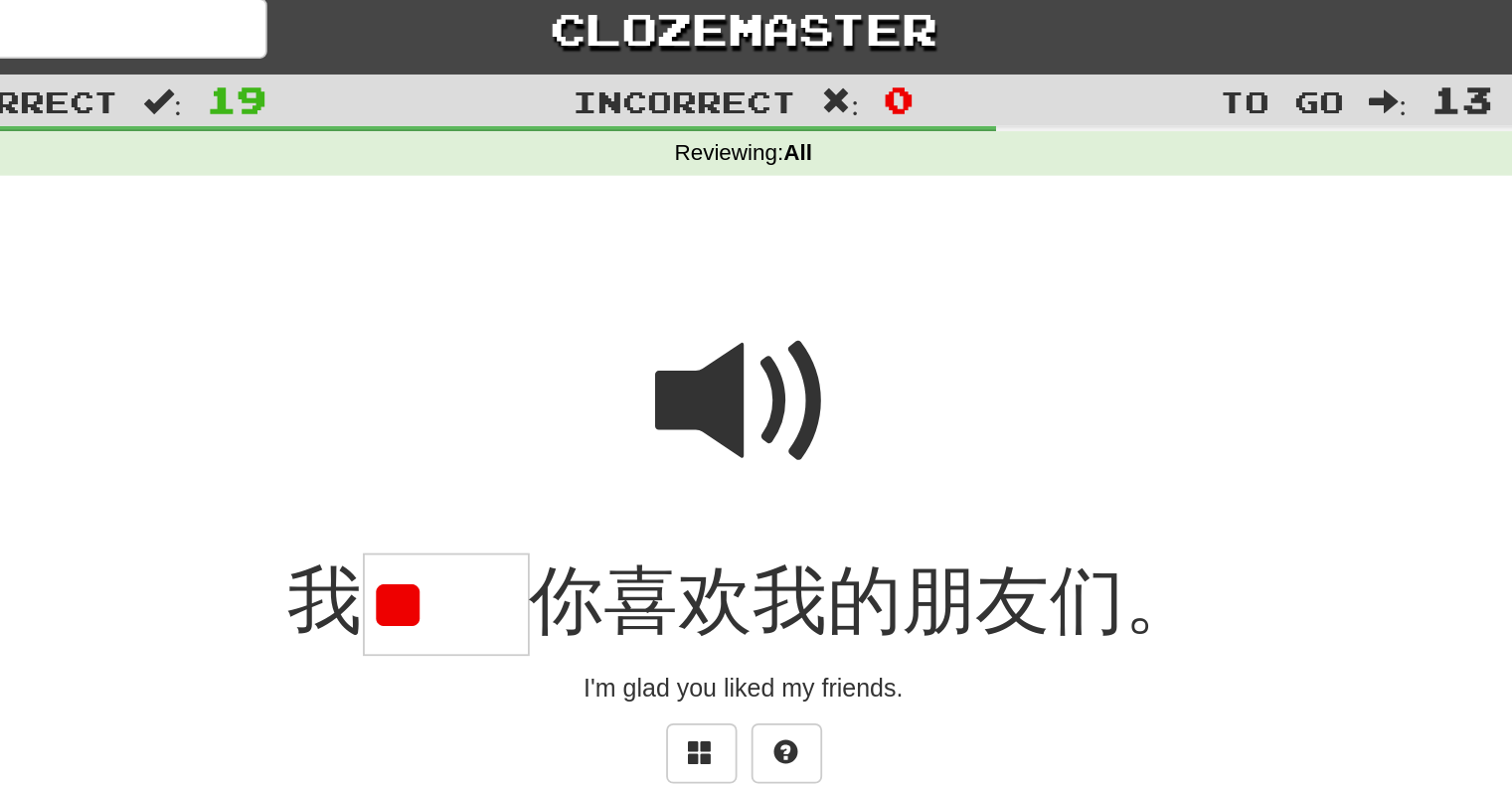 scroll, scrollTop: 0, scrollLeft: 0, axis: both 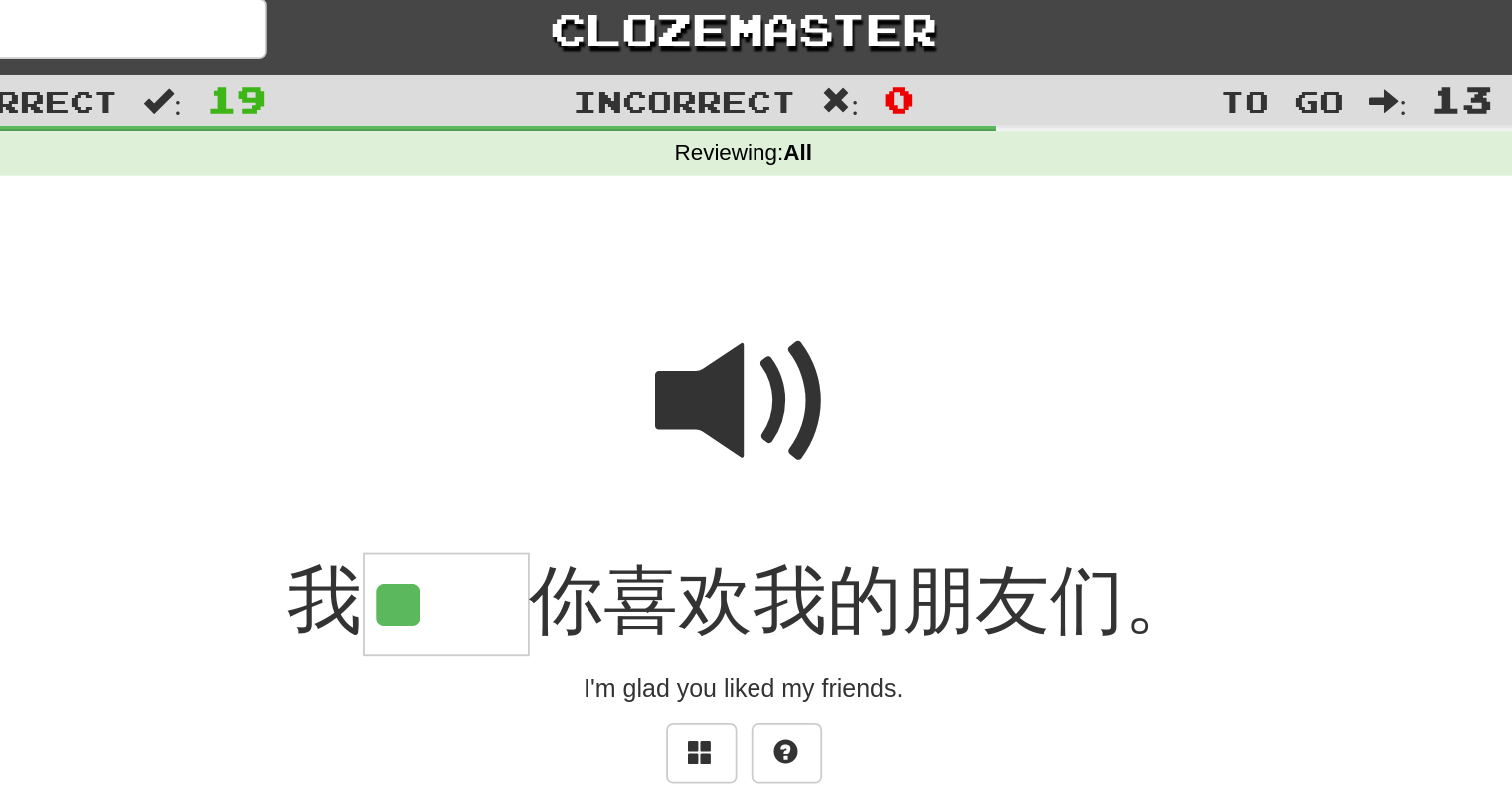 type on "**" 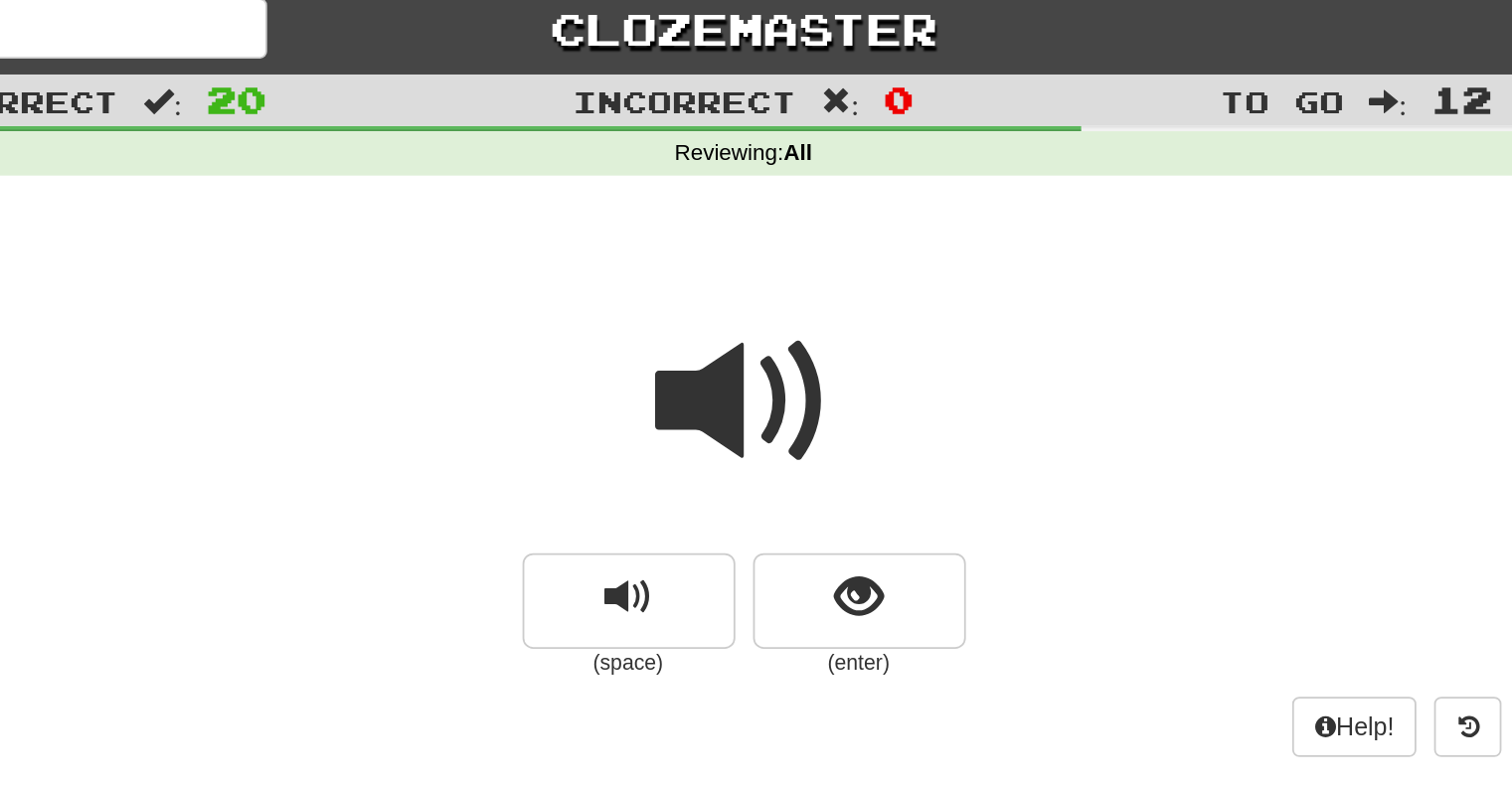 click at bounding box center [756, 235] 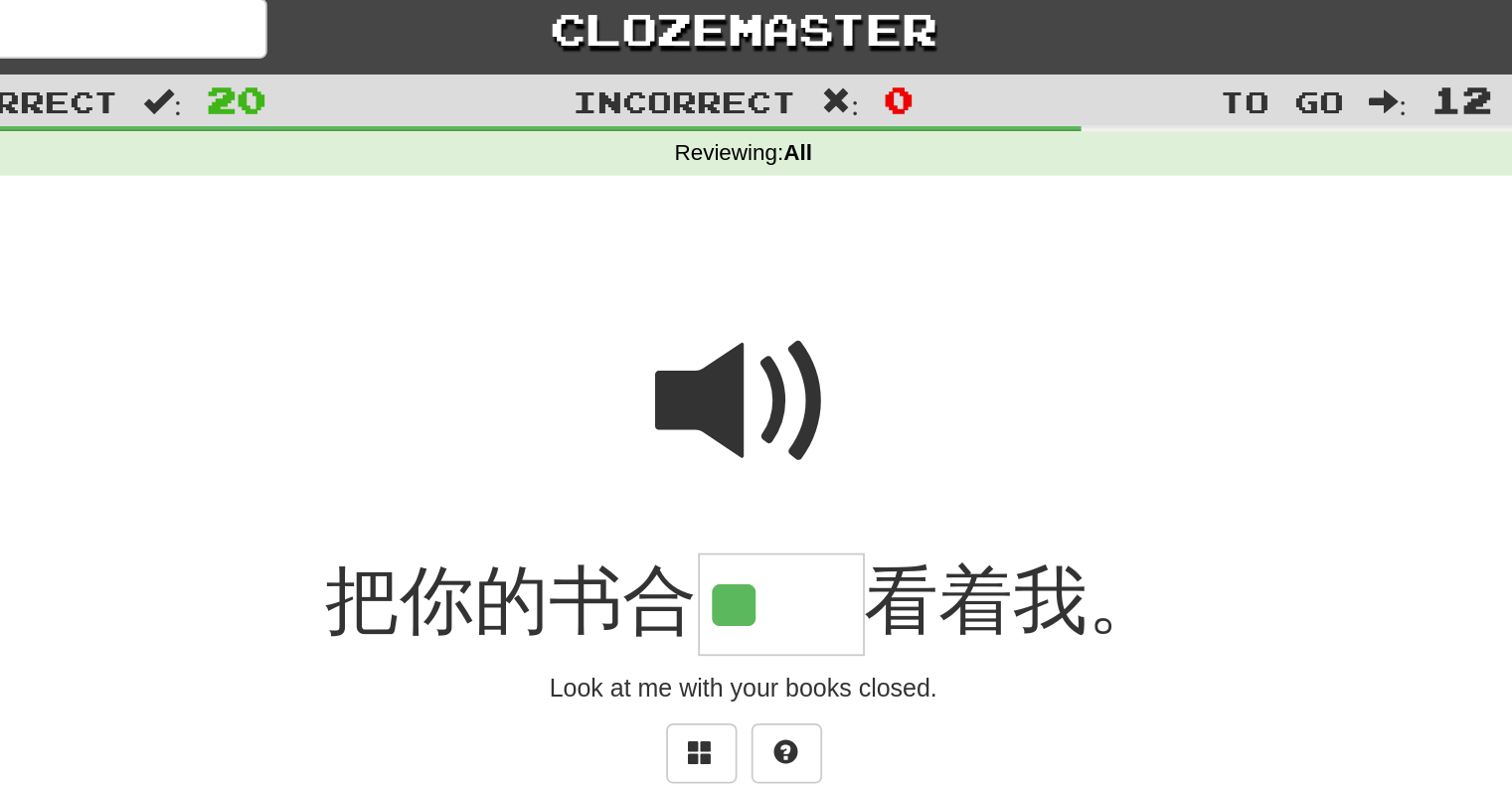 type on "**" 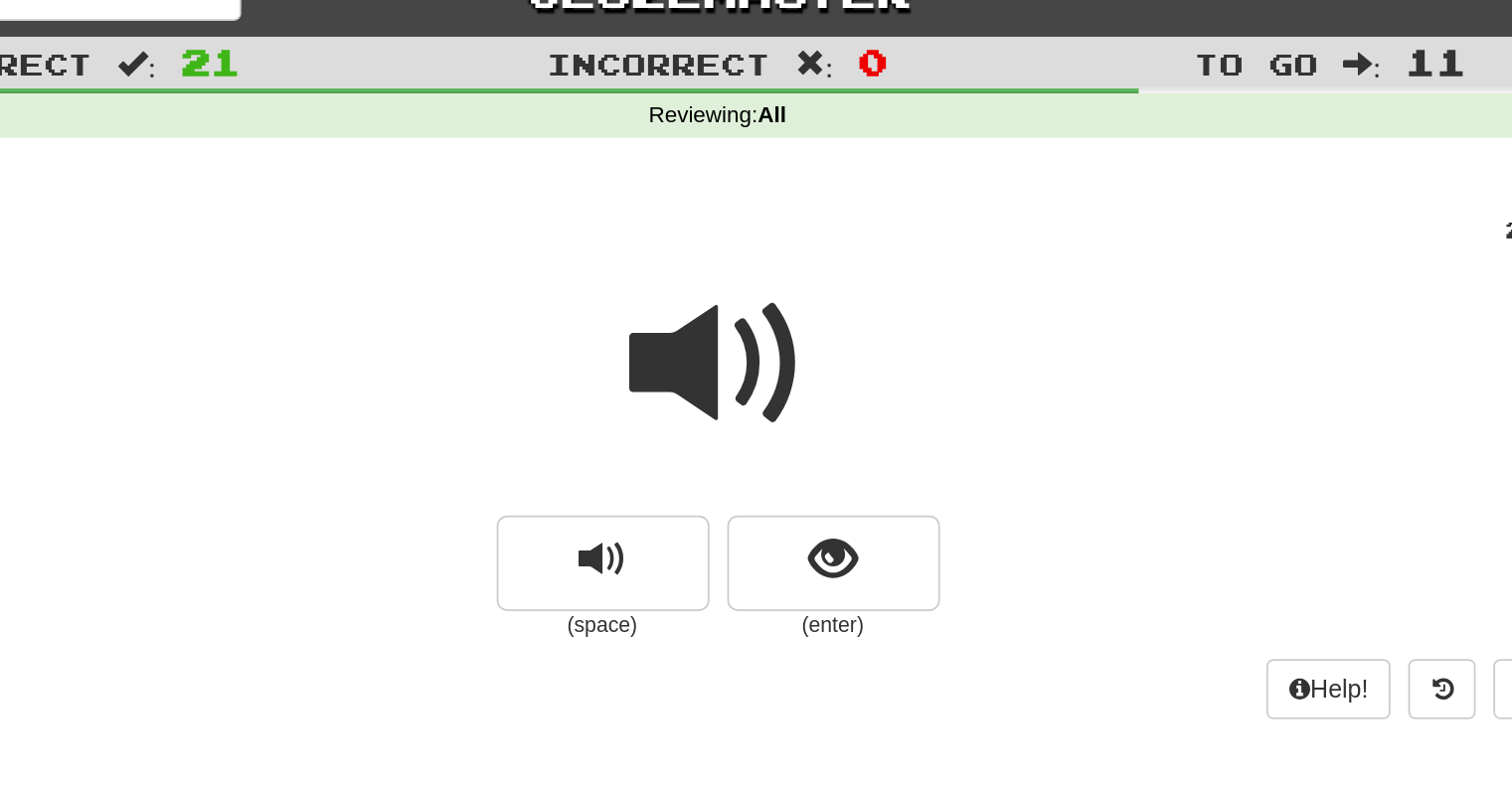 click at bounding box center [756, 235] 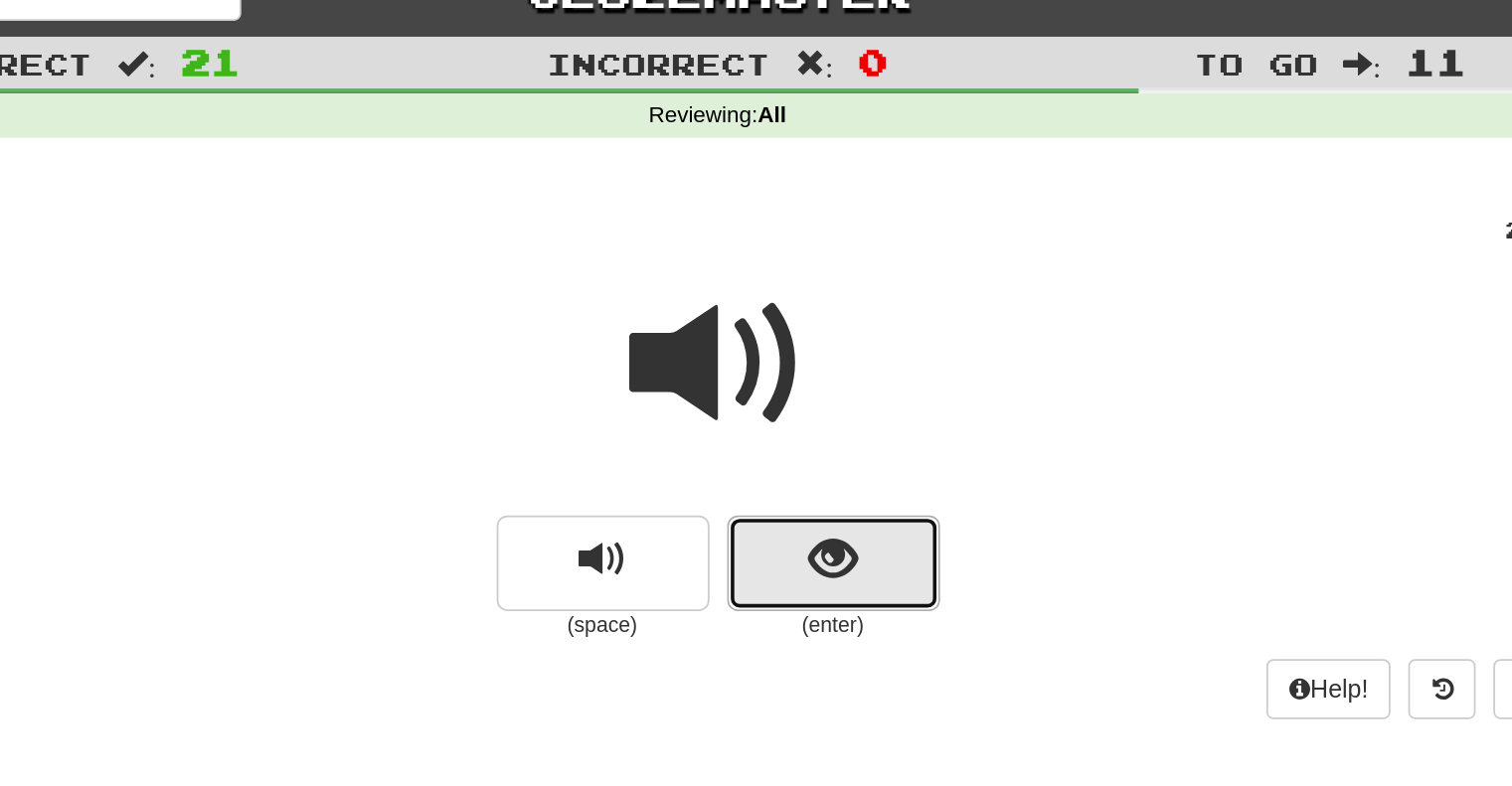 click at bounding box center (820, 344) 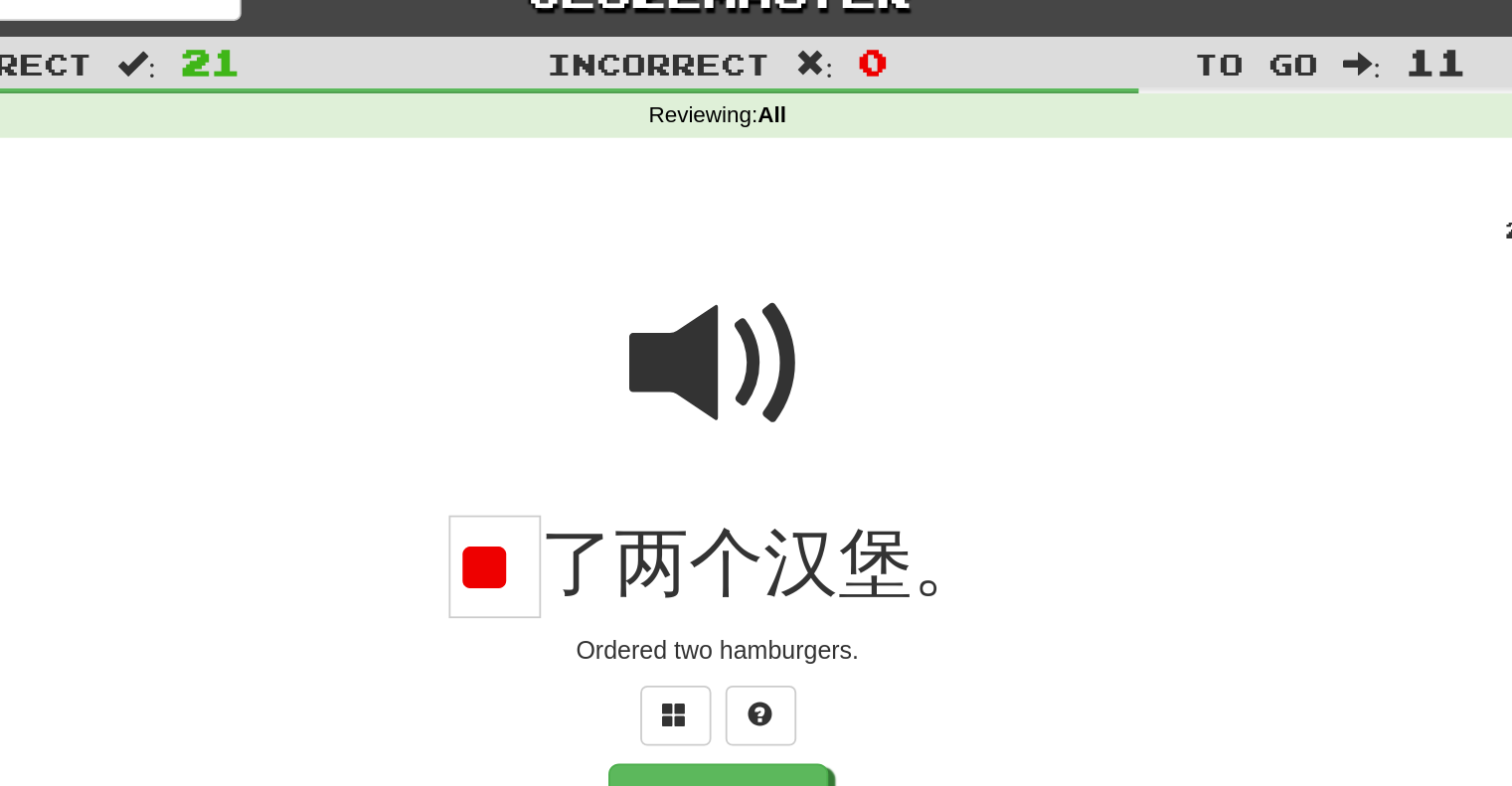 scroll, scrollTop: 0, scrollLeft: 11, axis: horizontal 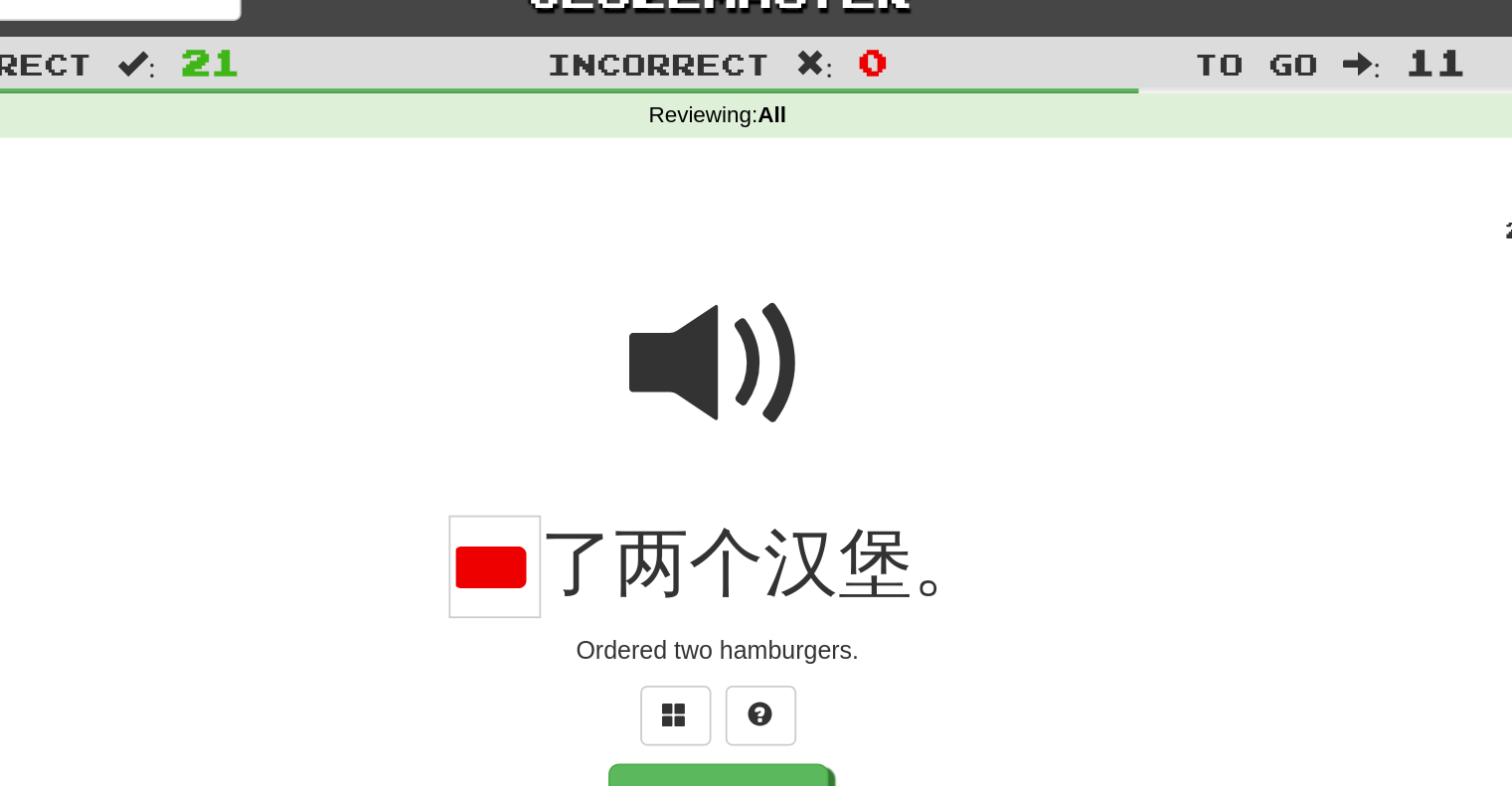 type on "*" 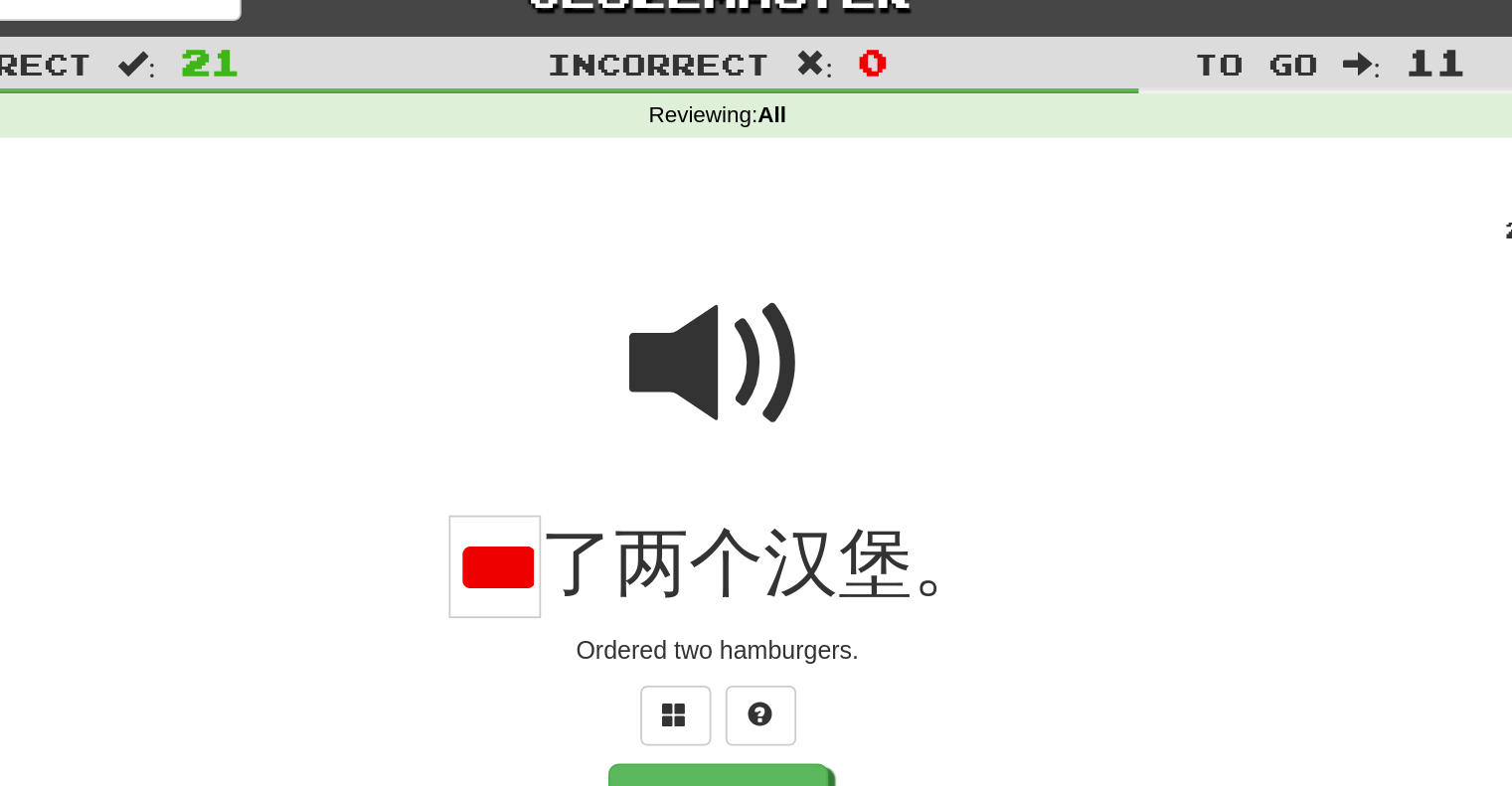 scroll, scrollTop: 0, scrollLeft: 11, axis: horizontal 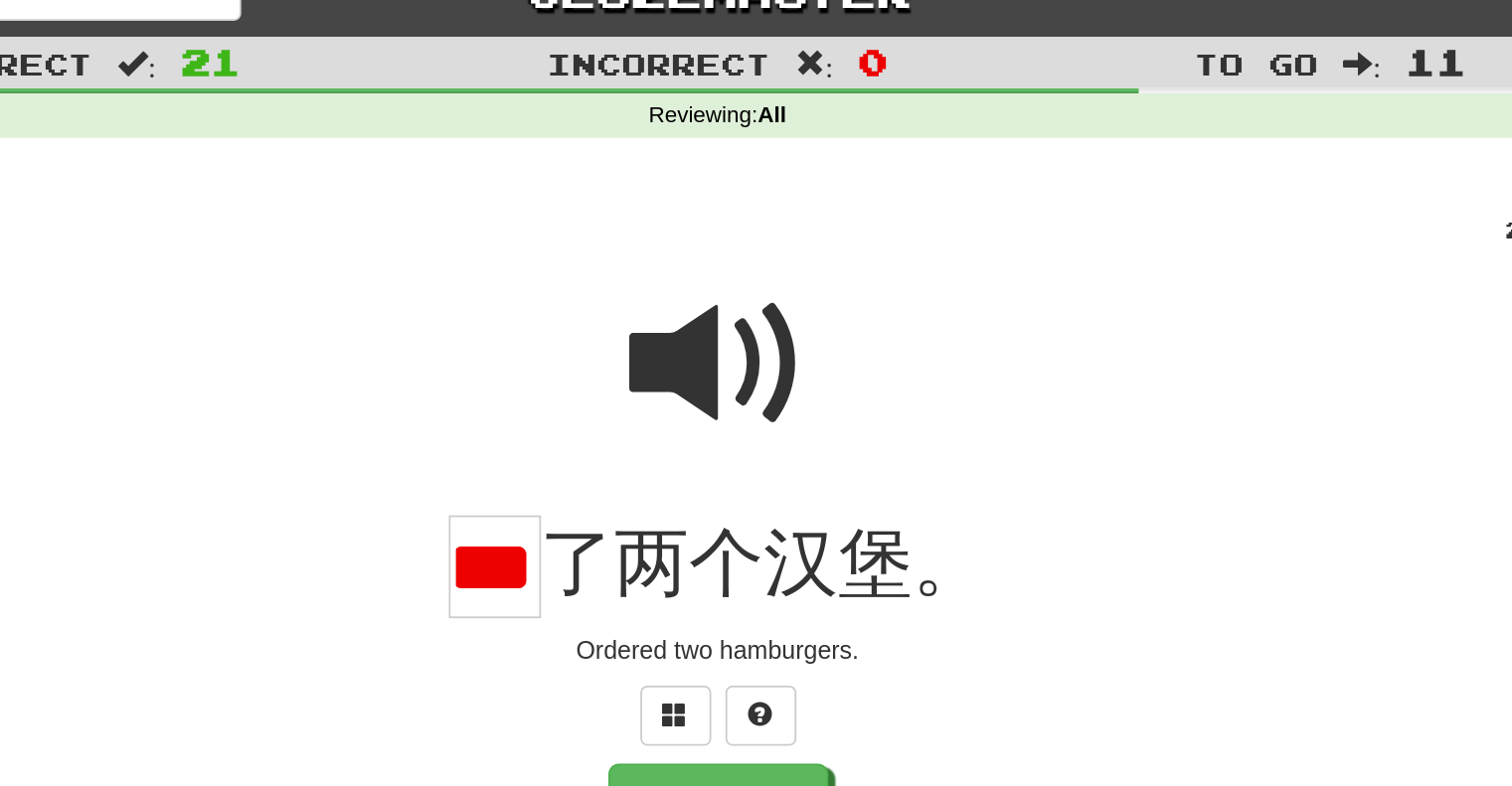 type on "*" 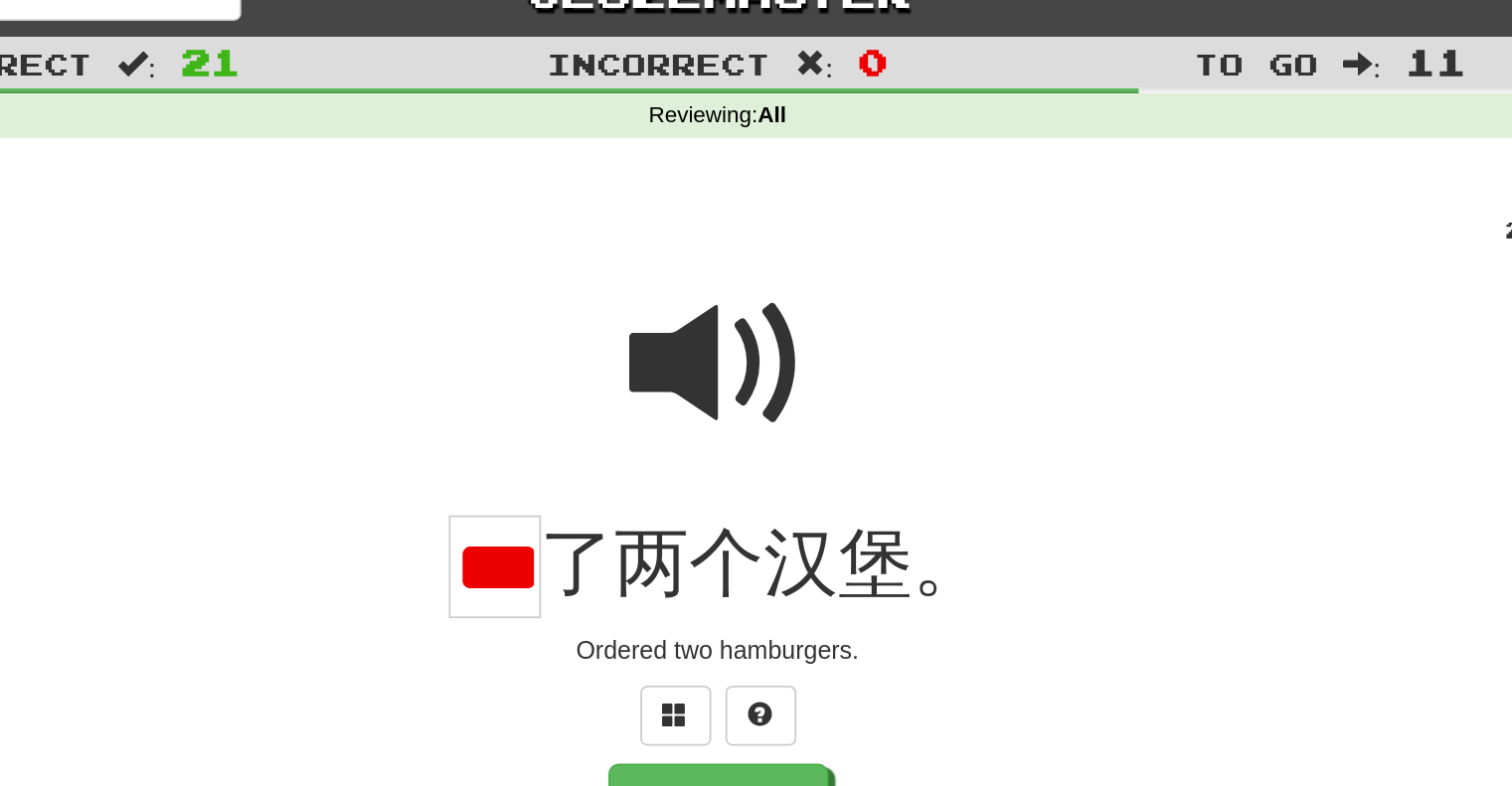 scroll, scrollTop: 0, scrollLeft: 11, axis: horizontal 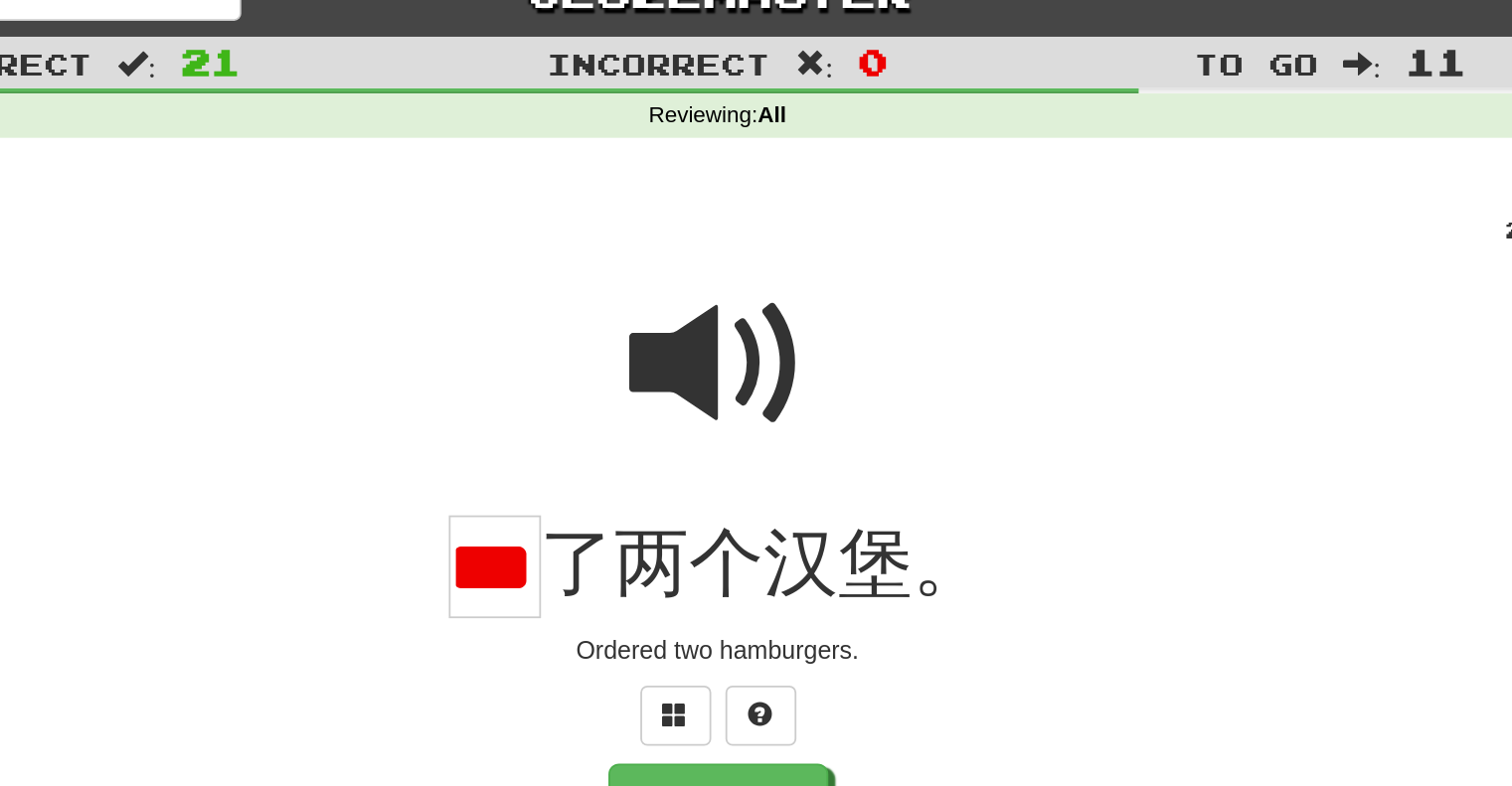 type on "*" 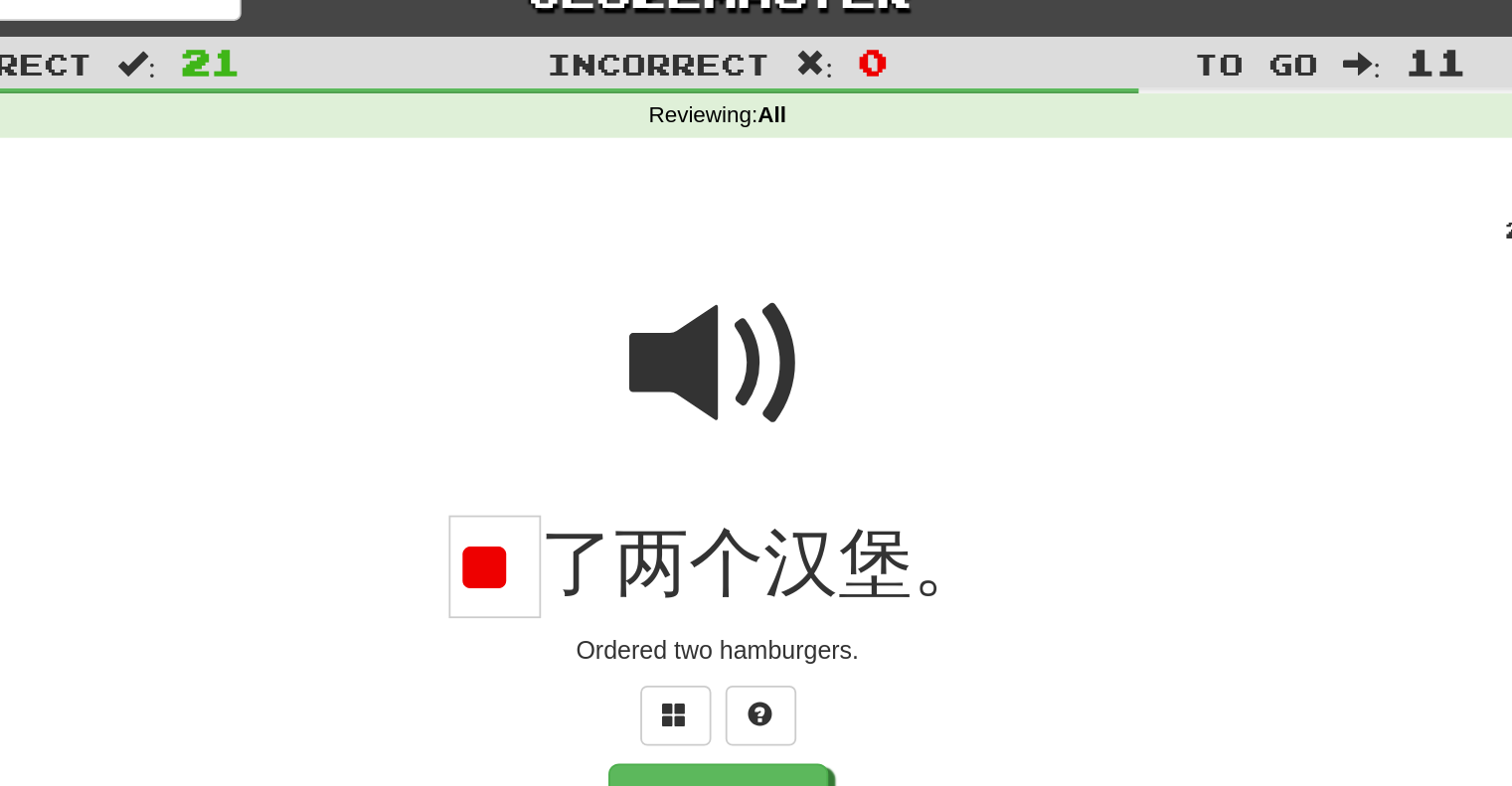 scroll, scrollTop: 0, scrollLeft: 6, axis: horizontal 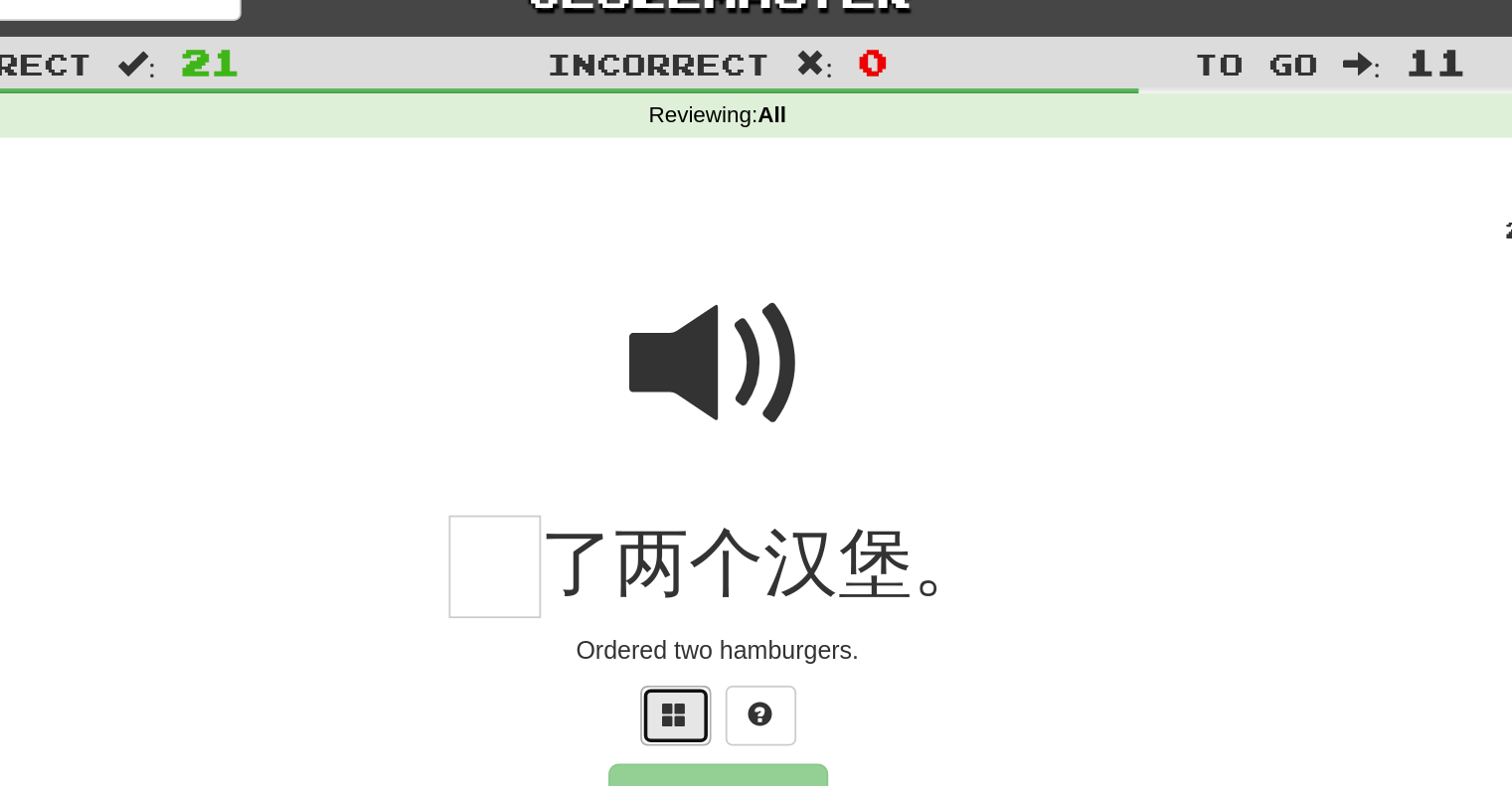 click at bounding box center (733, 430) 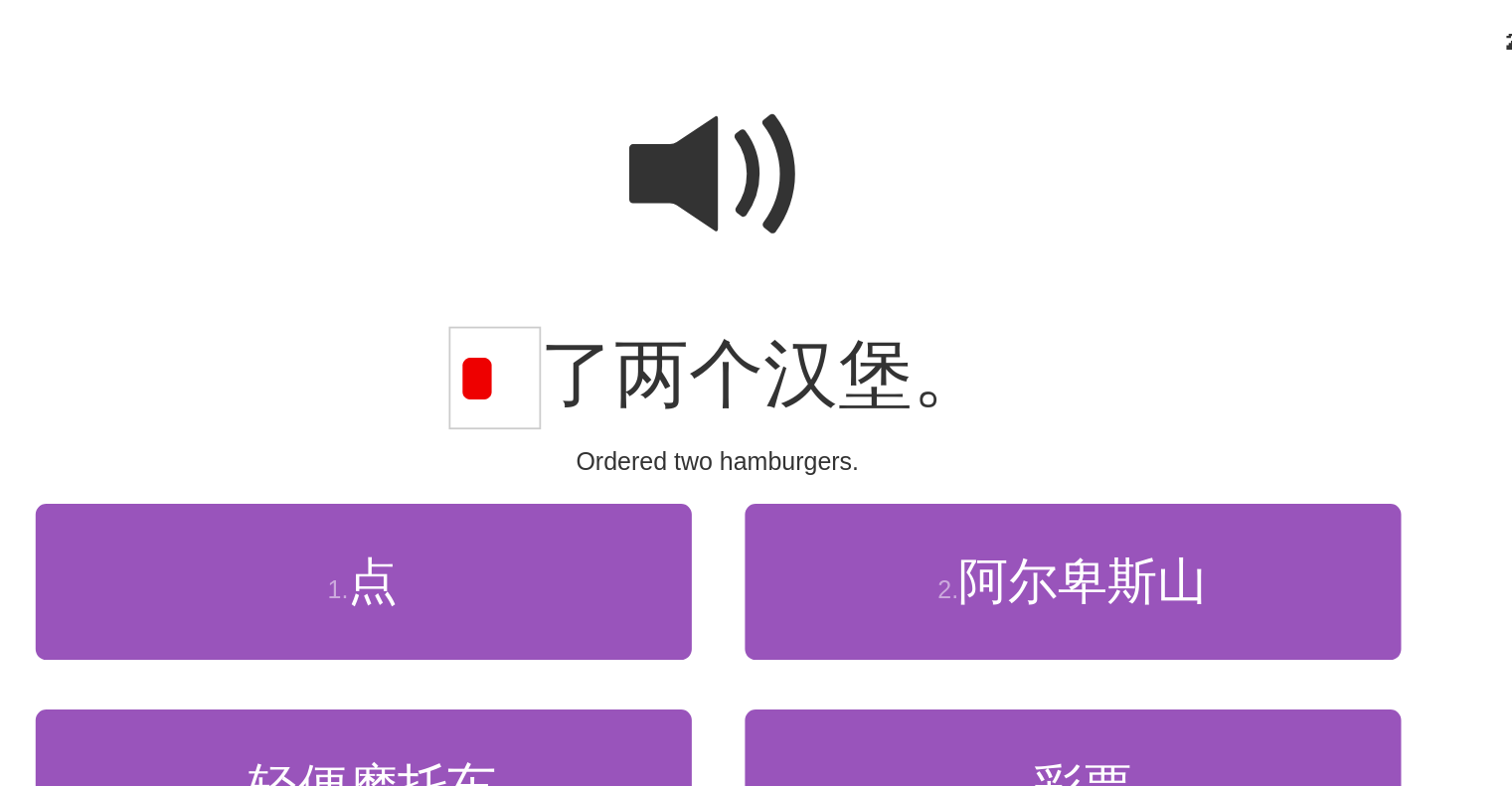 scroll, scrollTop: 0, scrollLeft: 0, axis: both 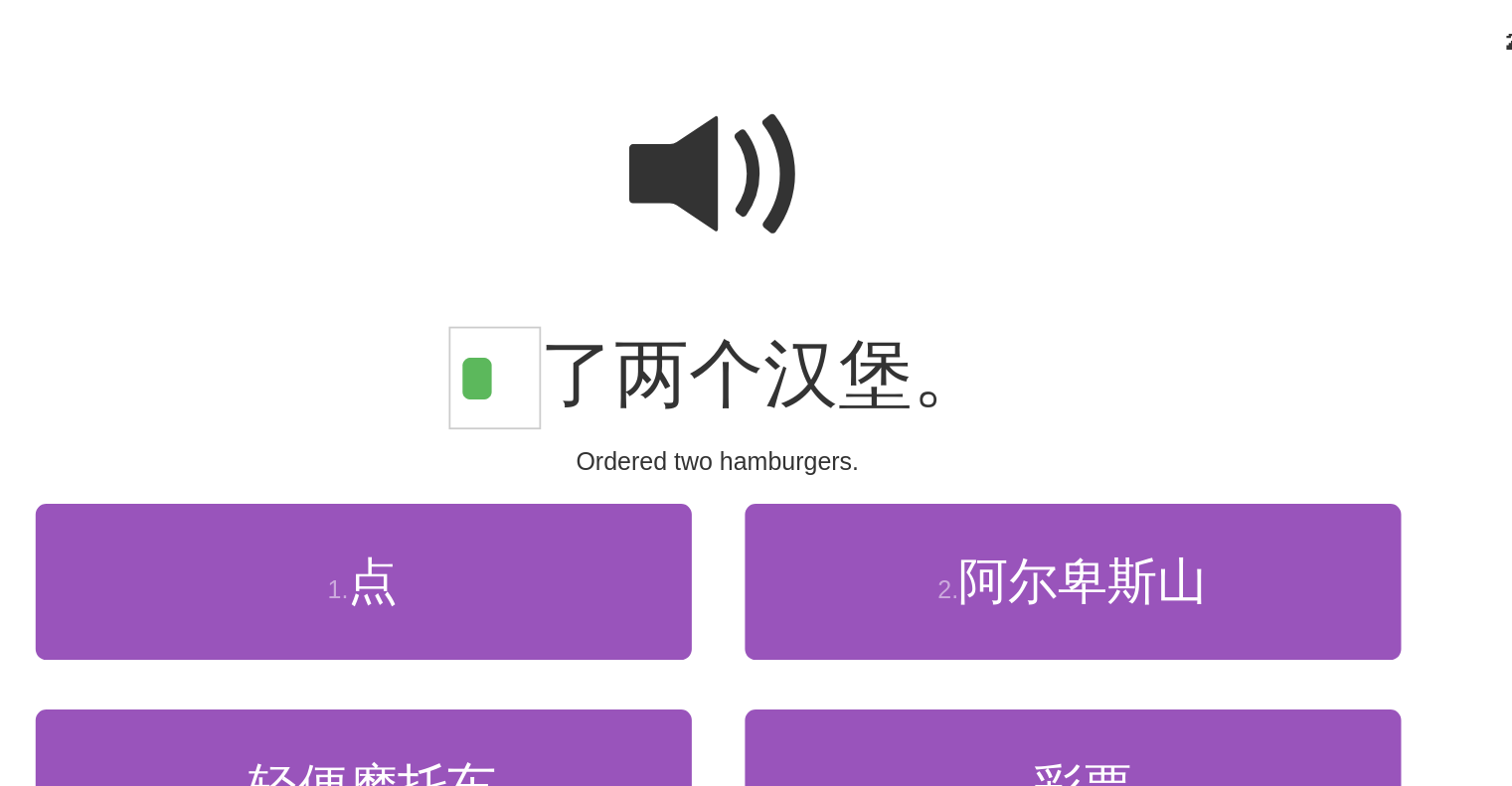 type on "*" 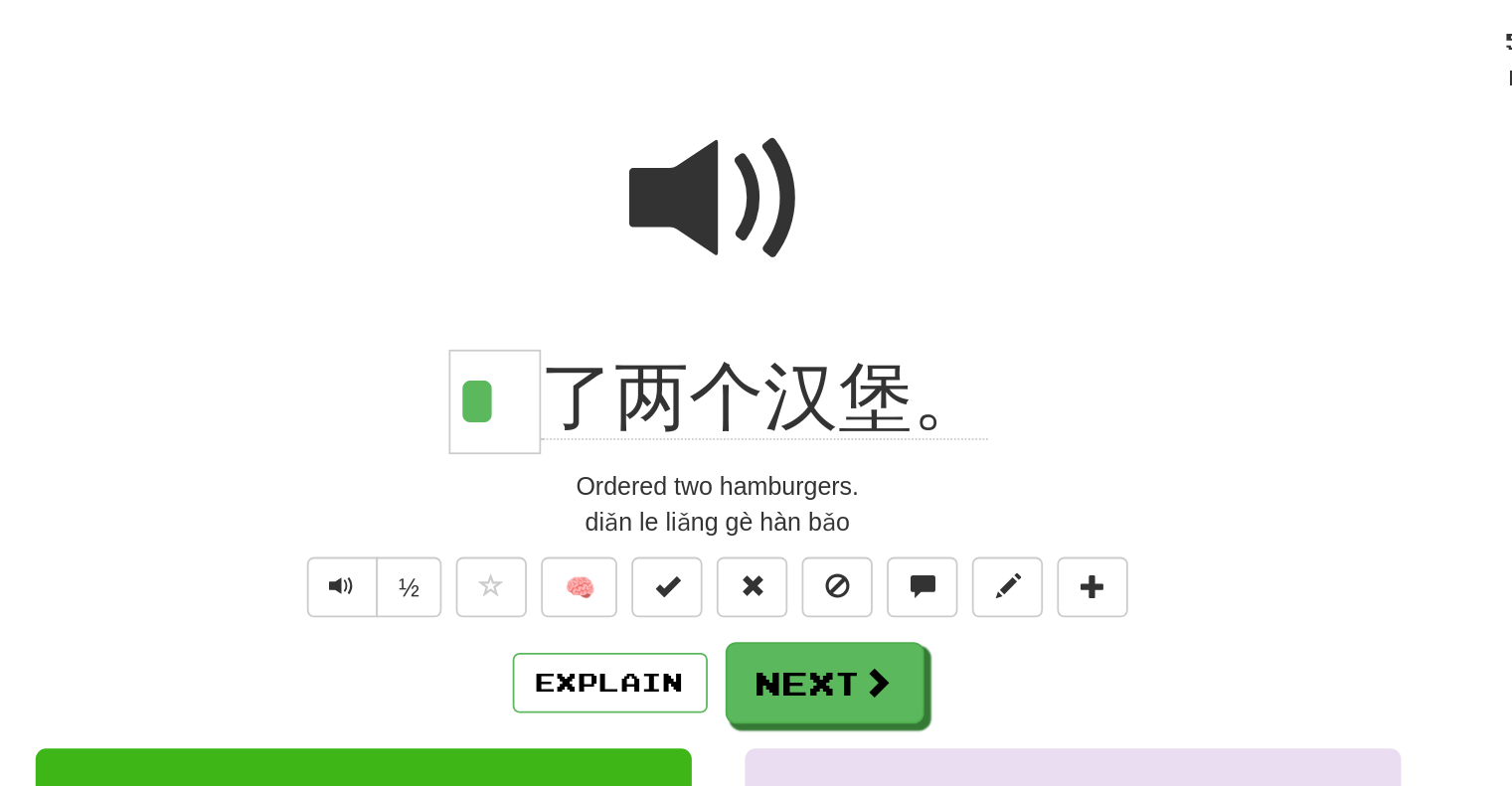 click at bounding box center [756, 247] 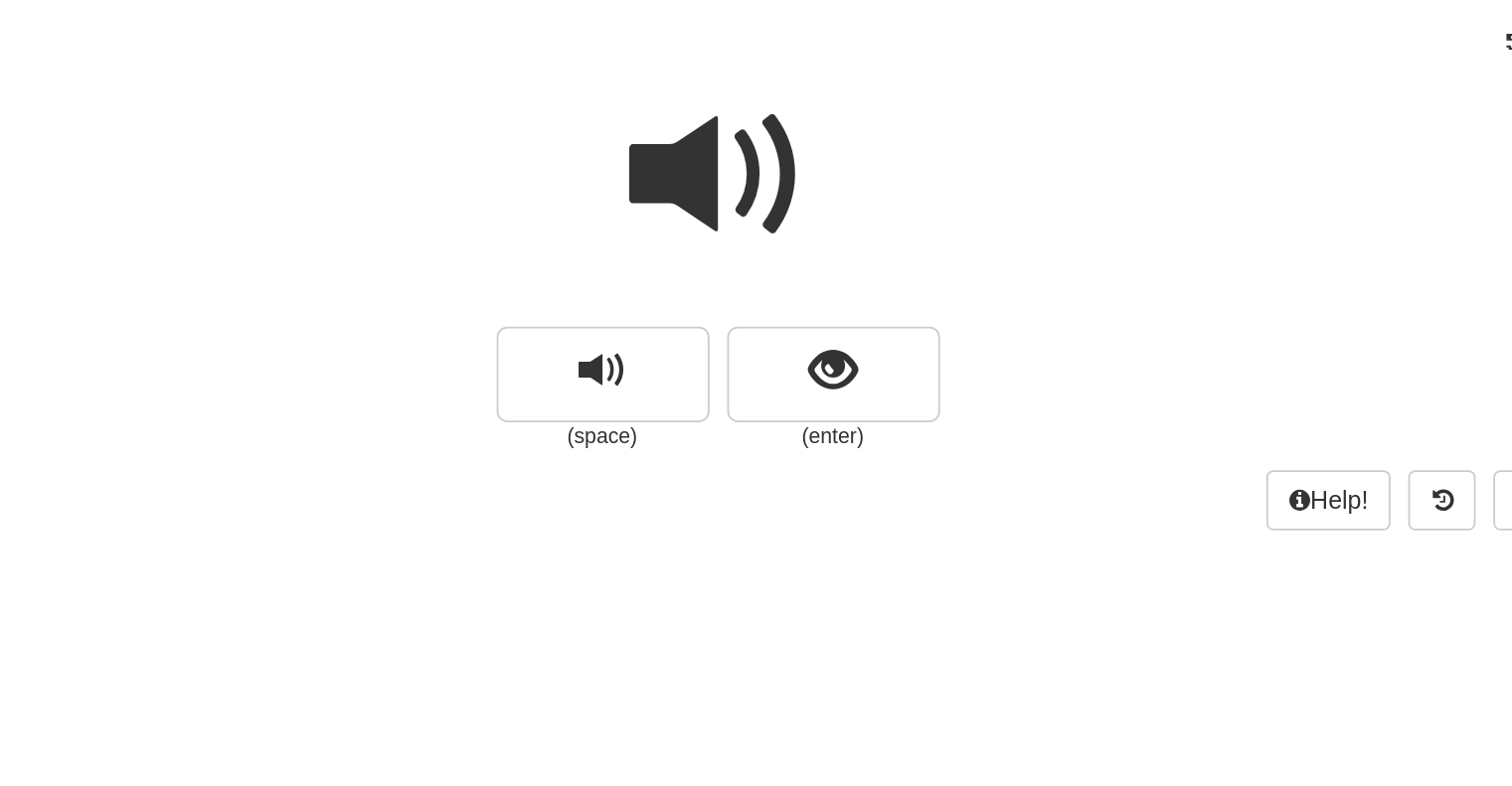 click at bounding box center [756, 235] 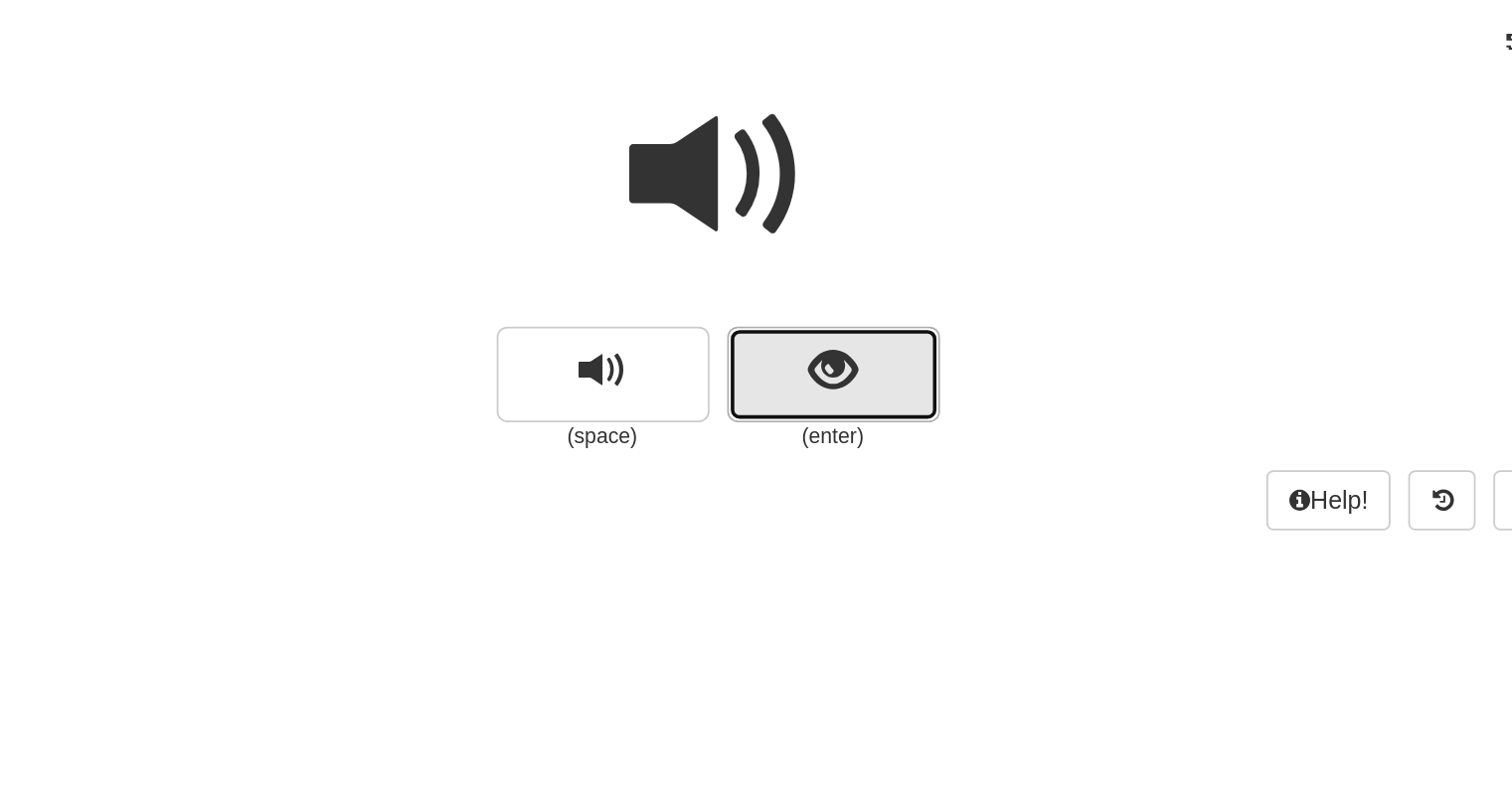 click at bounding box center (820, 344) 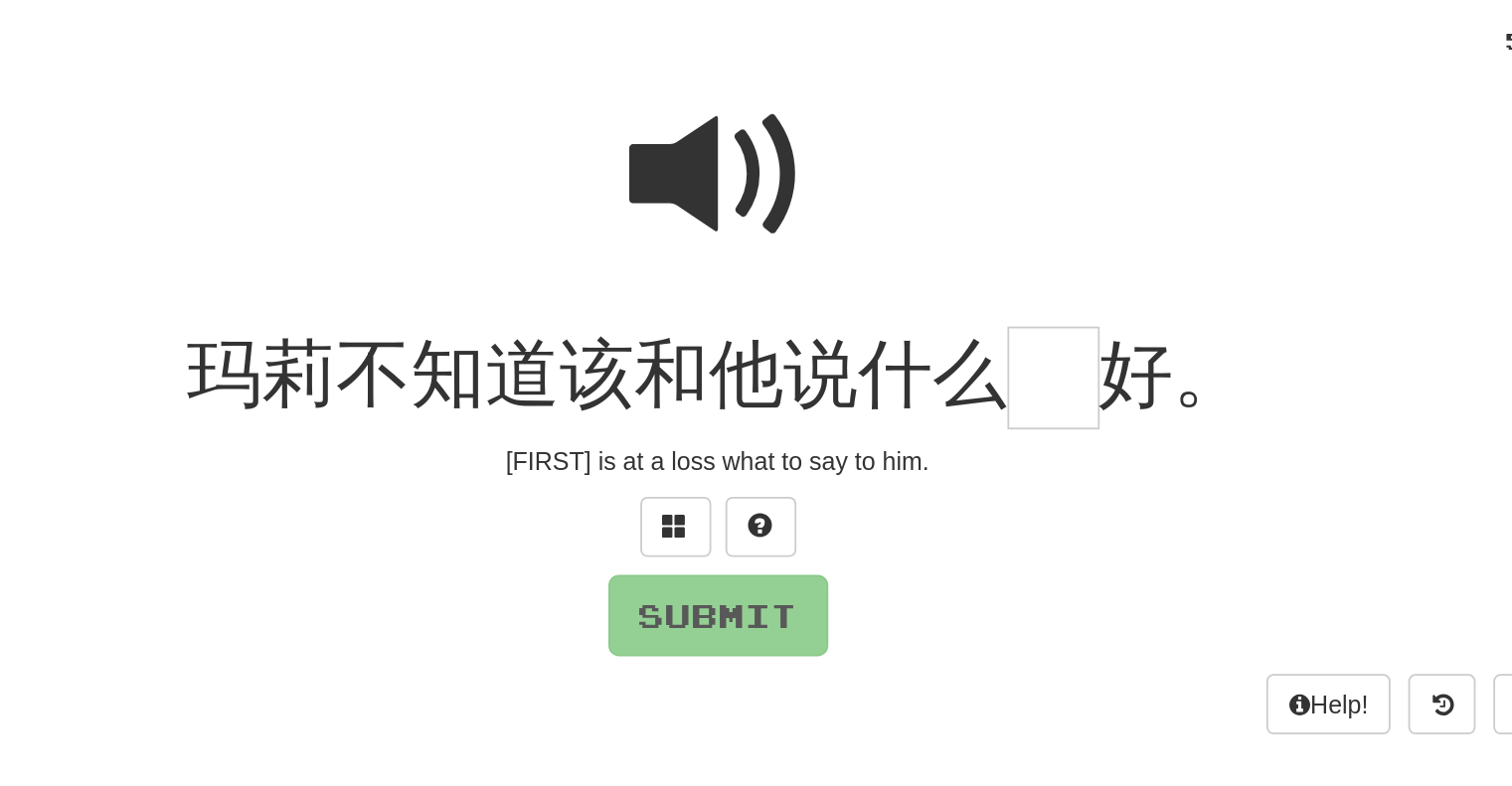 click at bounding box center (756, 235) 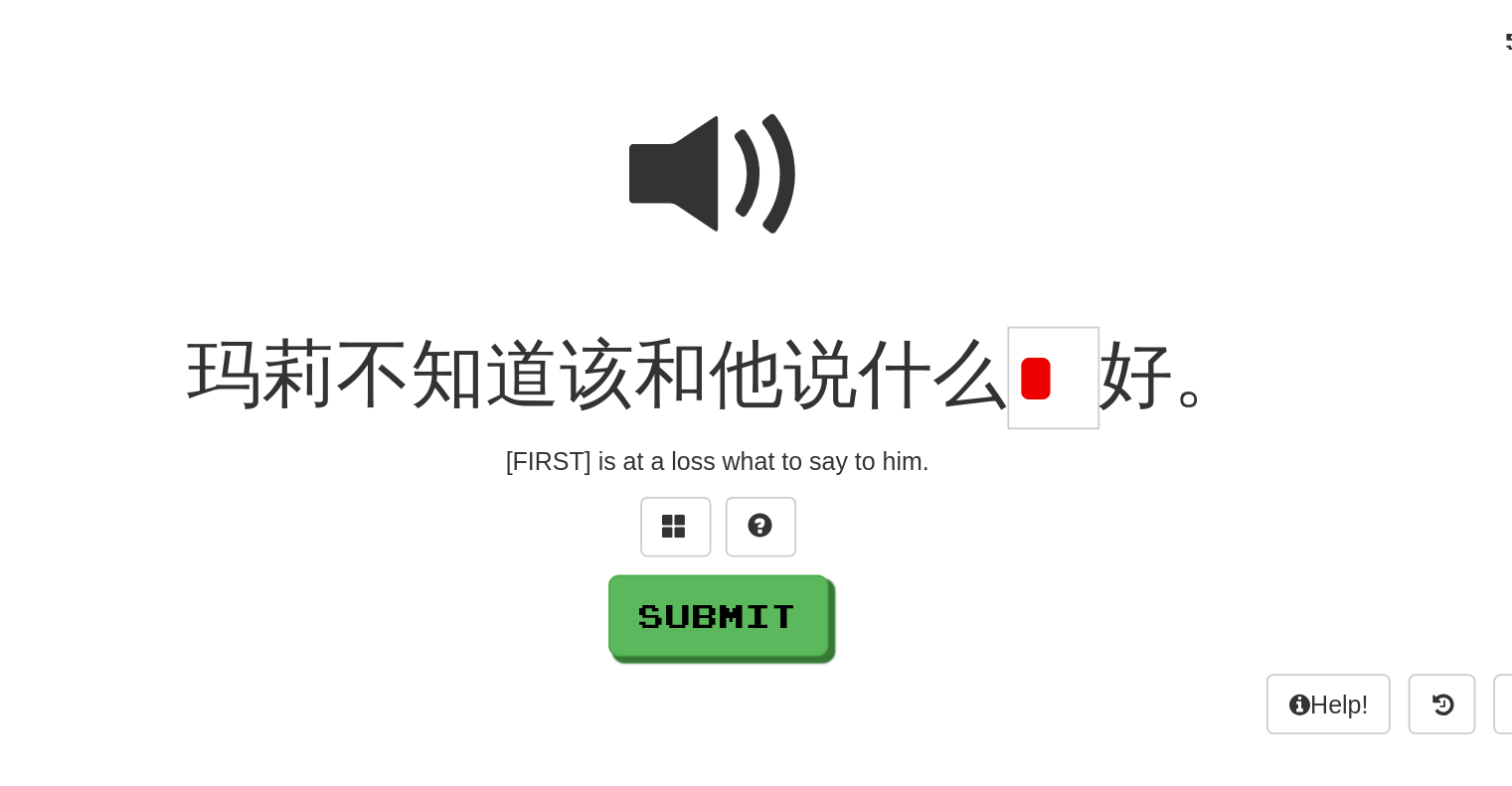 scroll, scrollTop: 0, scrollLeft: 0, axis: both 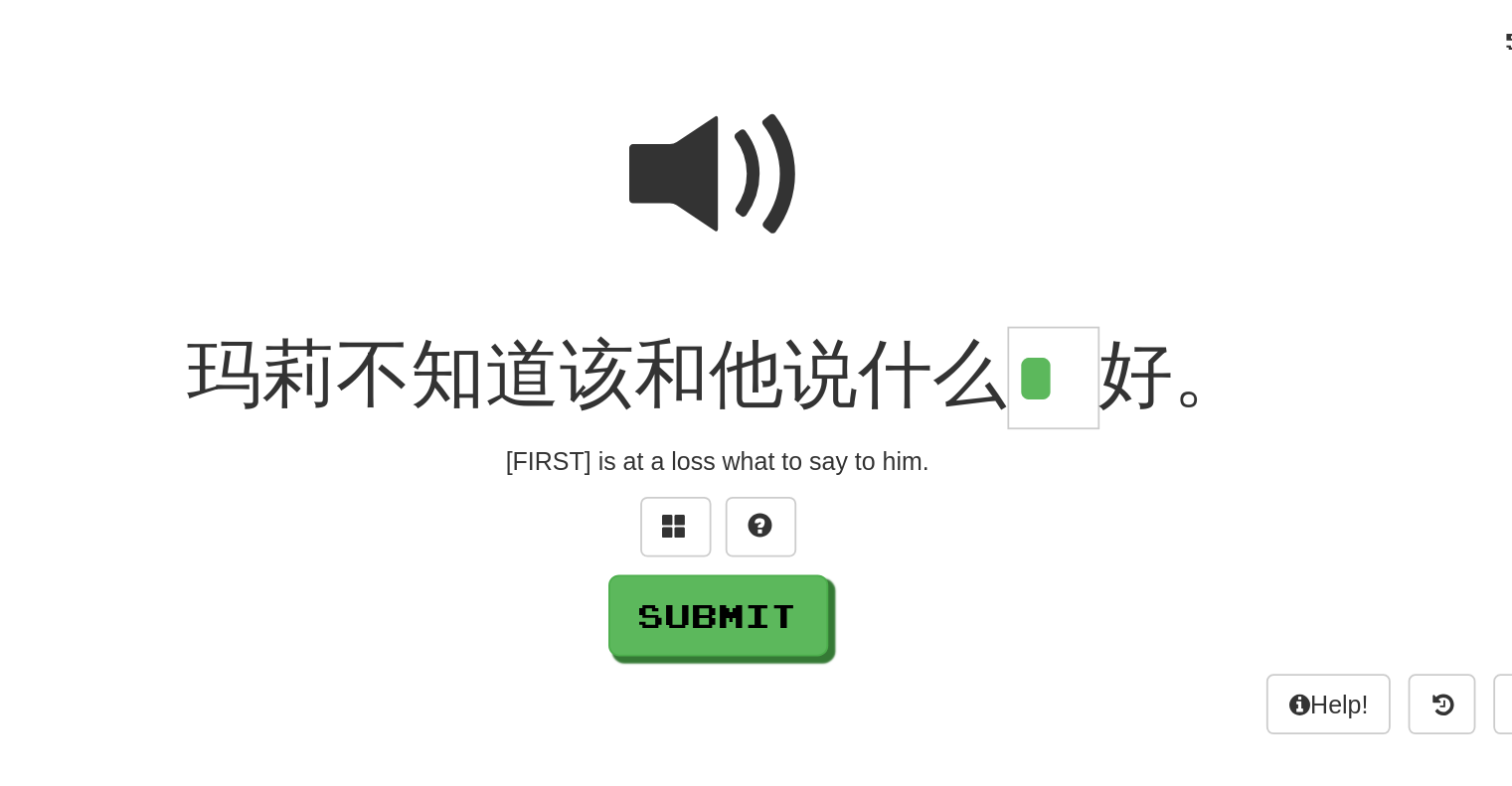 type on "*" 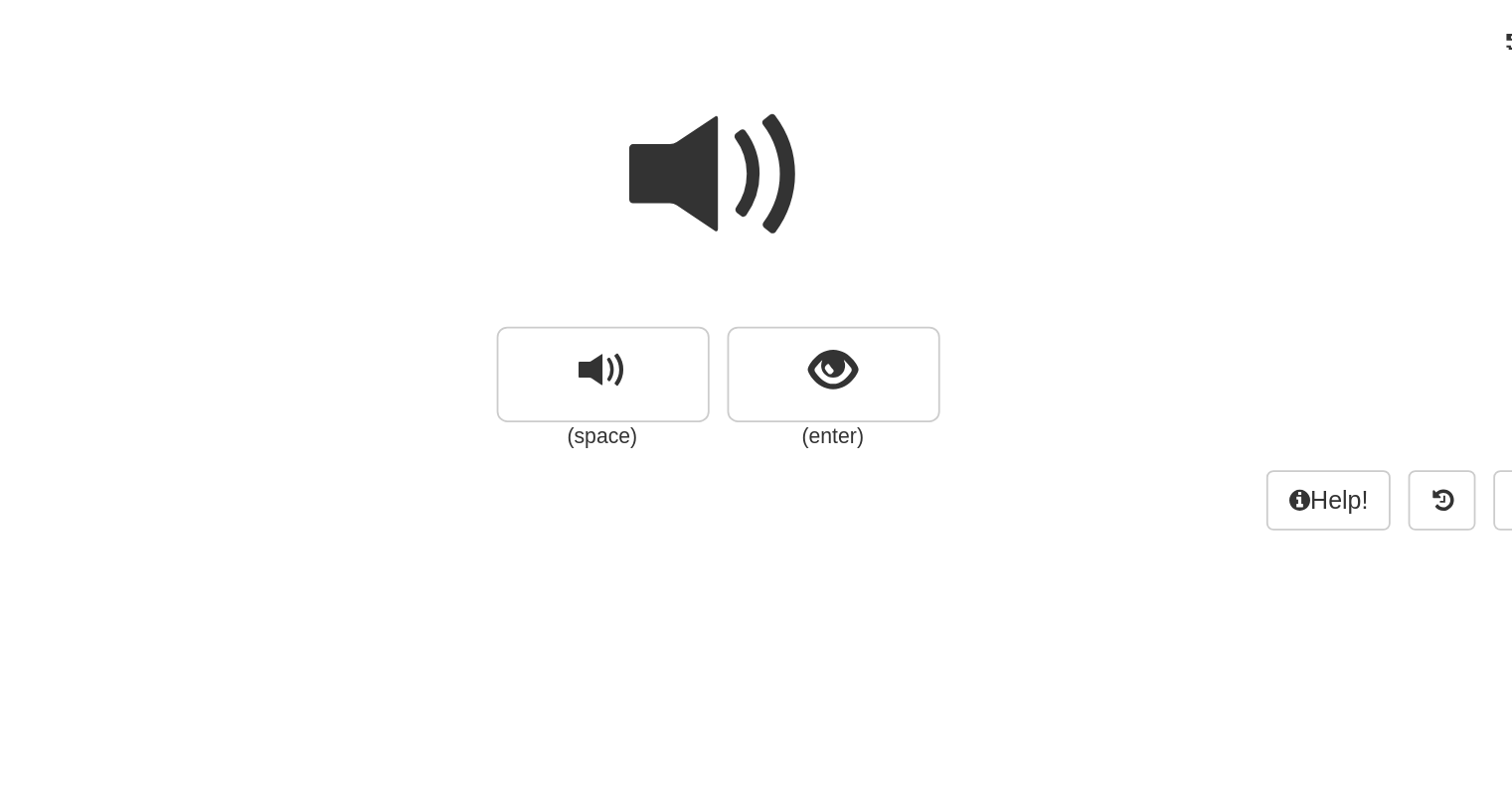 click at bounding box center (756, 235) 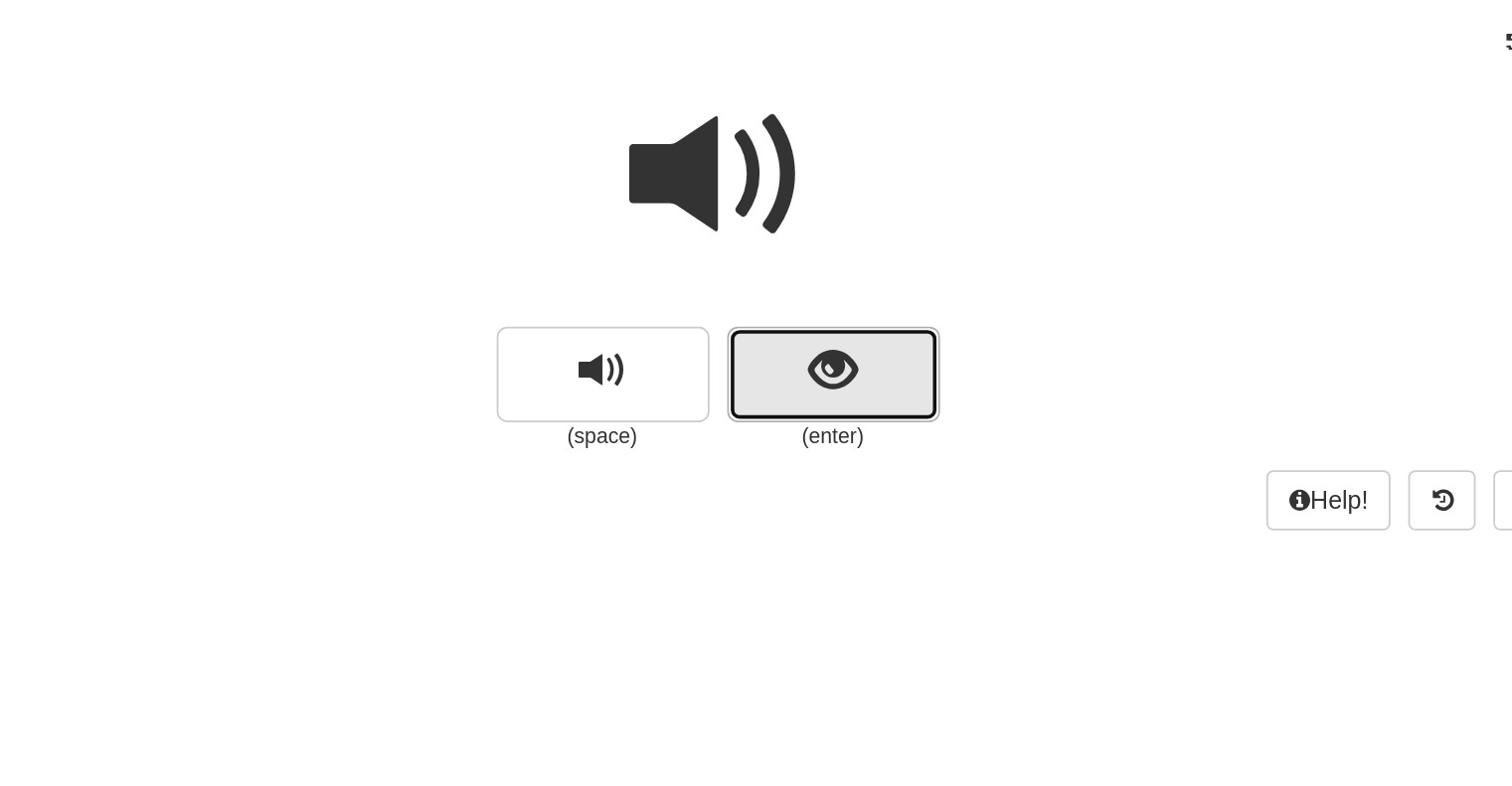 click at bounding box center (820, 344) 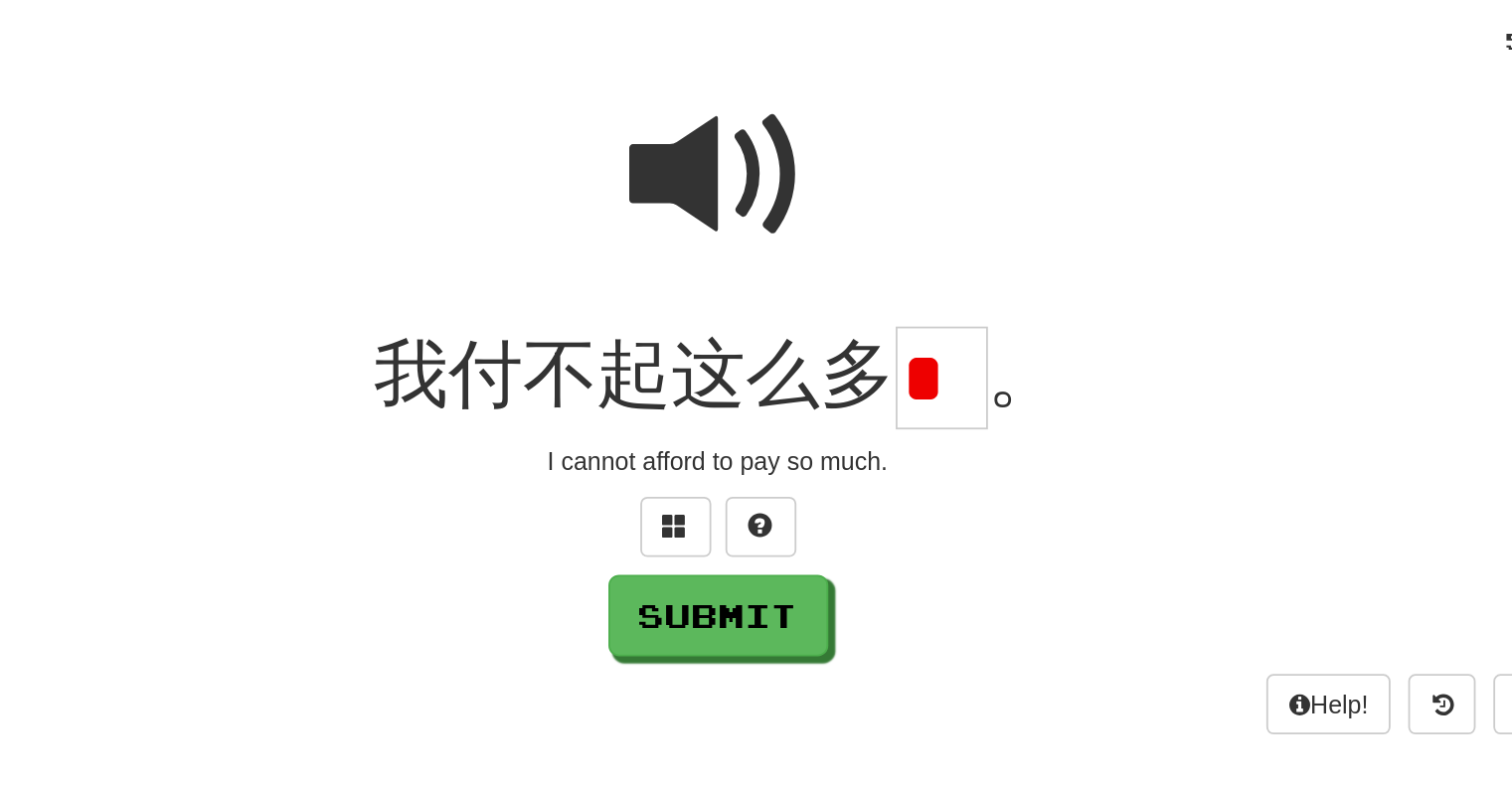 scroll, scrollTop: 0, scrollLeft: 0, axis: both 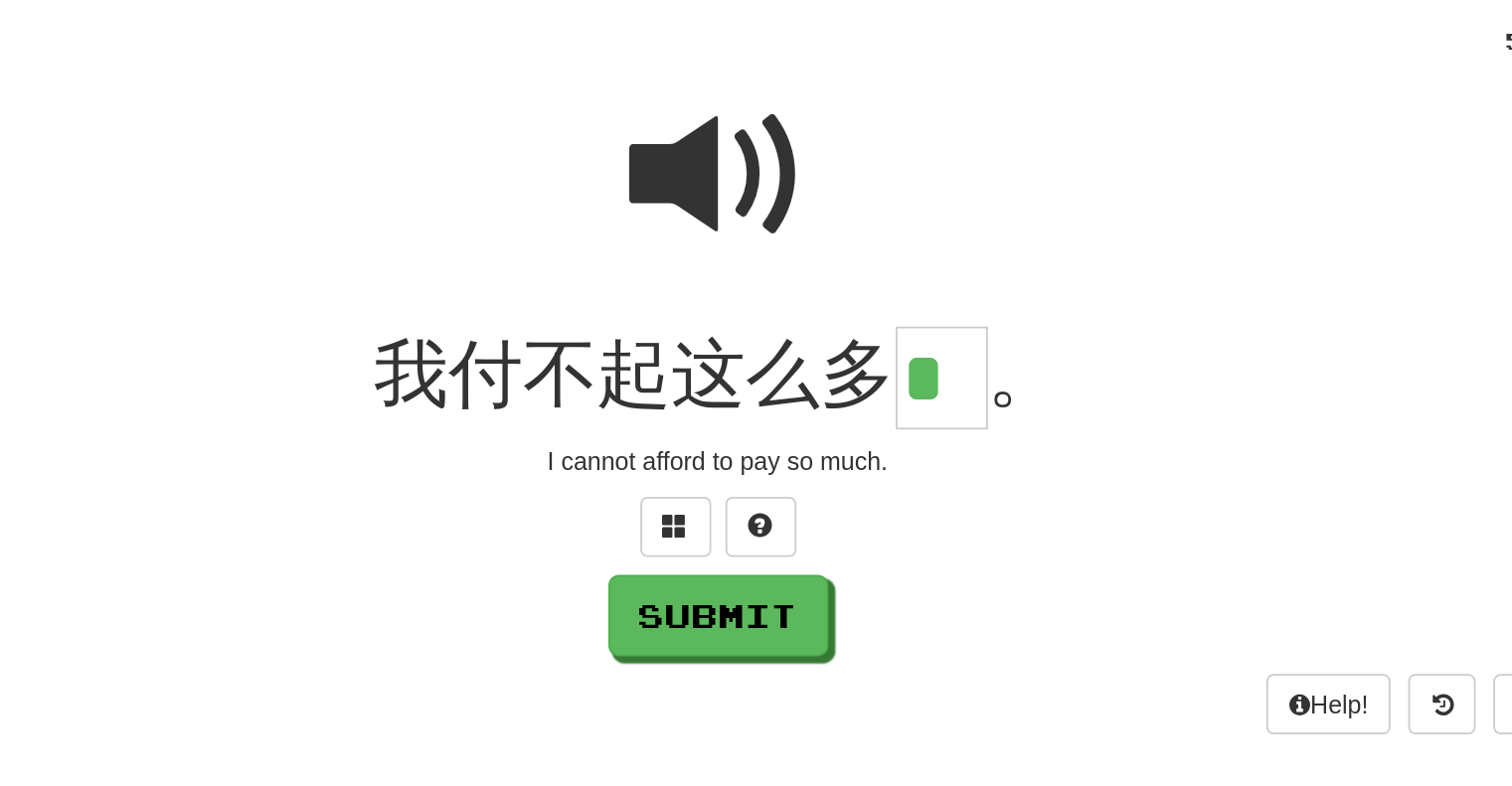 type on "*" 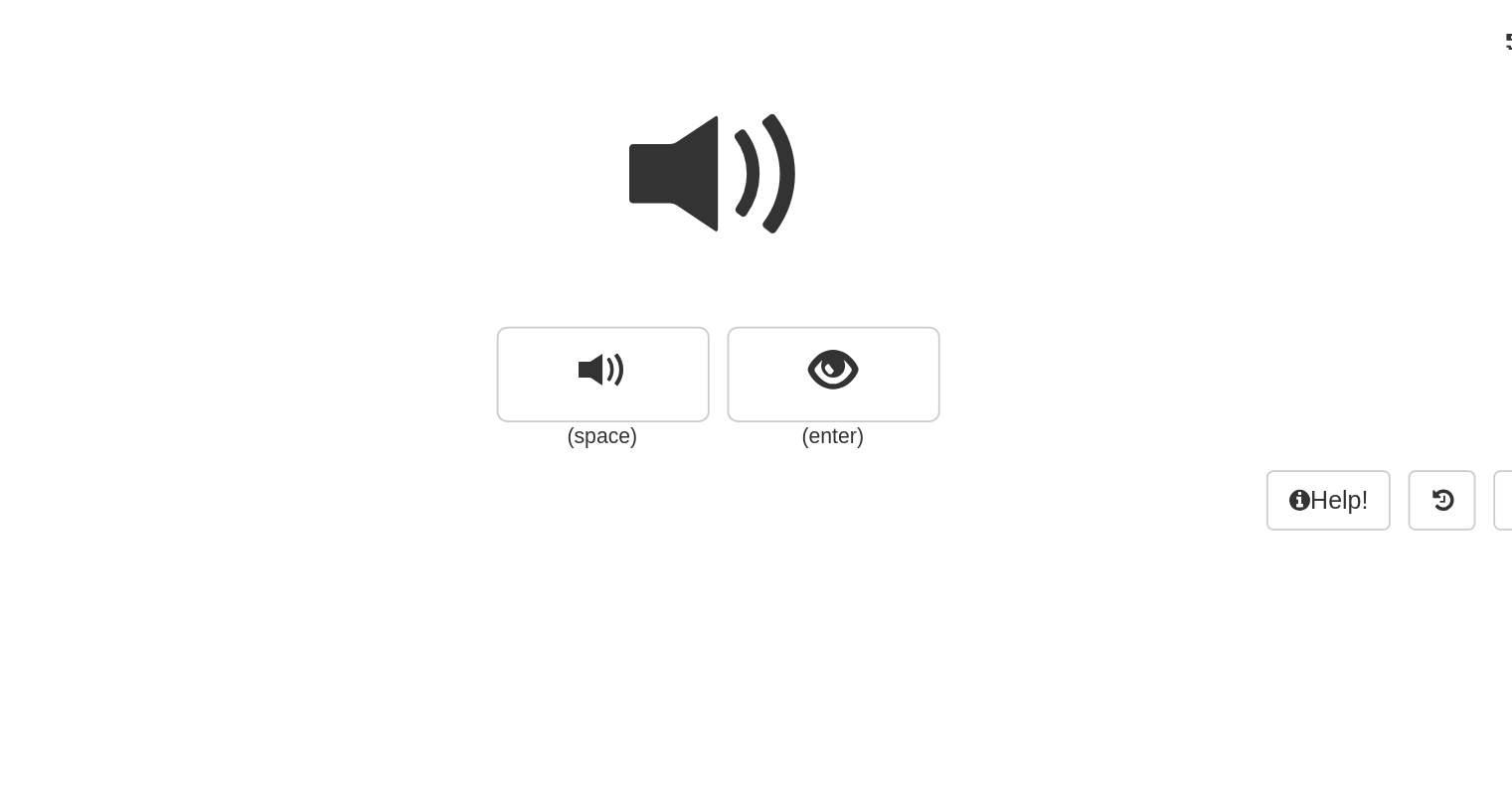 click at bounding box center (756, 235) 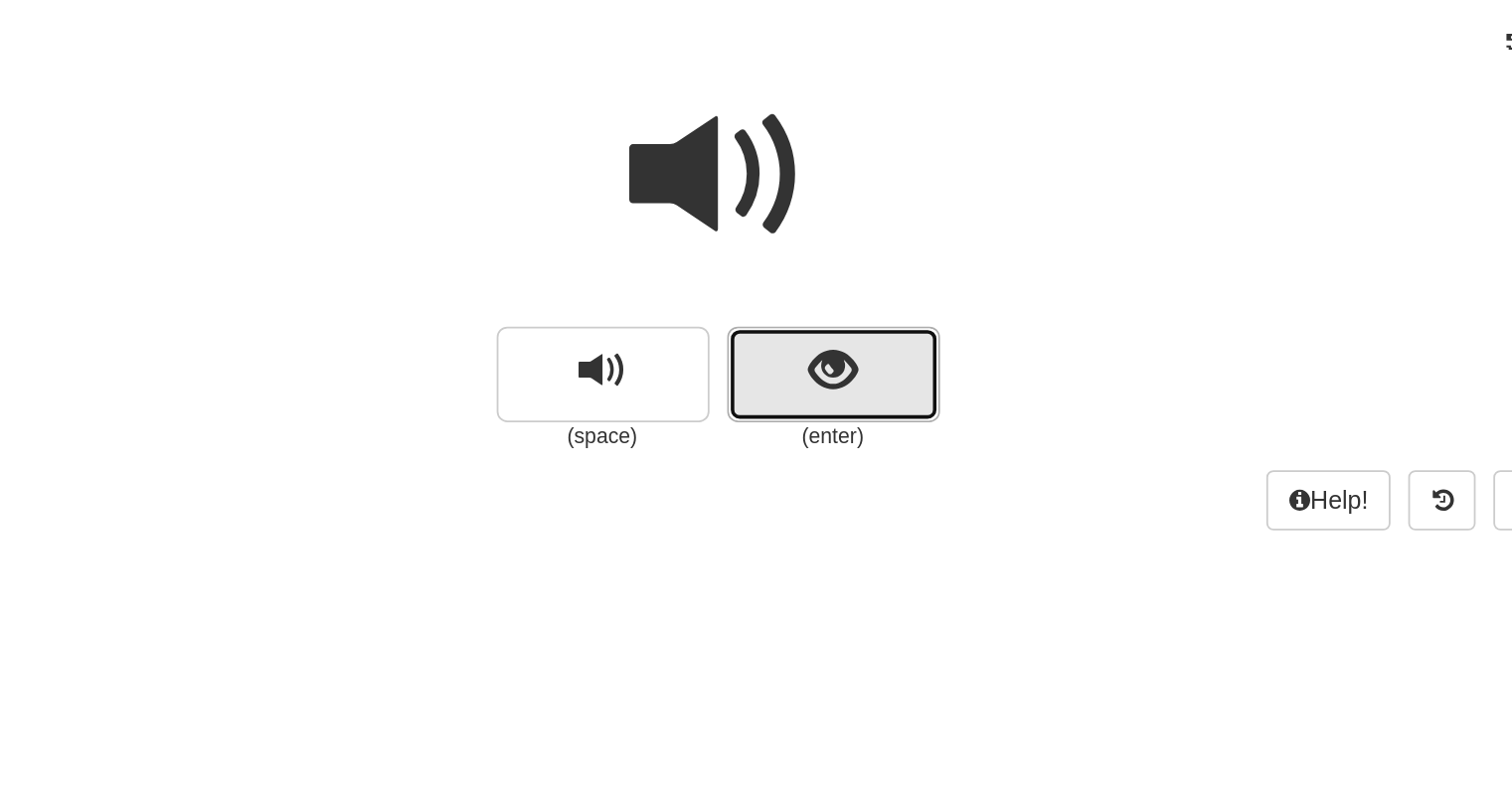 click at bounding box center [820, 344] 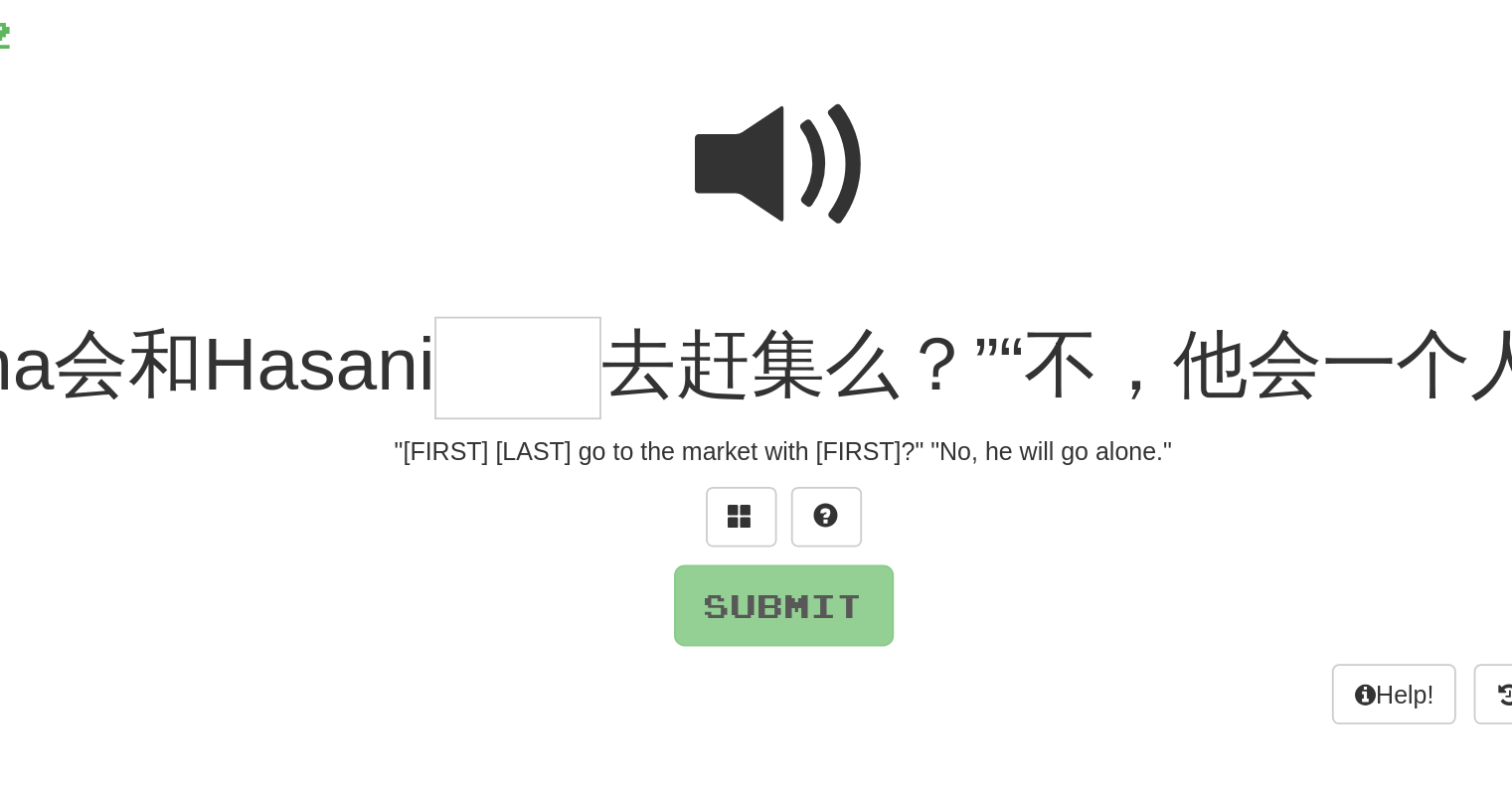 click at bounding box center (756, 235) 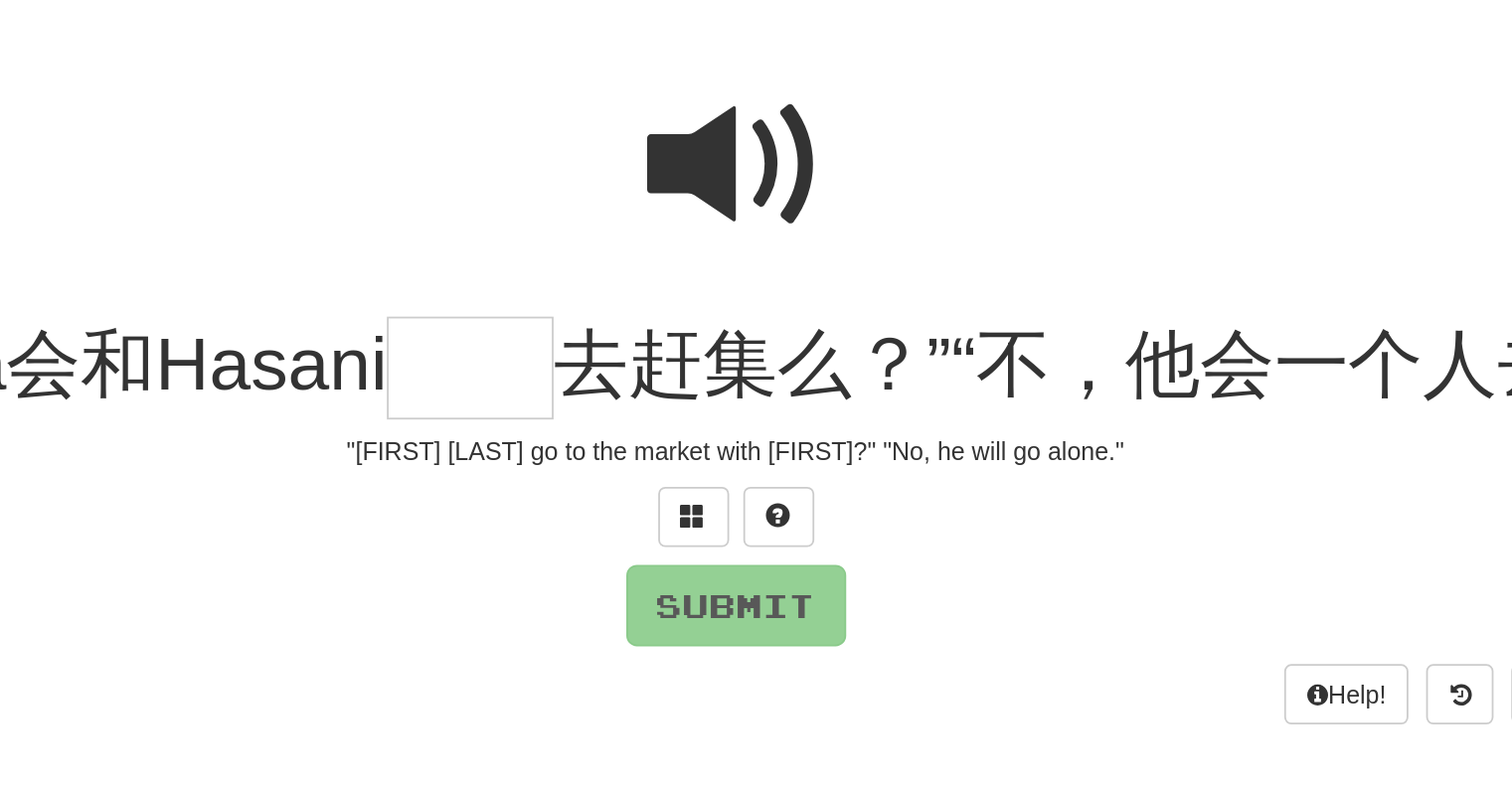 click at bounding box center (756, 235) 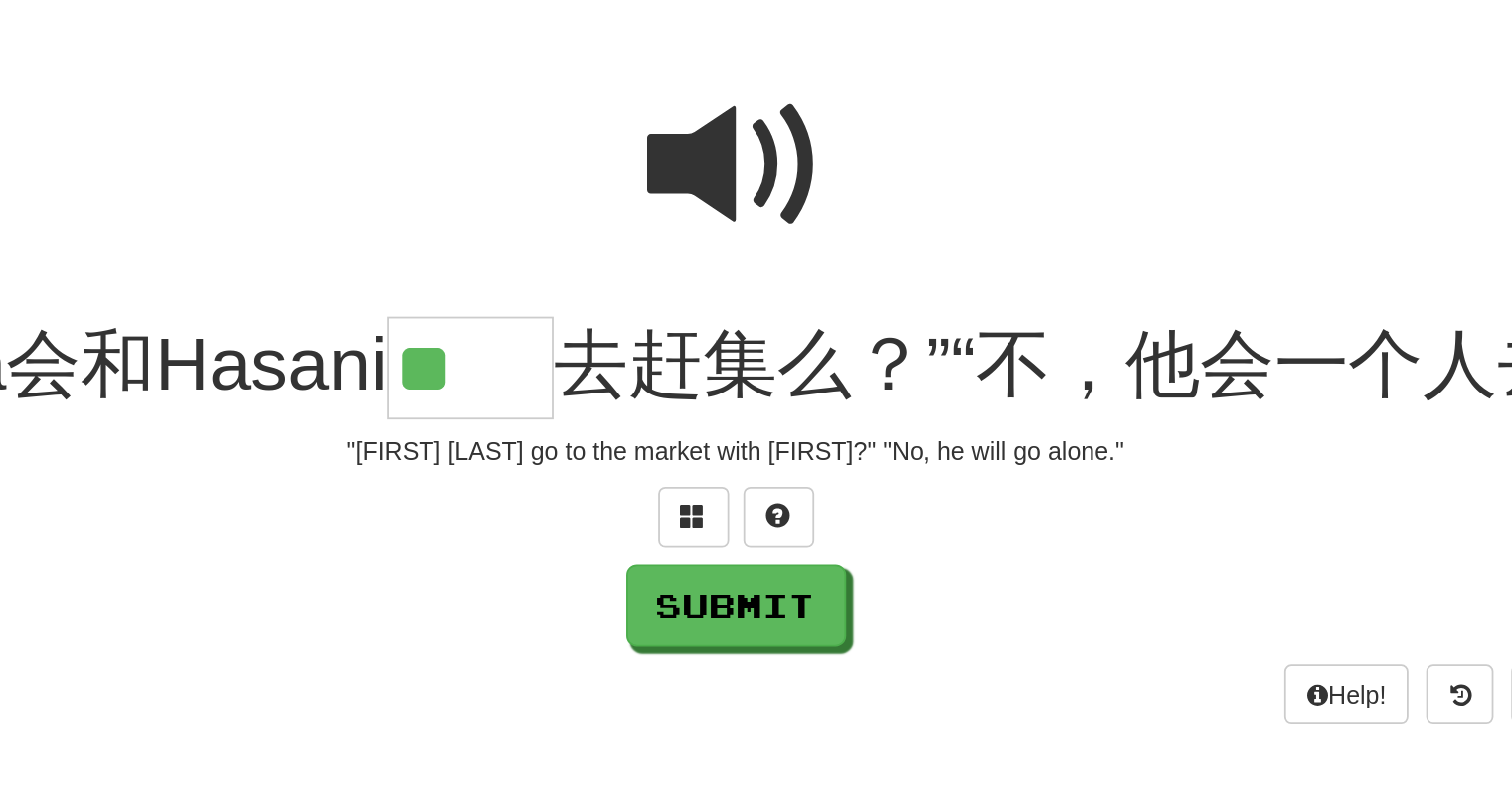 type on "**" 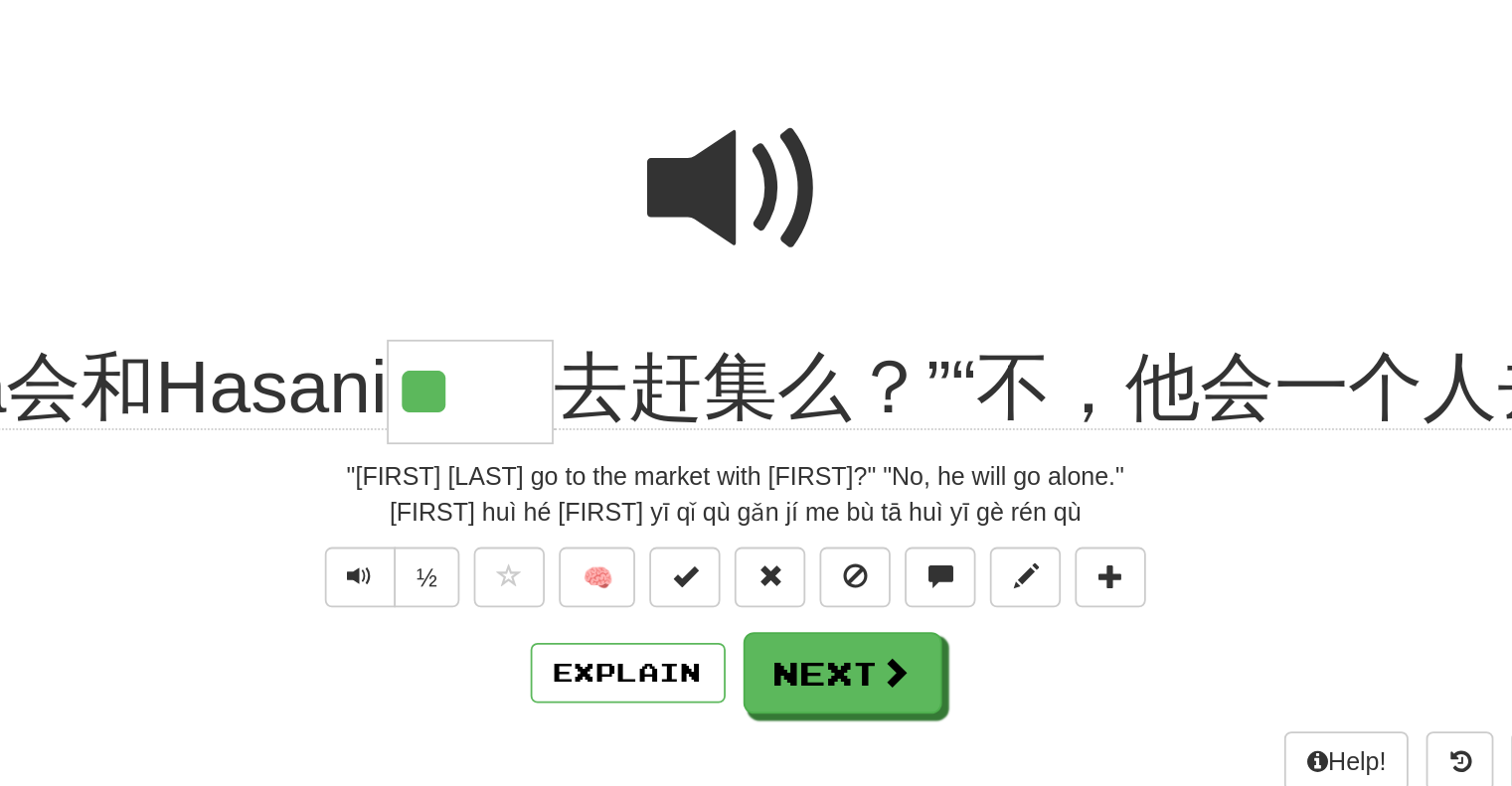 click at bounding box center [756, 247] 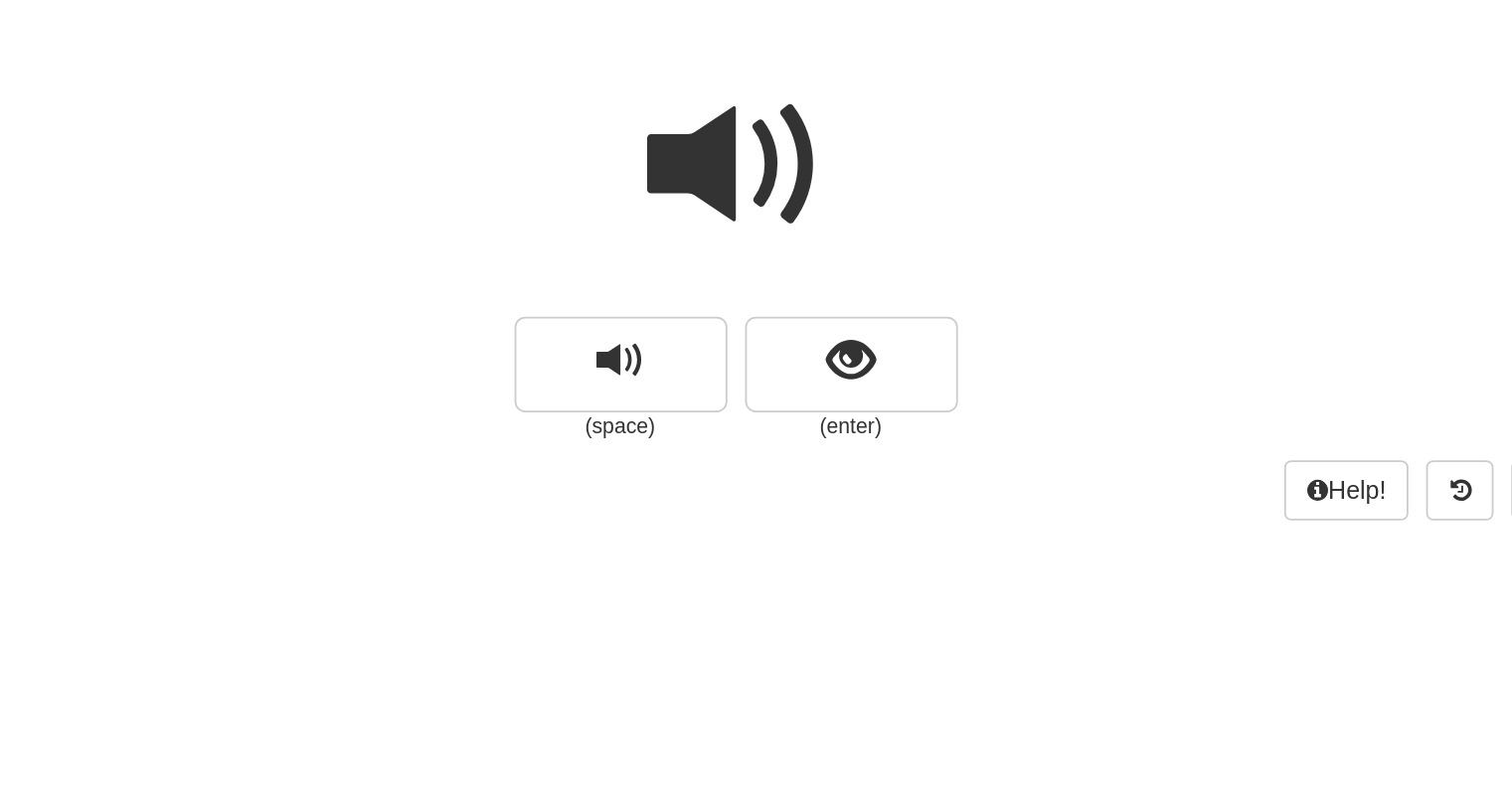 click at bounding box center (756, 235) 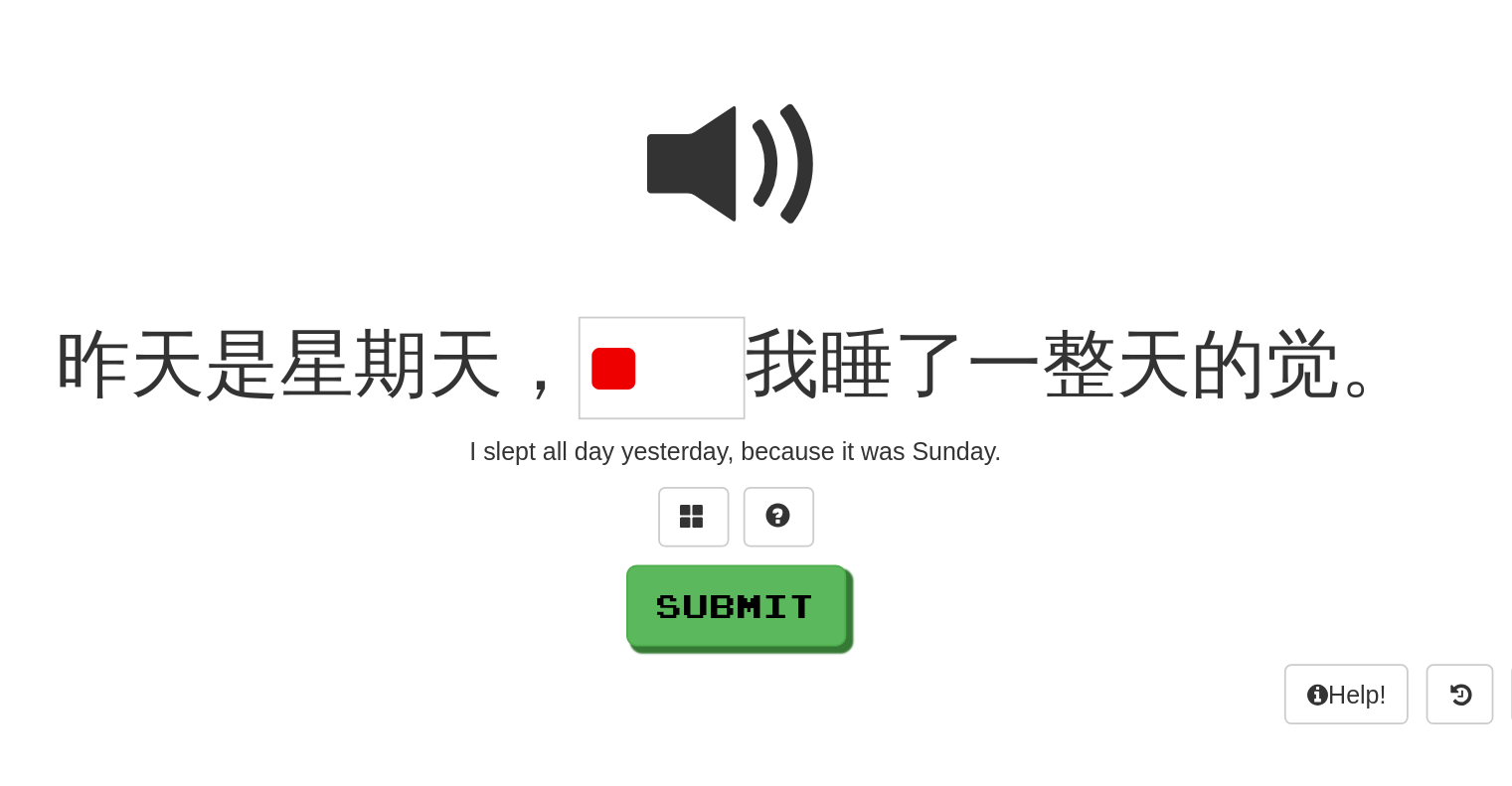 scroll, scrollTop: 0, scrollLeft: 0, axis: both 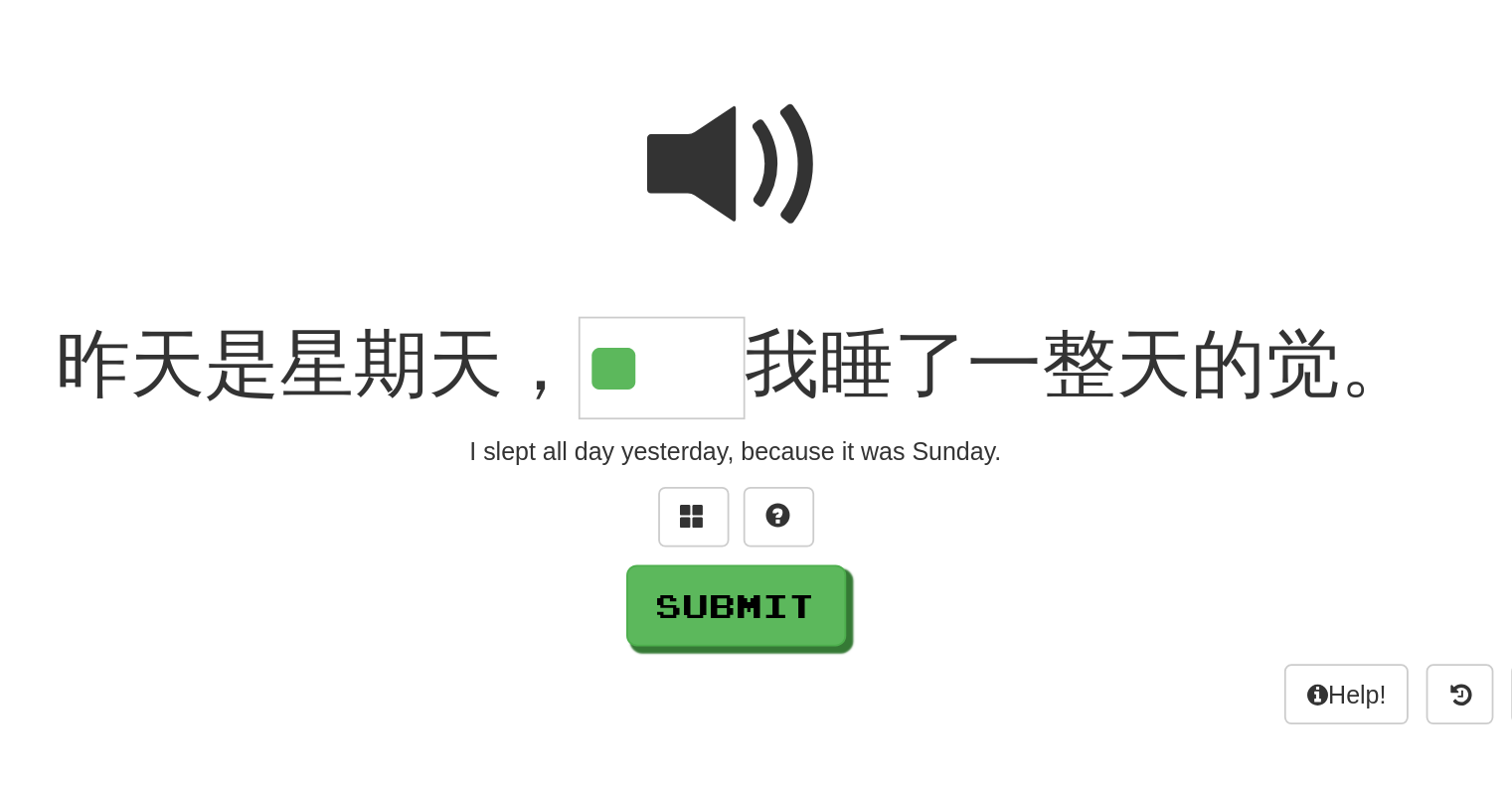type on "**" 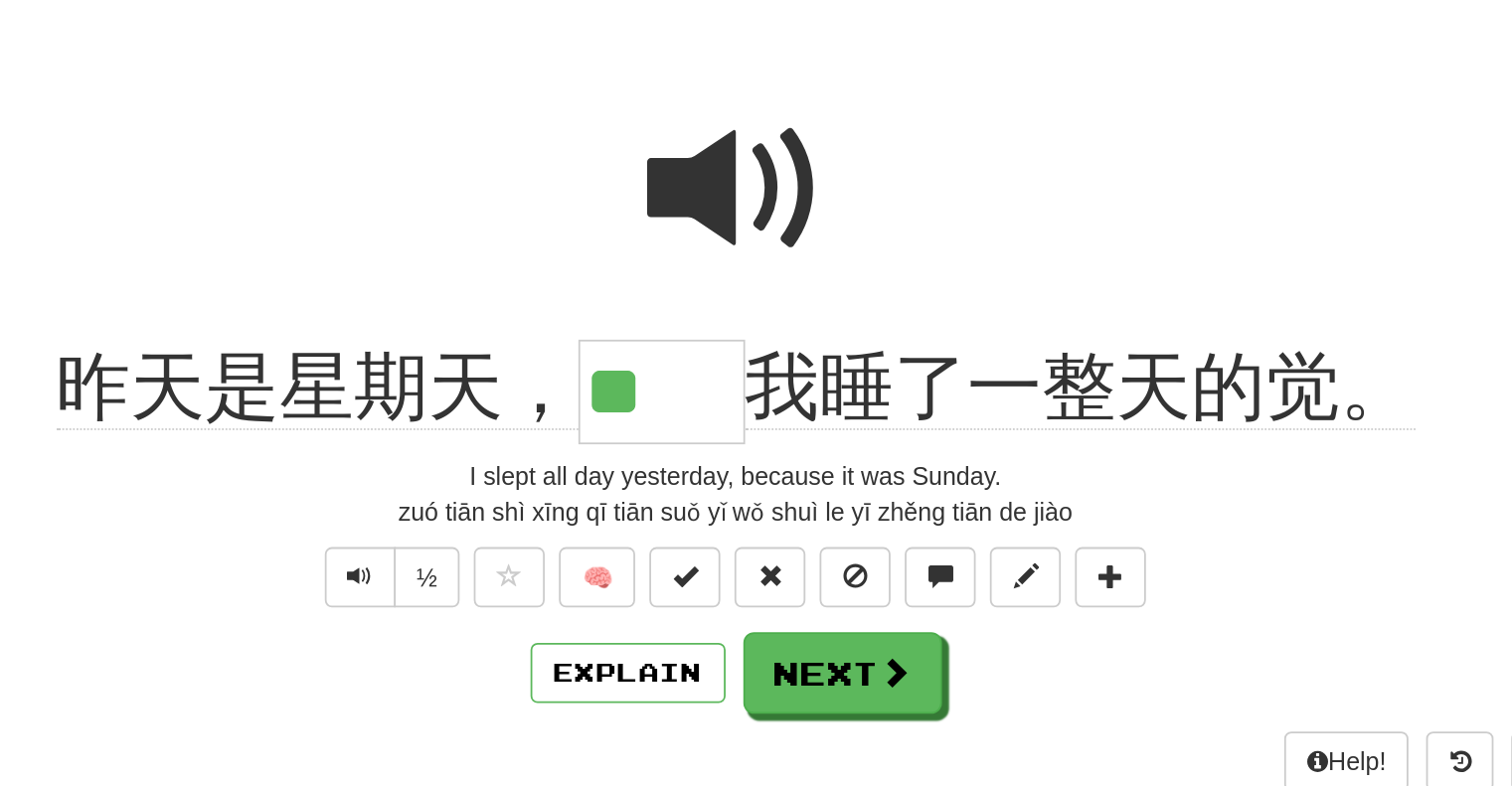 click at bounding box center (756, 247) 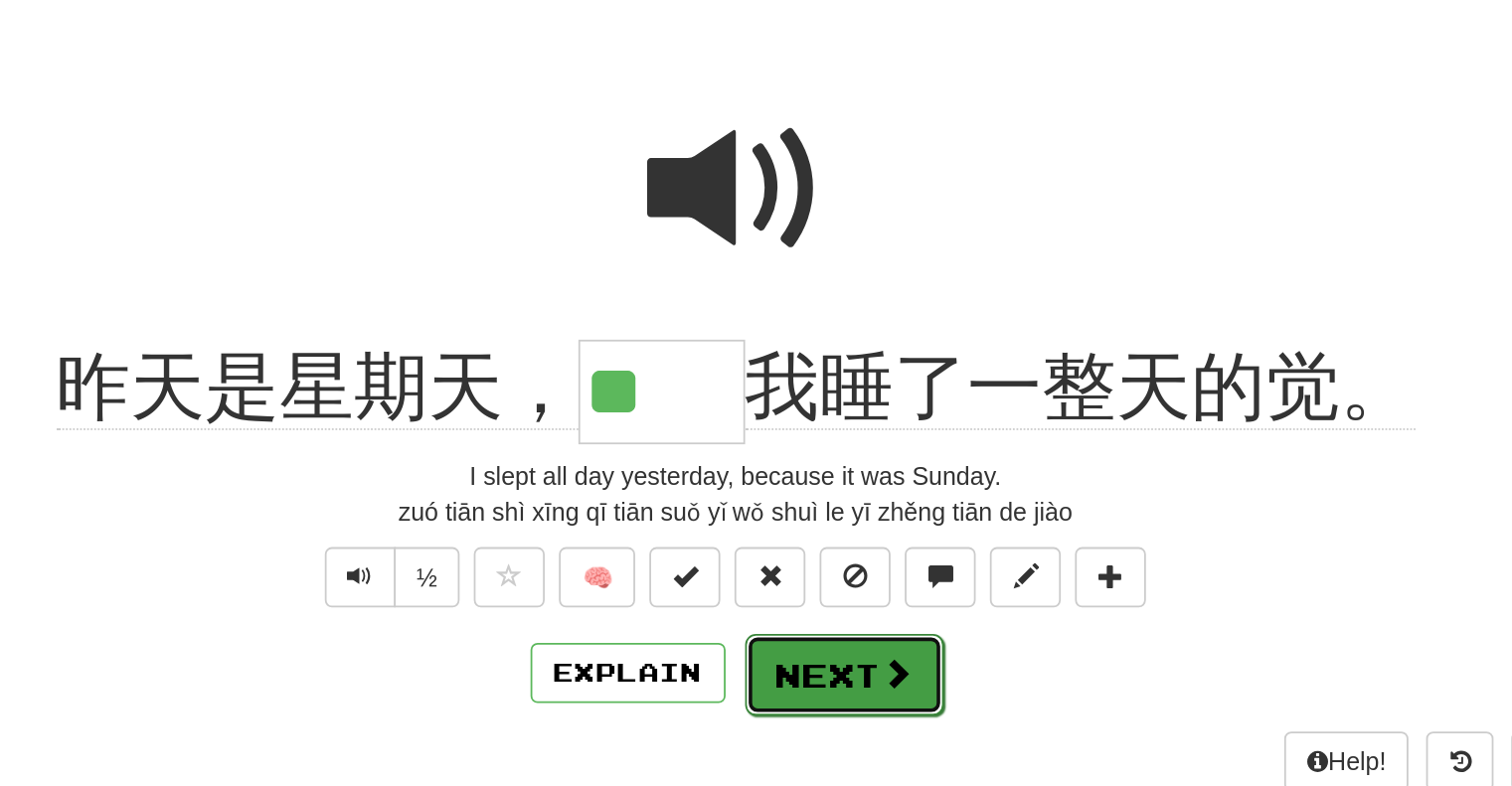 click on "Next" at bounding box center [817, 520] 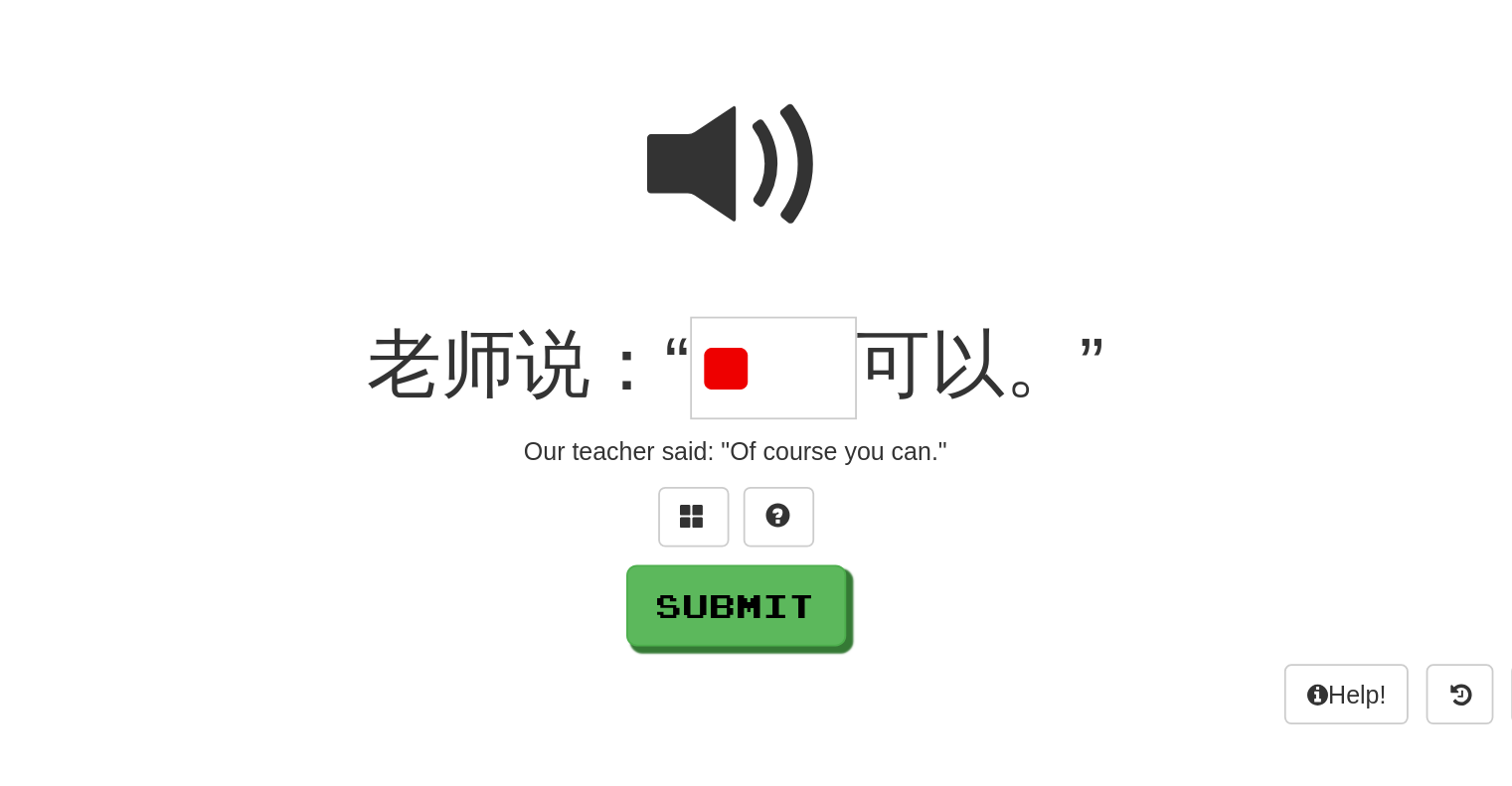 scroll, scrollTop: 0, scrollLeft: 0, axis: both 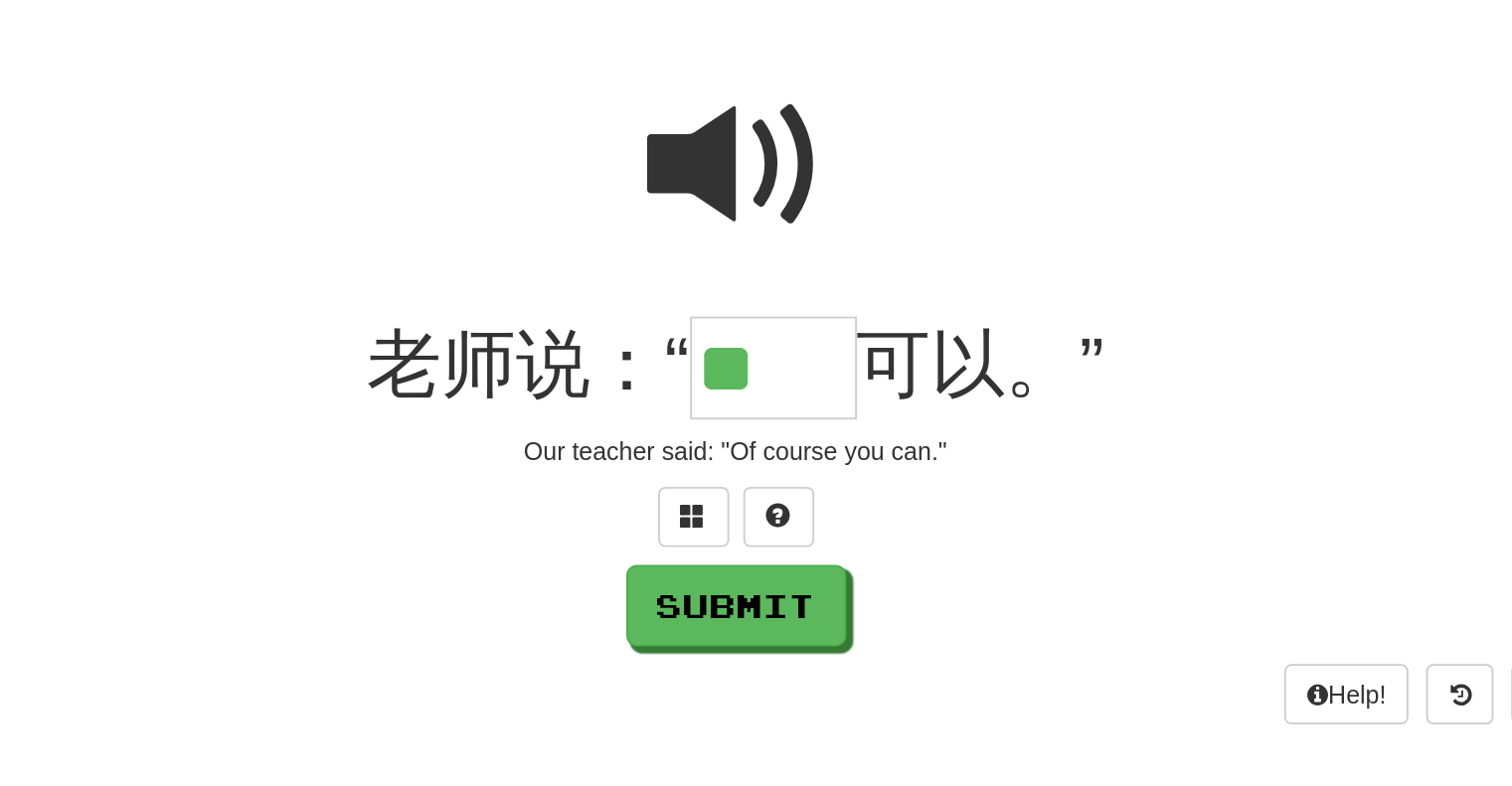 type on "**" 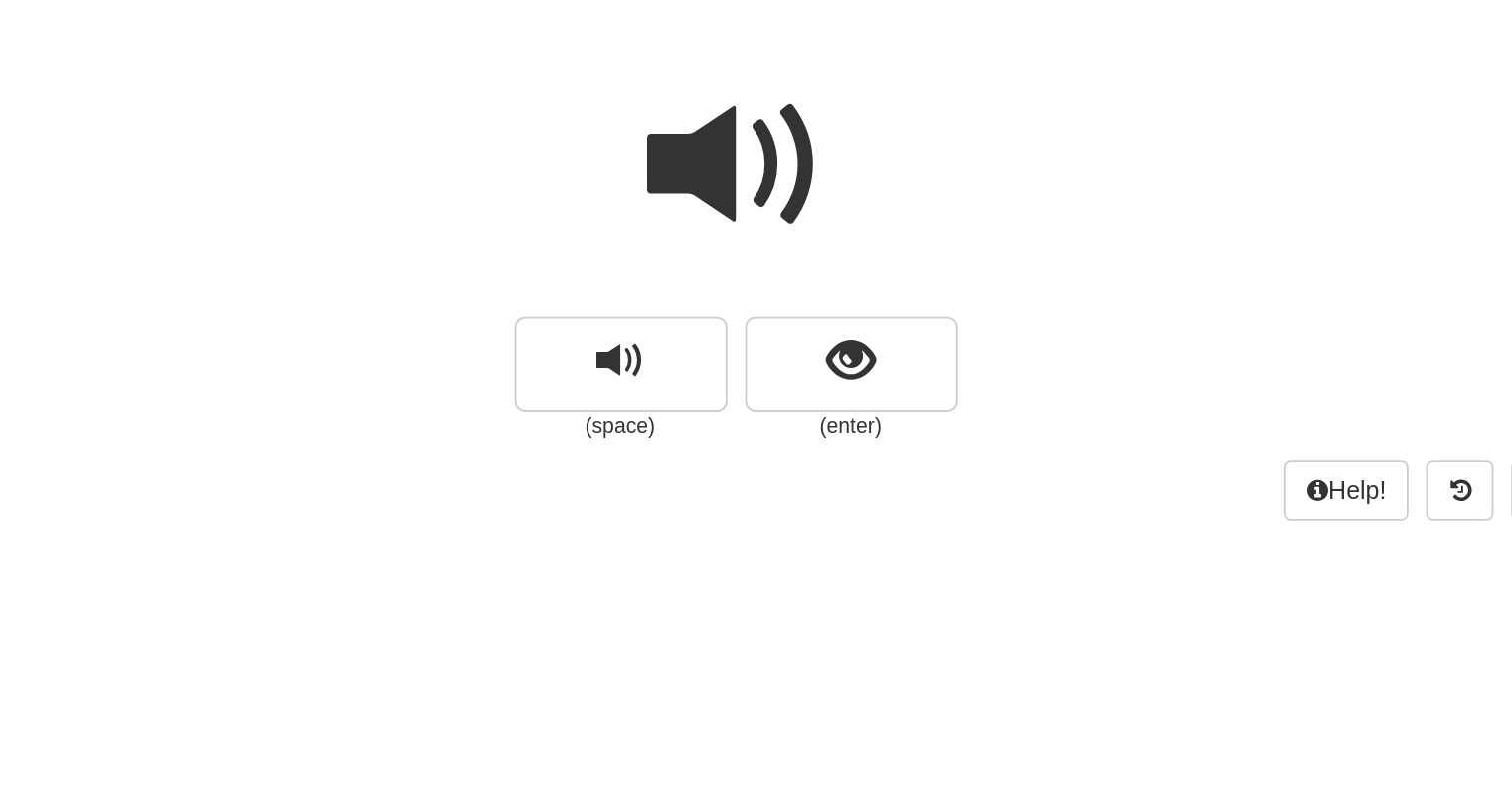 click at bounding box center (756, 235) 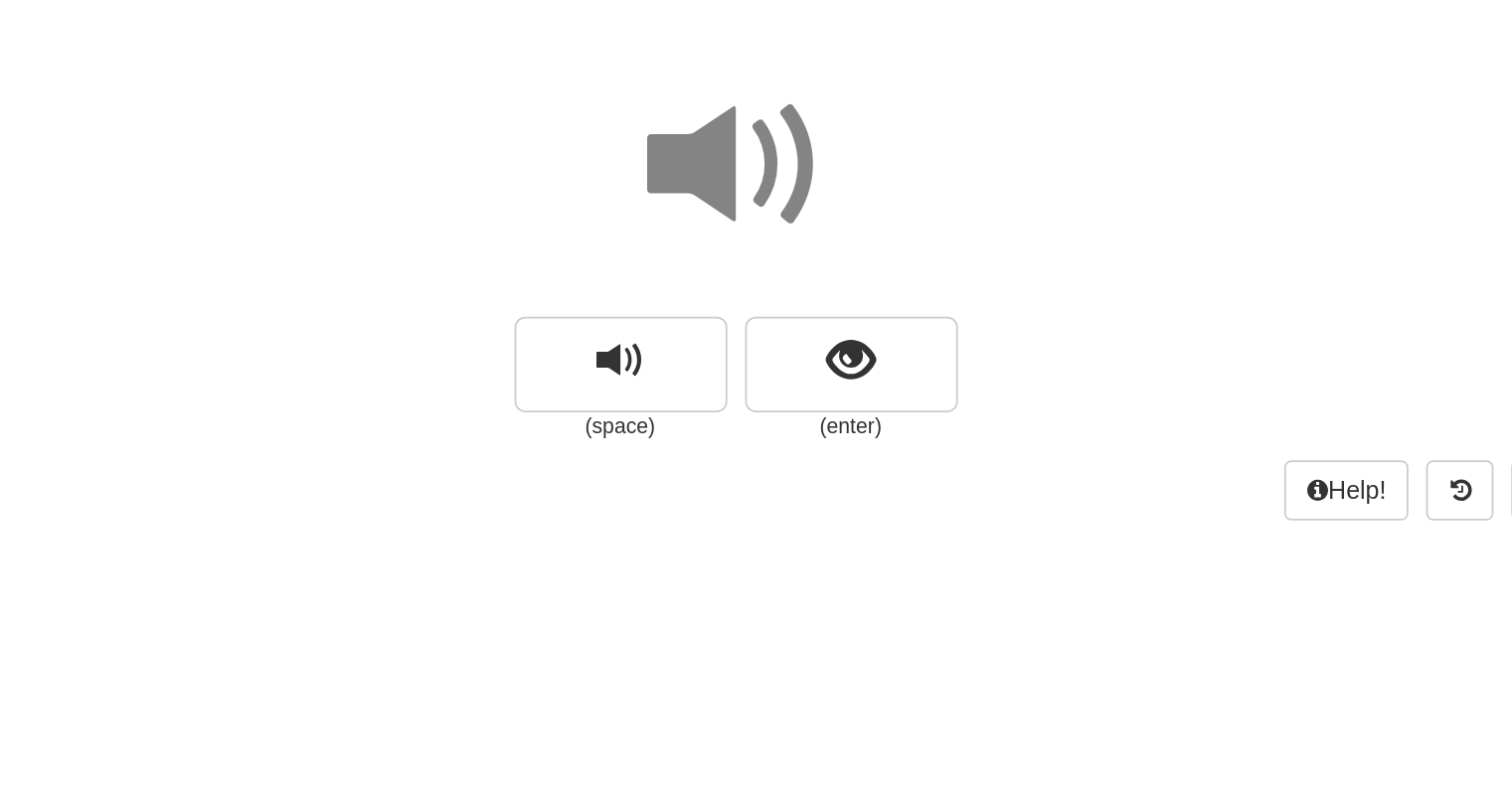 click at bounding box center [756, 235] 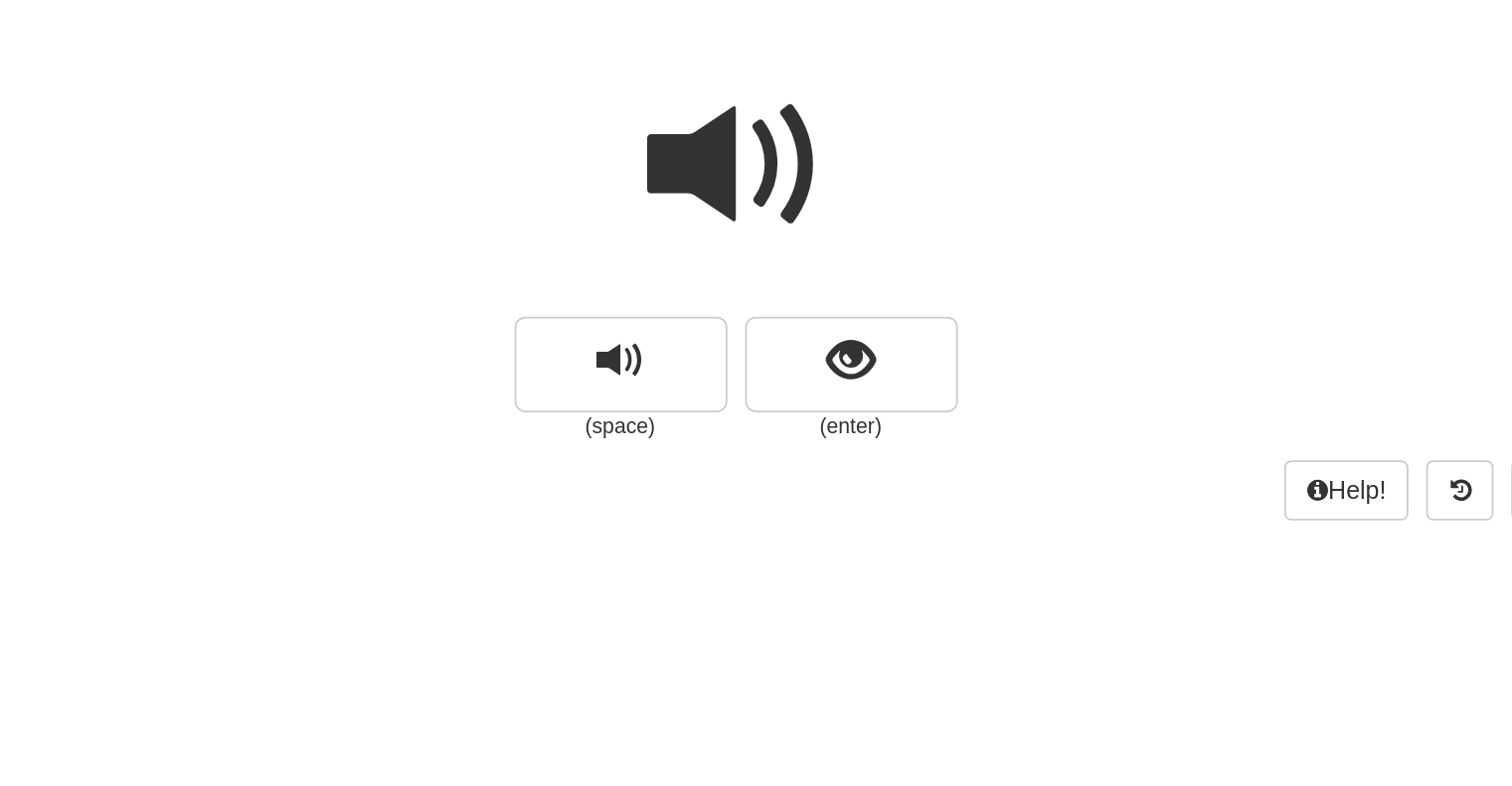 click at bounding box center (756, 235) 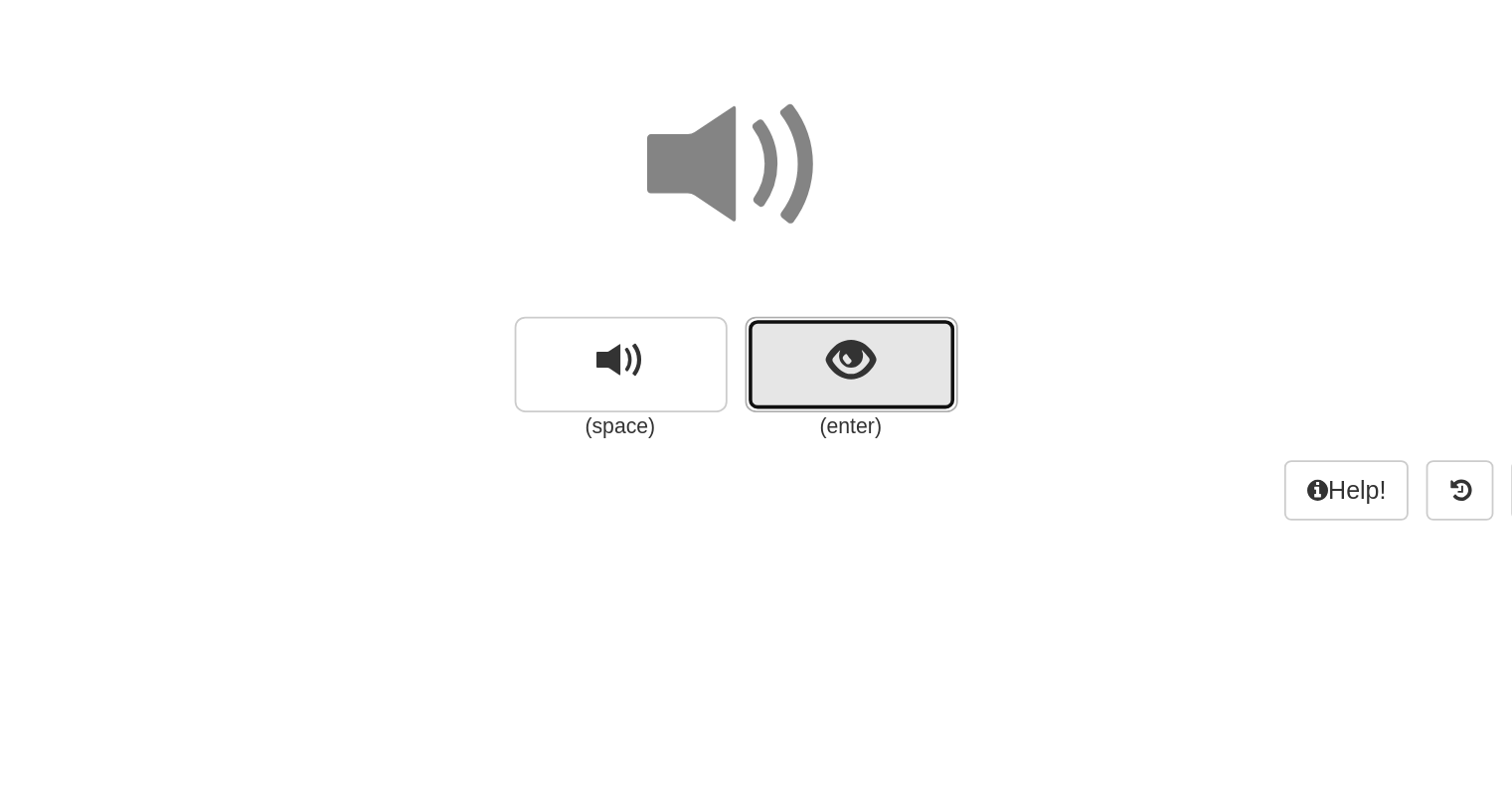 click at bounding box center [820, 344] 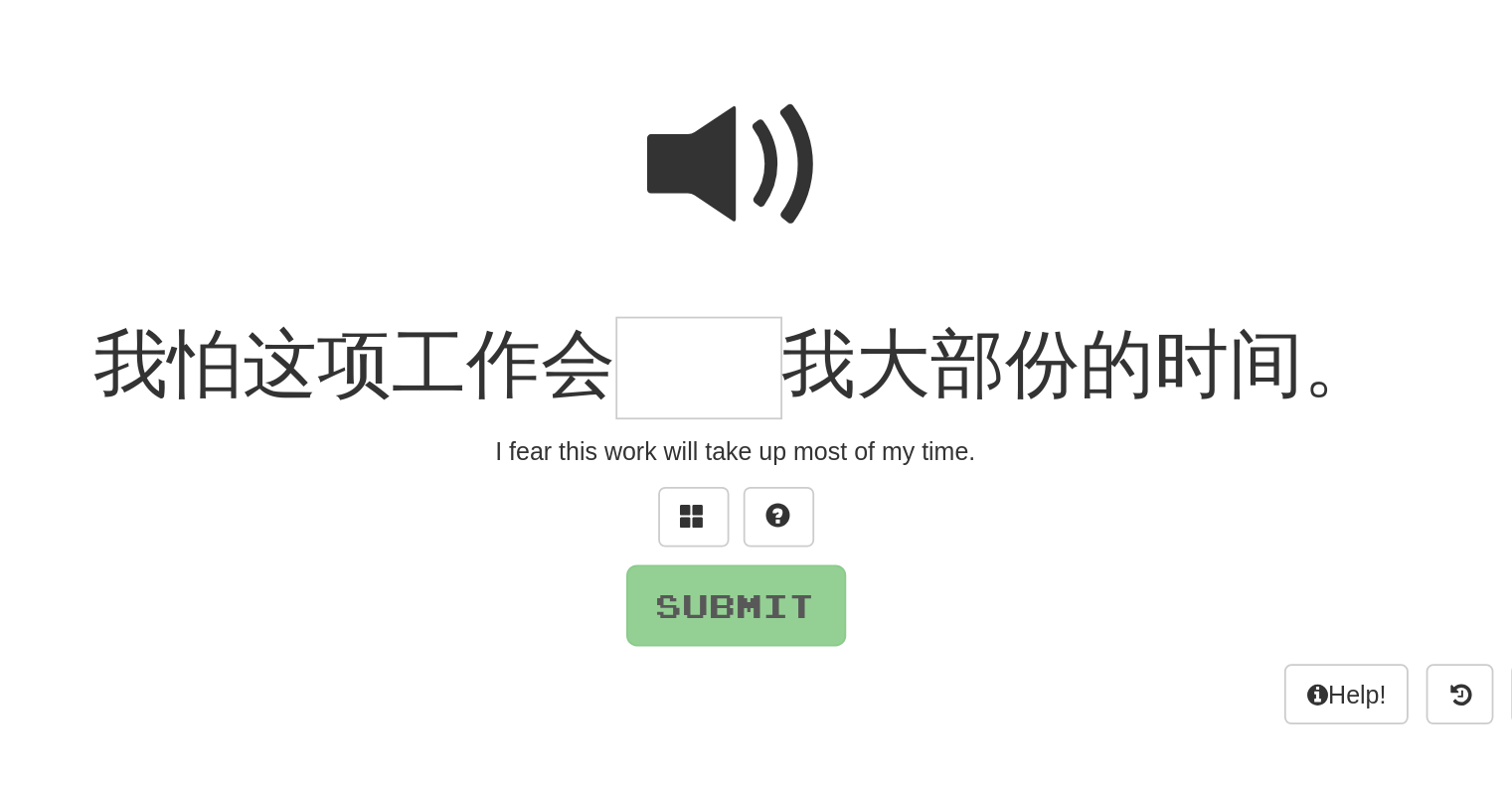 click at bounding box center (756, 235) 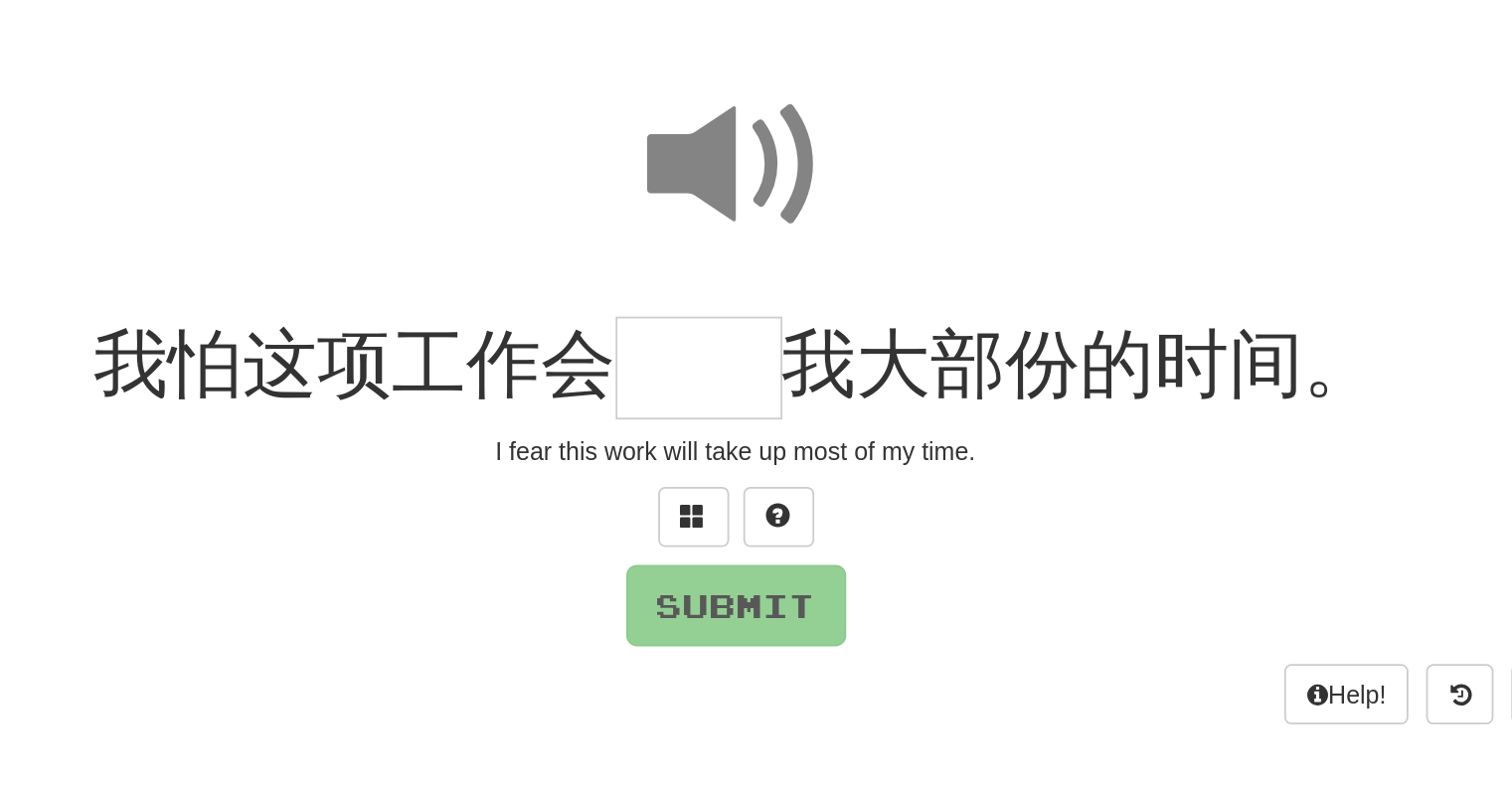 click at bounding box center (736, 348) 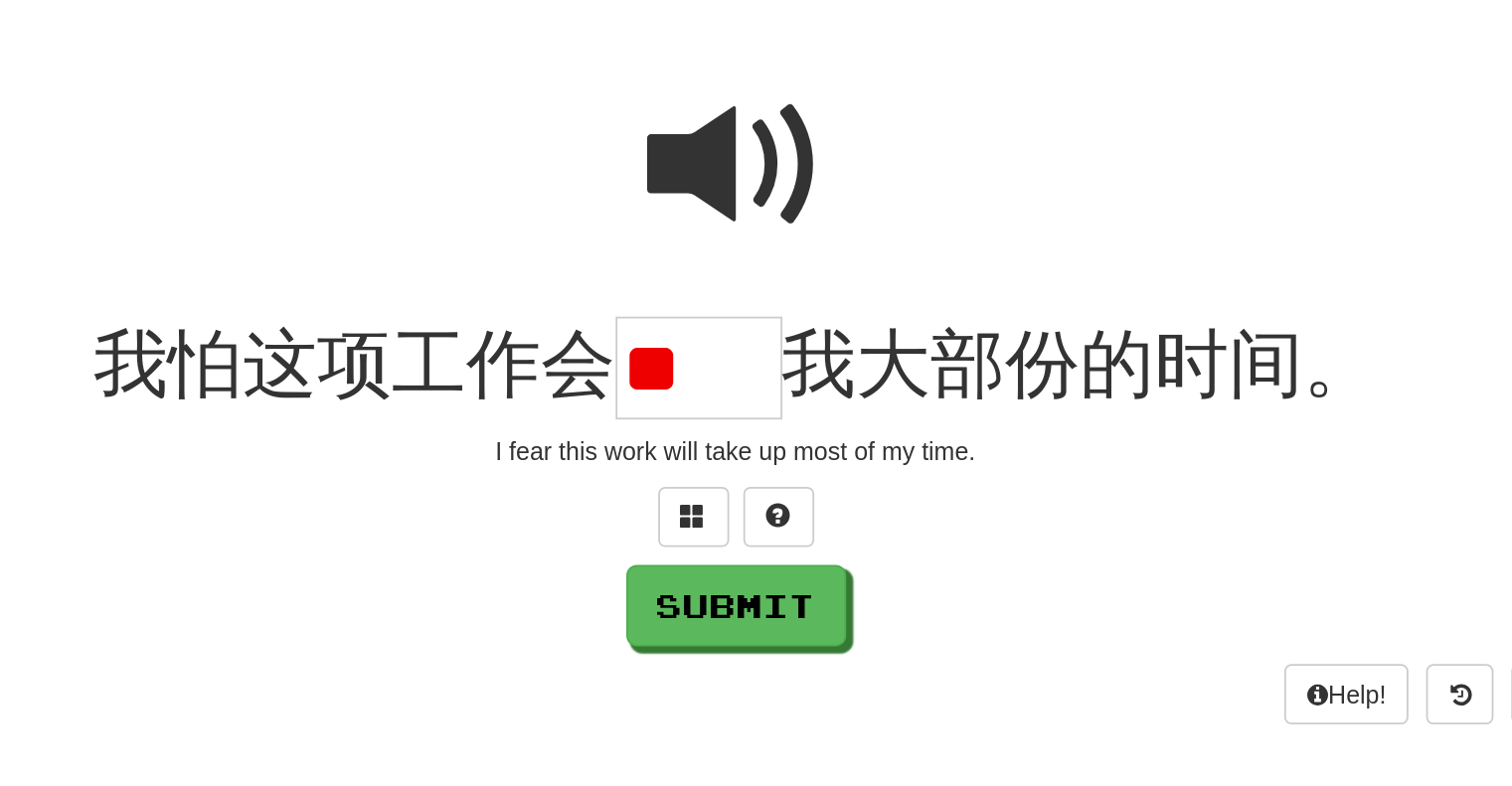 scroll, scrollTop: 0, scrollLeft: 0, axis: both 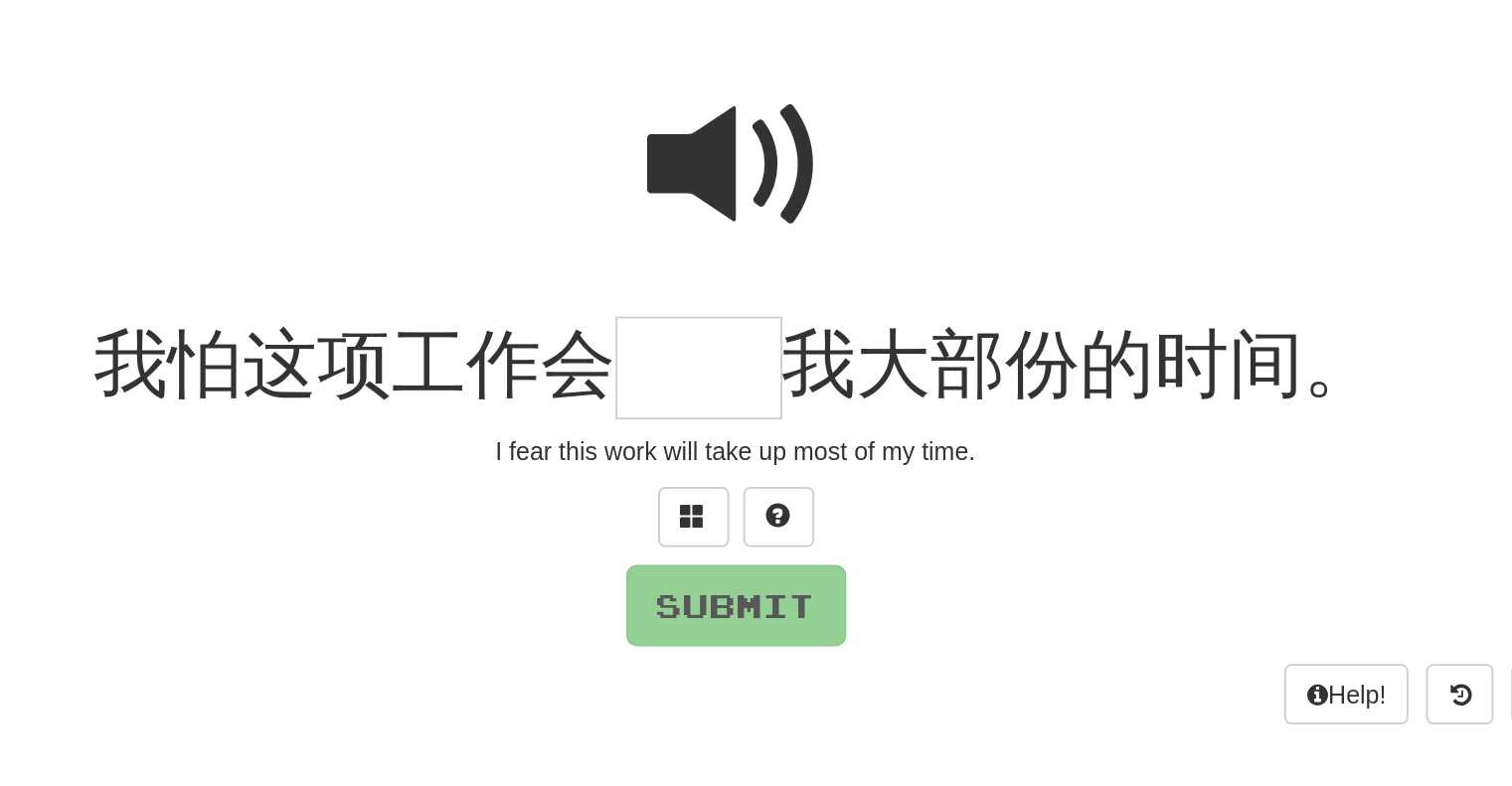 click at bounding box center (756, 235) 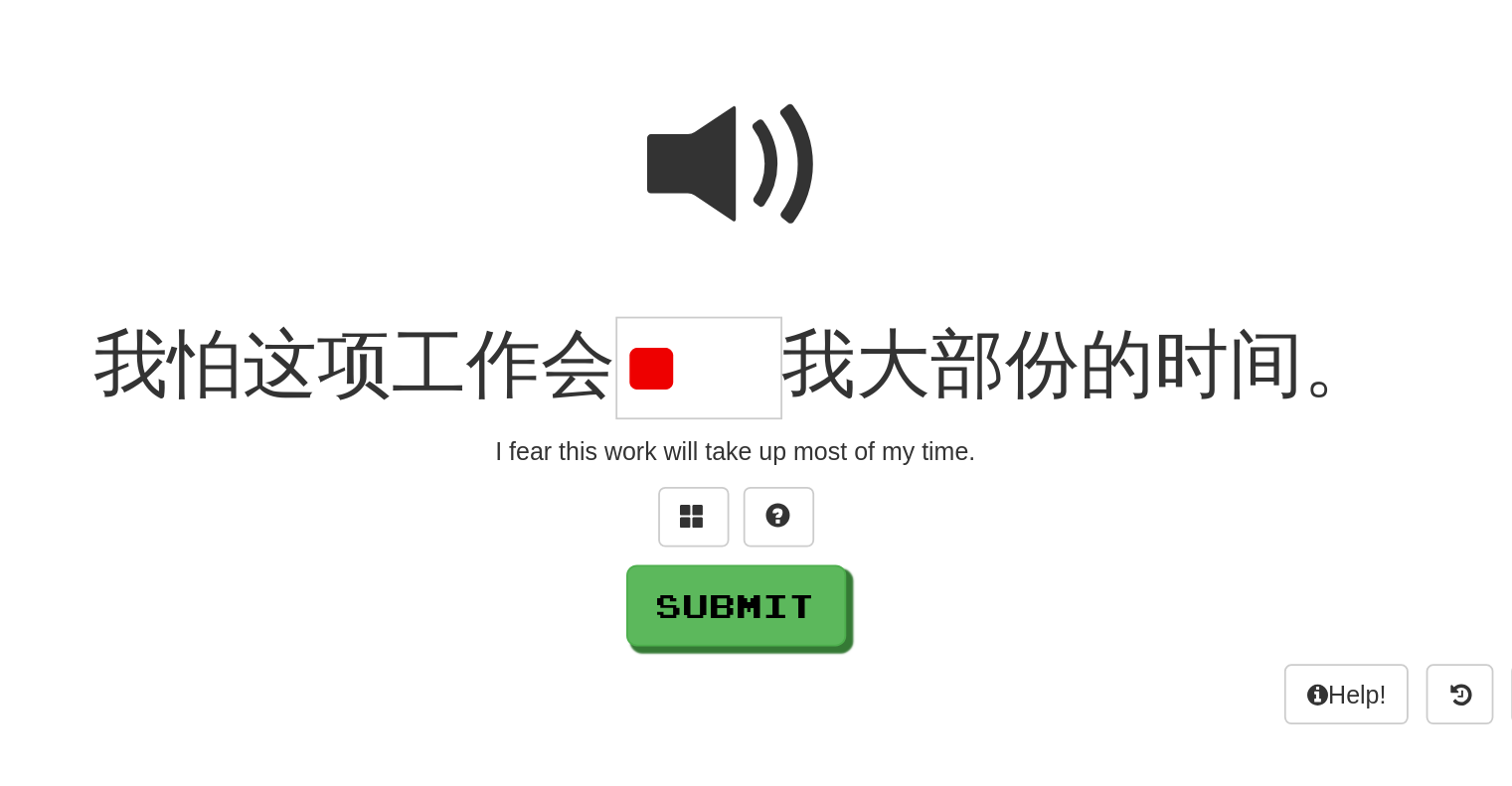 scroll, scrollTop: 0, scrollLeft: 0, axis: both 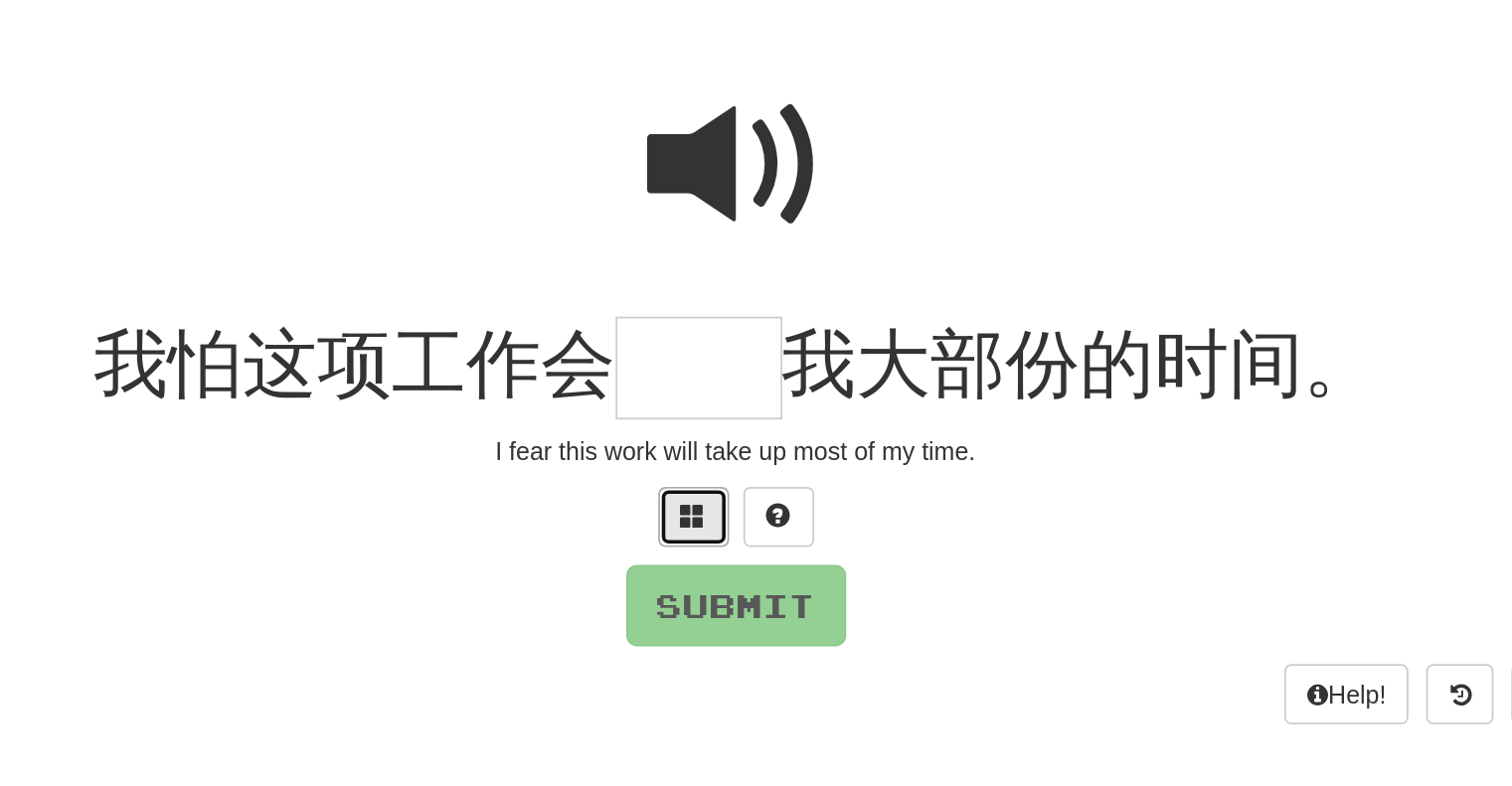 click at bounding box center (733, 430) 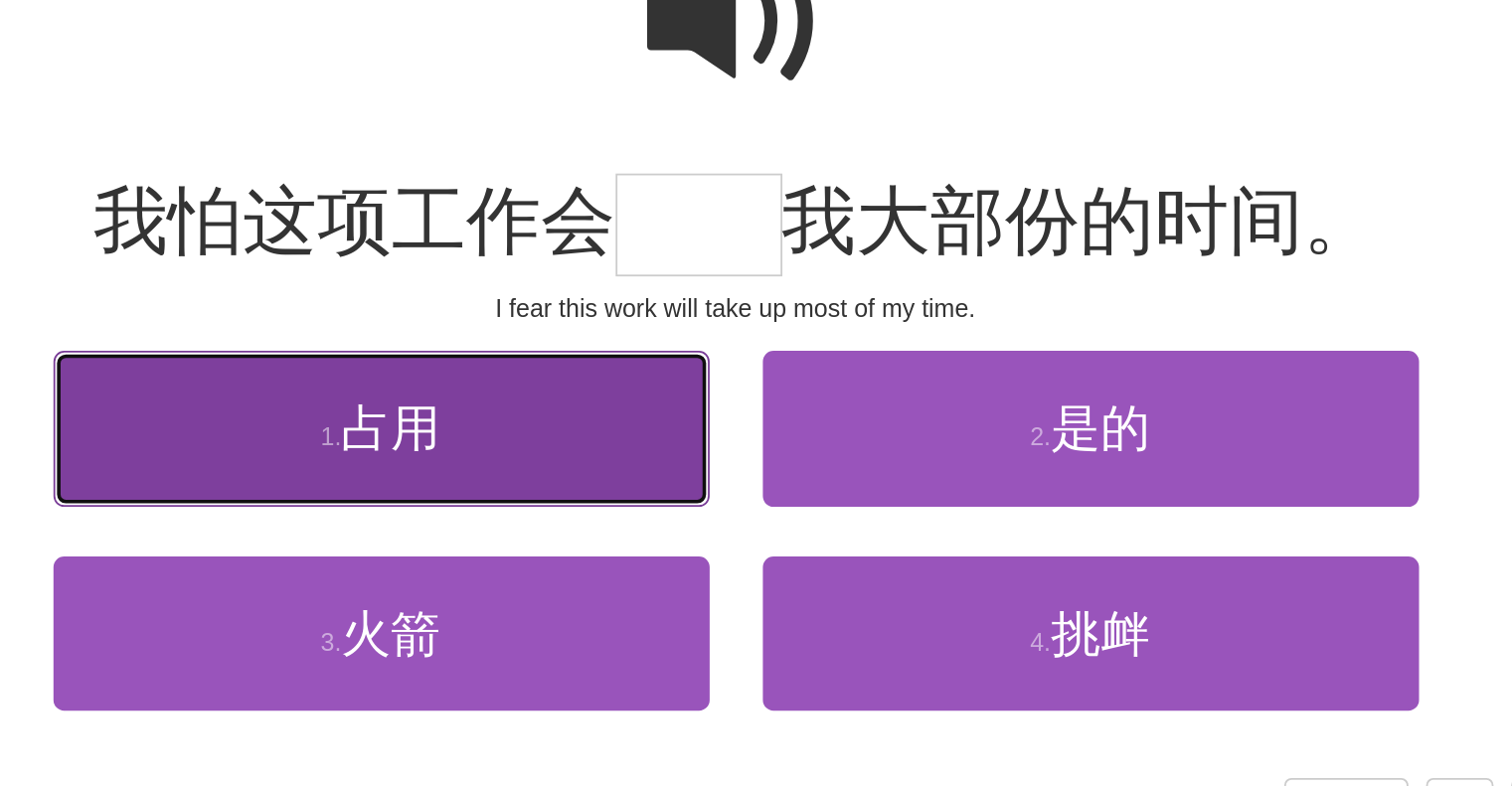 click on "1 .  占用" at bounding box center [558, 461] 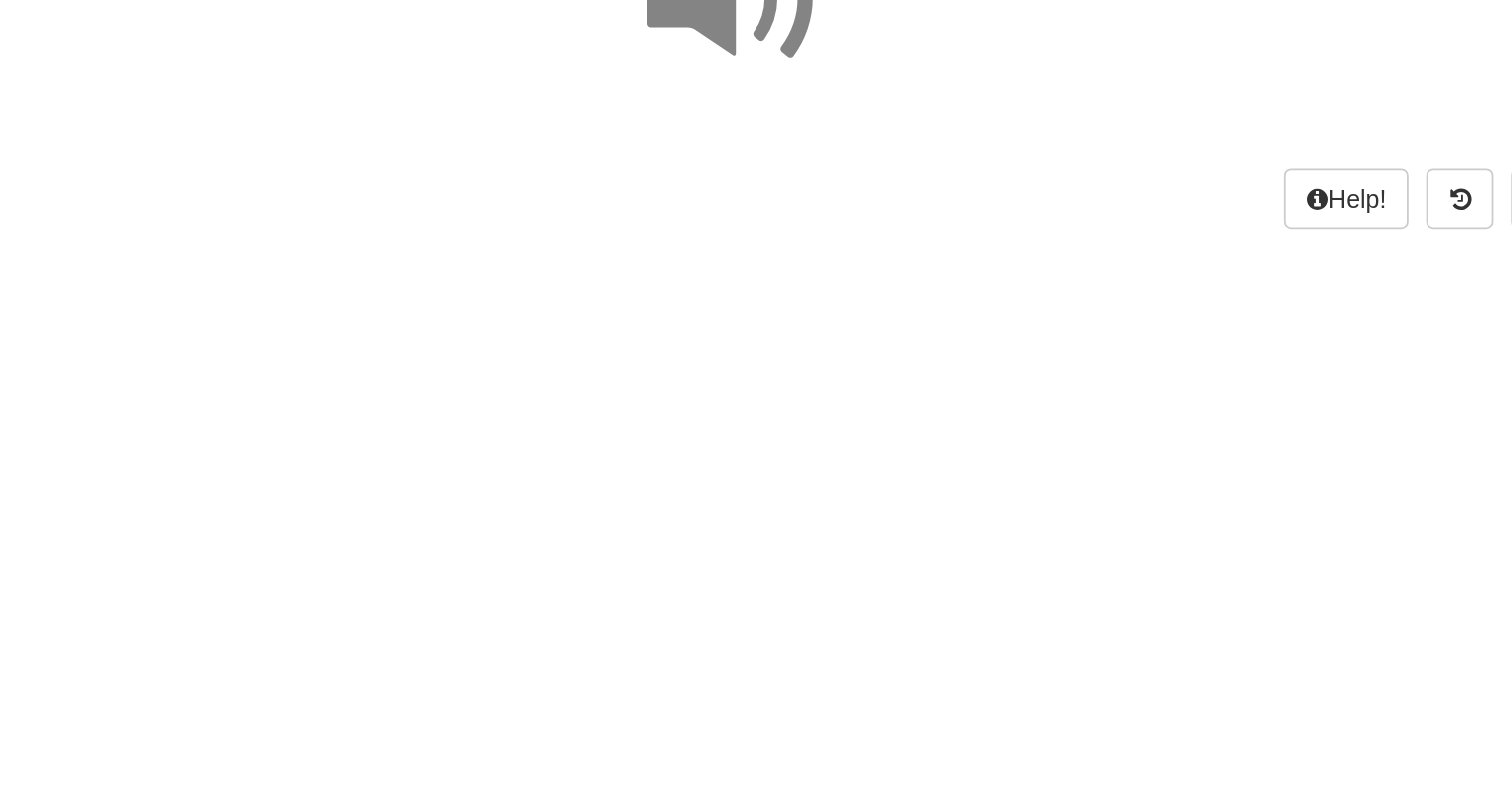 scroll, scrollTop: 0, scrollLeft: 0, axis: both 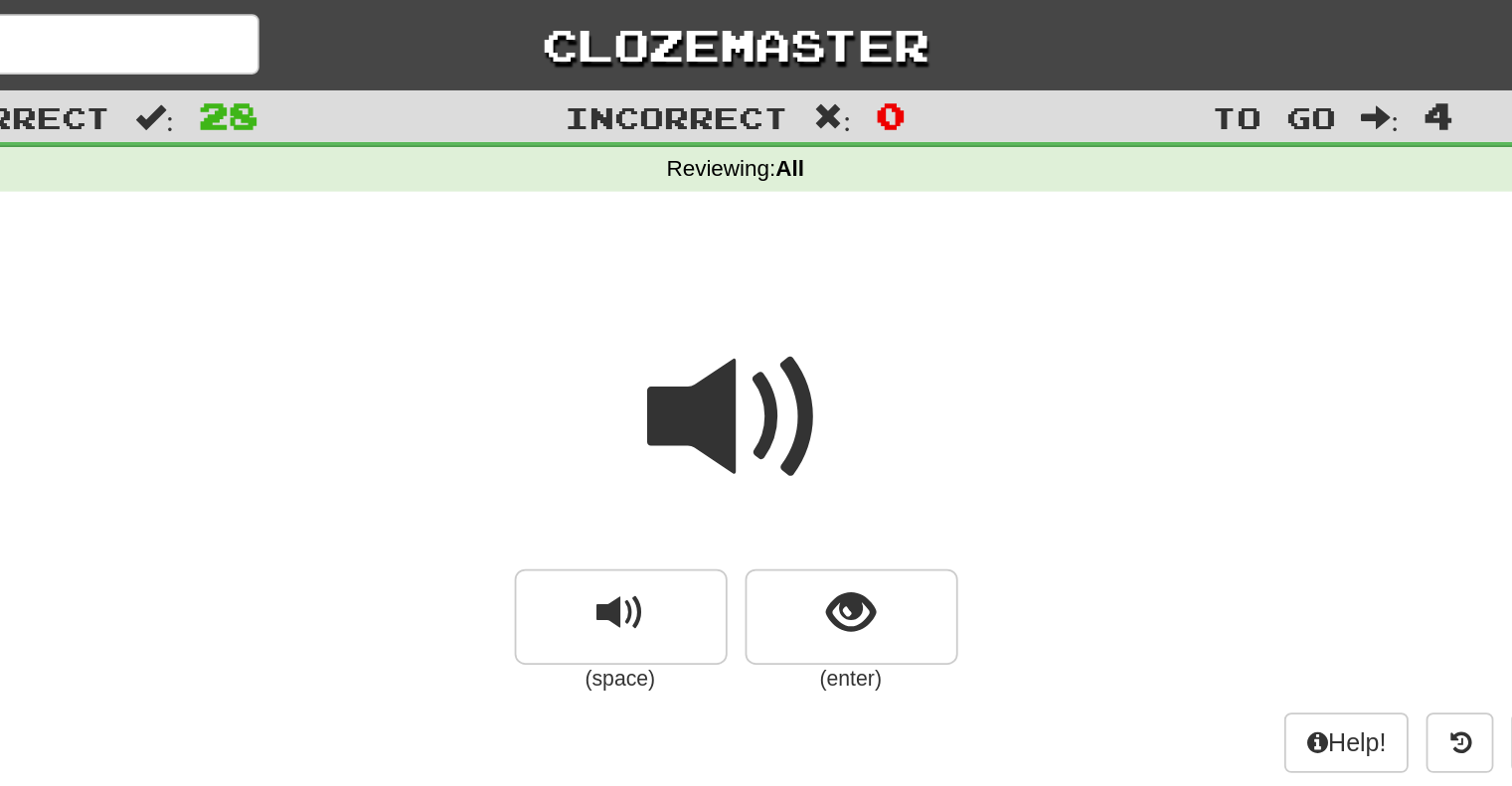 click at bounding box center (756, 235) 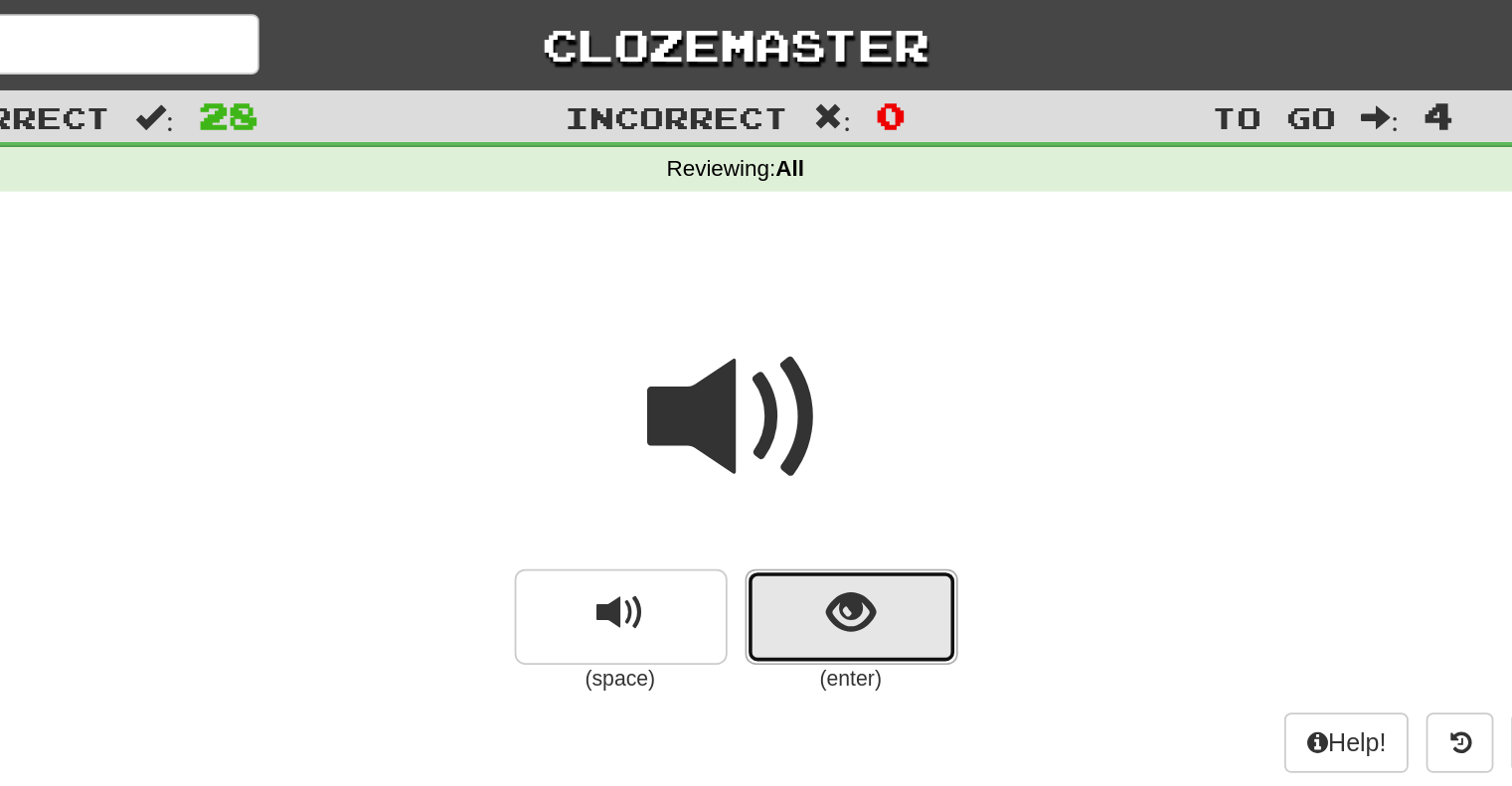 click at bounding box center [820, 344] 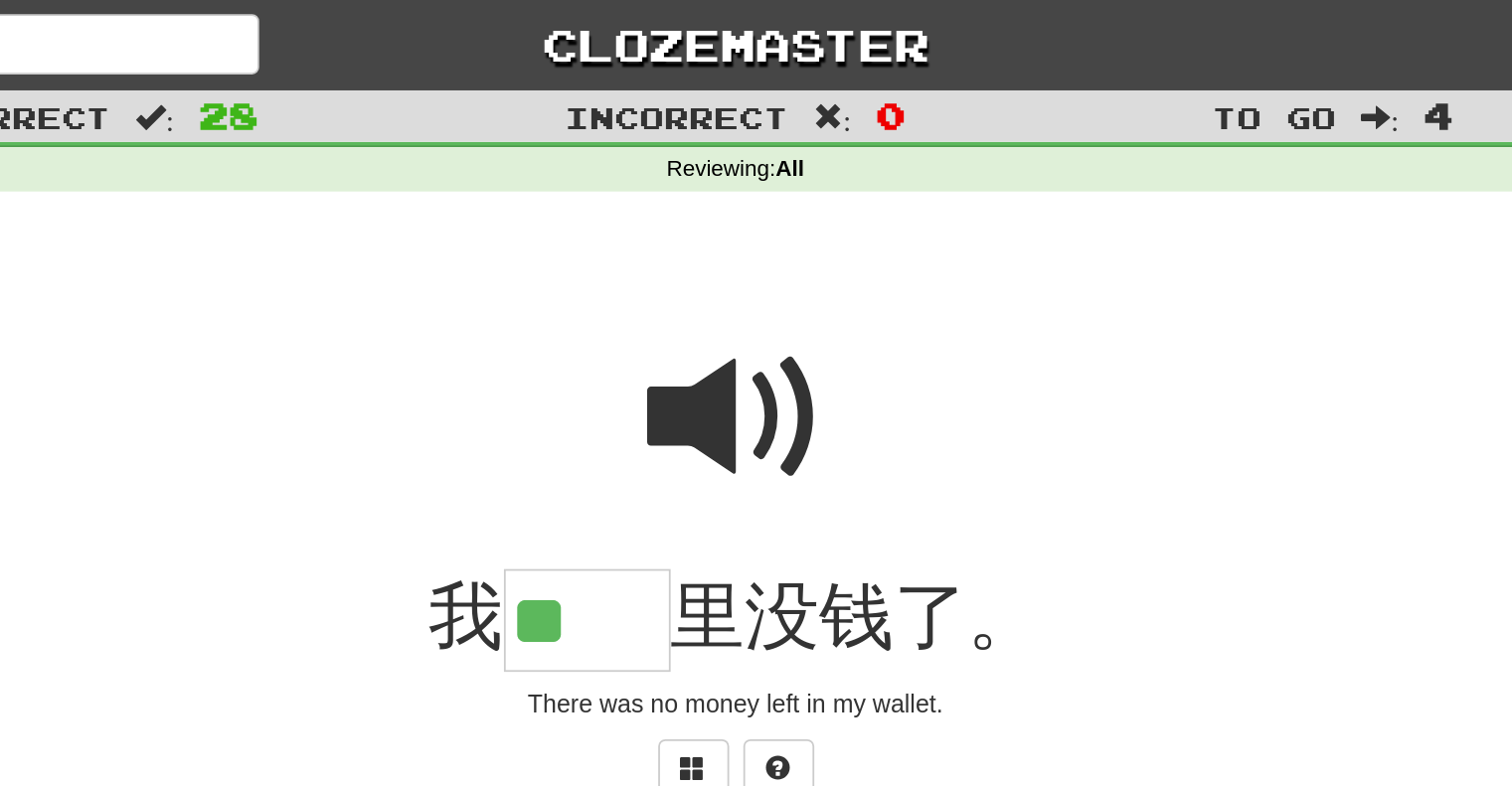scroll, scrollTop: 0, scrollLeft: 0, axis: both 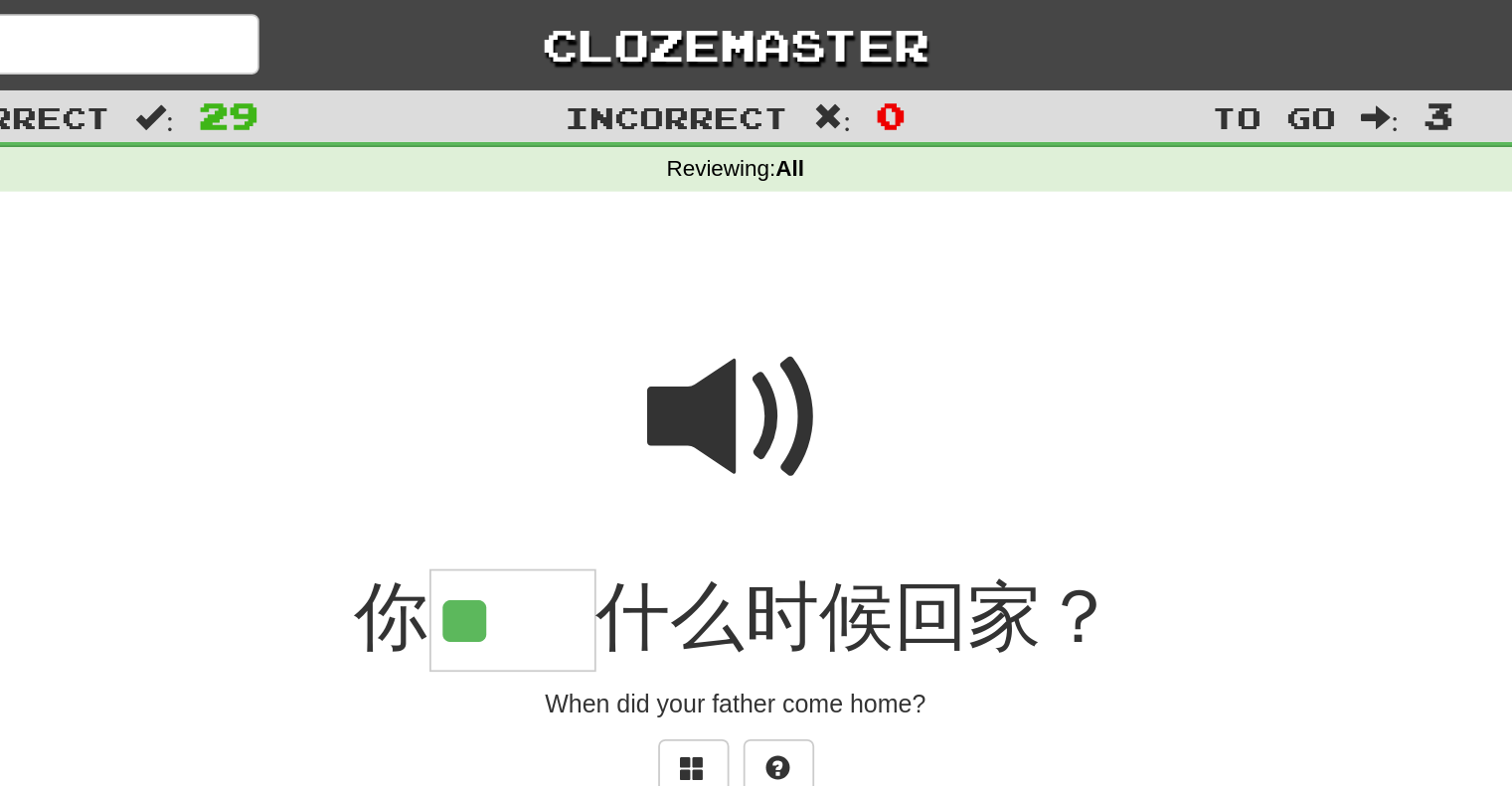 type on "**" 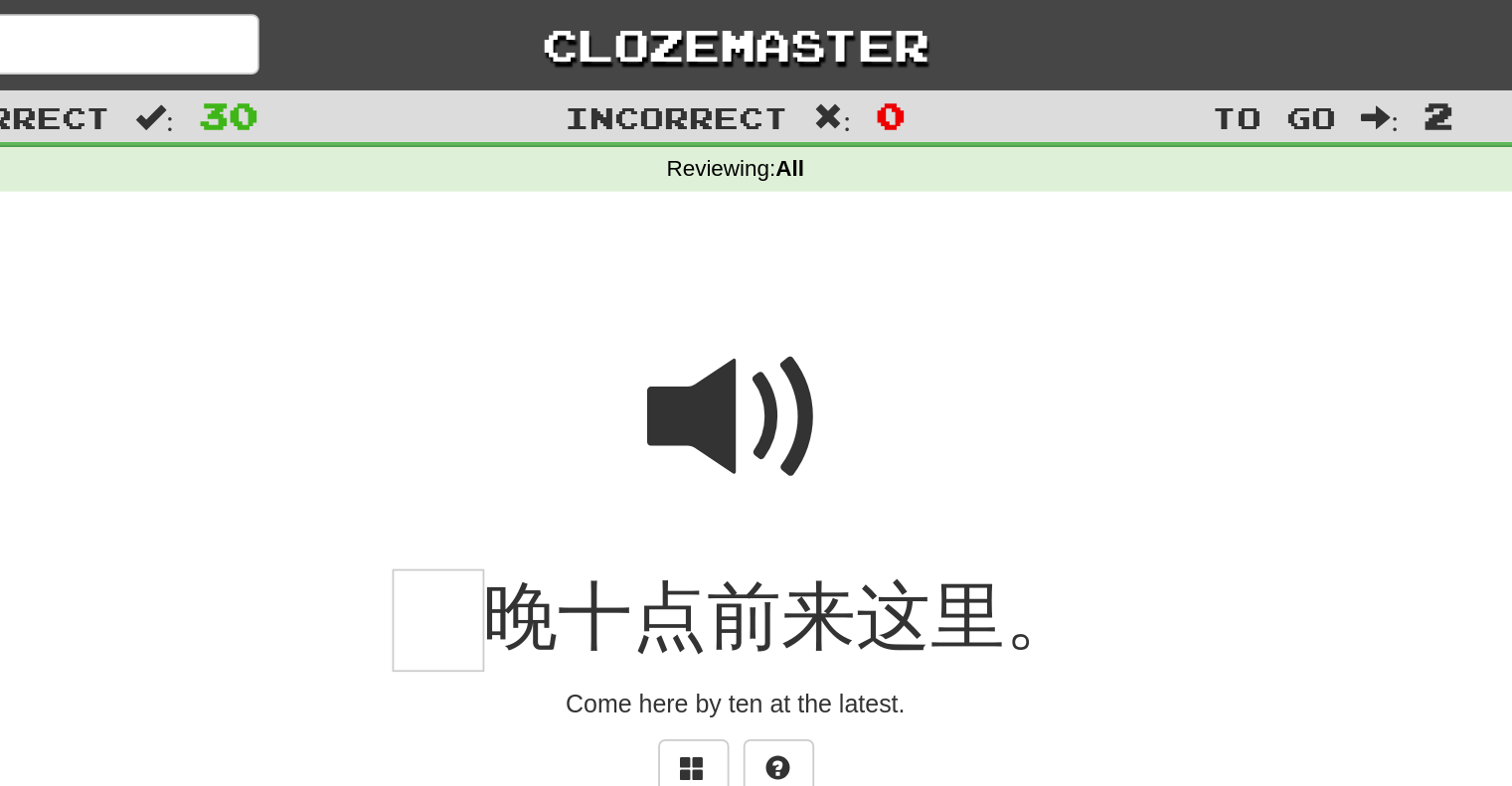 click at bounding box center (756, 235) 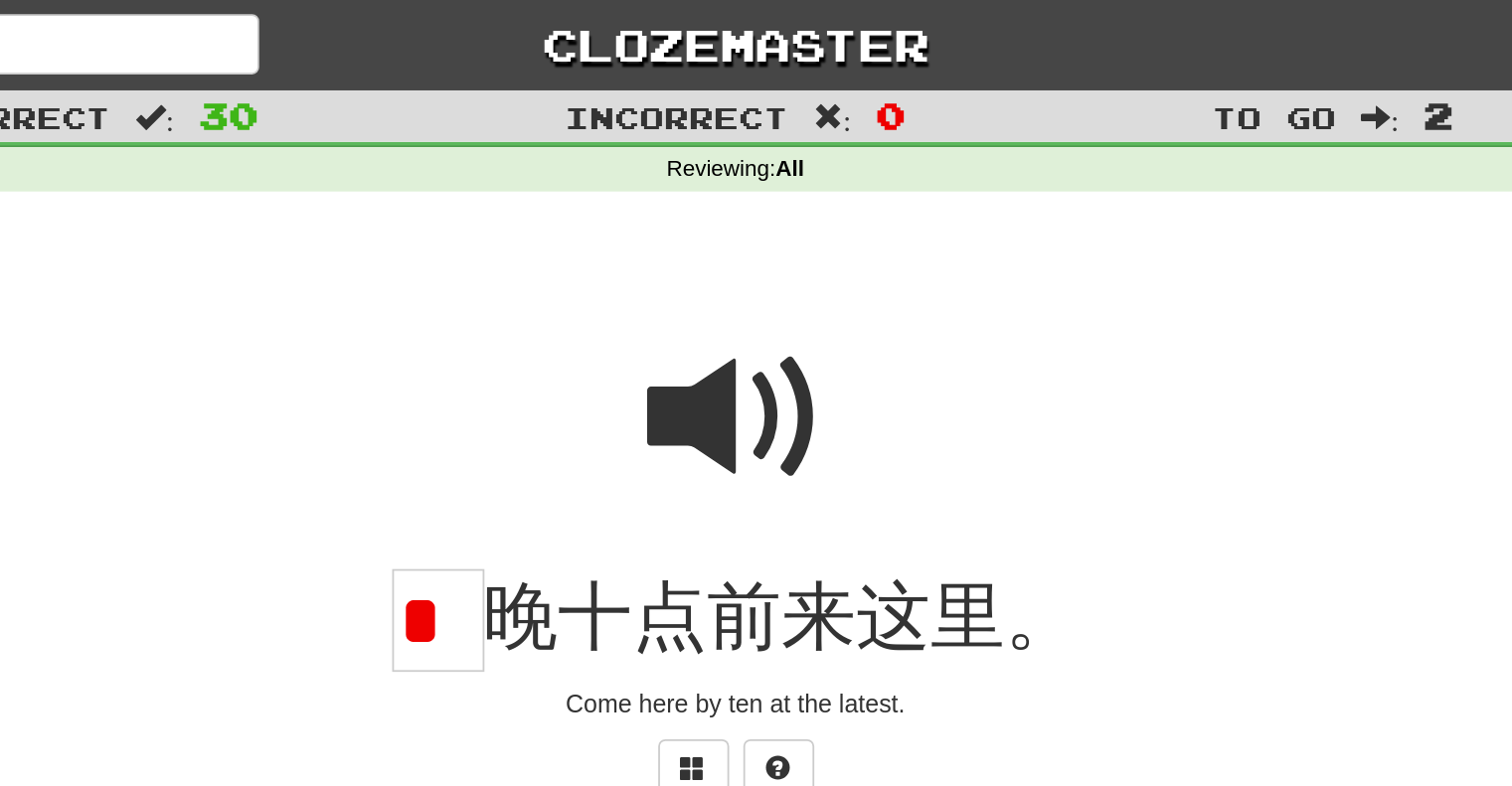 scroll, scrollTop: 0, scrollLeft: 0, axis: both 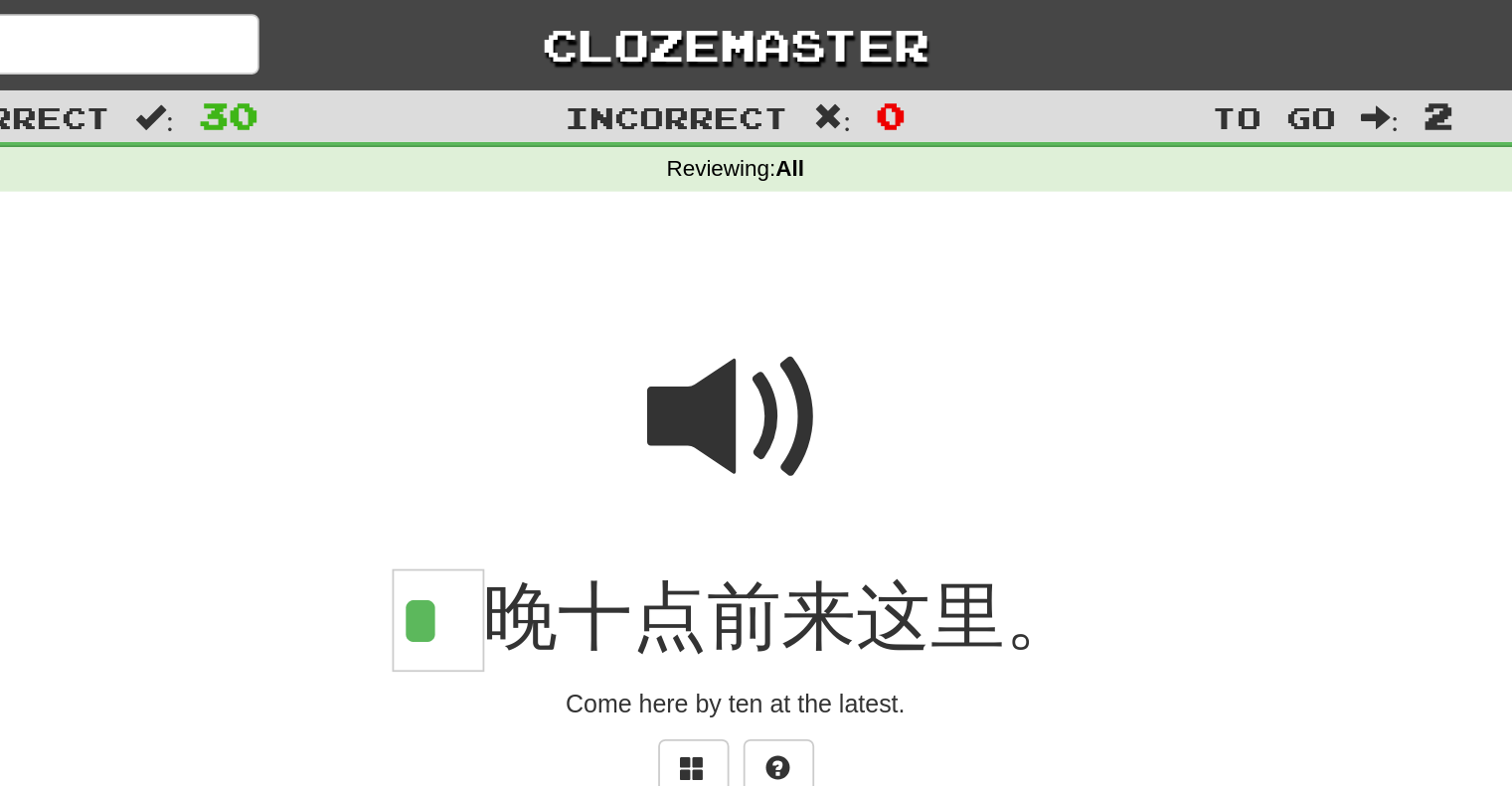 type on "*" 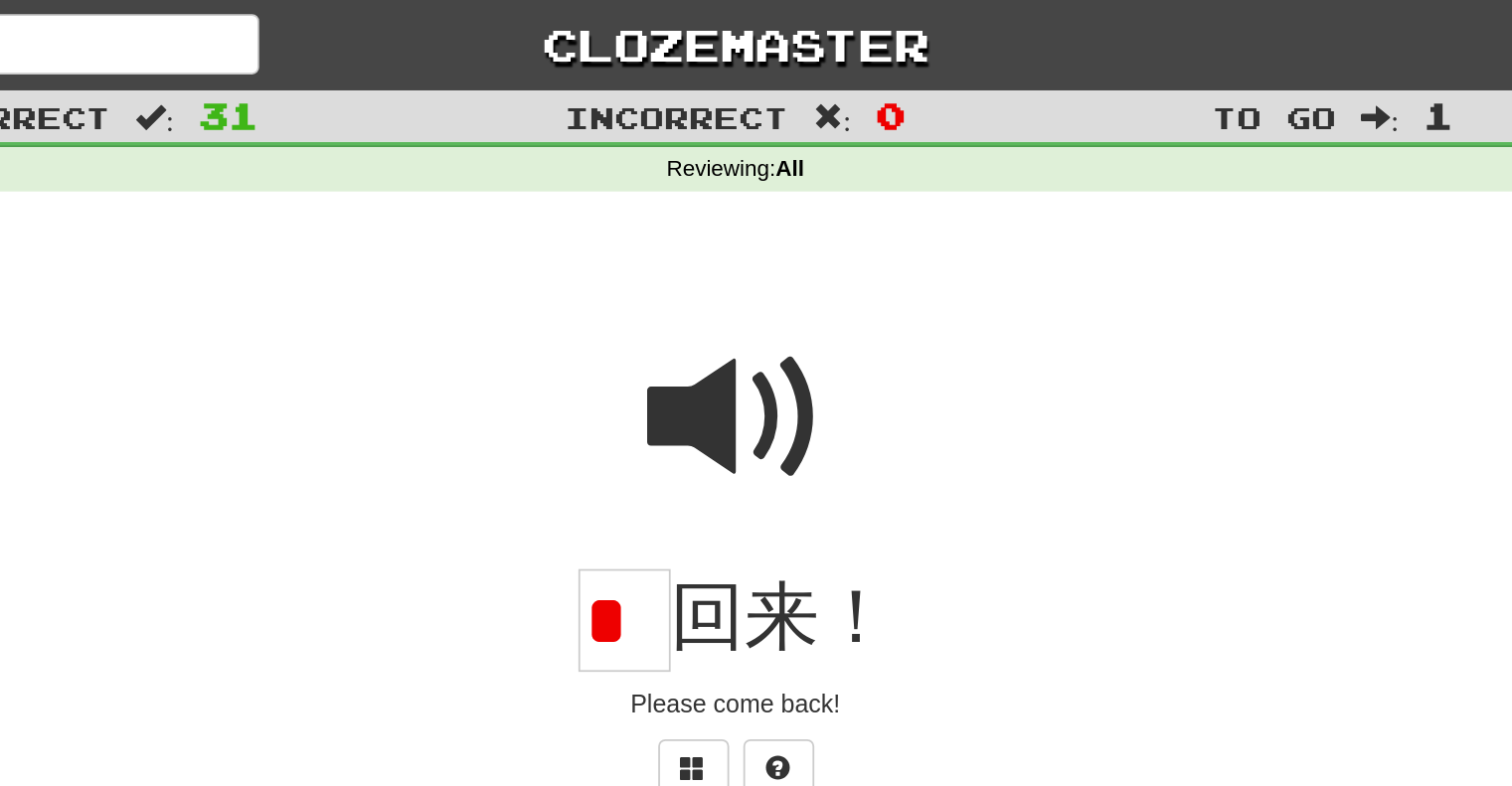 scroll, scrollTop: 0, scrollLeft: 0, axis: both 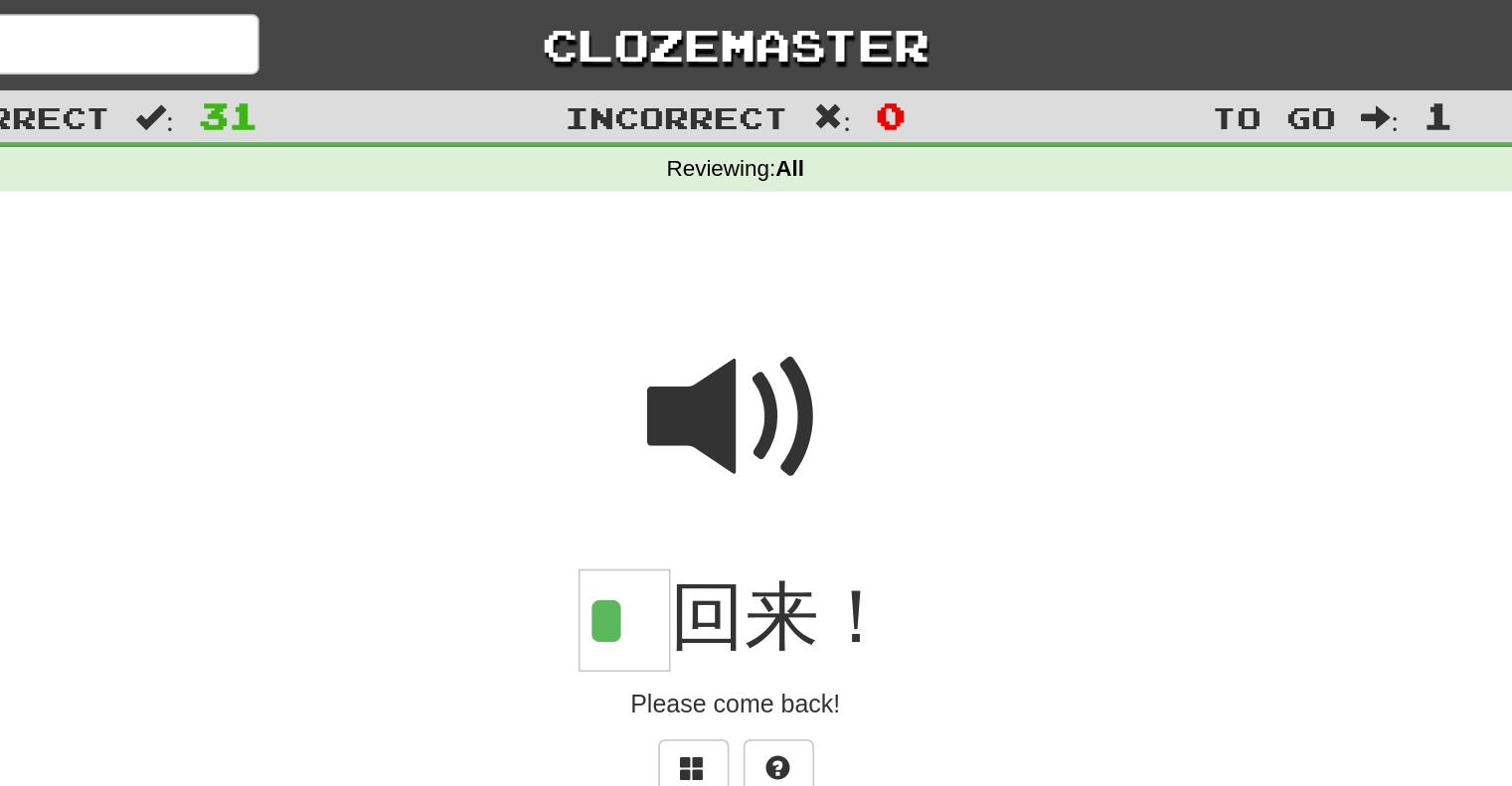 type on "*" 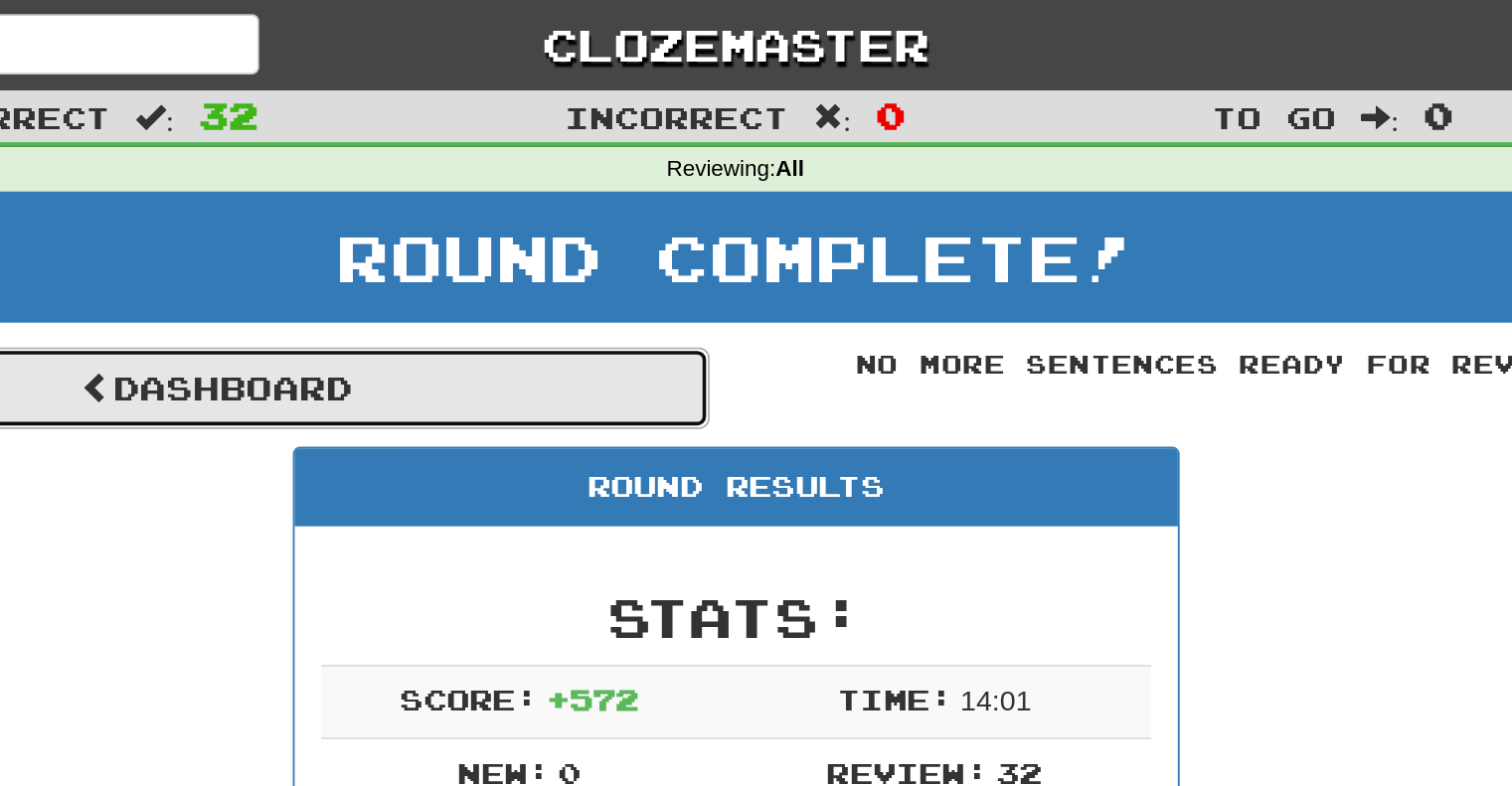 click on "Dashboard" at bounding box center [465, 218] 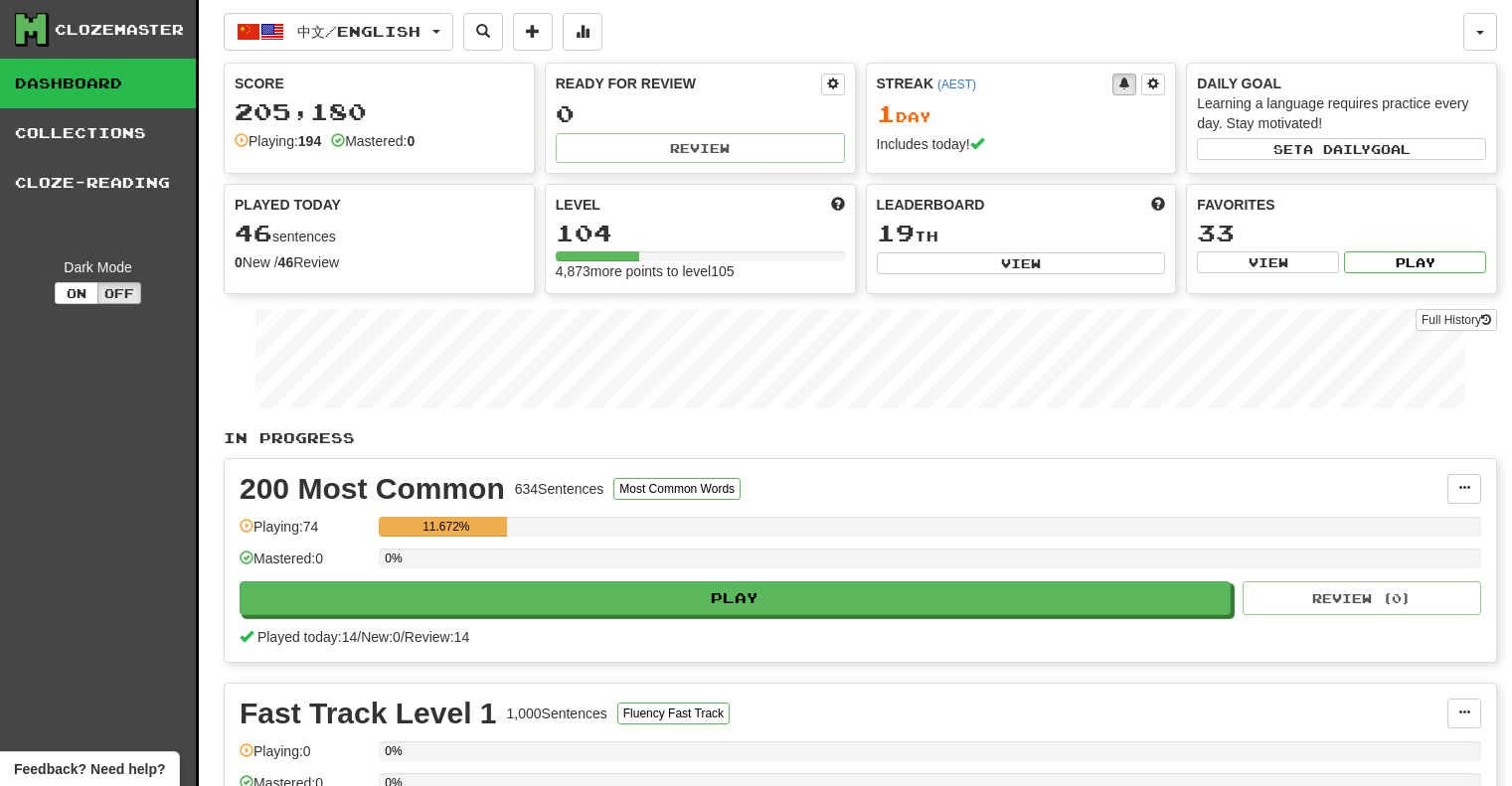 scroll, scrollTop: 0, scrollLeft: 0, axis: both 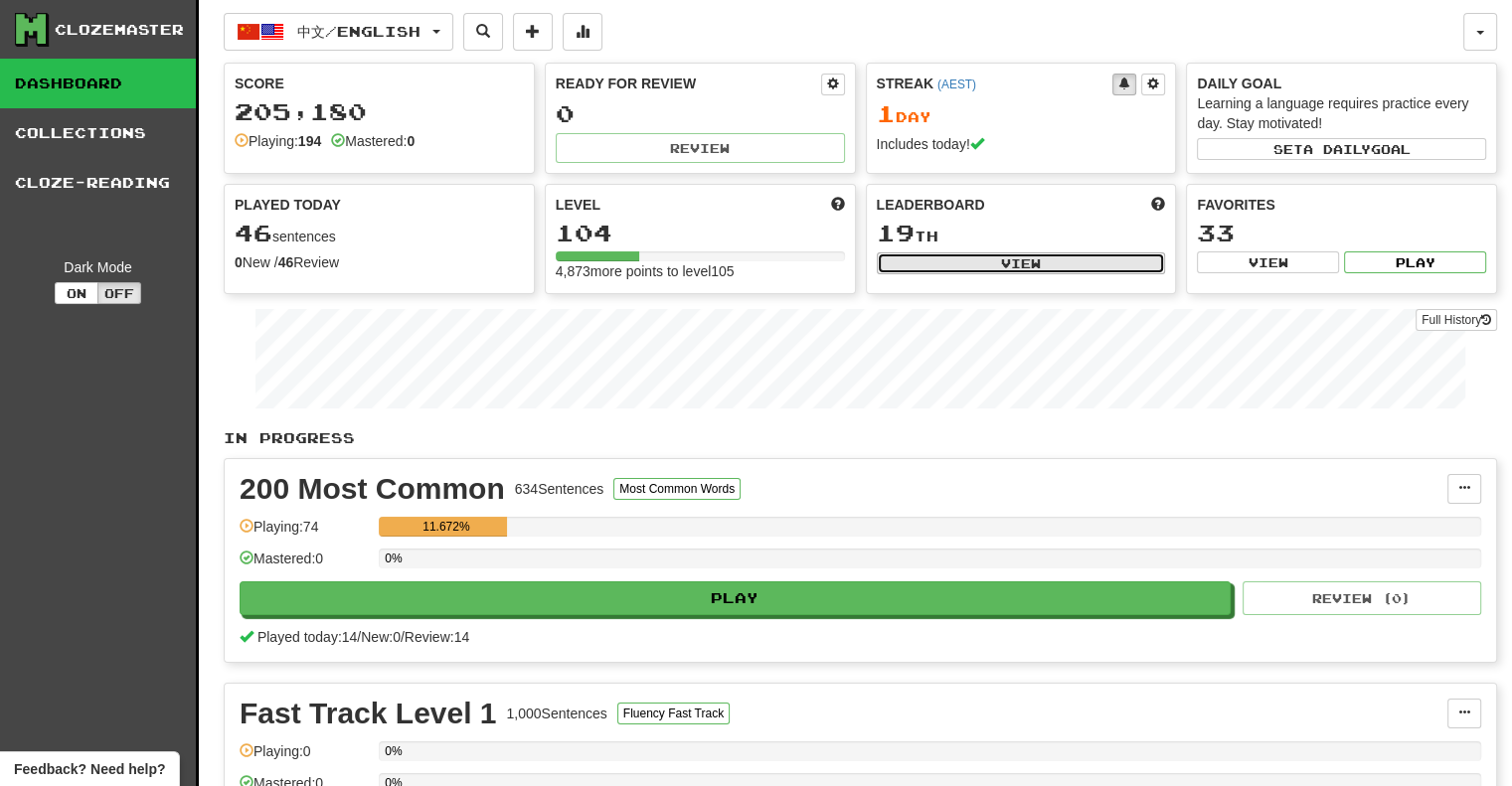 click on "View" at bounding box center (1021, 263) 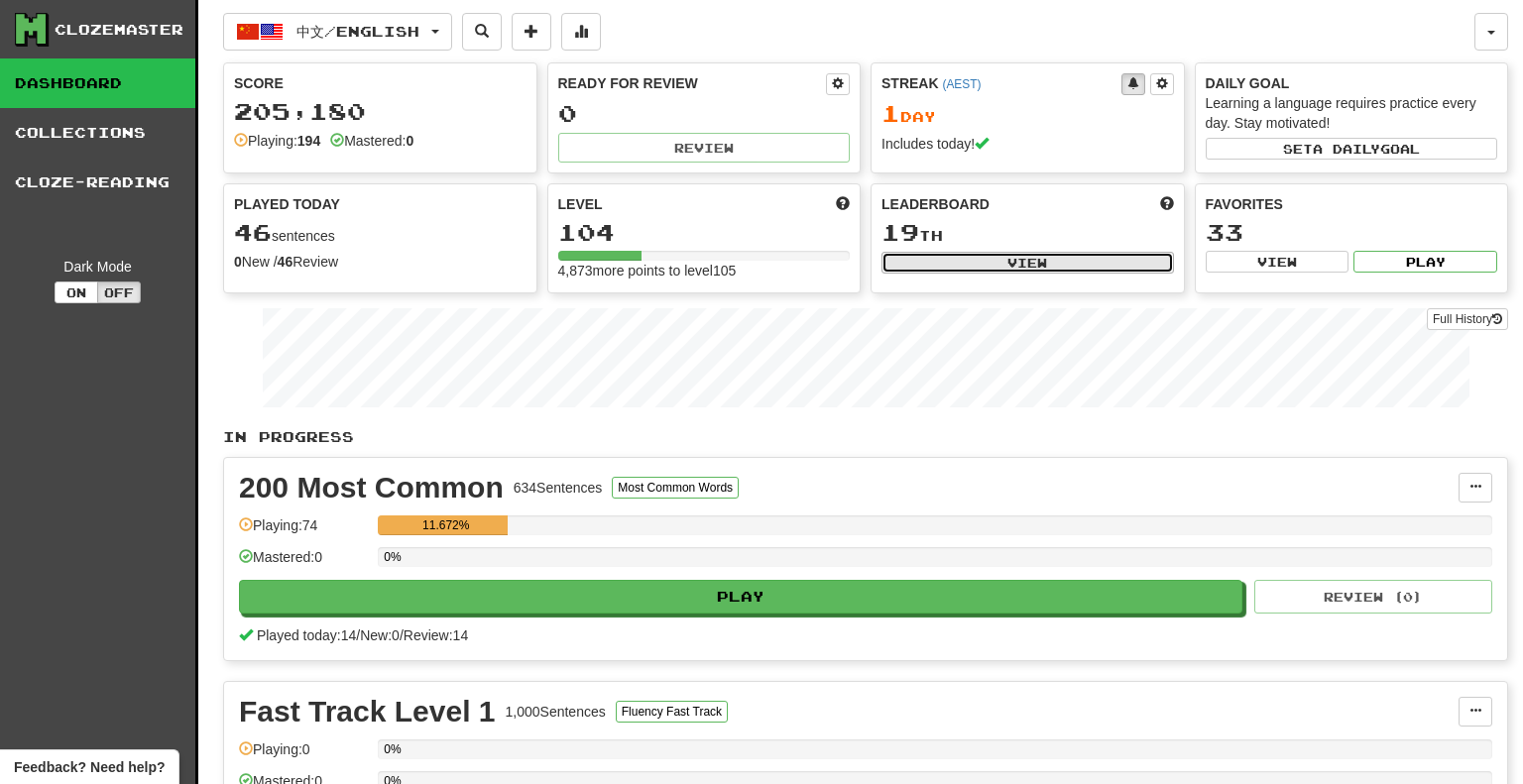 select on "**********" 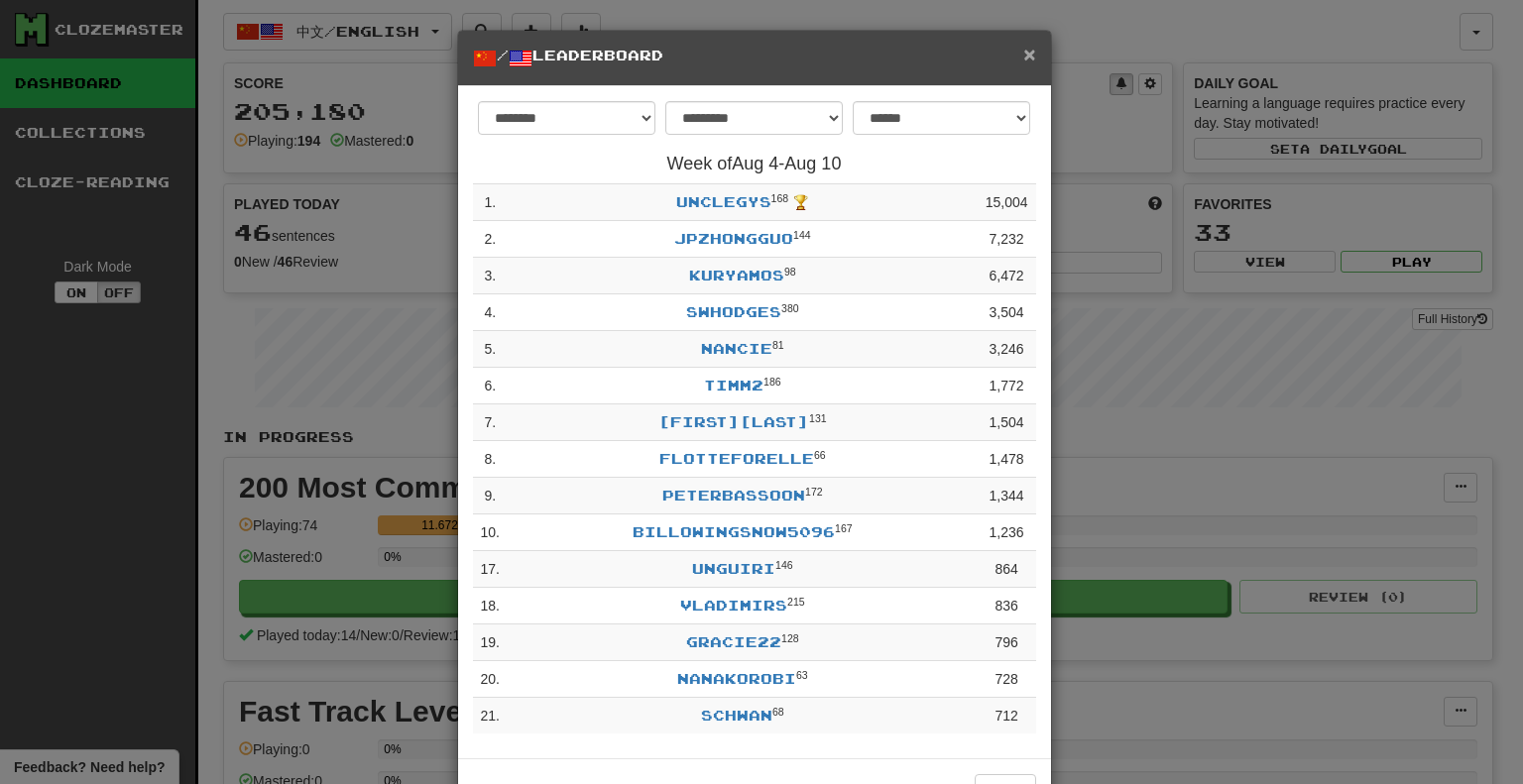 click on "×" at bounding box center [1029, 54] 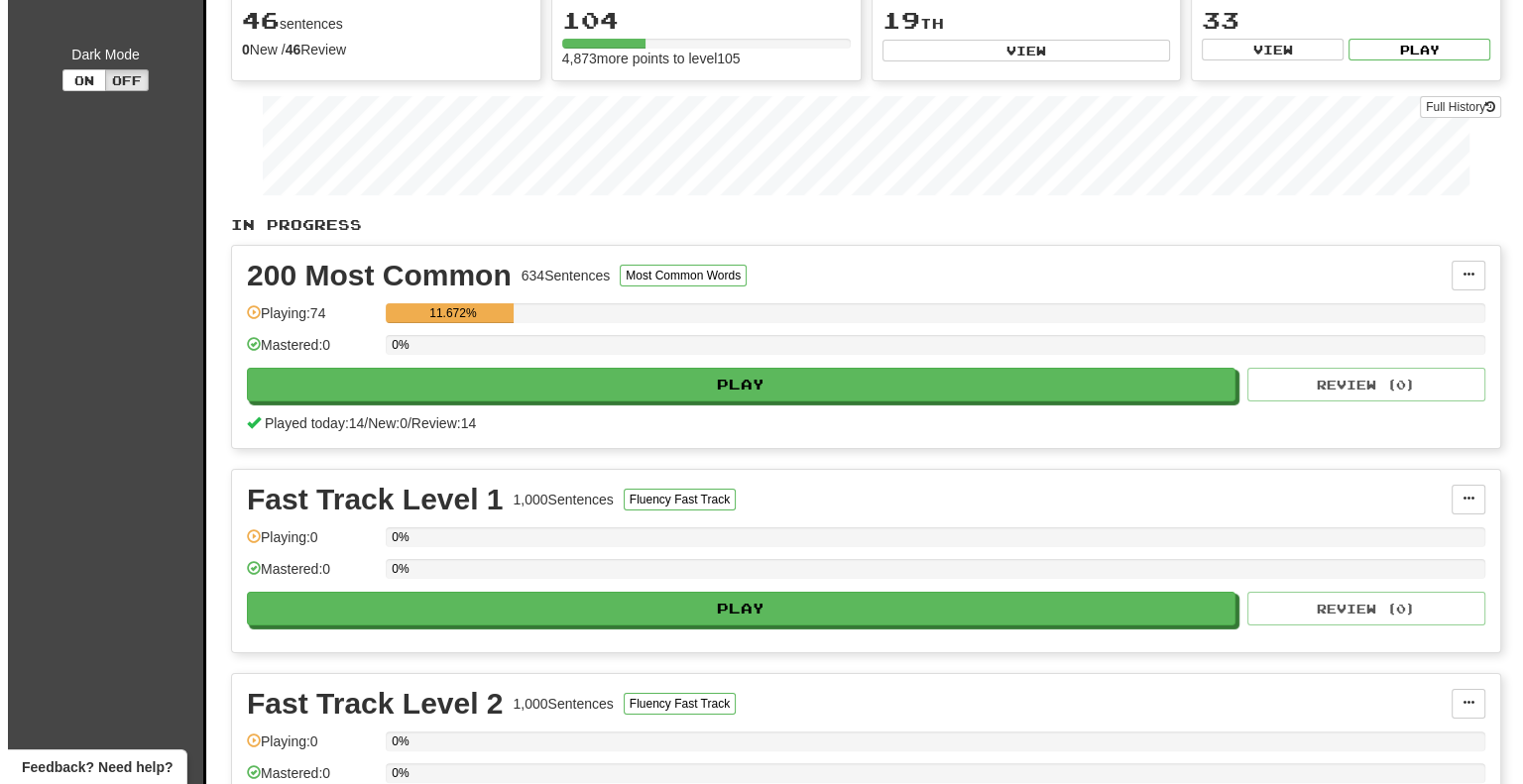 scroll, scrollTop: 182, scrollLeft: 0, axis: vertical 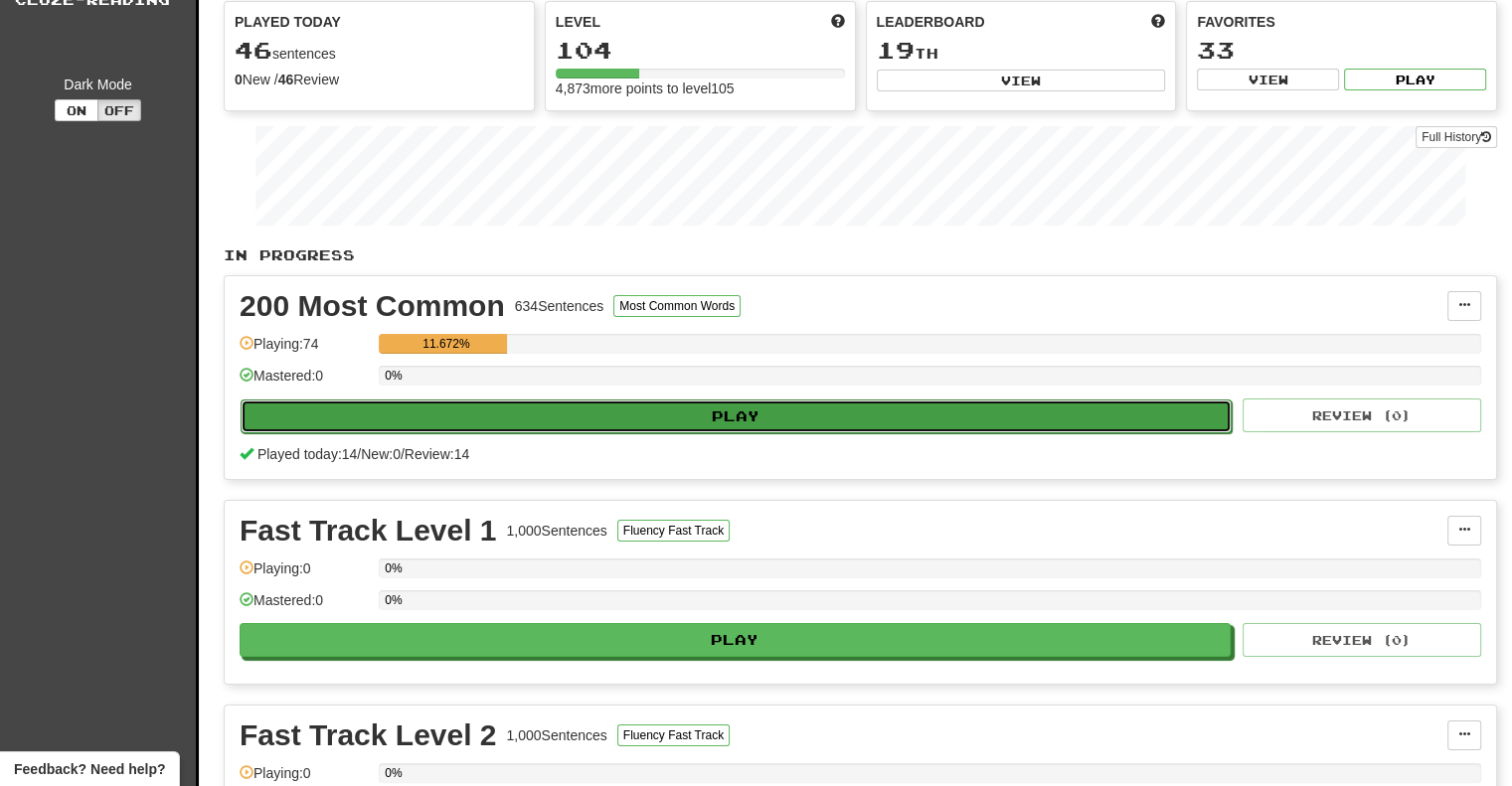 click on "Play" at bounding box center [736, 416] 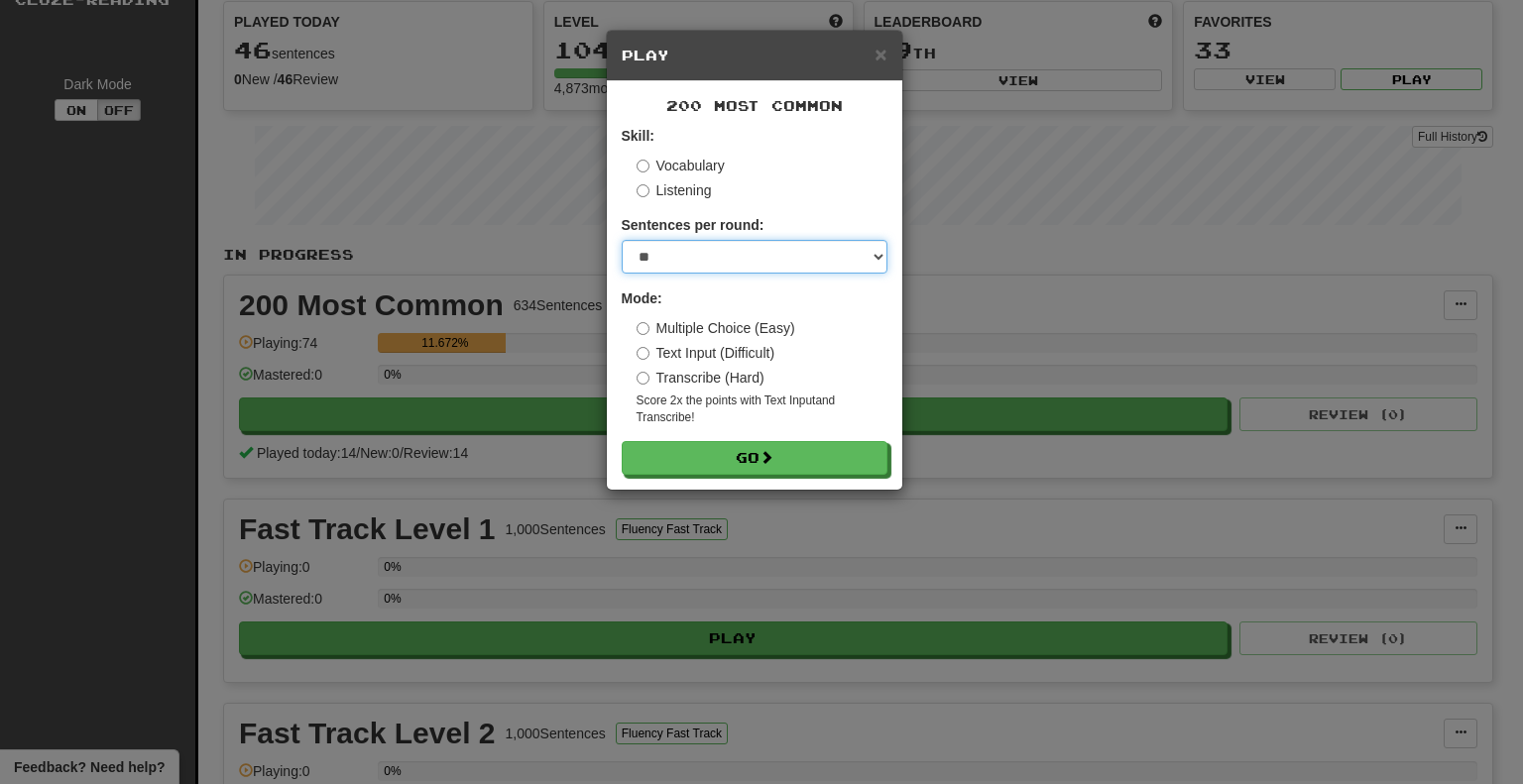 click on "* ** ** ** ** ** *** ********" at bounding box center (755, 257) 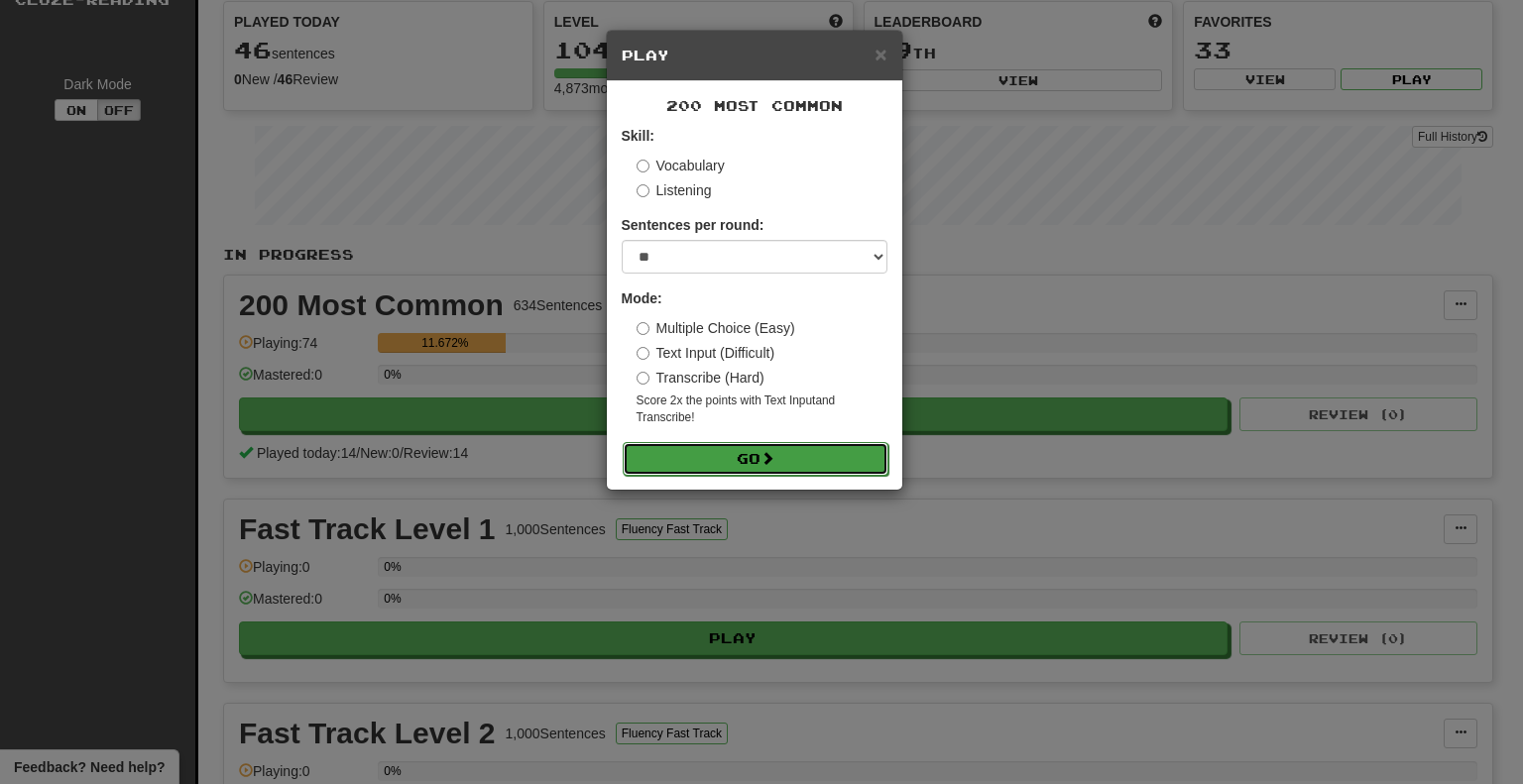click on "Go" at bounding box center [756, 459] 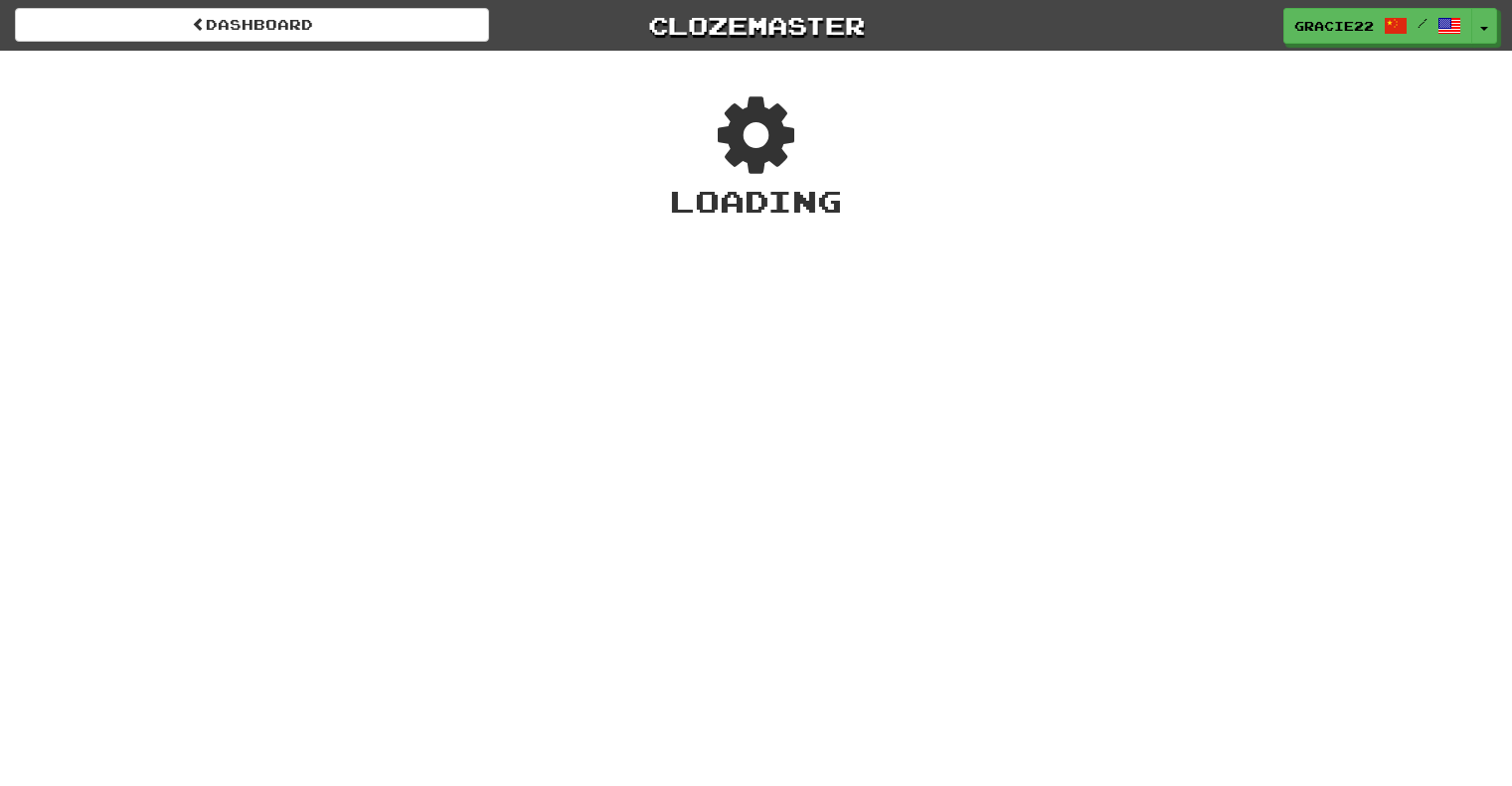 scroll, scrollTop: 0, scrollLeft: 0, axis: both 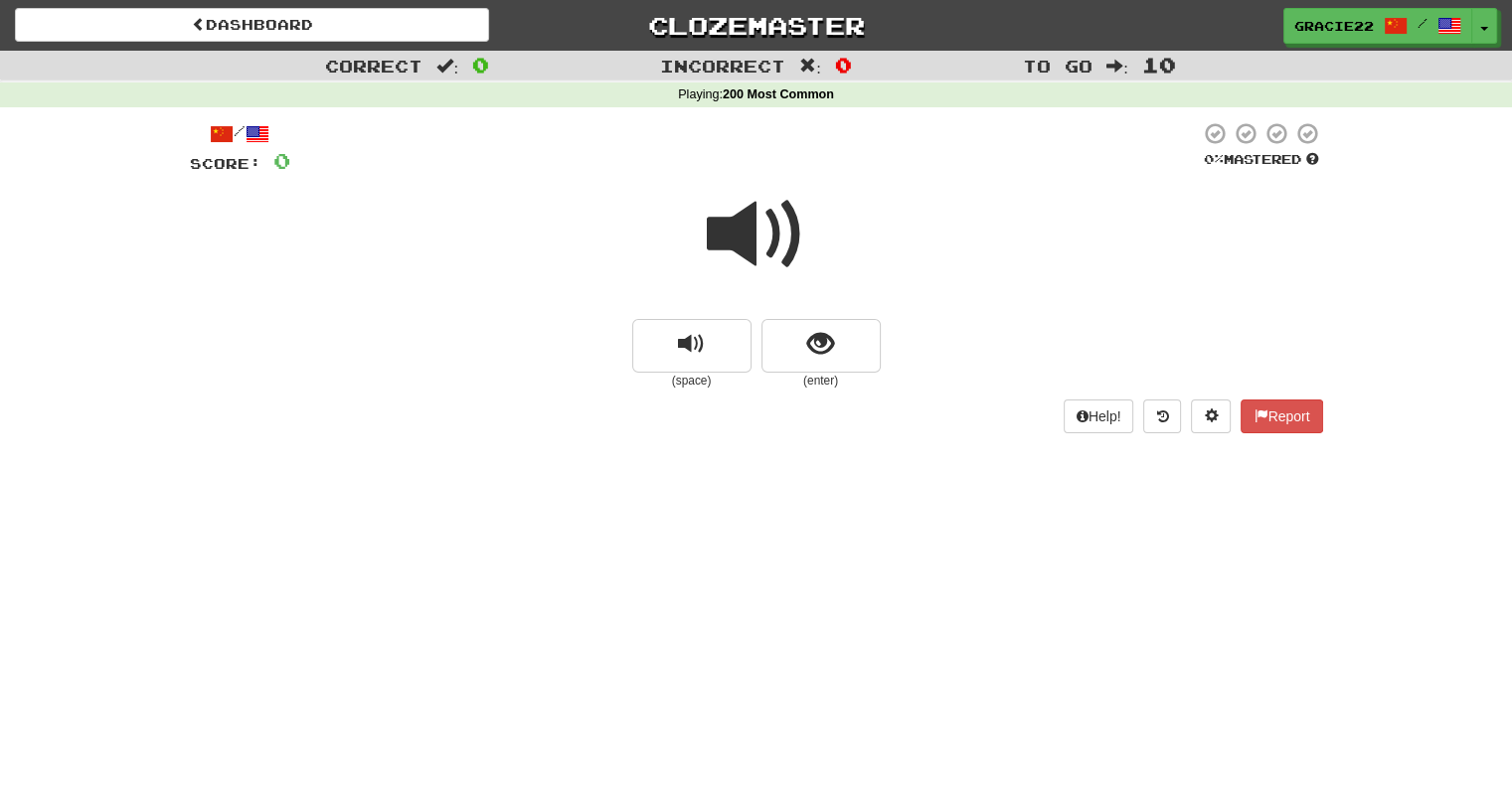 click at bounding box center (756, 235) 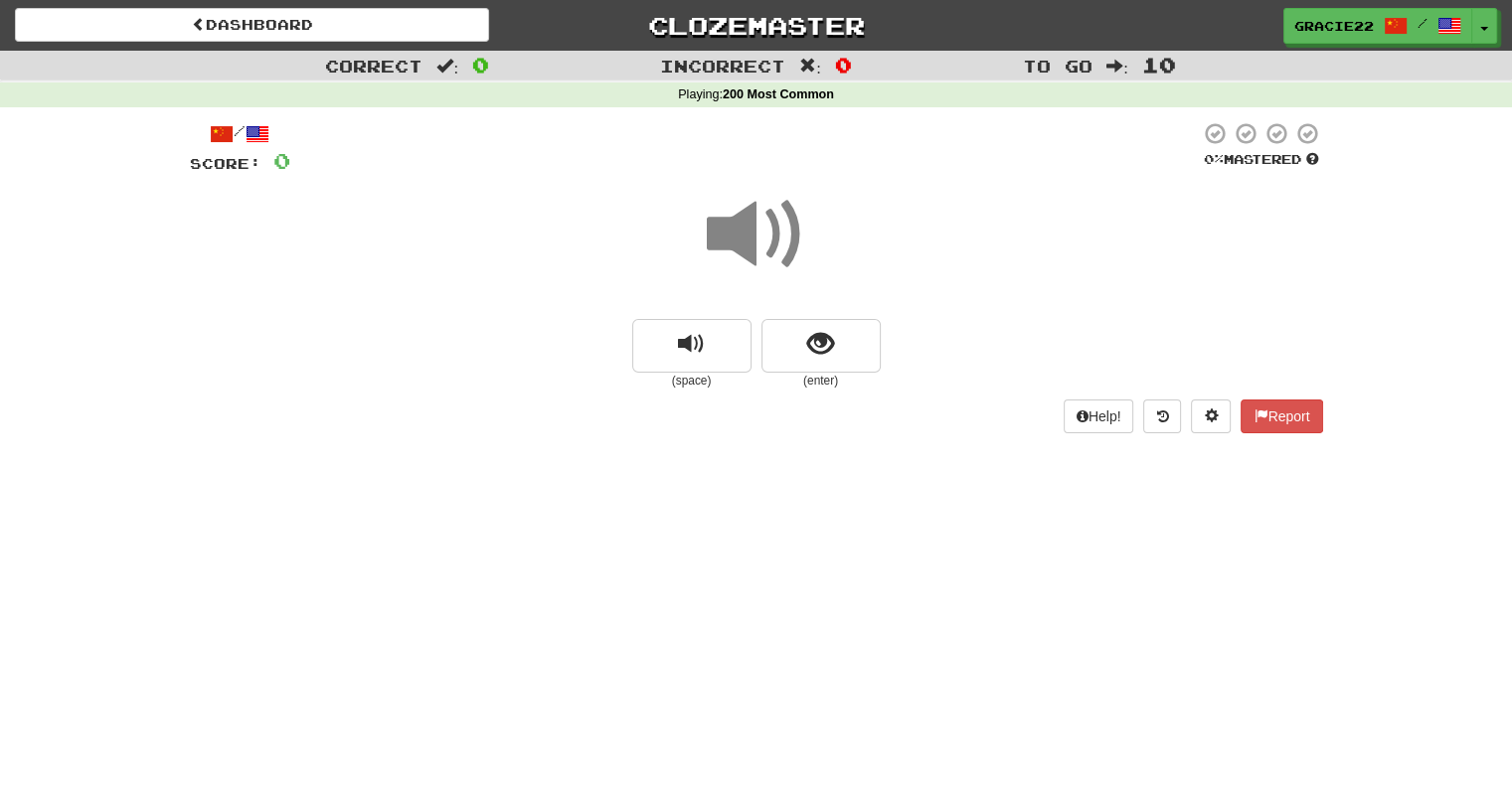 click at bounding box center [756, 235] 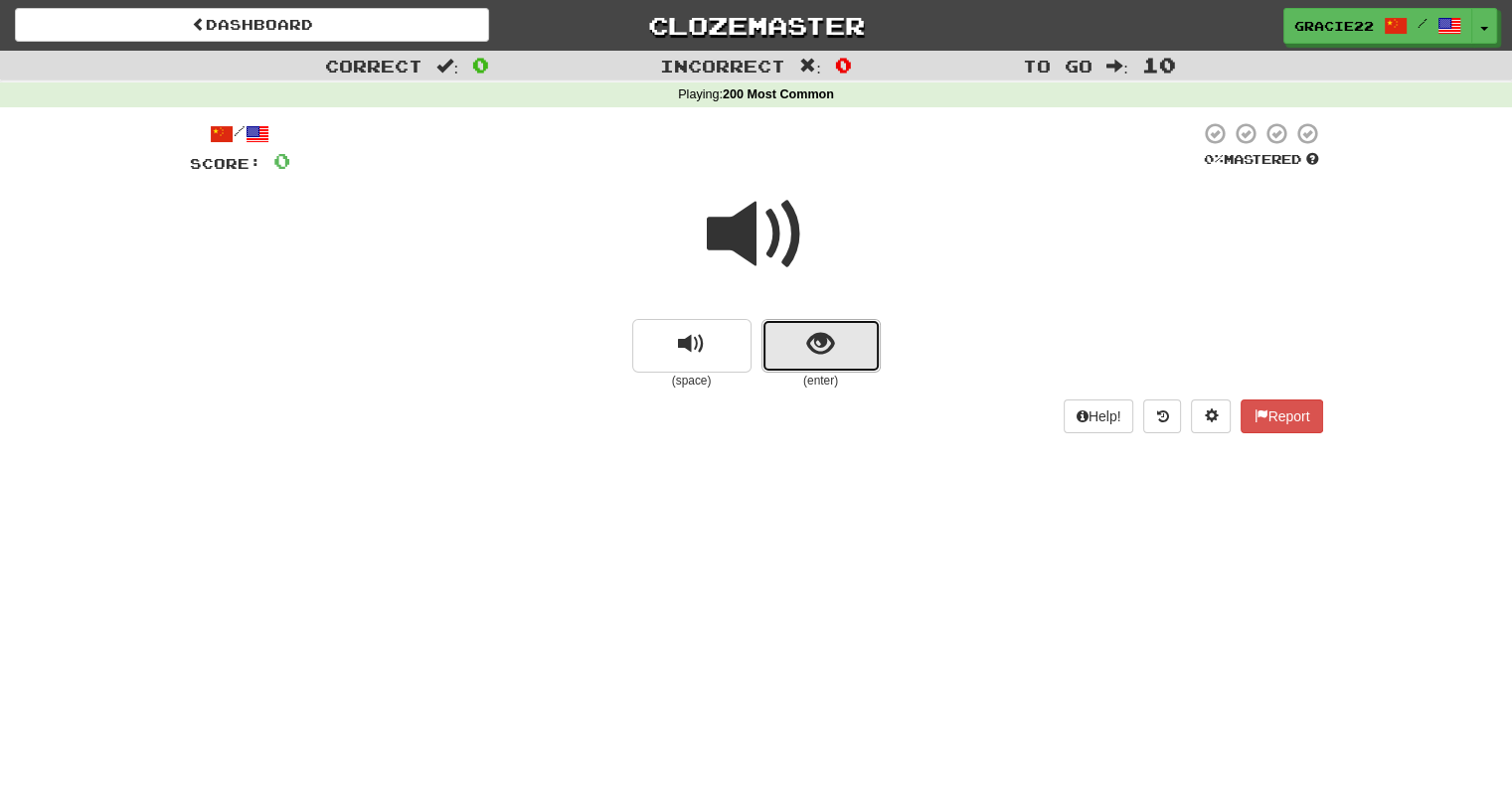 click at bounding box center [820, 344] 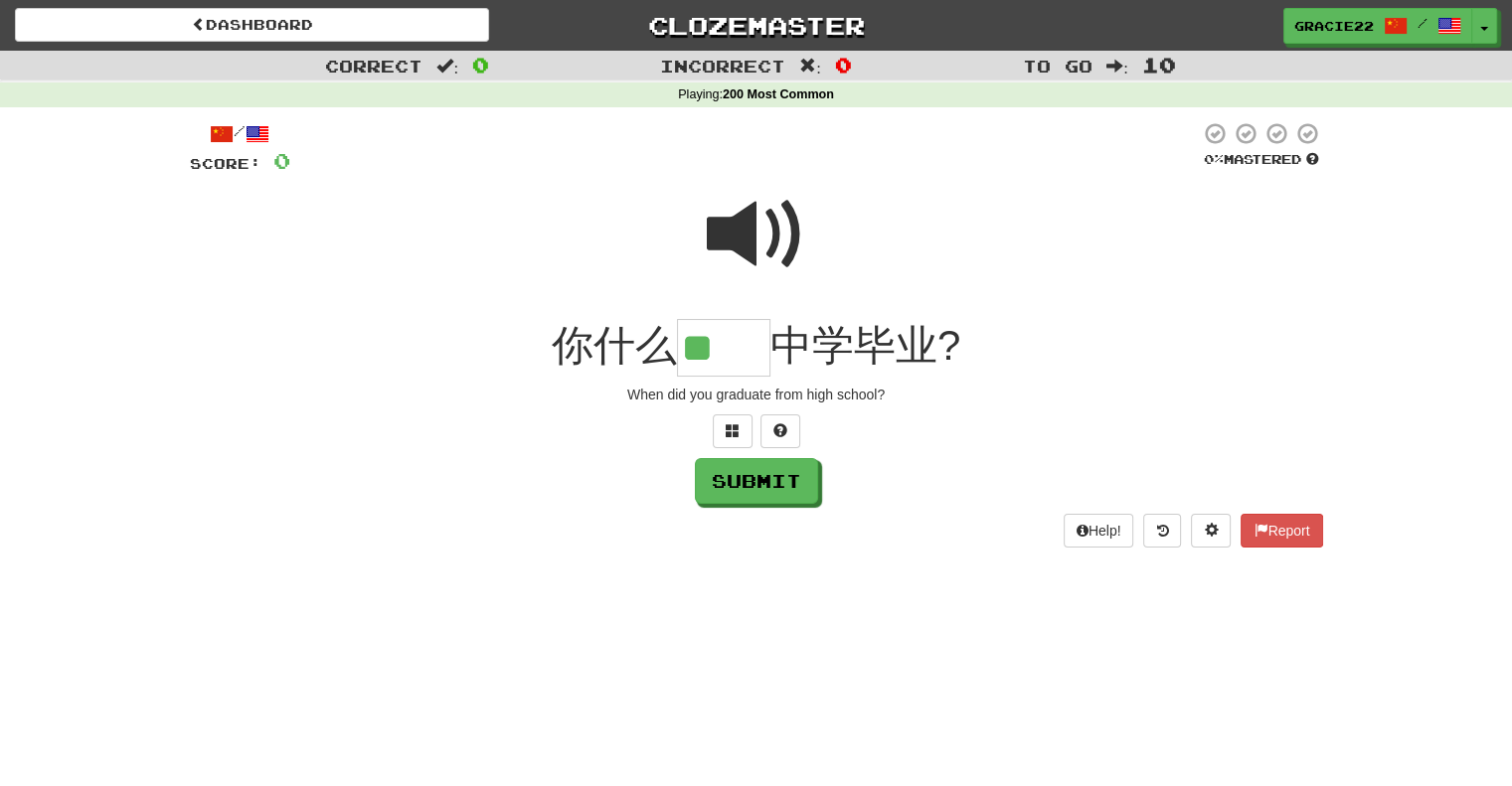 scroll, scrollTop: 0, scrollLeft: 0, axis: both 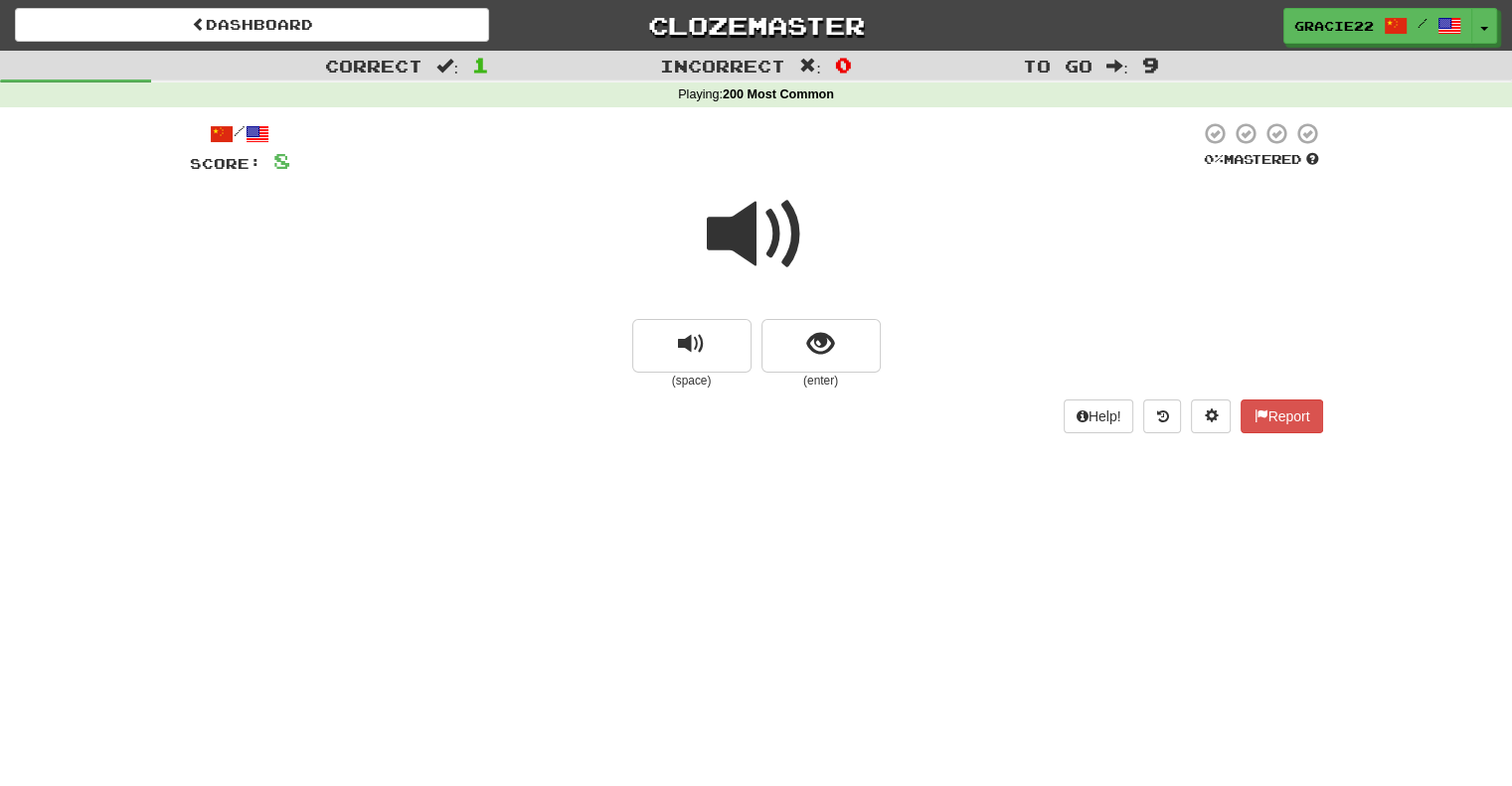 click at bounding box center (756, 235) 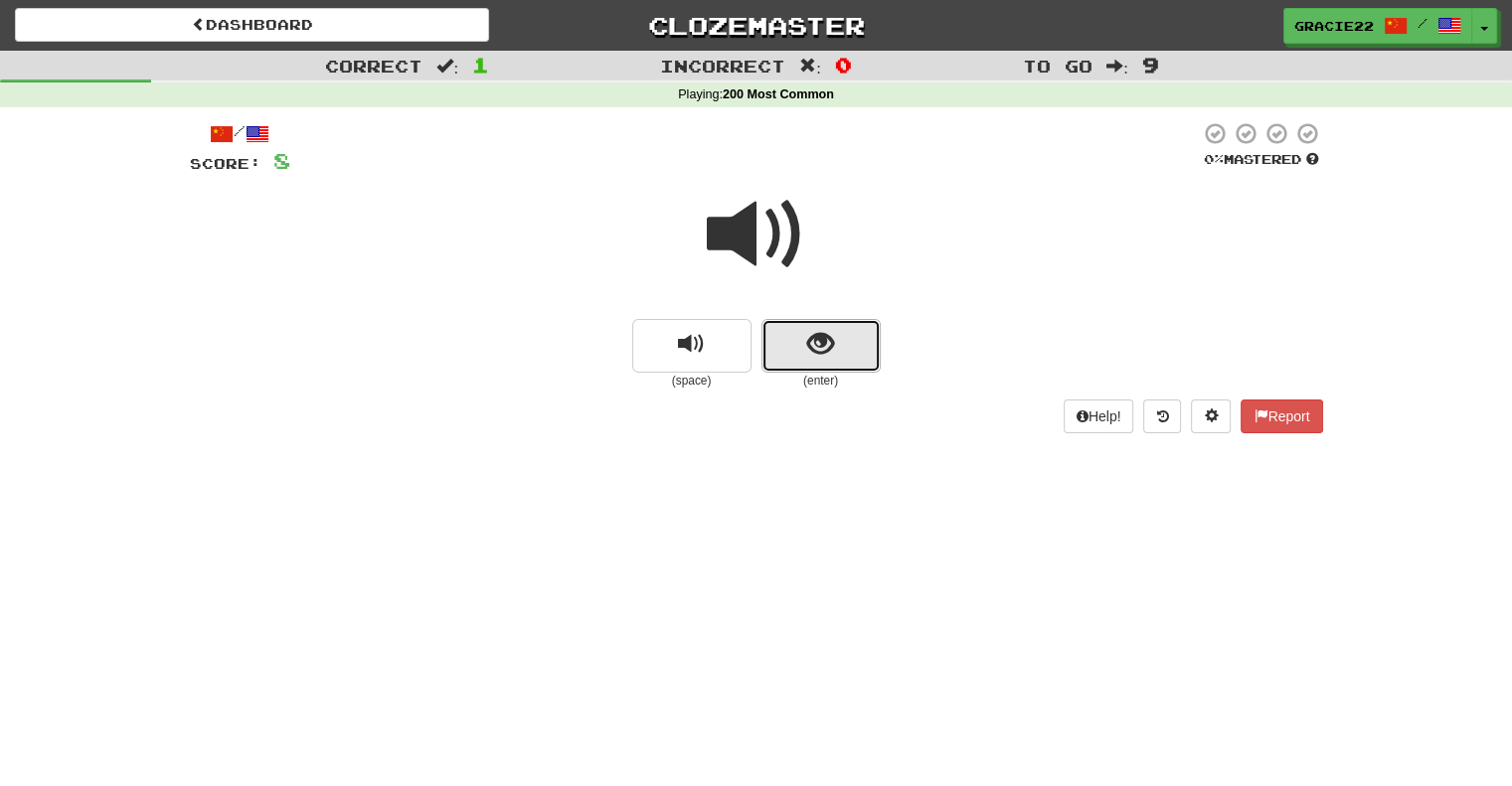 click at bounding box center (820, 344) 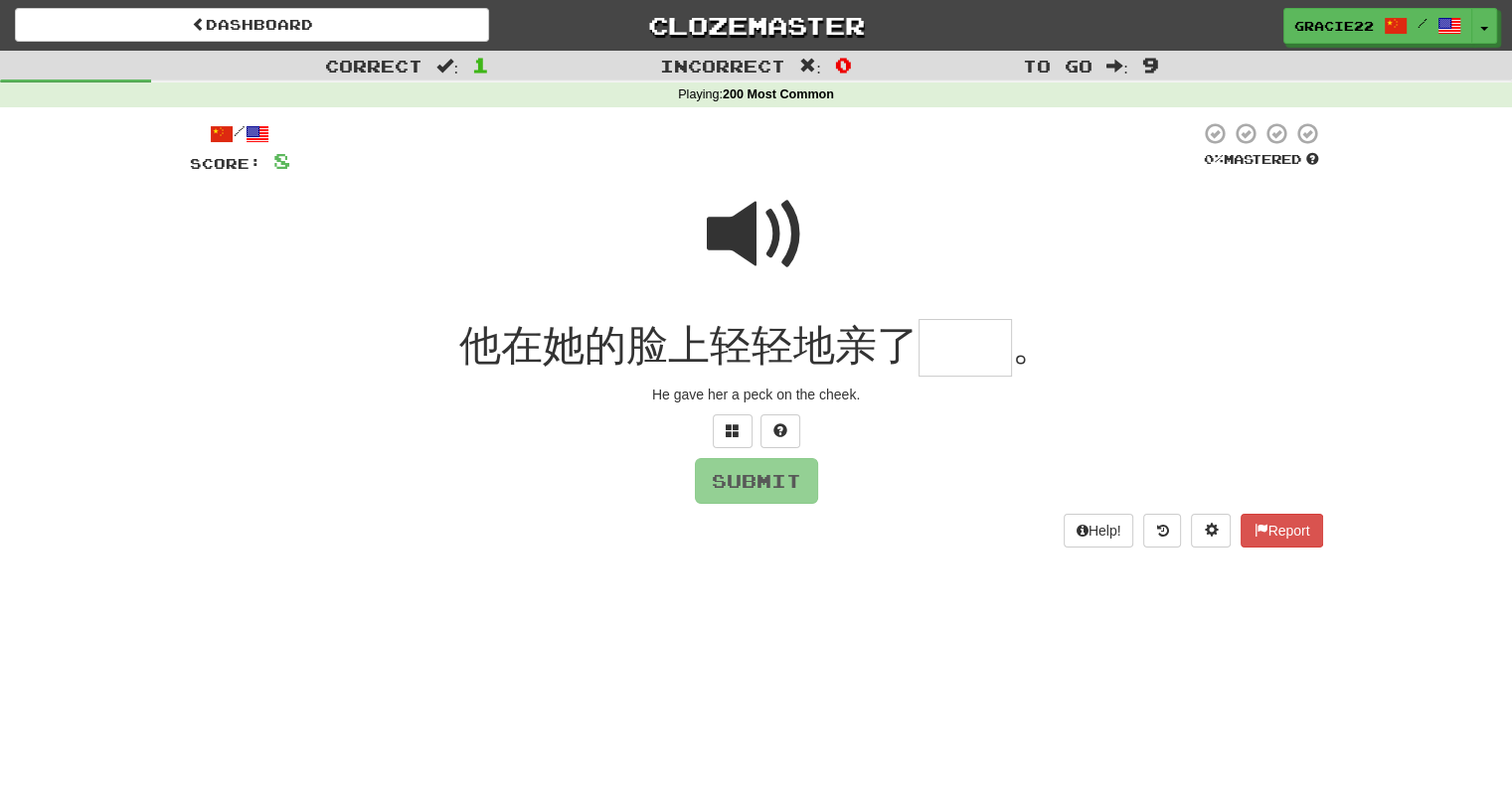 click at bounding box center (756, 235) 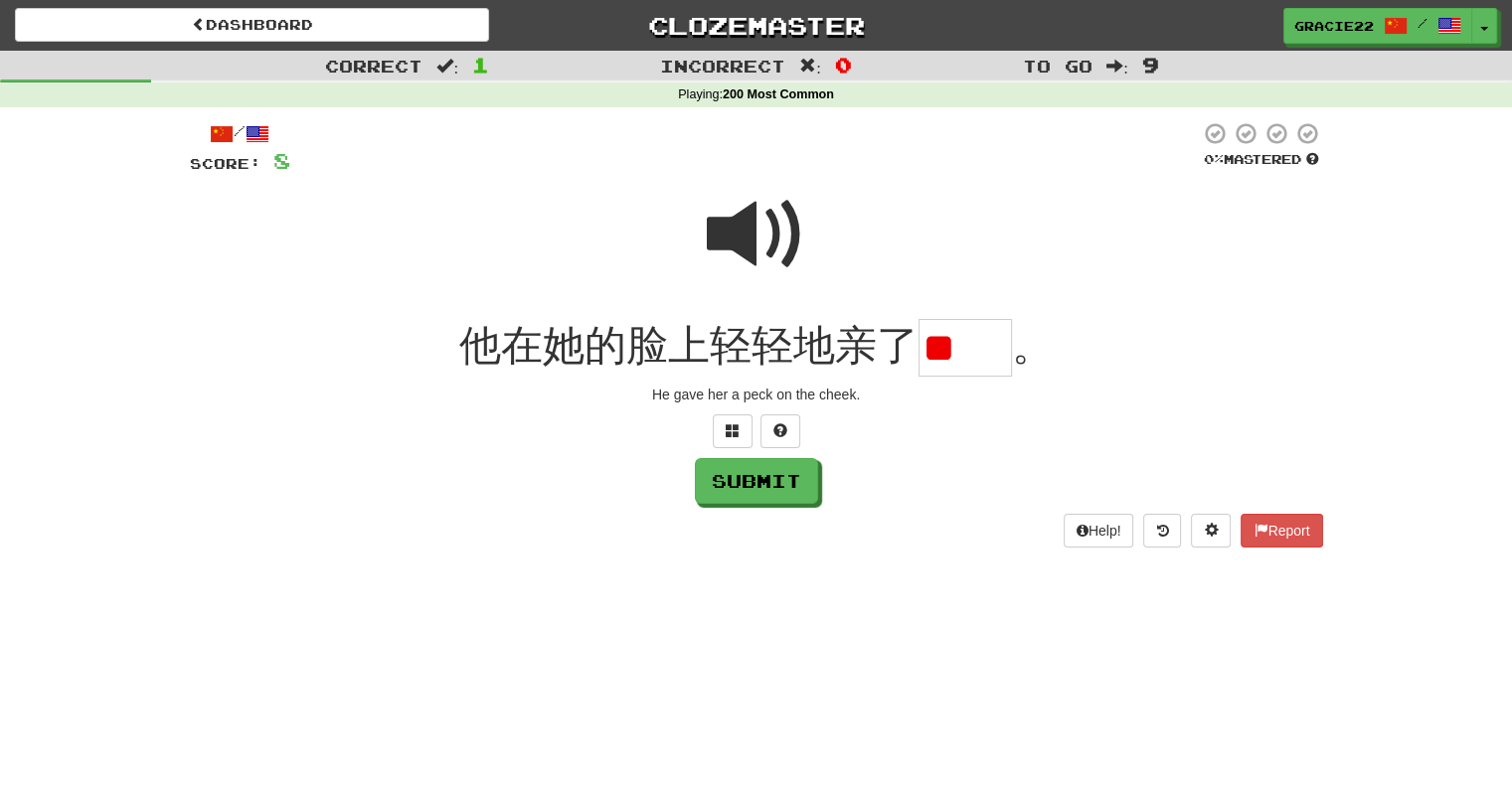 scroll, scrollTop: 0, scrollLeft: 0, axis: both 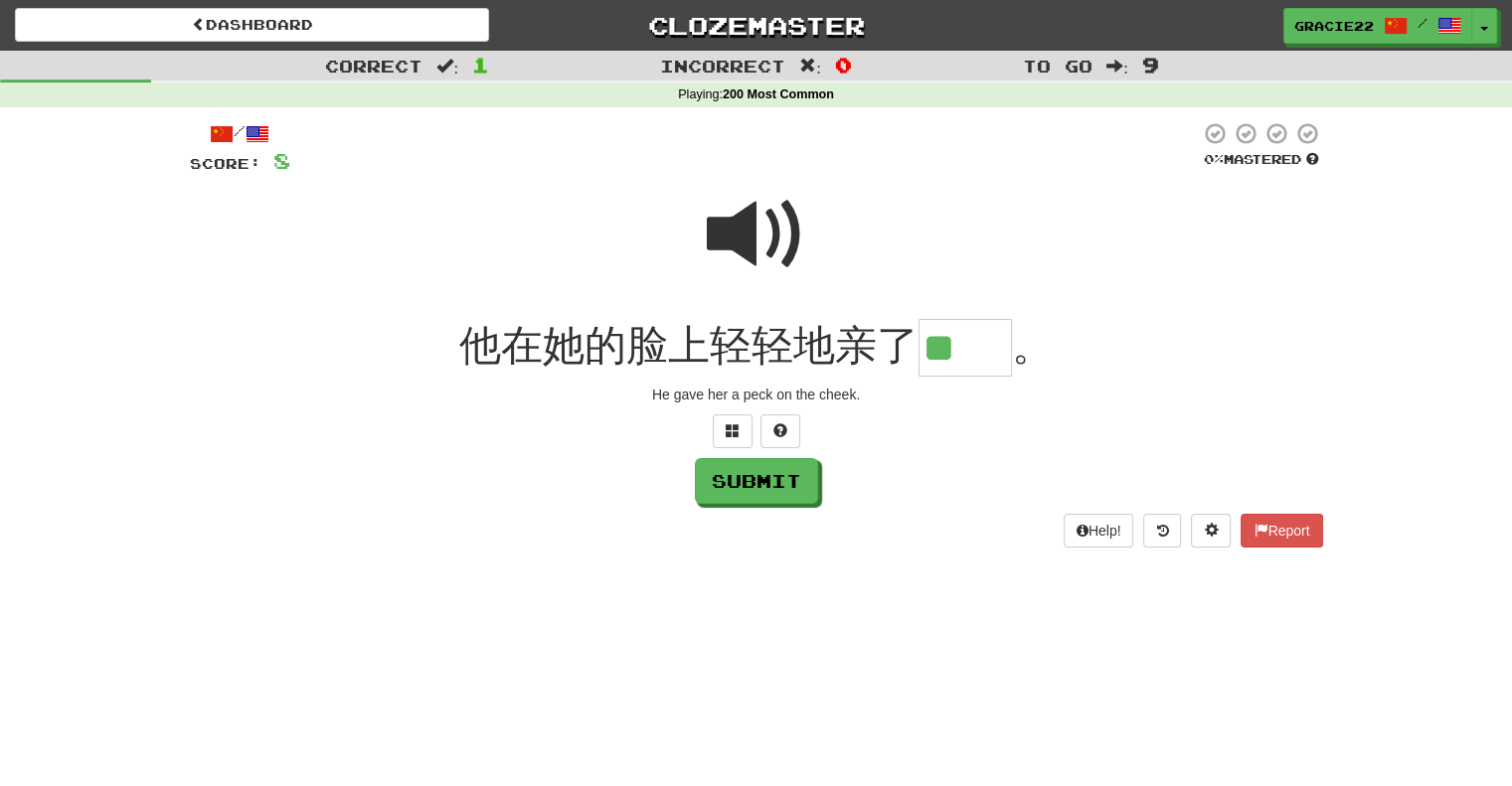 type on "**" 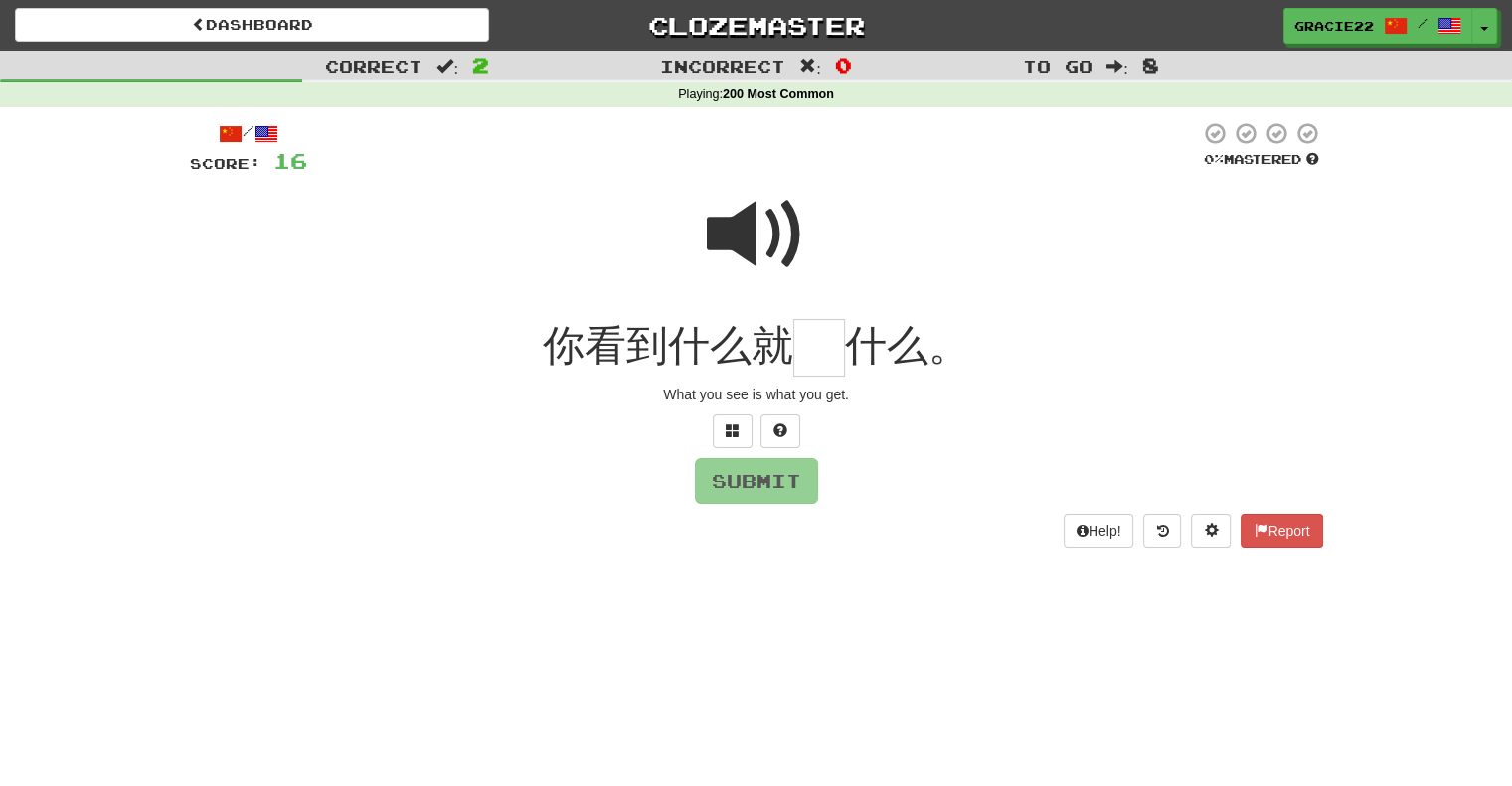 click at bounding box center [756, 235] 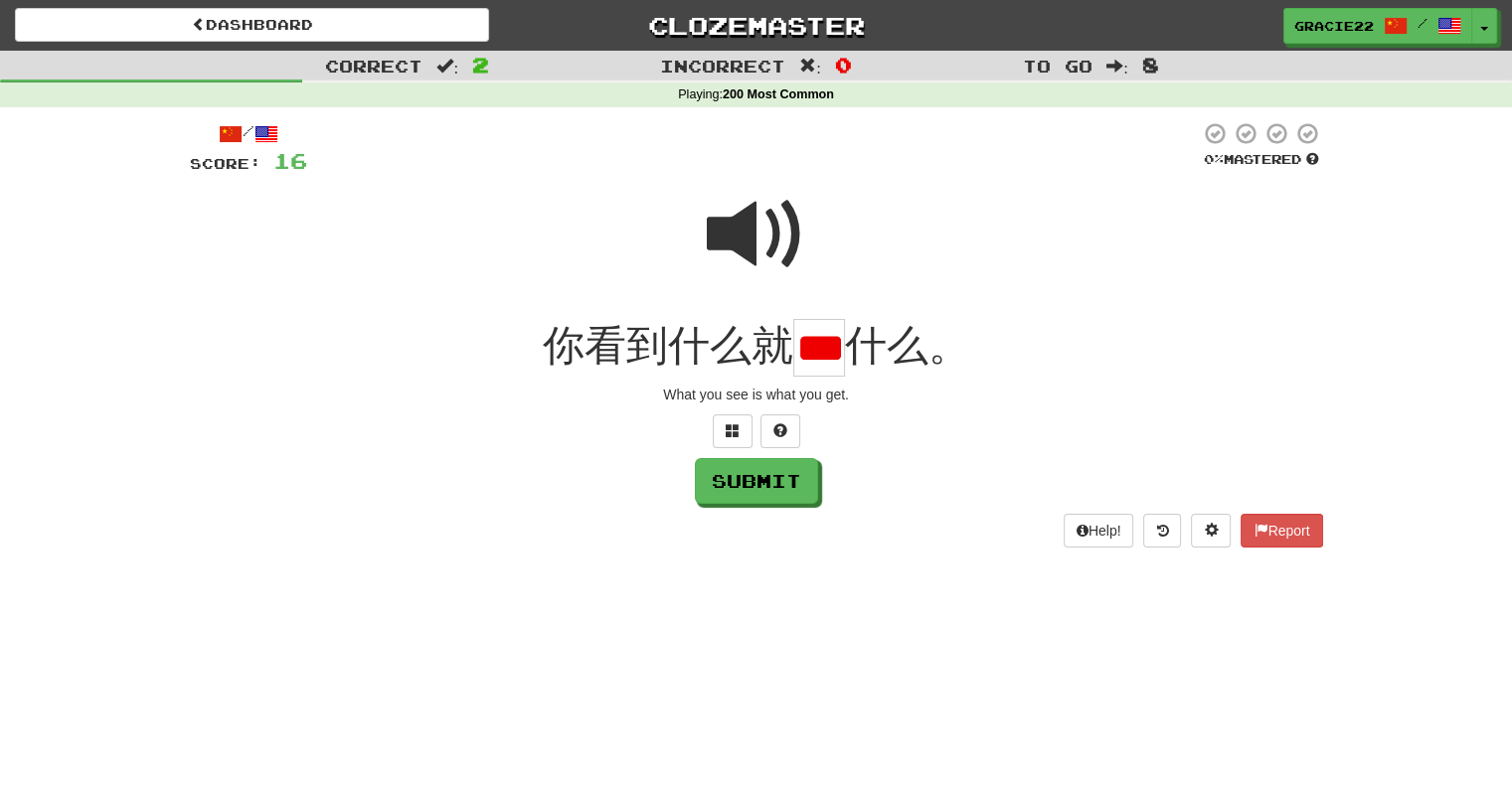 scroll, scrollTop: 0, scrollLeft: 25, axis: horizontal 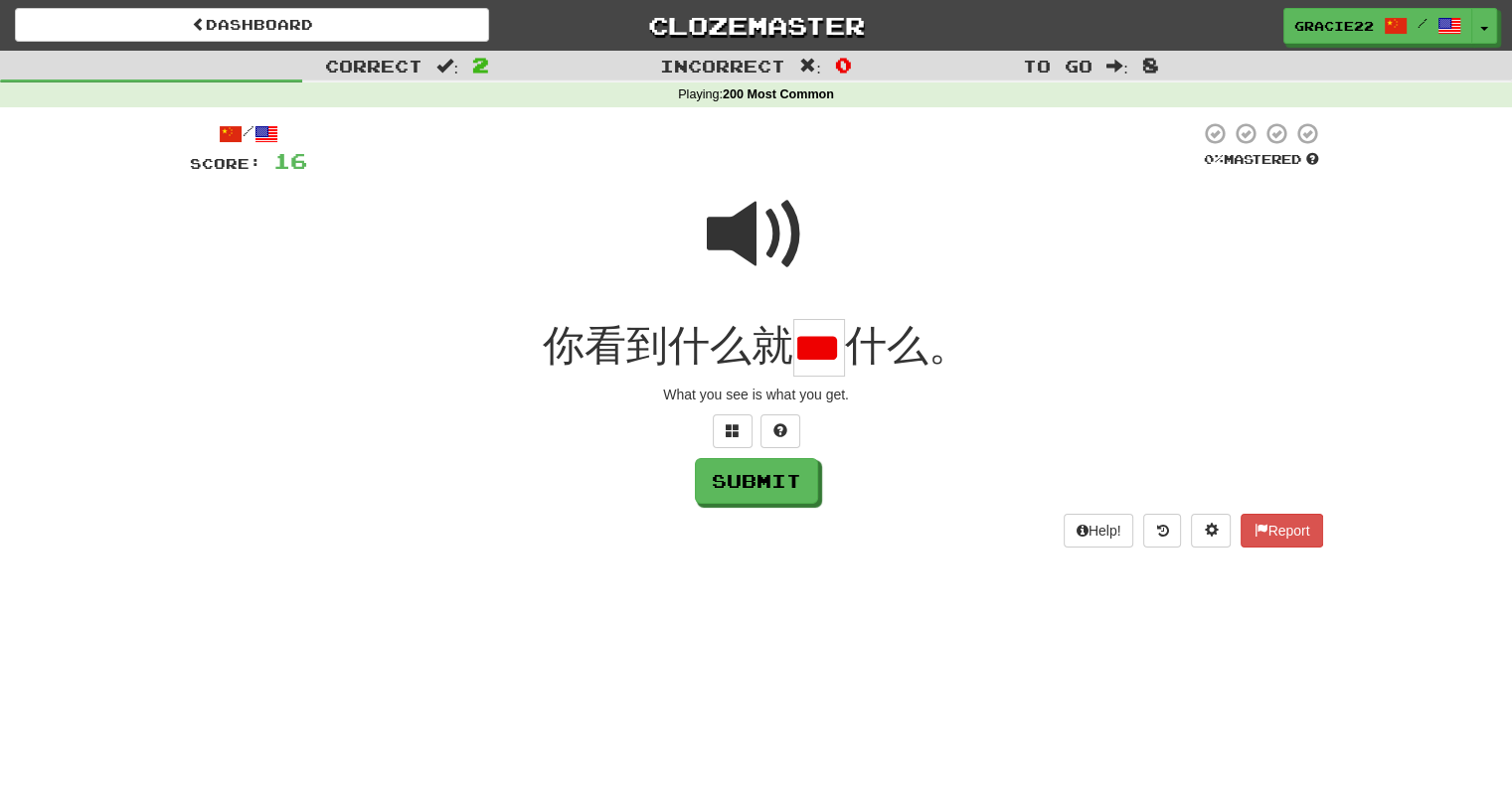 type on "*" 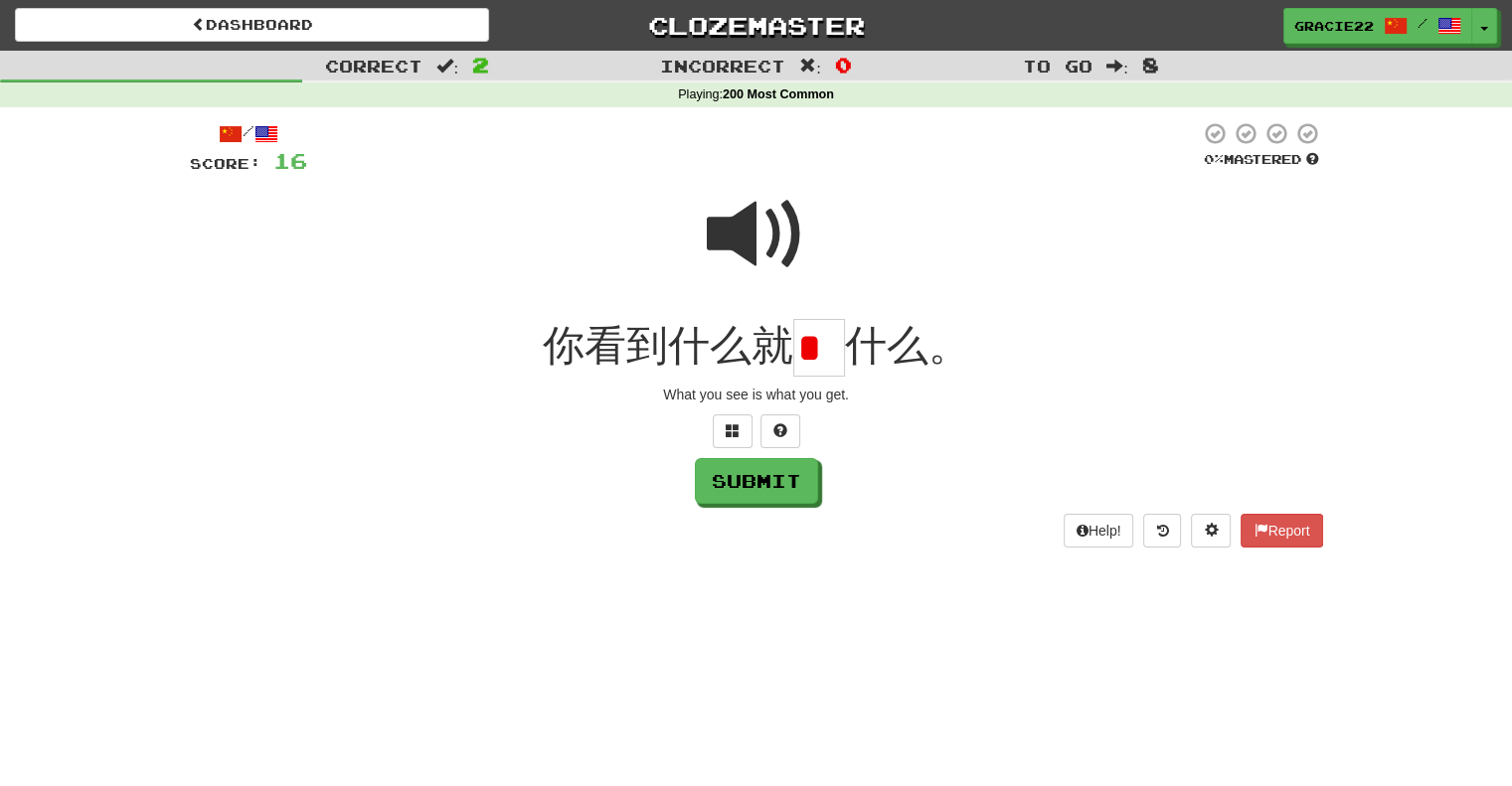 scroll, scrollTop: 0, scrollLeft: 0, axis: both 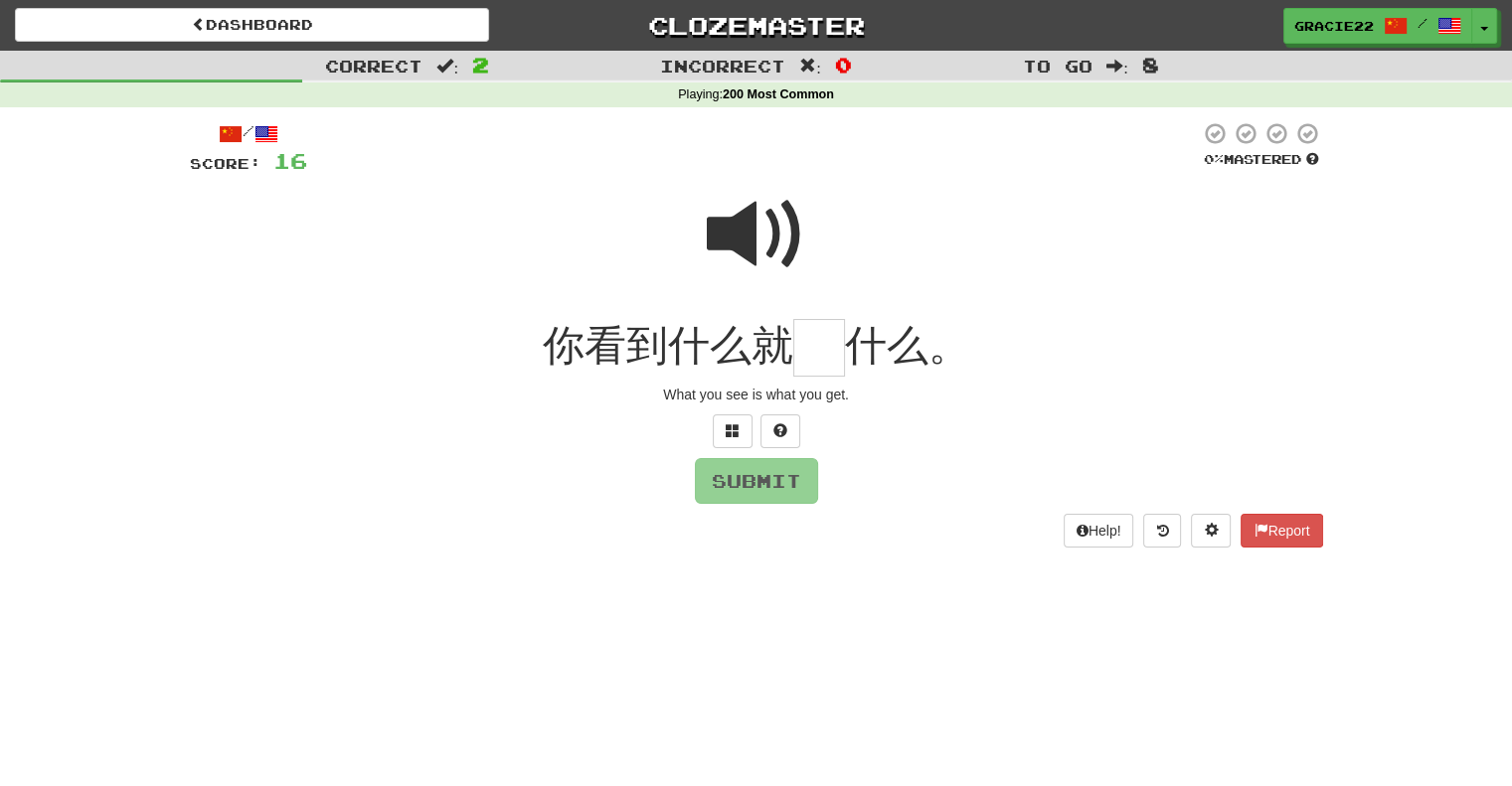 click at bounding box center (756, 235) 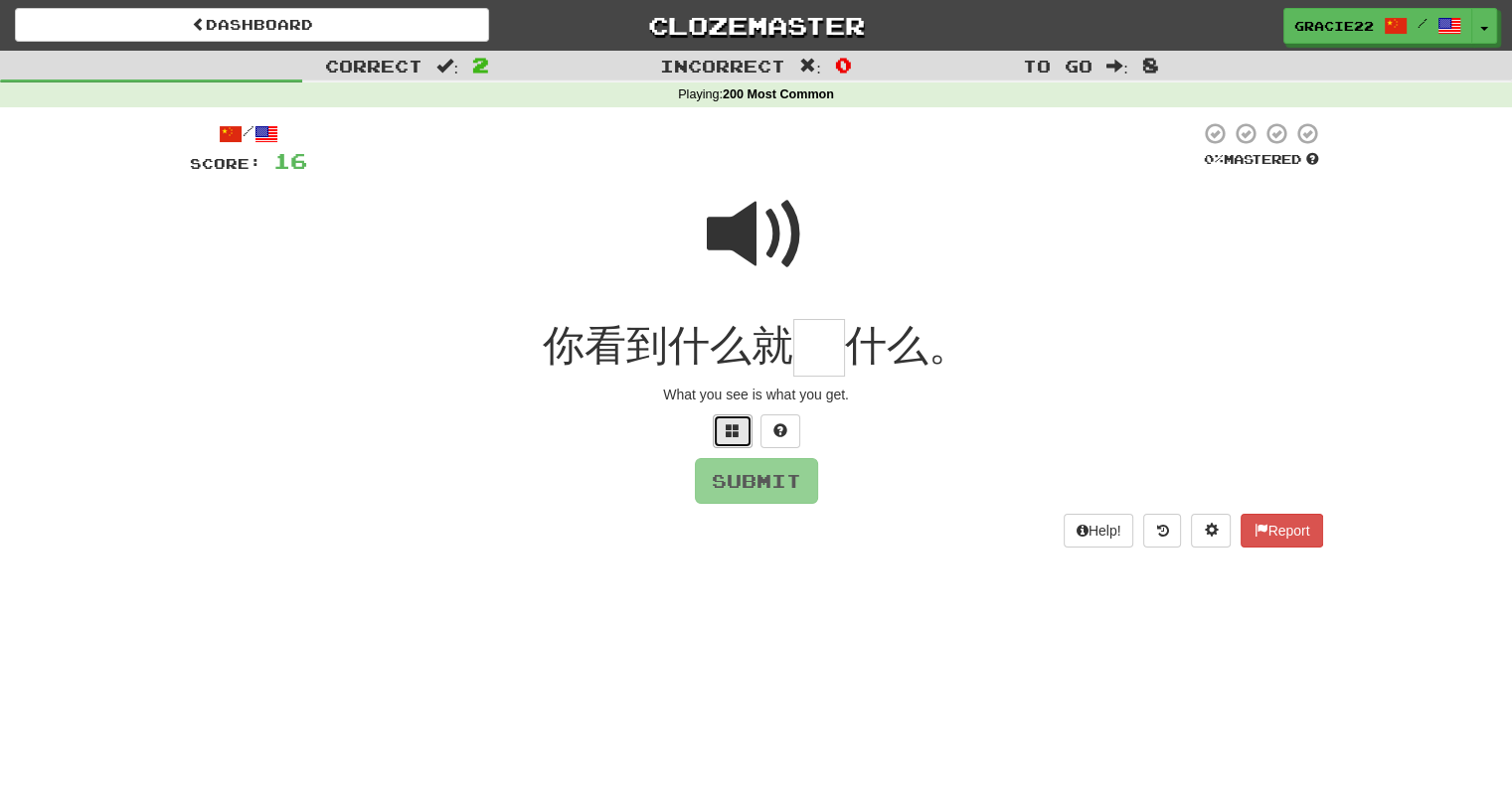 click at bounding box center [733, 431] 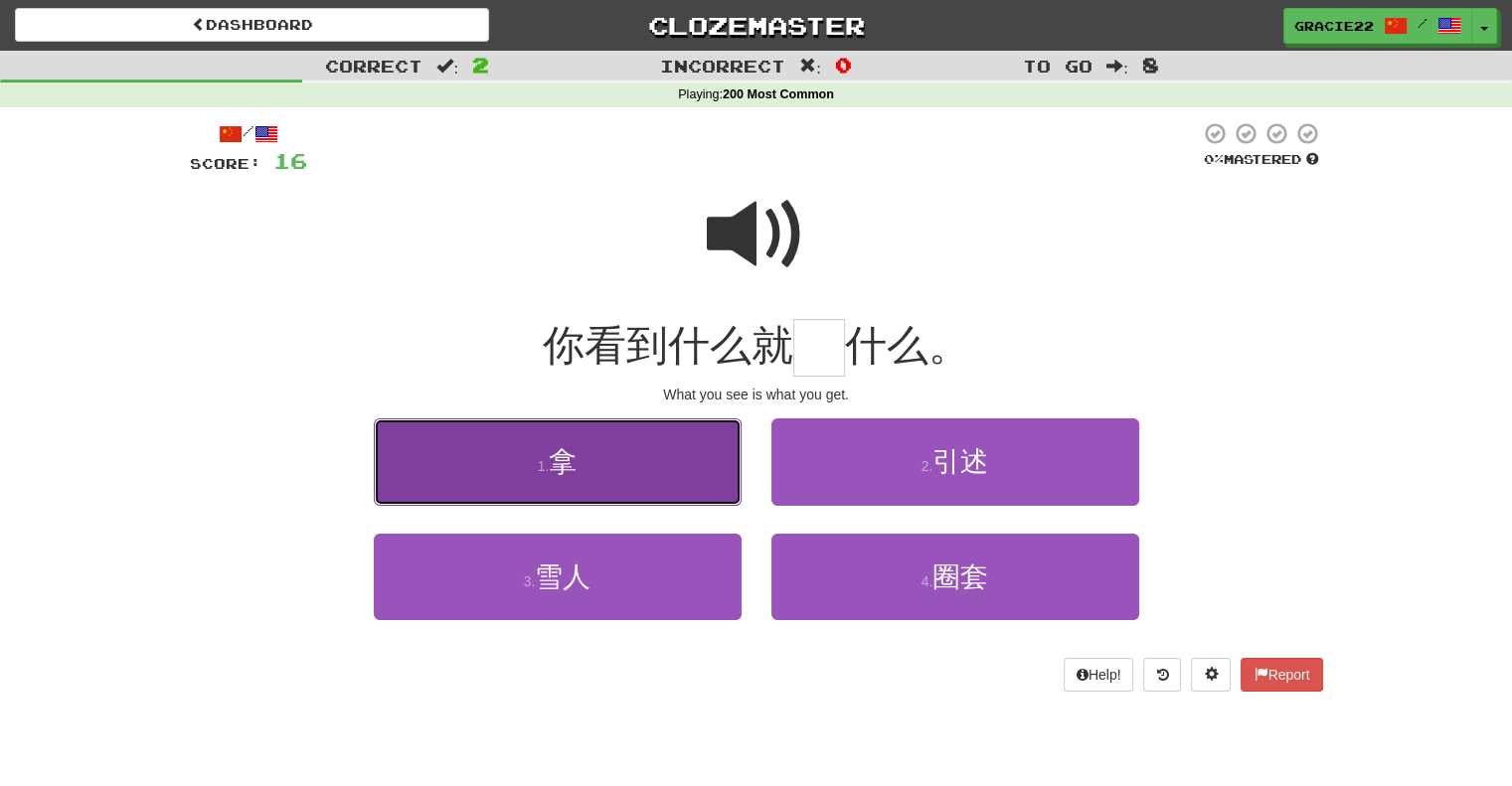 click on "1 .  拿" at bounding box center (558, 461) 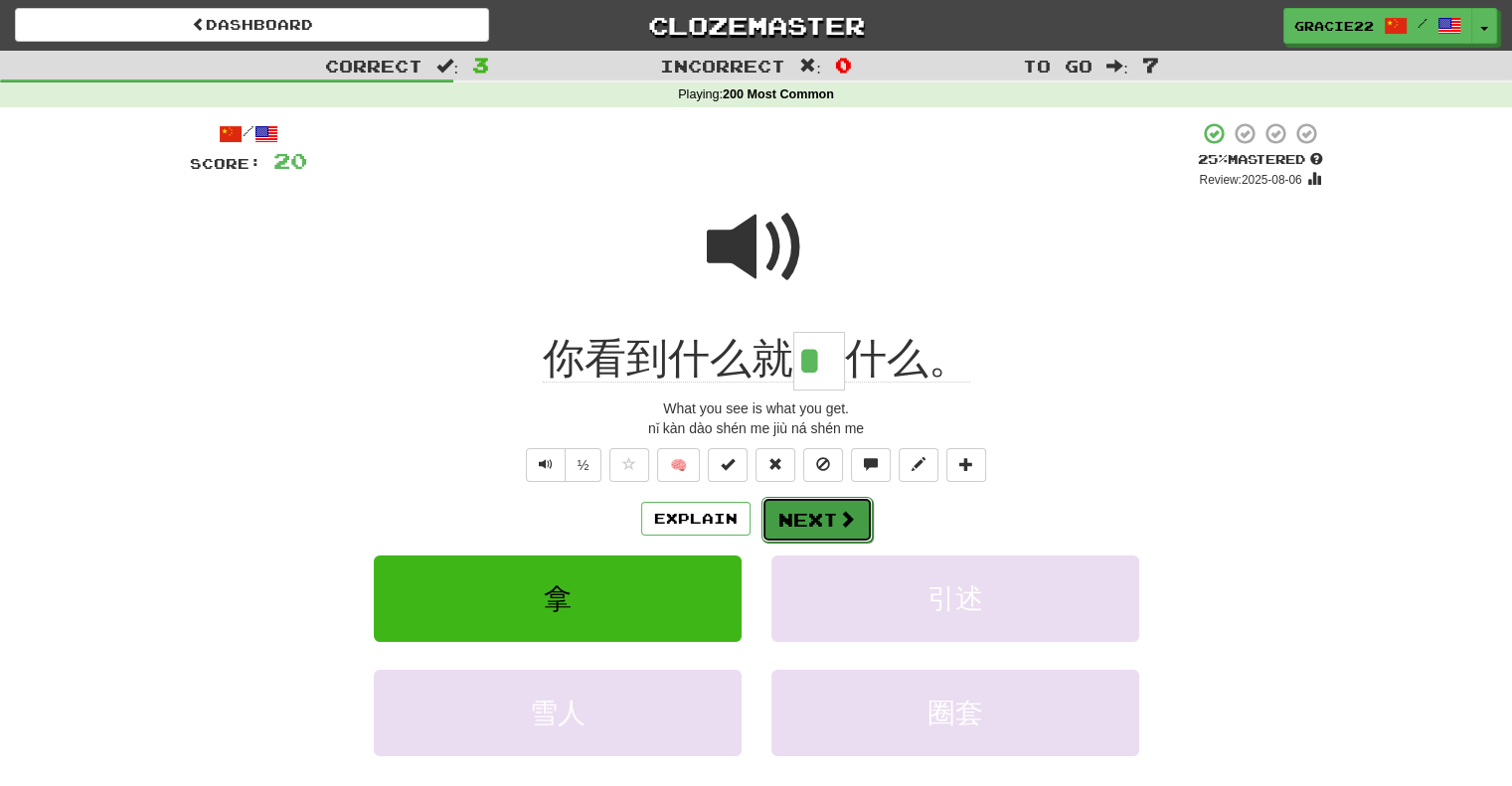 click on "Next" at bounding box center [817, 520] 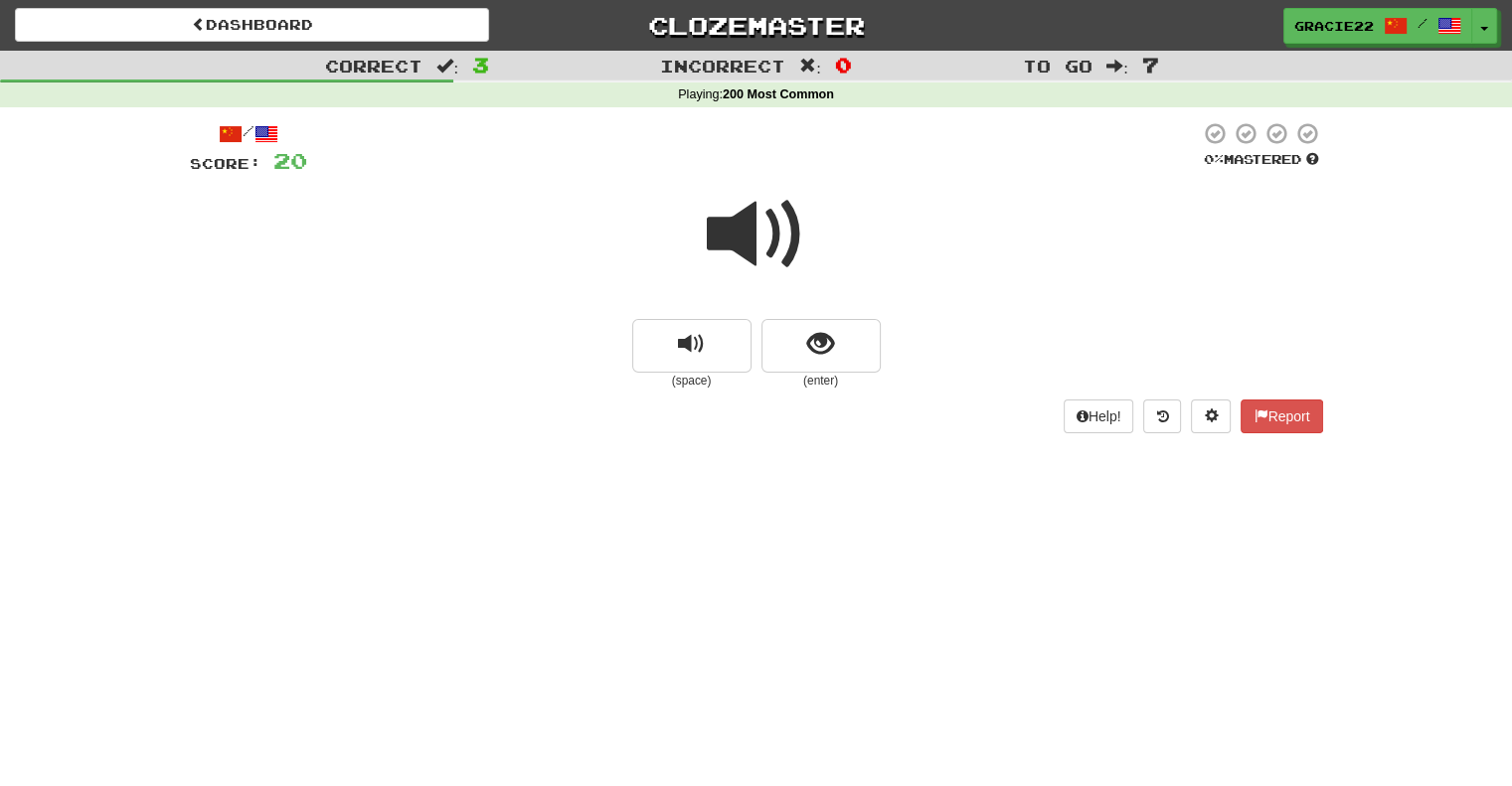 click at bounding box center [756, 235] 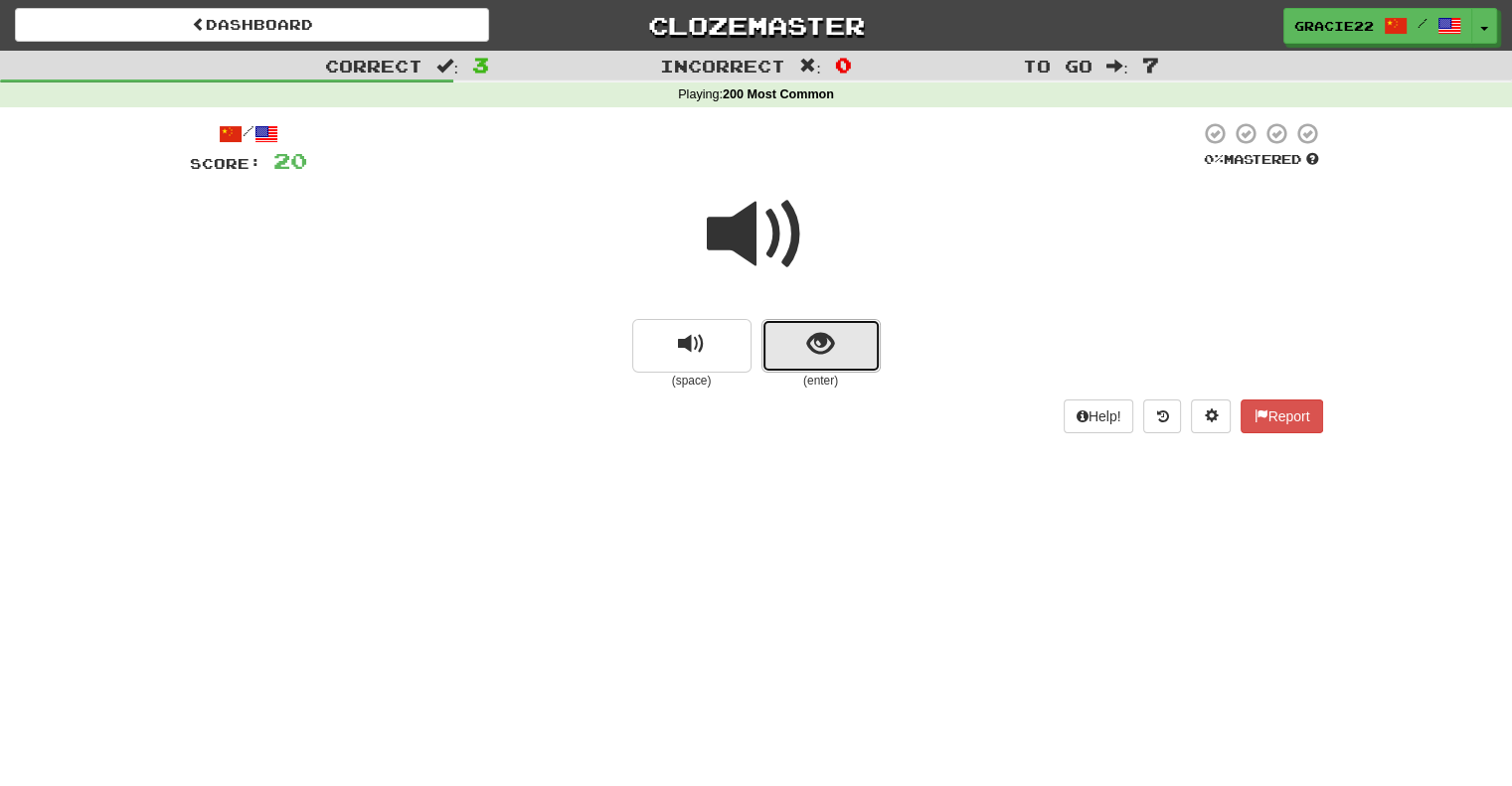 click at bounding box center [820, 344] 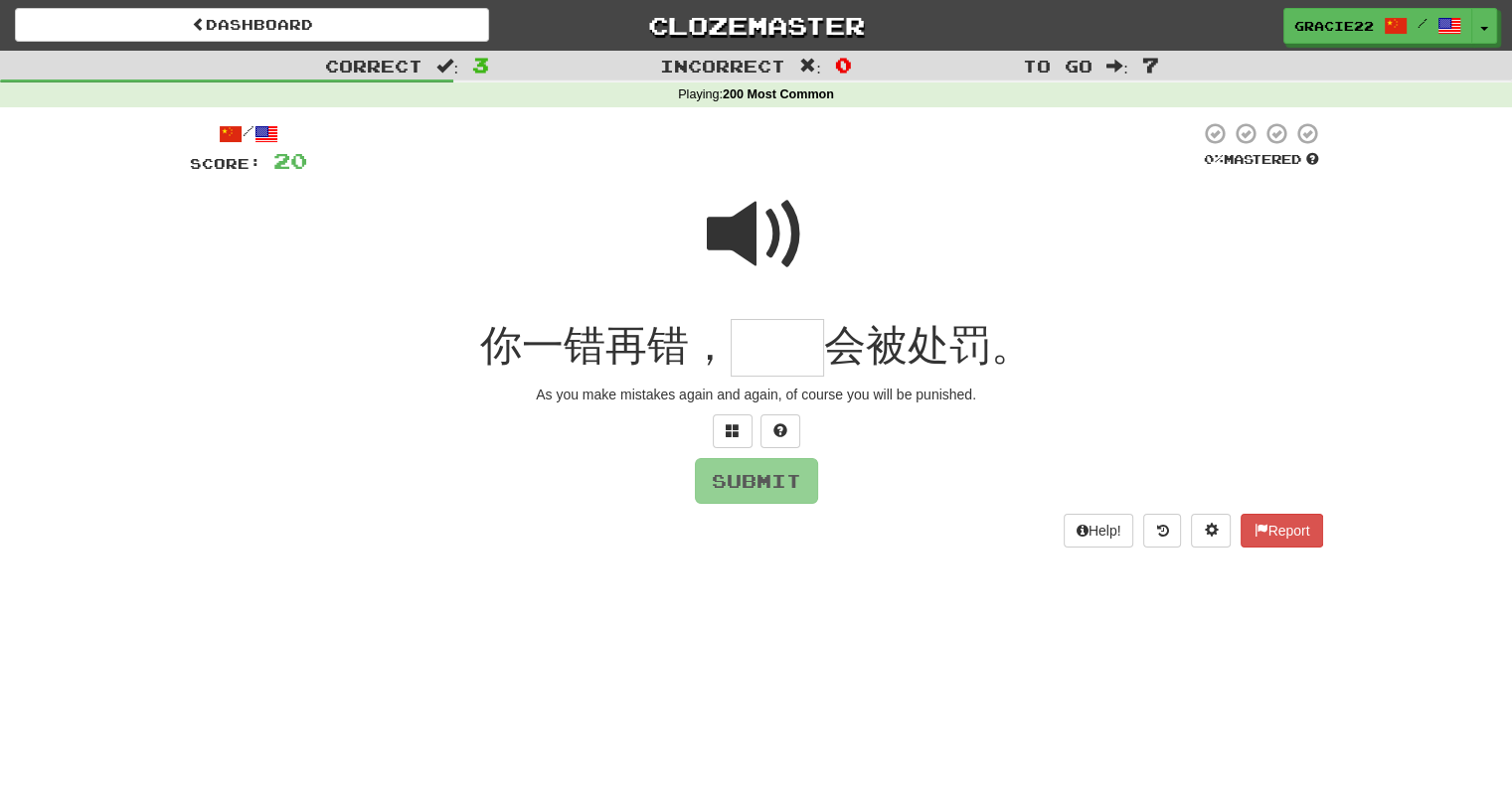 click at bounding box center (756, 235) 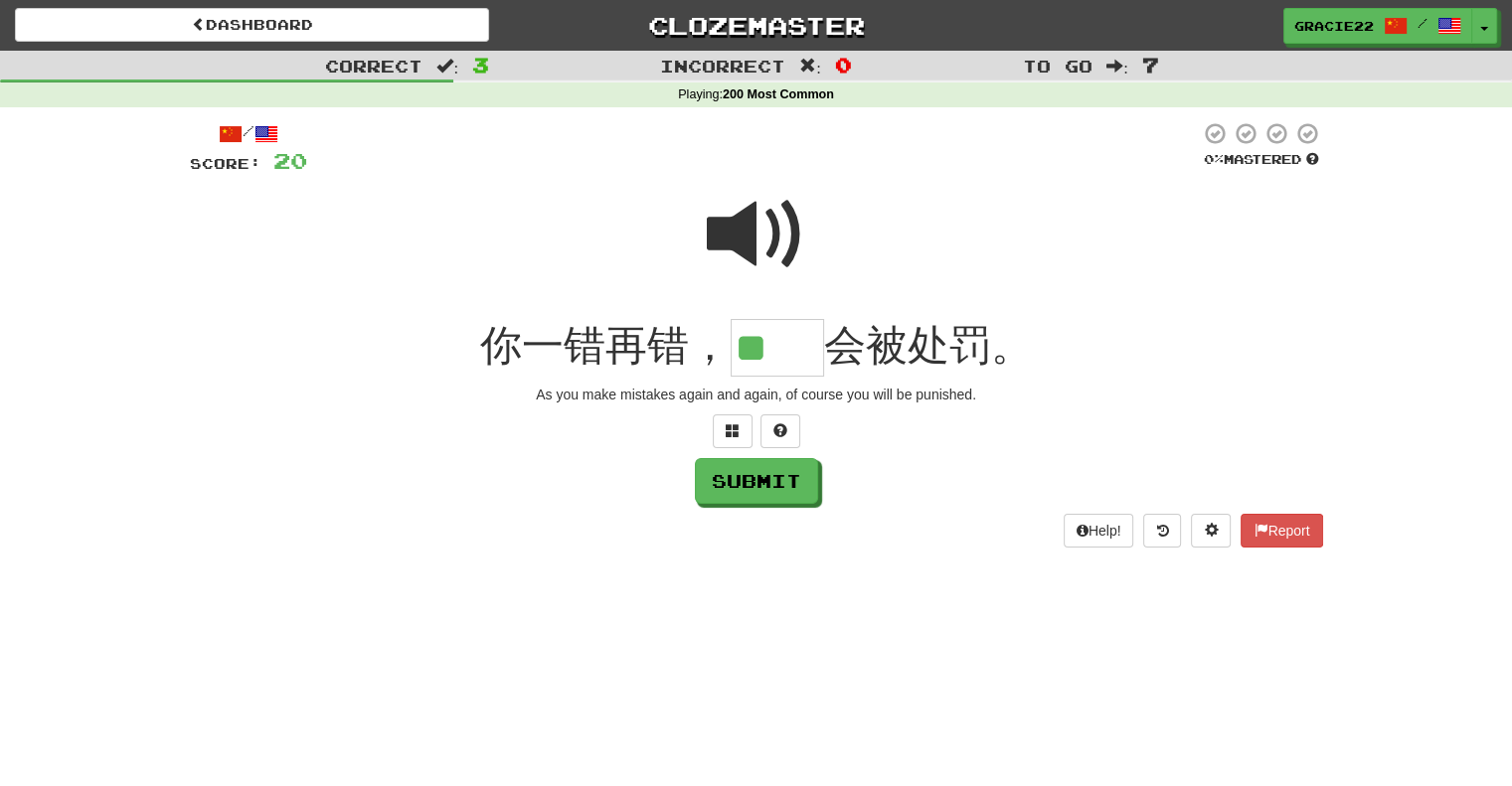 scroll, scrollTop: 0, scrollLeft: 0, axis: both 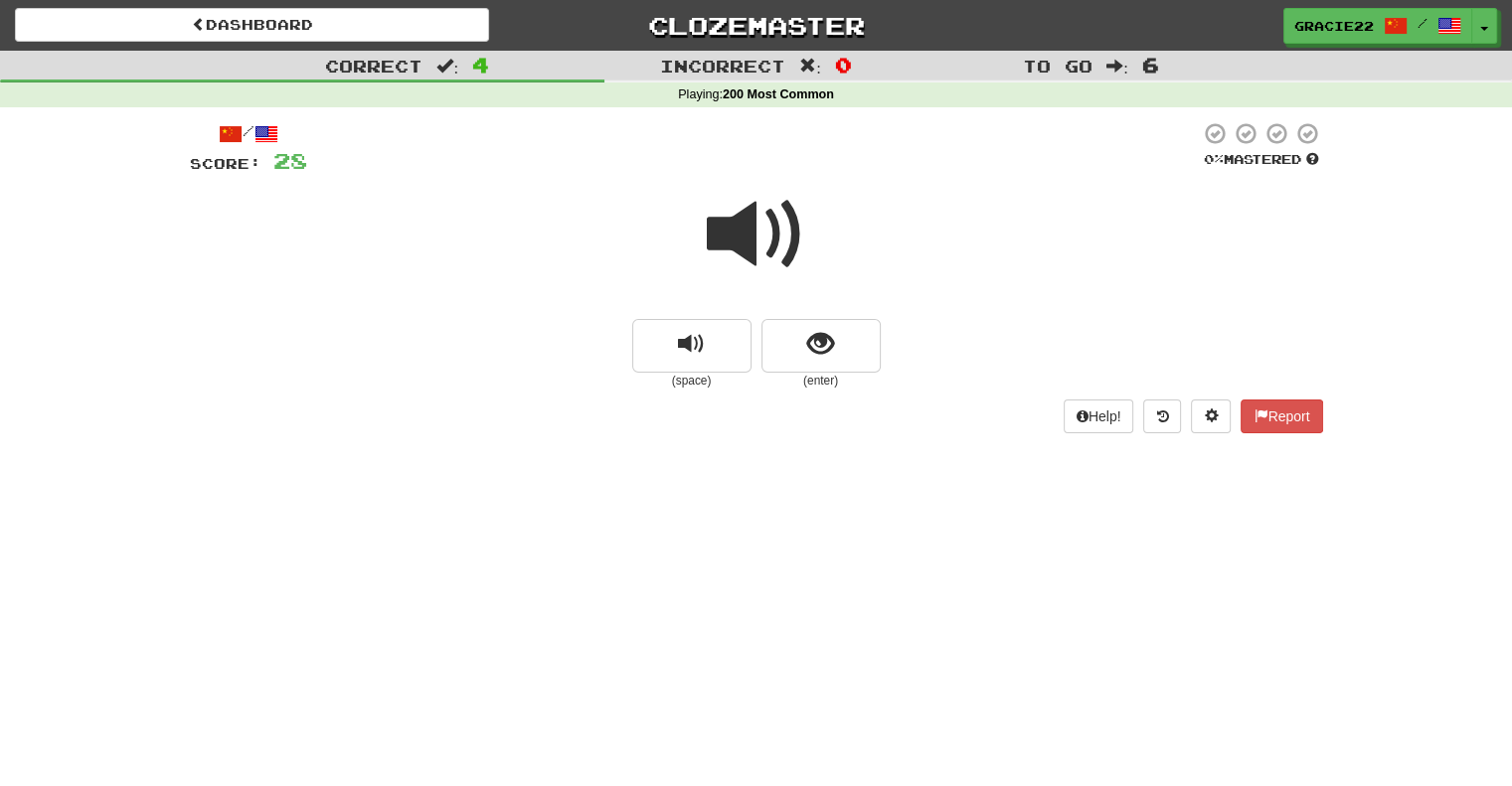 click at bounding box center (756, 235) 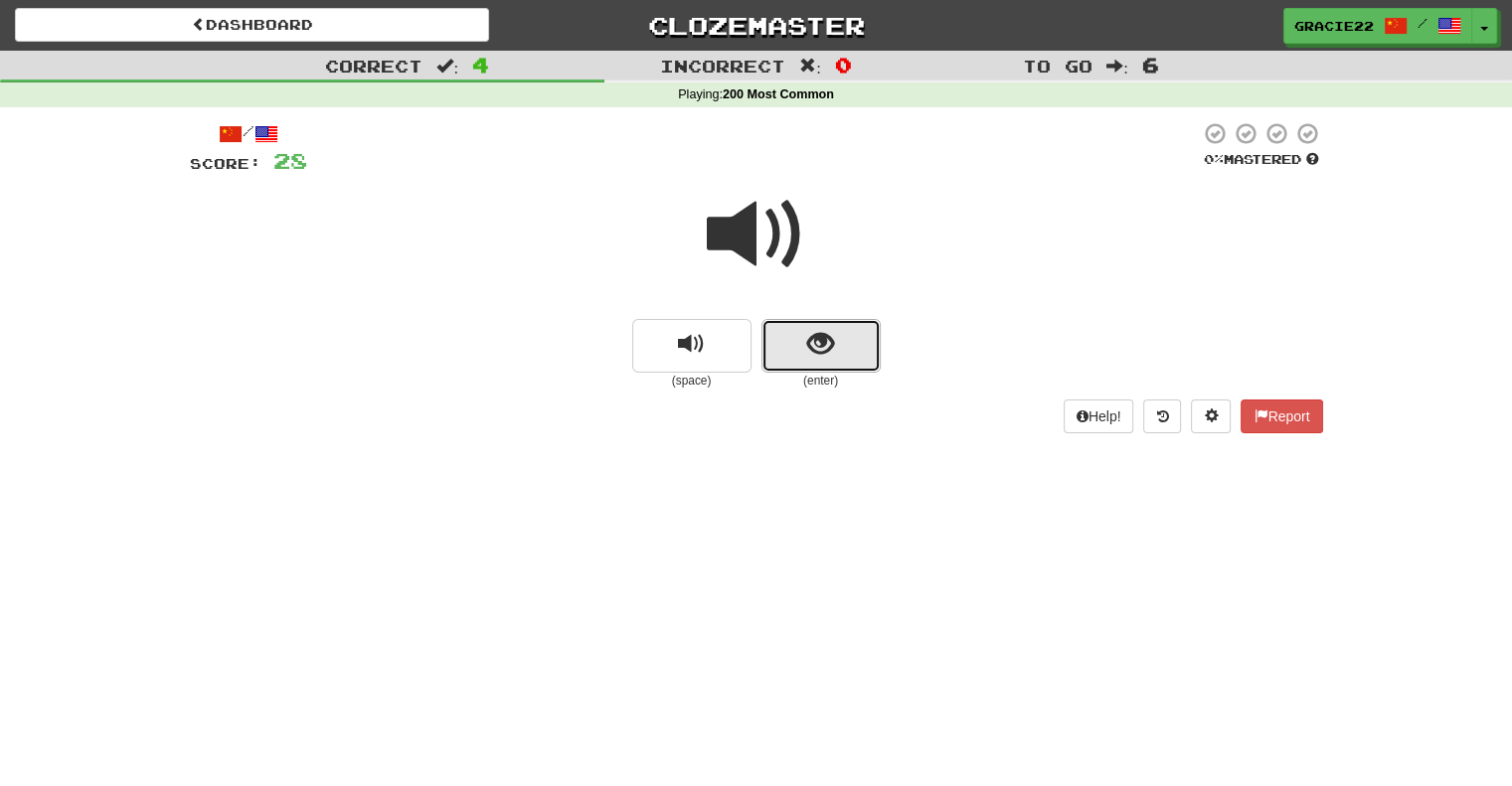click at bounding box center [820, 344] 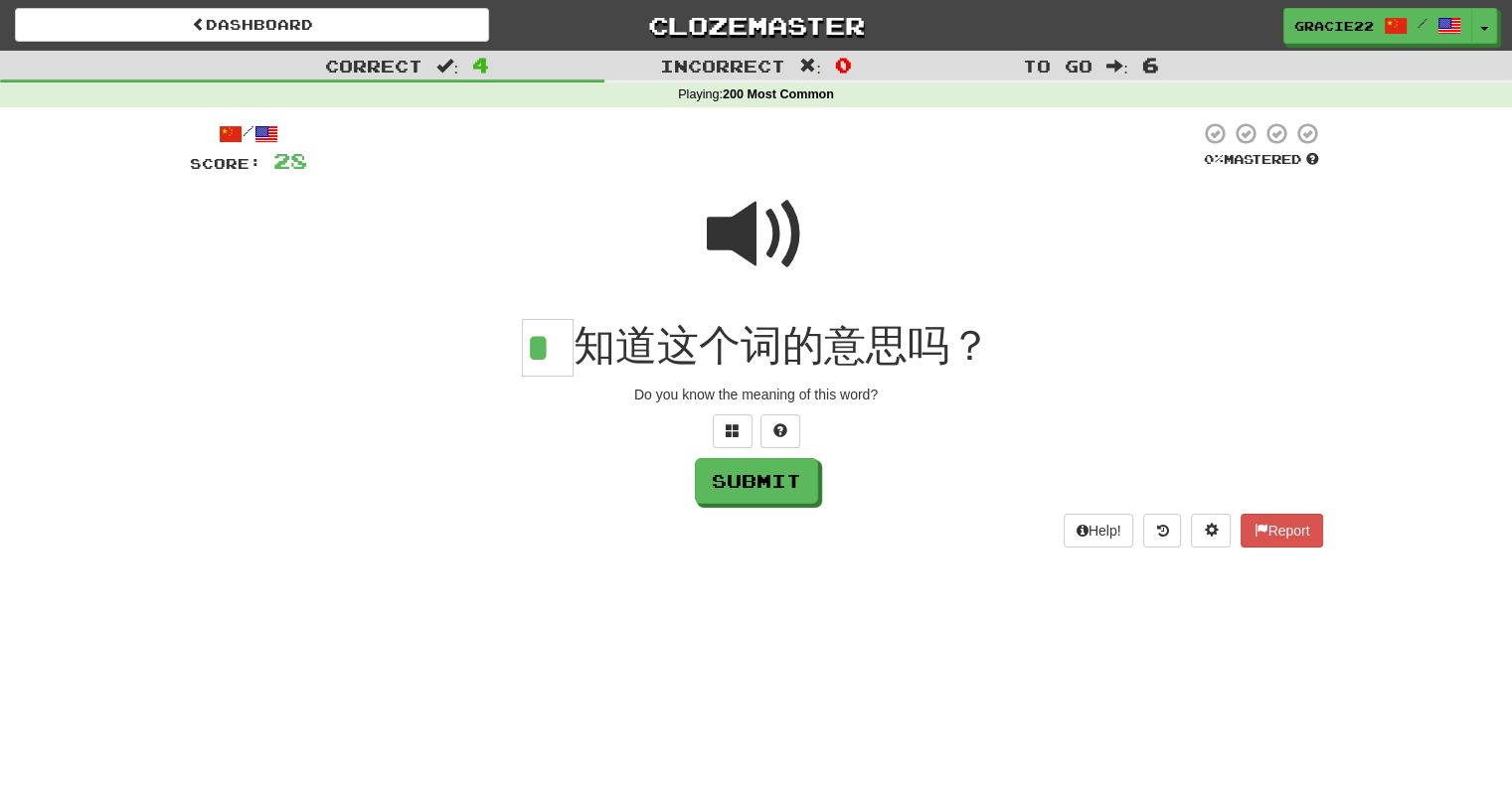 scroll, scrollTop: 0, scrollLeft: 0, axis: both 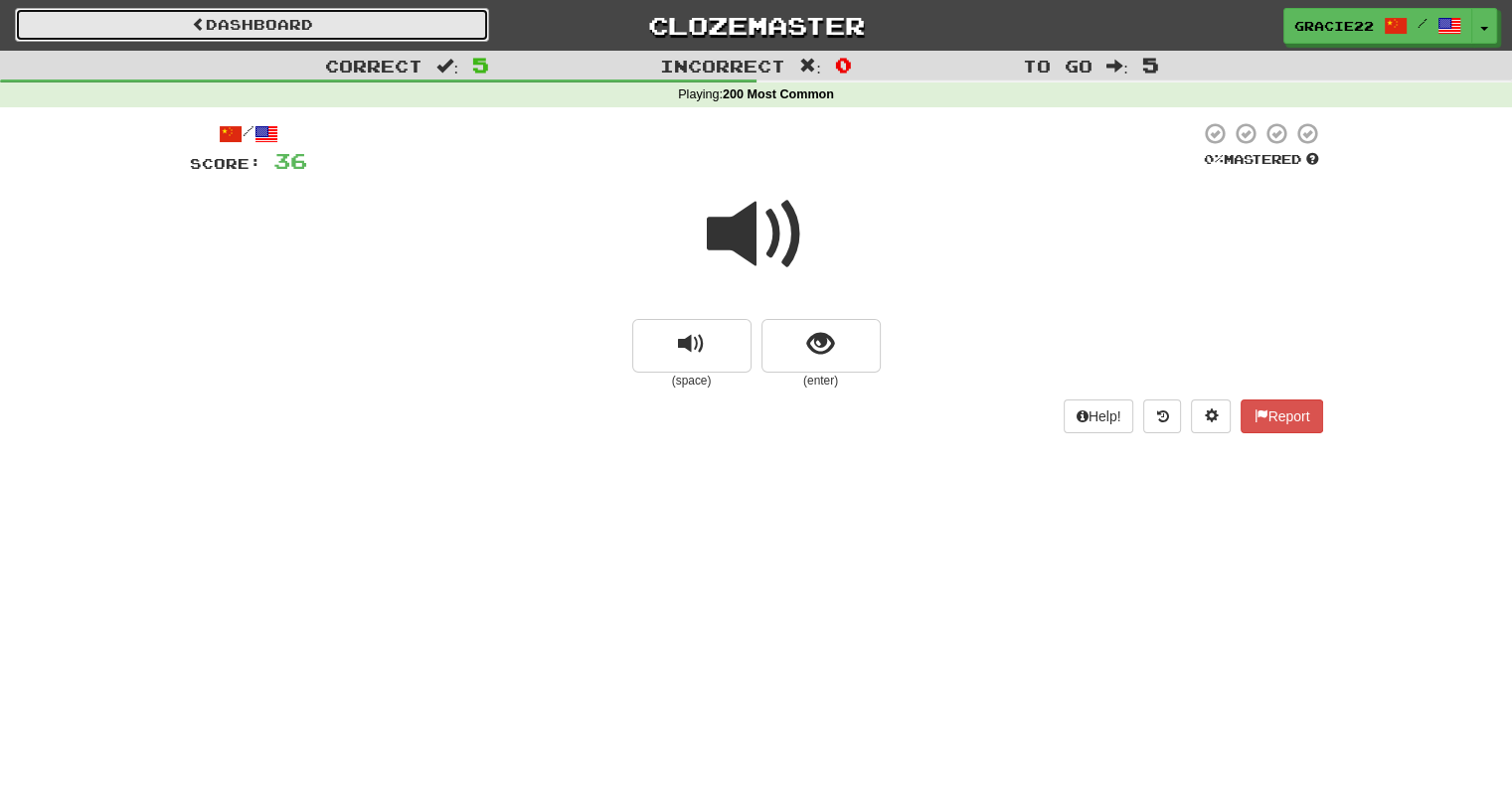 click on "Dashboard" at bounding box center [252, 25] 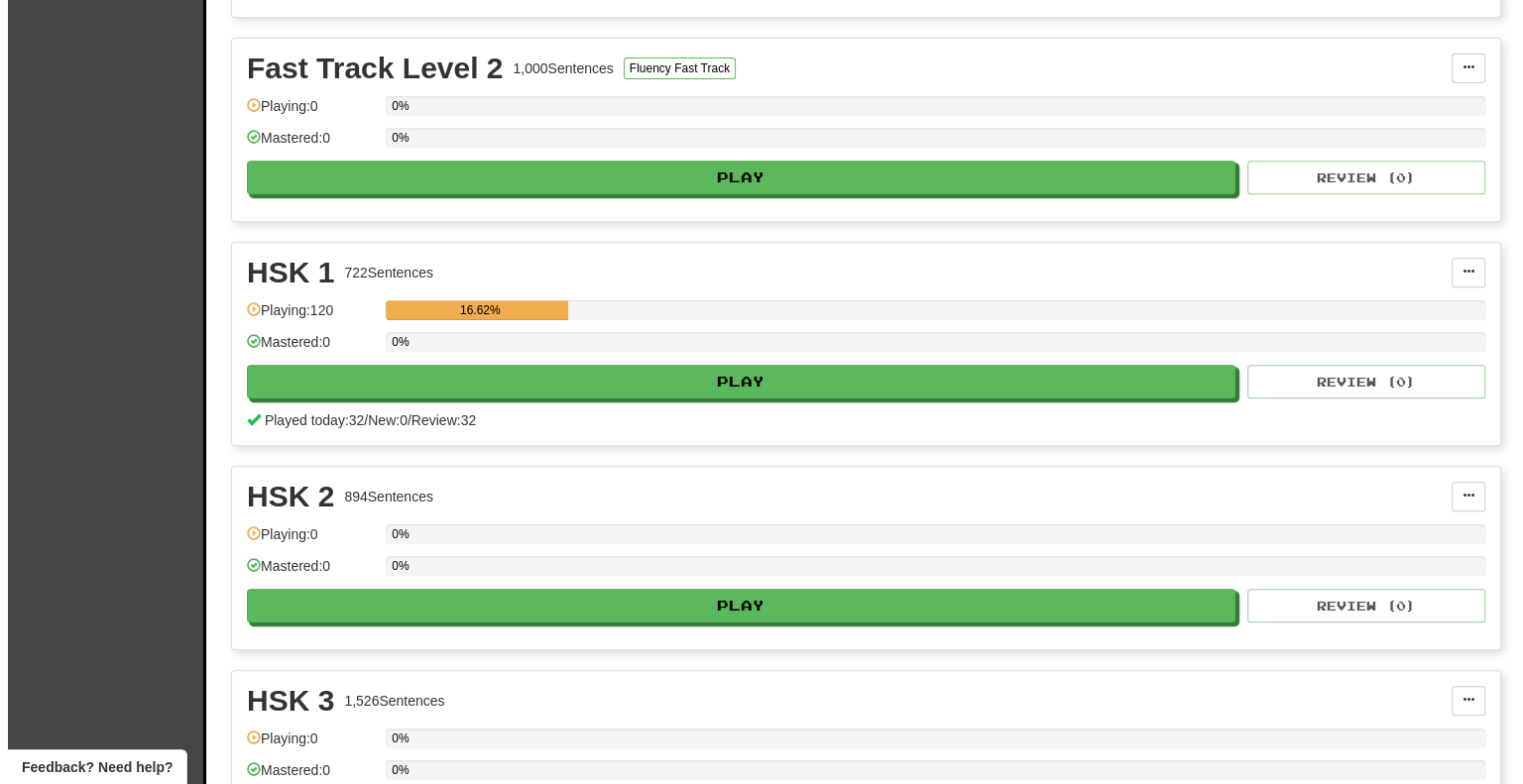 scroll, scrollTop: 848, scrollLeft: 0, axis: vertical 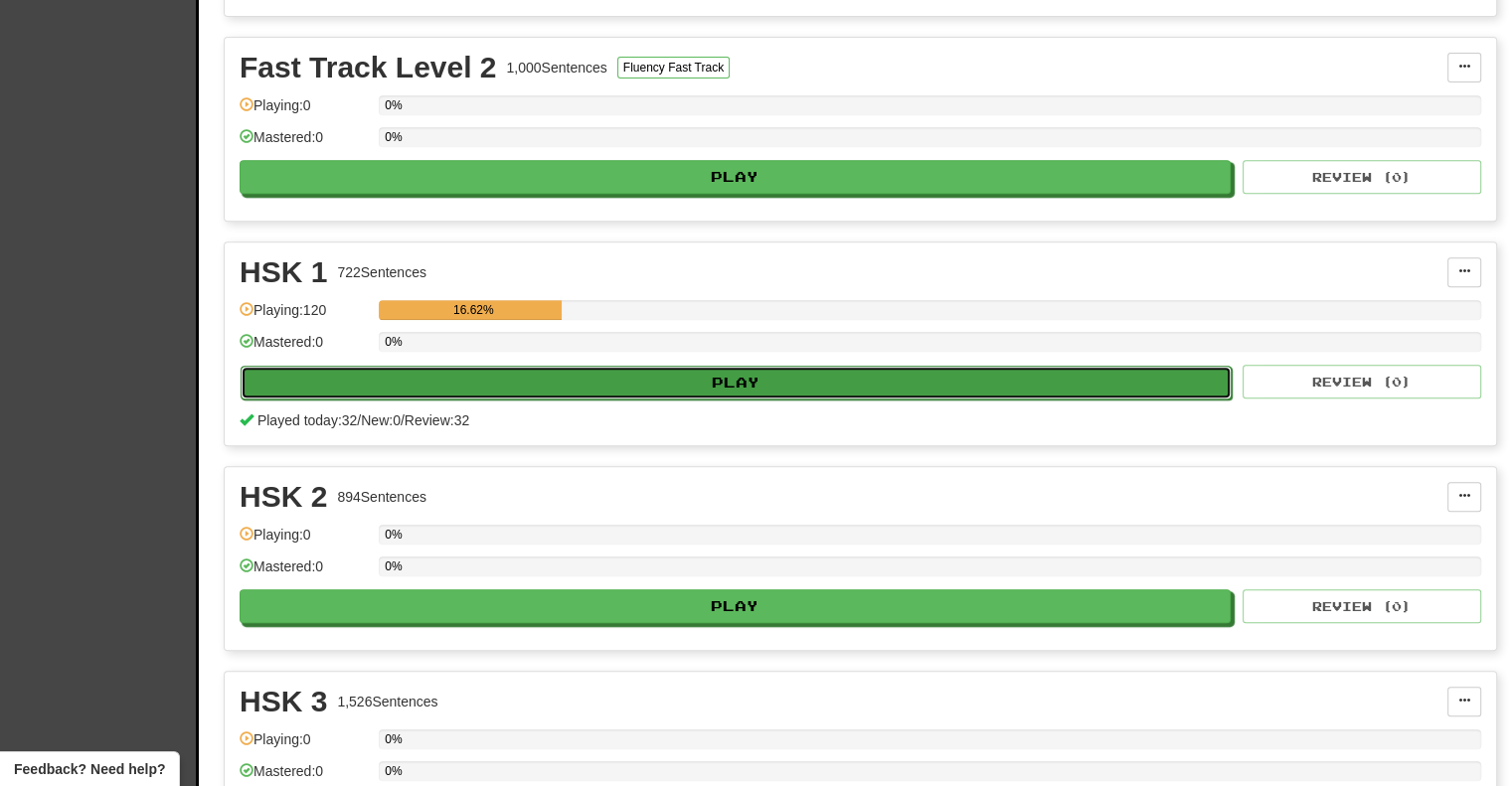 click on "Play" at bounding box center (736, 383) 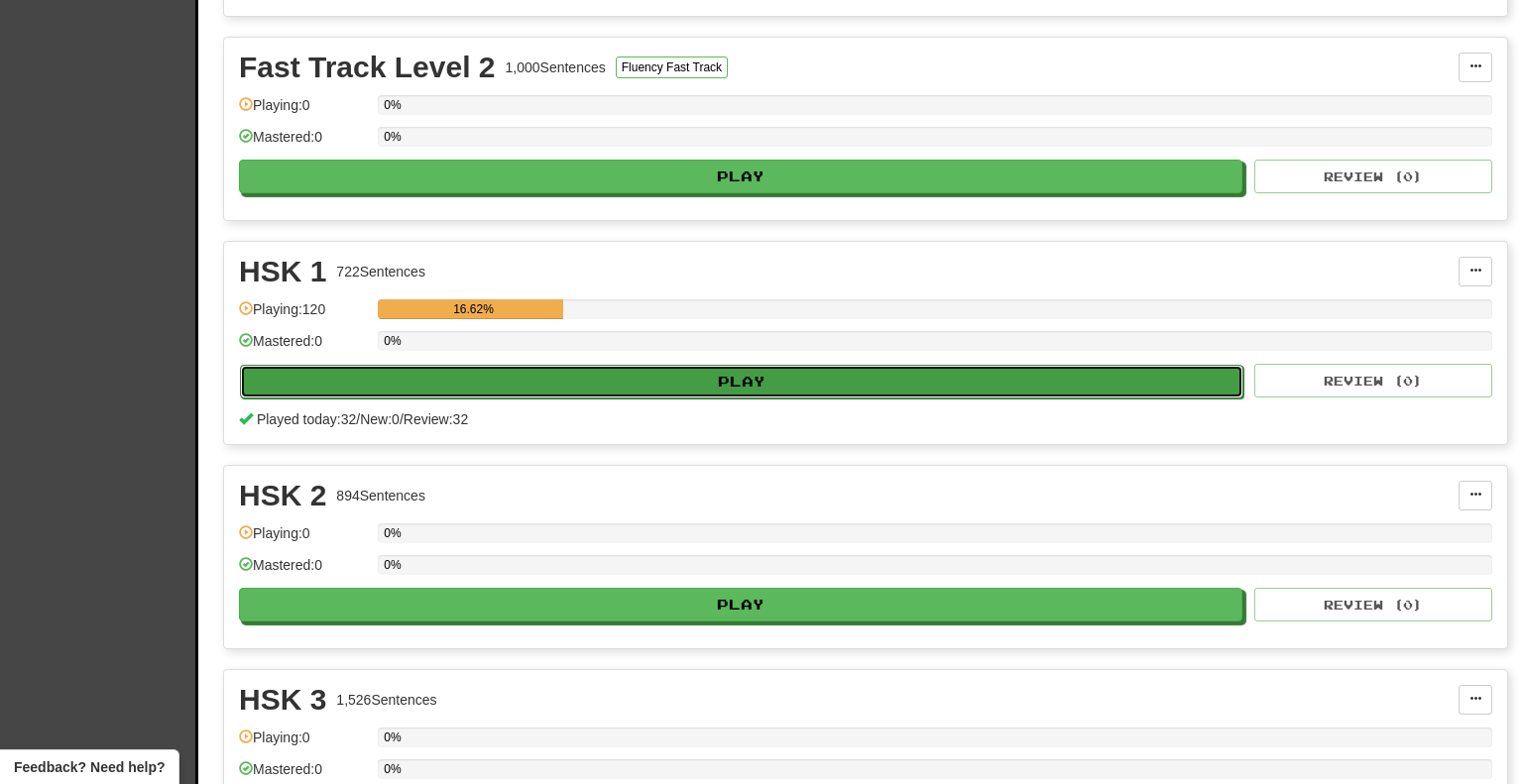 select on "**" 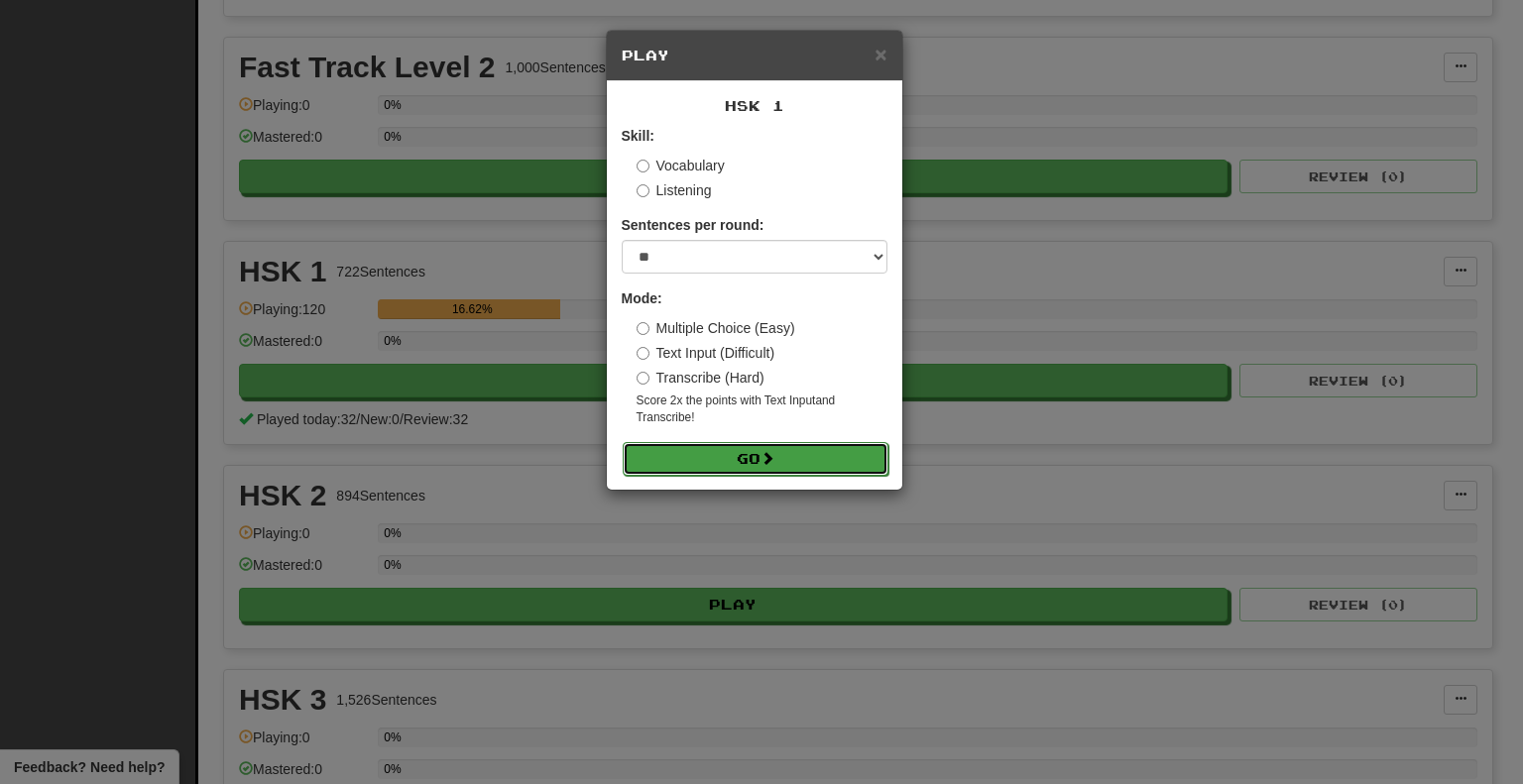 click on "Go" at bounding box center [756, 459] 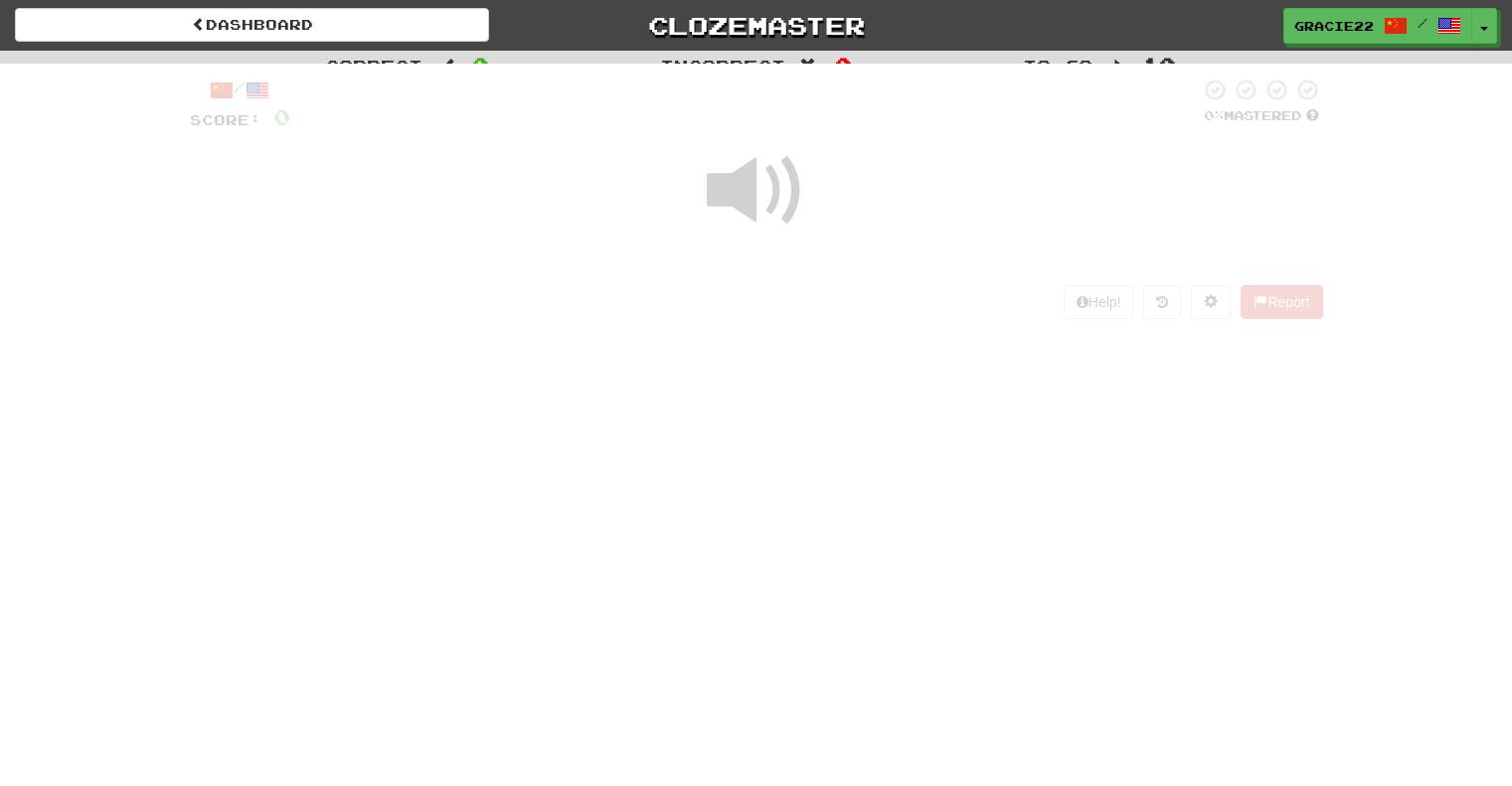 scroll, scrollTop: 0, scrollLeft: 0, axis: both 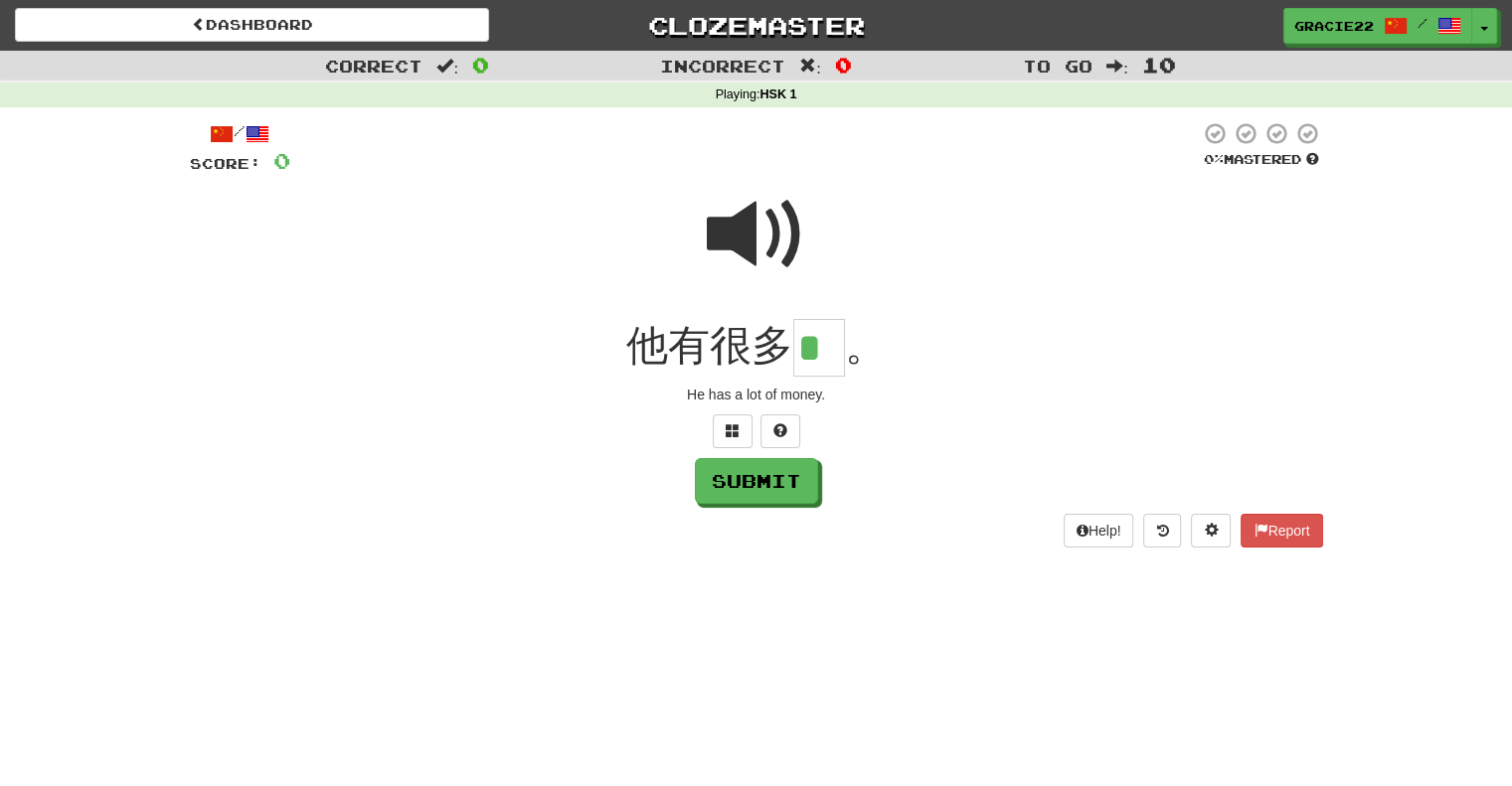 type on "*" 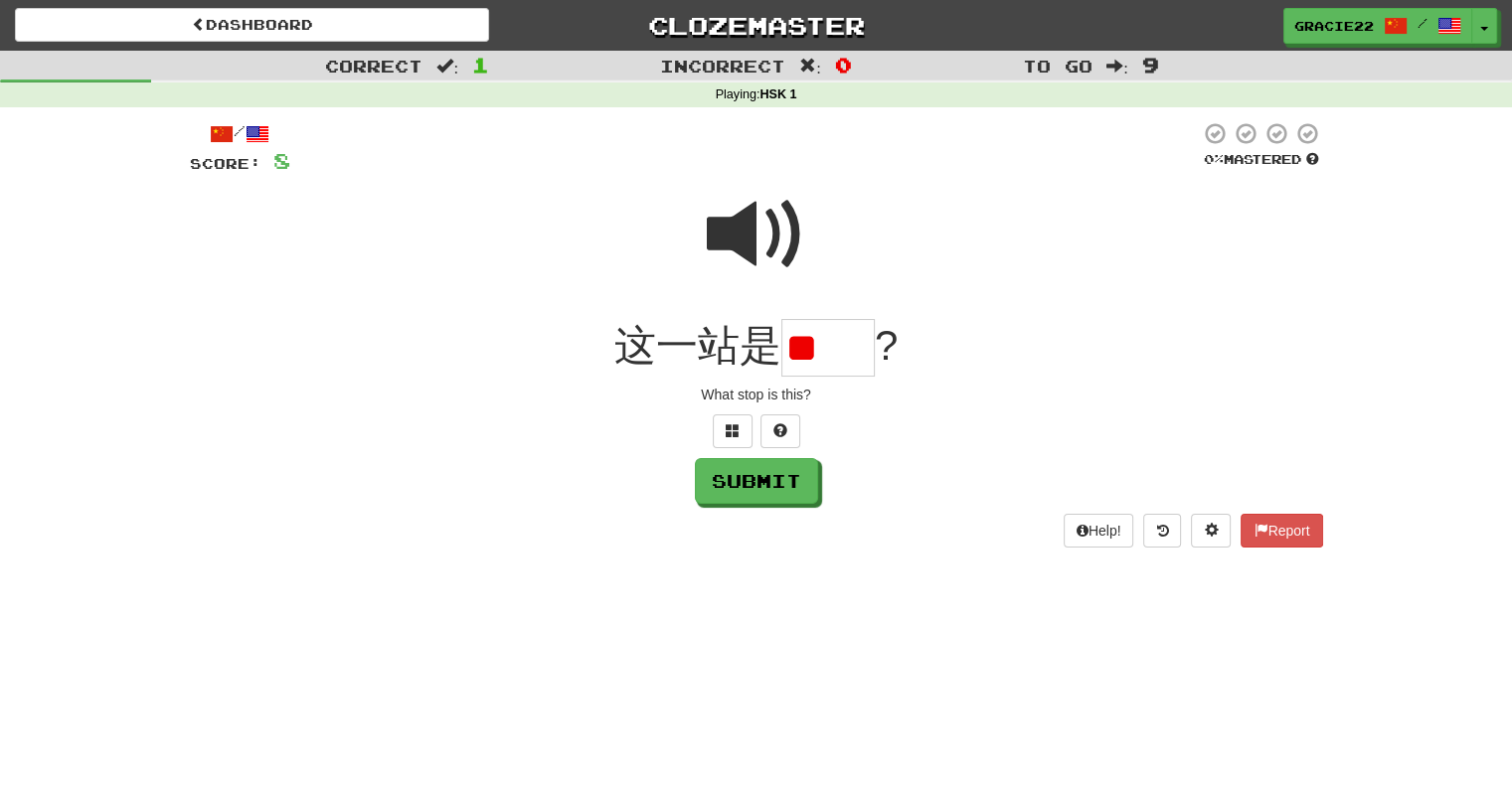 scroll, scrollTop: 0, scrollLeft: 0, axis: both 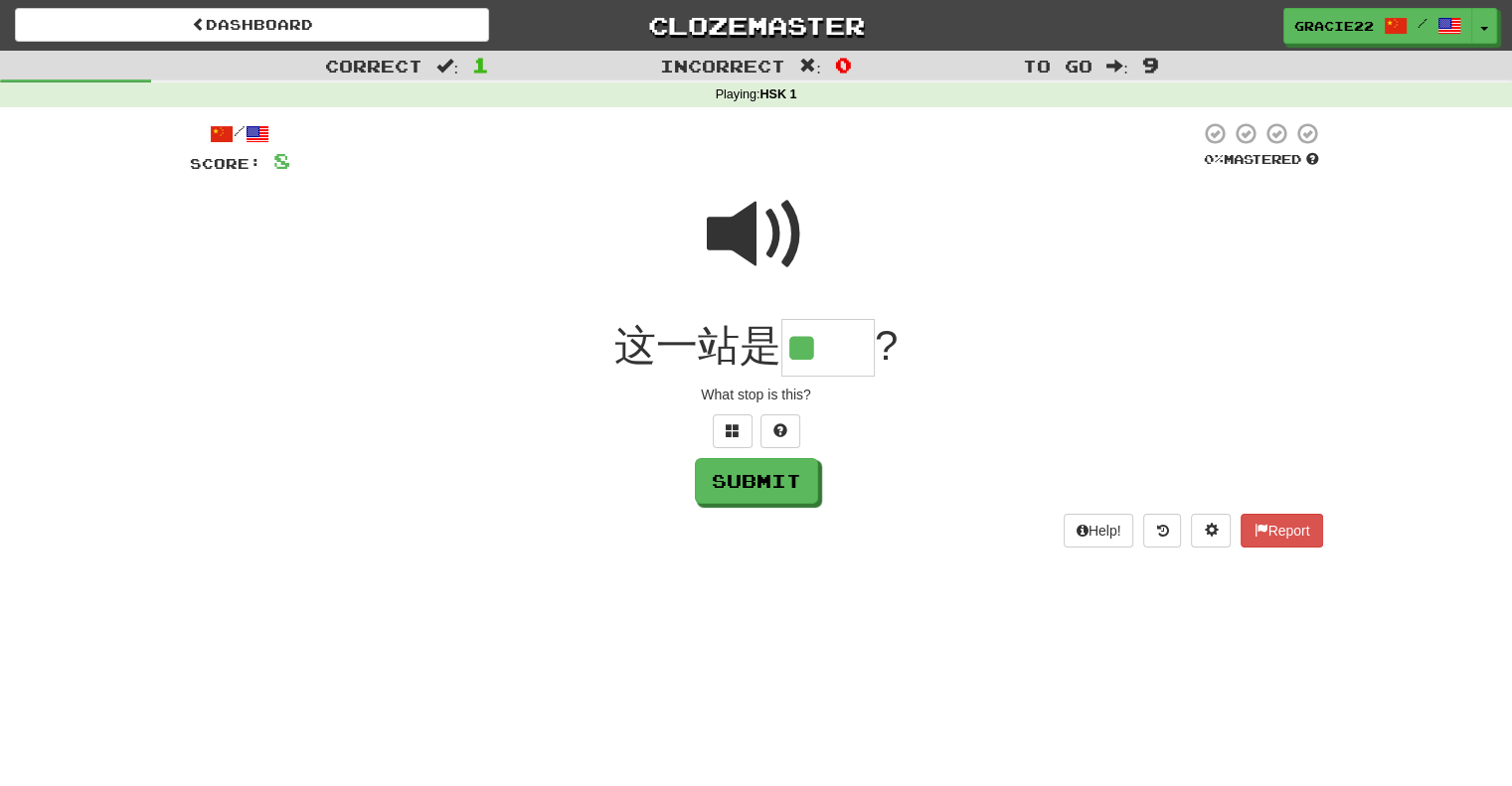 type on "**" 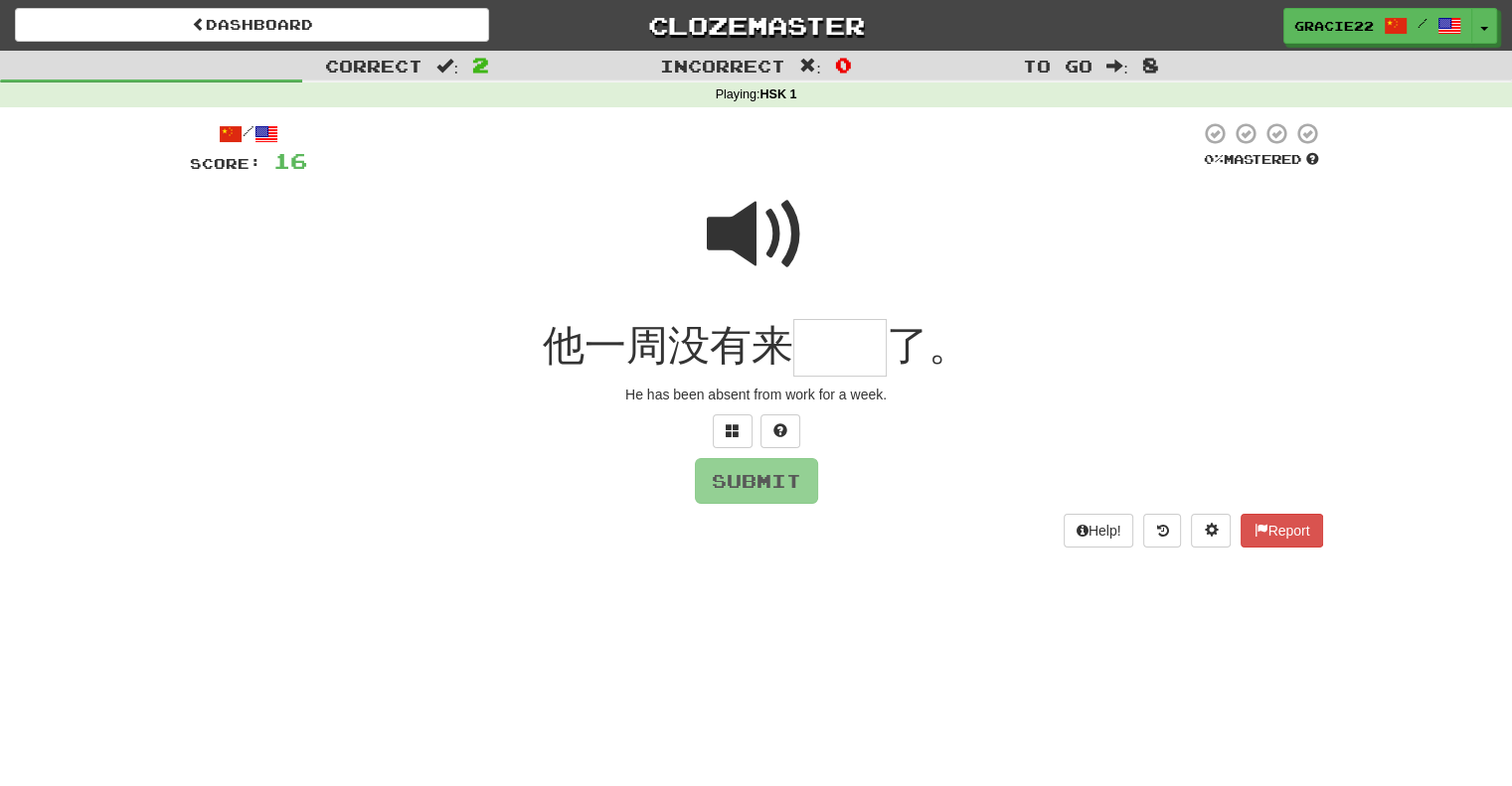 click at bounding box center [756, 235] 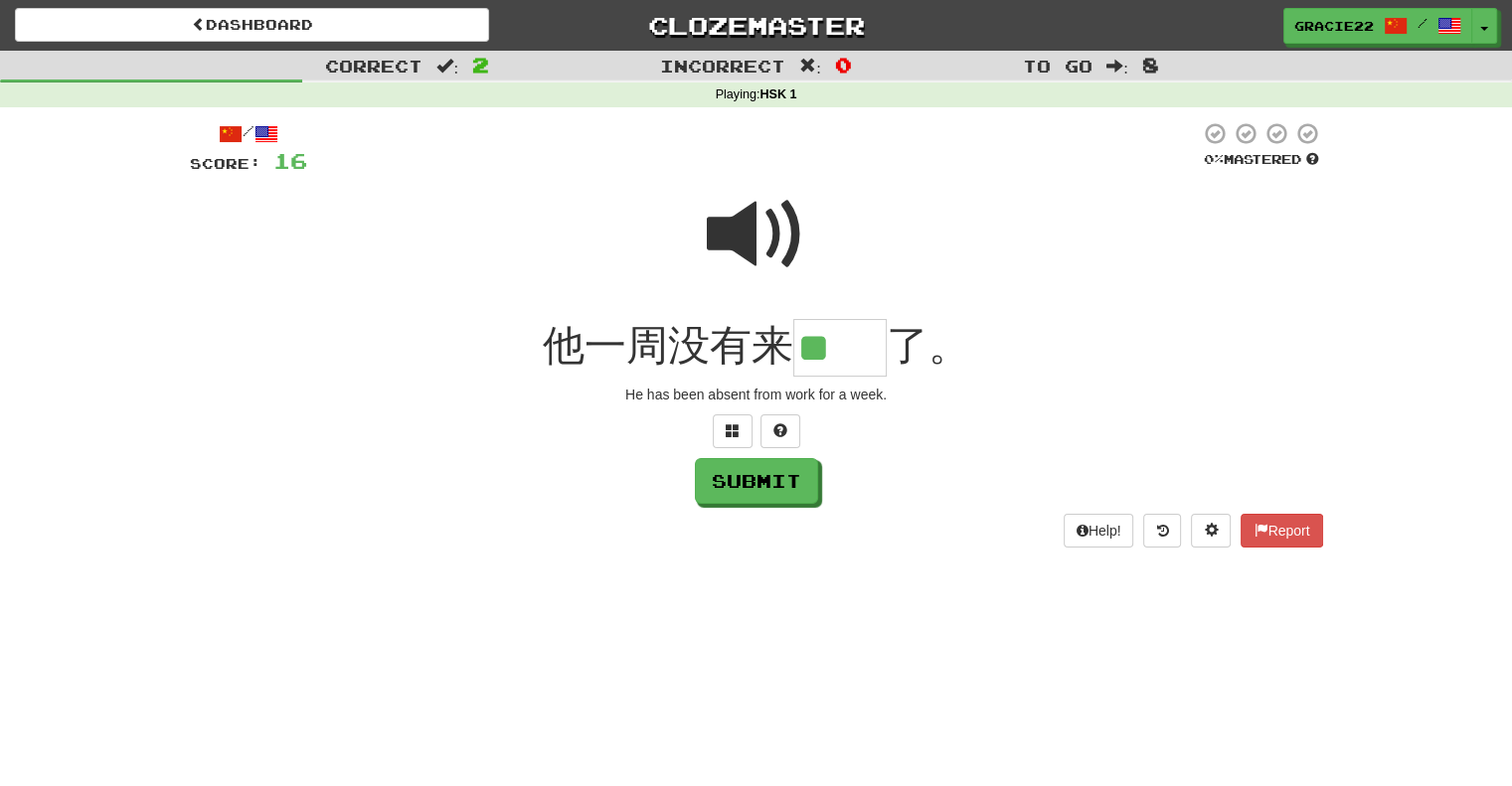 scroll, scrollTop: 0, scrollLeft: 0, axis: both 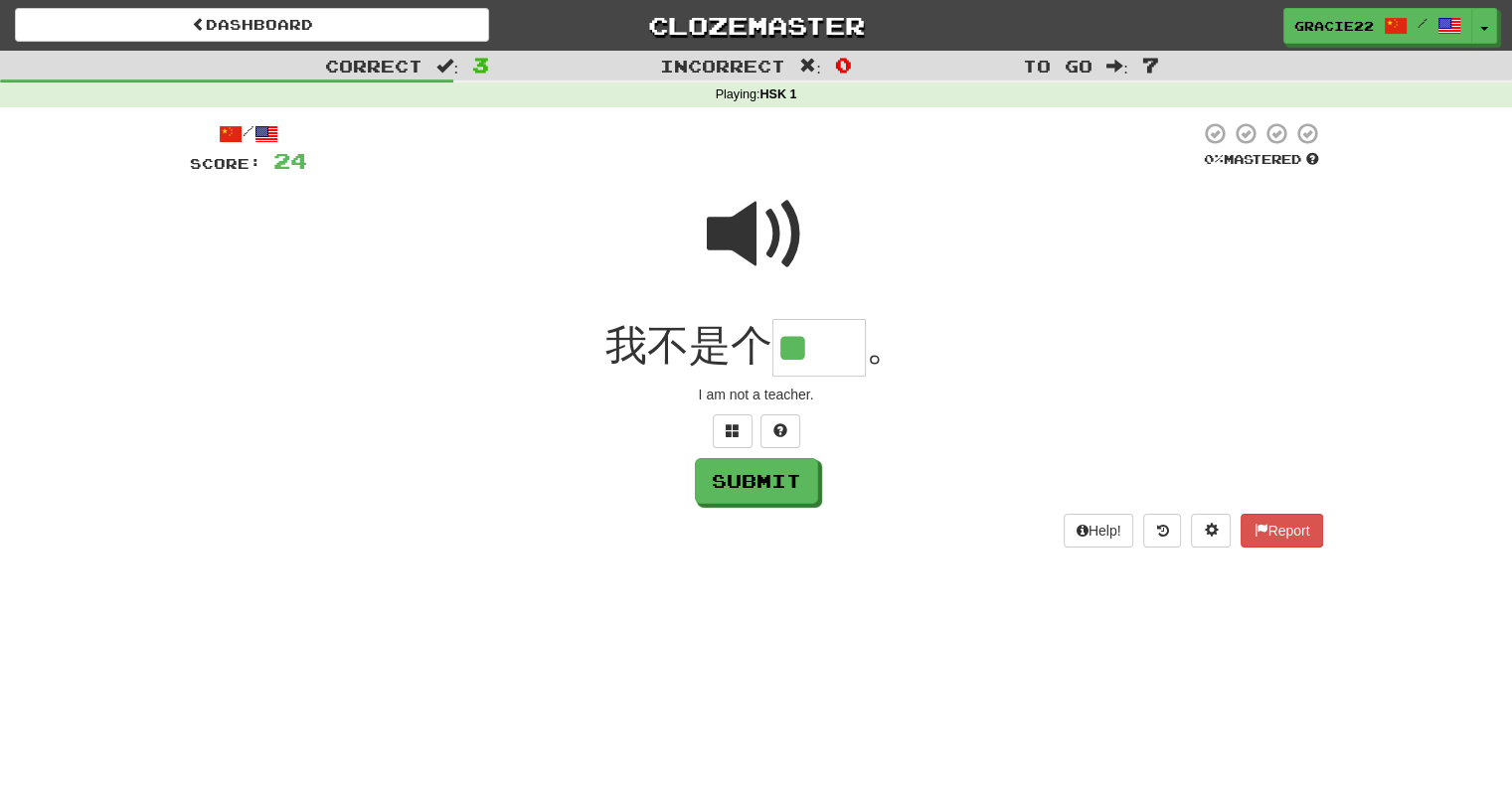 type on "**" 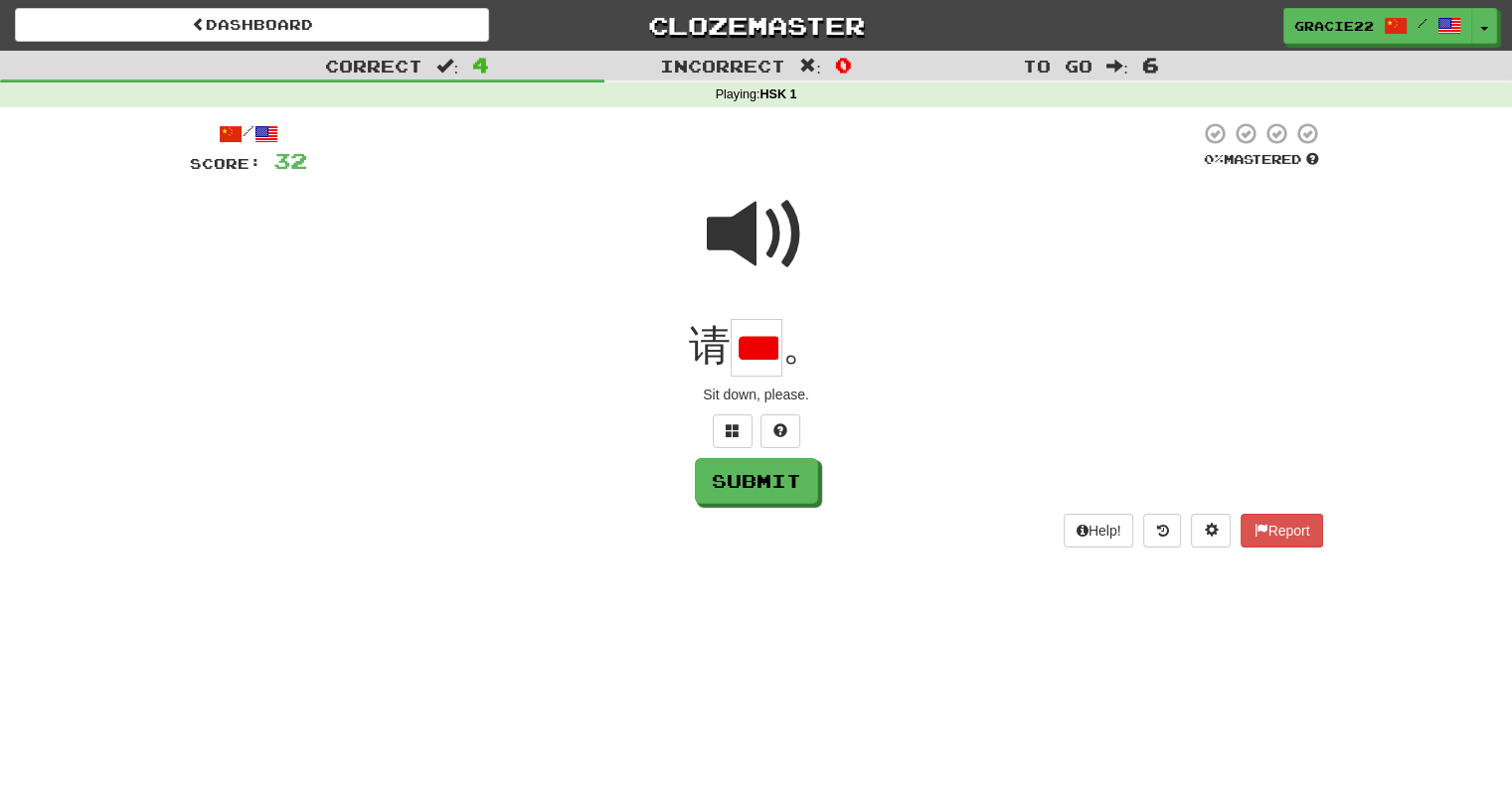 scroll, scrollTop: 0, scrollLeft: 23, axis: horizontal 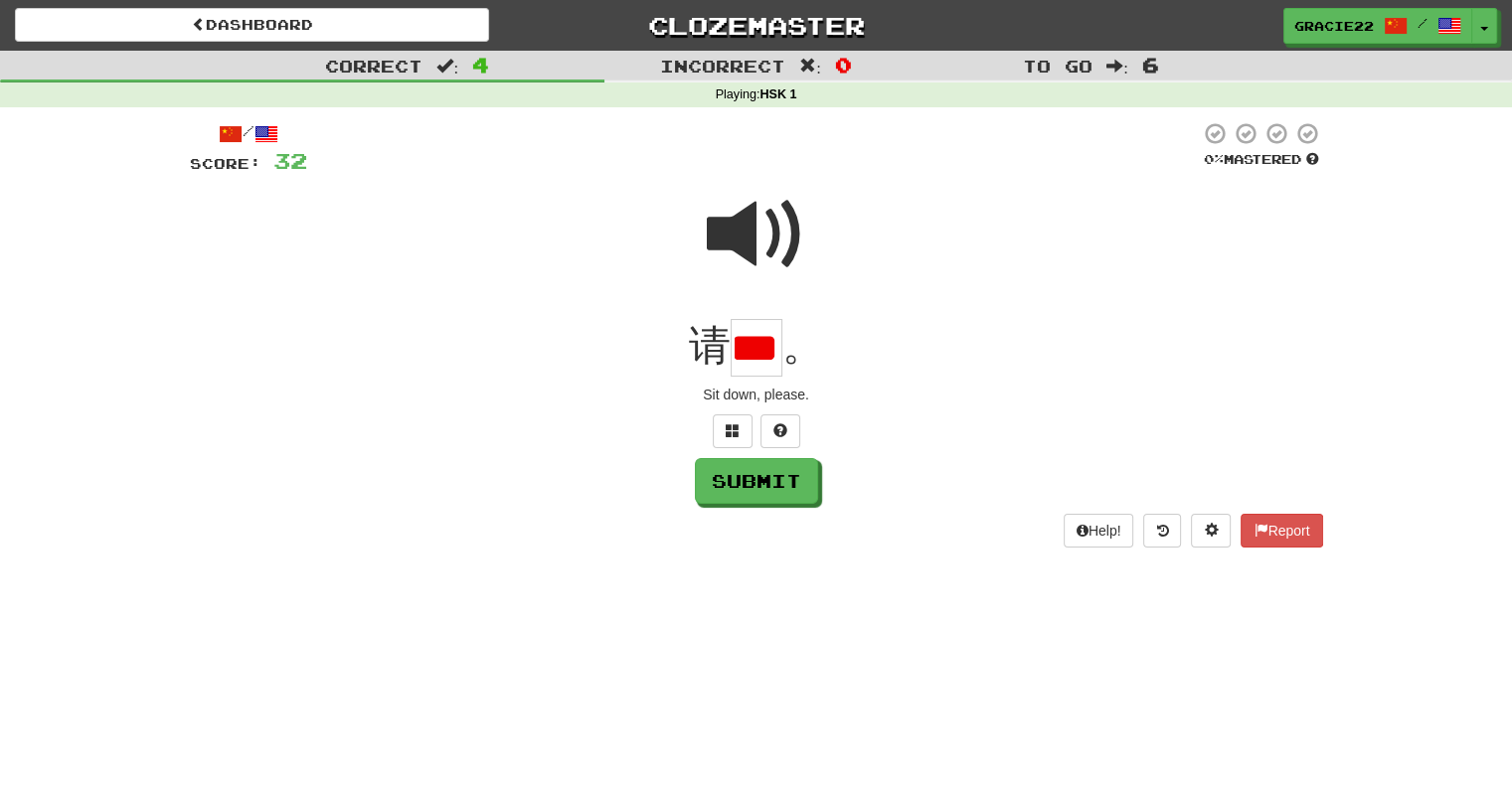 type on "*" 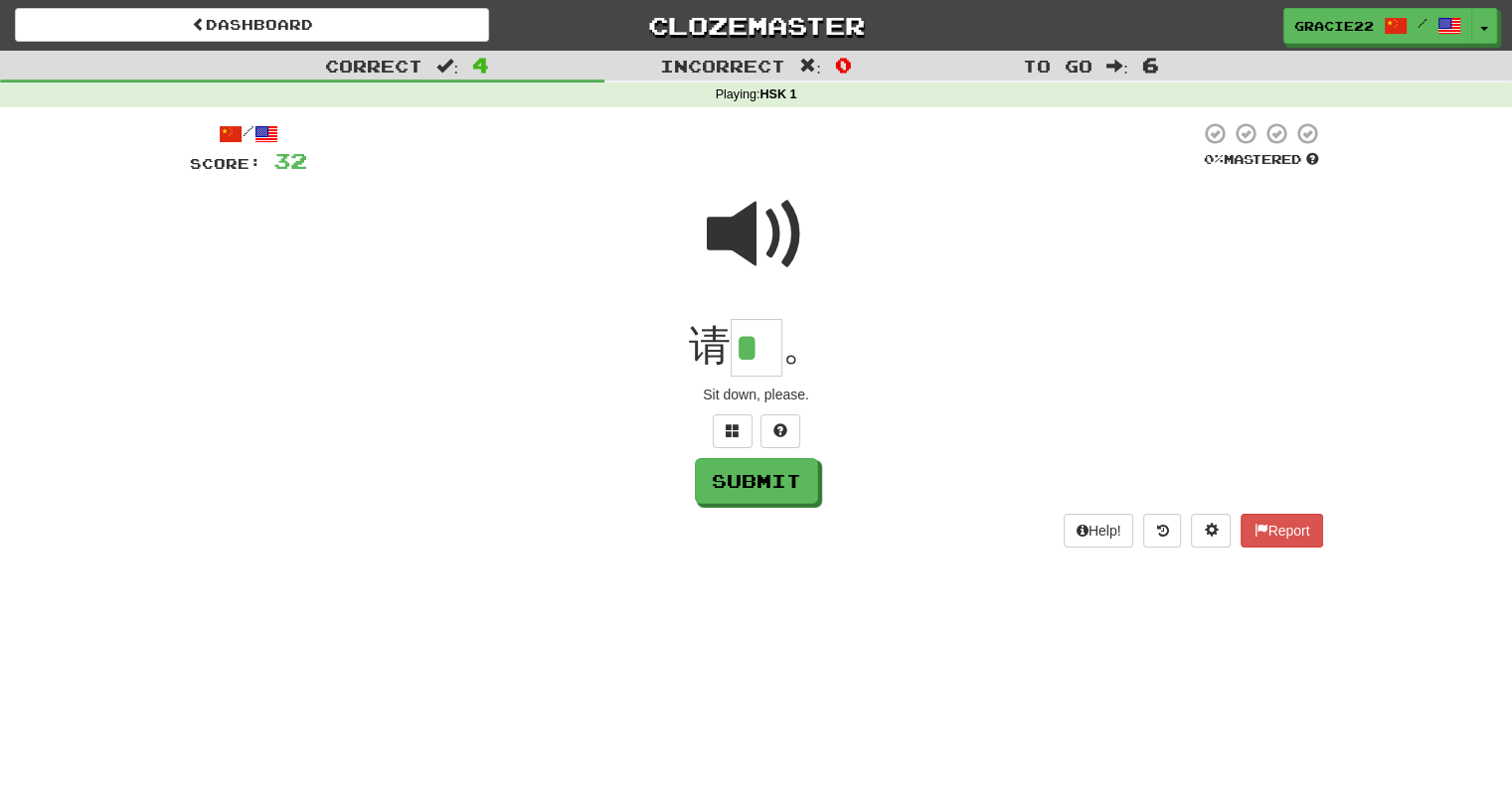 scroll, scrollTop: 0, scrollLeft: 0, axis: both 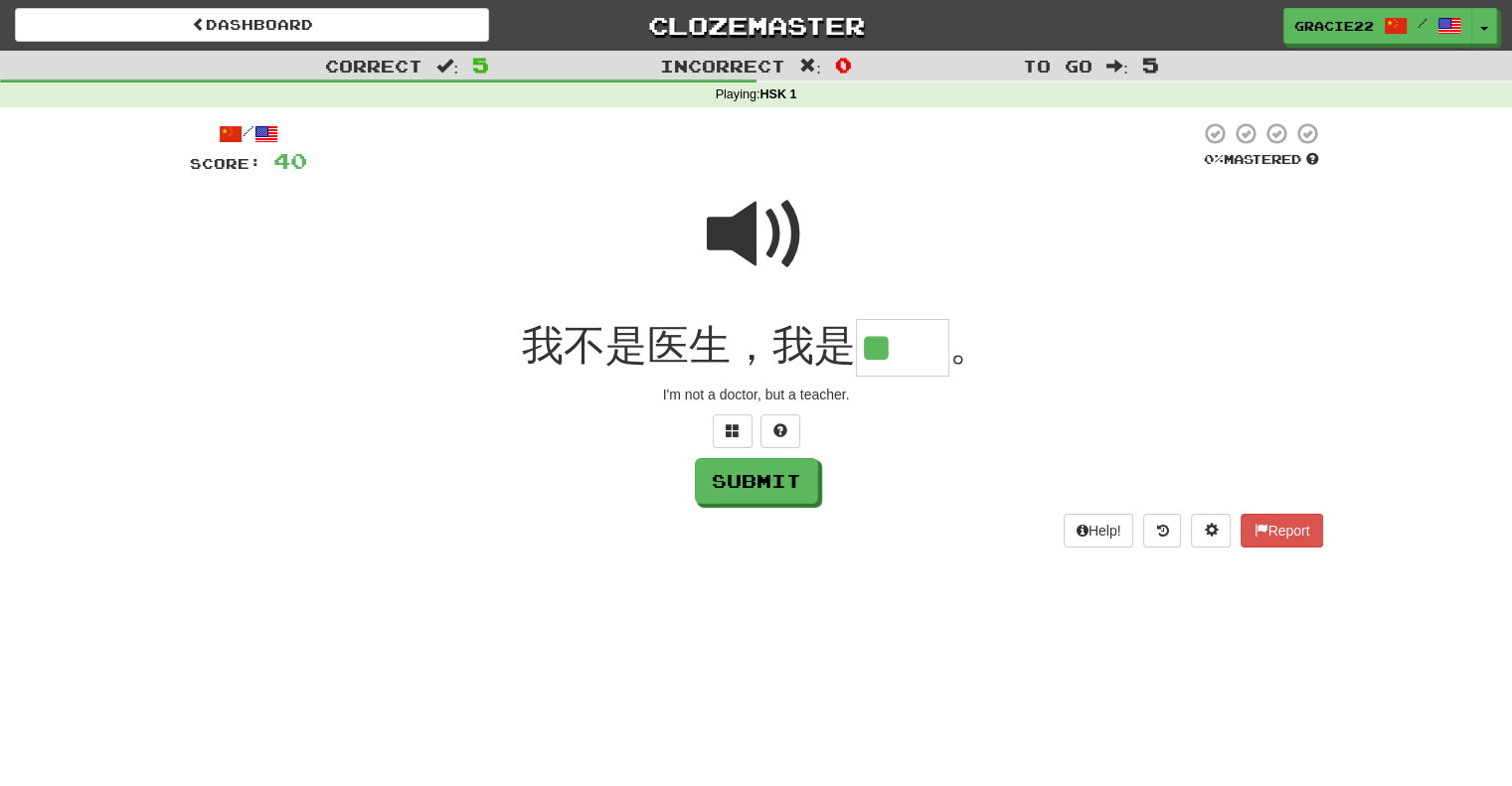 type on "**" 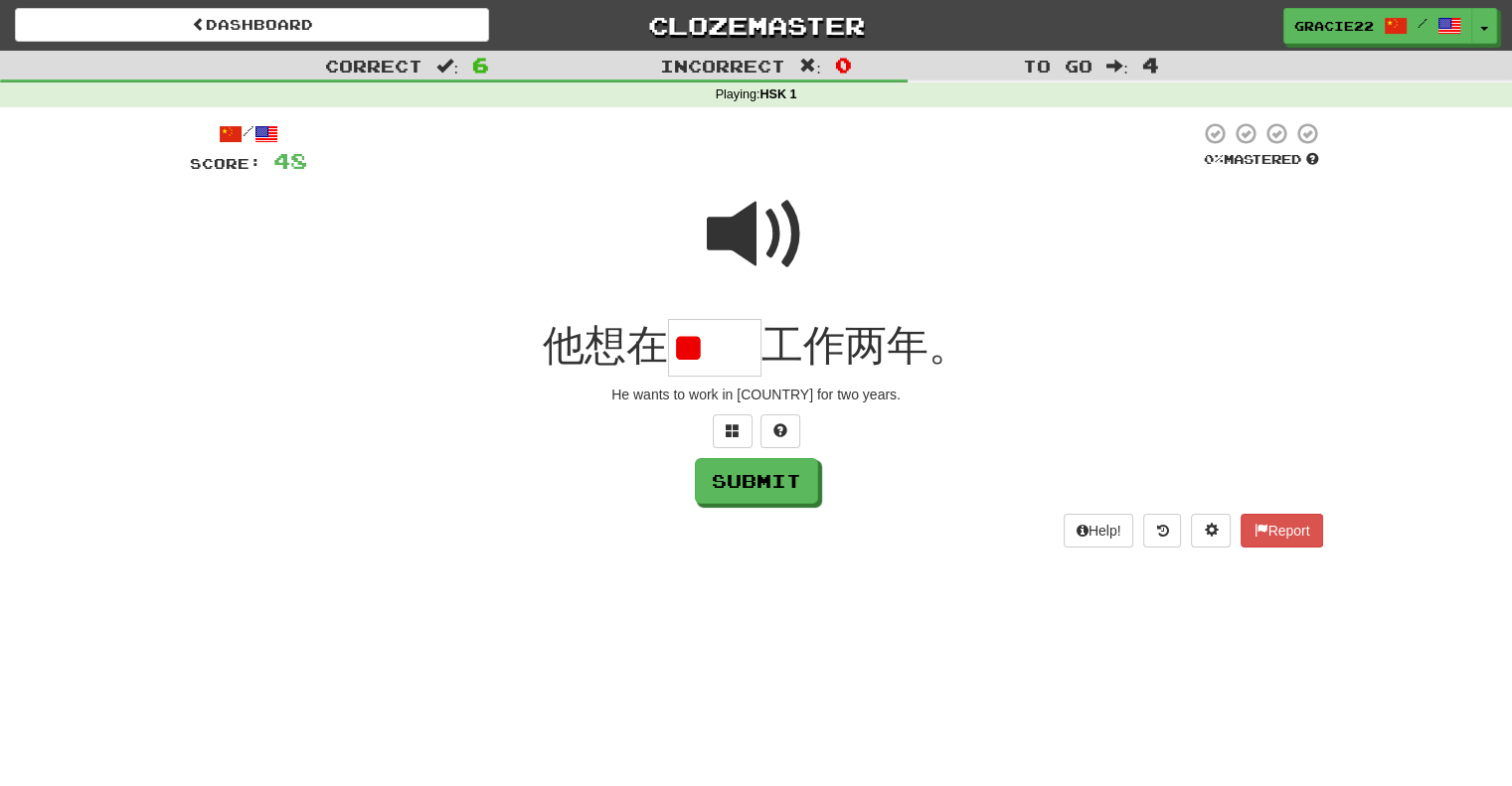 scroll, scrollTop: 0, scrollLeft: 0, axis: both 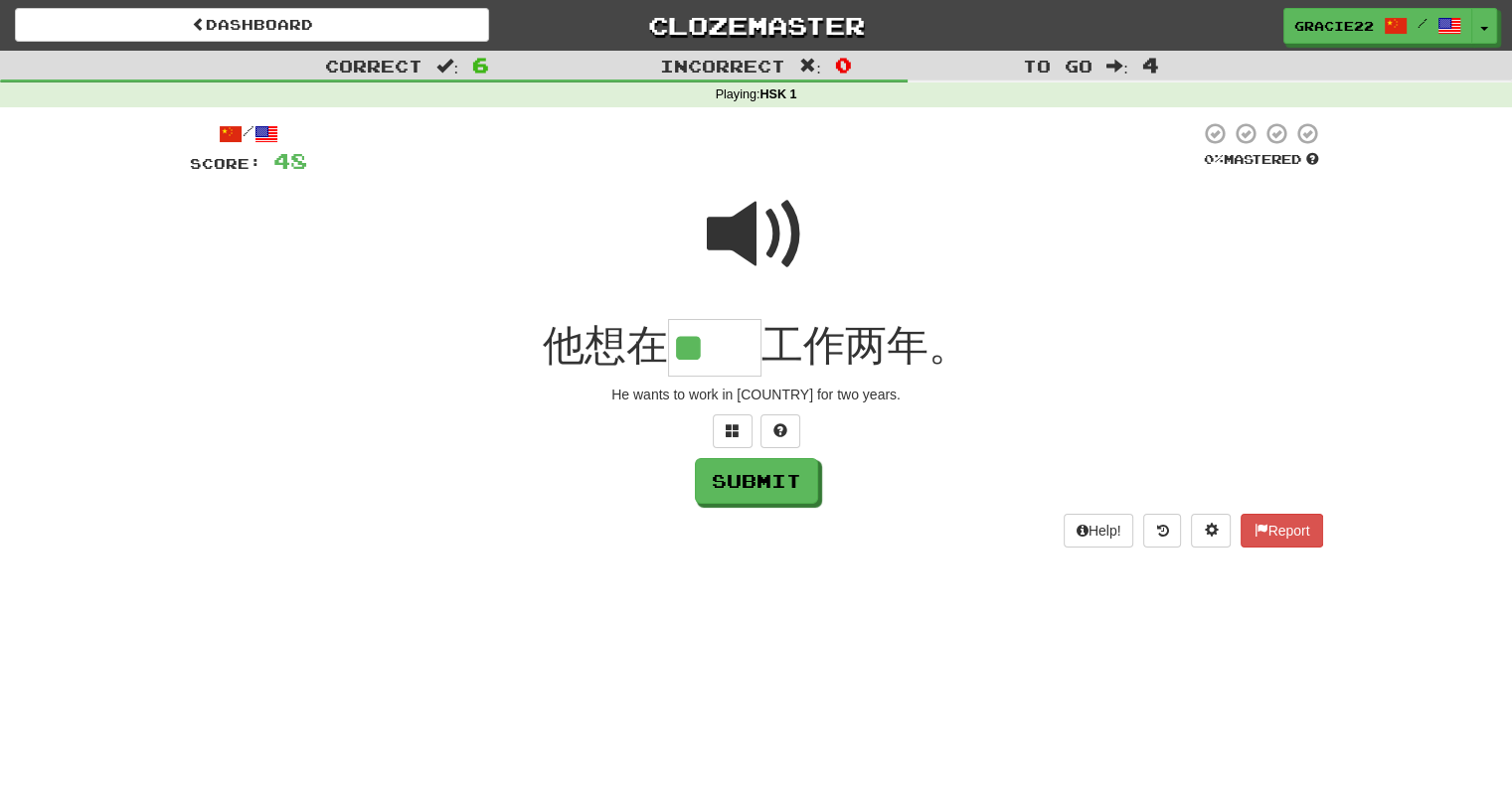 type on "**" 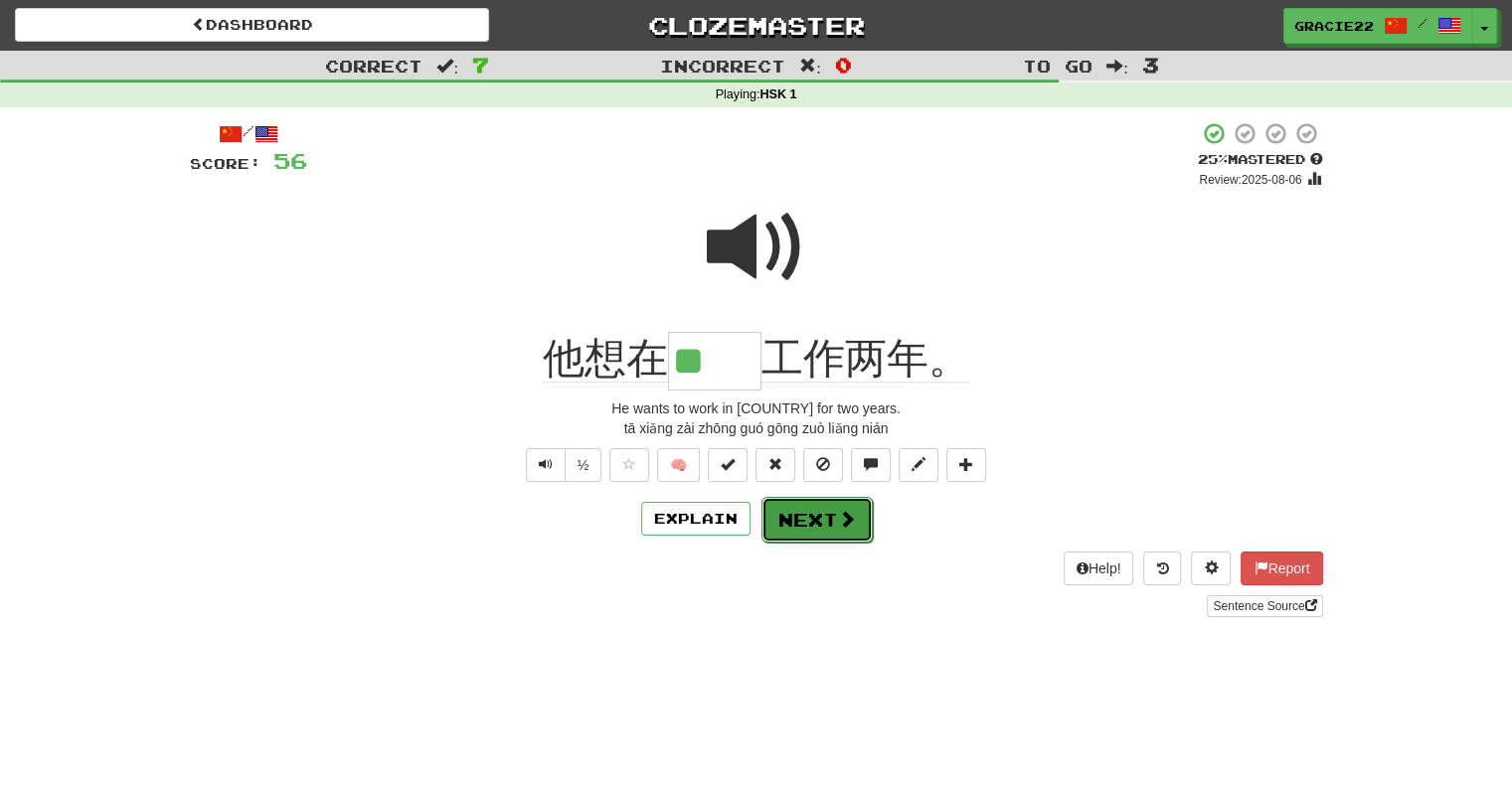 click on "Next" at bounding box center [817, 520] 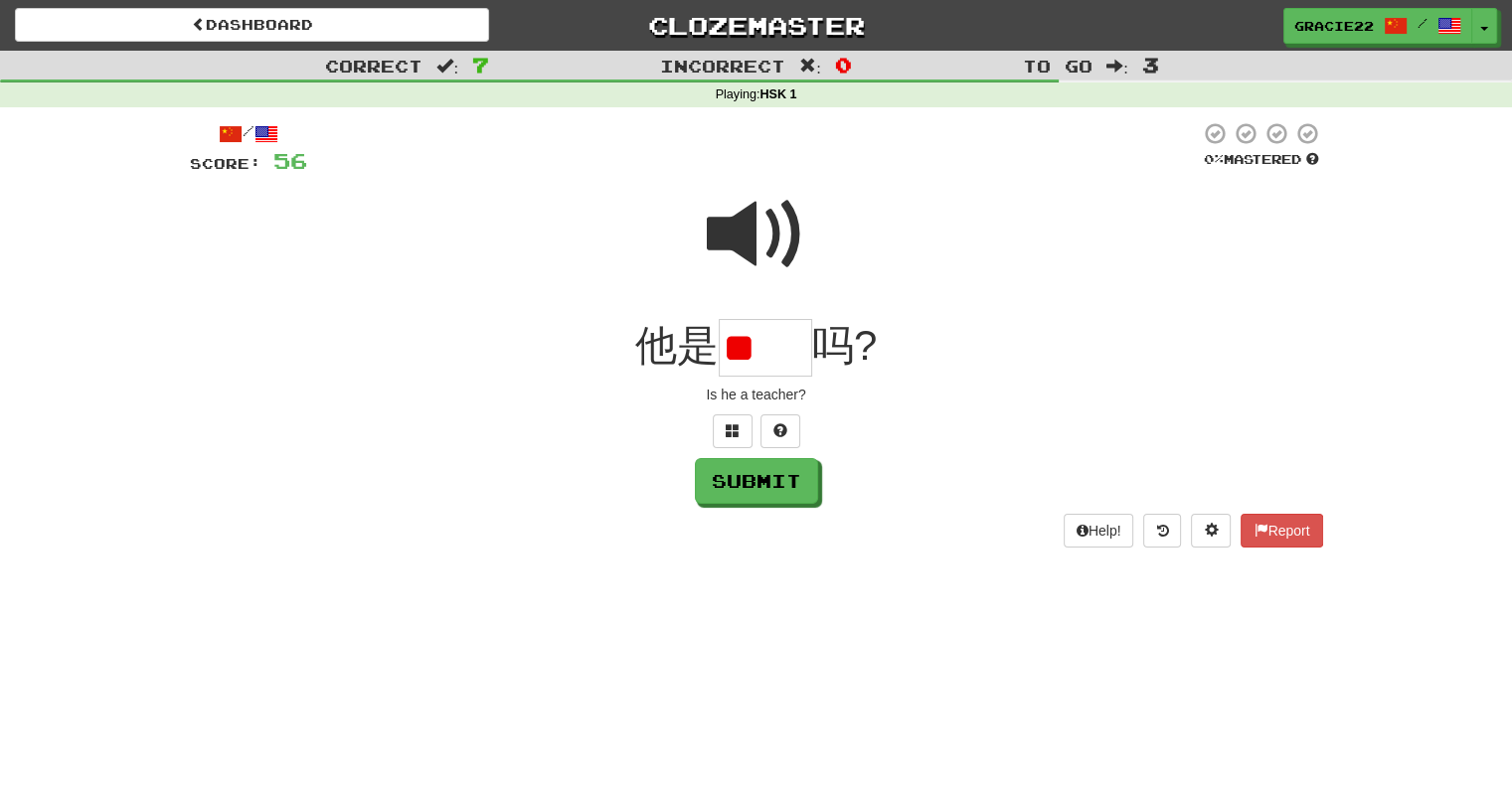 scroll, scrollTop: 0, scrollLeft: 0, axis: both 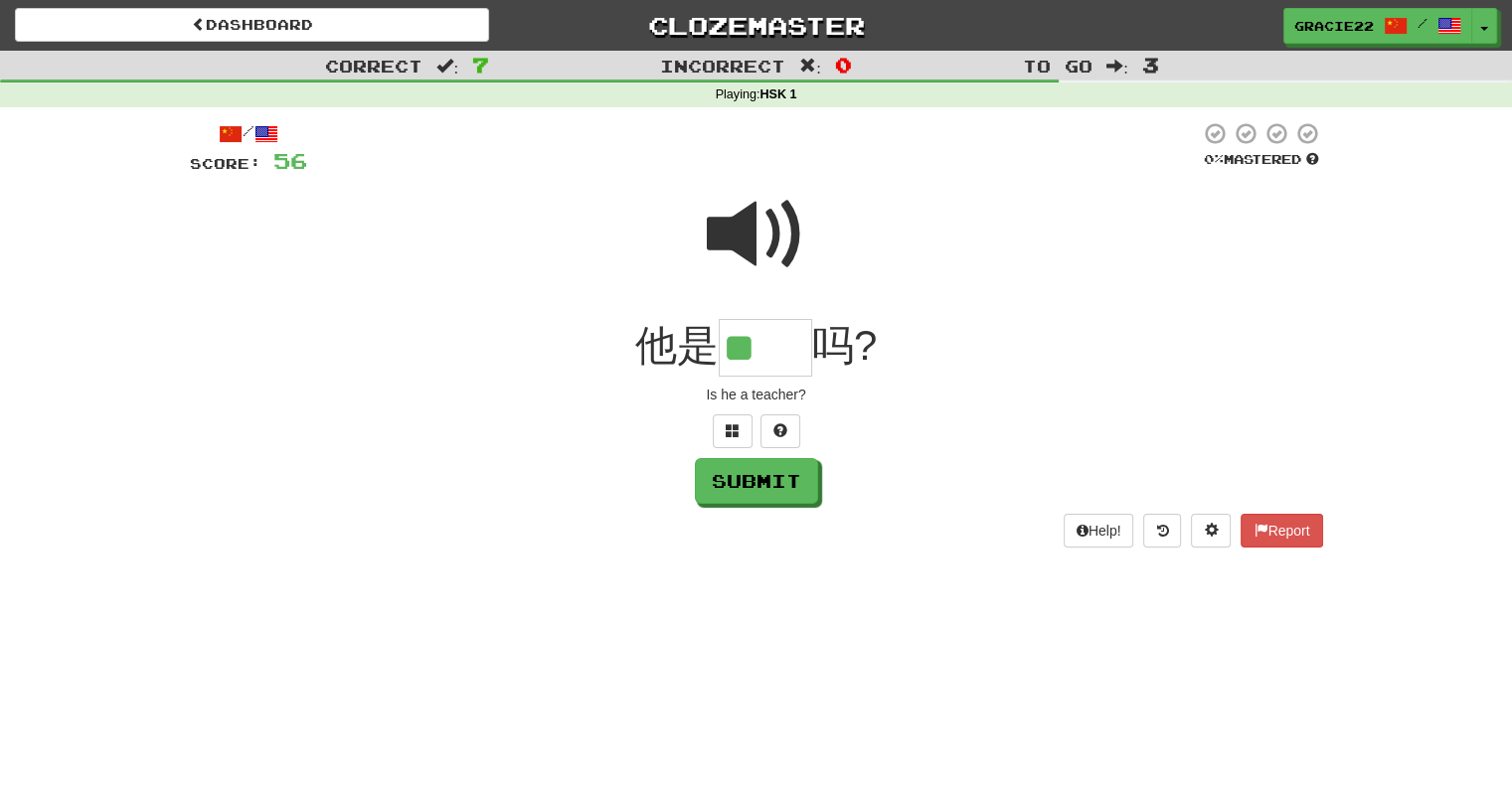type on "**" 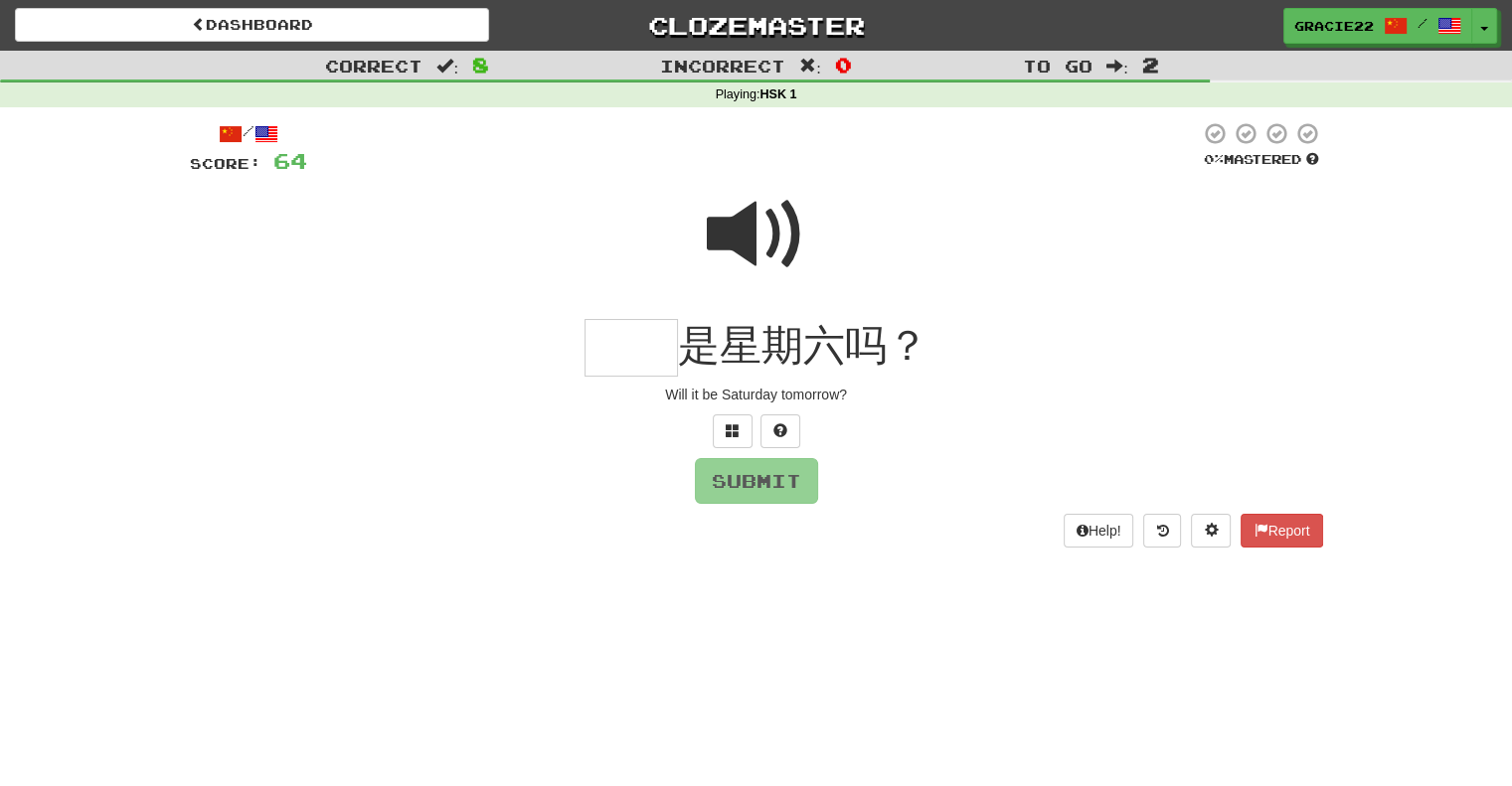 click at bounding box center (756, 235) 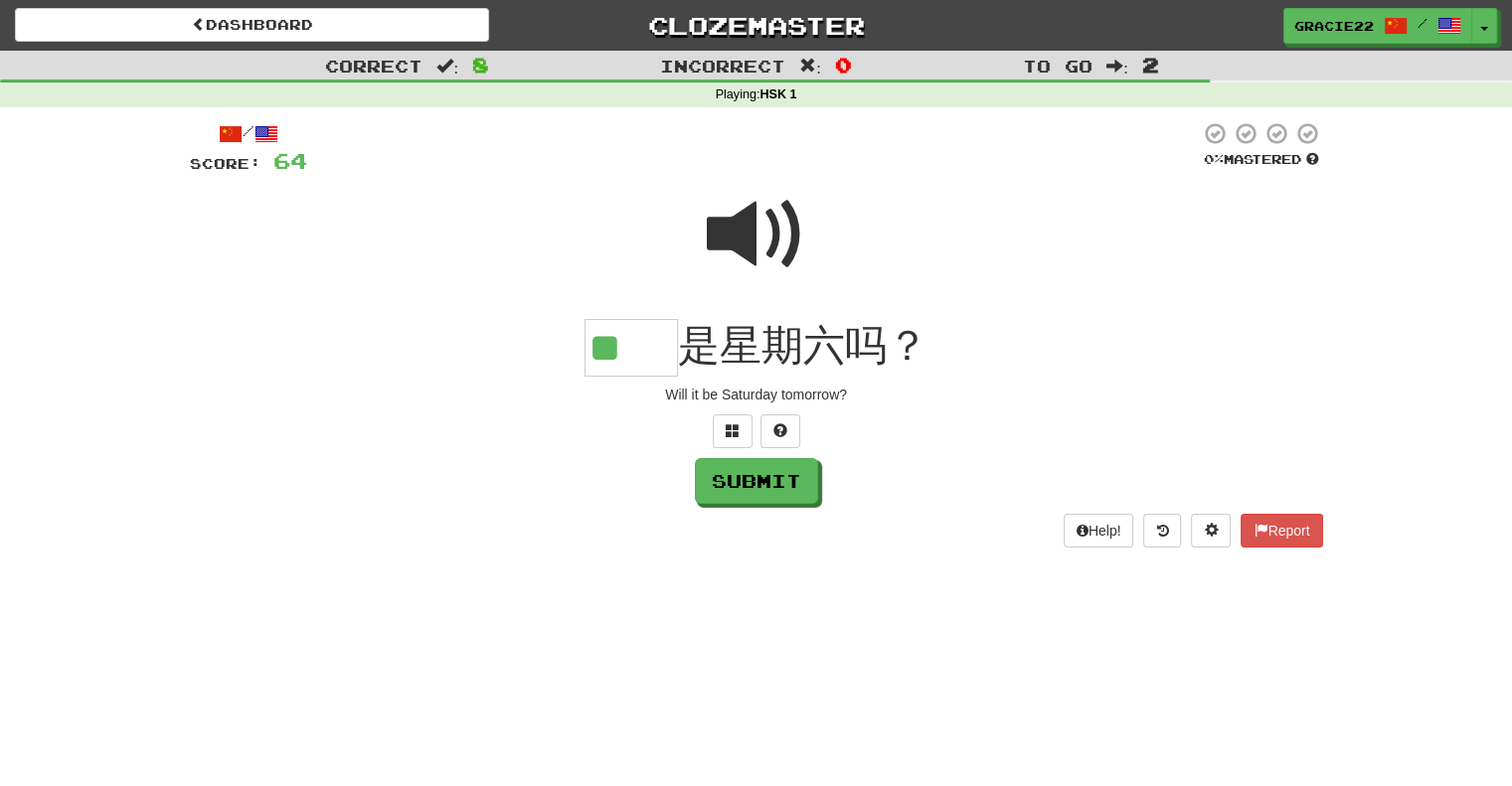 scroll, scrollTop: 0, scrollLeft: 0, axis: both 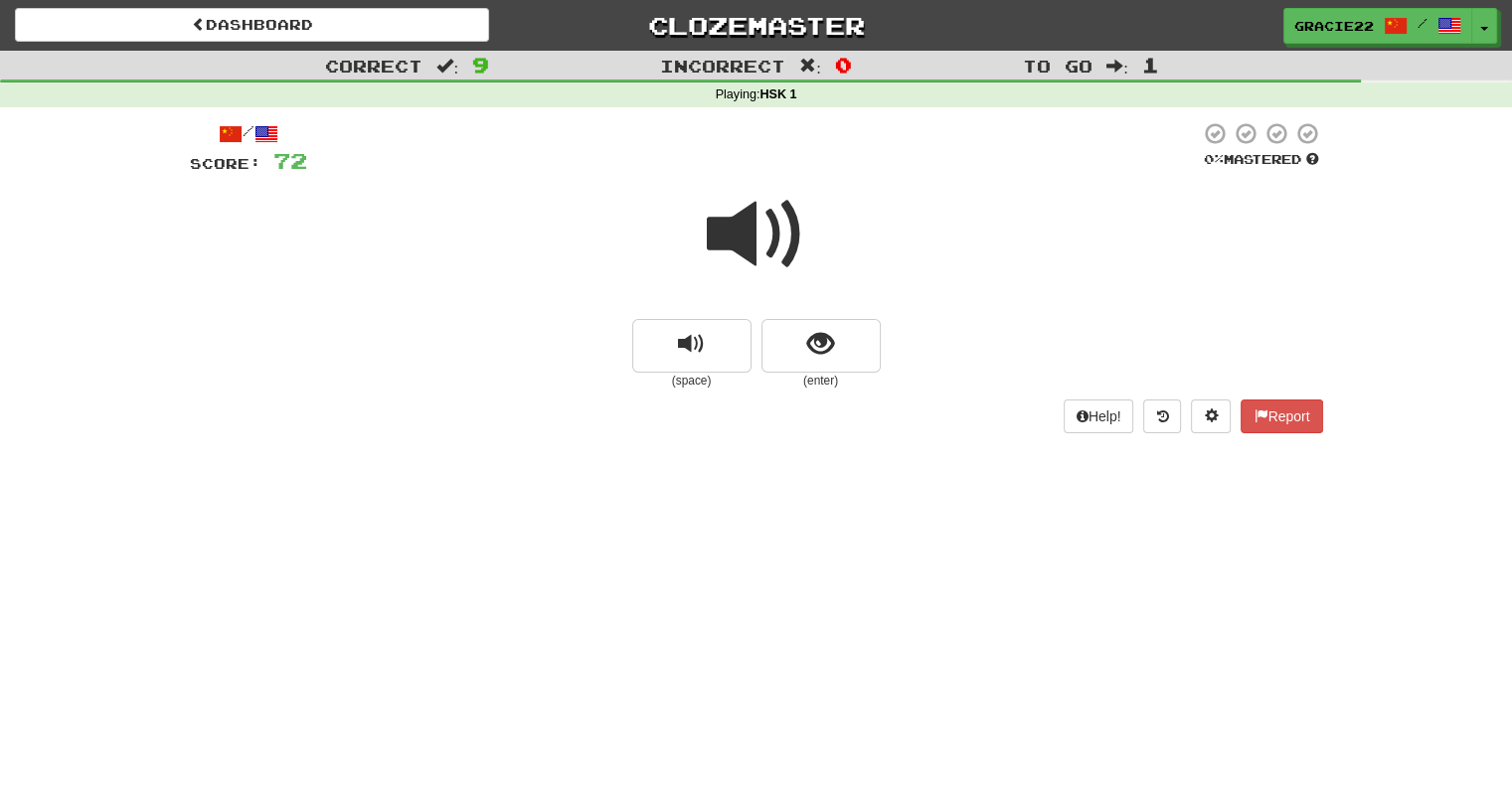click at bounding box center (756, 235) 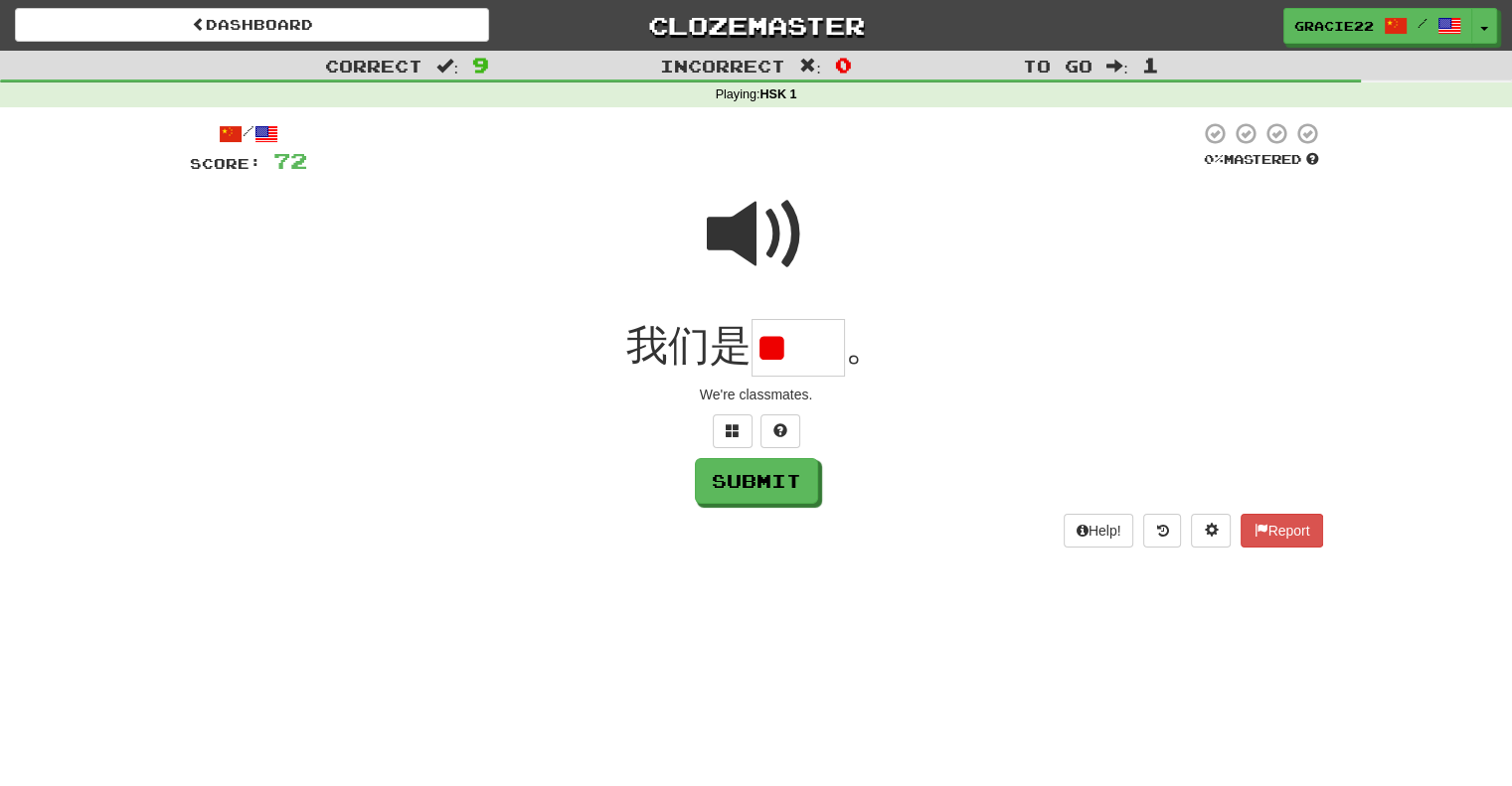 scroll, scrollTop: 0, scrollLeft: 0, axis: both 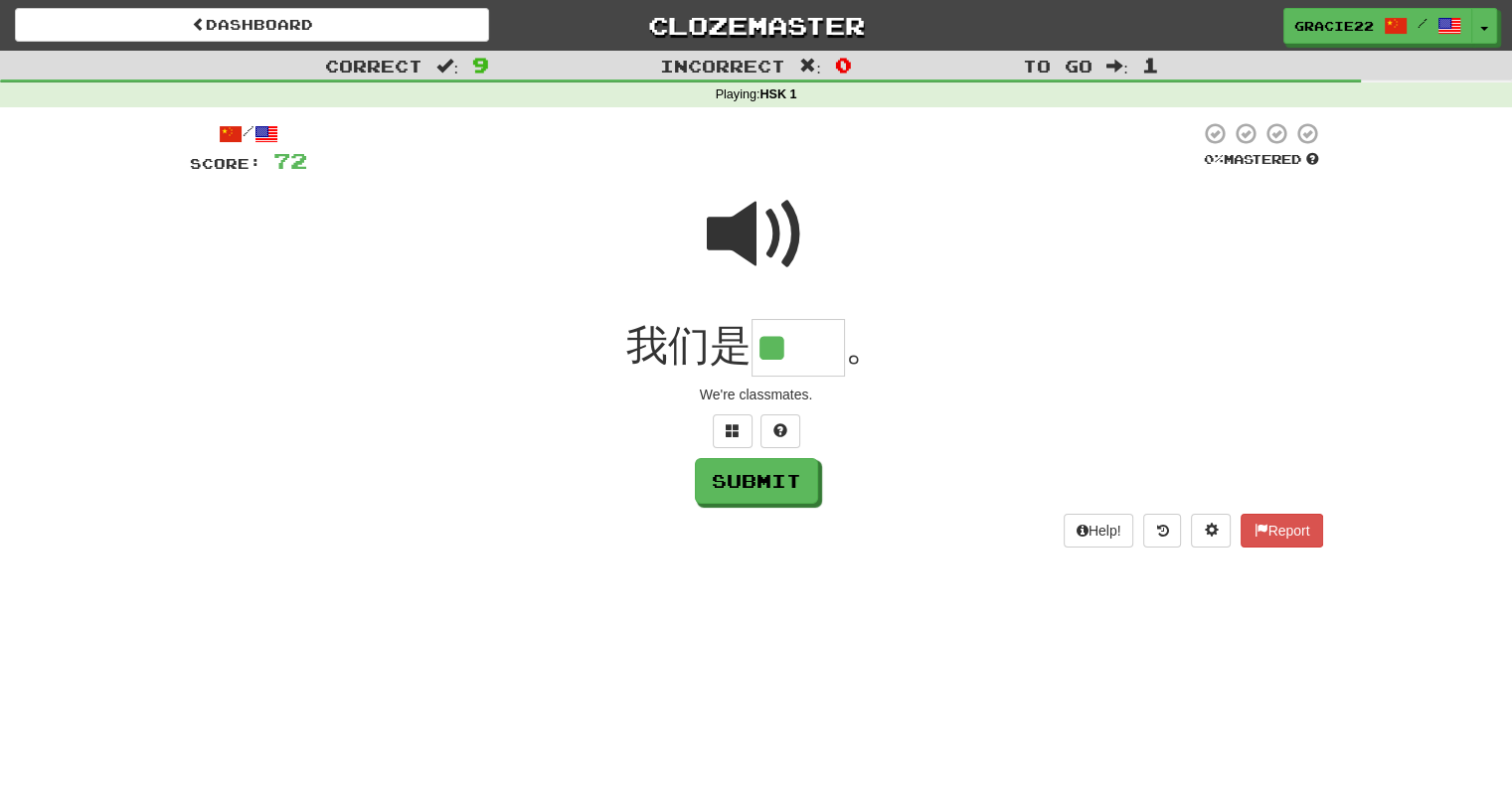 type on "**" 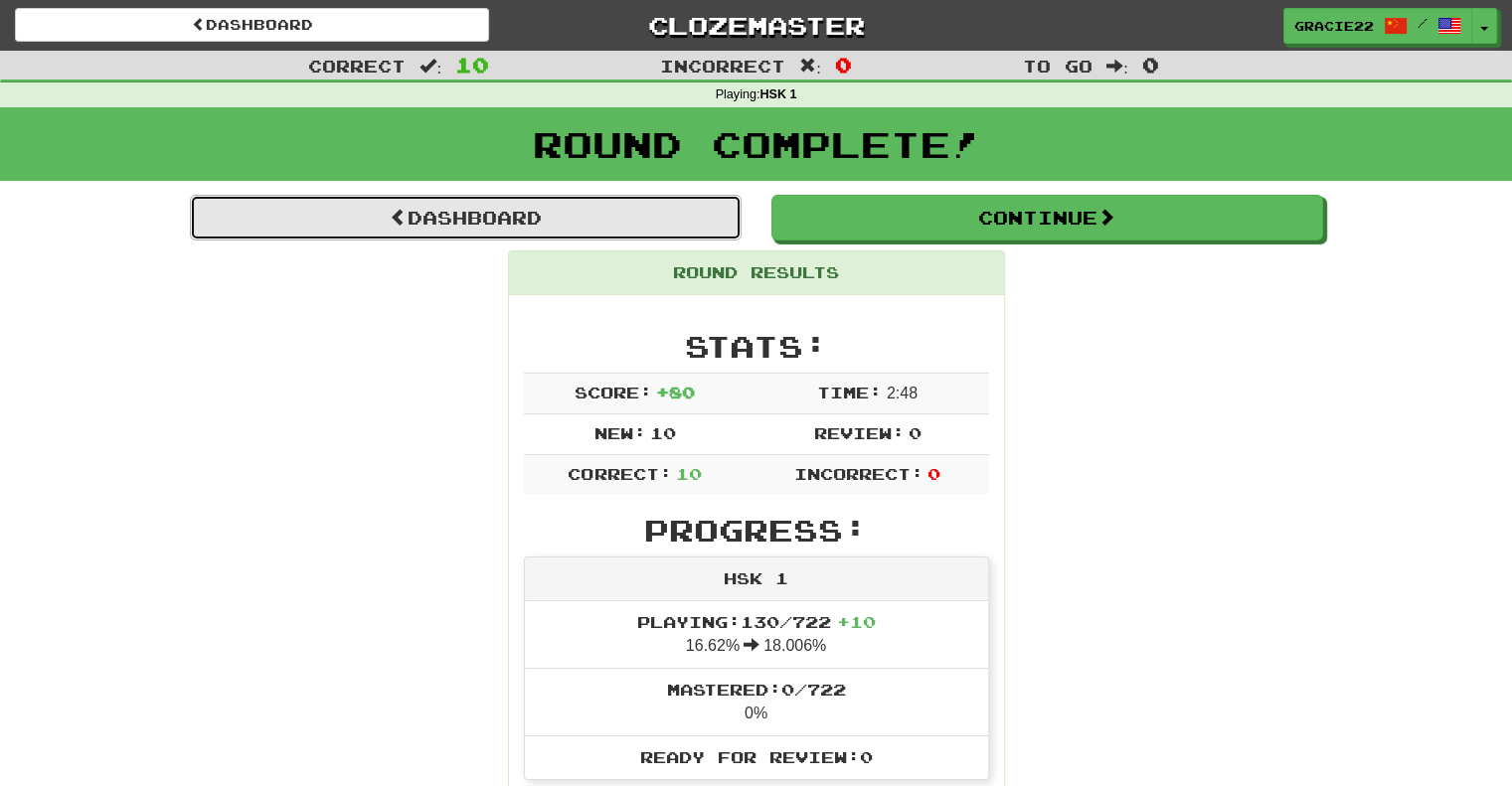 click on "Dashboard" at bounding box center [465, 218] 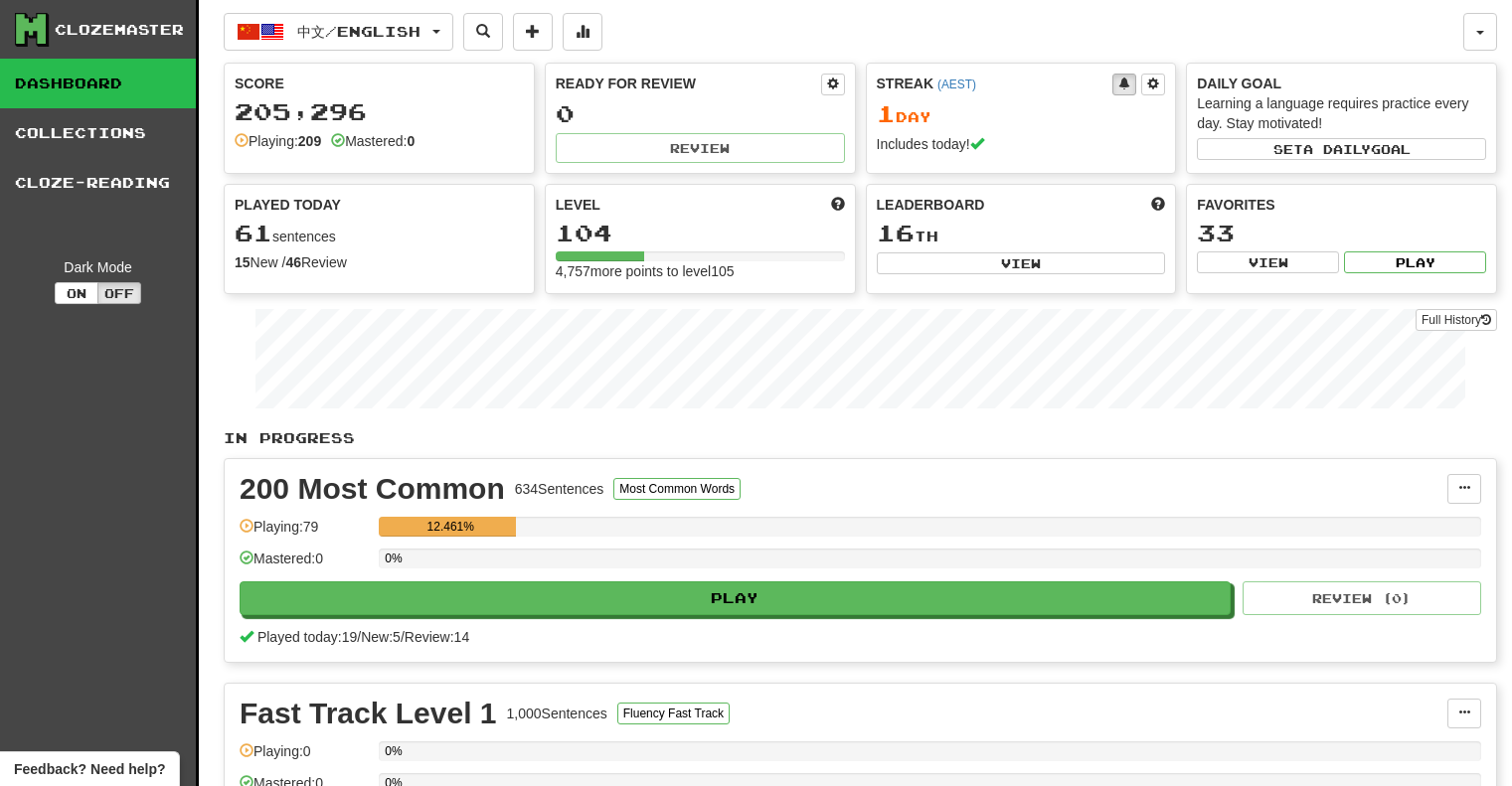 scroll, scrollTop: 0, scrollLeft: 0, axis: both 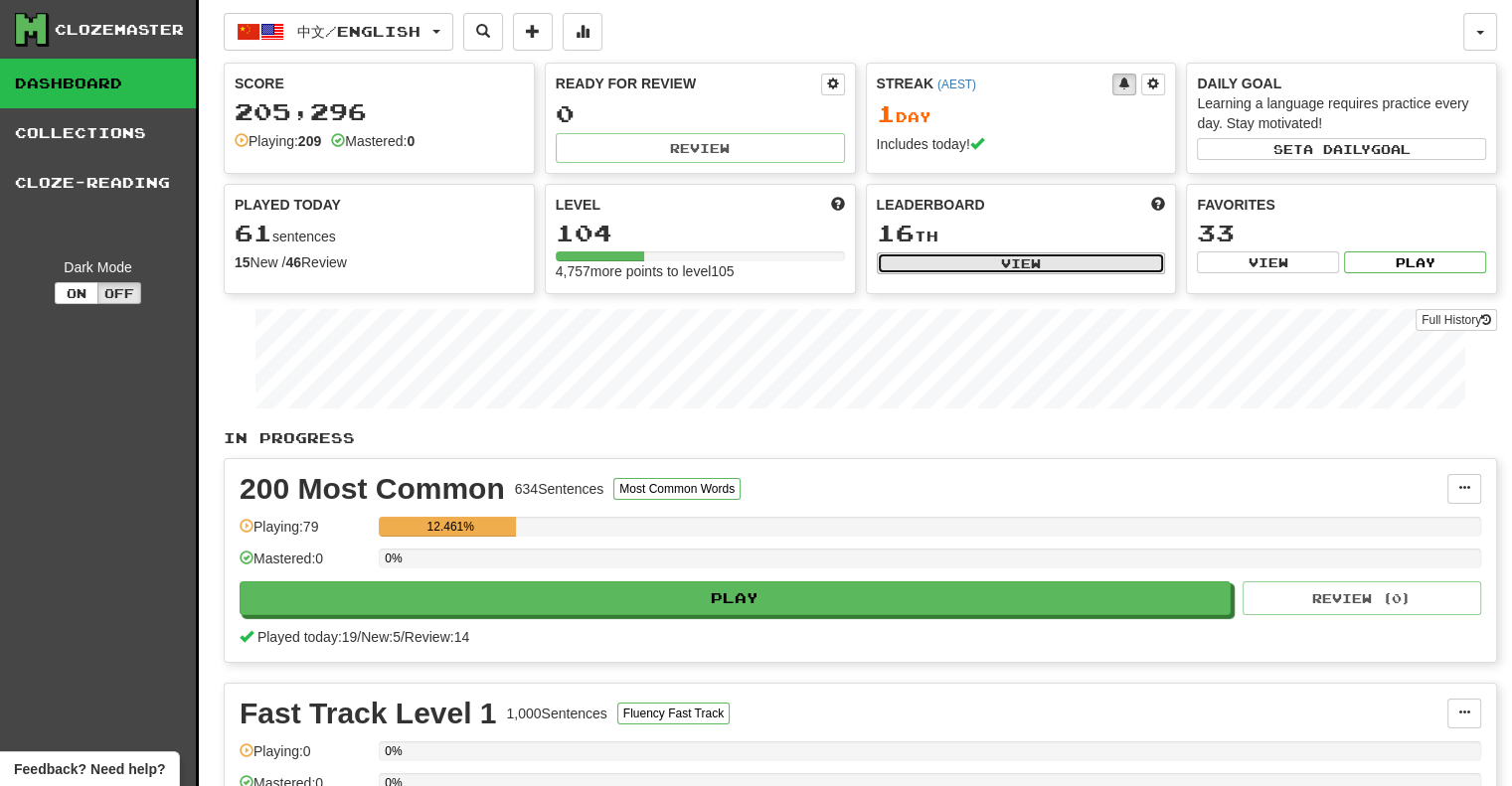 click on "View" at bounding box center (1021, 263) 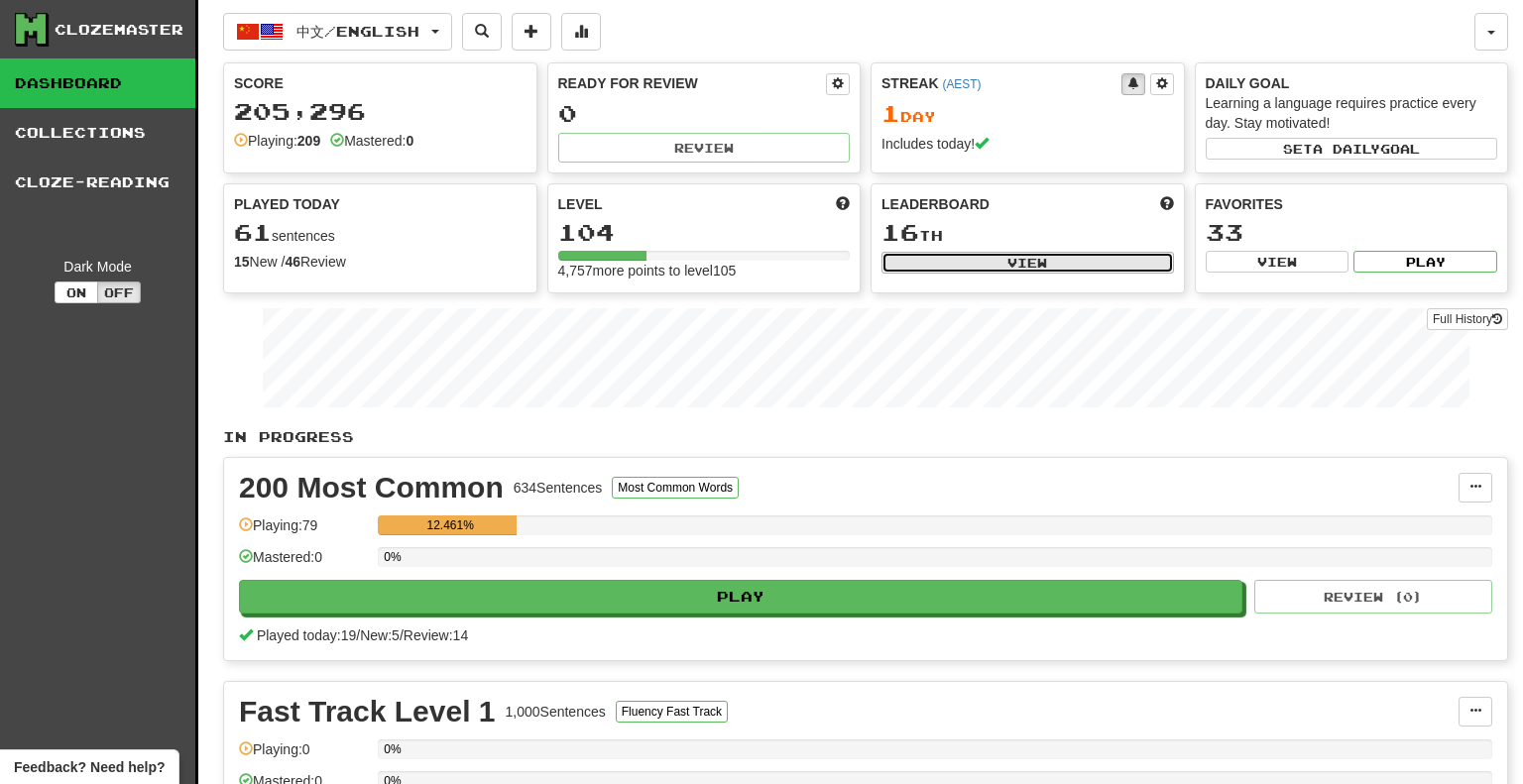 select on "**********" 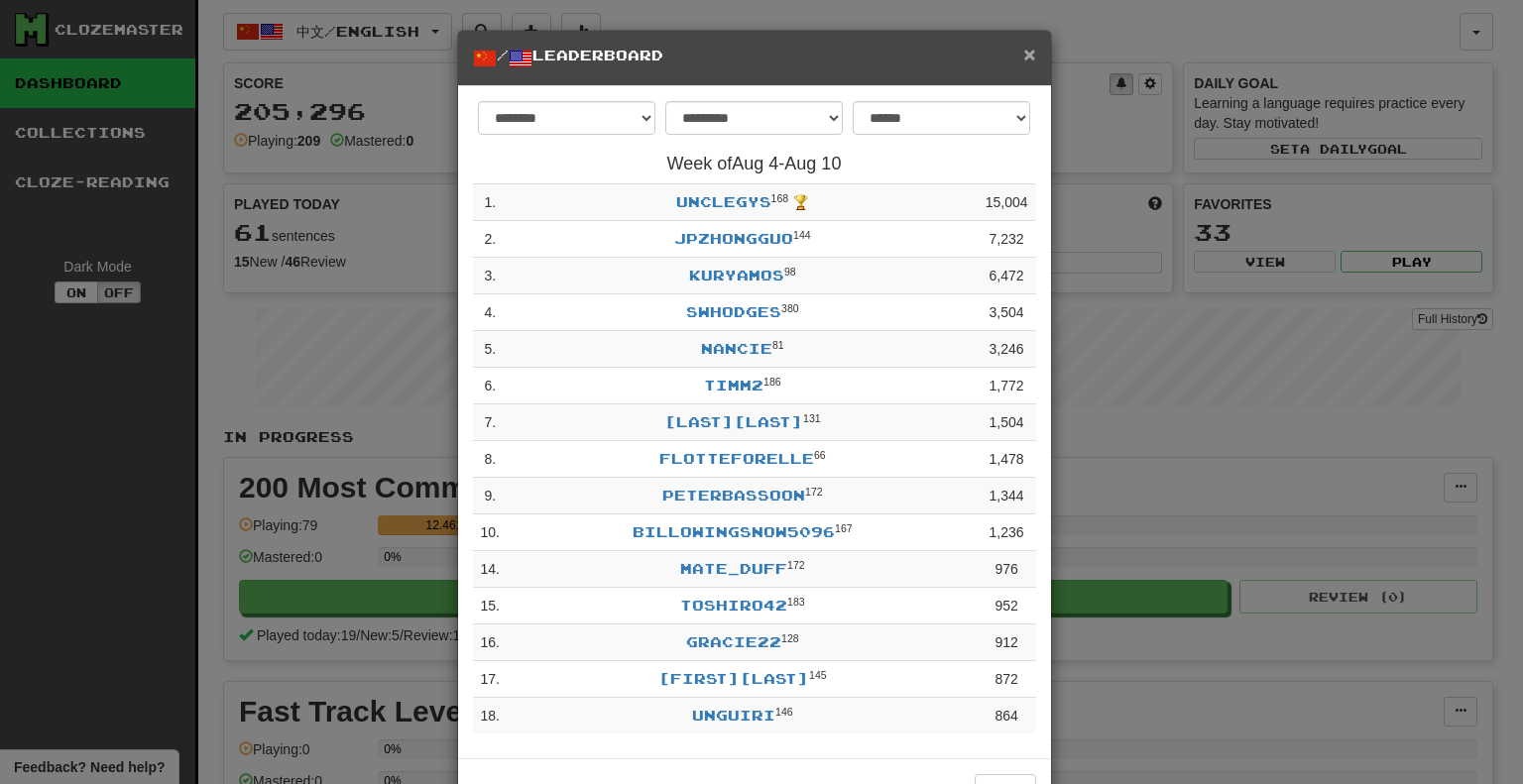 click on "×" at bounding box center [1029, 54] 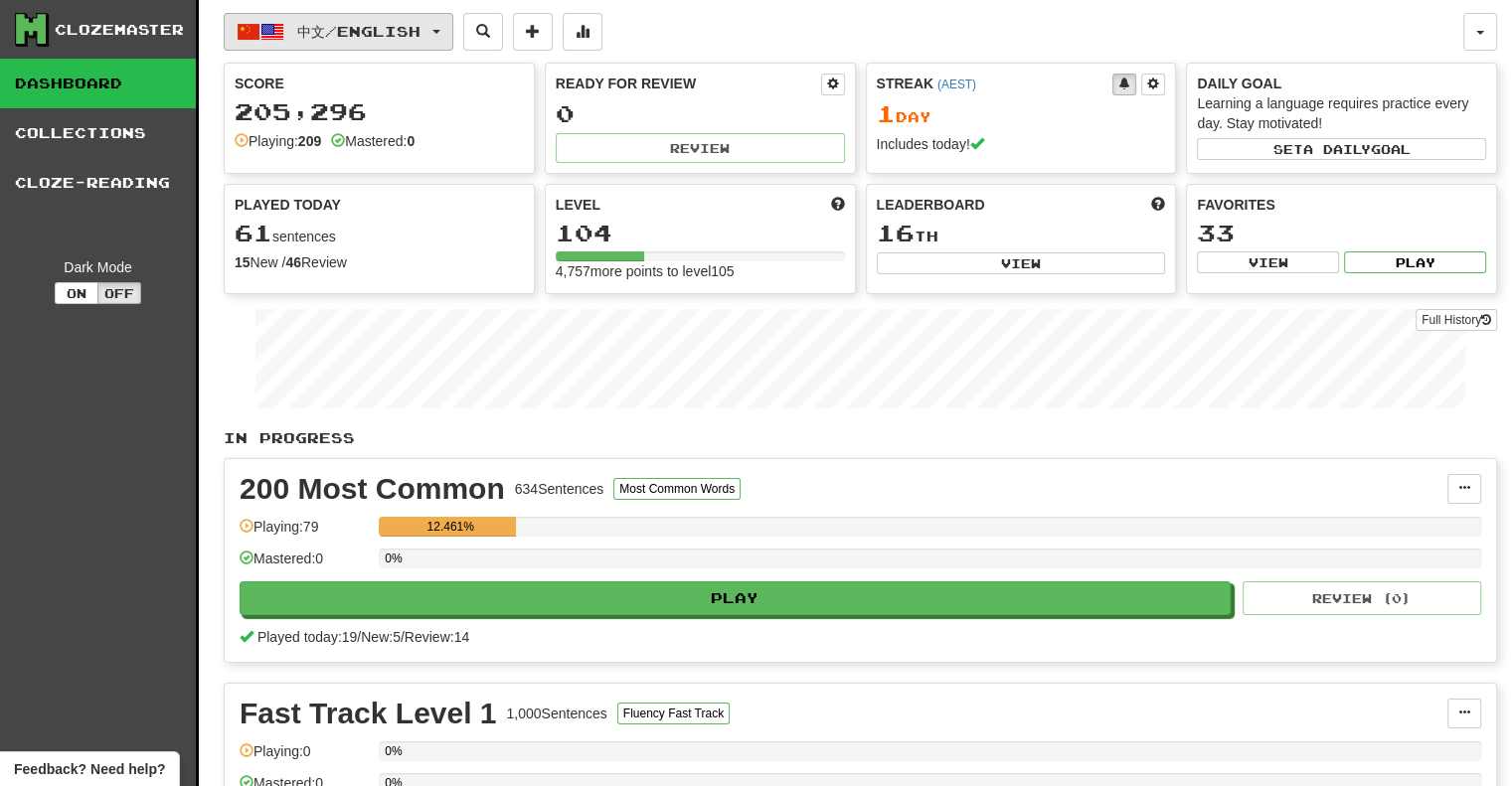 click at bounding box center [436, 32] 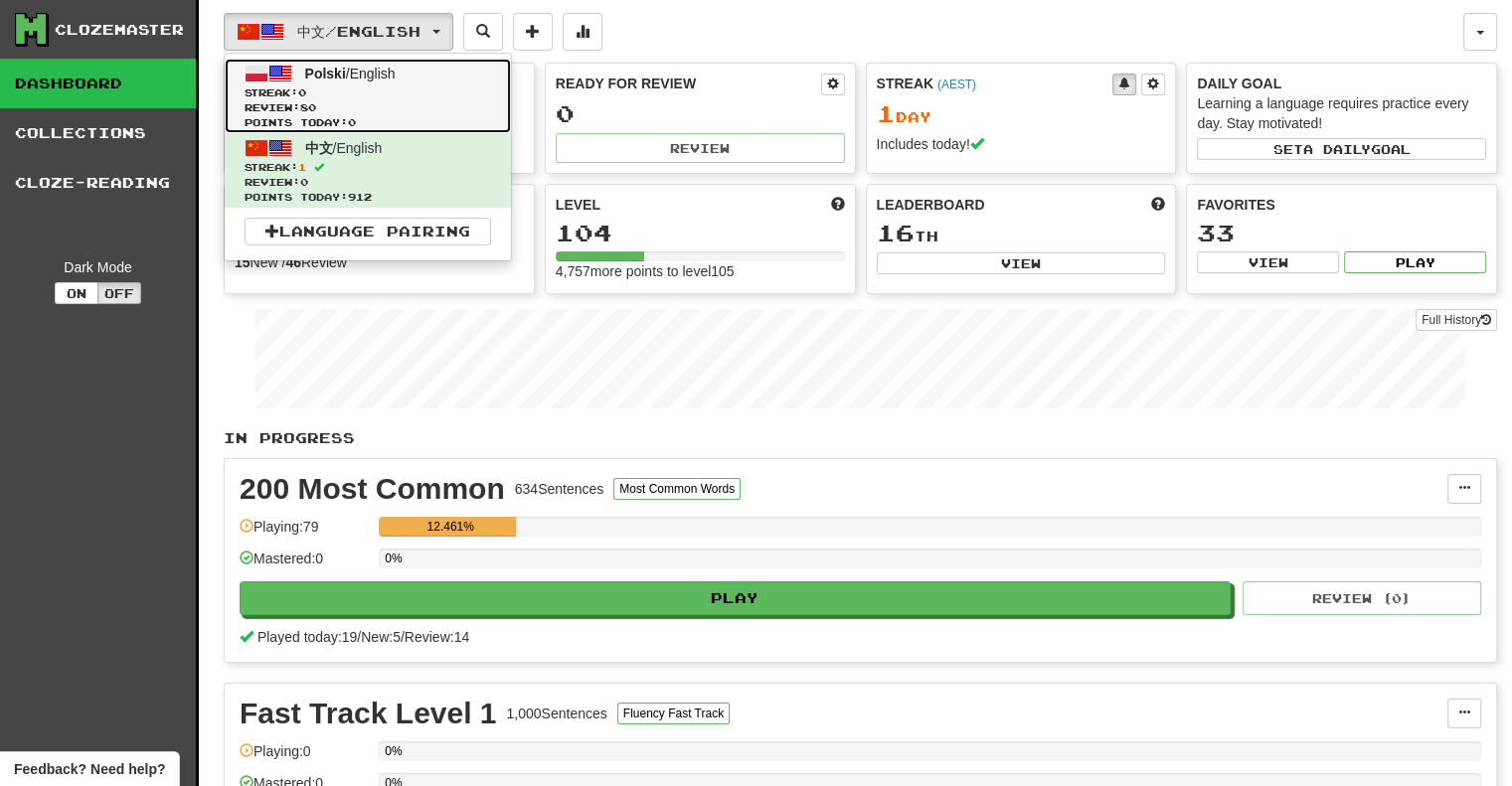 click on "Streak:  0" at bounding box center (368, 92) 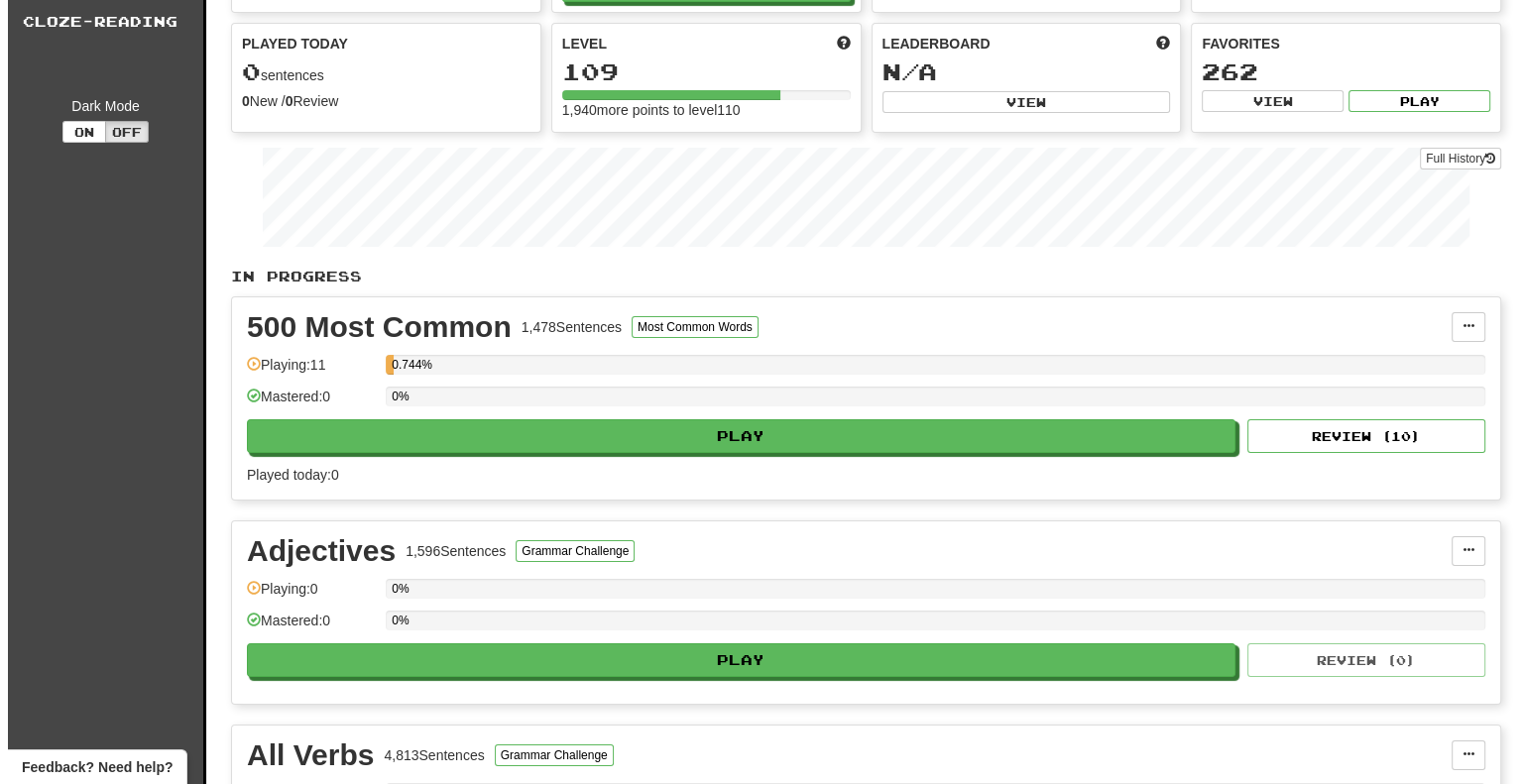 scroll, scrollTop: 0, scrollLeft: 0, axis: both 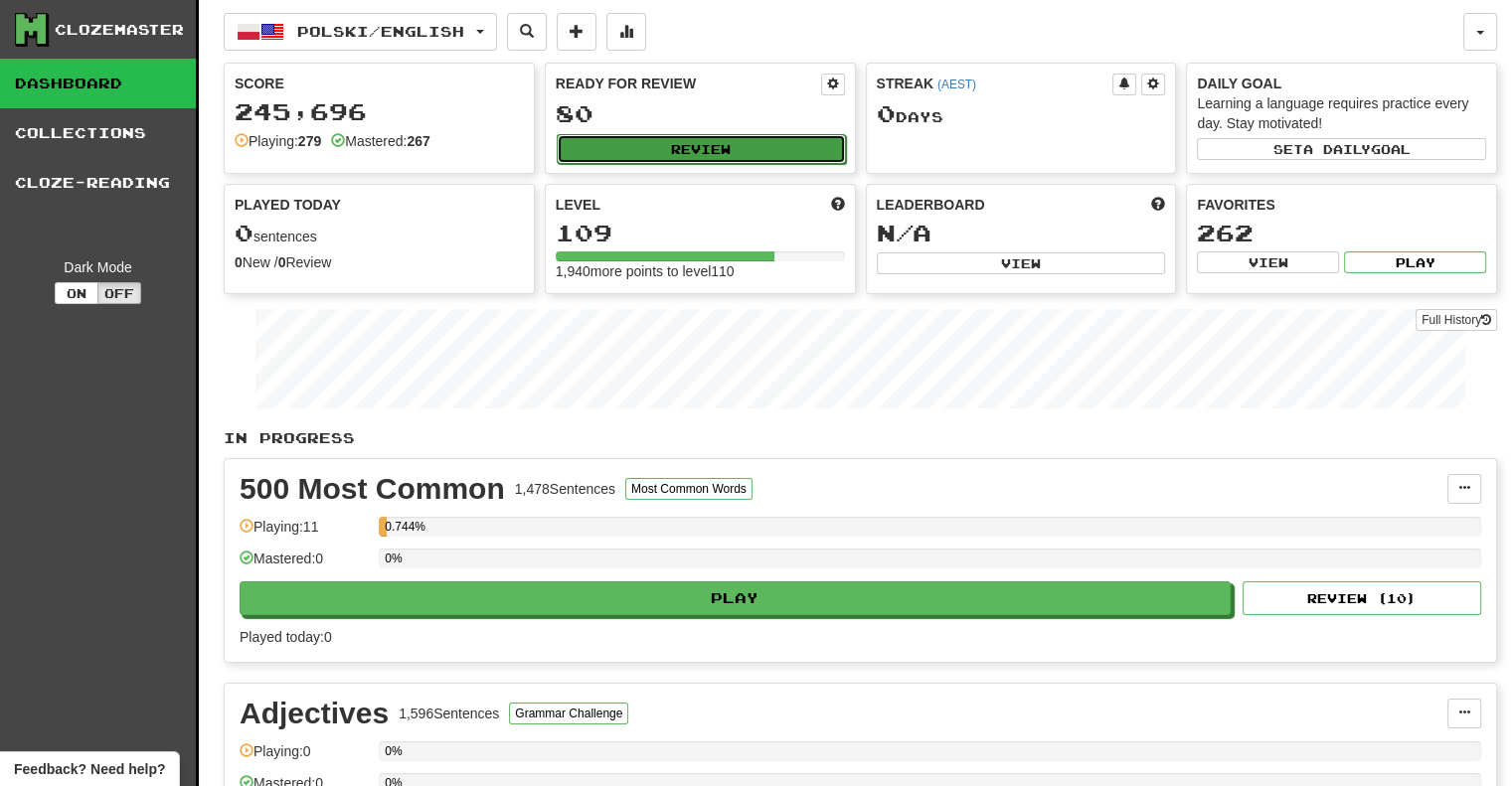 click on "Review" at bounding box center (701, 149) 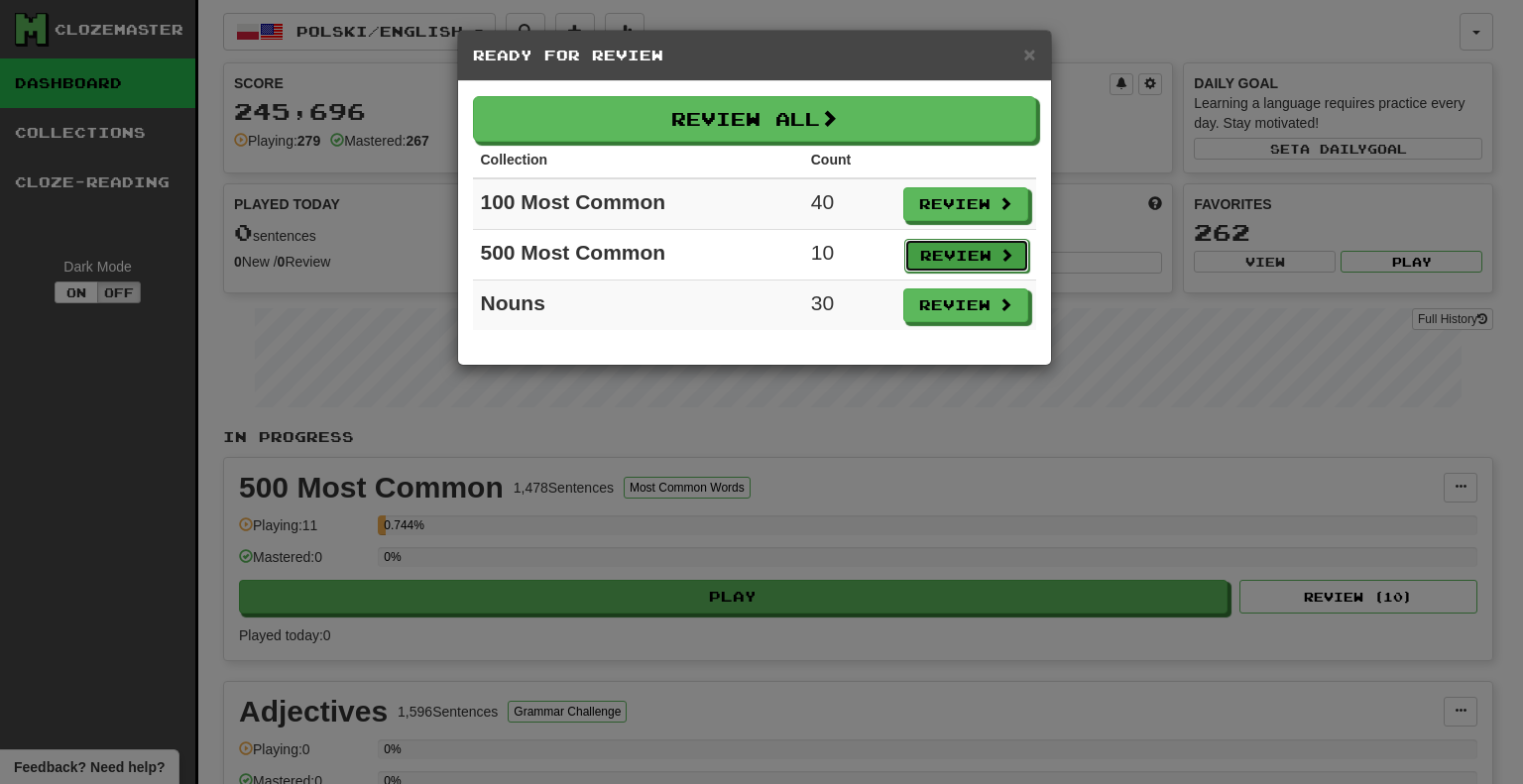 click on "Review" at bounding box center [967, 256] 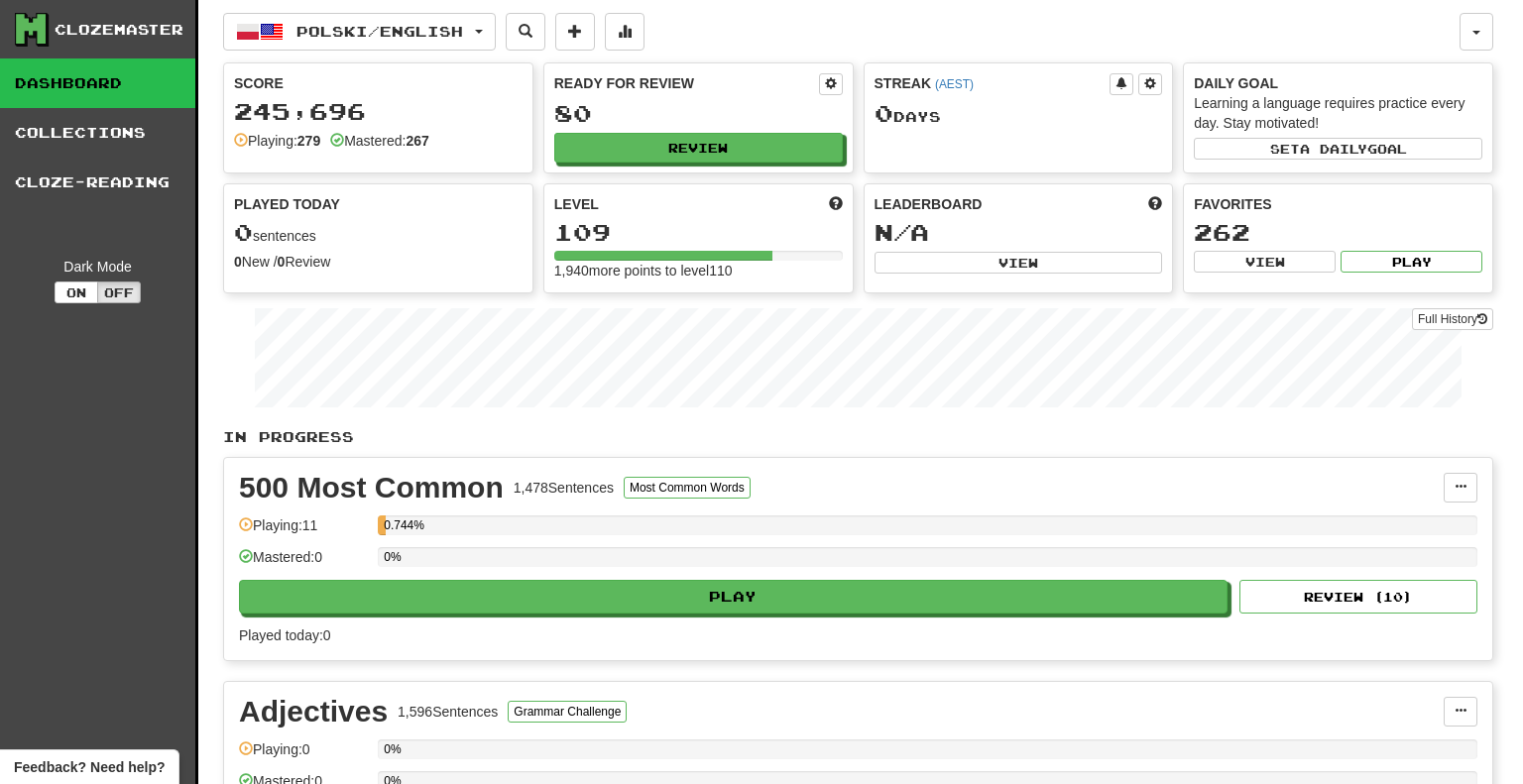 select on "**" 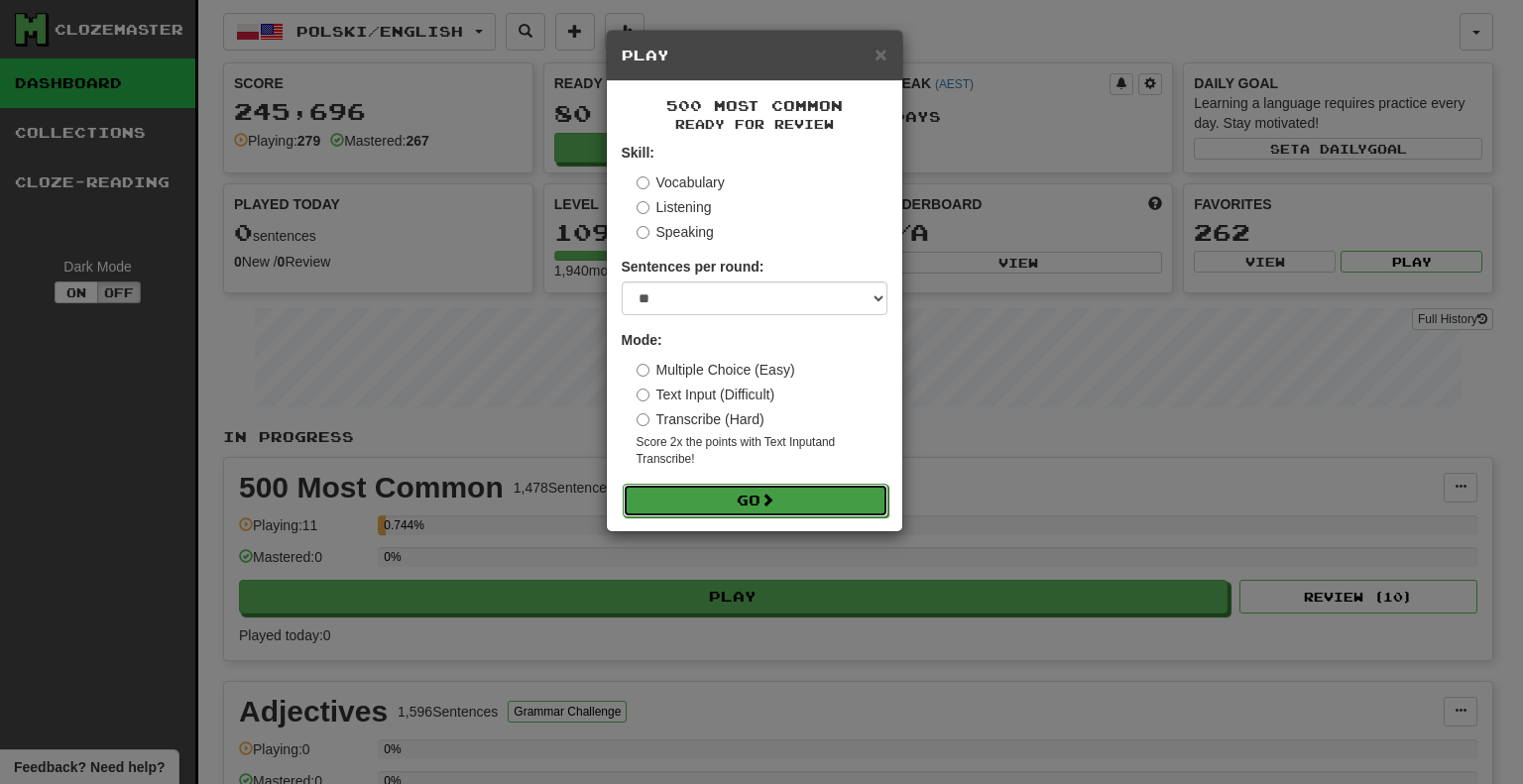 click on "Go" at bounding box center [756, 501] 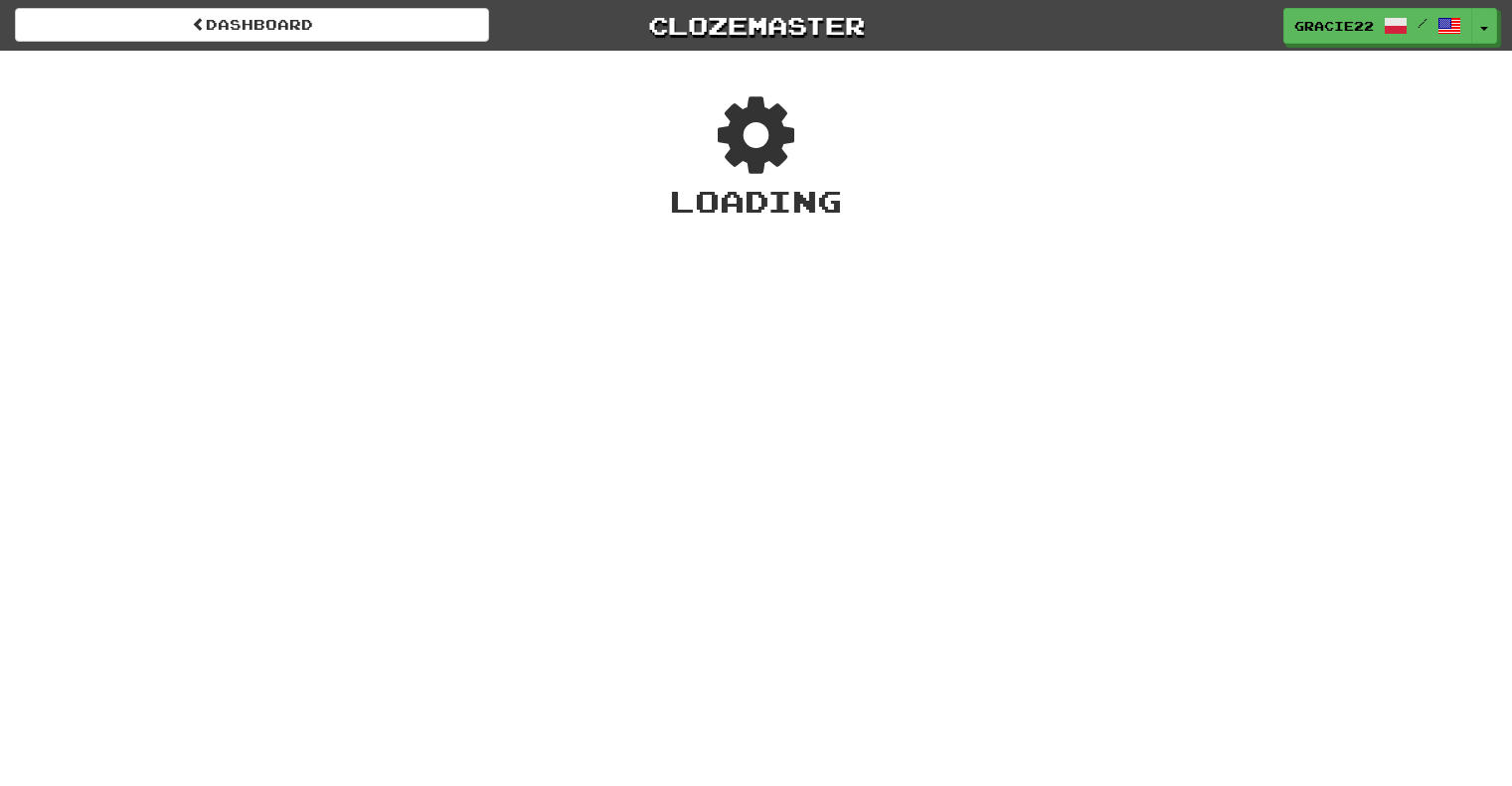 scroll, scrollTop: 0, scrollLeft: 0, axis: both 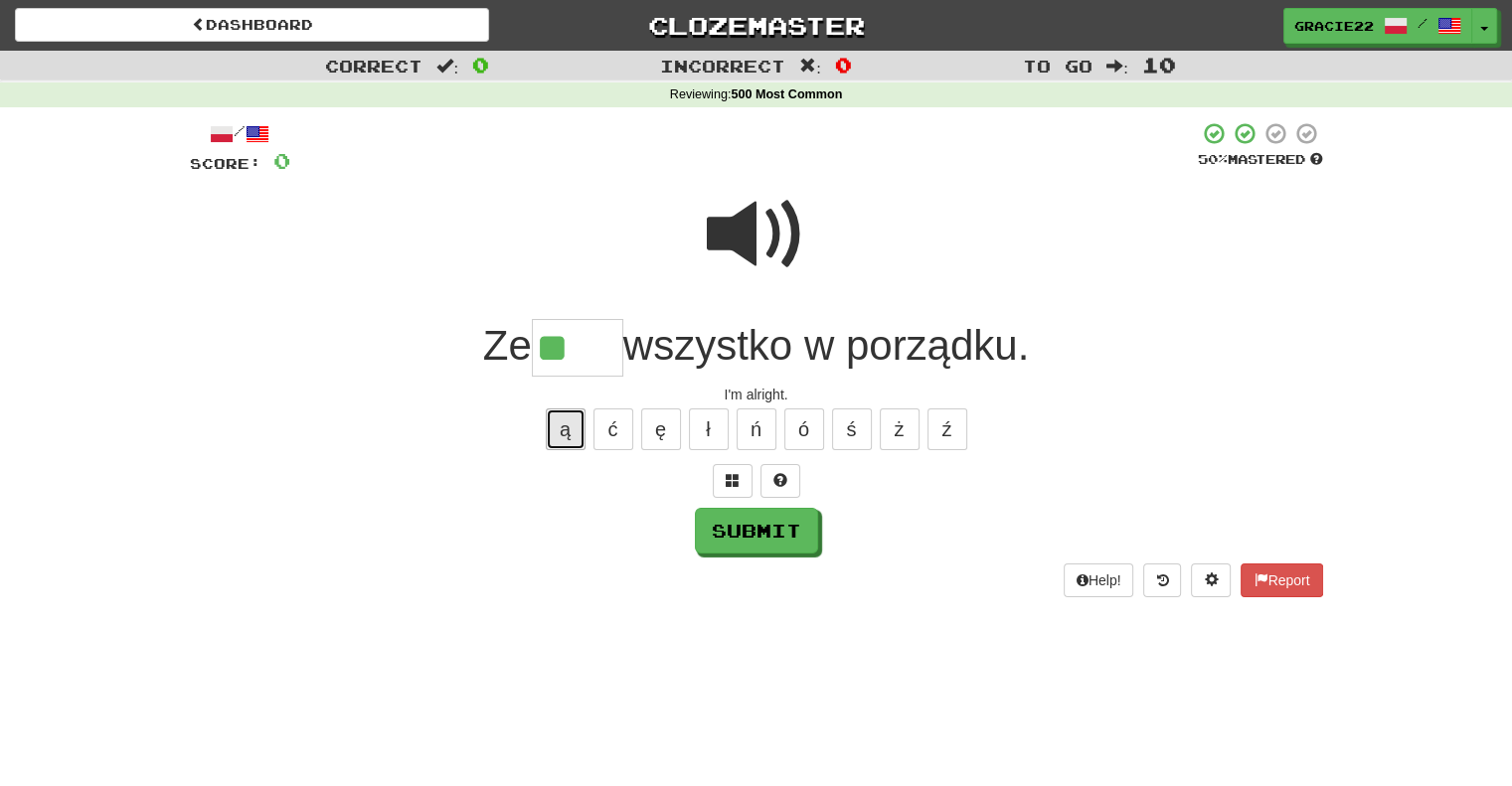 click on "ą" at bounding box center (566, 429) 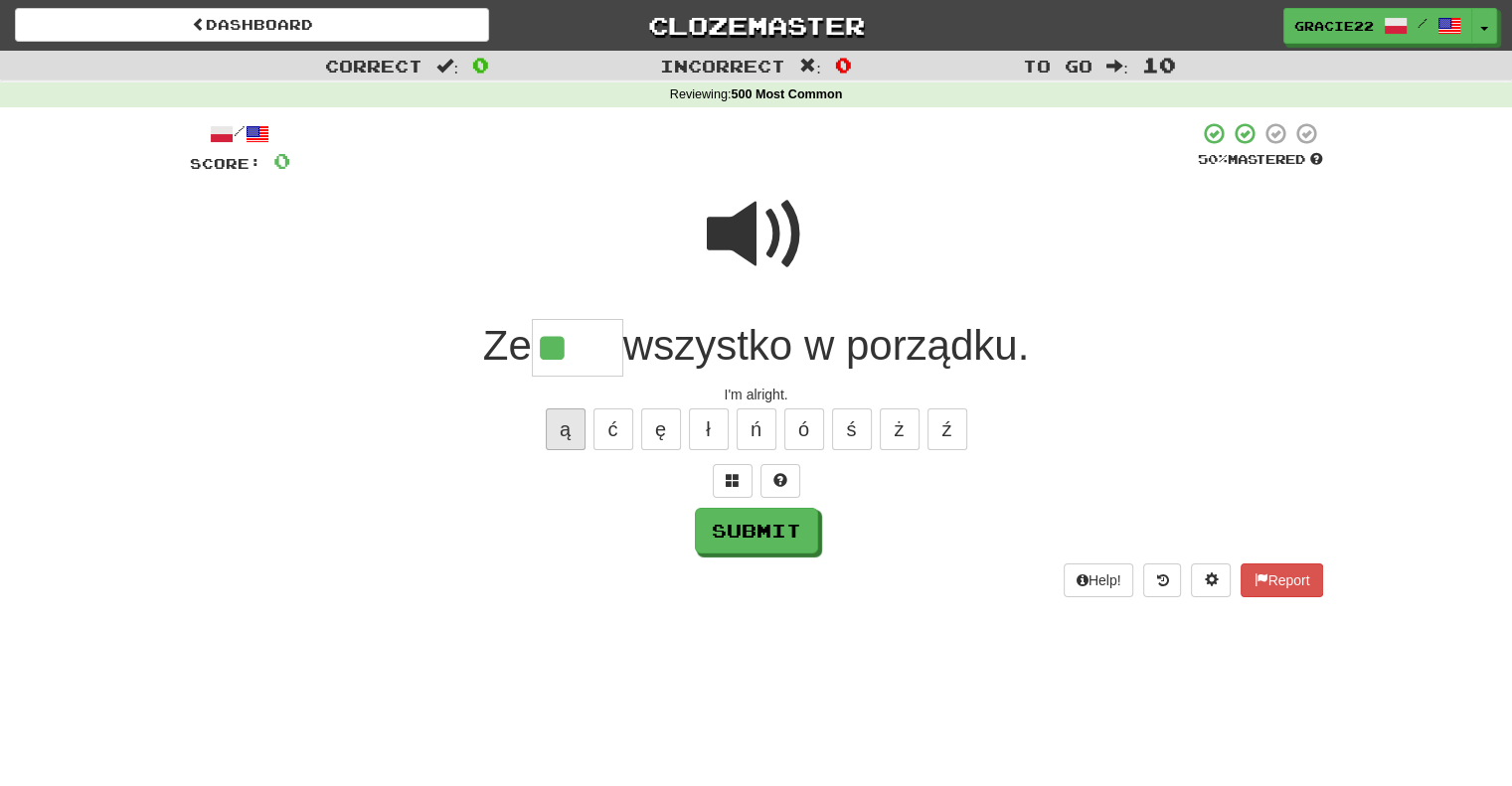 type on "***" 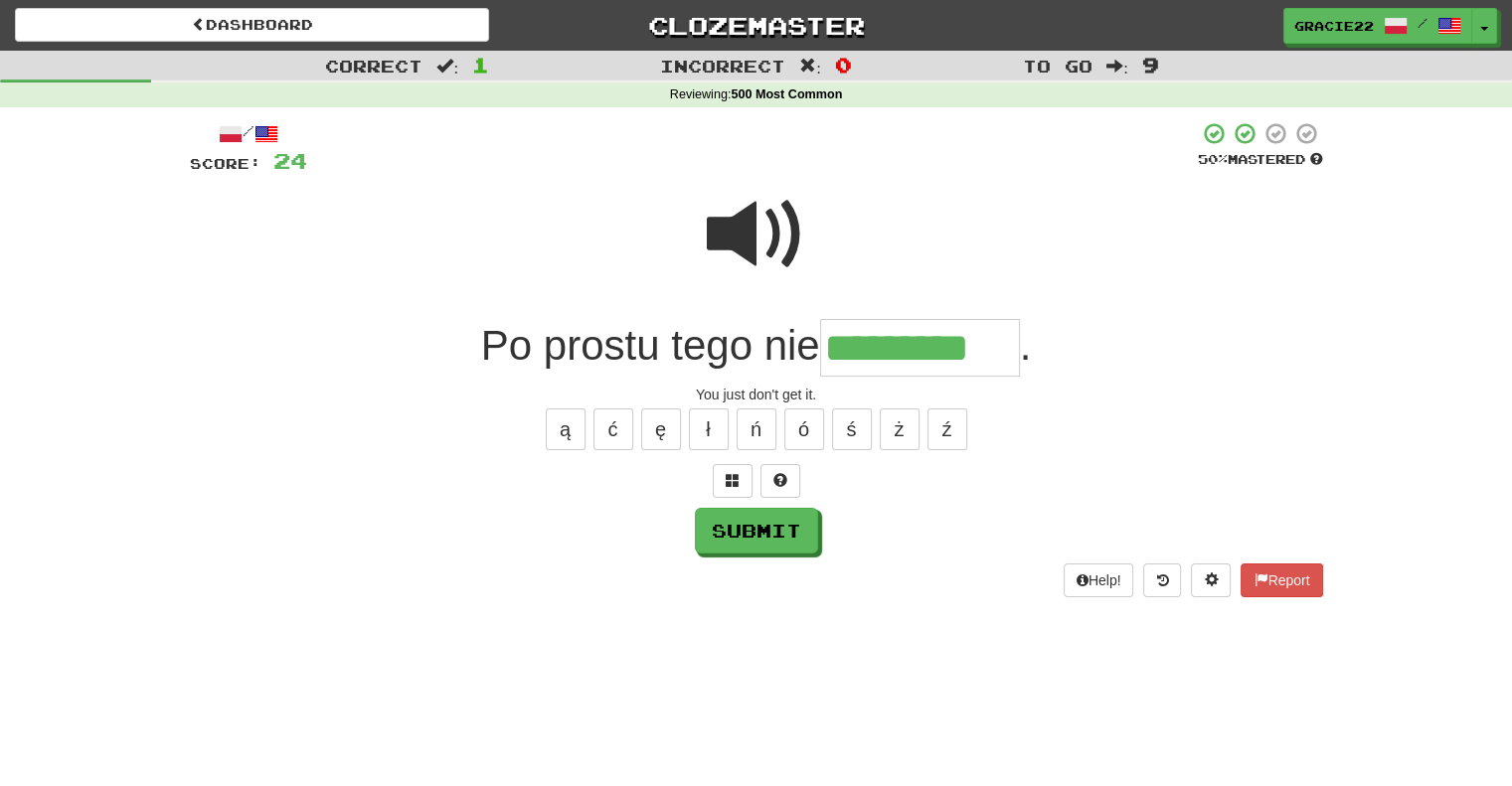type on "*********" 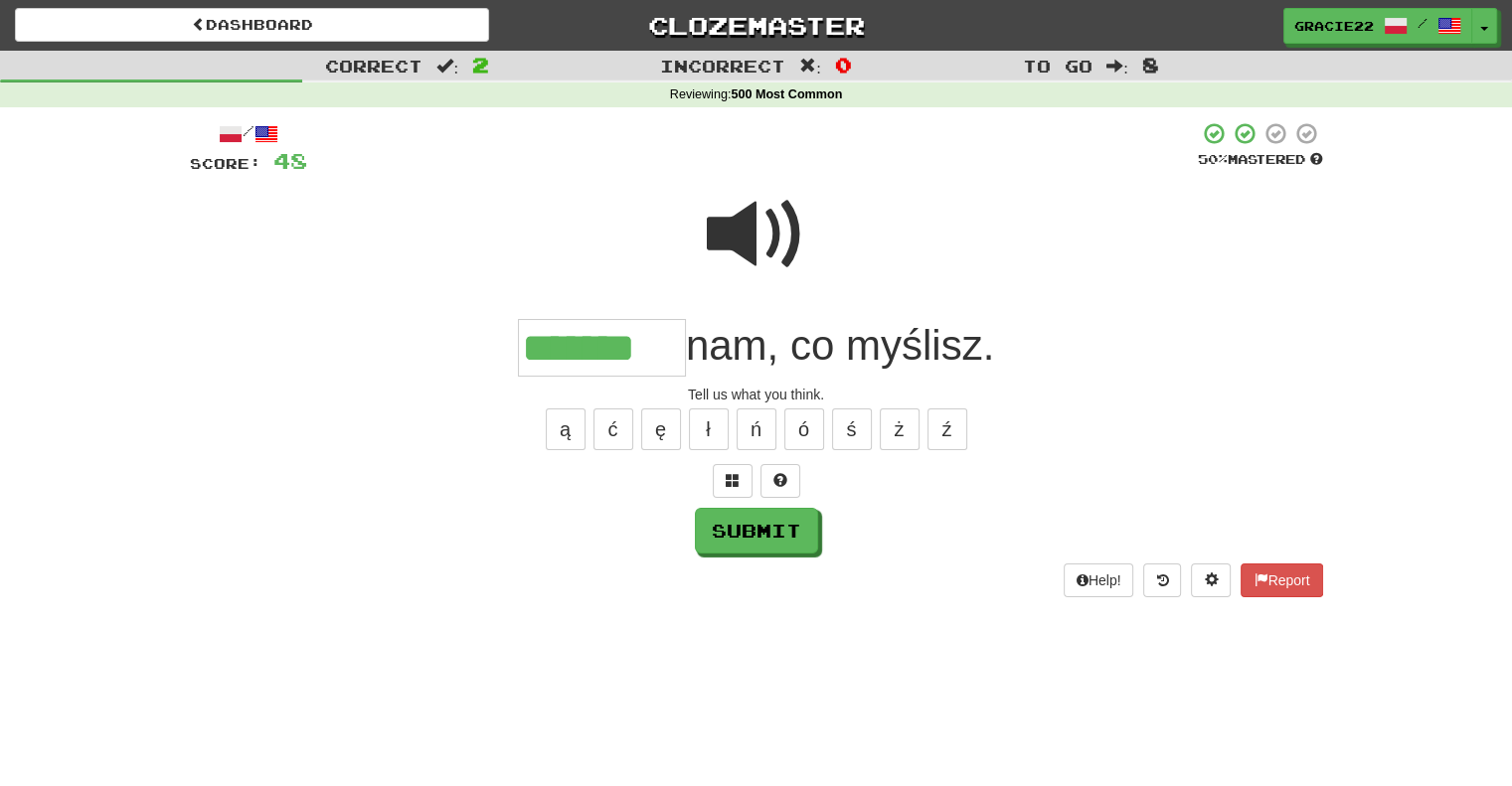 type on "*******" 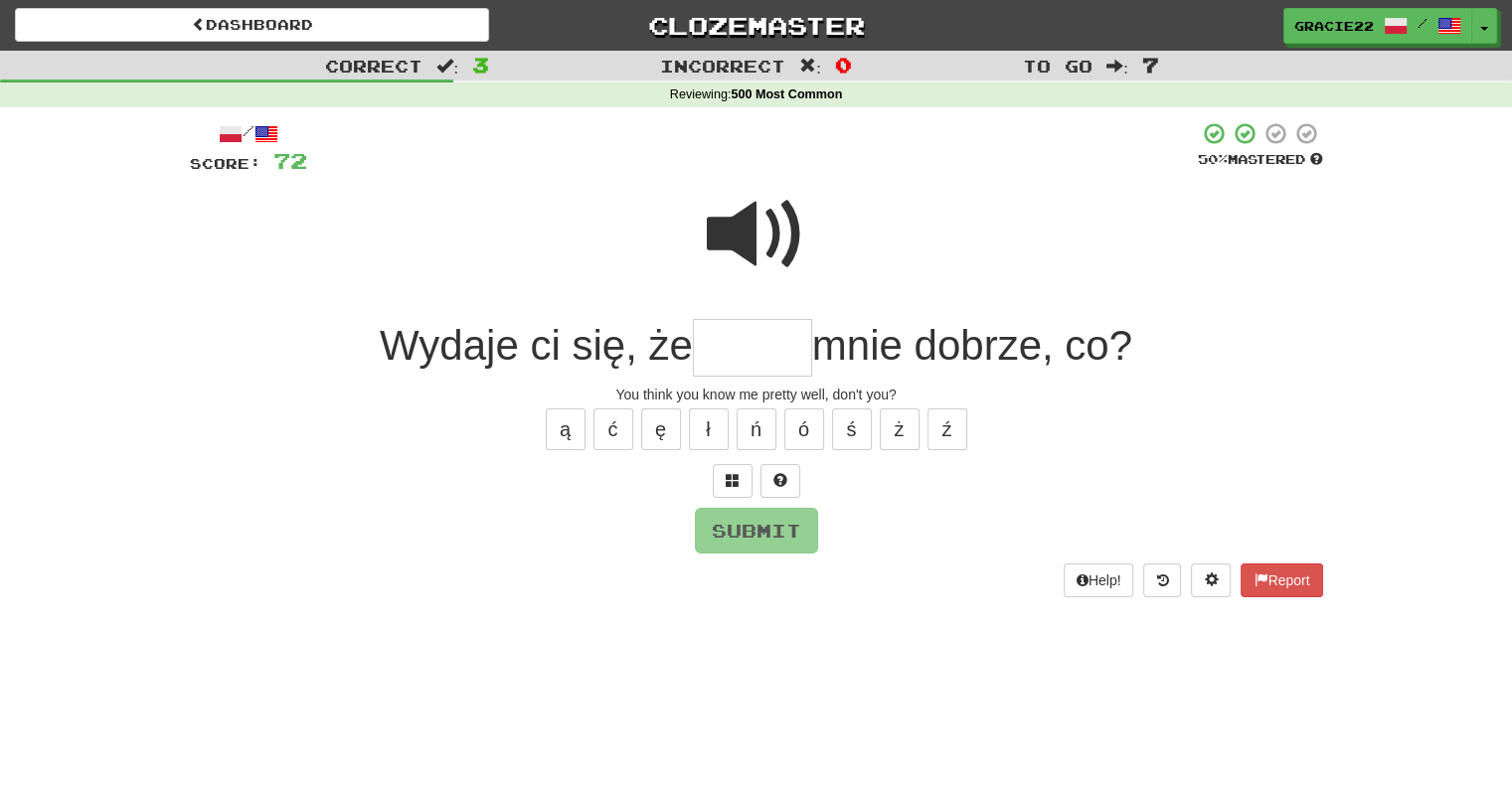click at bounding box center [756, 235] 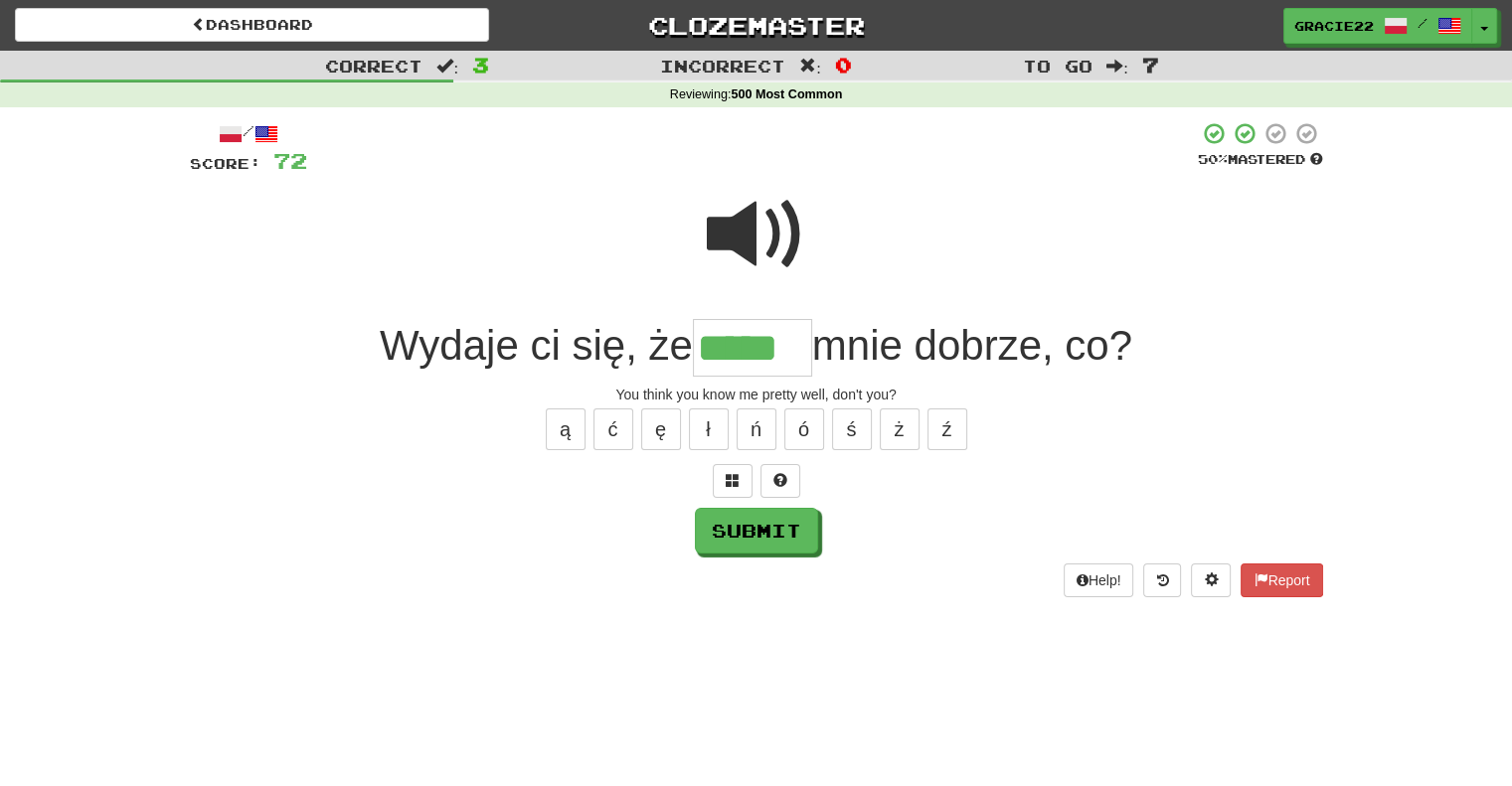 type on "*****" 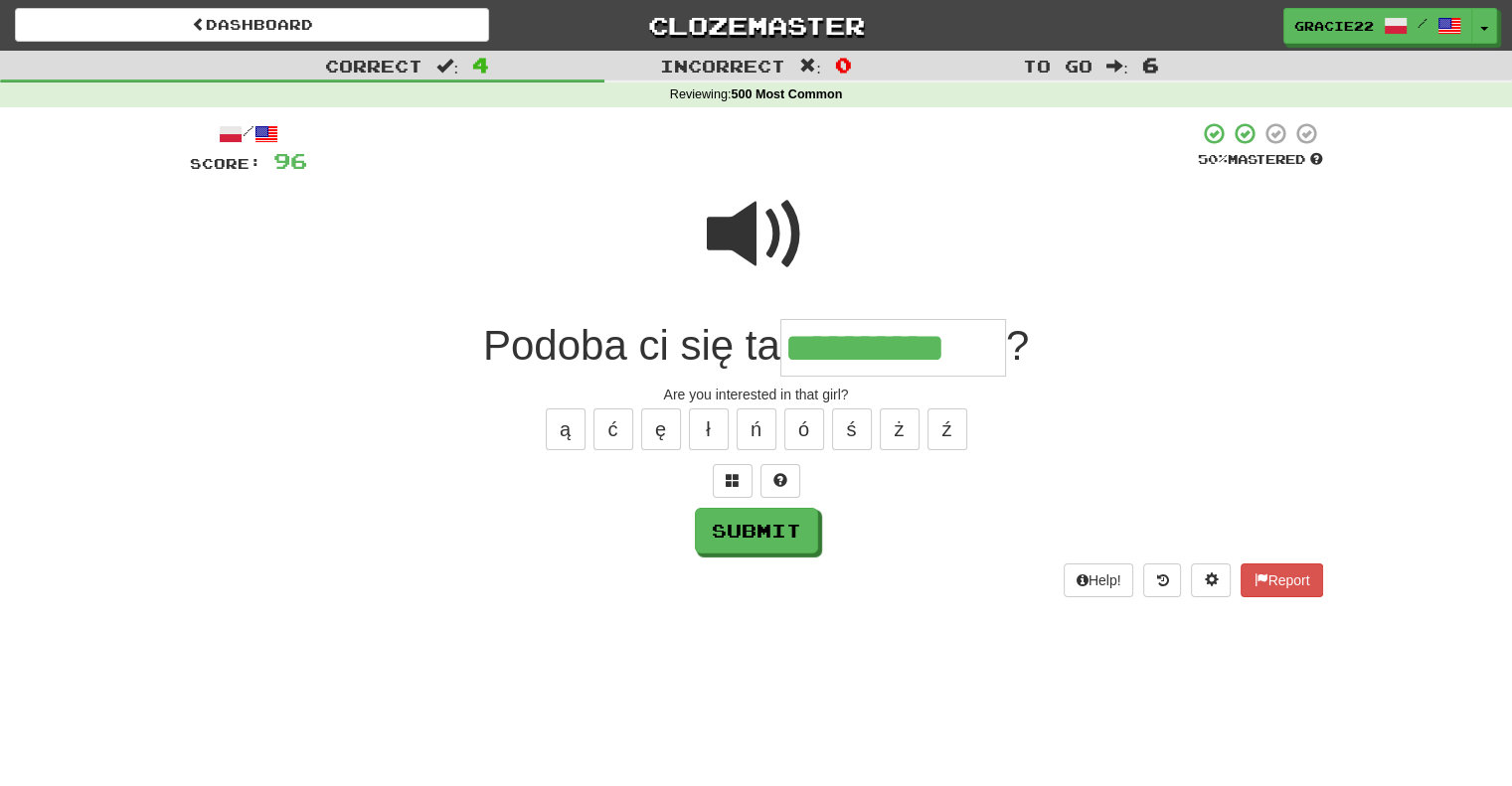 type on "**********" 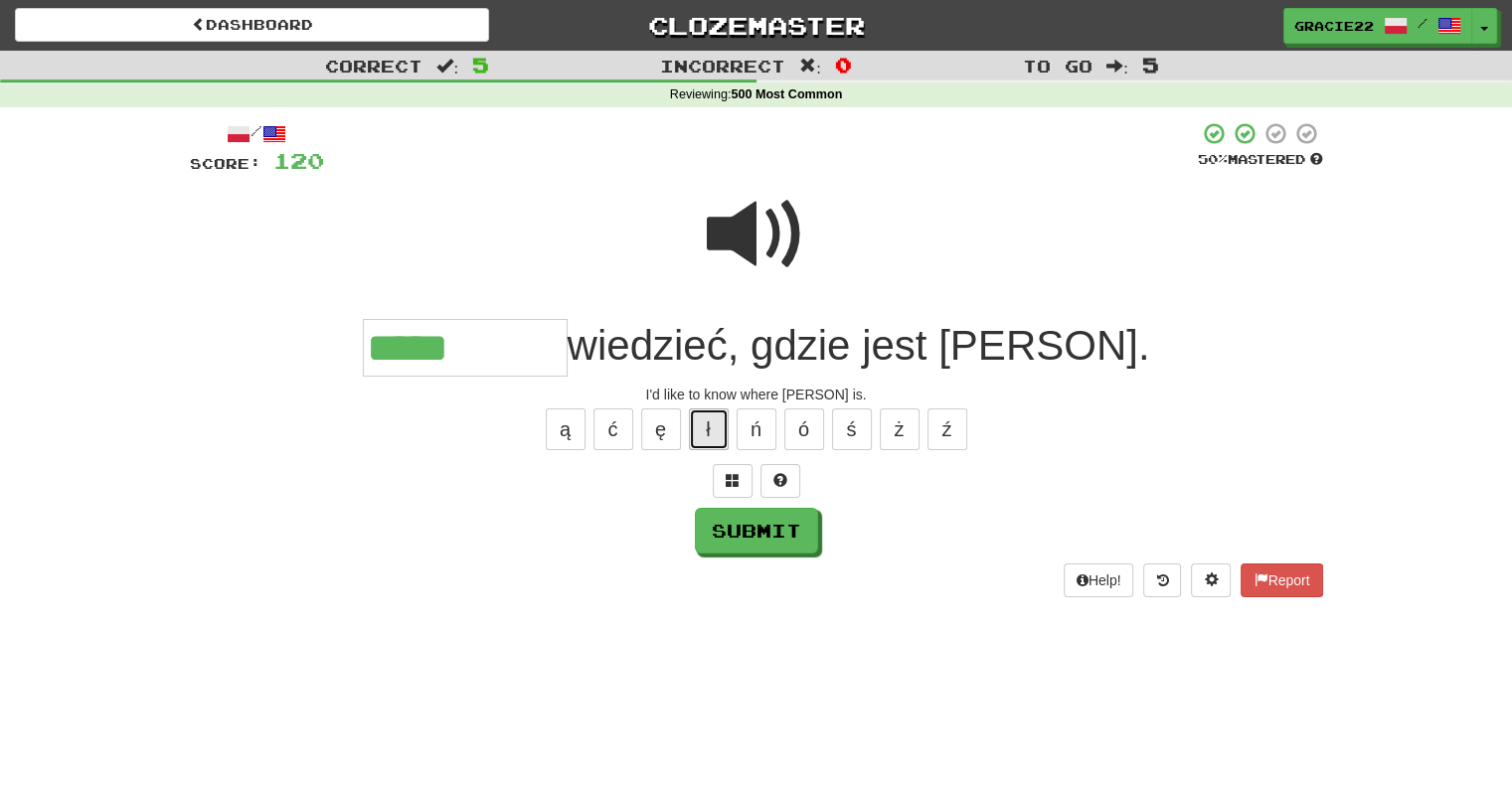 click on "ł" at bounding box center (709, 429) 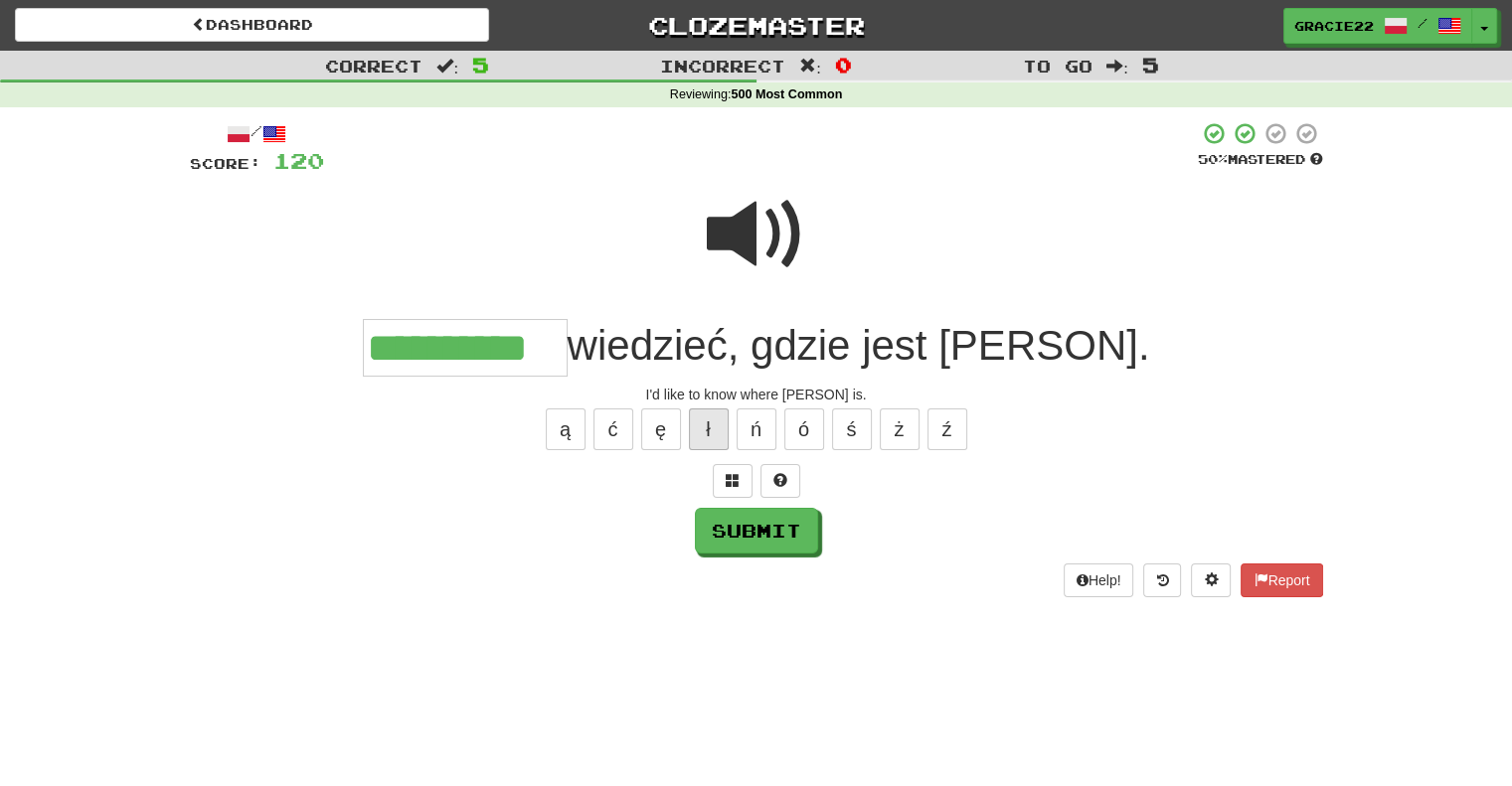 scroll, scrollTop: 0, scrollLeft: 12, axis: horizontal 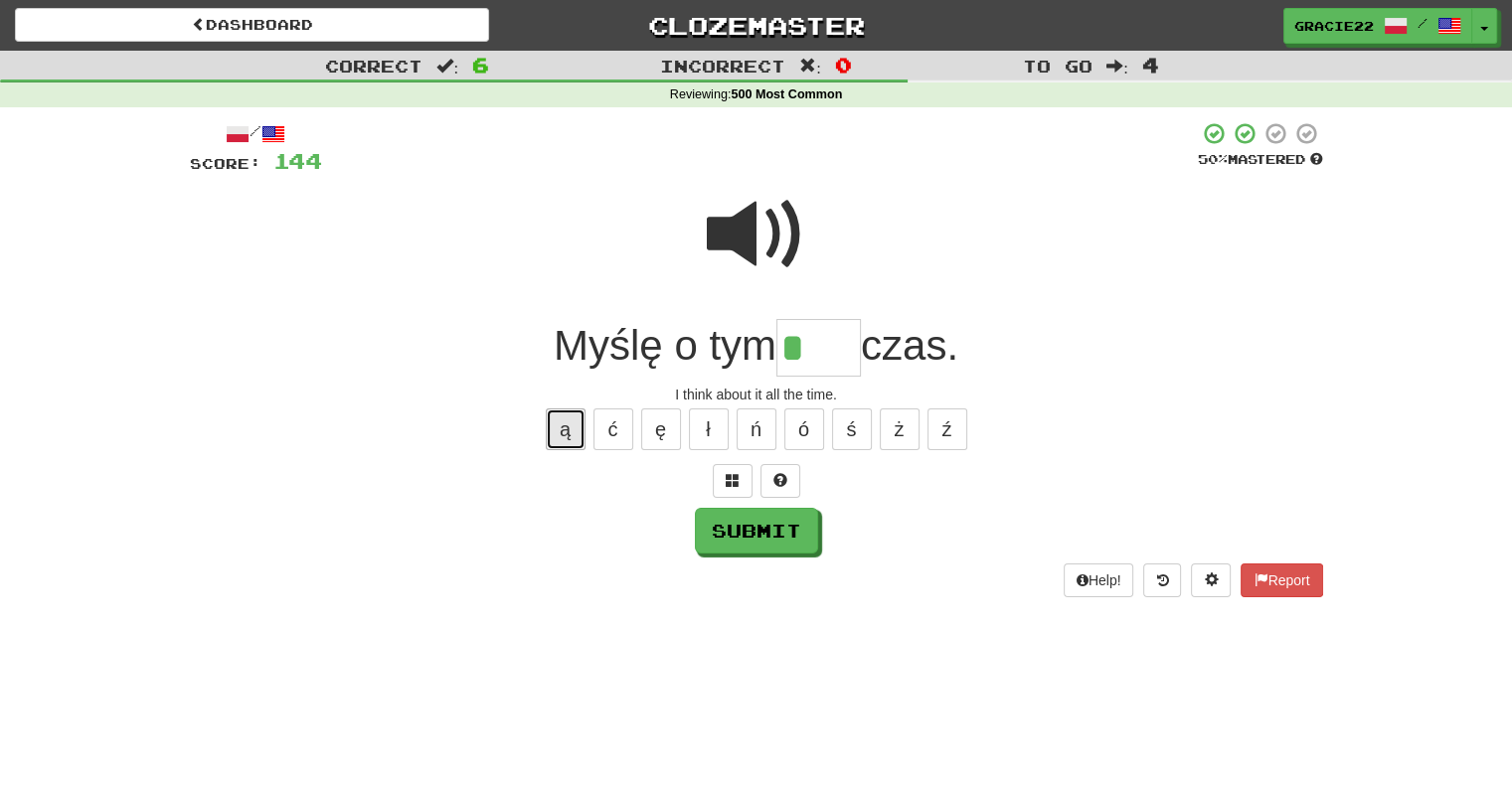 click on "ą" at bounding box center [566, 429] 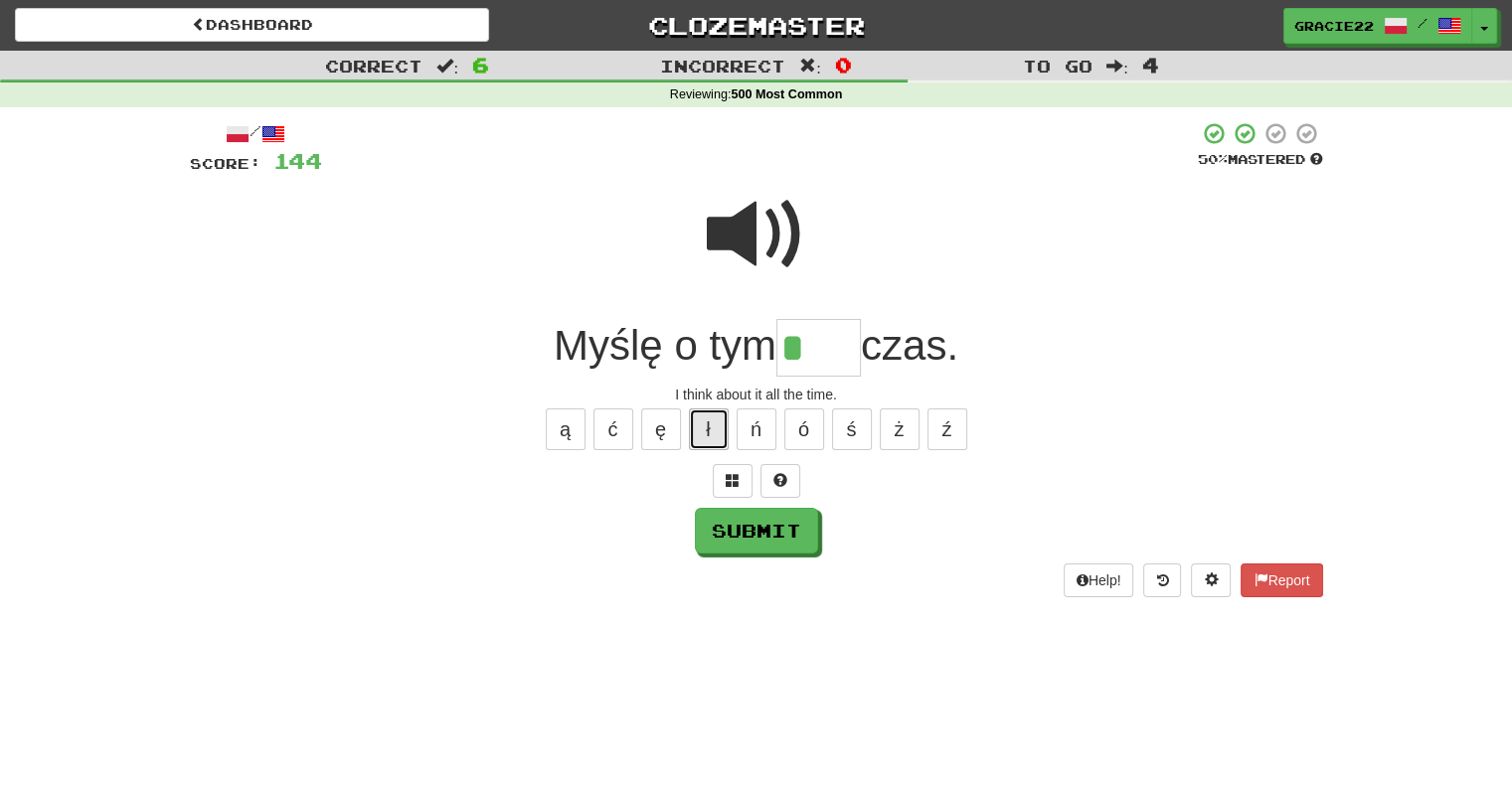 click on "ł" at bounding box center (709, 429) 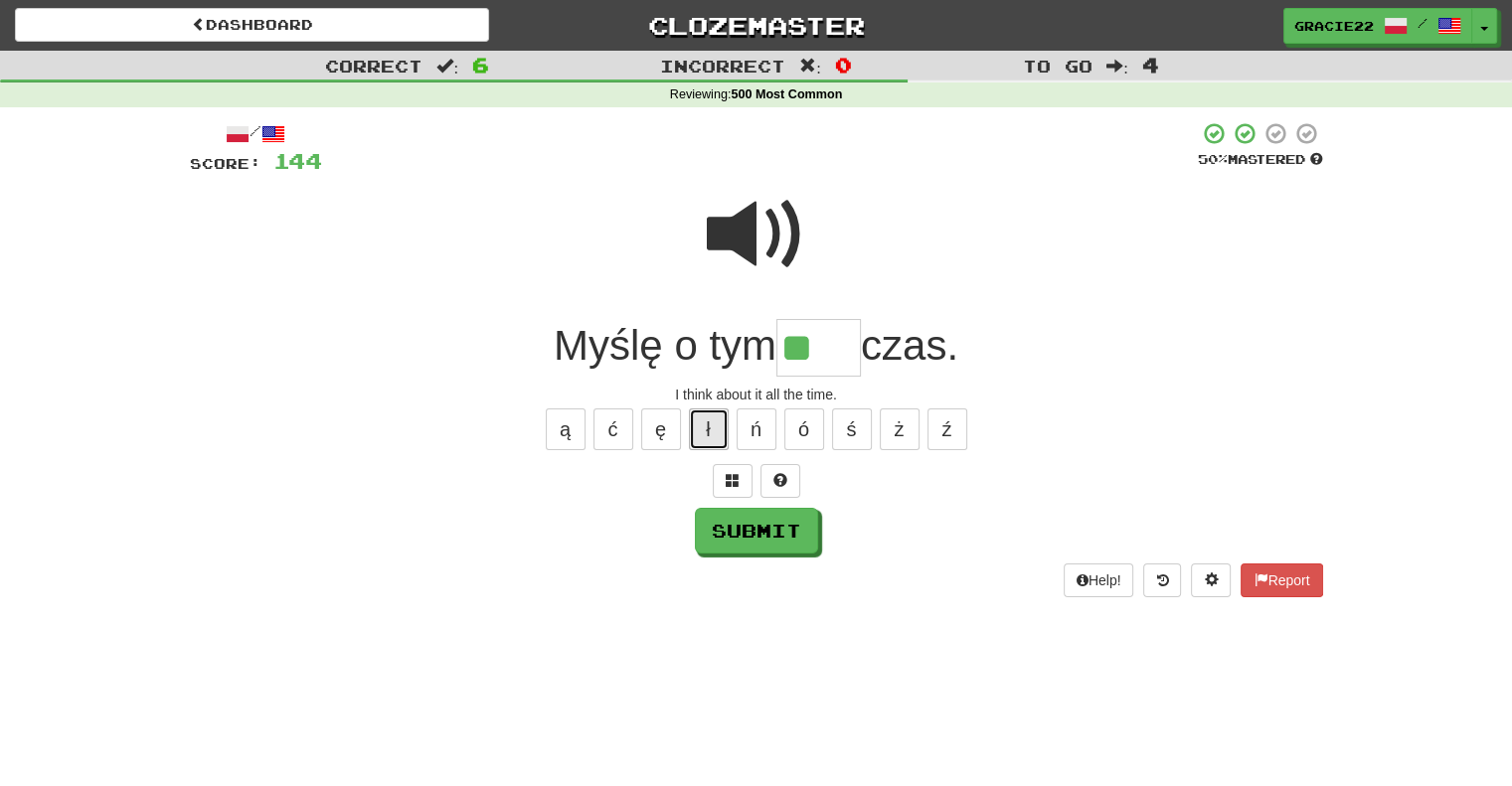 click on "ł" at bounding box center [709, 429] 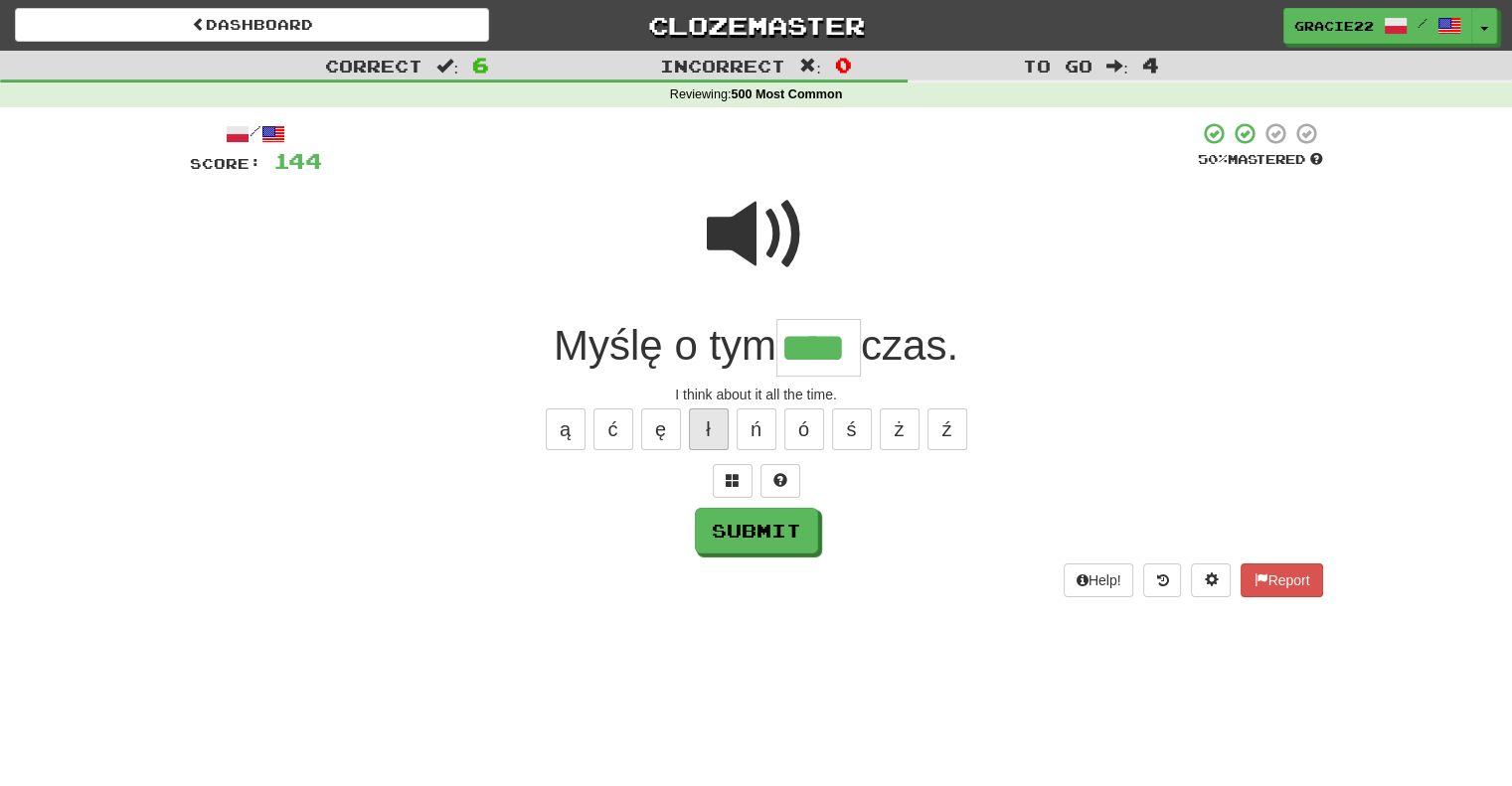 type on "****" 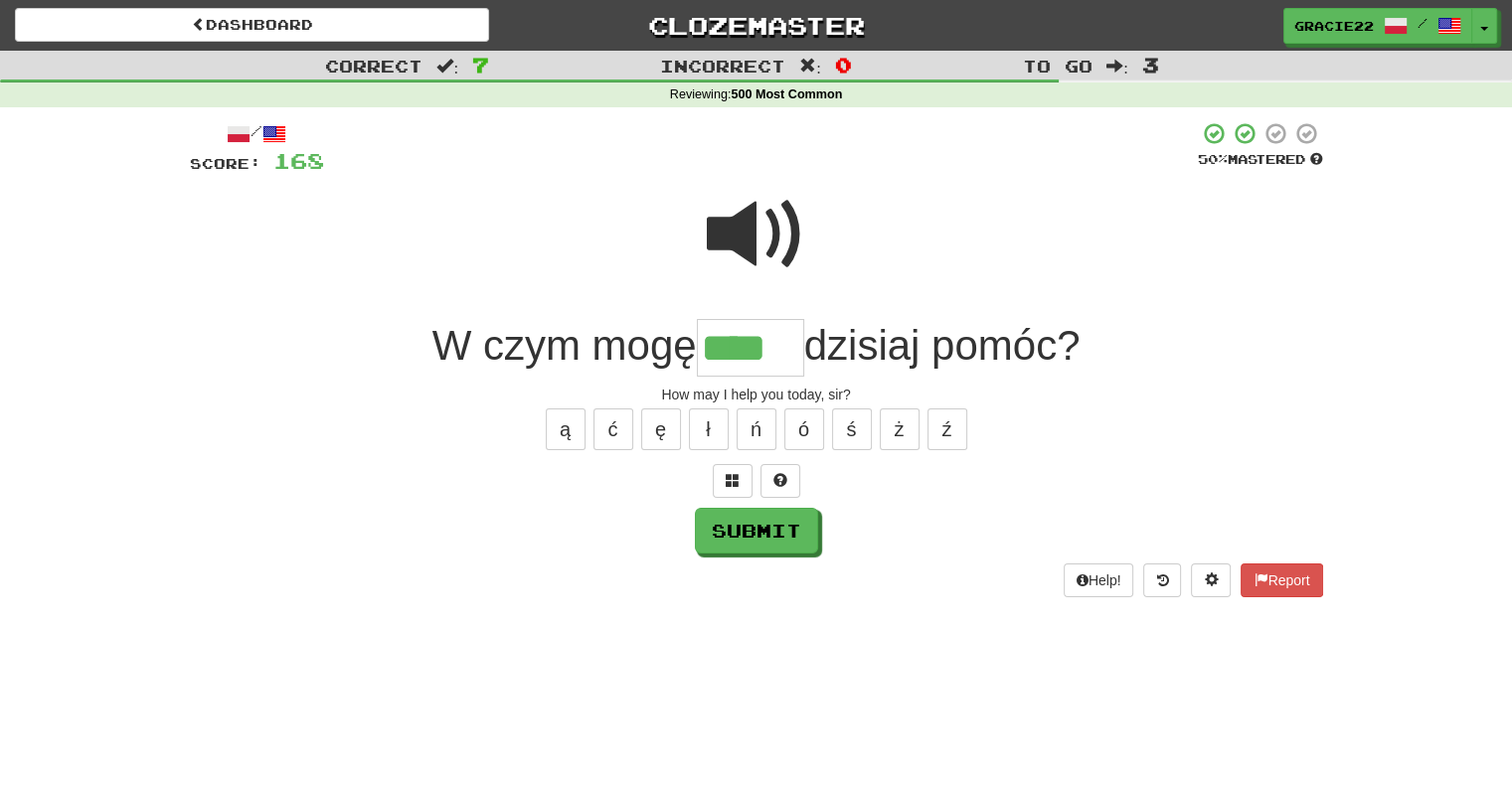 scroll, scrollTop: 0, scrollLeft: 0, axis: both 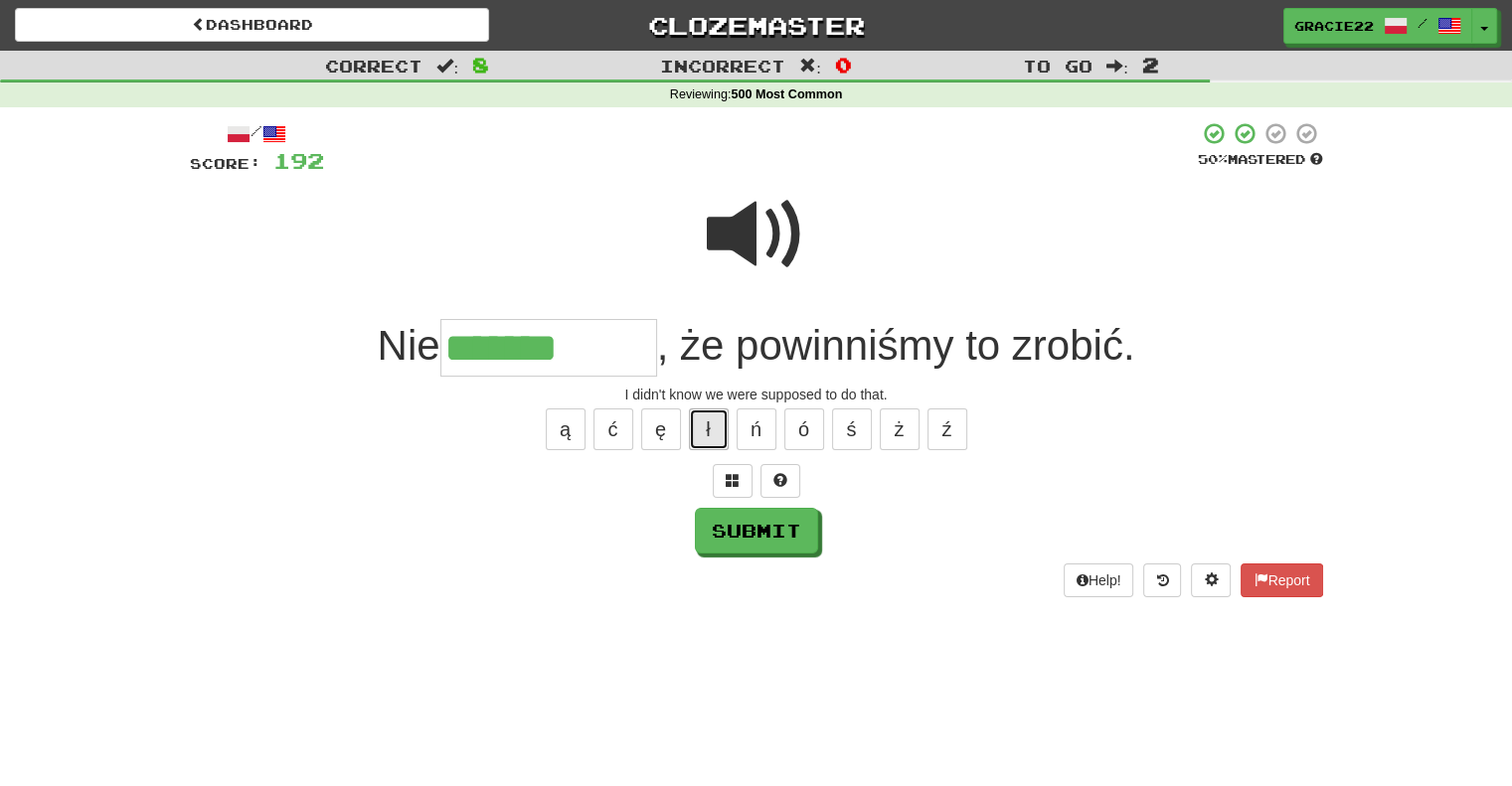 click on "ł" at bounding box center [709, 429] 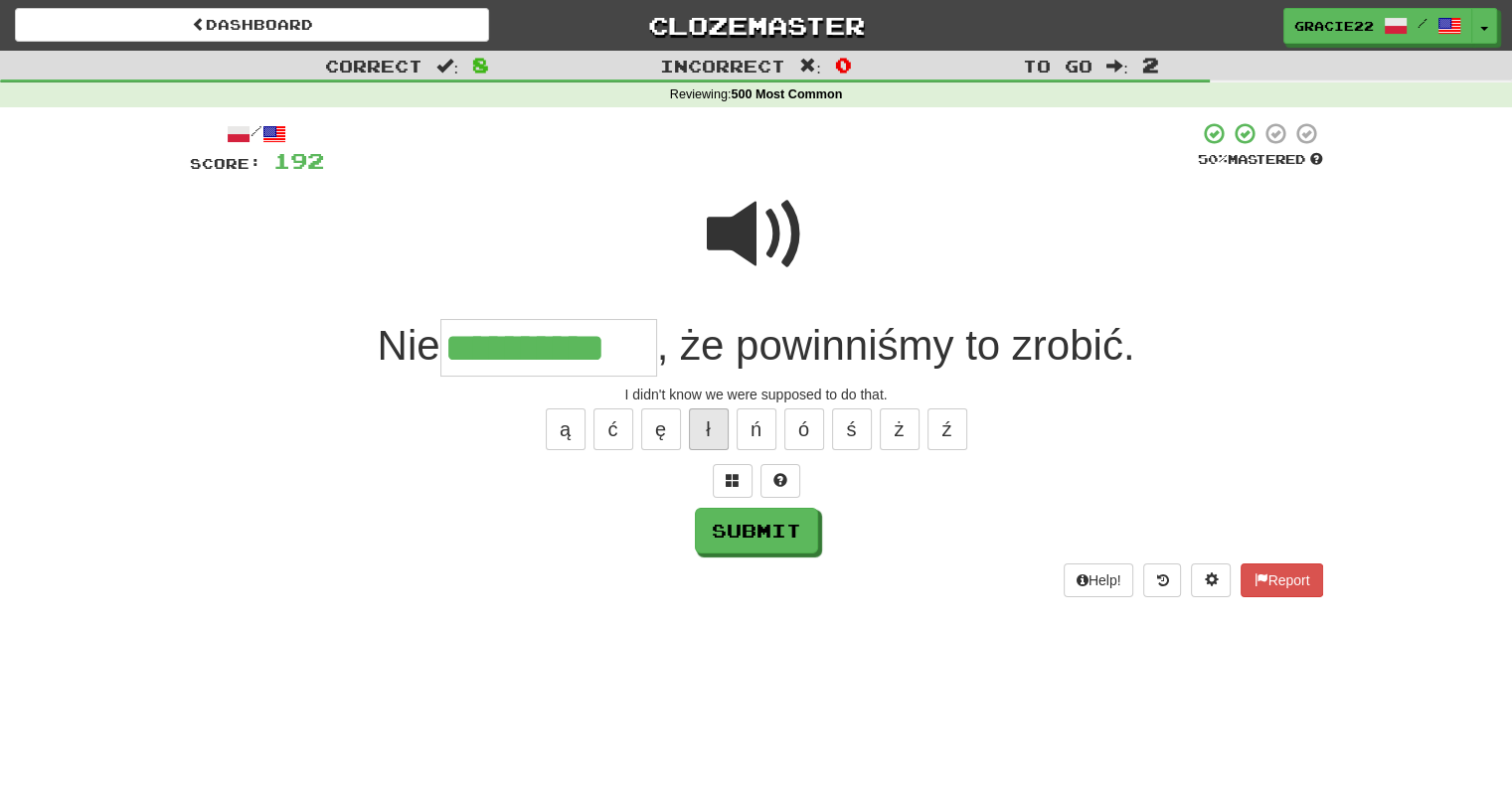 type on "**********" 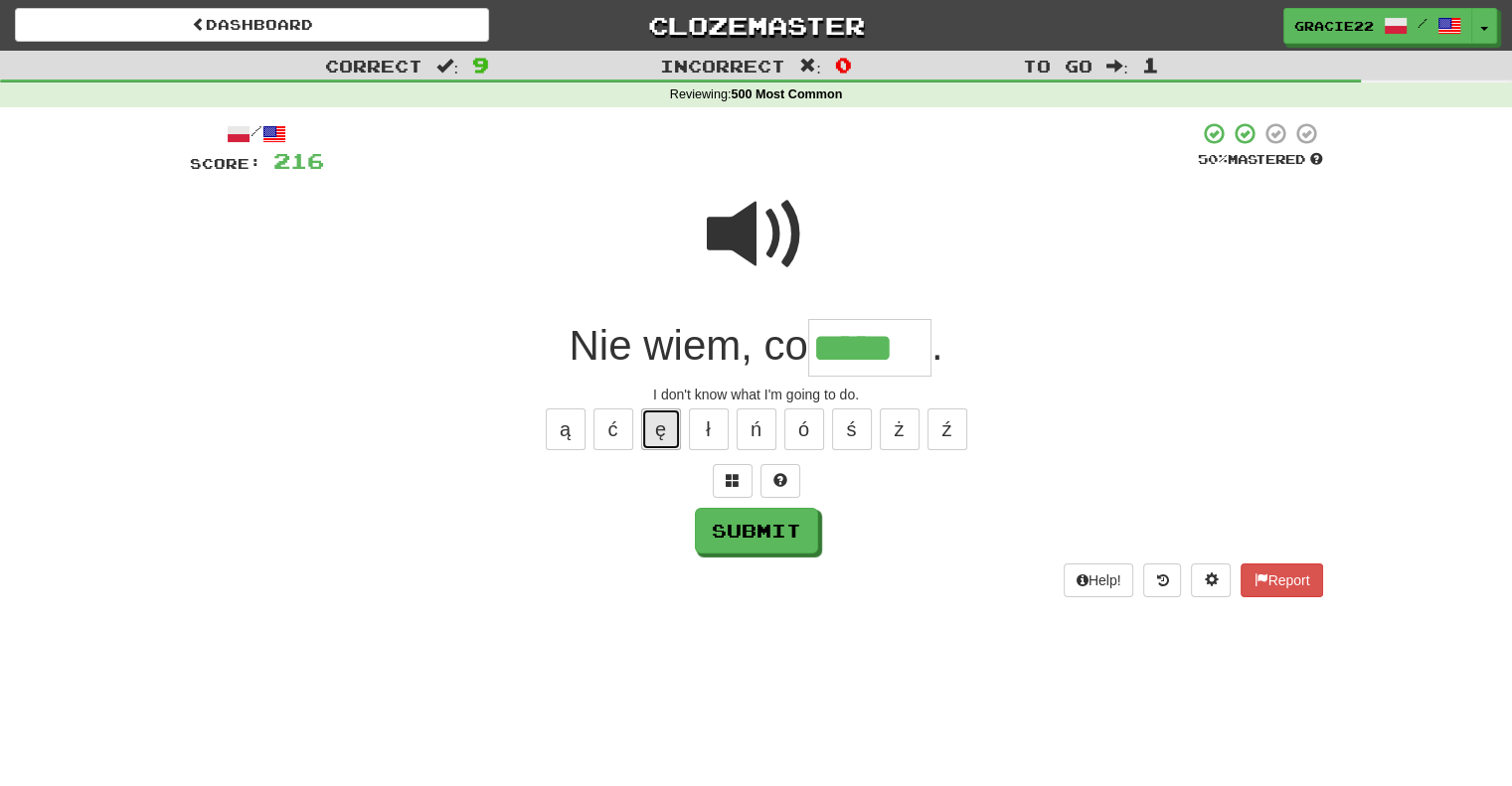 click on "ę" at bounding box center [661, 429] 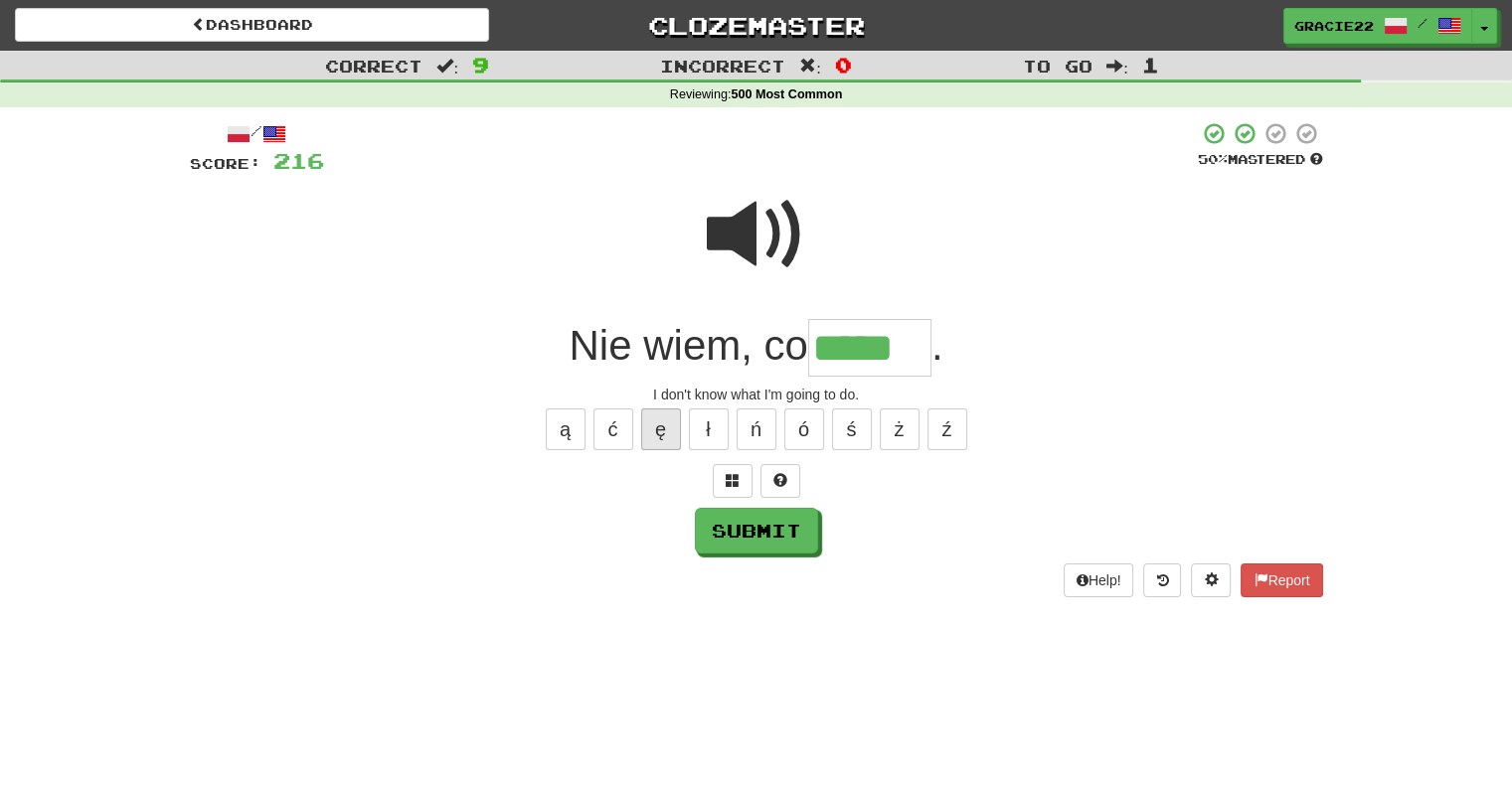 type on "******" 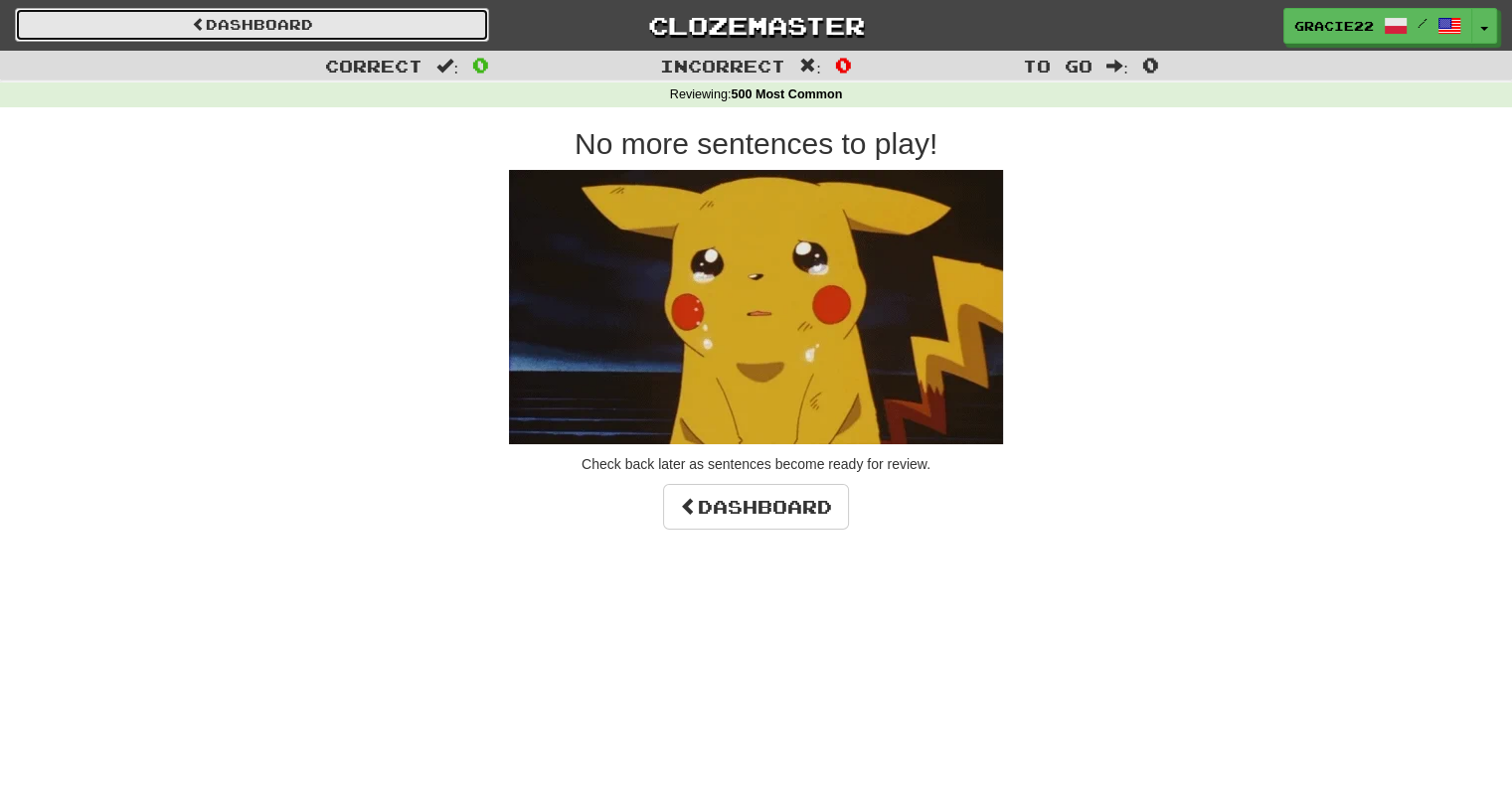 click on "Dashboard" at bounding box center (252, 25) 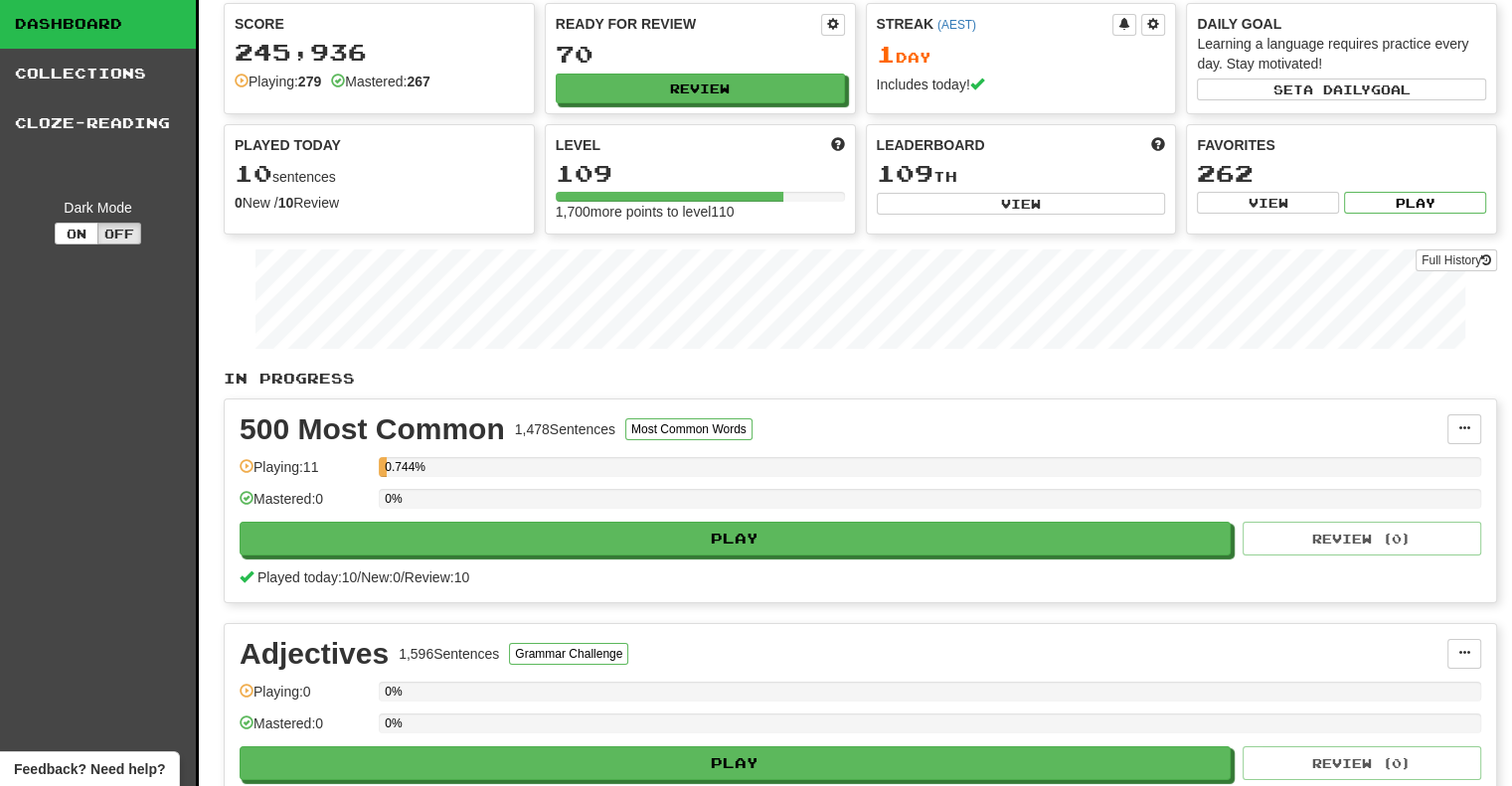 scroll, scrollTop: 0, scrollLeft: 0, axis: both 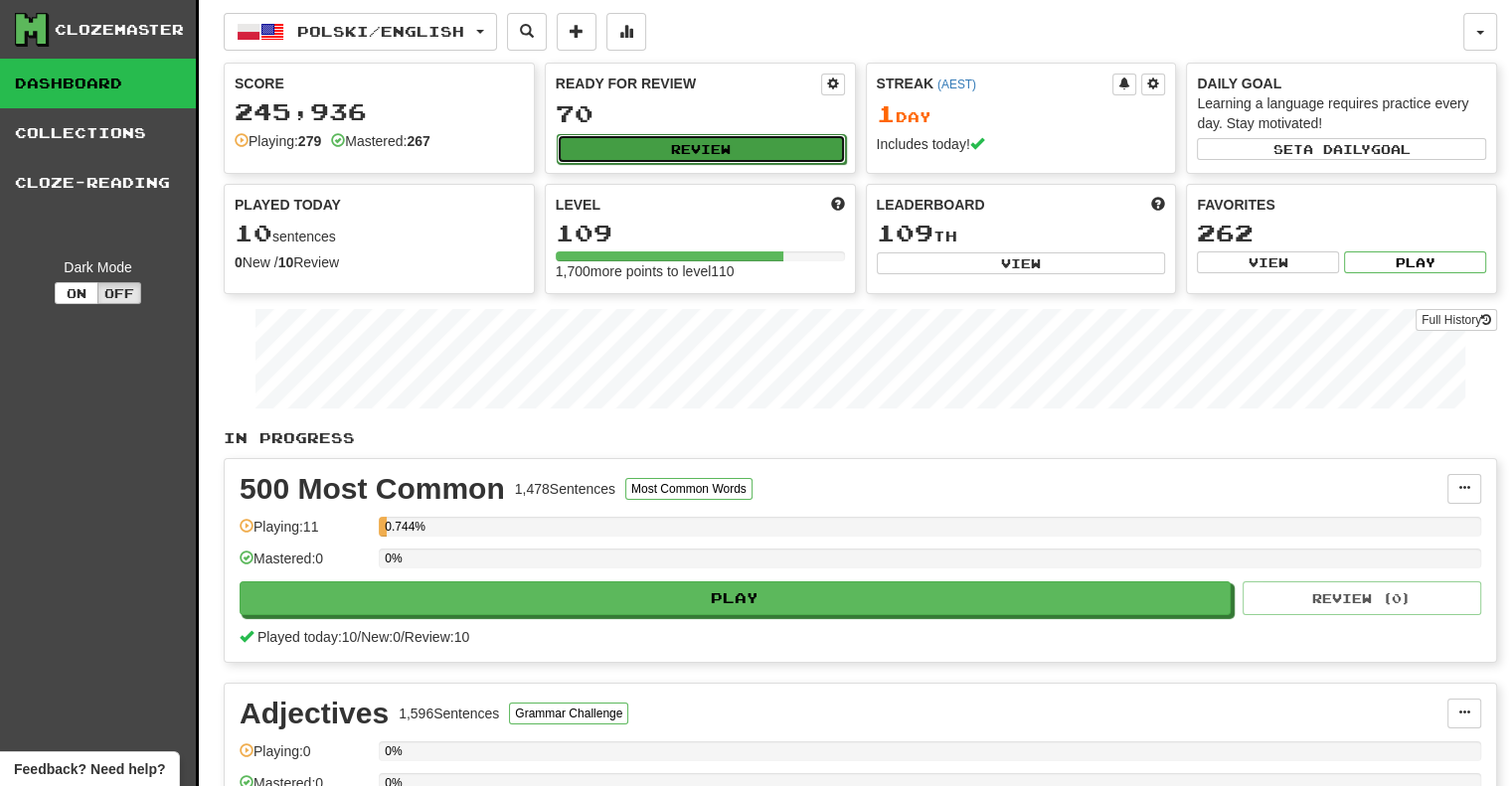 click on "Review" at bounding box center [701, 149] 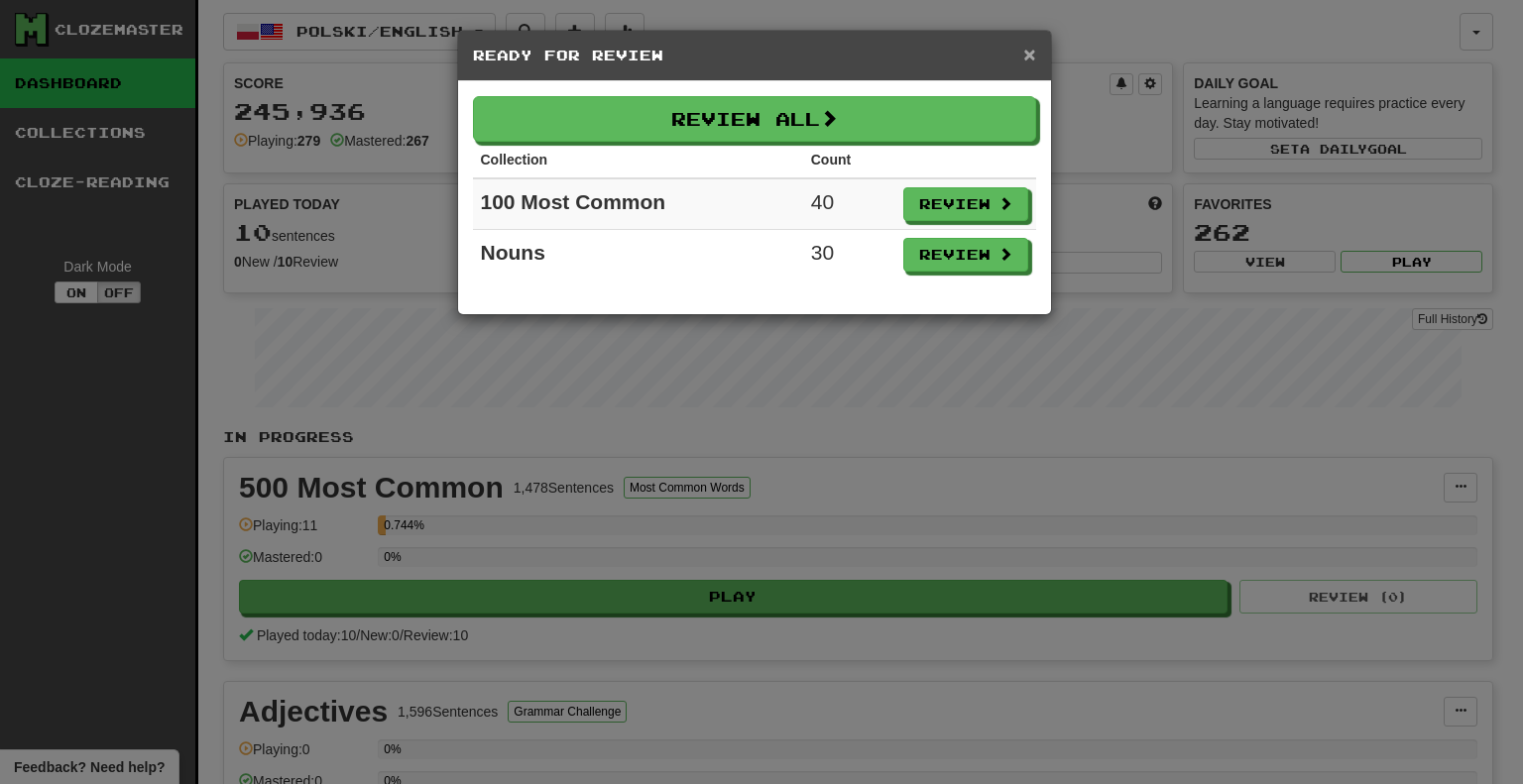 click on "×" at bounding box center [1029, 54] 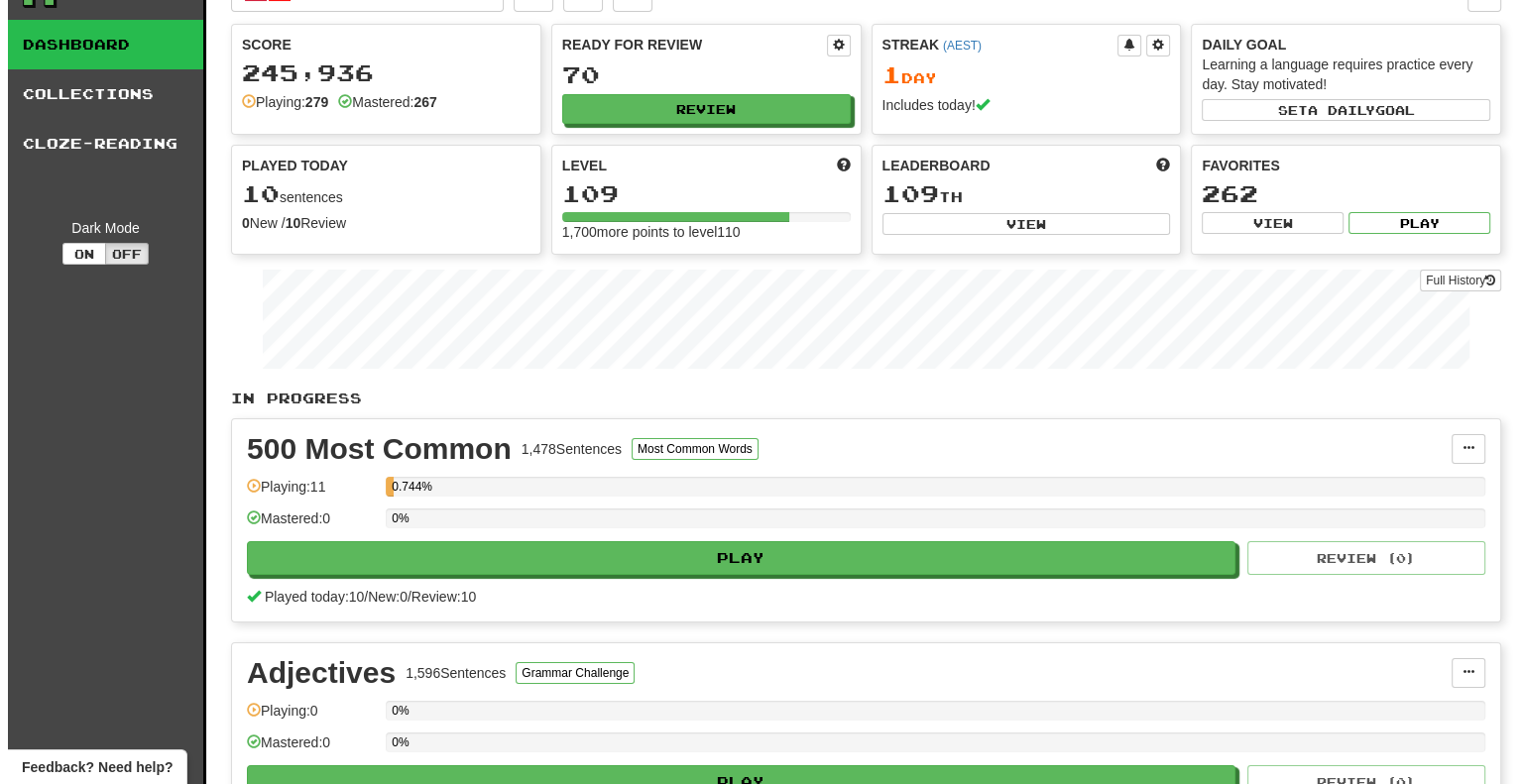 scroll, scrollTop: 0, scrollLeft: 0, axis: both 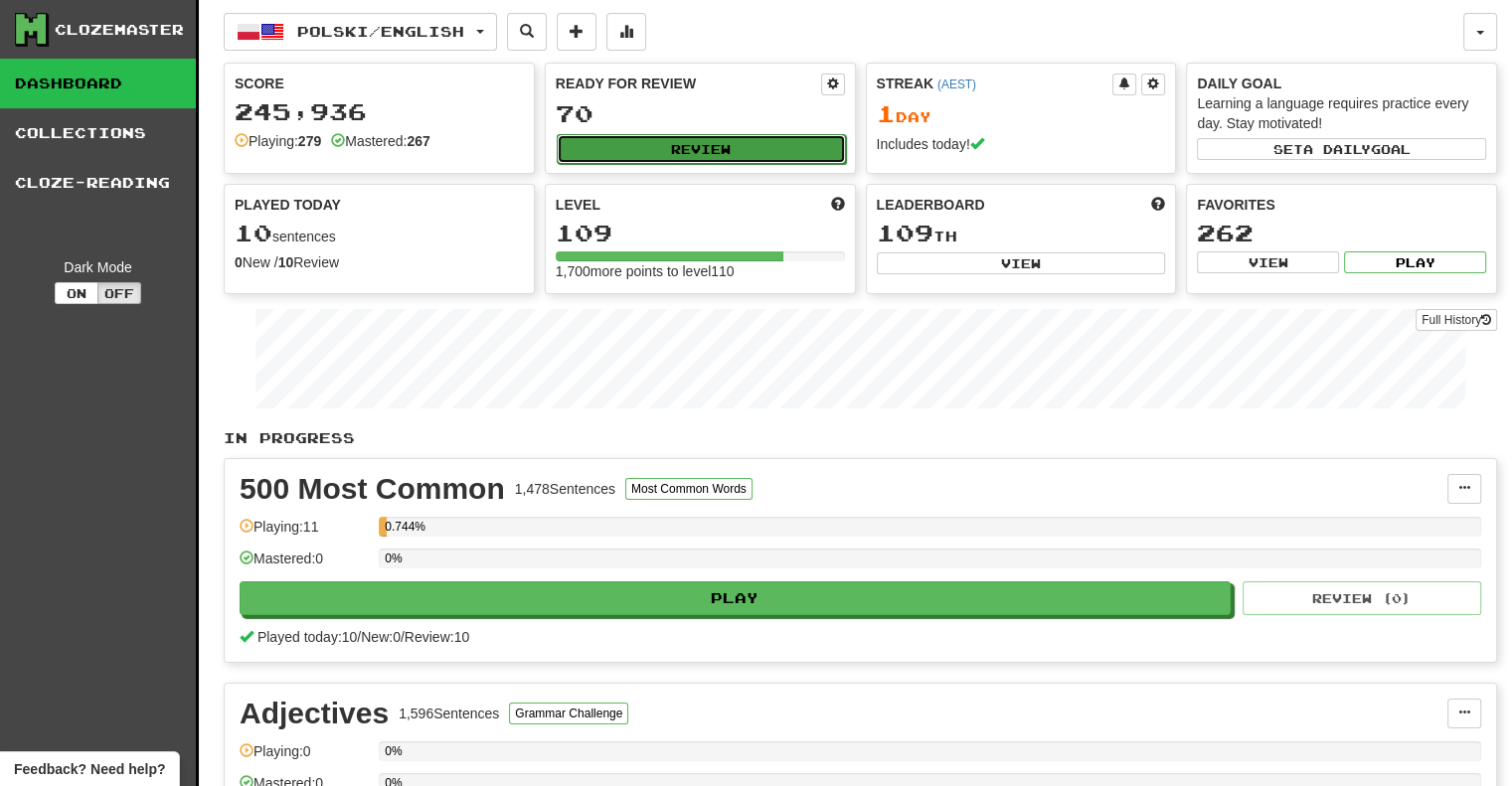 click on "Review" at bounding box center [701, 149] 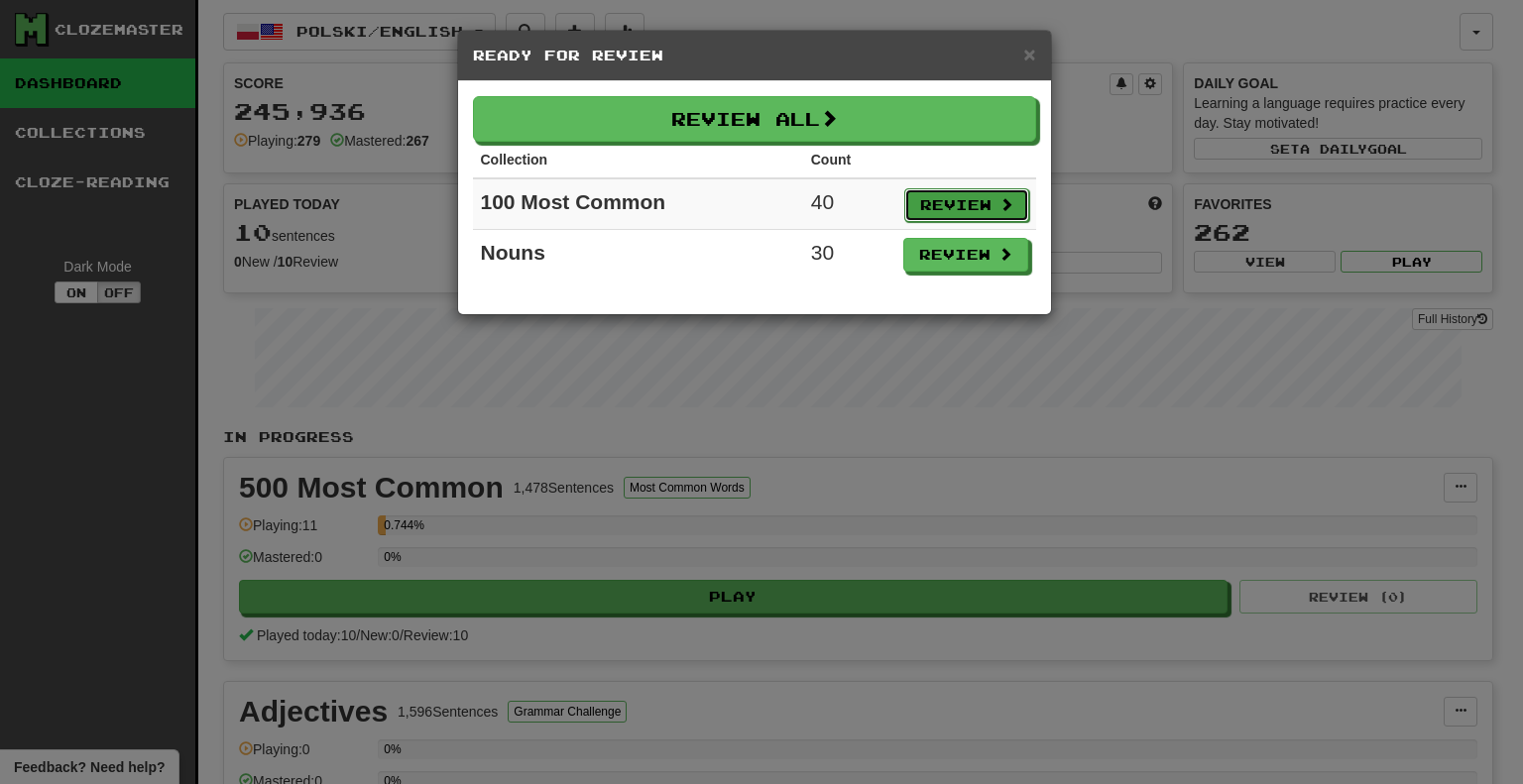 click on "Review" at bounding box center [967, 205] 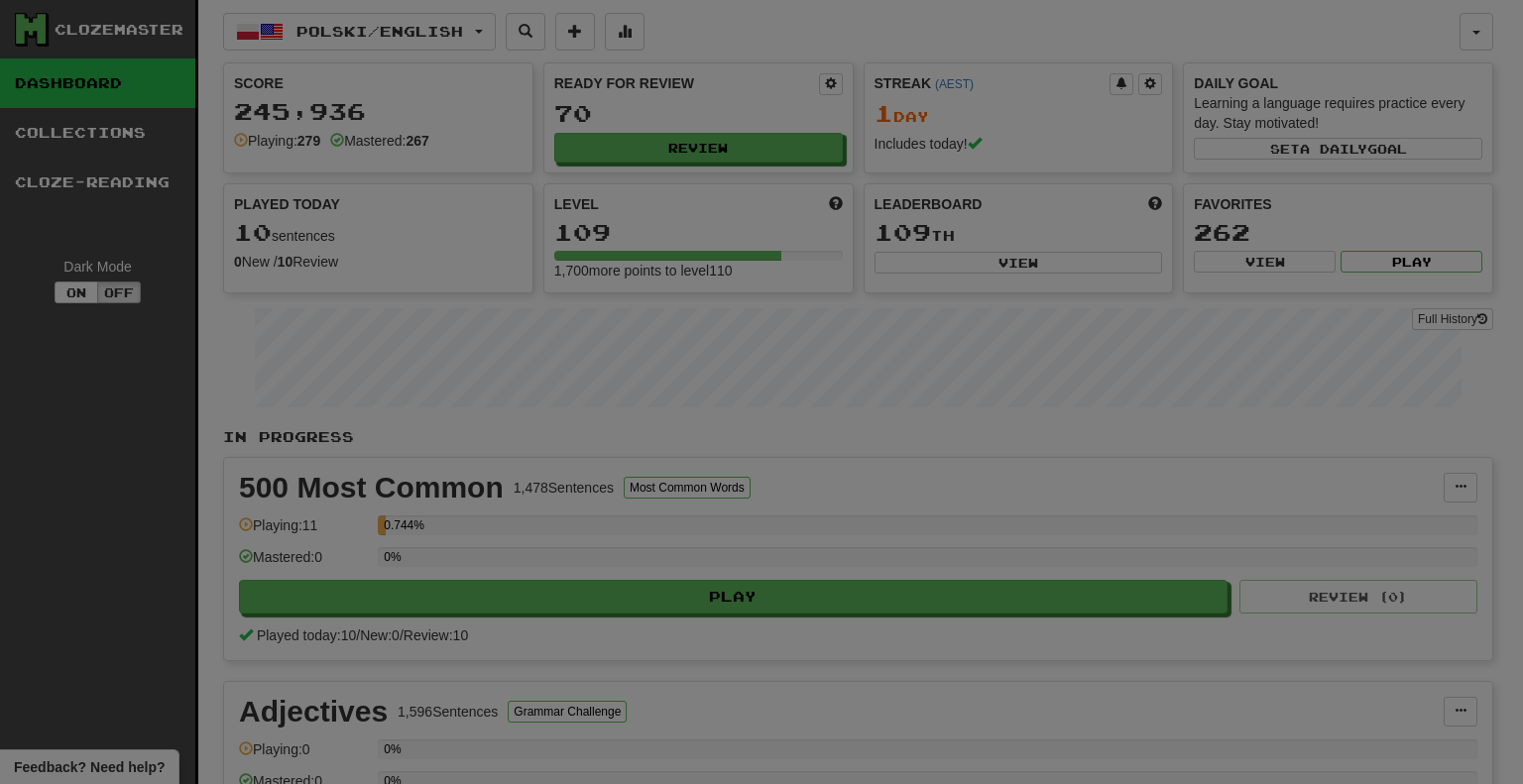 select on "**" 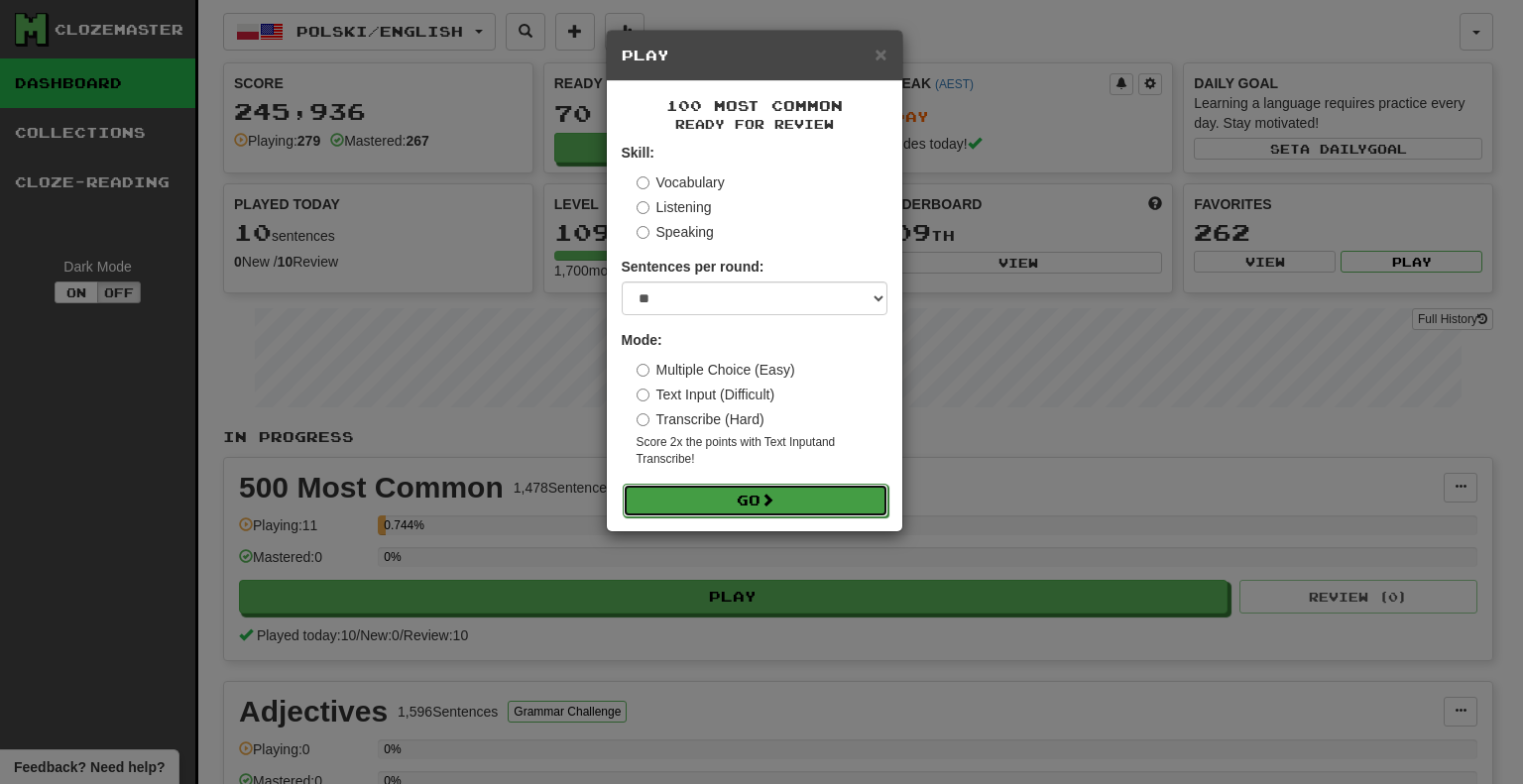 click on "Go" at bounding box center (756, 501) 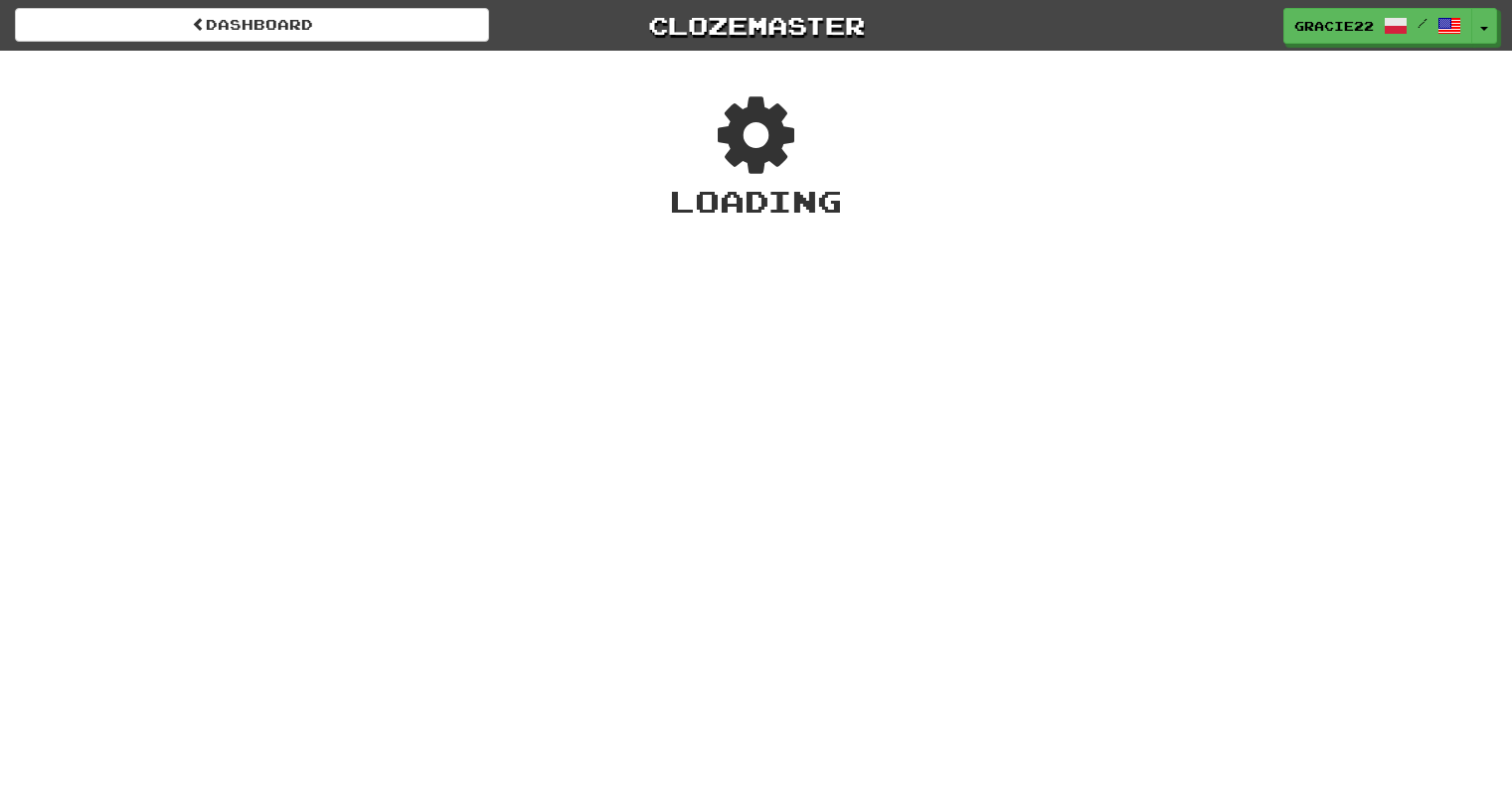 scroll, scrollTop: 0, scrollLeft: 0, axis: both 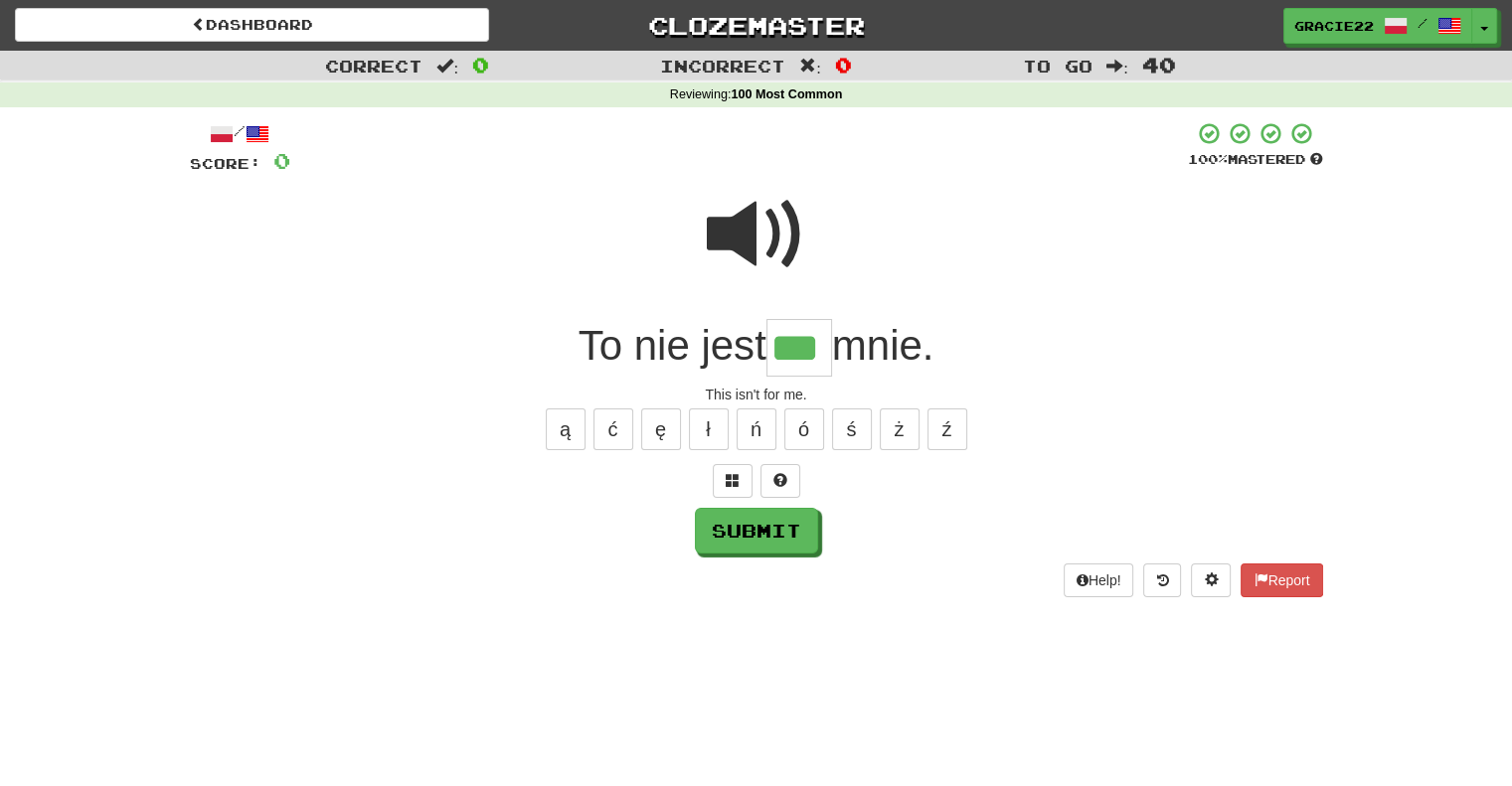 type on "***" 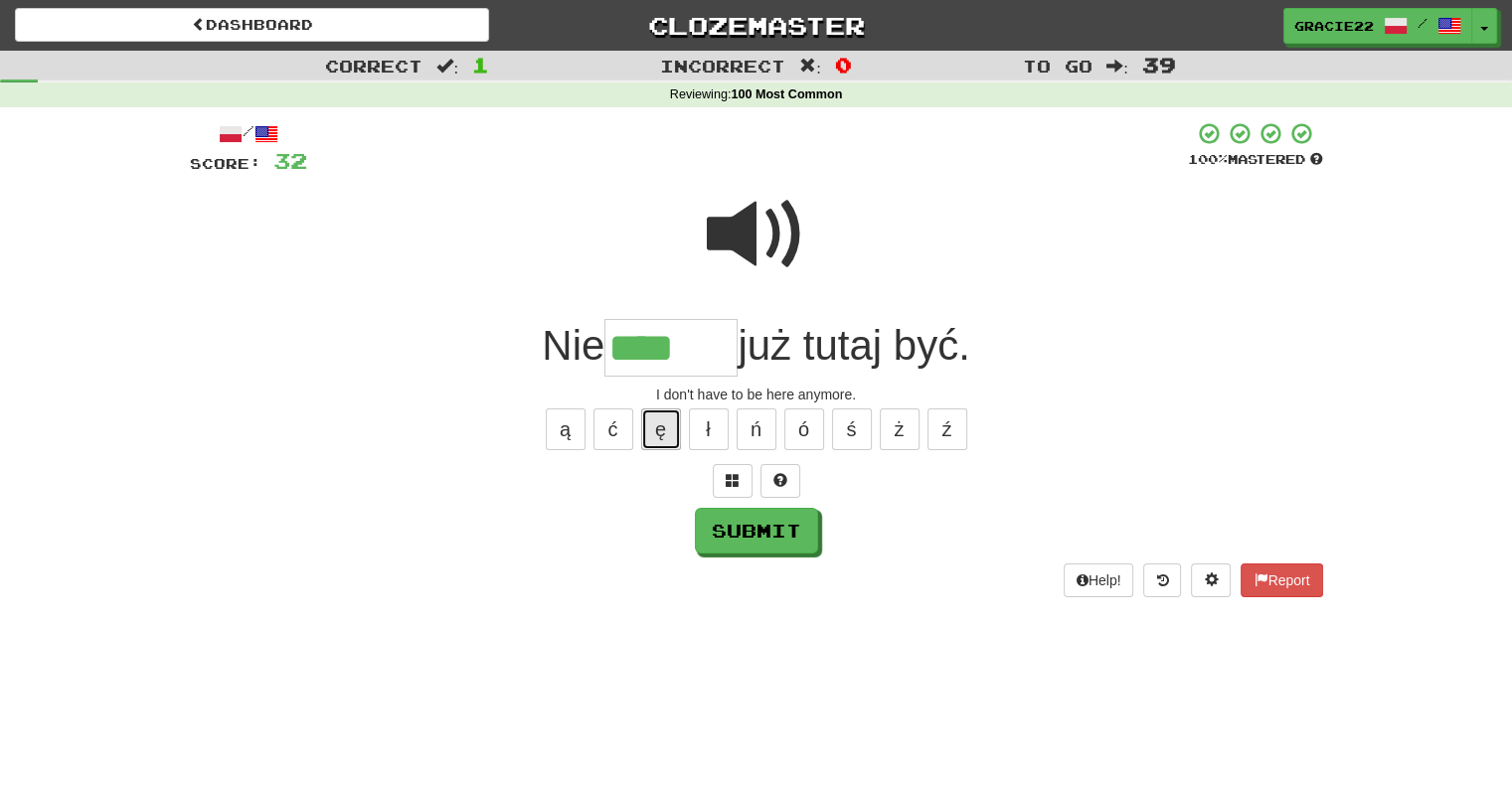 click on "ę" at bounding box center [661, 429] 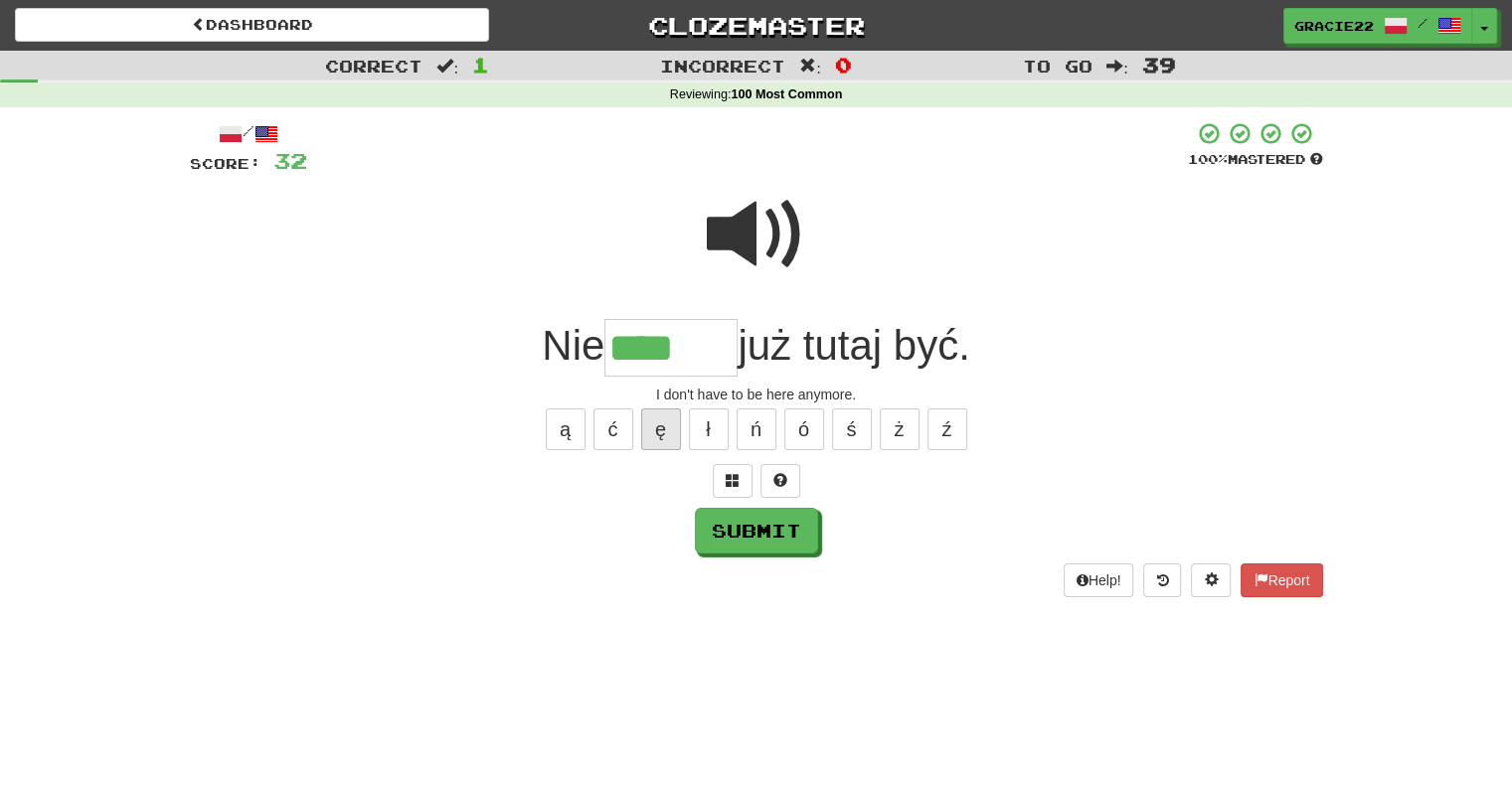 type on "*****" 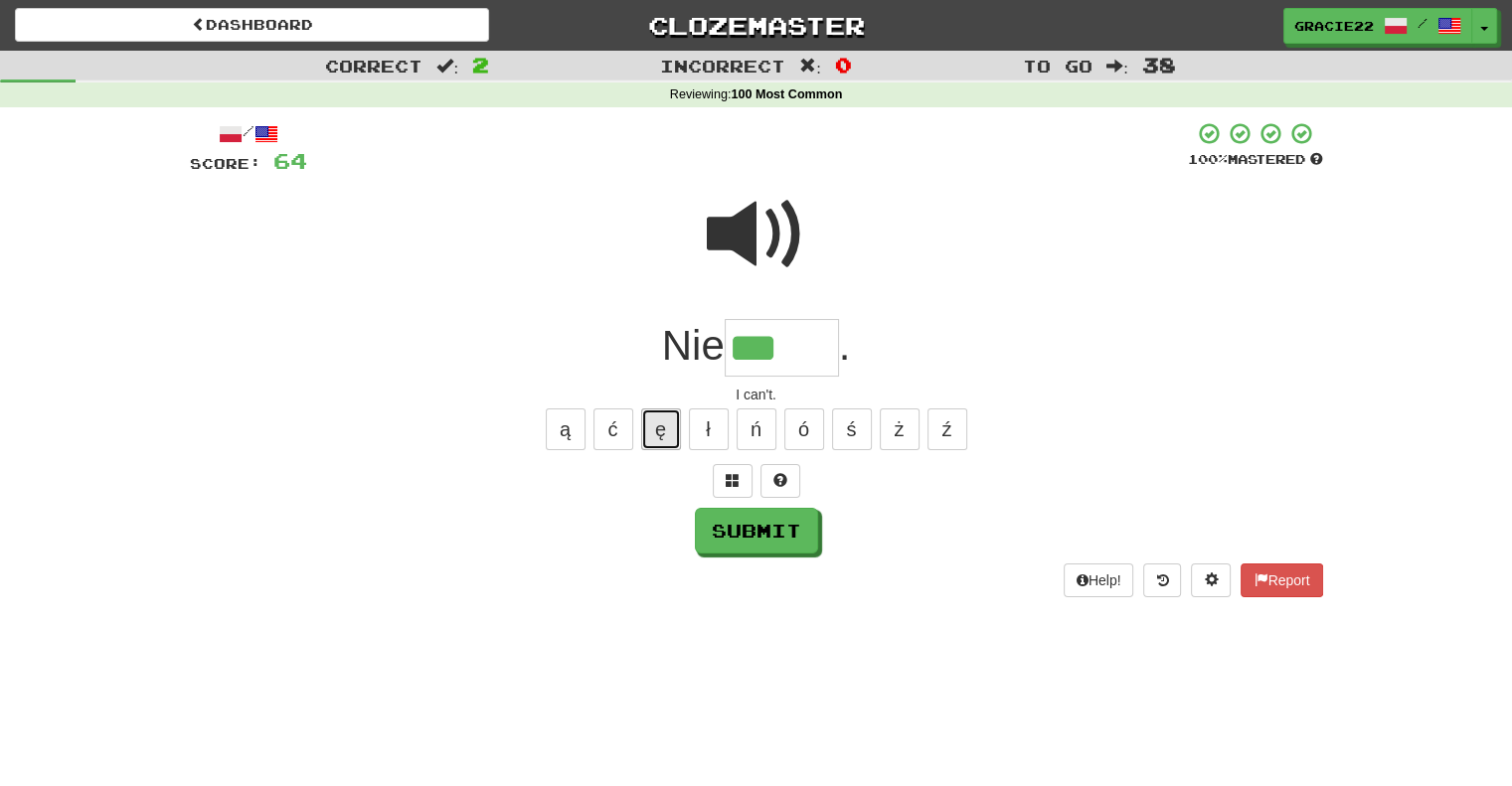 click on "ę" at bounding box center (661, 429) 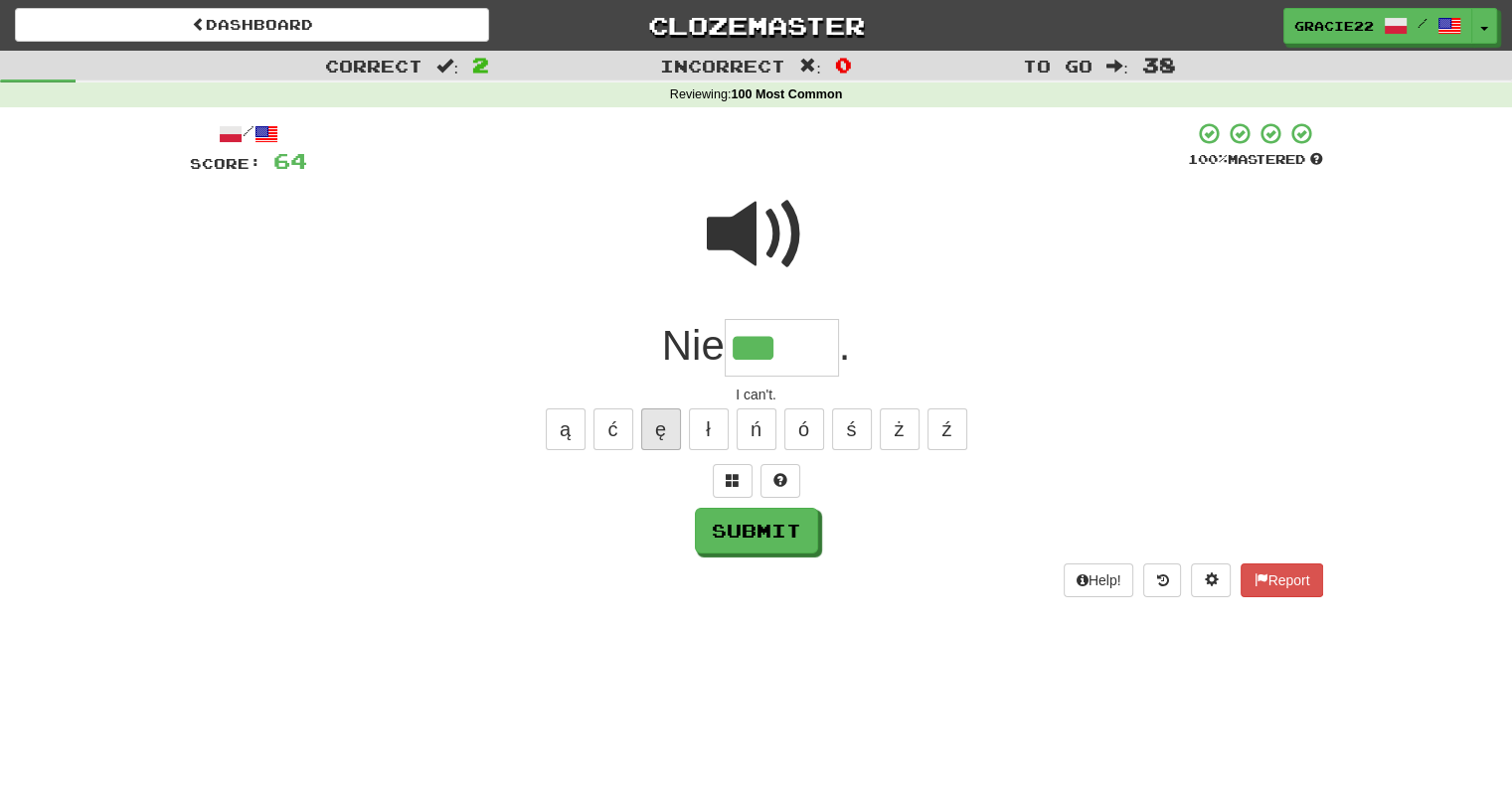type on "****" 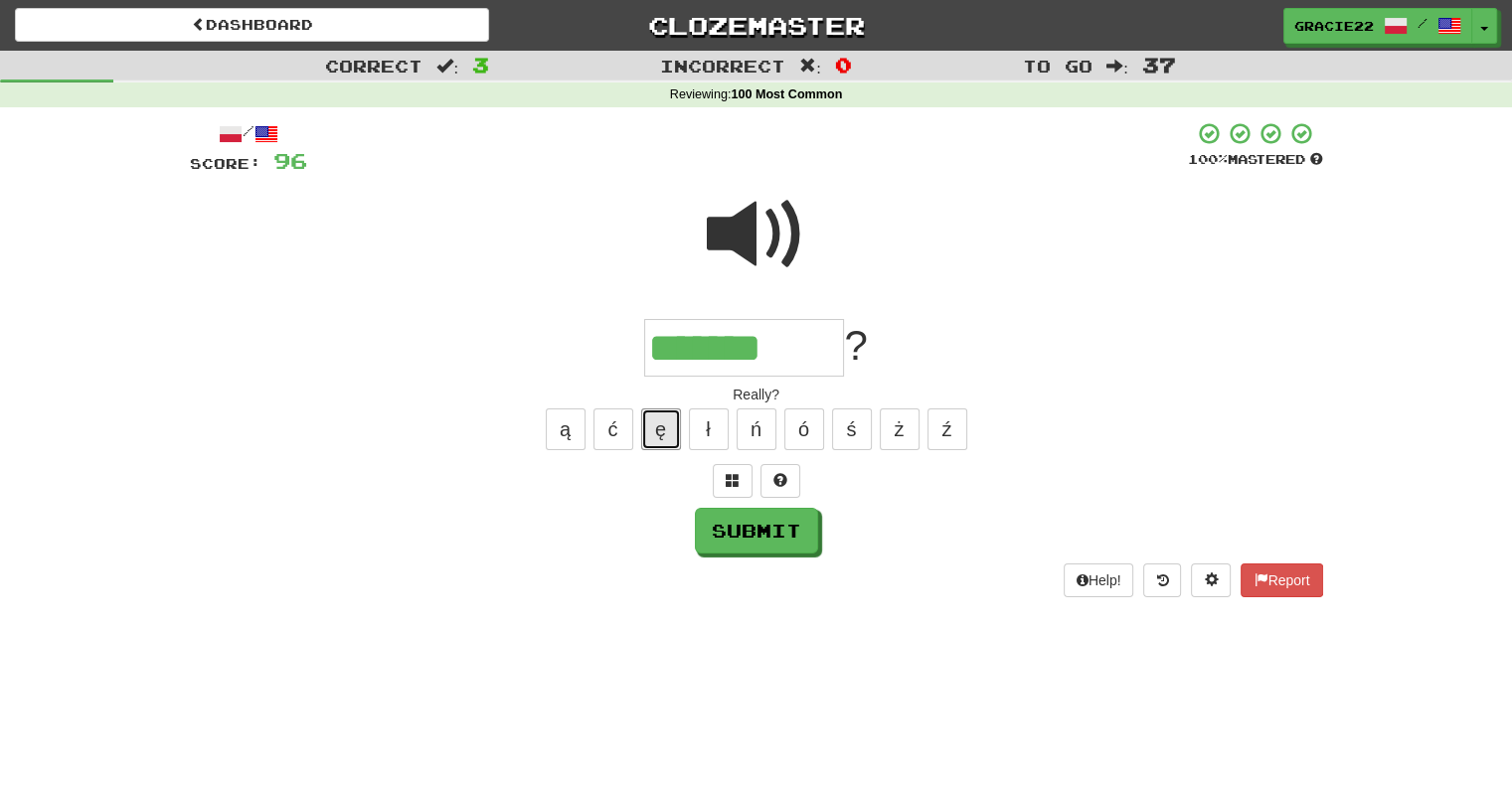 click on "ę" at bounding box center [661, 429] 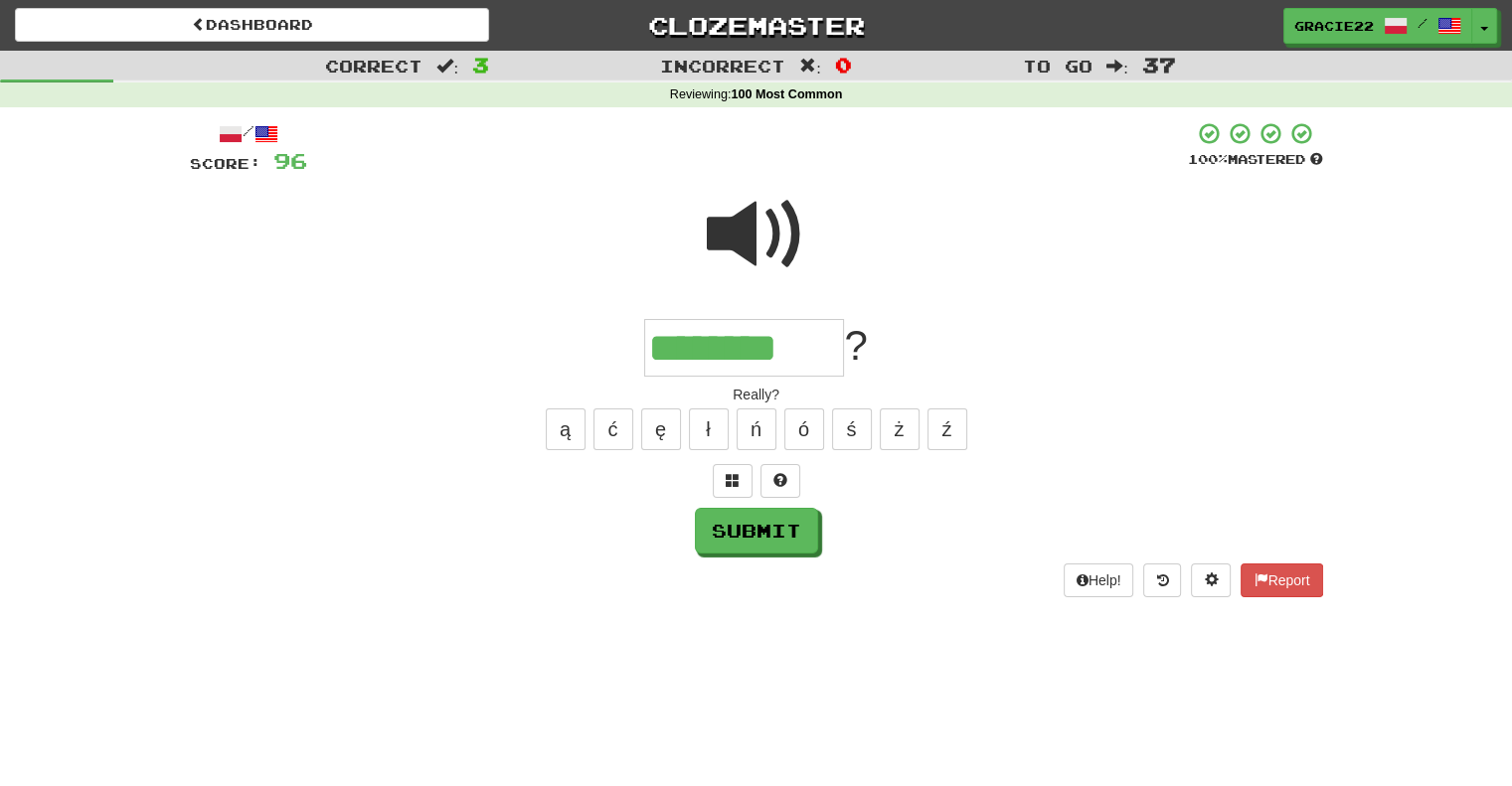 type on "********" 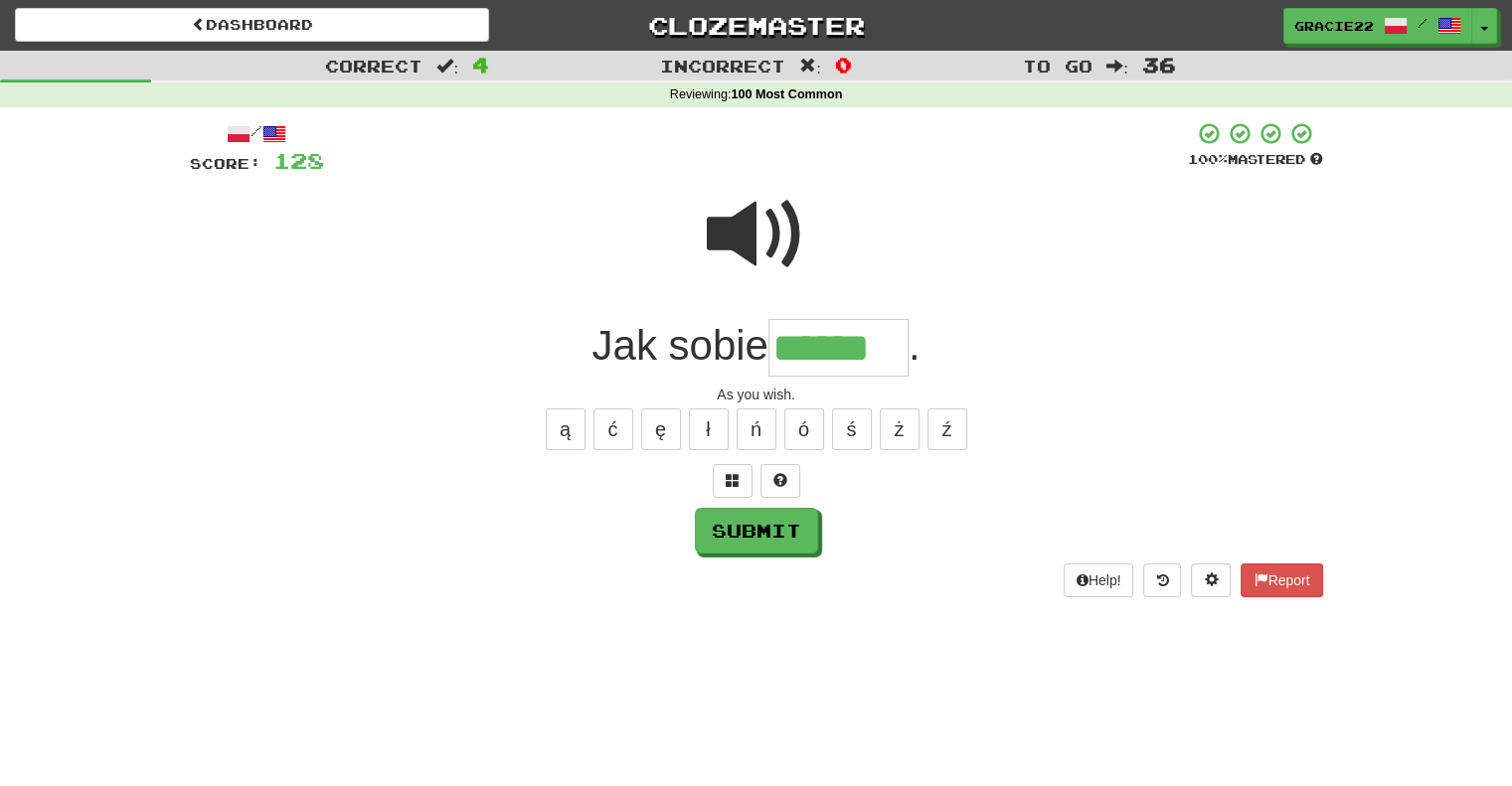 type on "******" 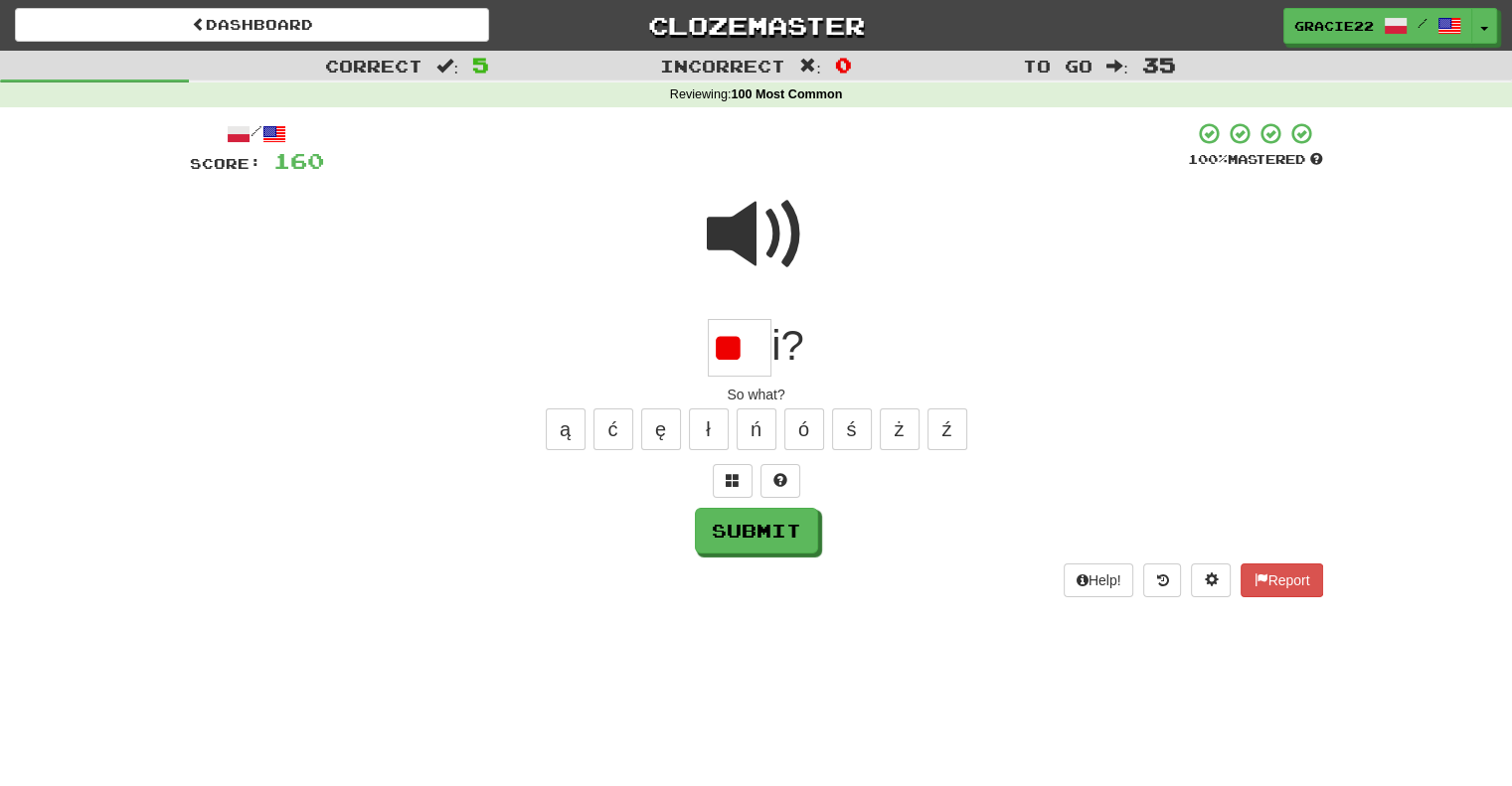 scroll, scrollTop: 0, scrollLeft: 0, axis: both 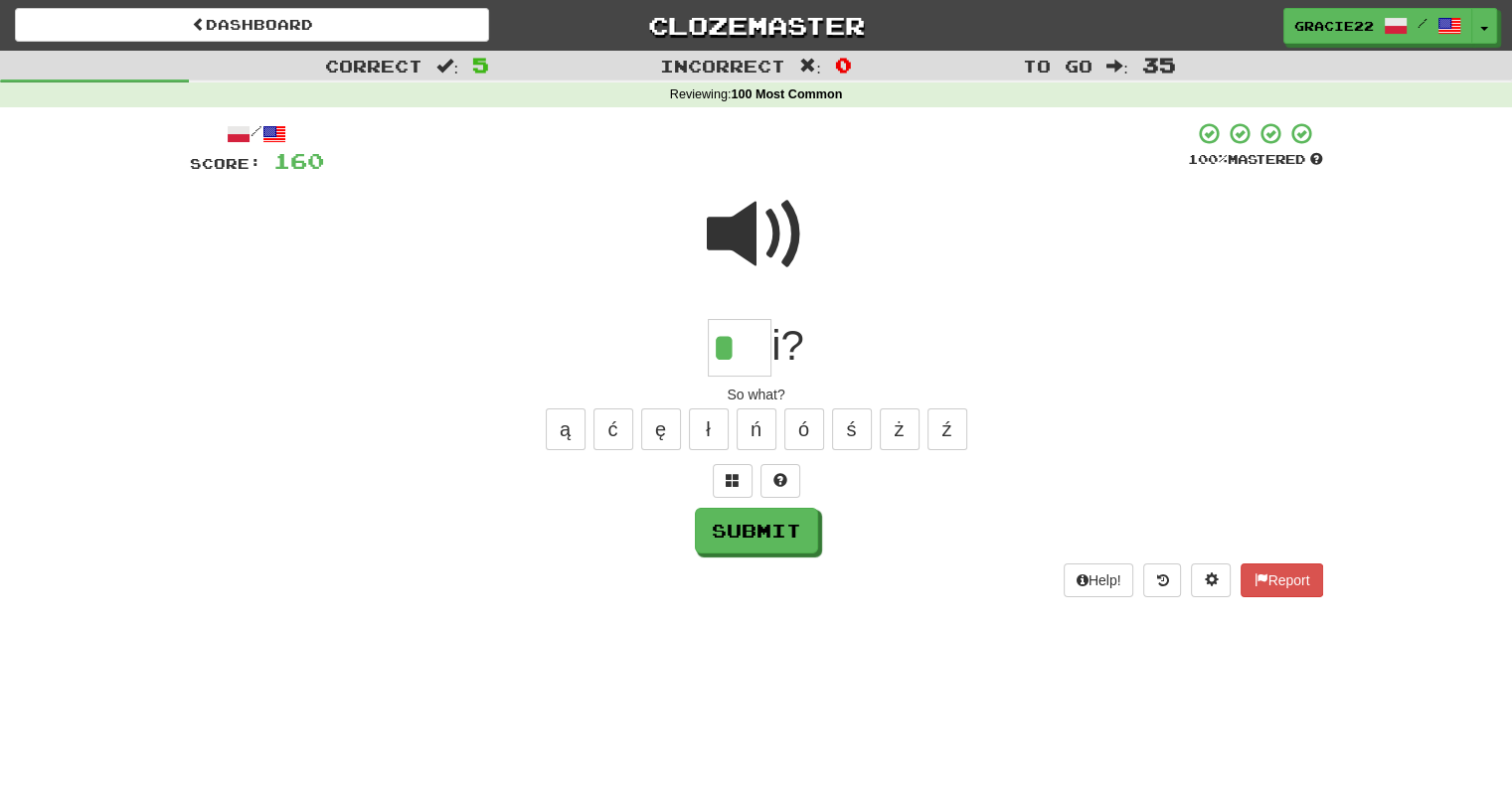 click at bounding box center [756, 235] 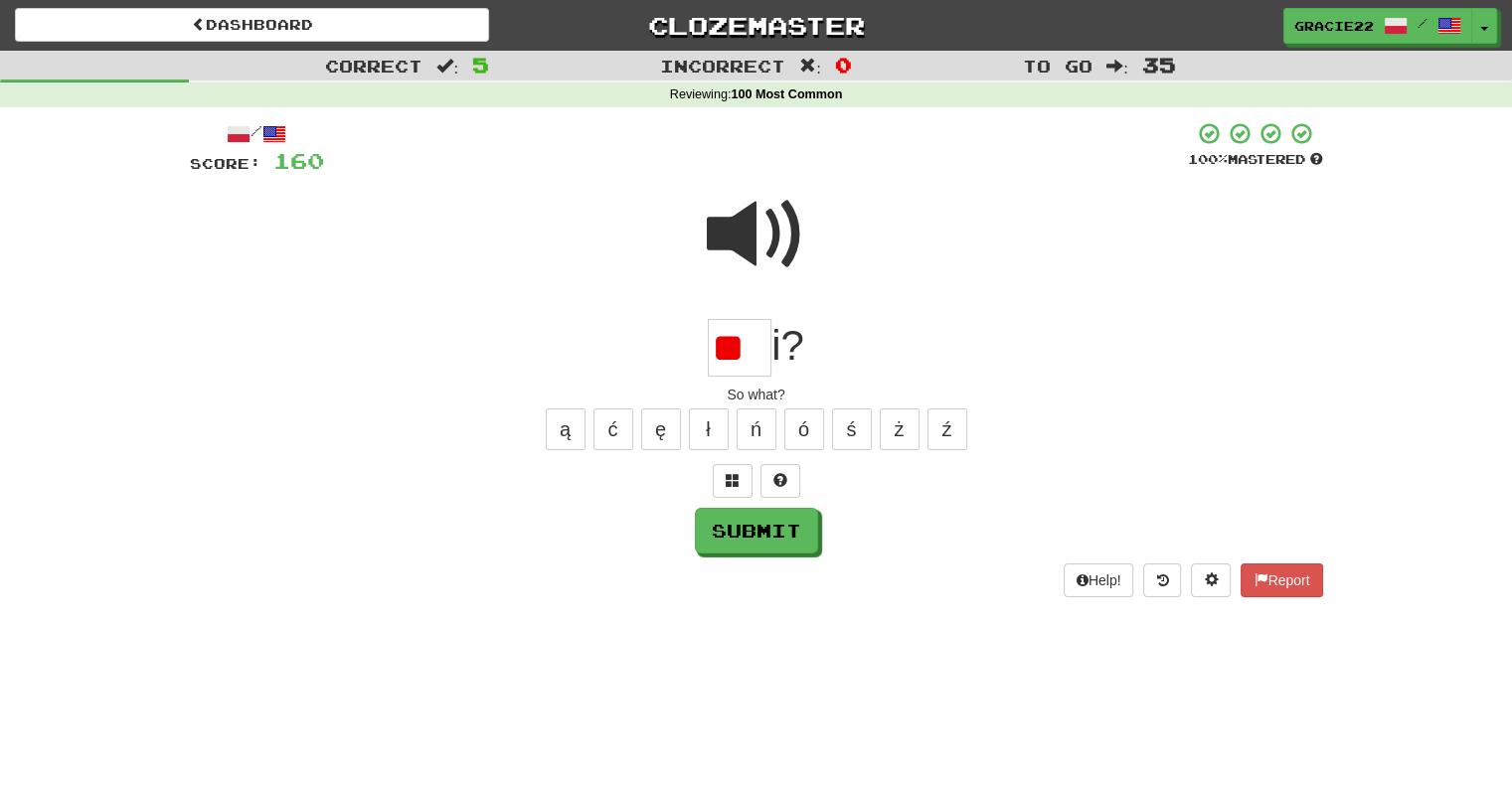 type on "*" 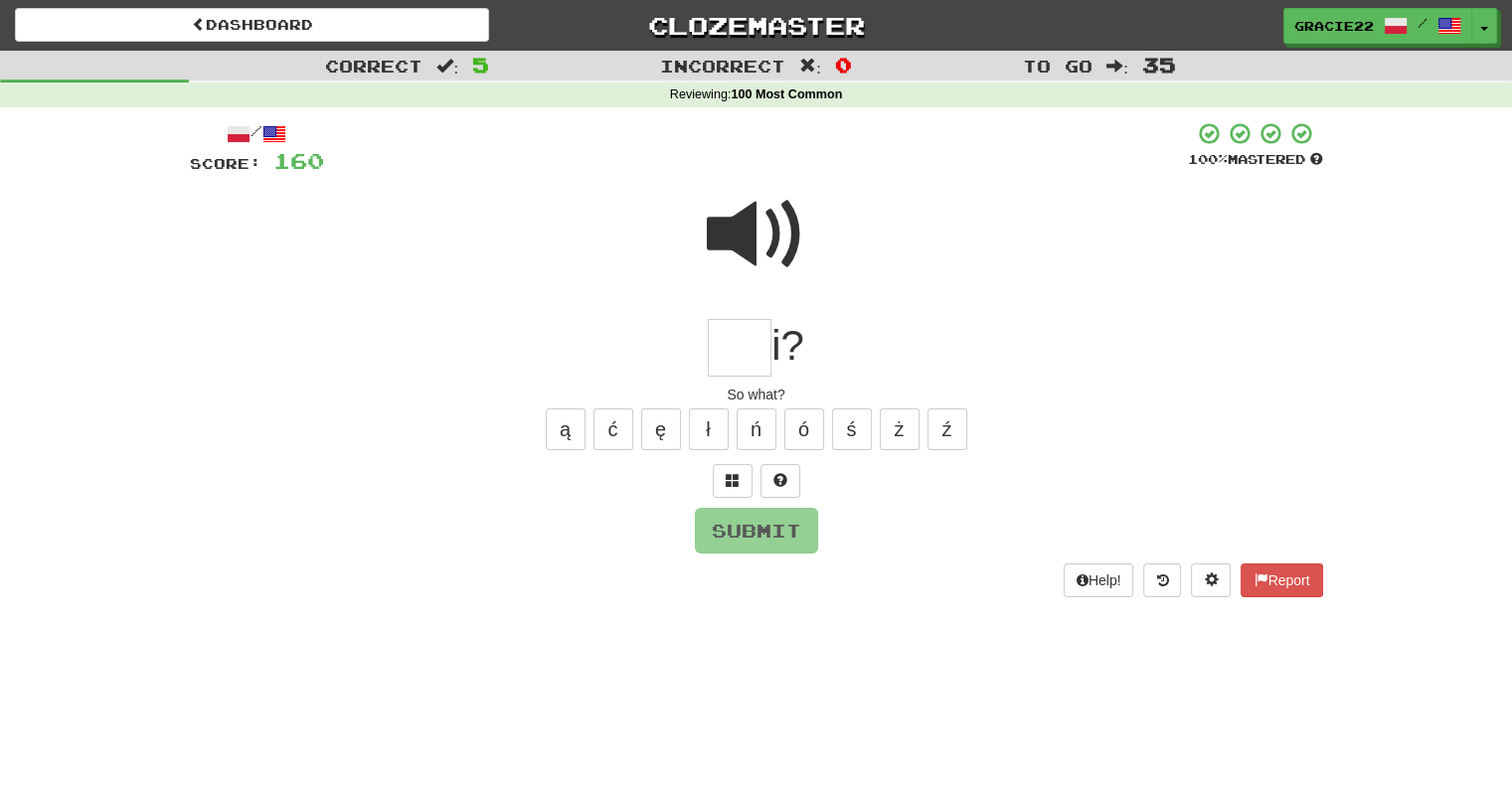 type on "*" 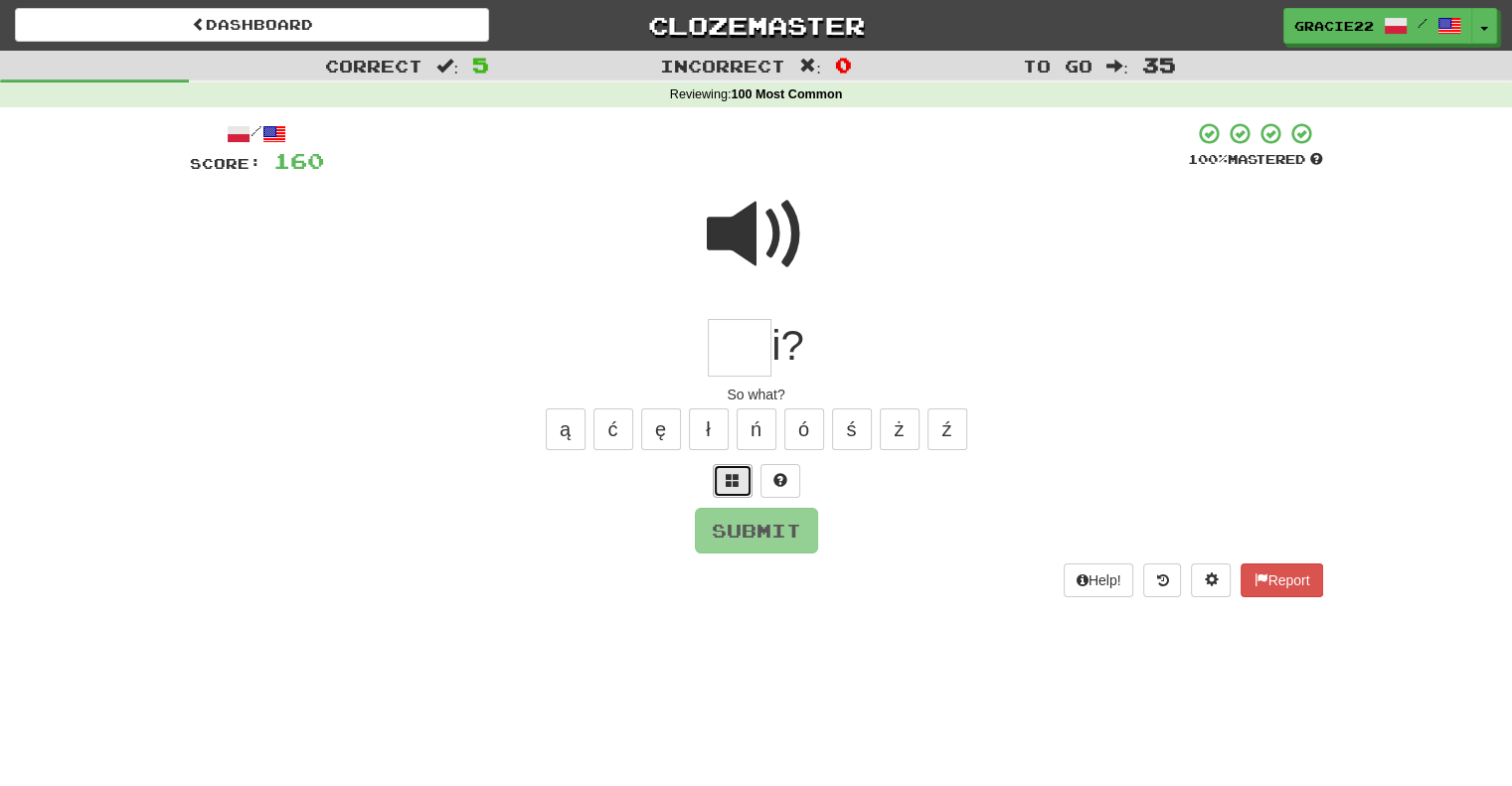 click at bounding box center (733, 481) 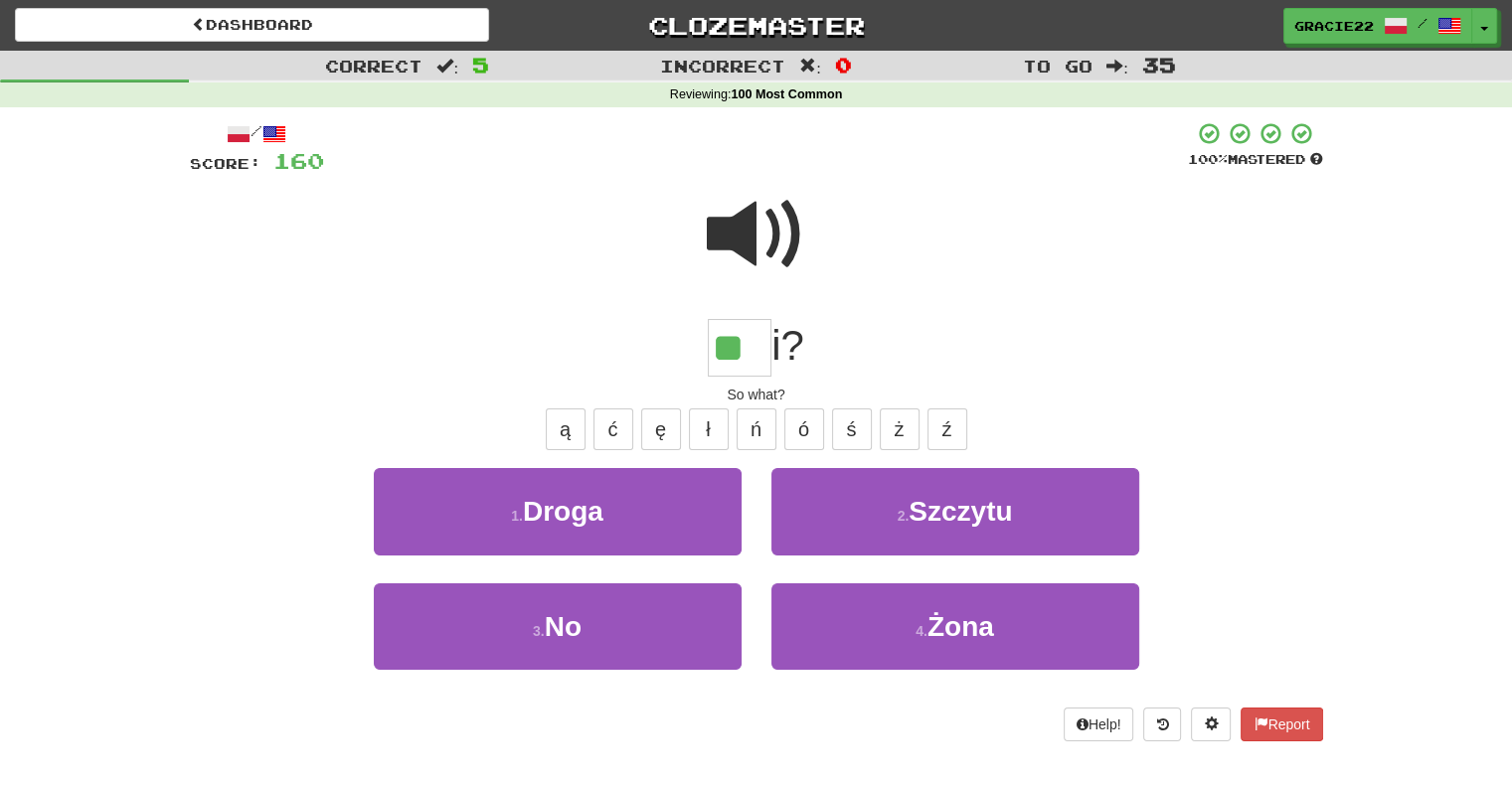 type on "**" 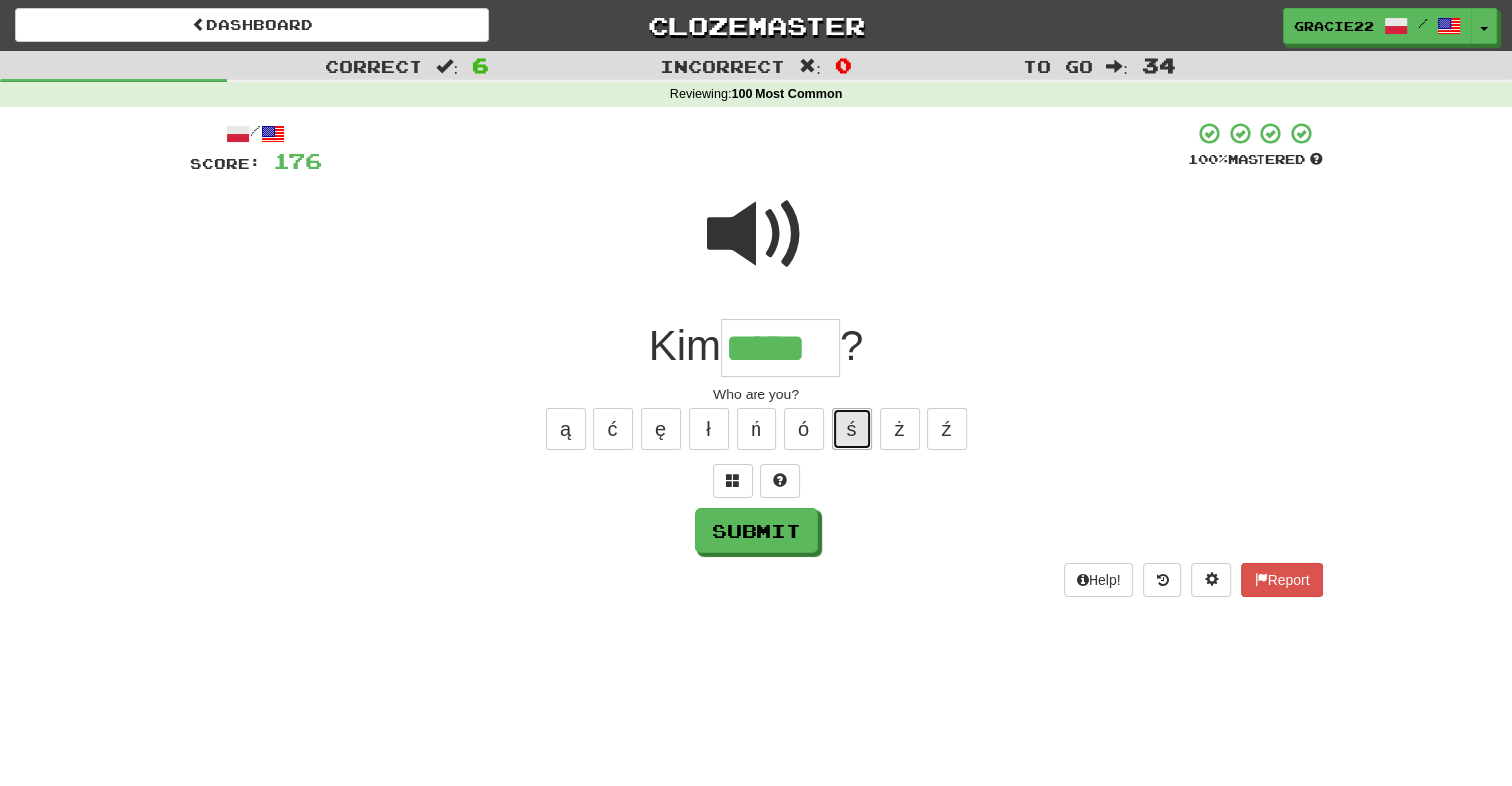 click on "ś" at bounding box center [852, 429] 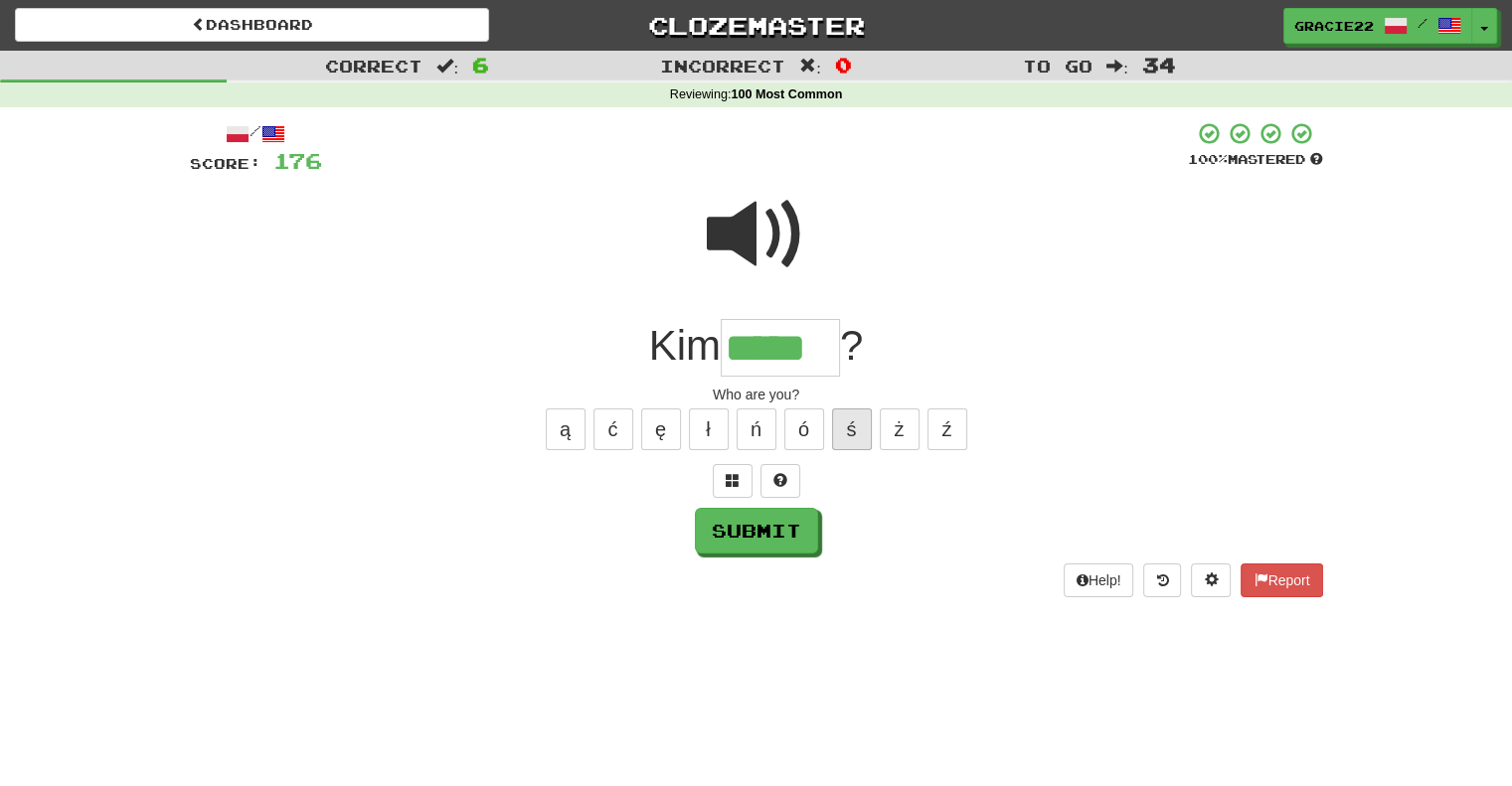 type on "******" 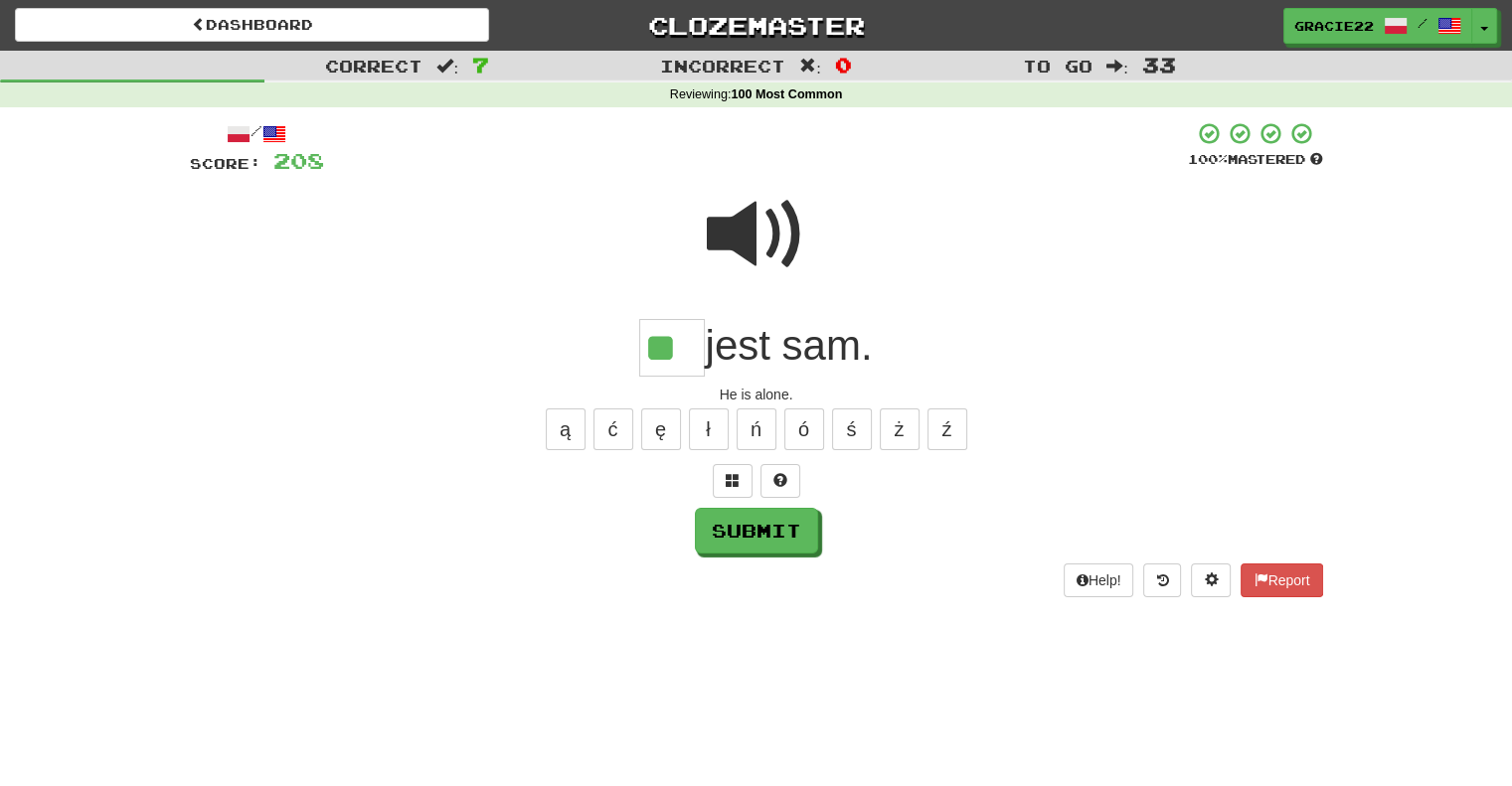 type on "**" 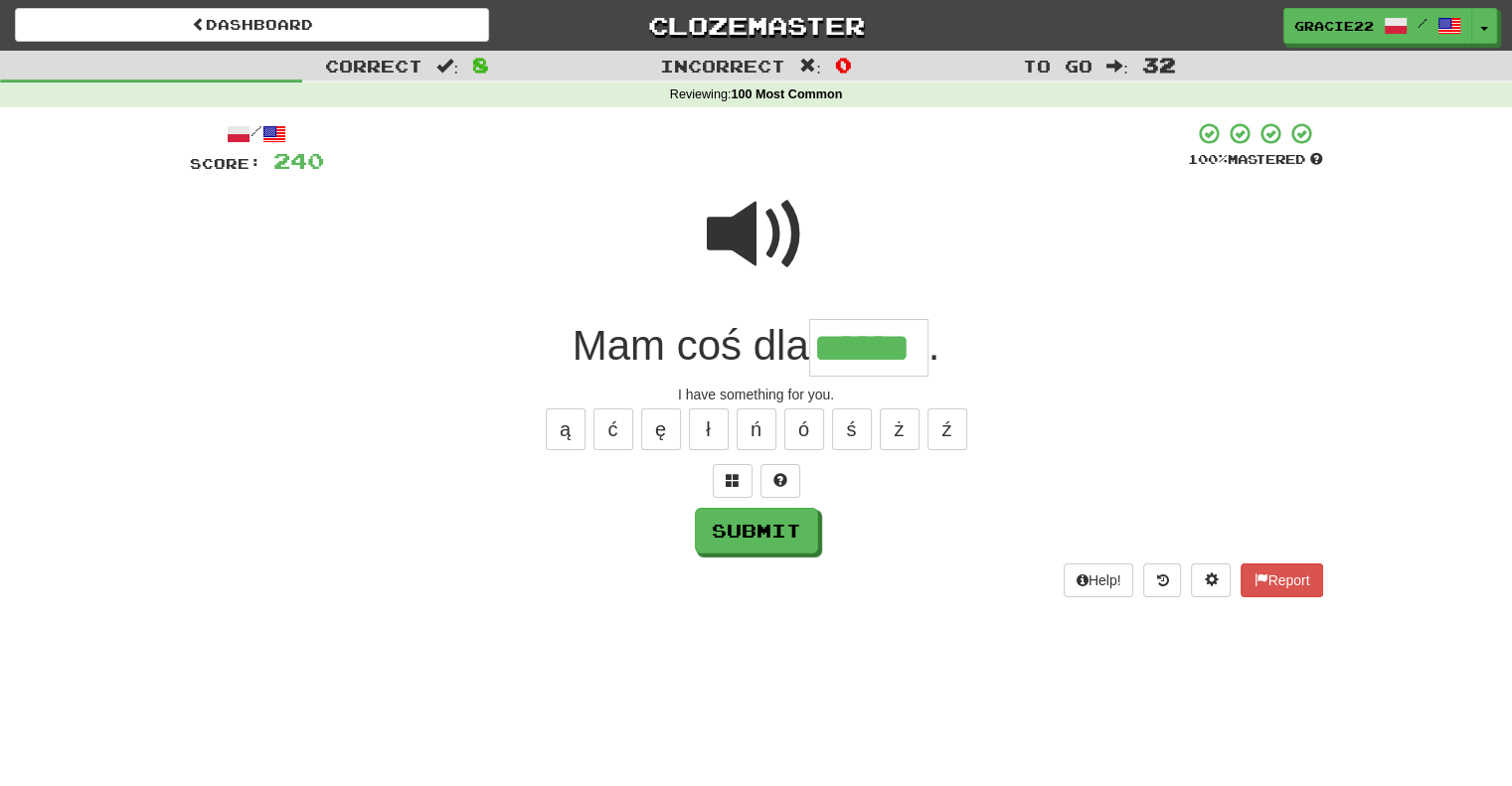 type on "******" 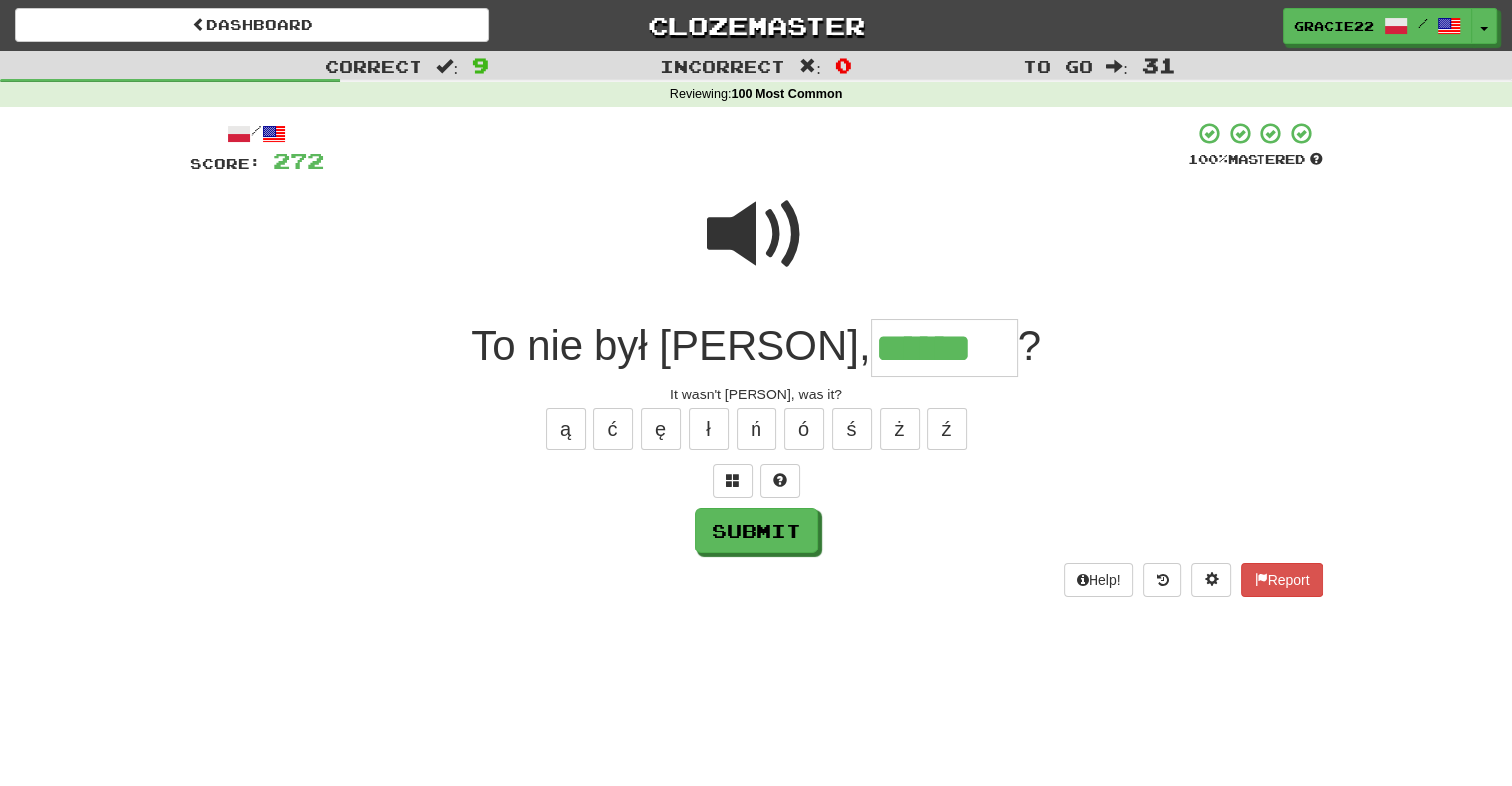 type on "******" 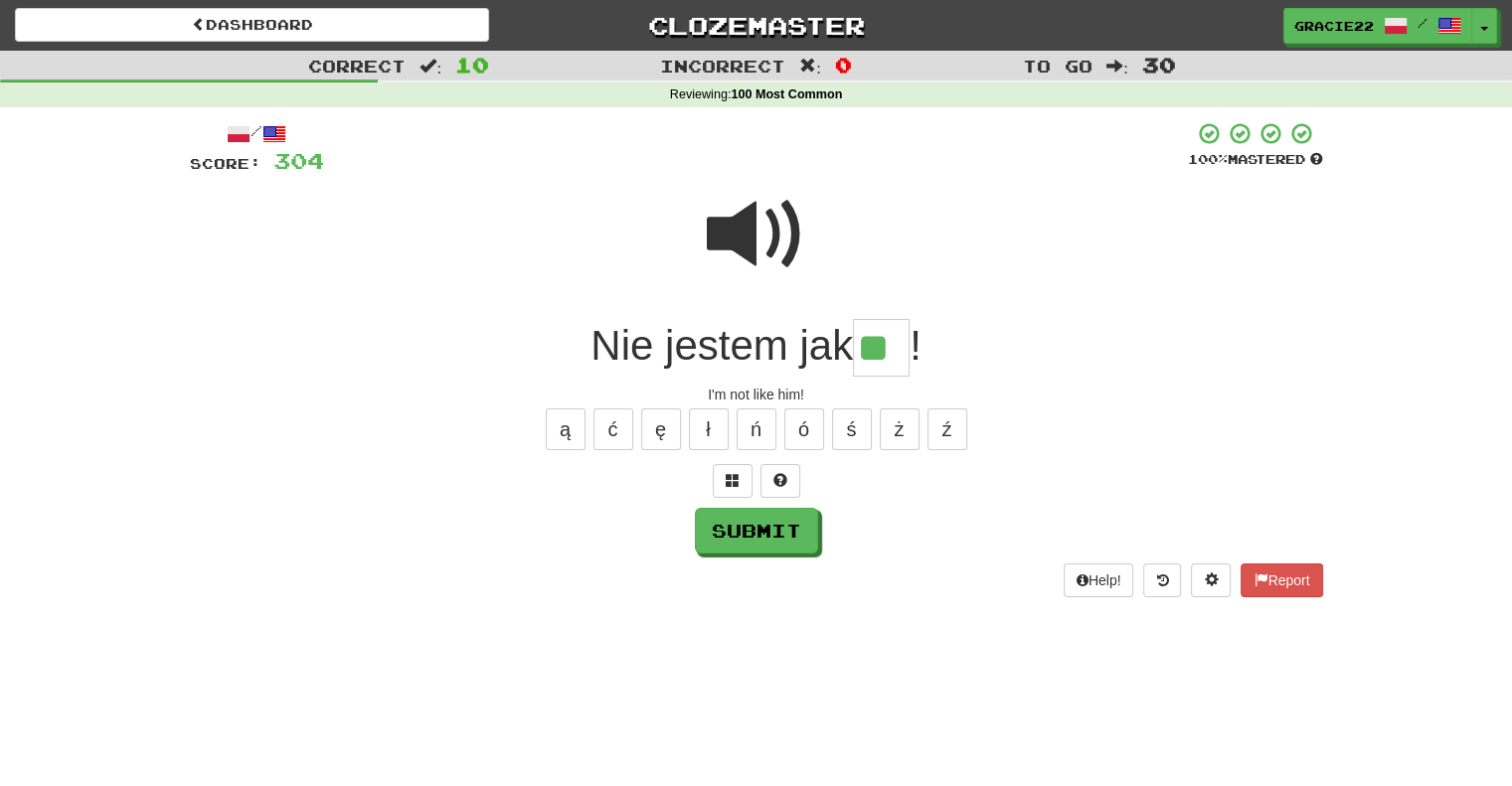 type on "**" 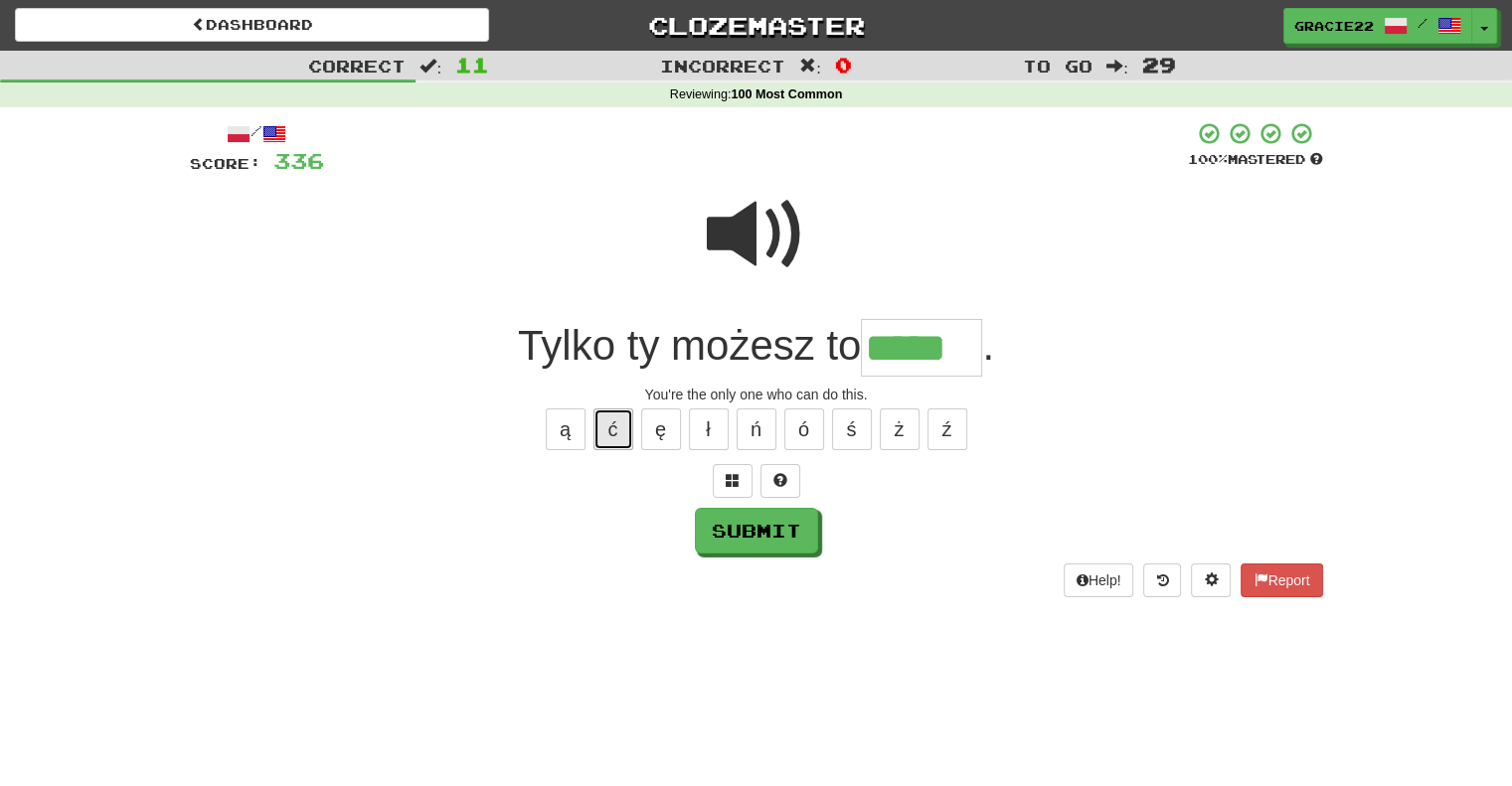 click on "ć" at bounding box center (613, 429) 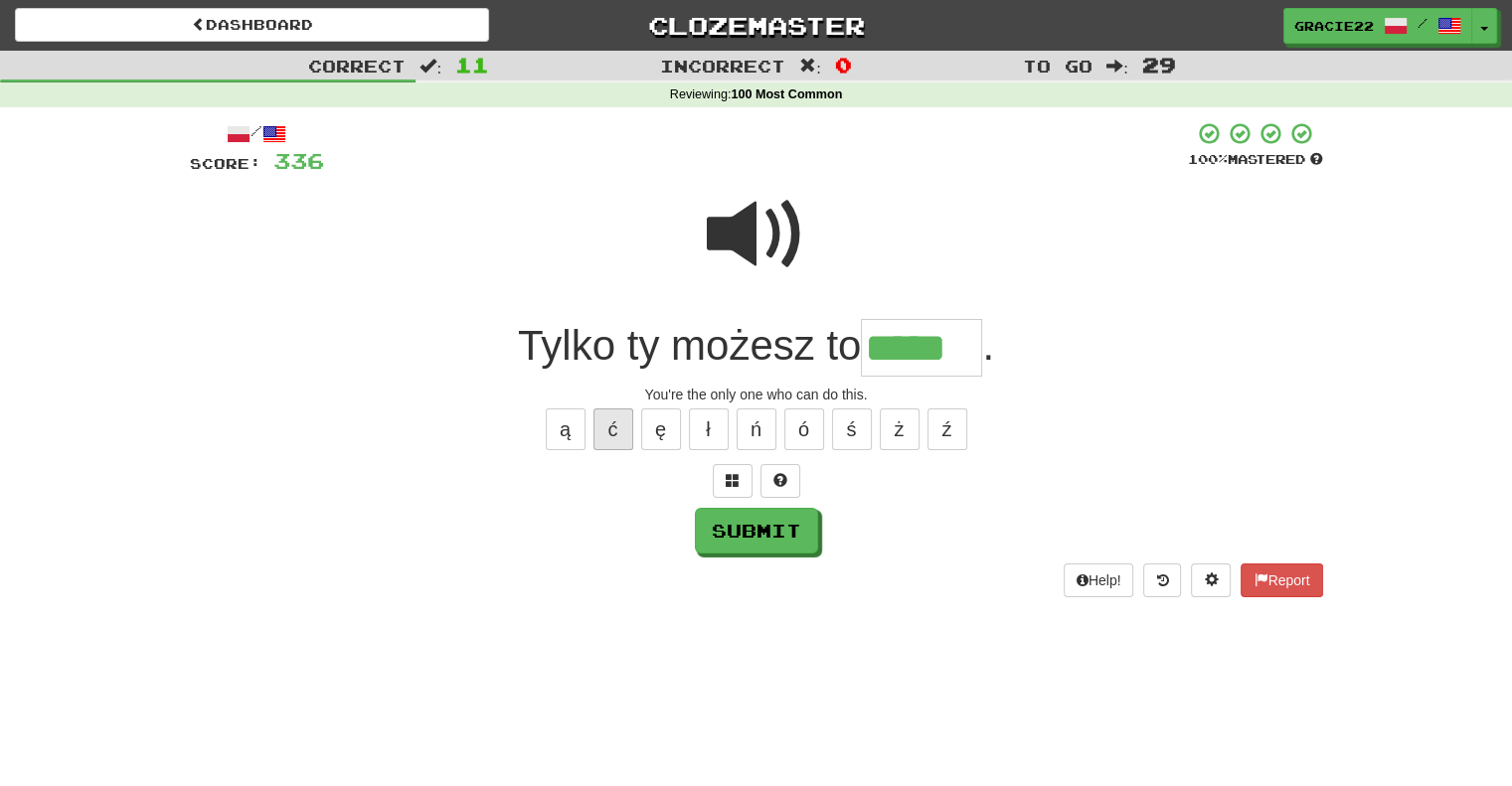 type on "******" 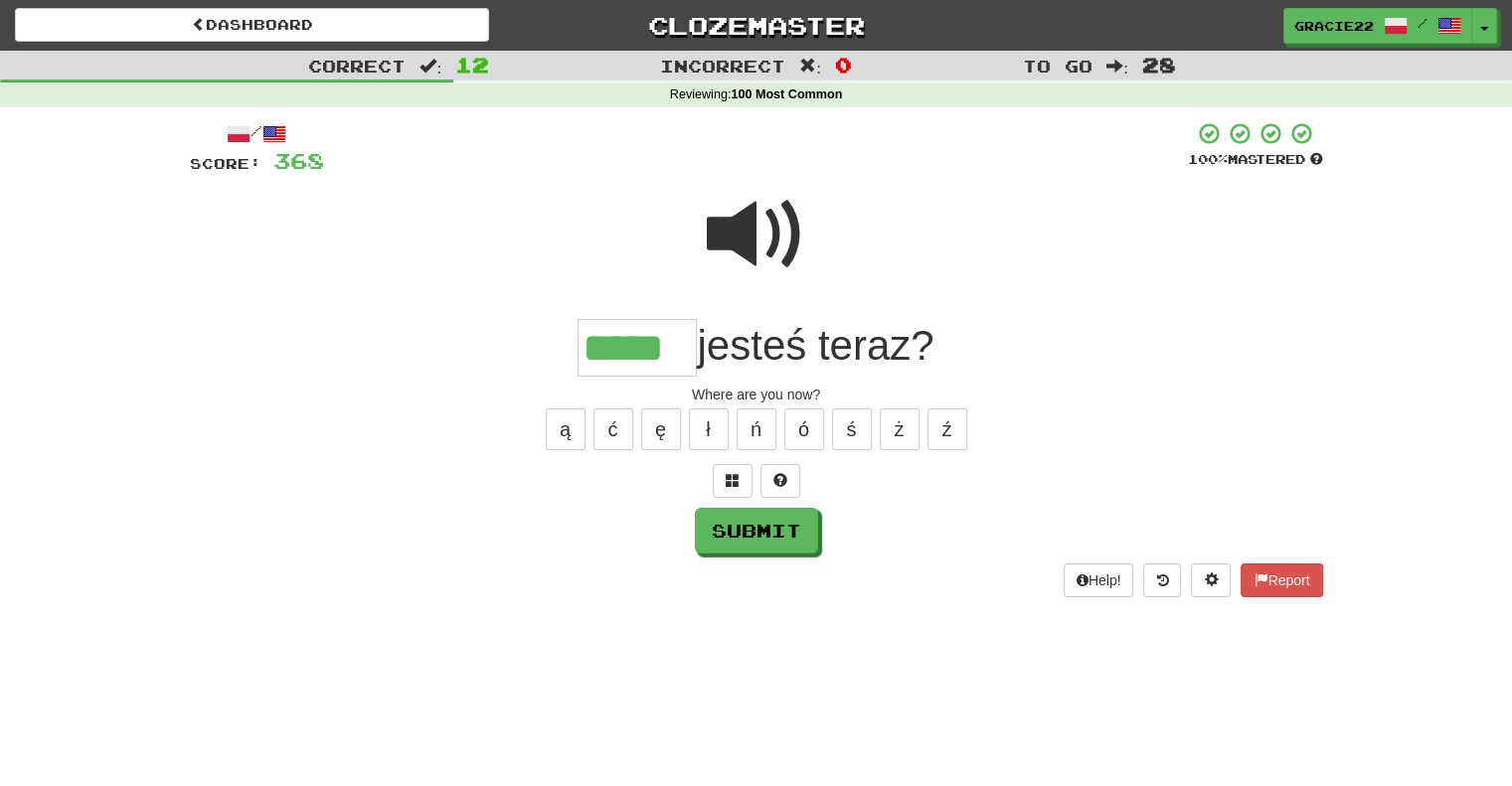 type on "*****" 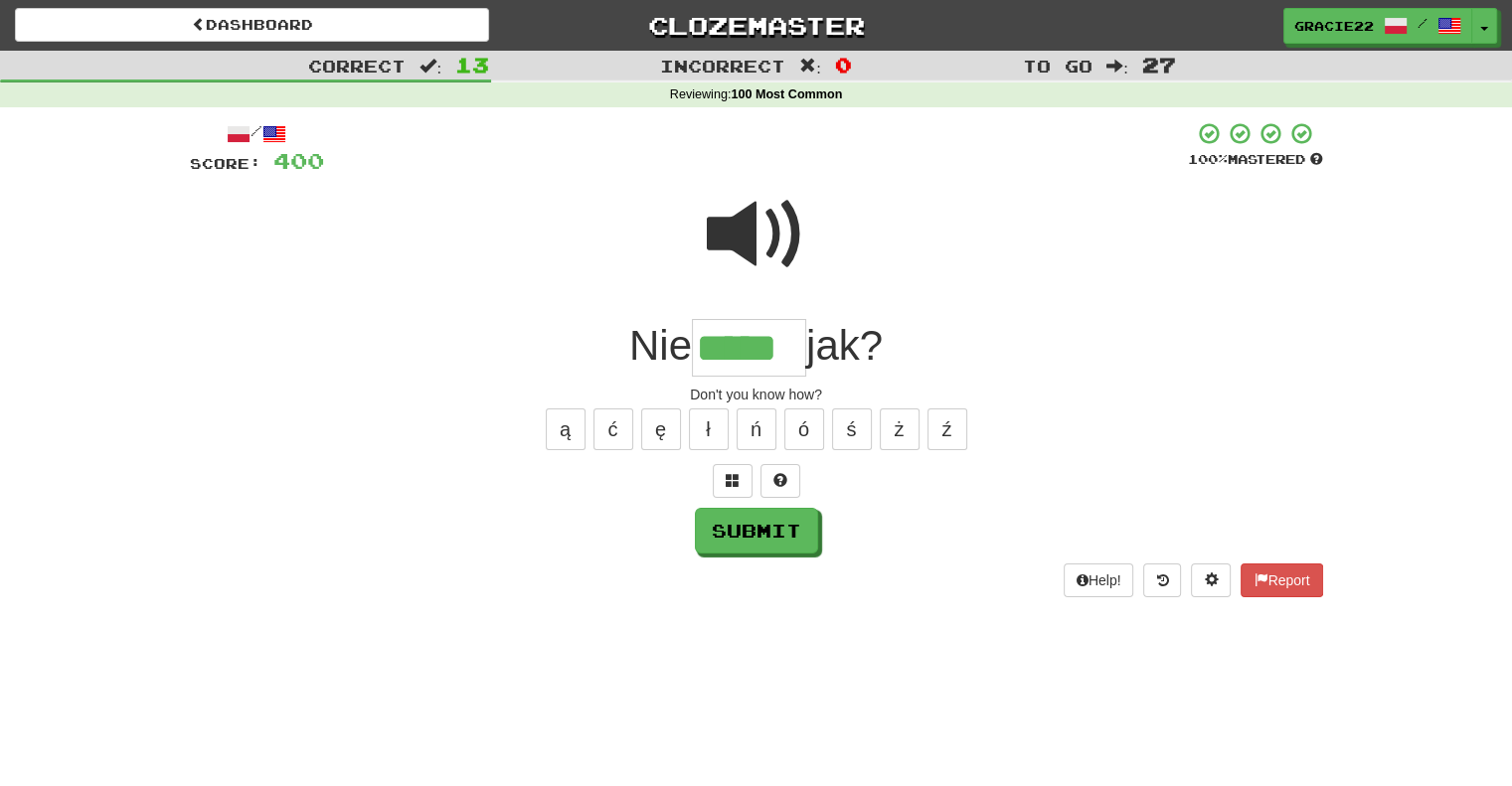 type on "*****" 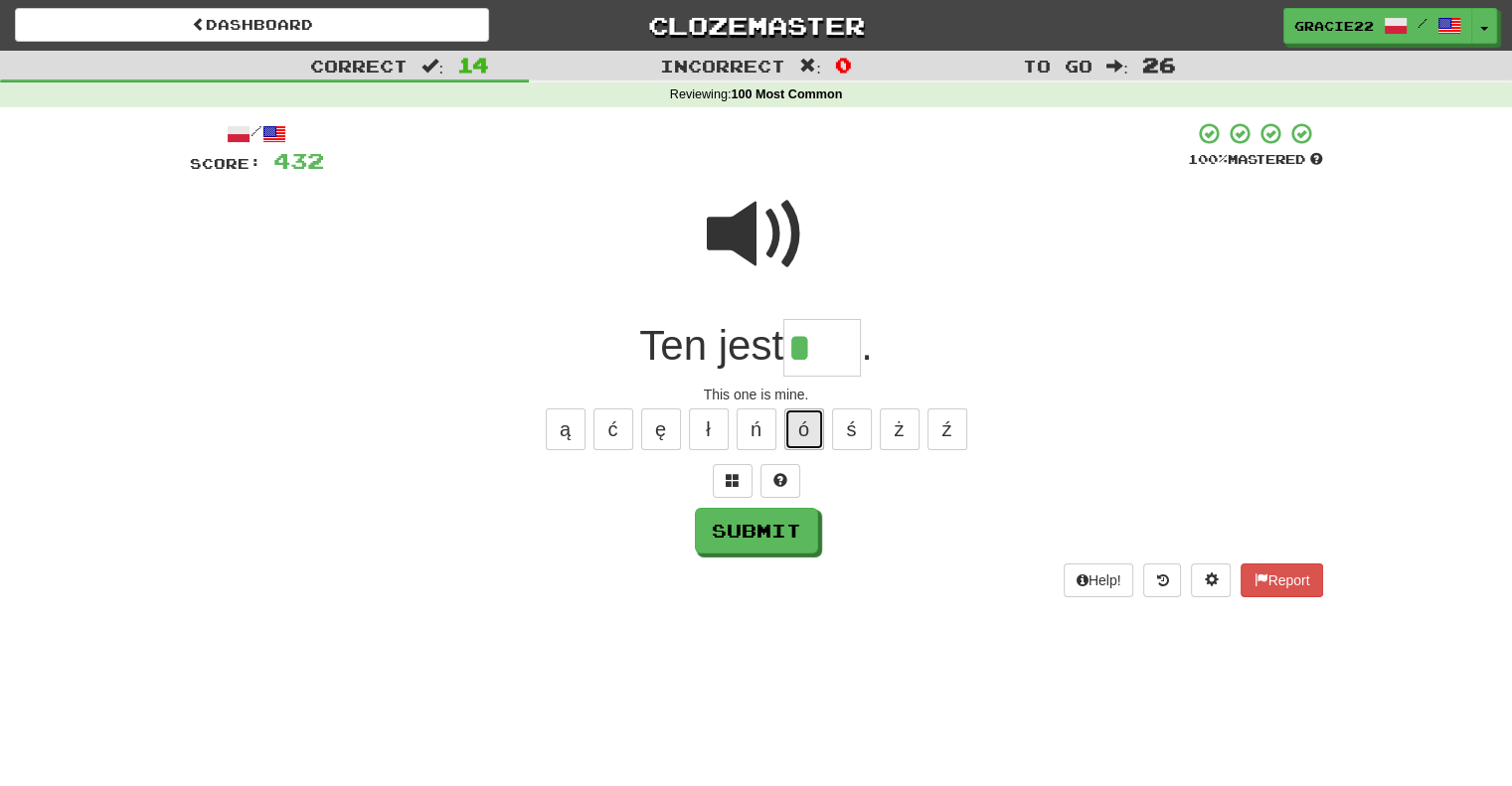 click on "ó" at bounding box center (804, 429) 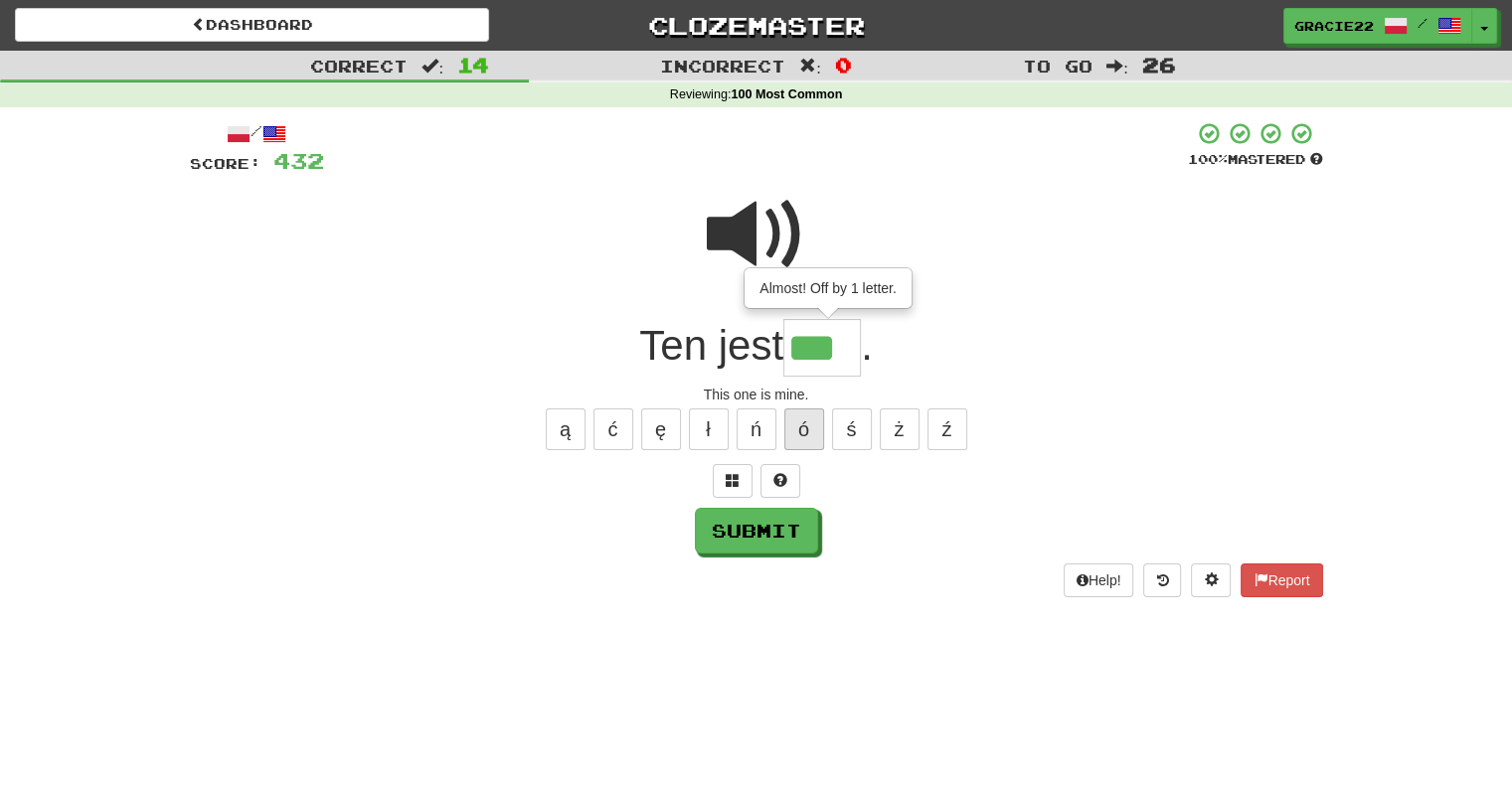 type on "***" 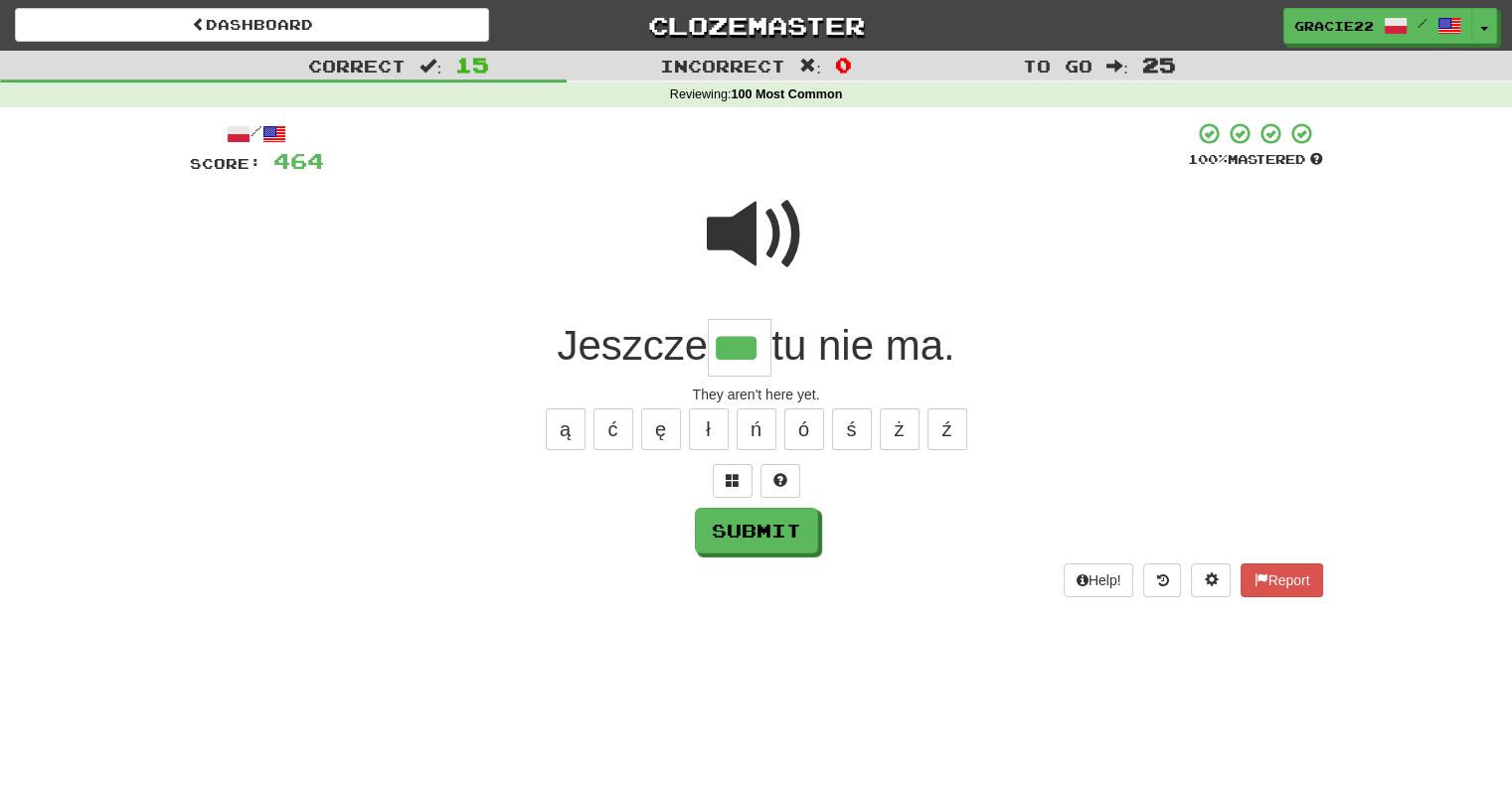 type on "***" 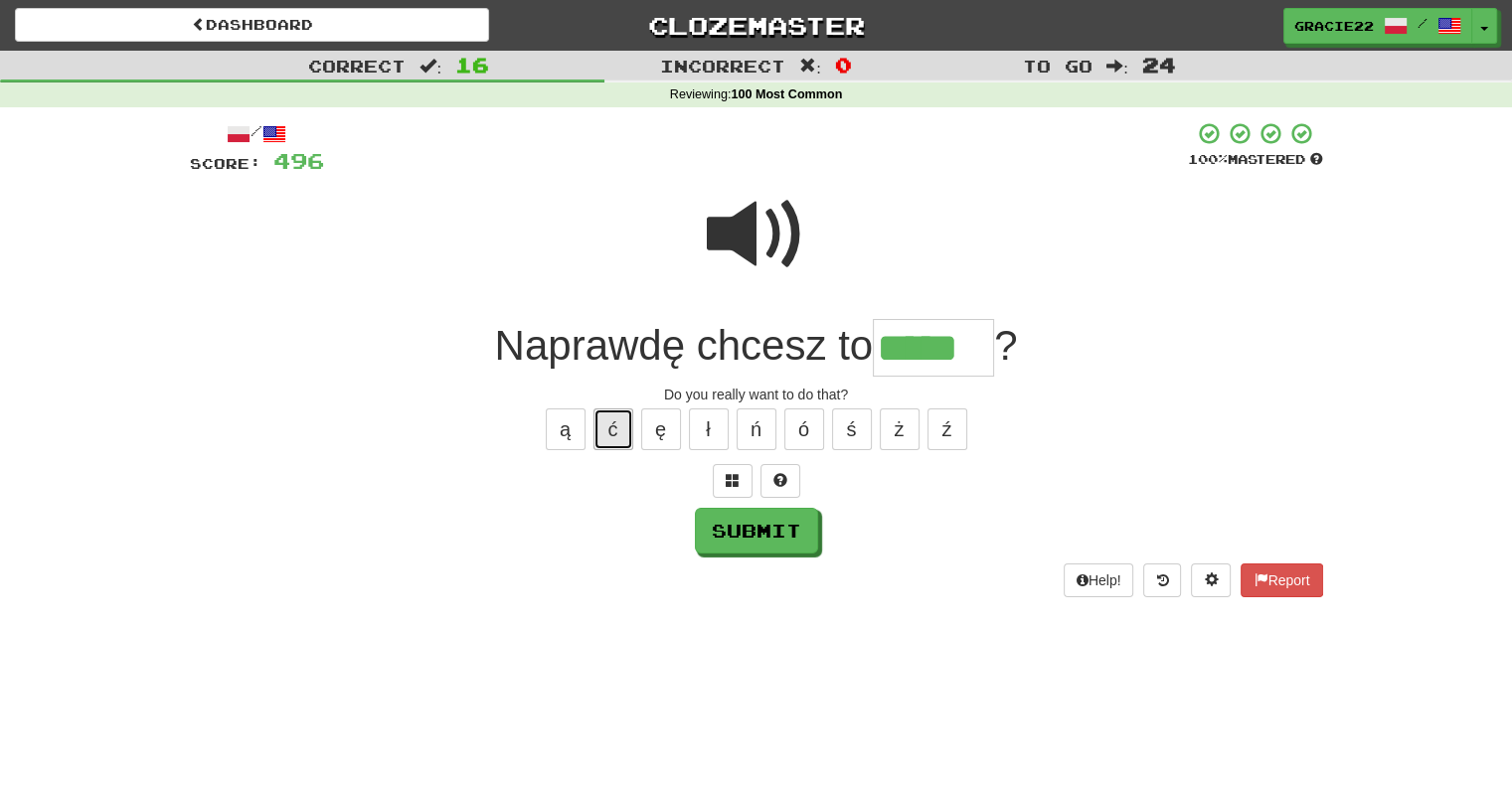 click on "ć" at bounding box center [613, 429] 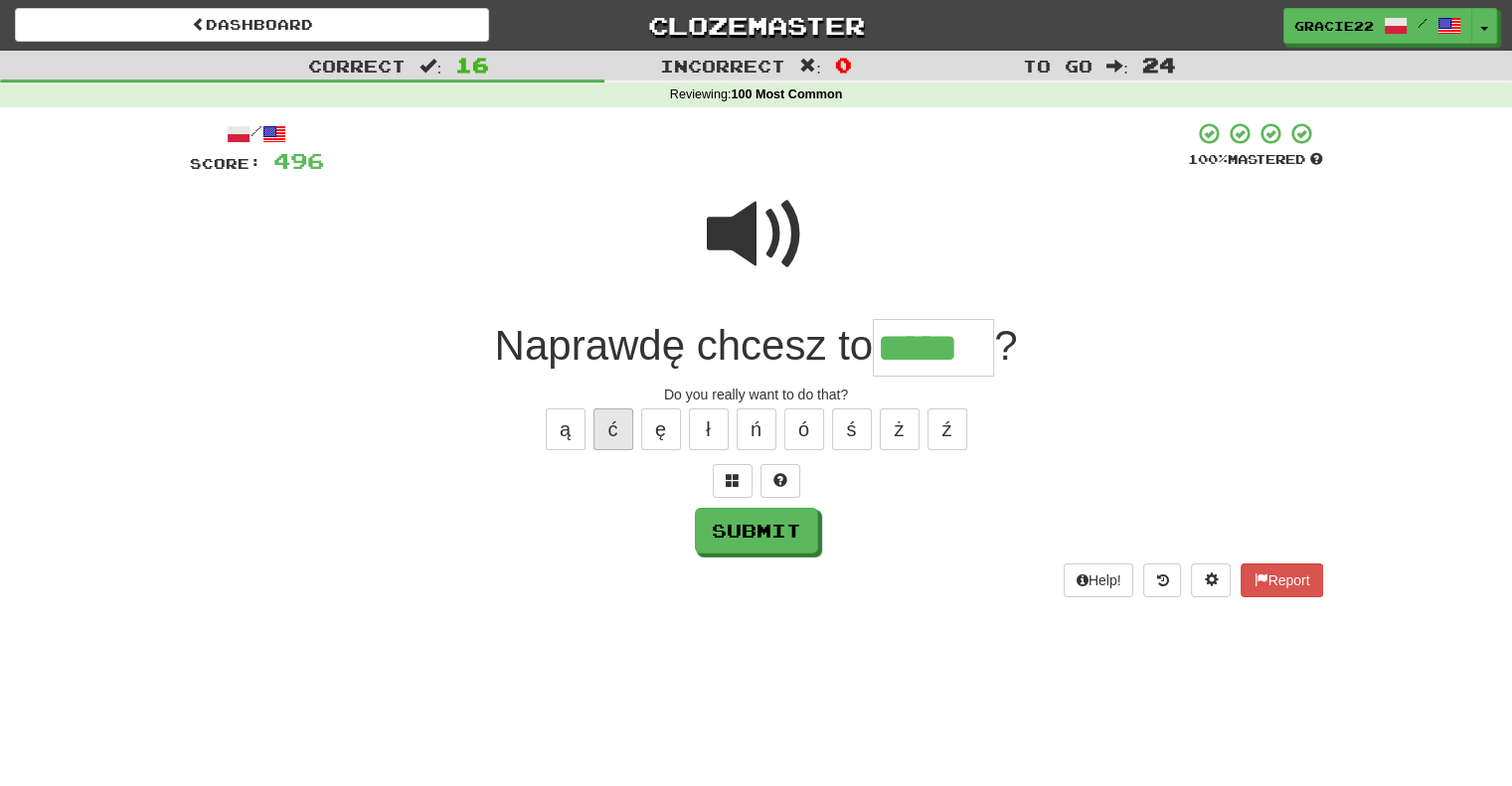 type on "******" 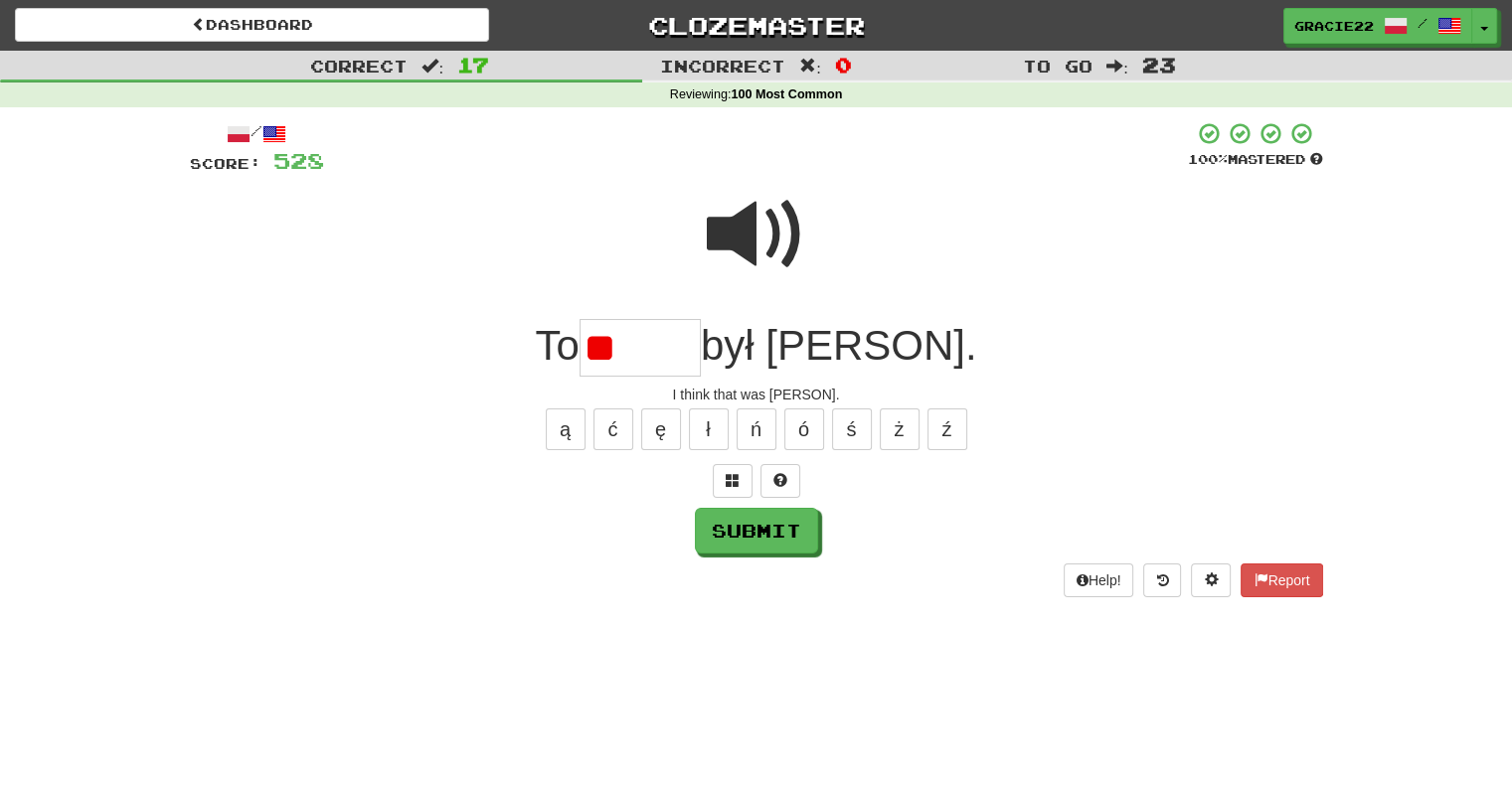 type on "*" 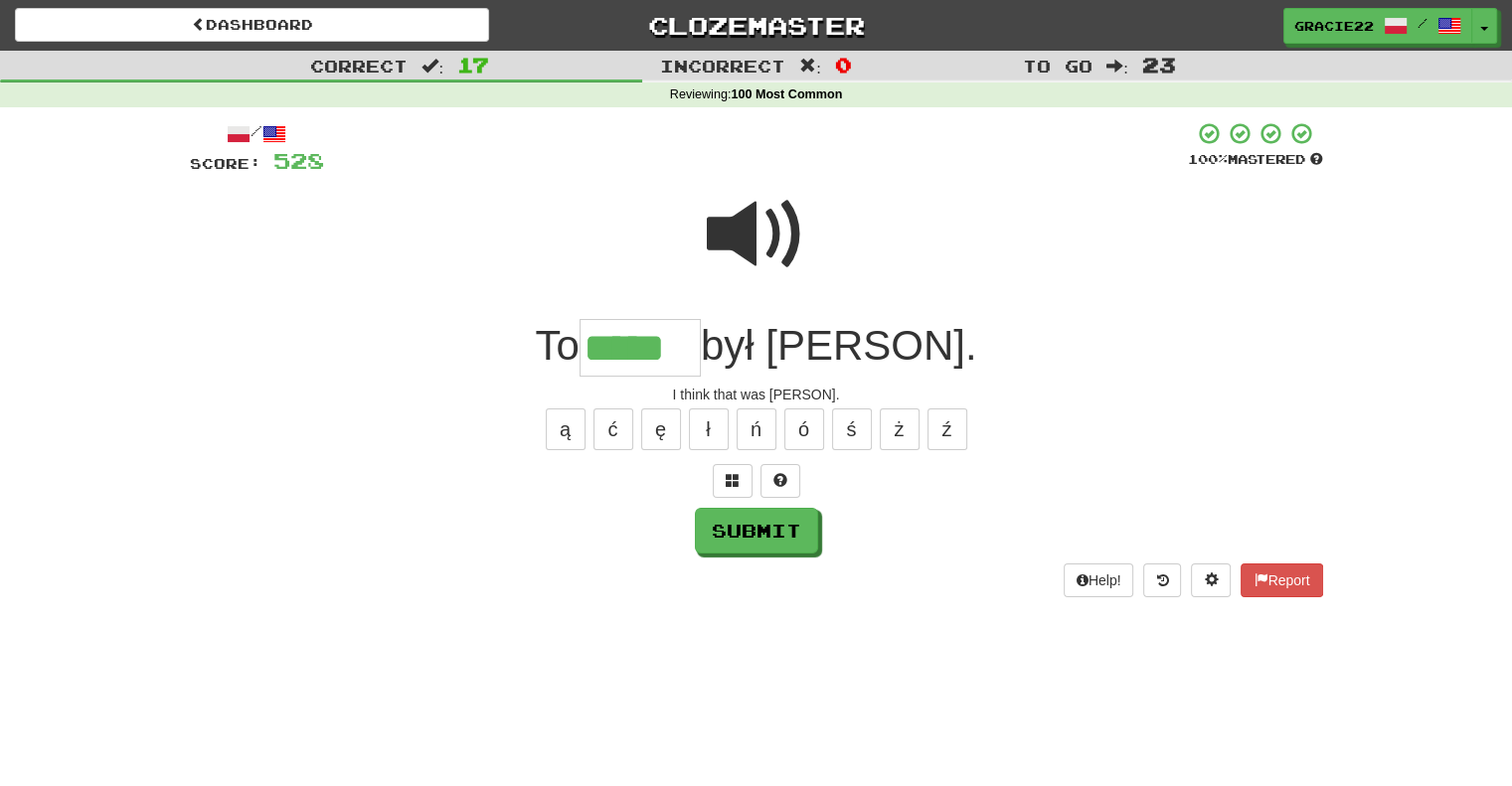 type on "*****" 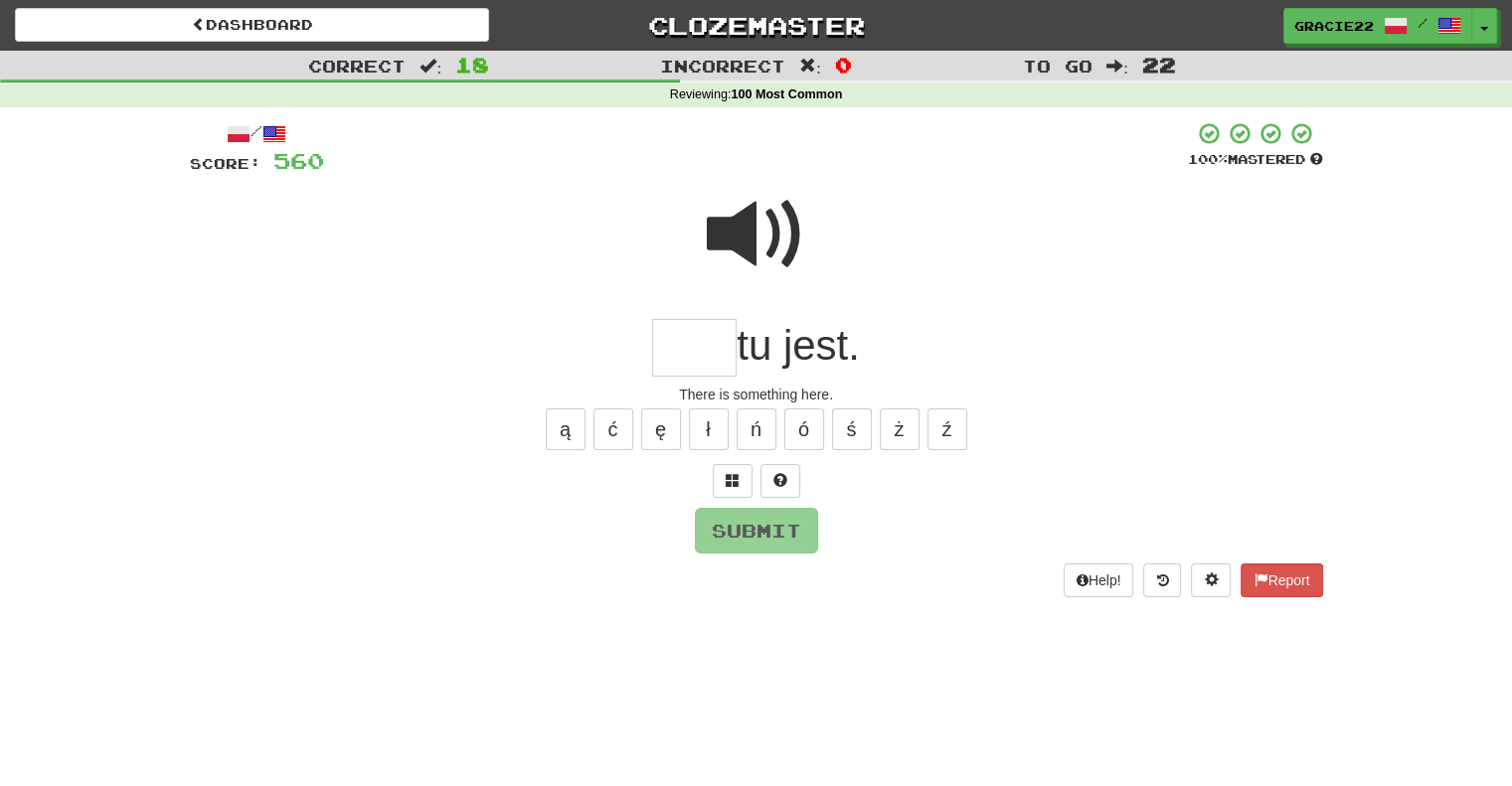 click at bounding box center [756, 235] 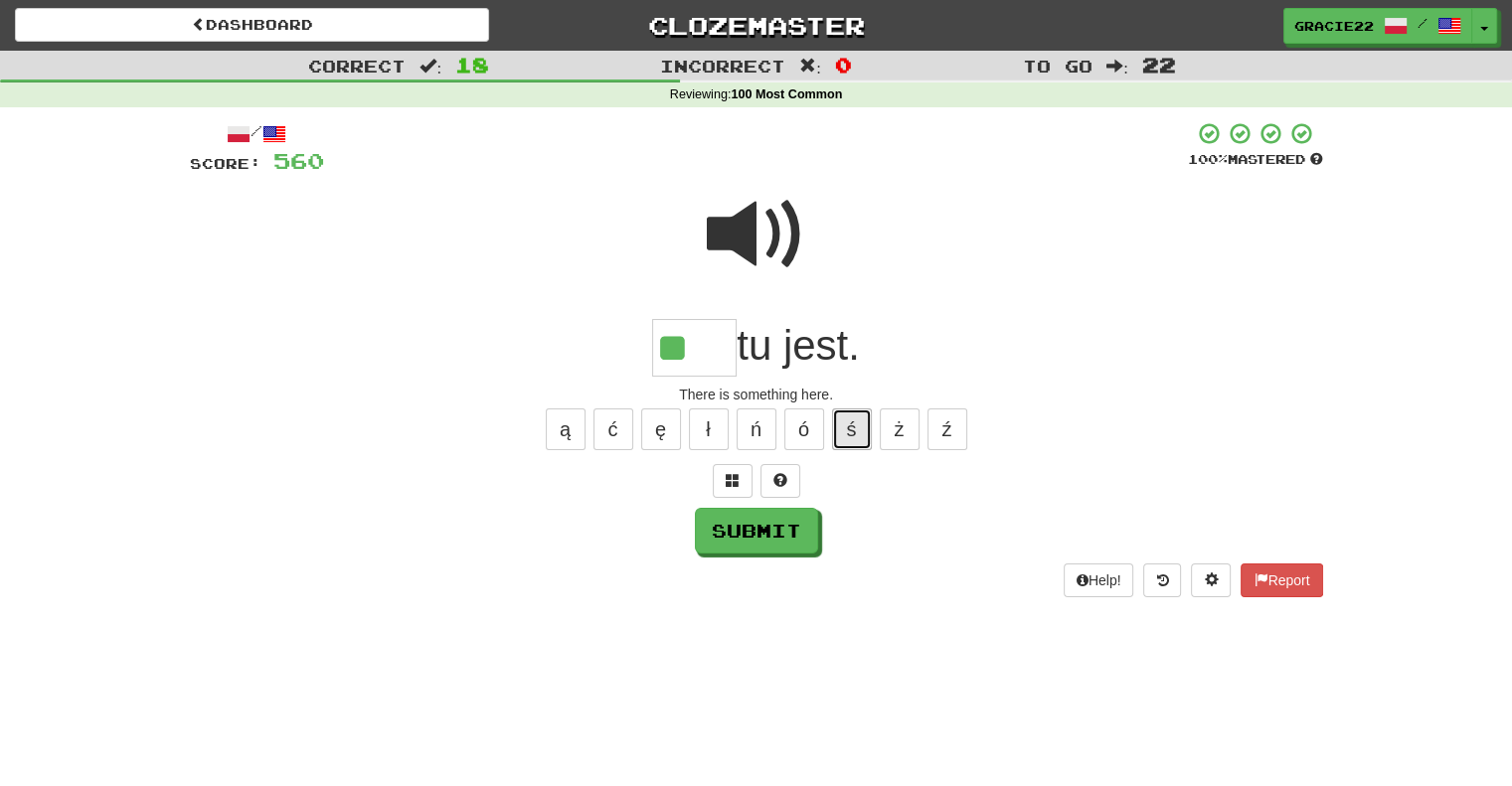 click on "ś" at bounding box center [852, 429] 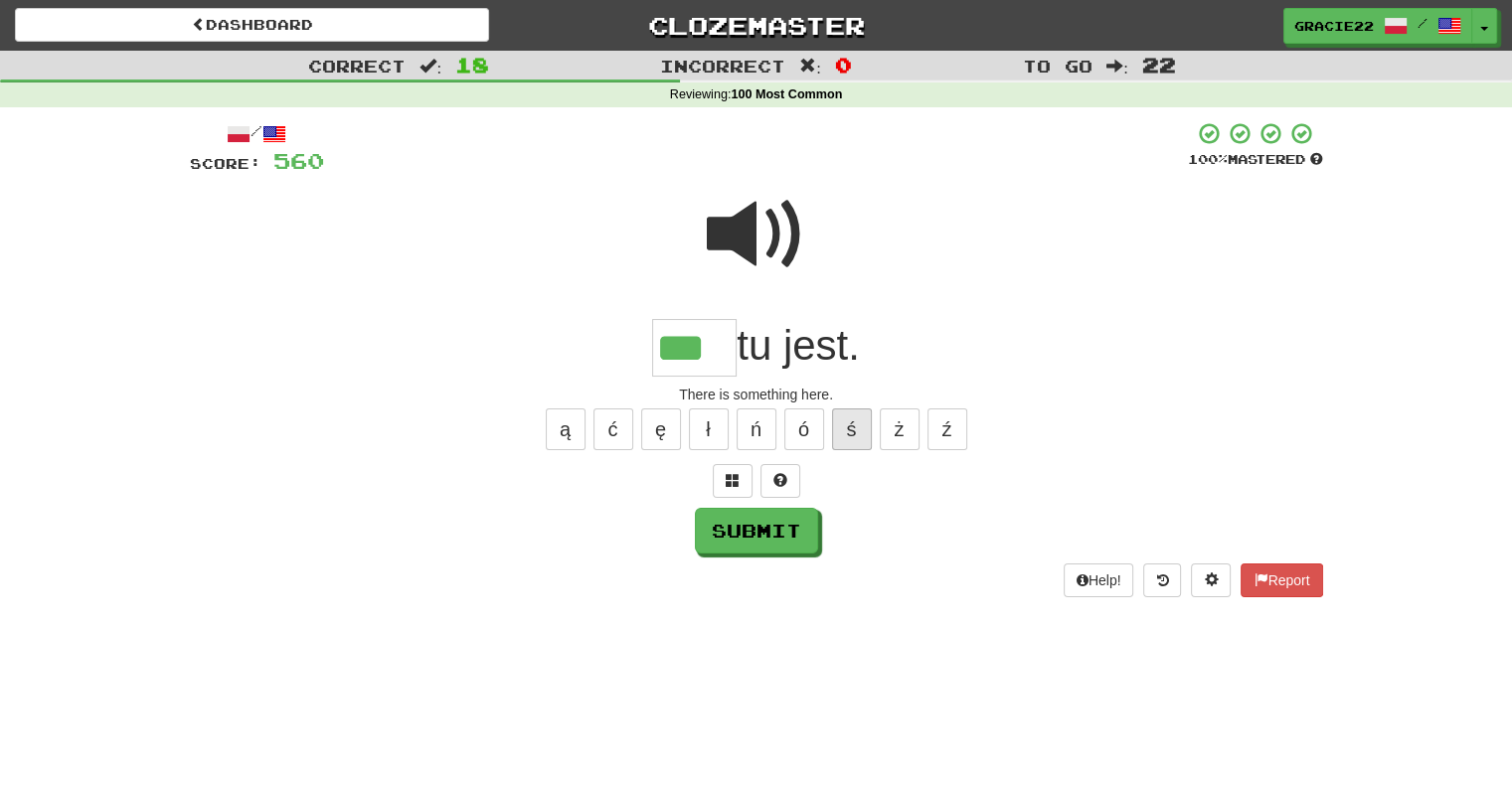 type on "***" 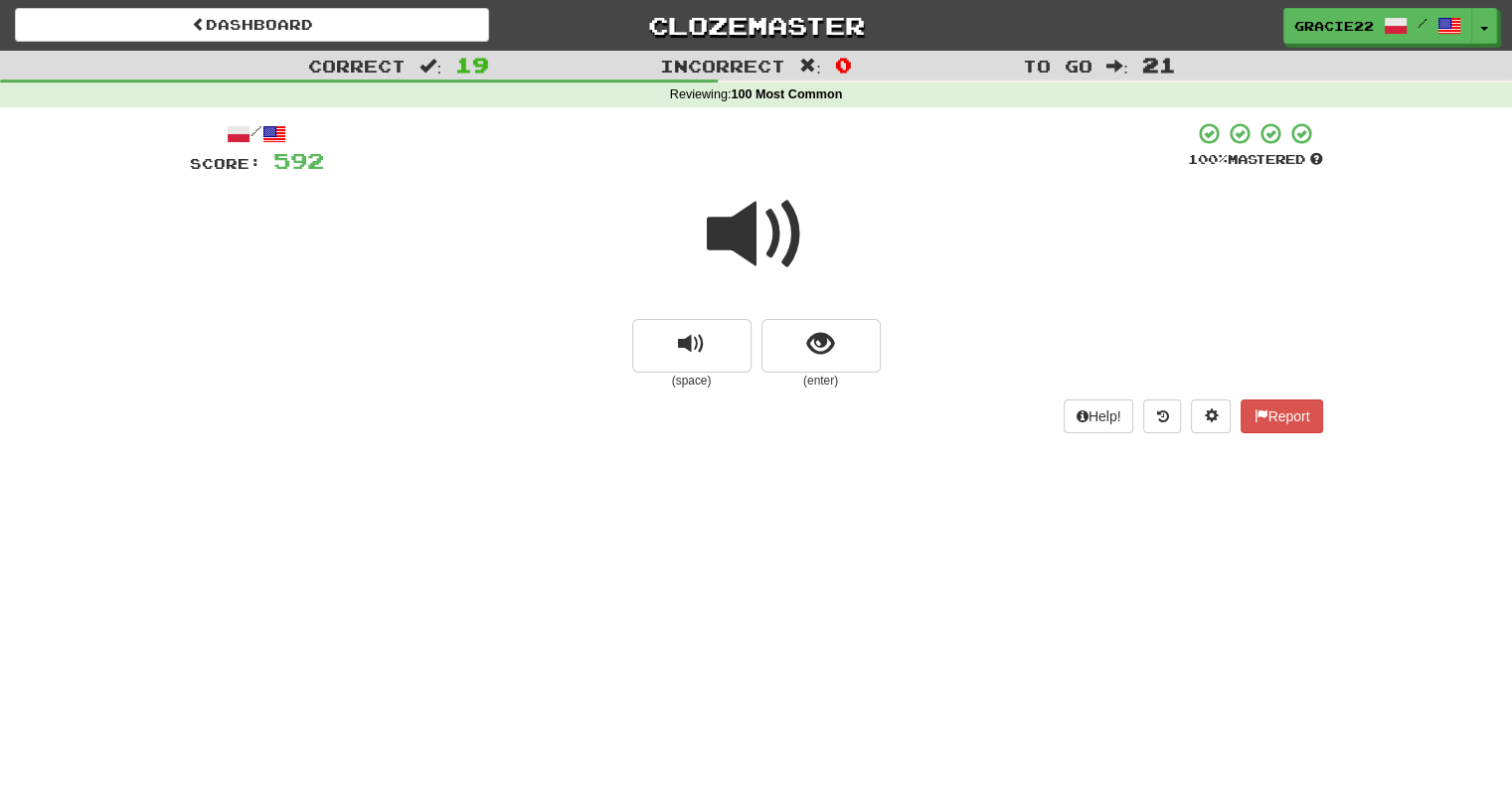 click at bounding box center (756, 235) 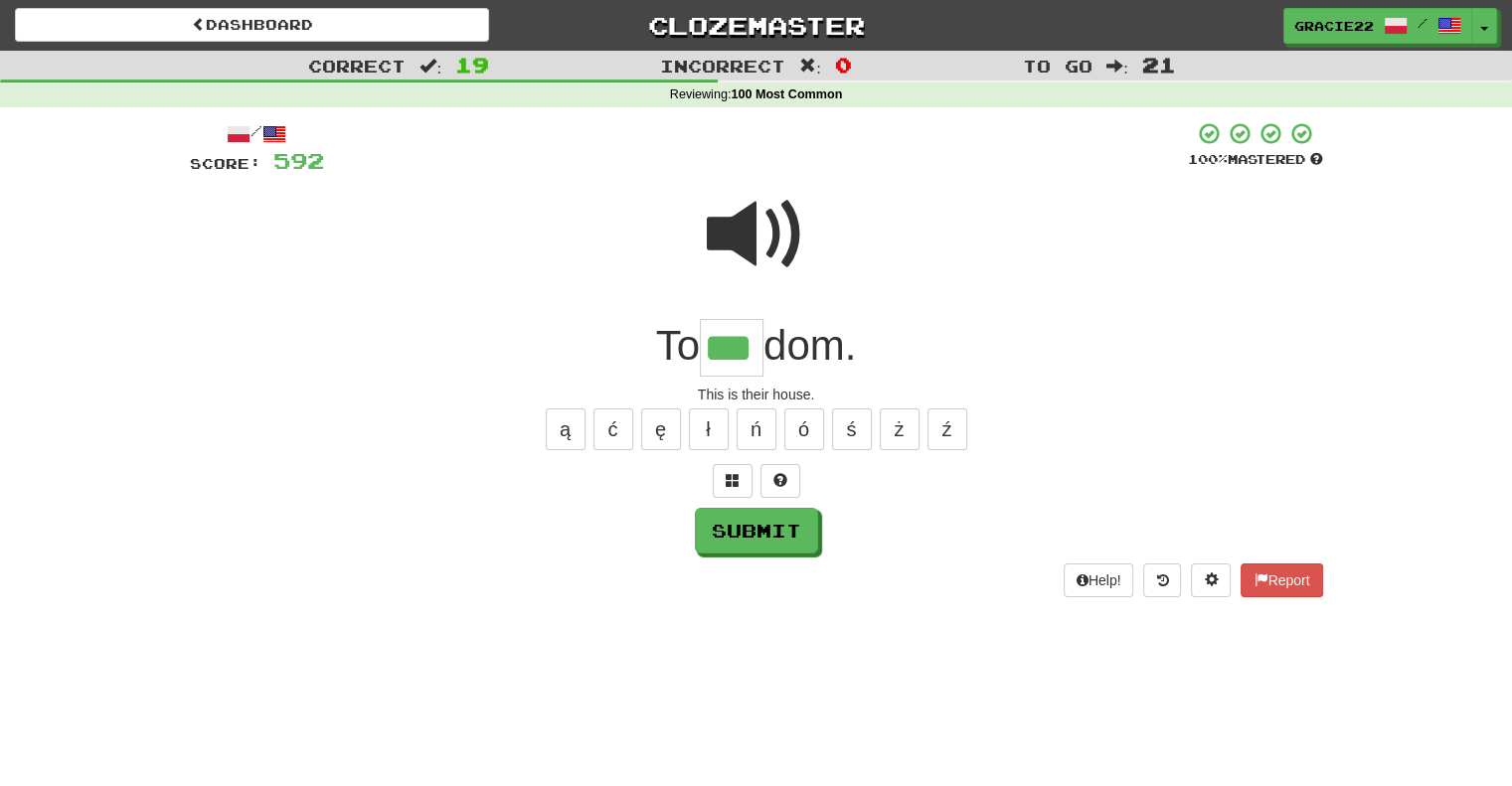 type on "***" 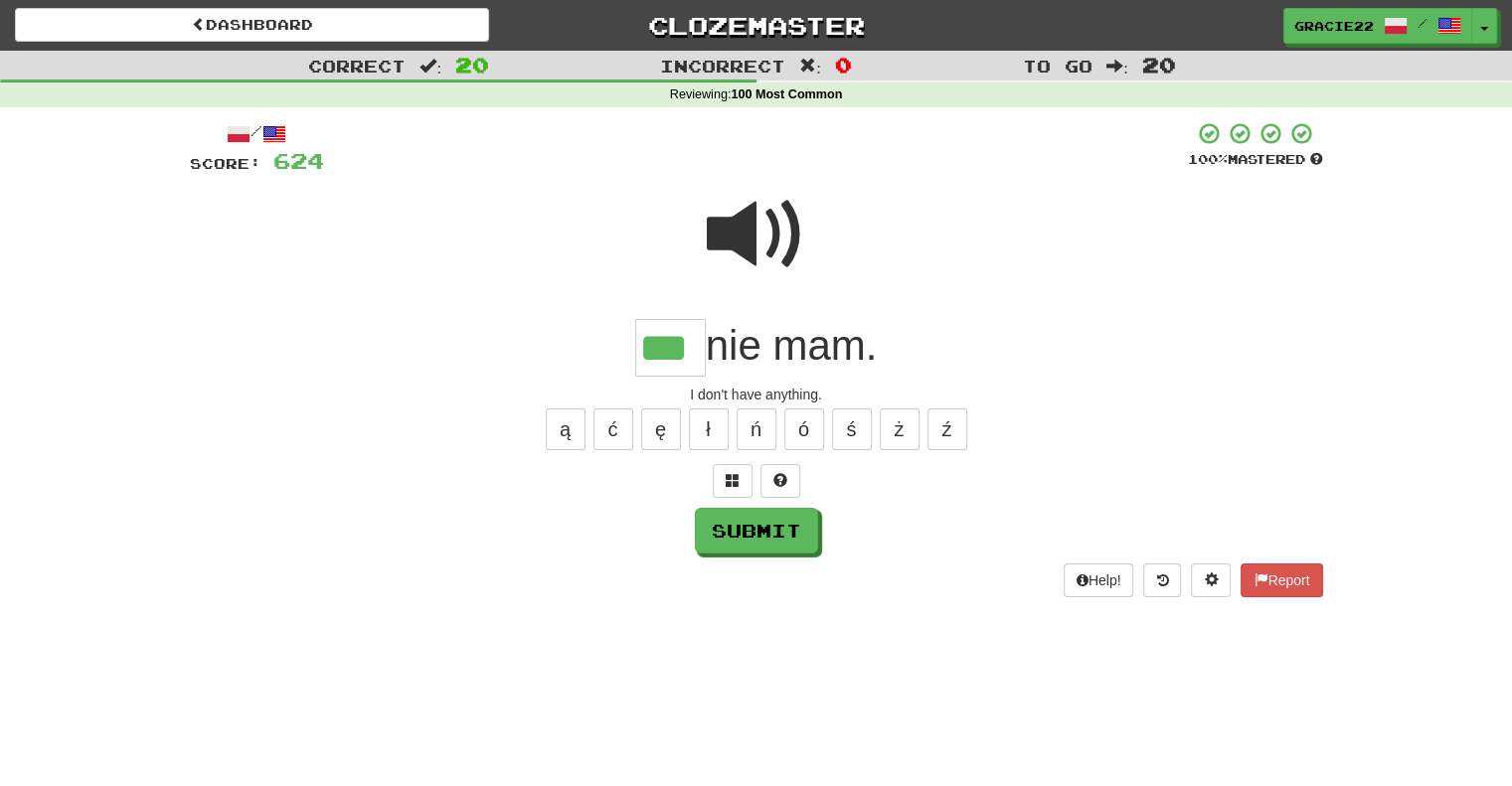 type on "***" 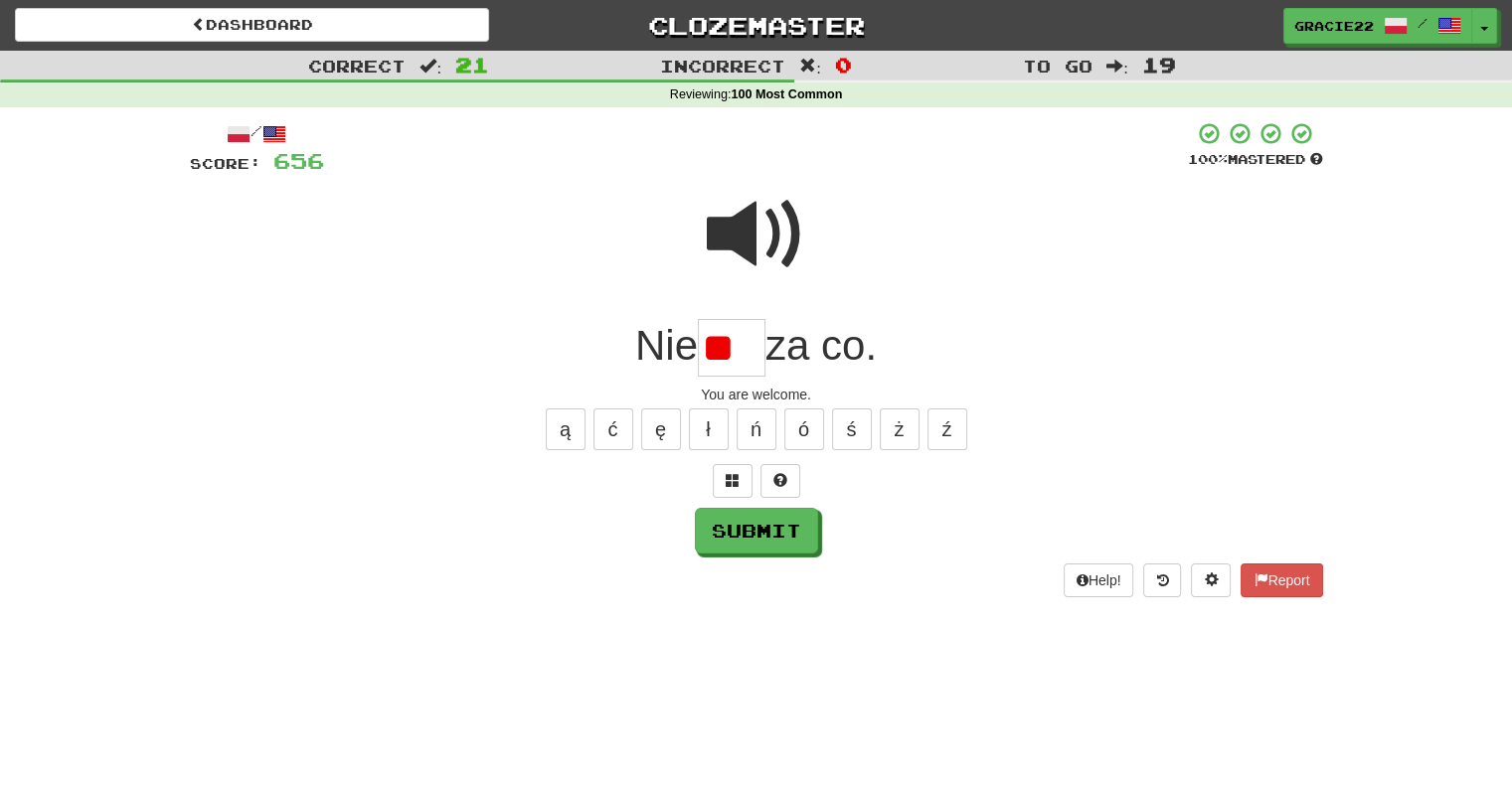 type on "*" 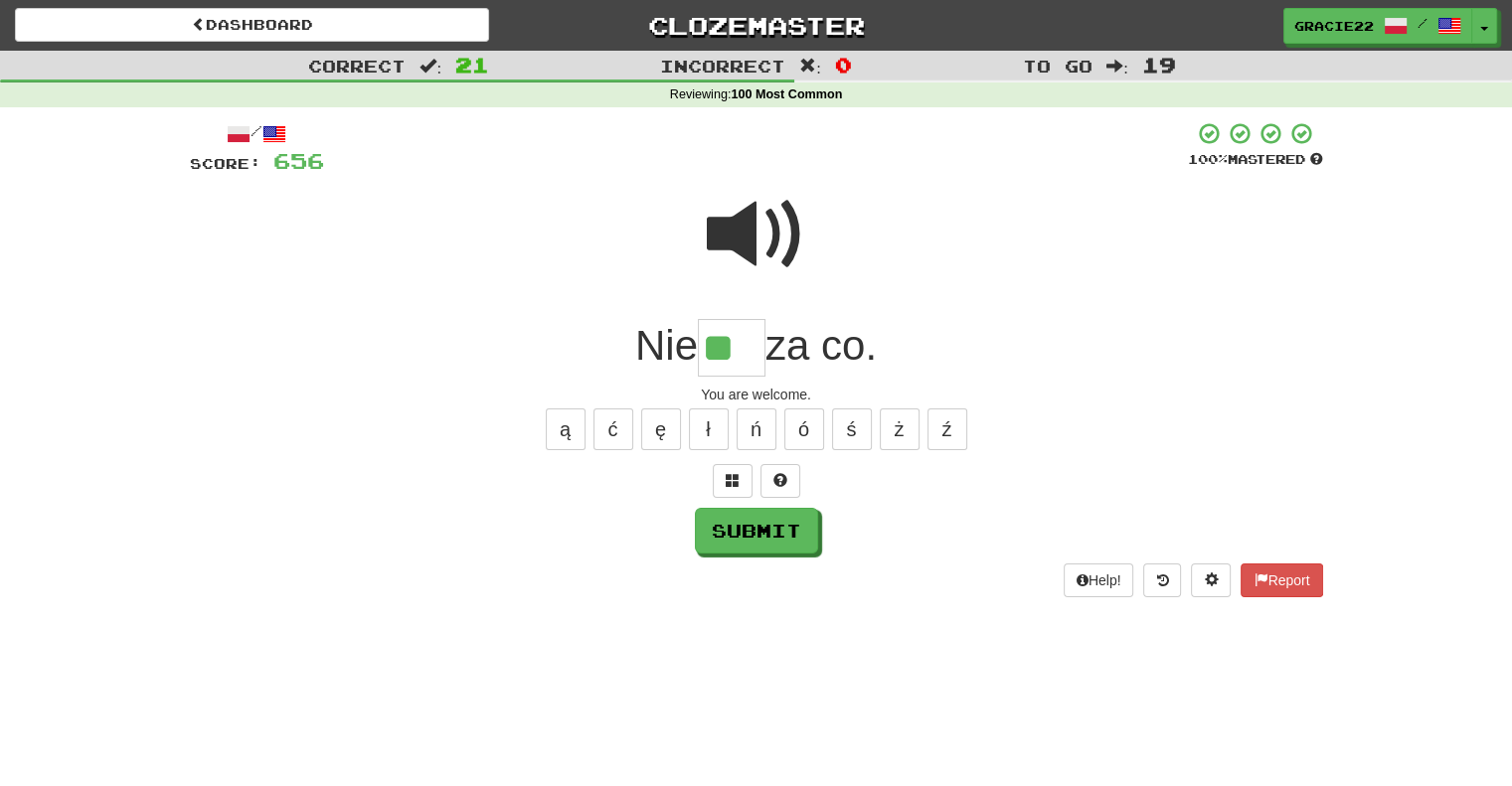 type on "**" 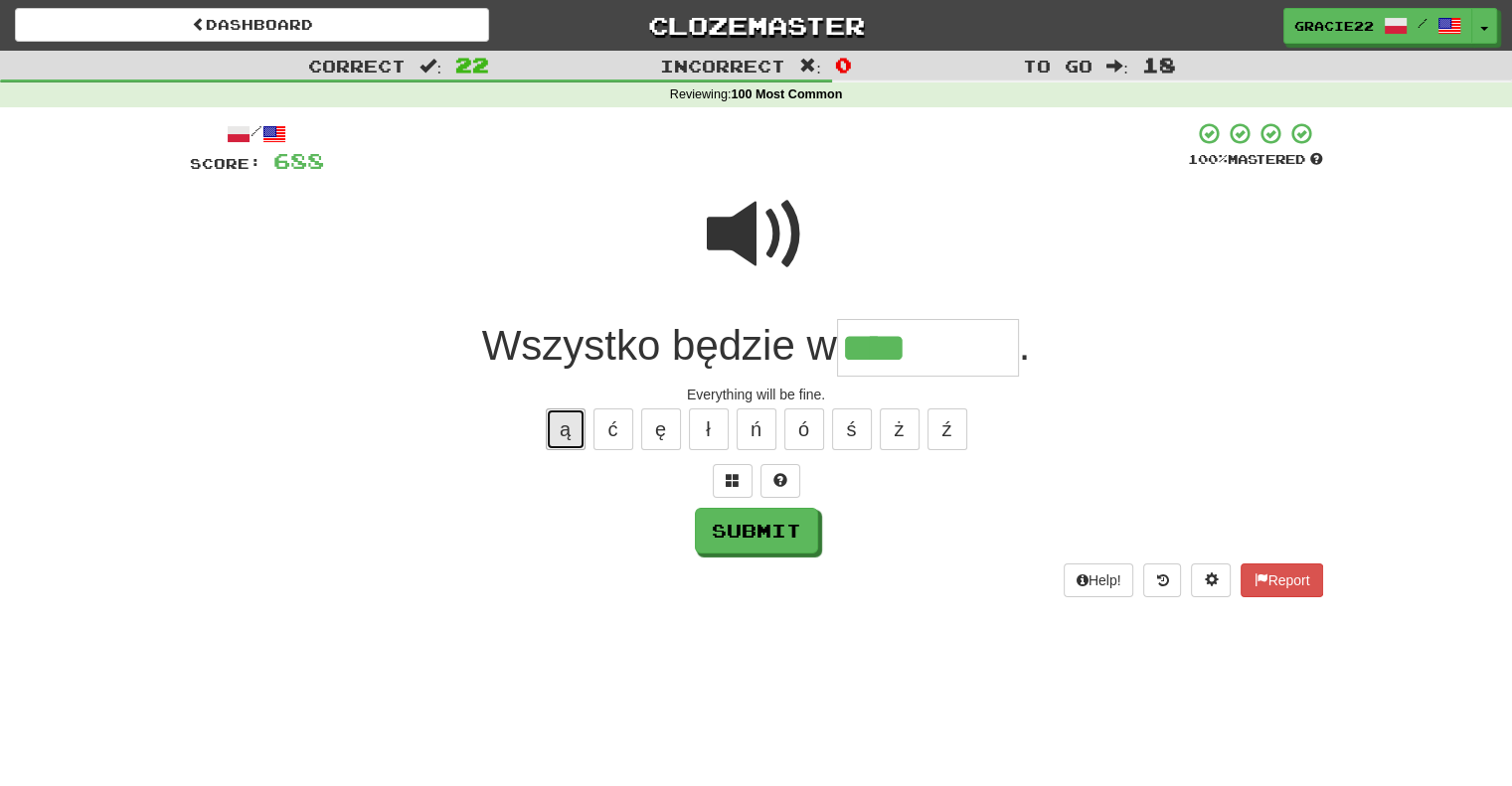 click on "ą" at bounding box center (566, 429) 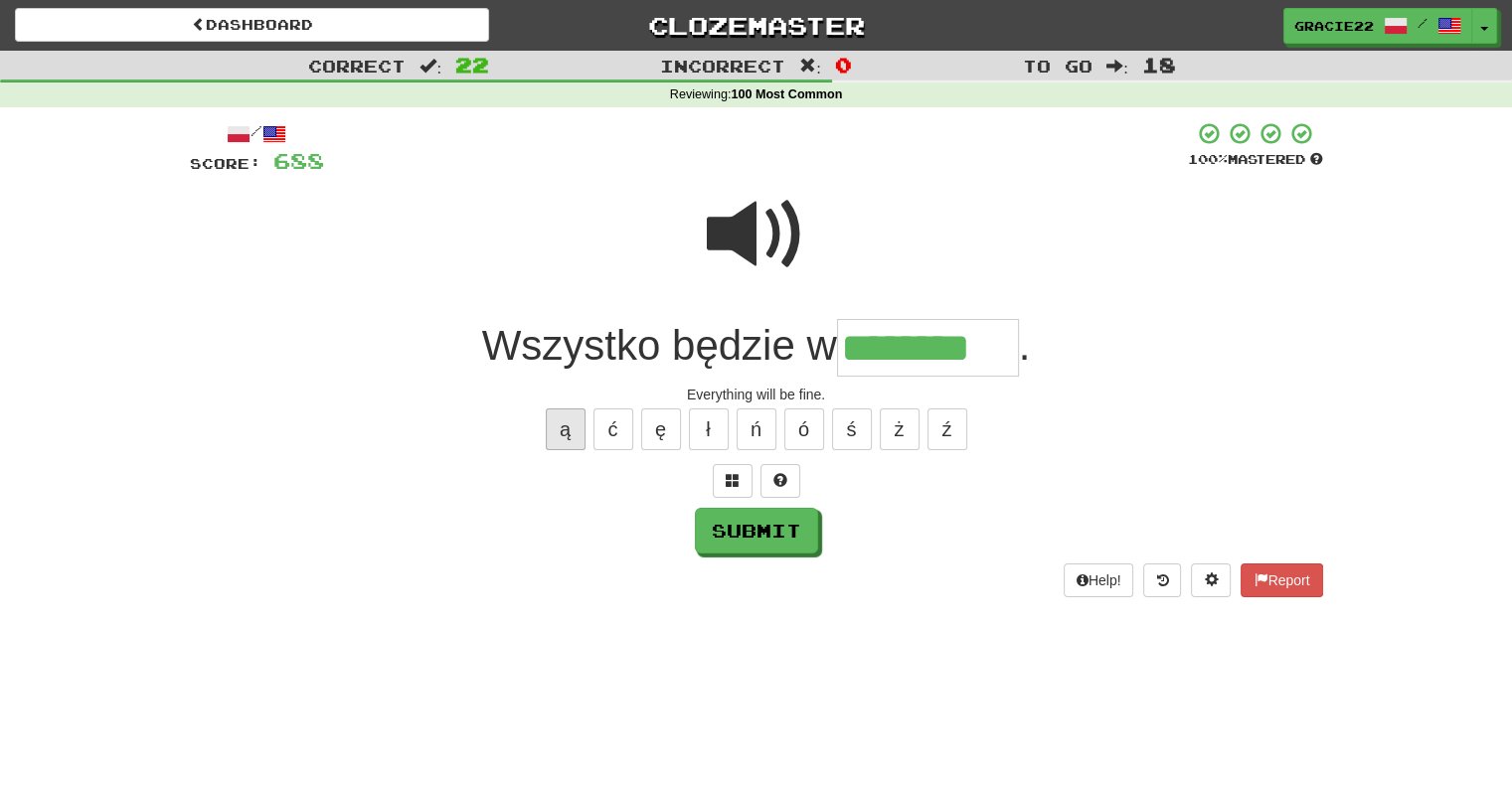 type on "********" 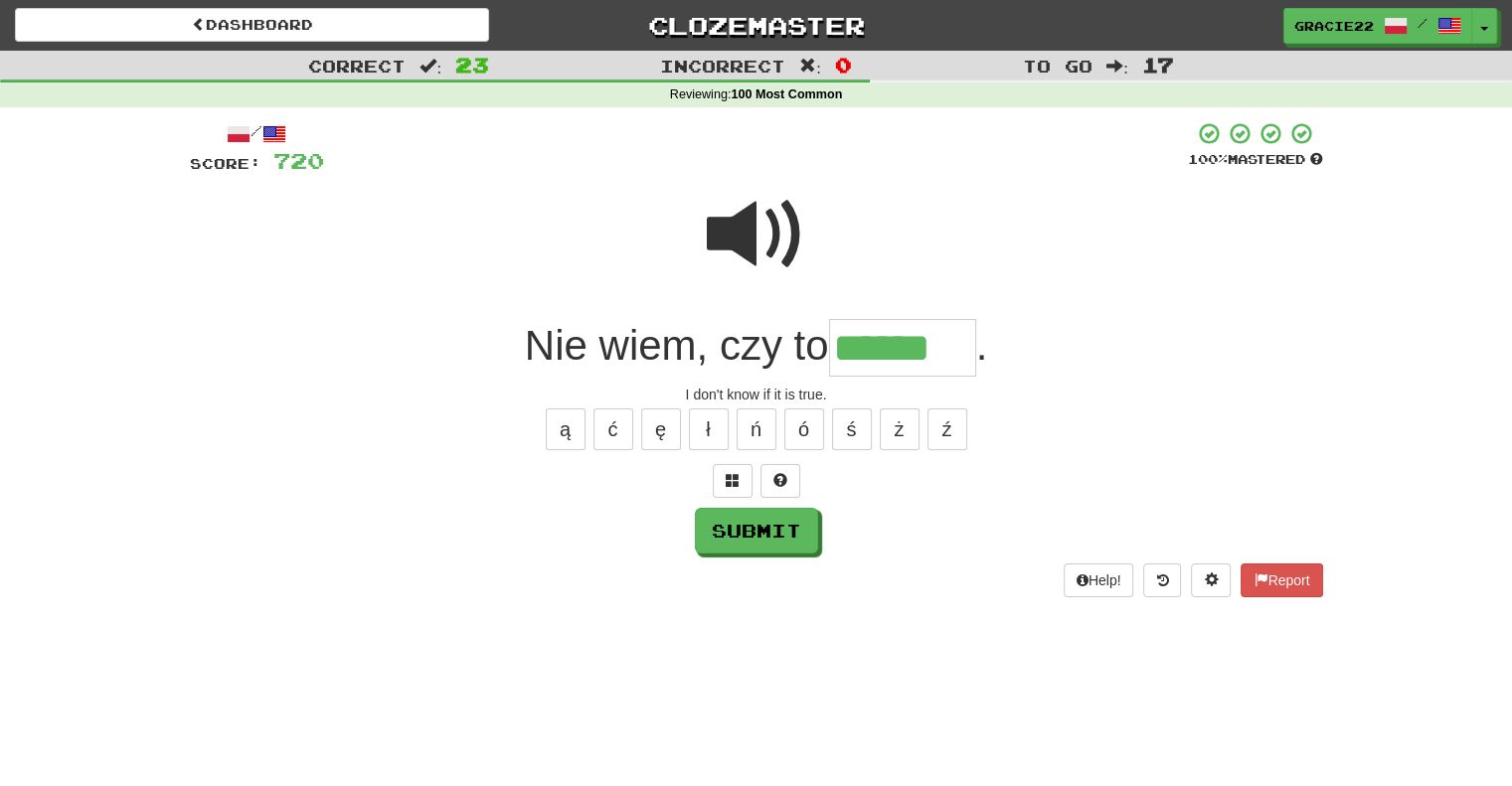 type on "******" 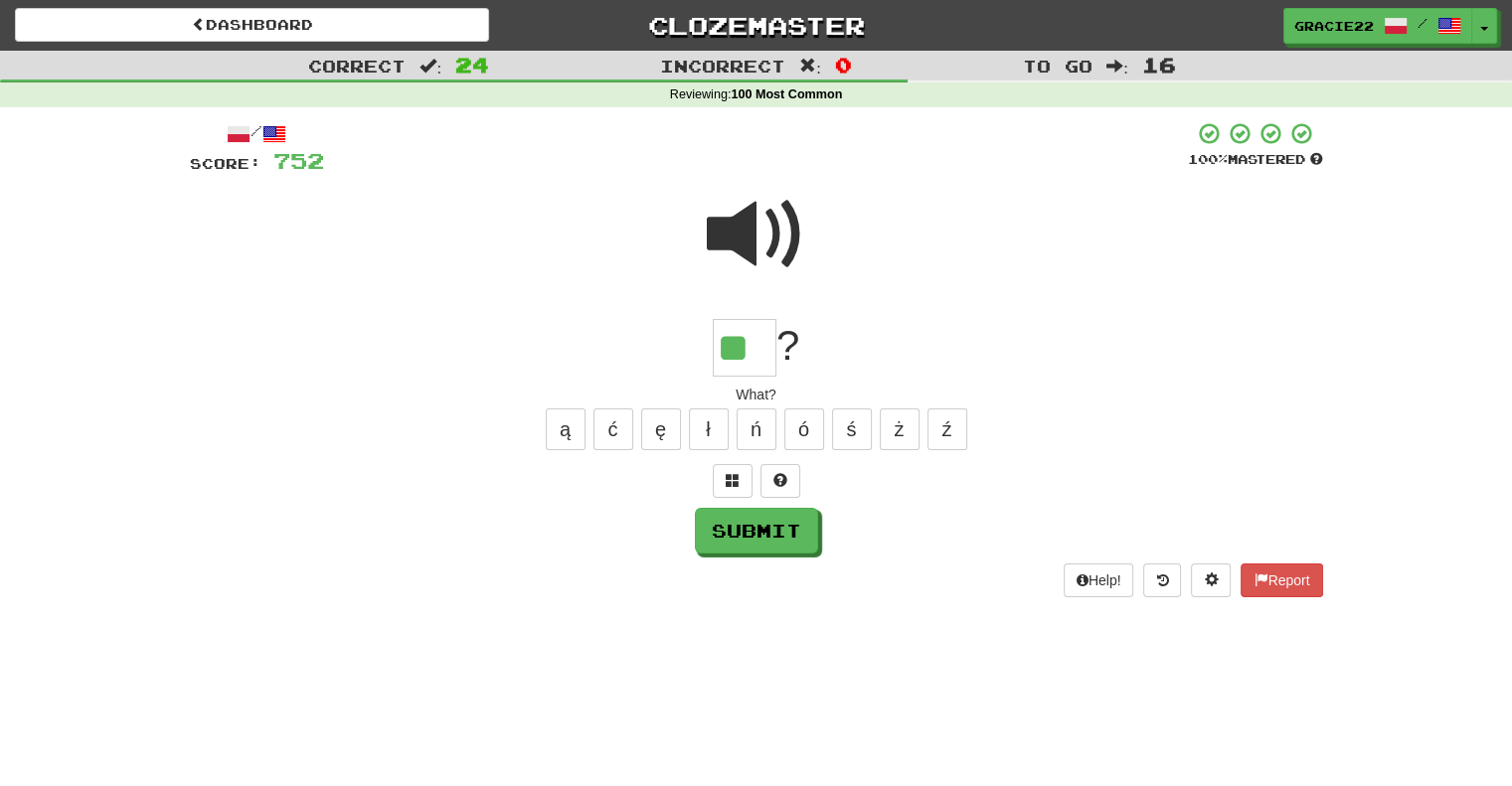 type on "**" 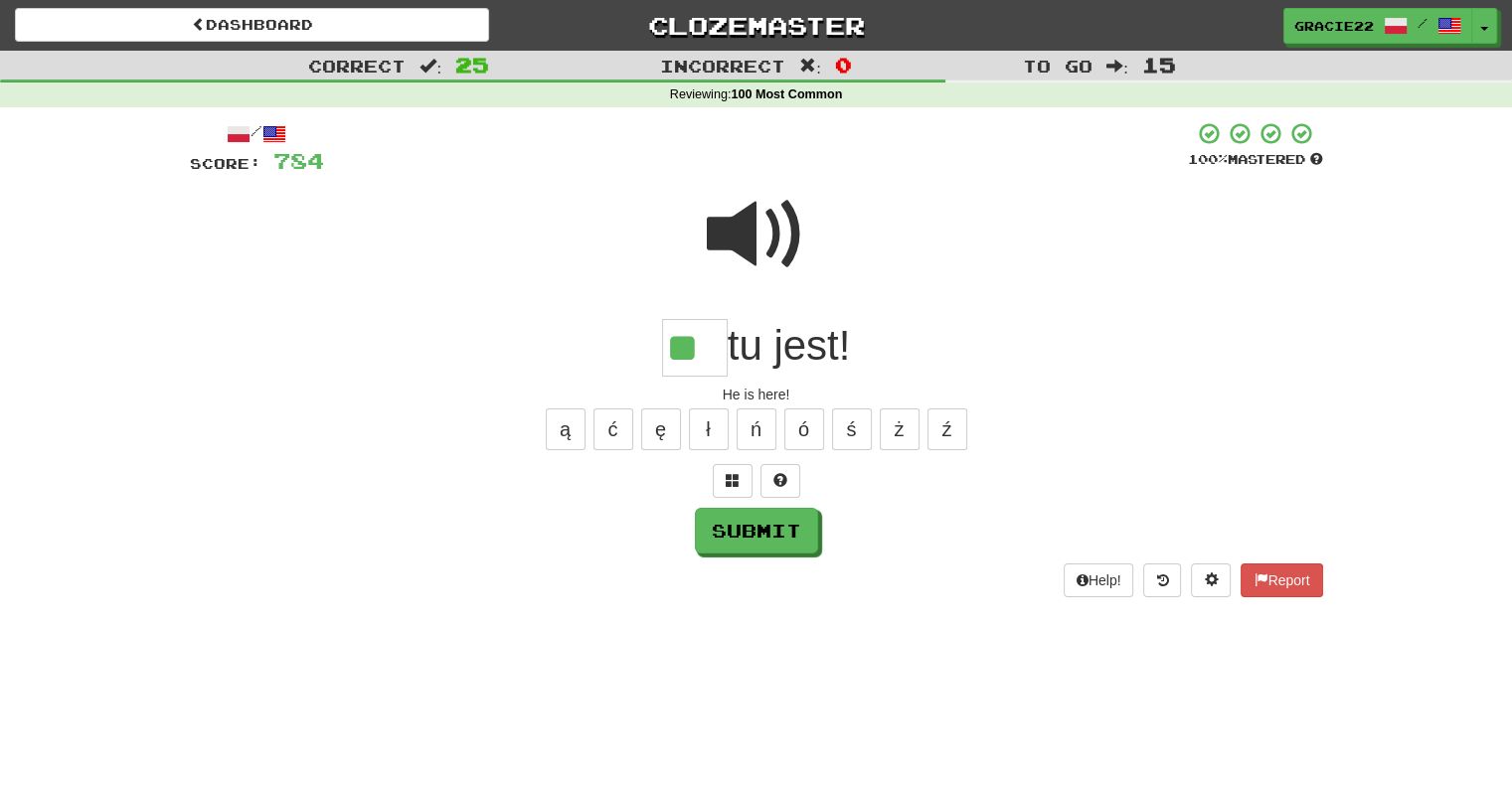 type on "**" 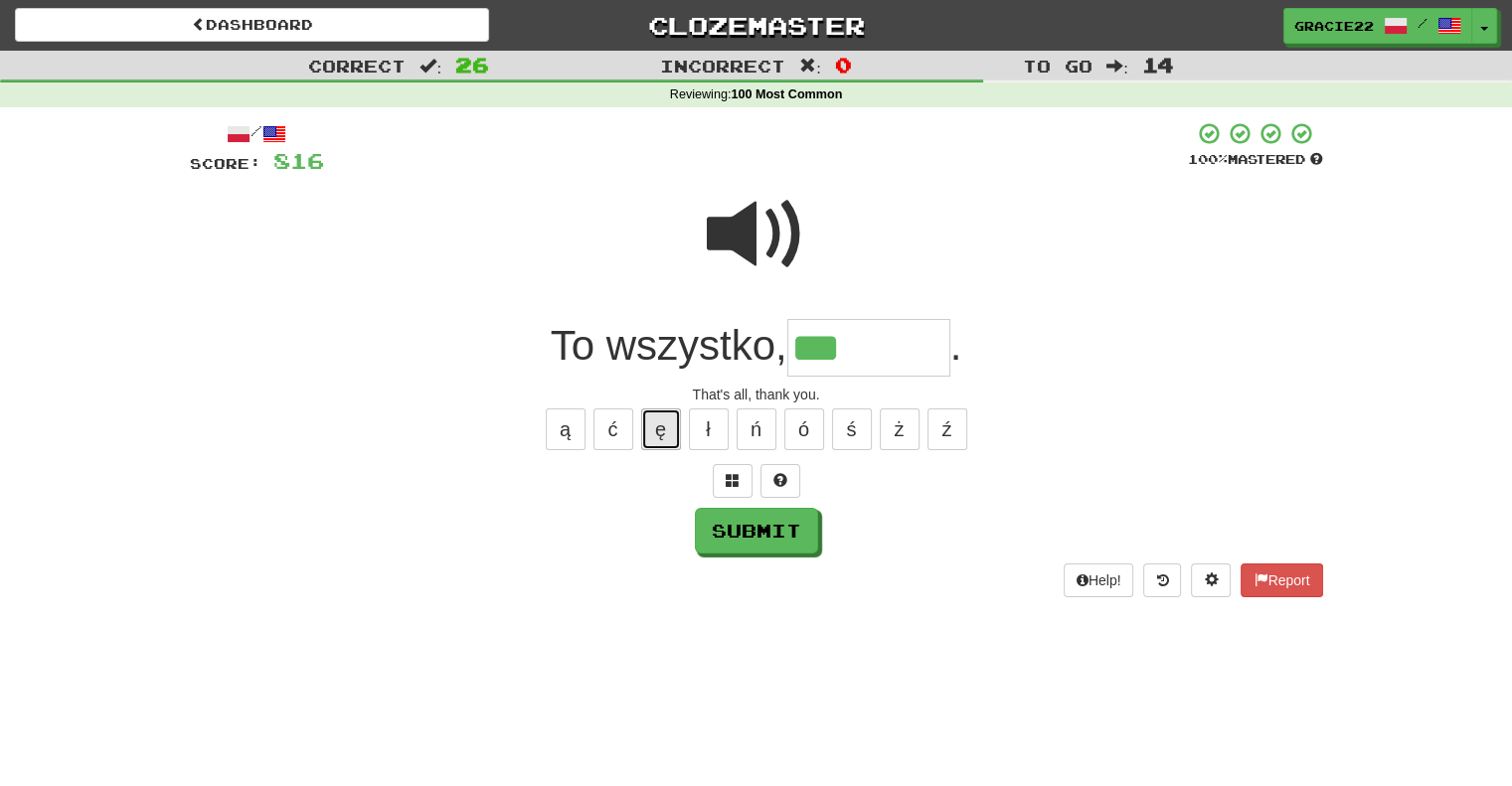 click on "ę" at bounding box center [661, 429] 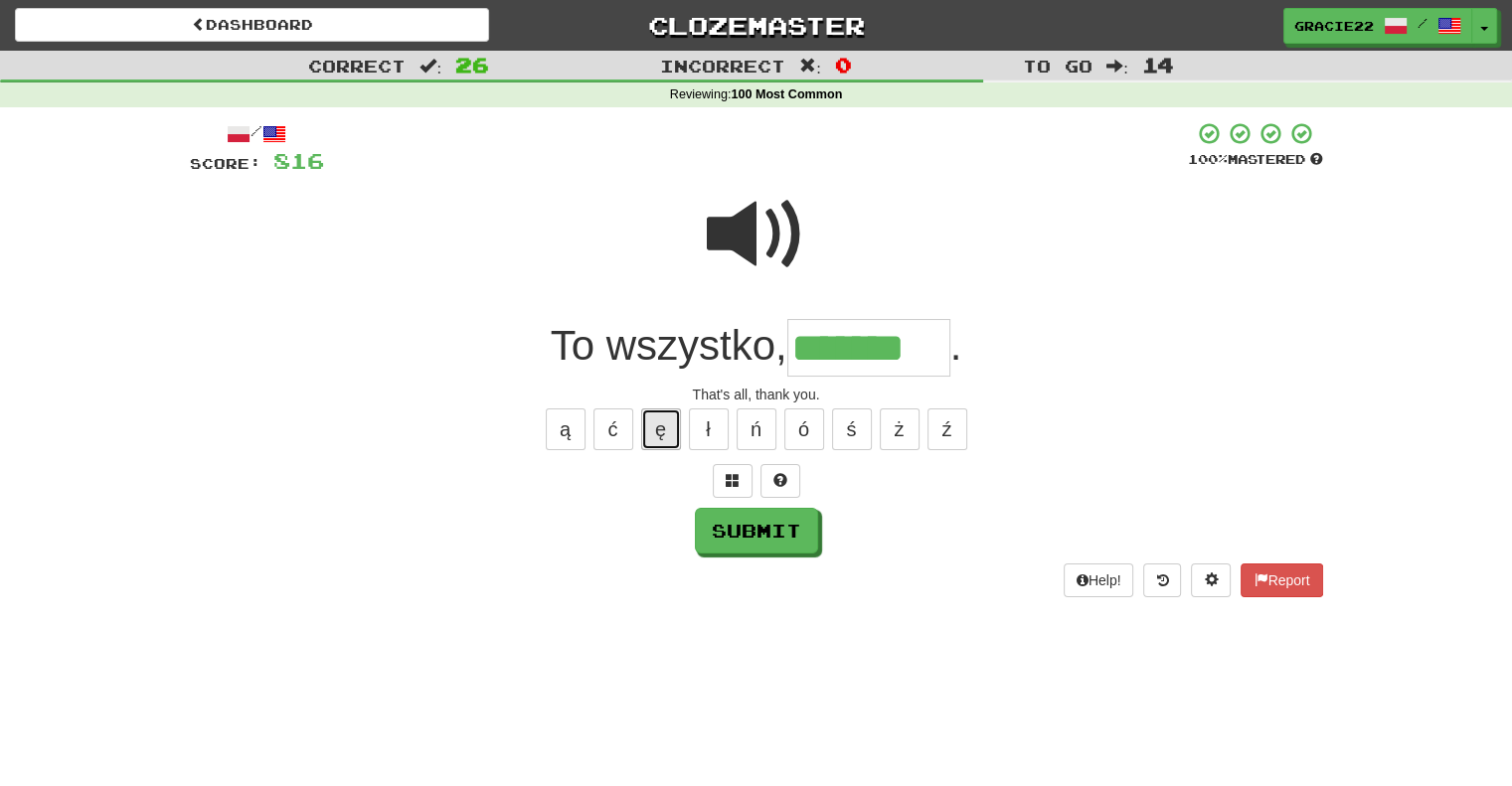click on "ę" at bounding box center (661, 429) 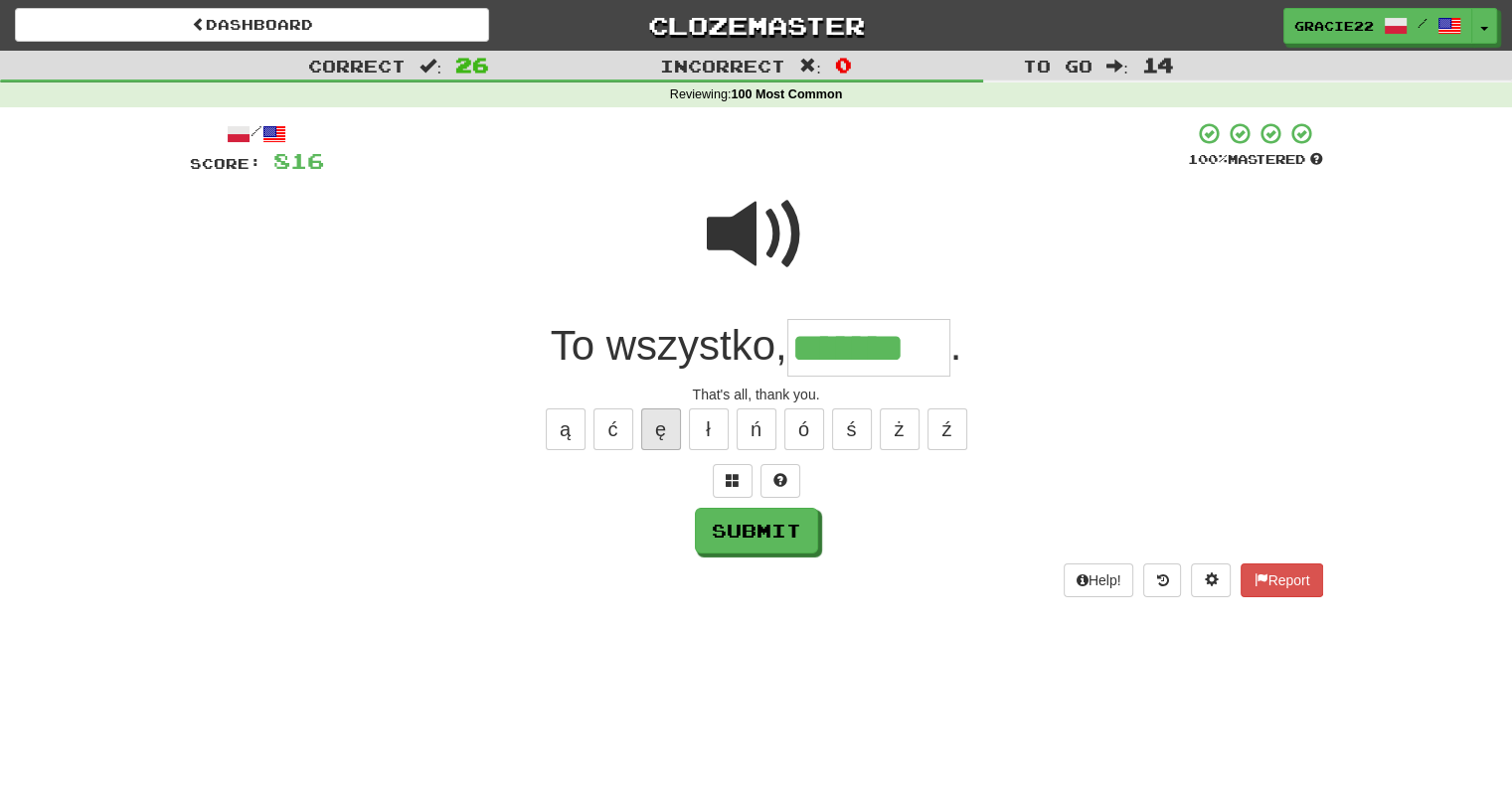 type on "********" 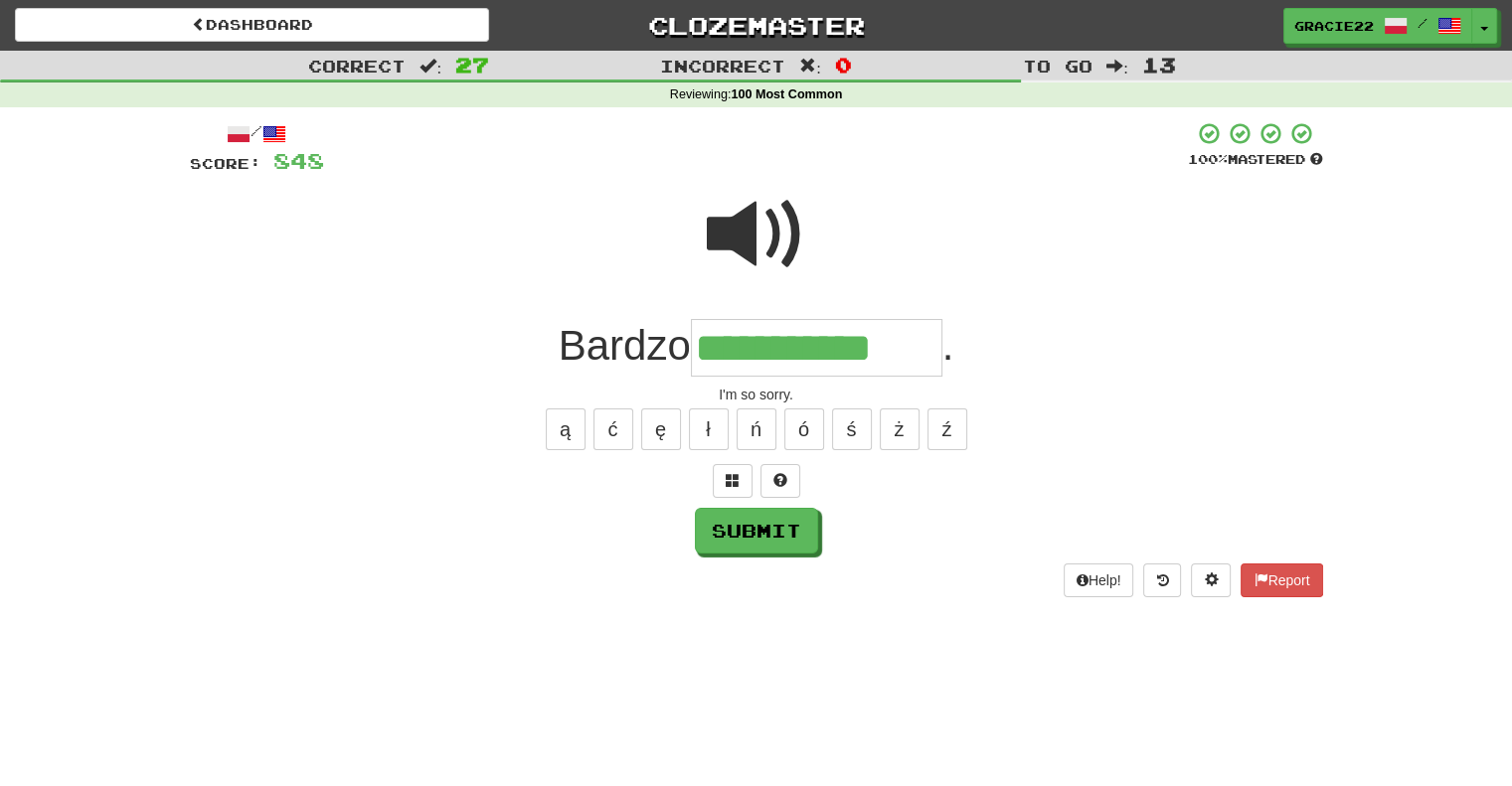 type on "**********" 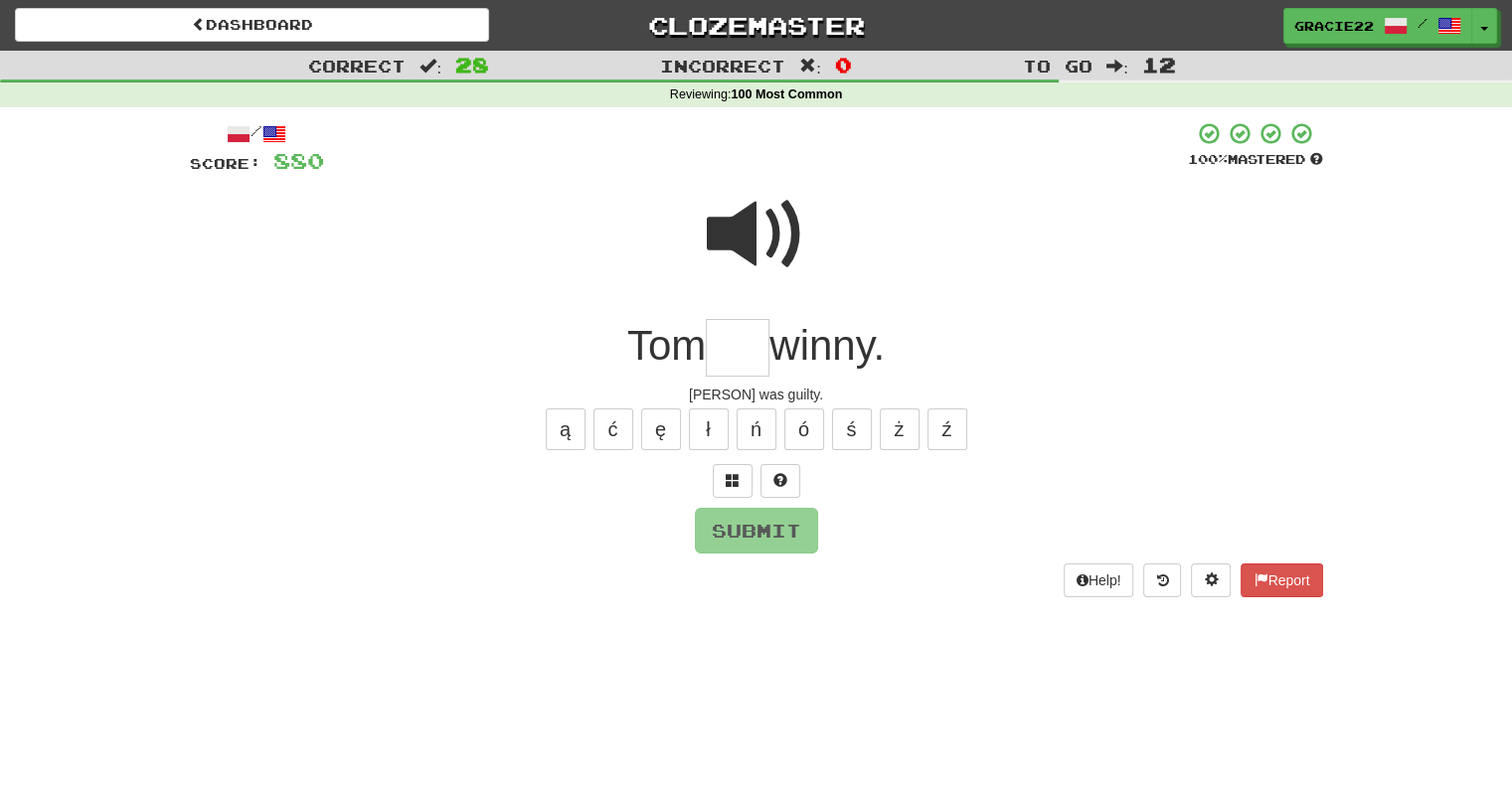 click at bounding box center (756, 235) 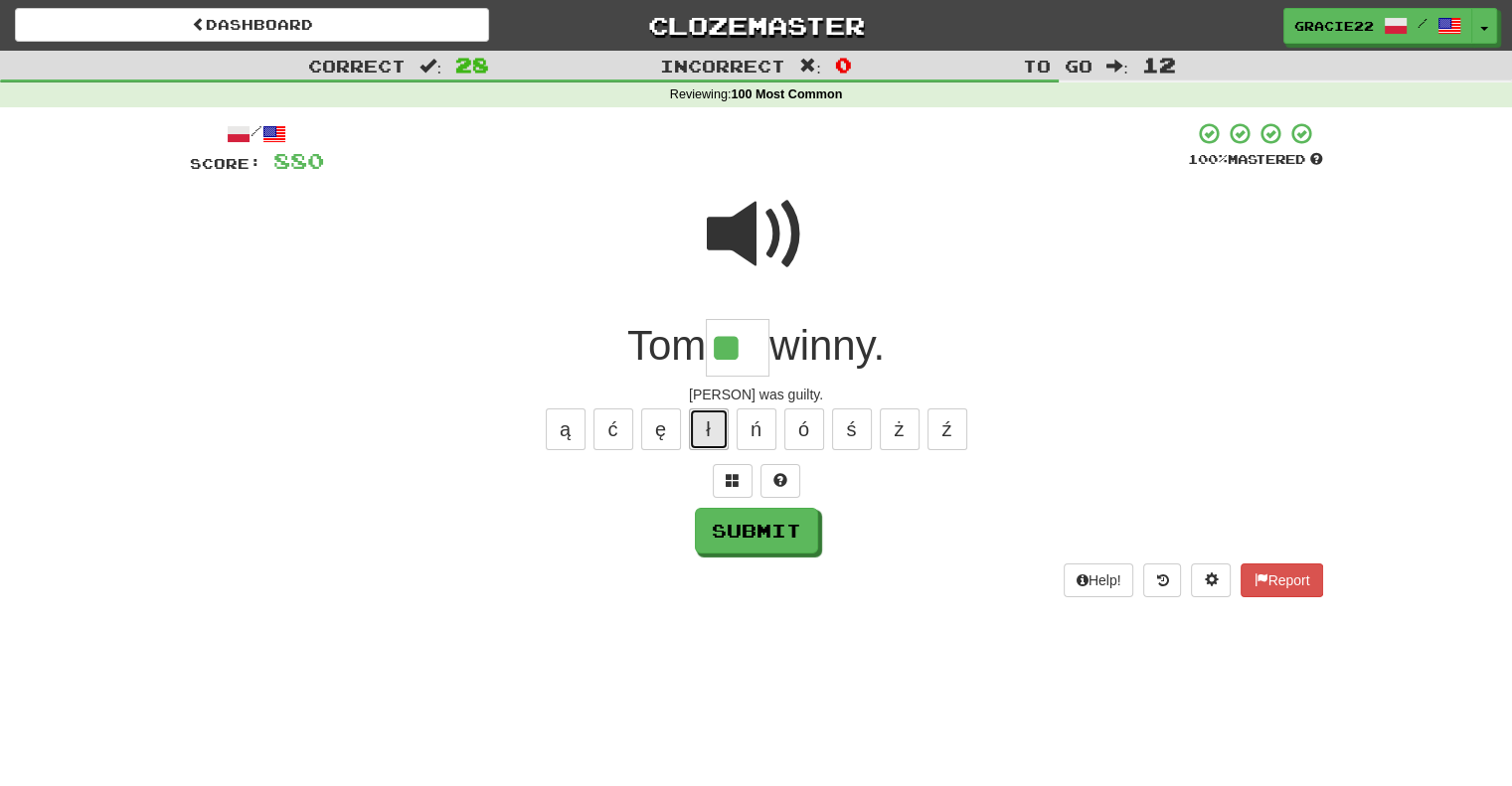 click on "ł" at bounding box center (709, 429) 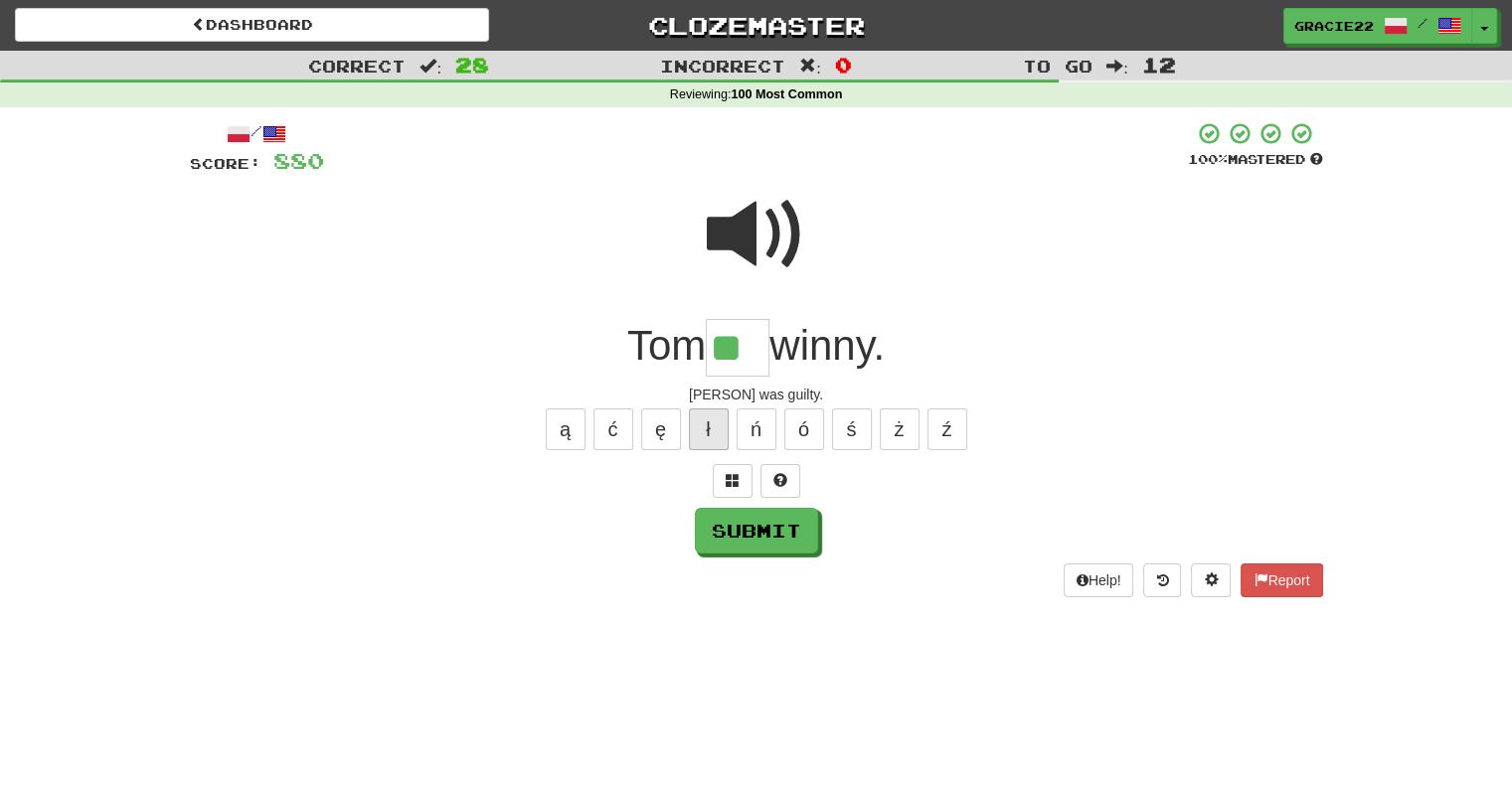 type on "***" 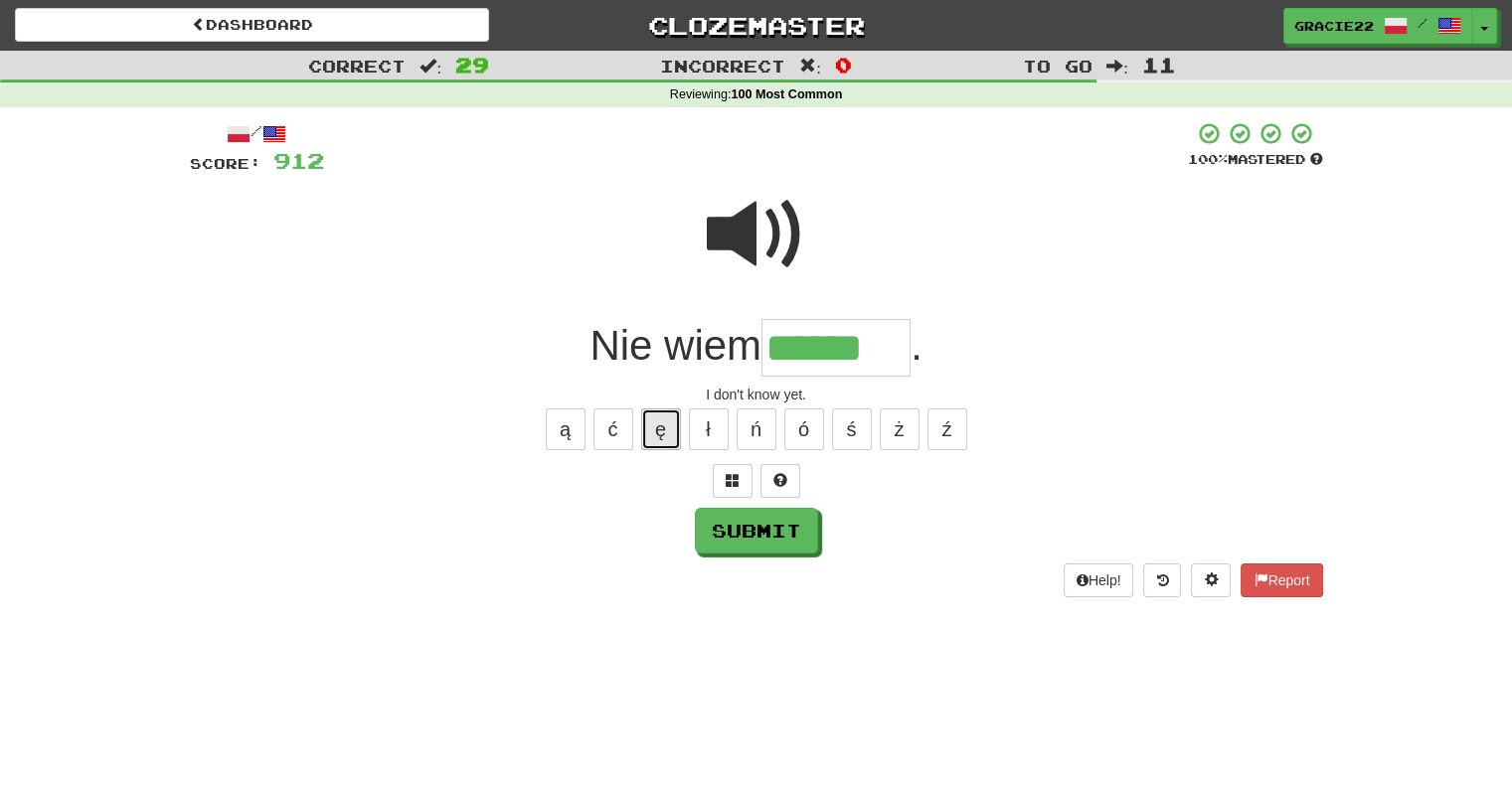 click on "ę" at bounding box center [661, 429] 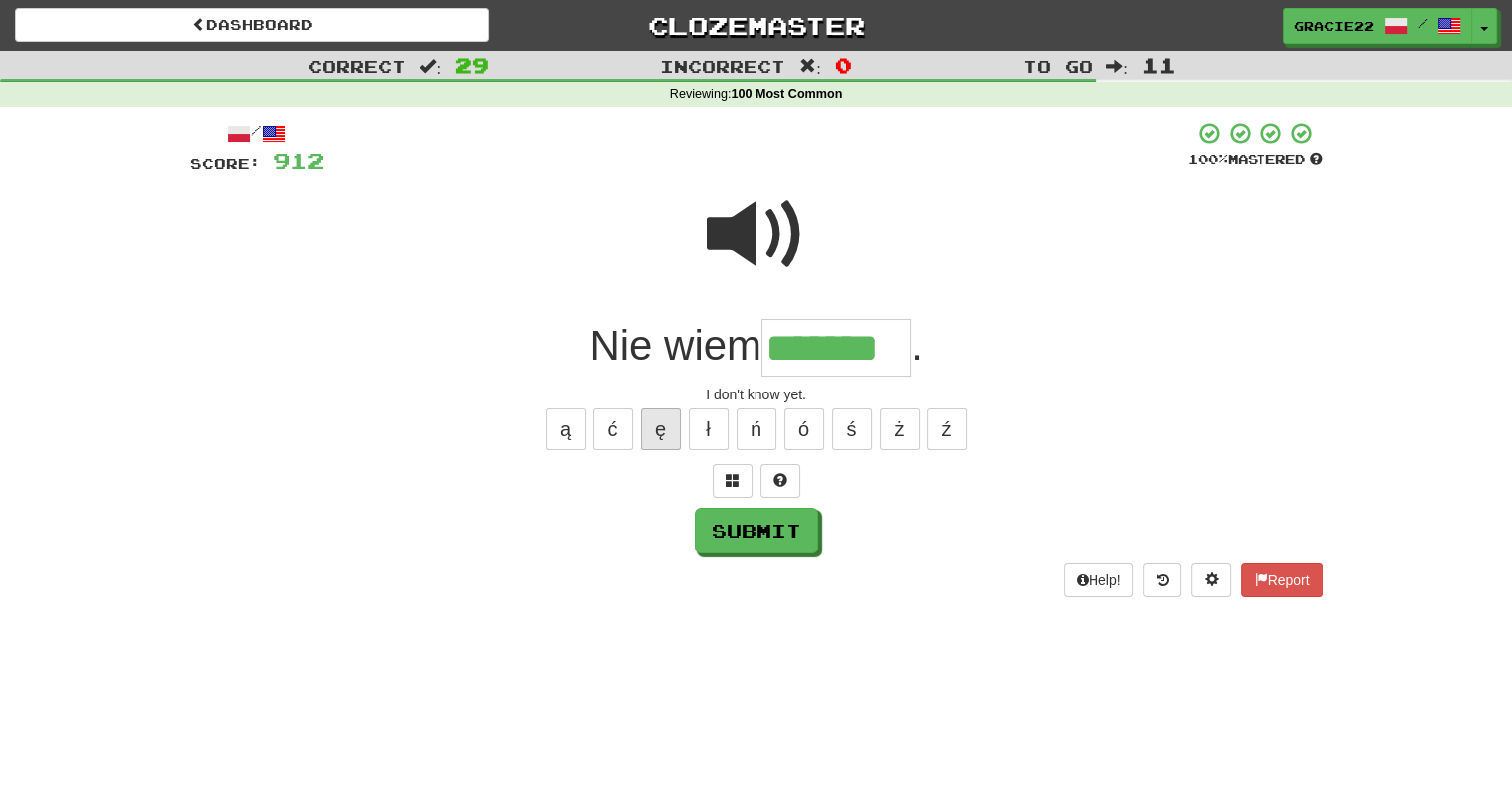 type on "*******" 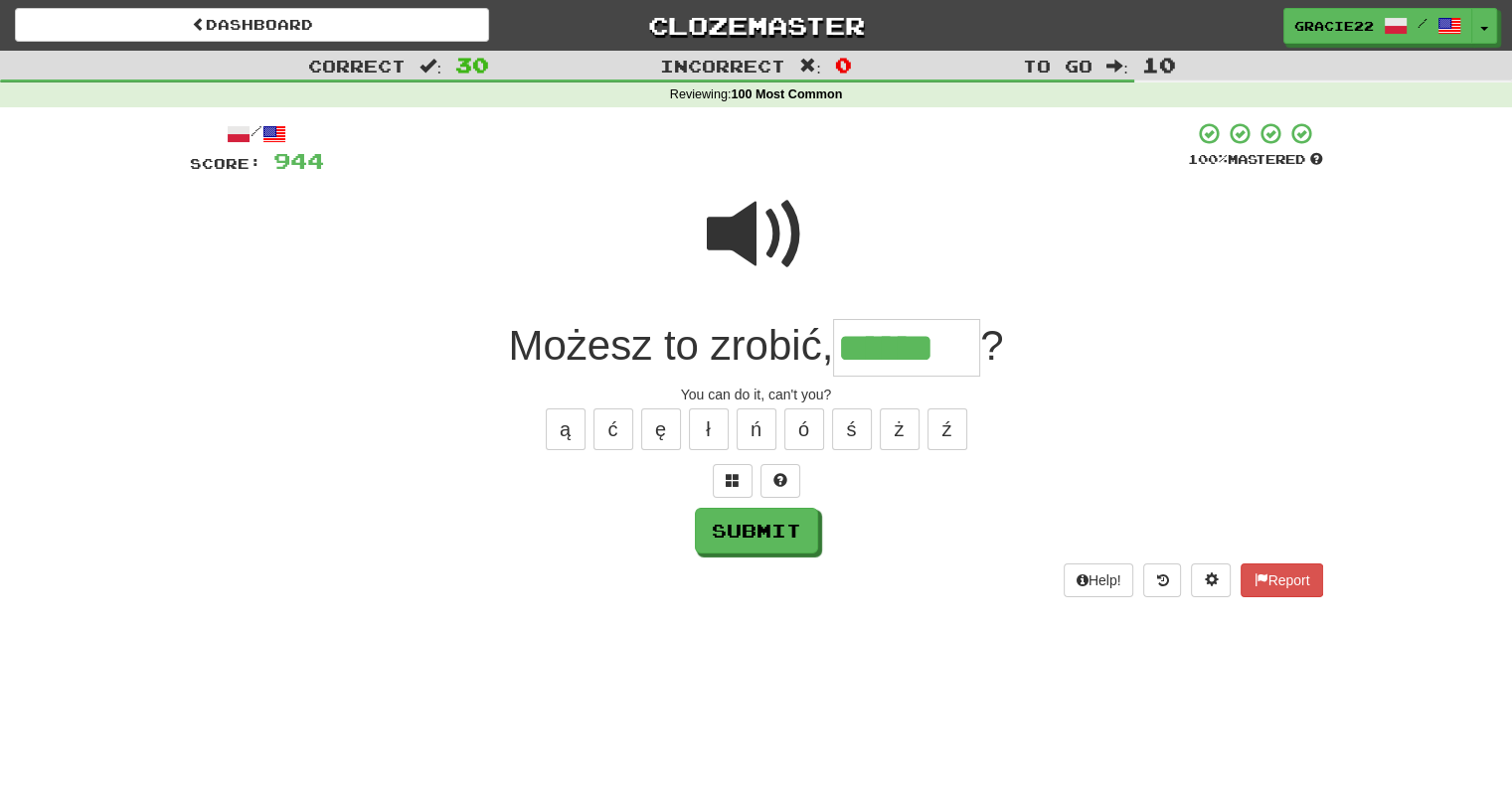 type on "******" 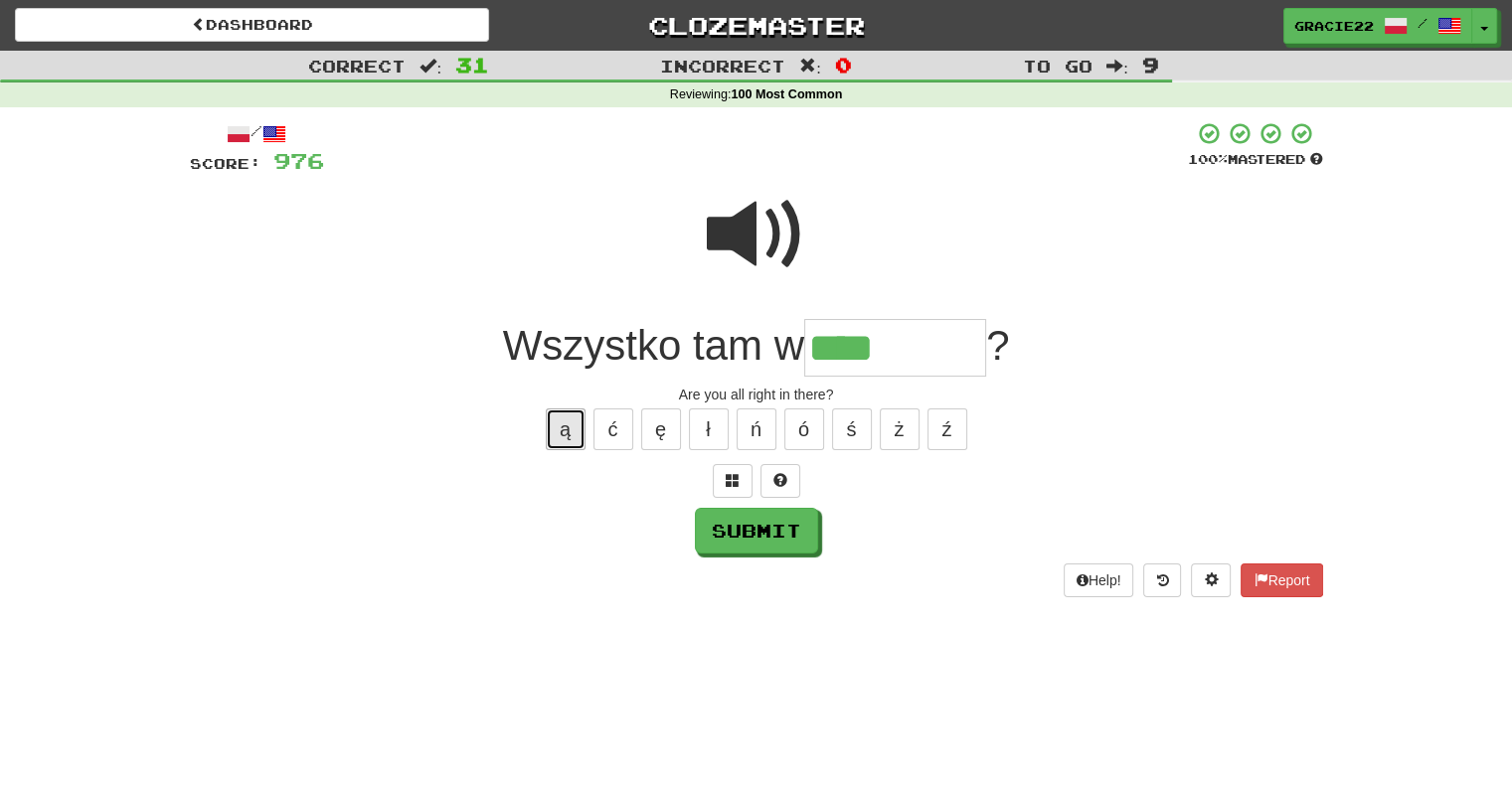 click on "ą" at bounding box center (566, 429) 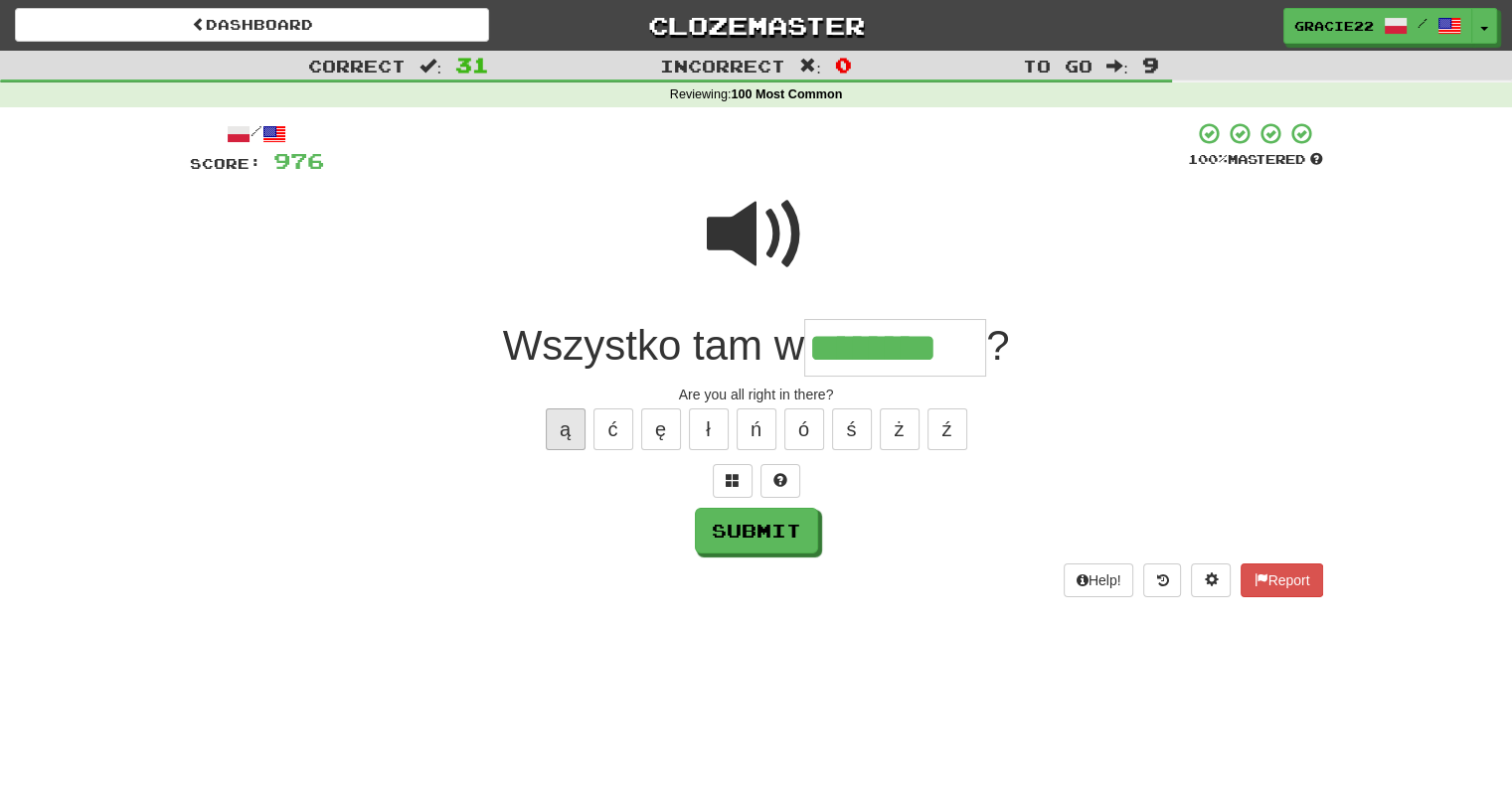 type on "********" 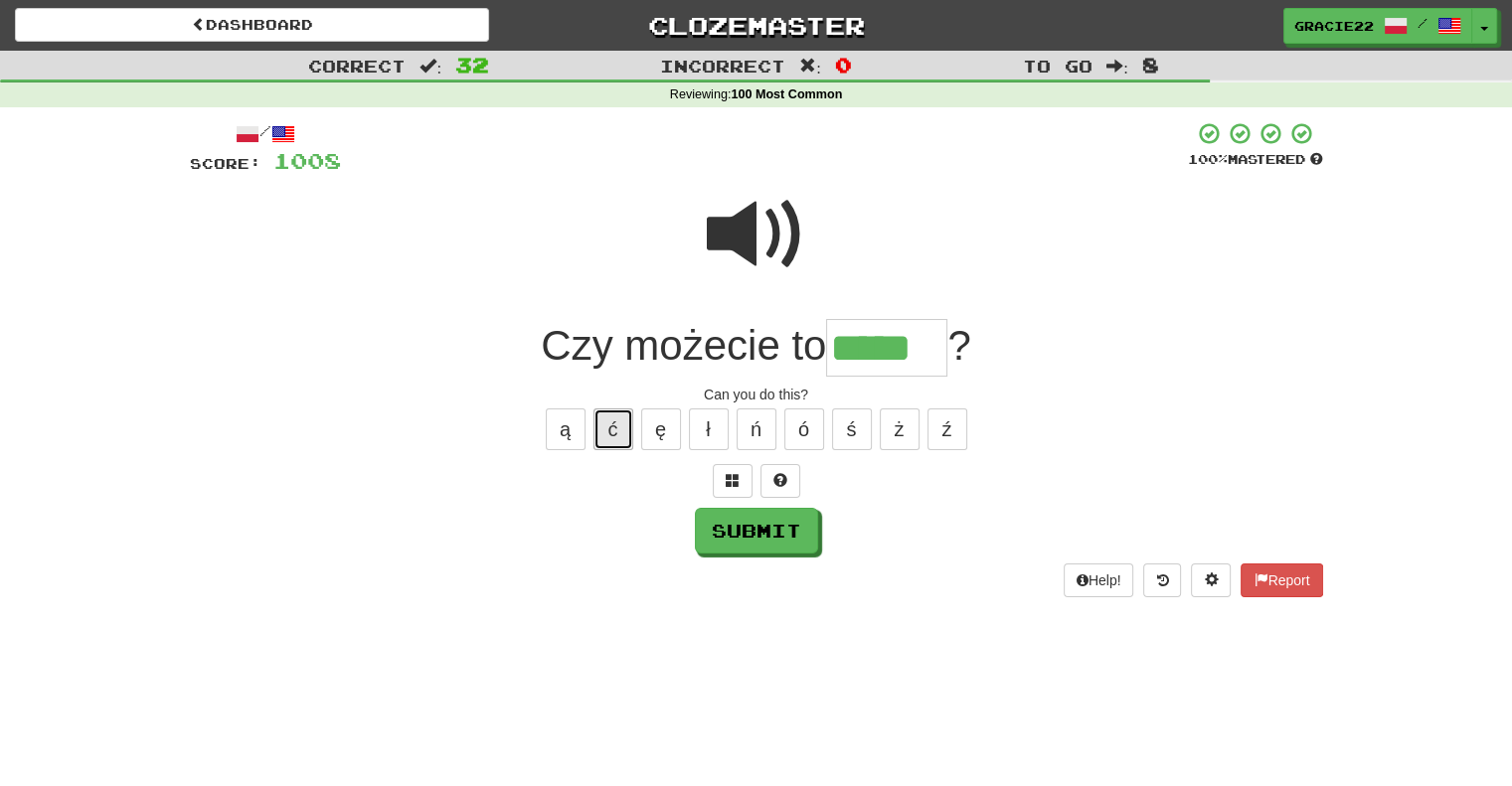 click on "ć" at bounding box center (613, 429) 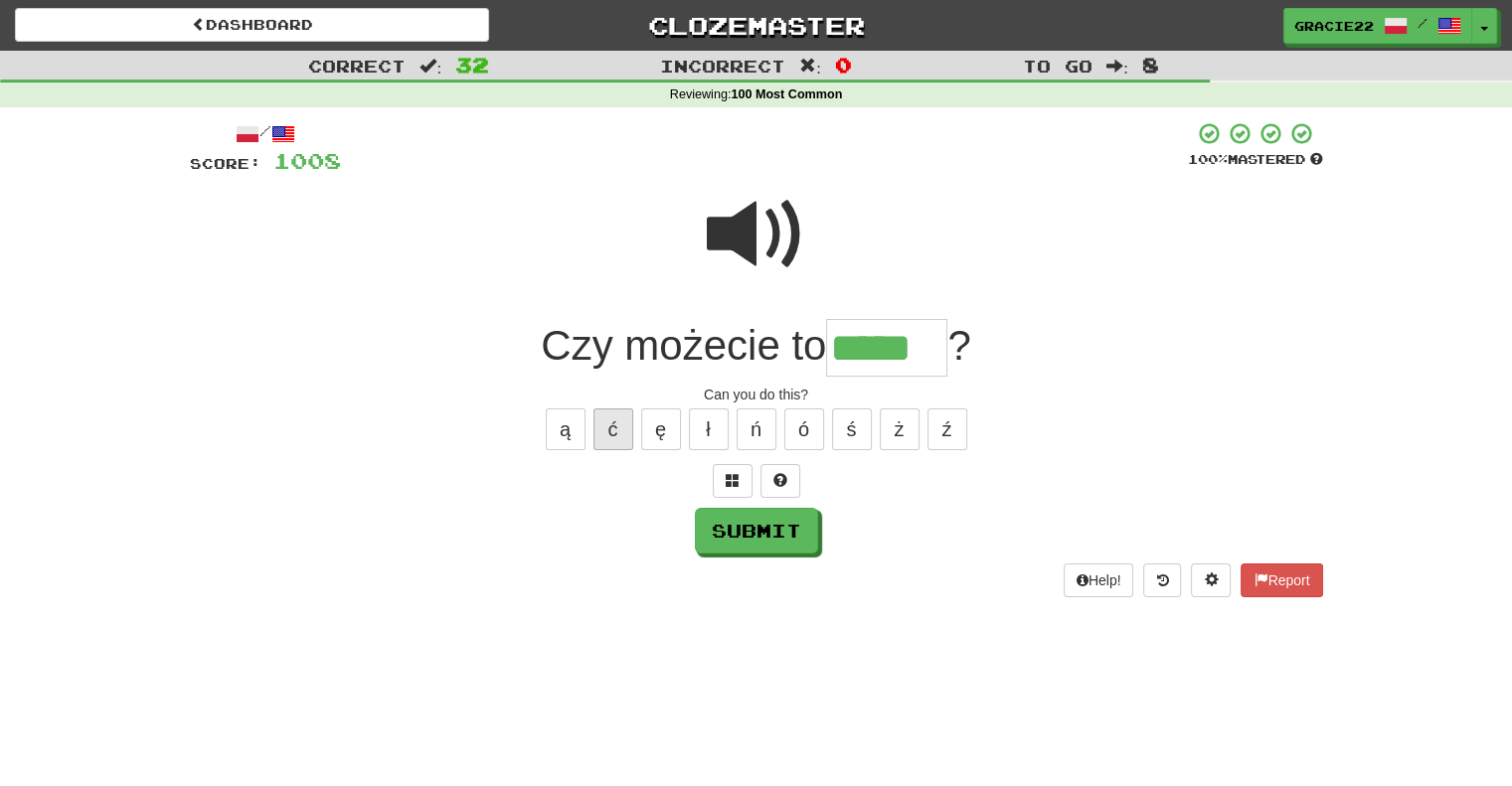 type on "******" 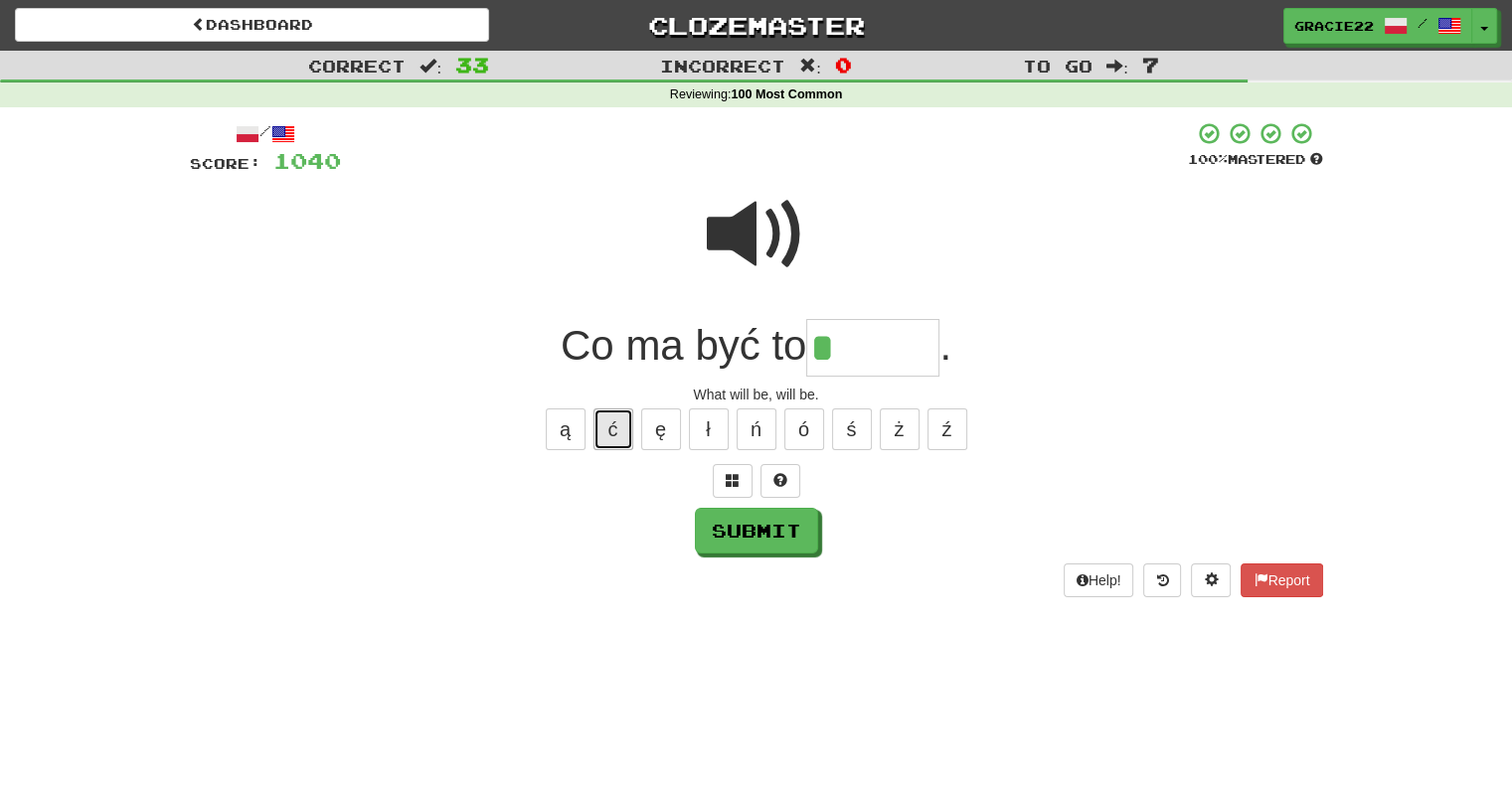 click on "ć" at bounding box center [613, 429] 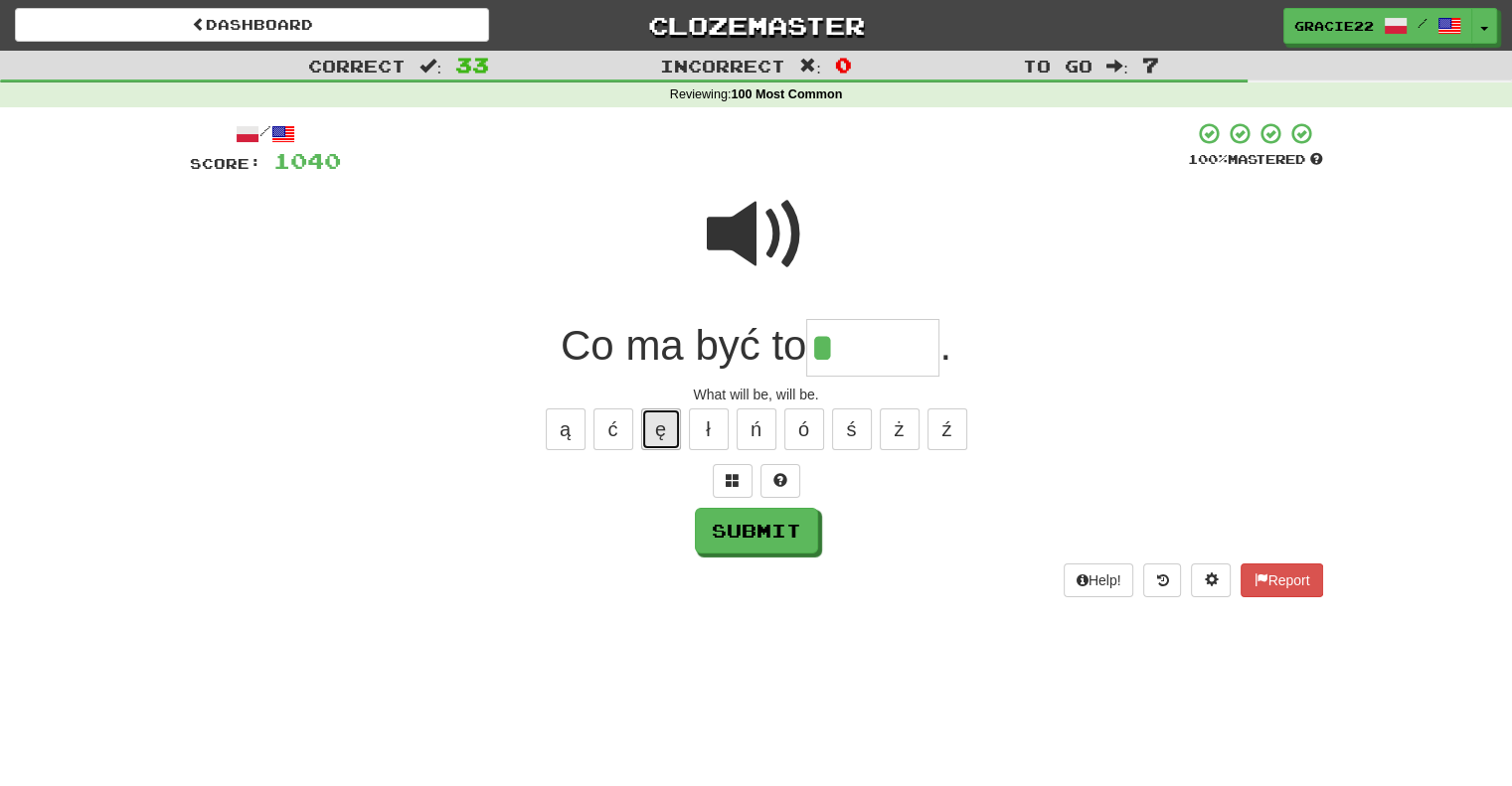 click on "ę" at bounding box center [661, 429] 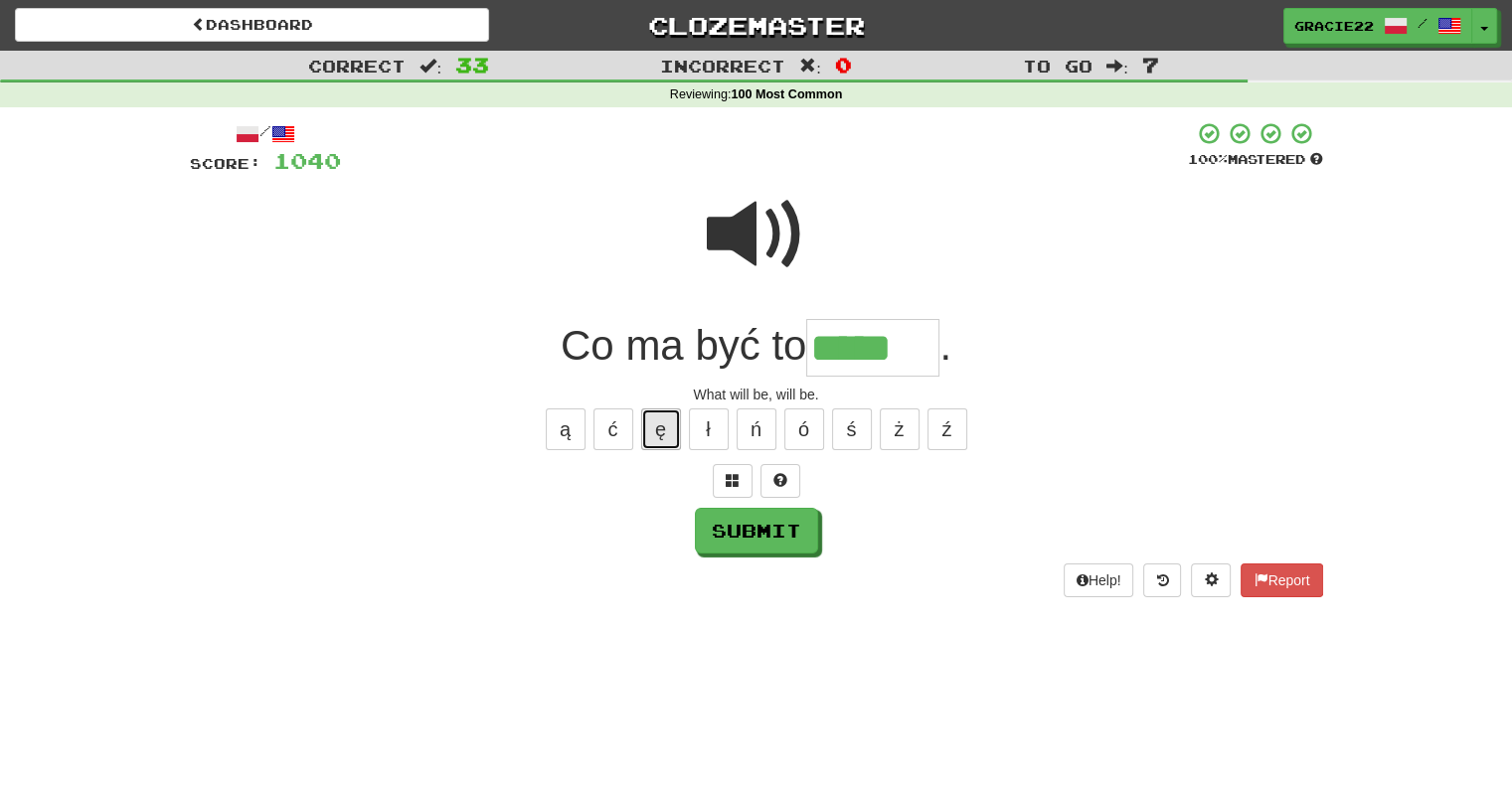 click on "ę" at bounding box center (661, 429) 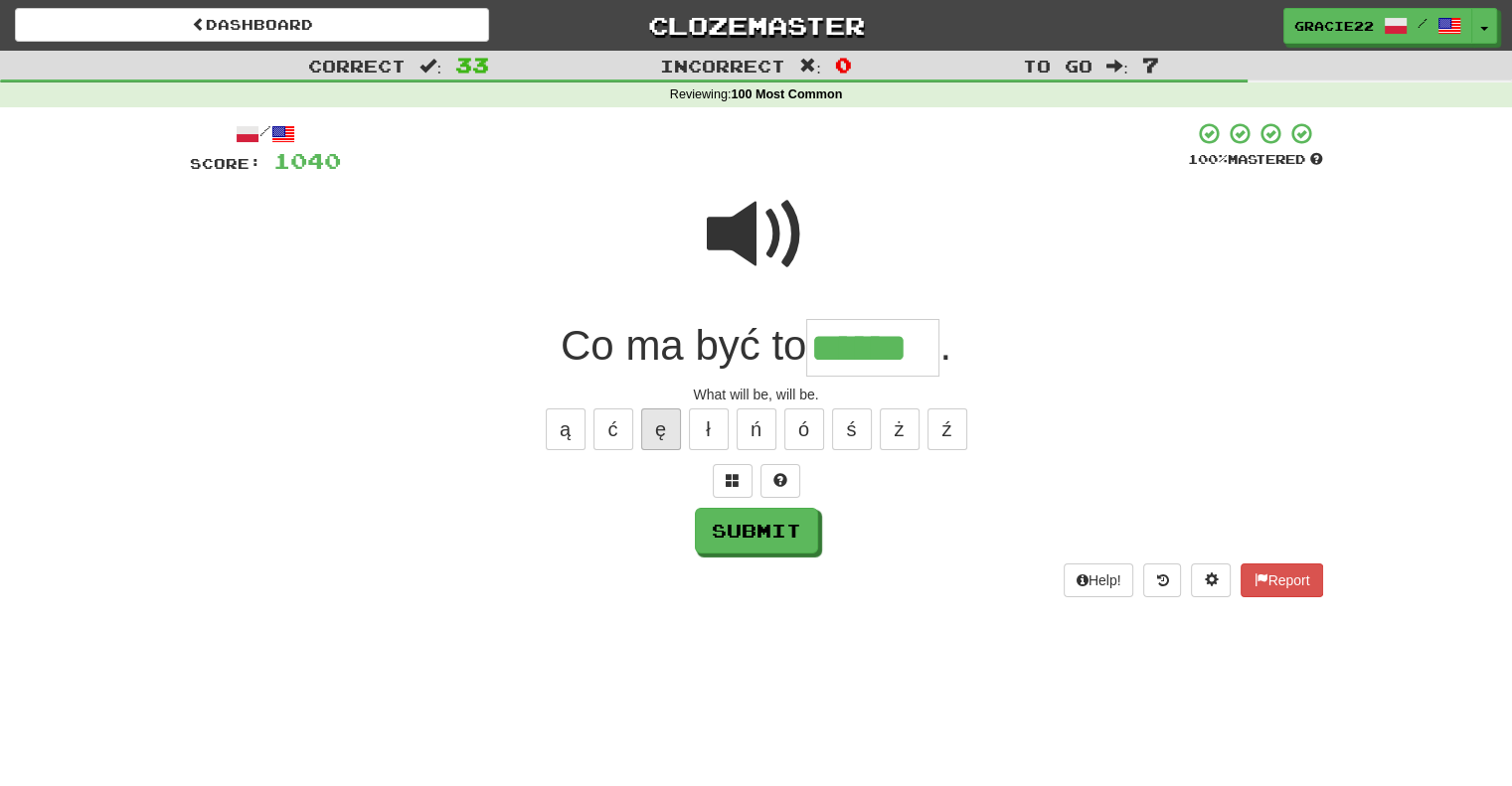 type on "******" 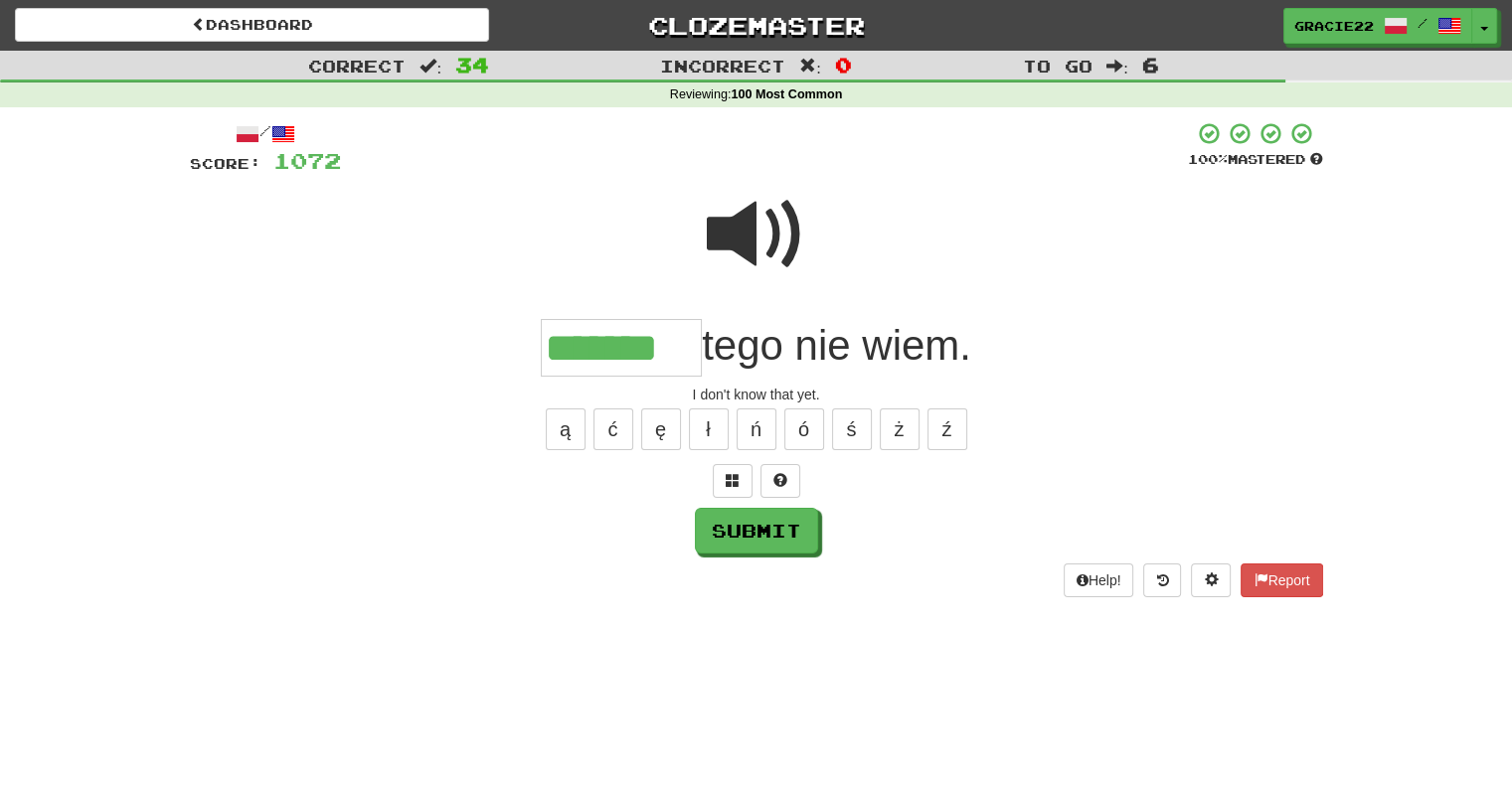 type on "*******" 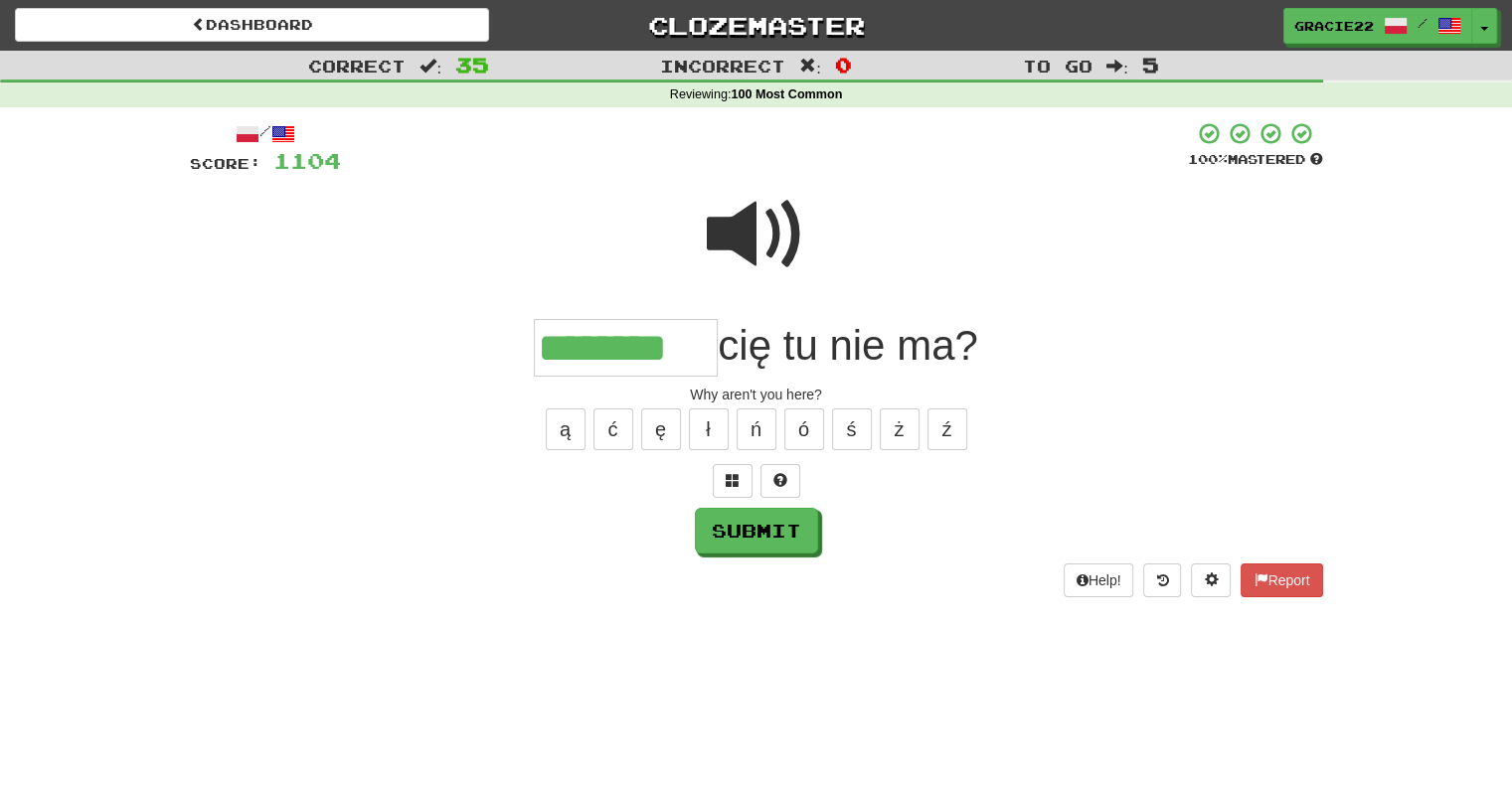 type on "********" 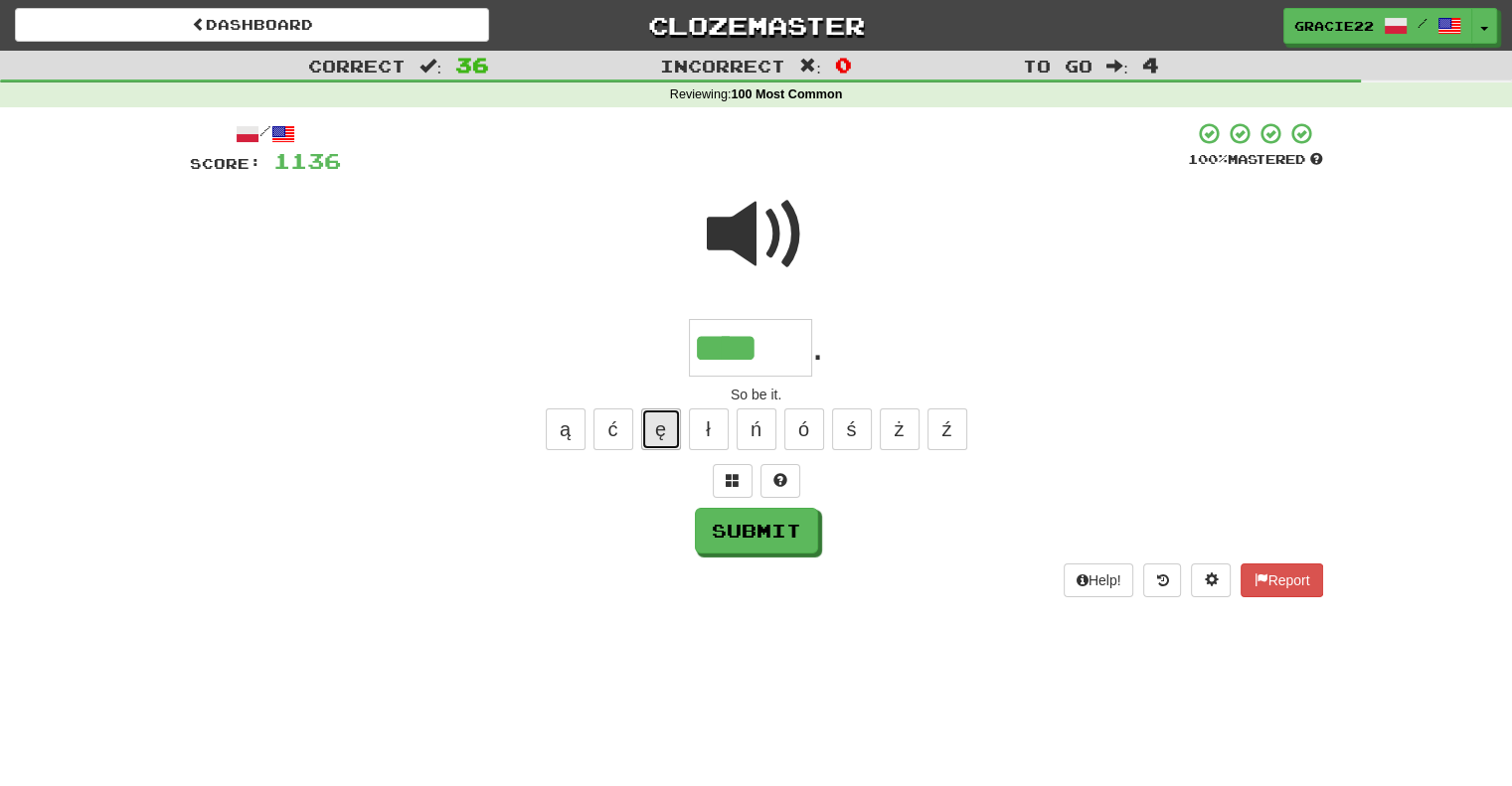 click on "ę" at bounding box center (661, 429) 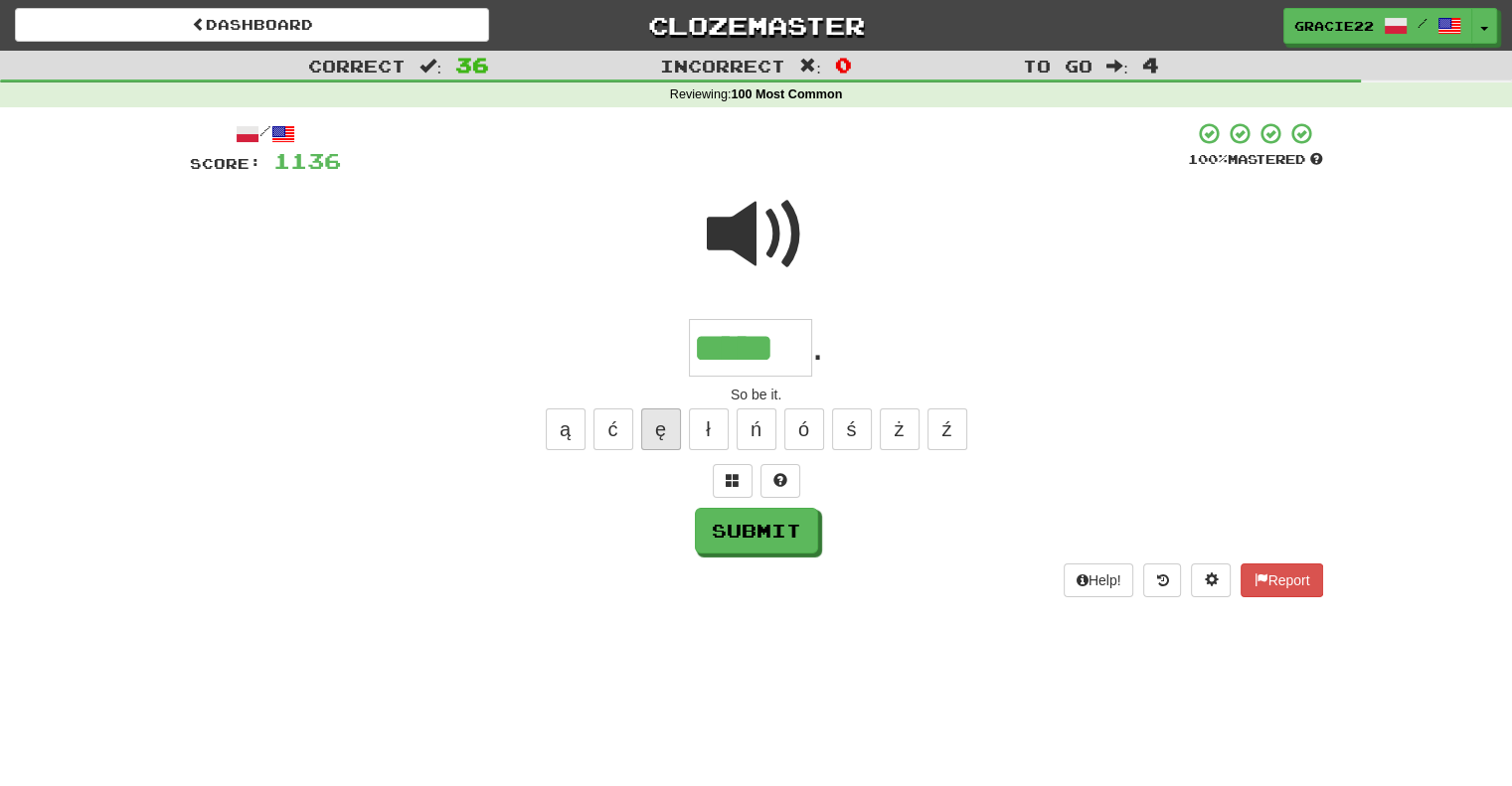 type on "*****" 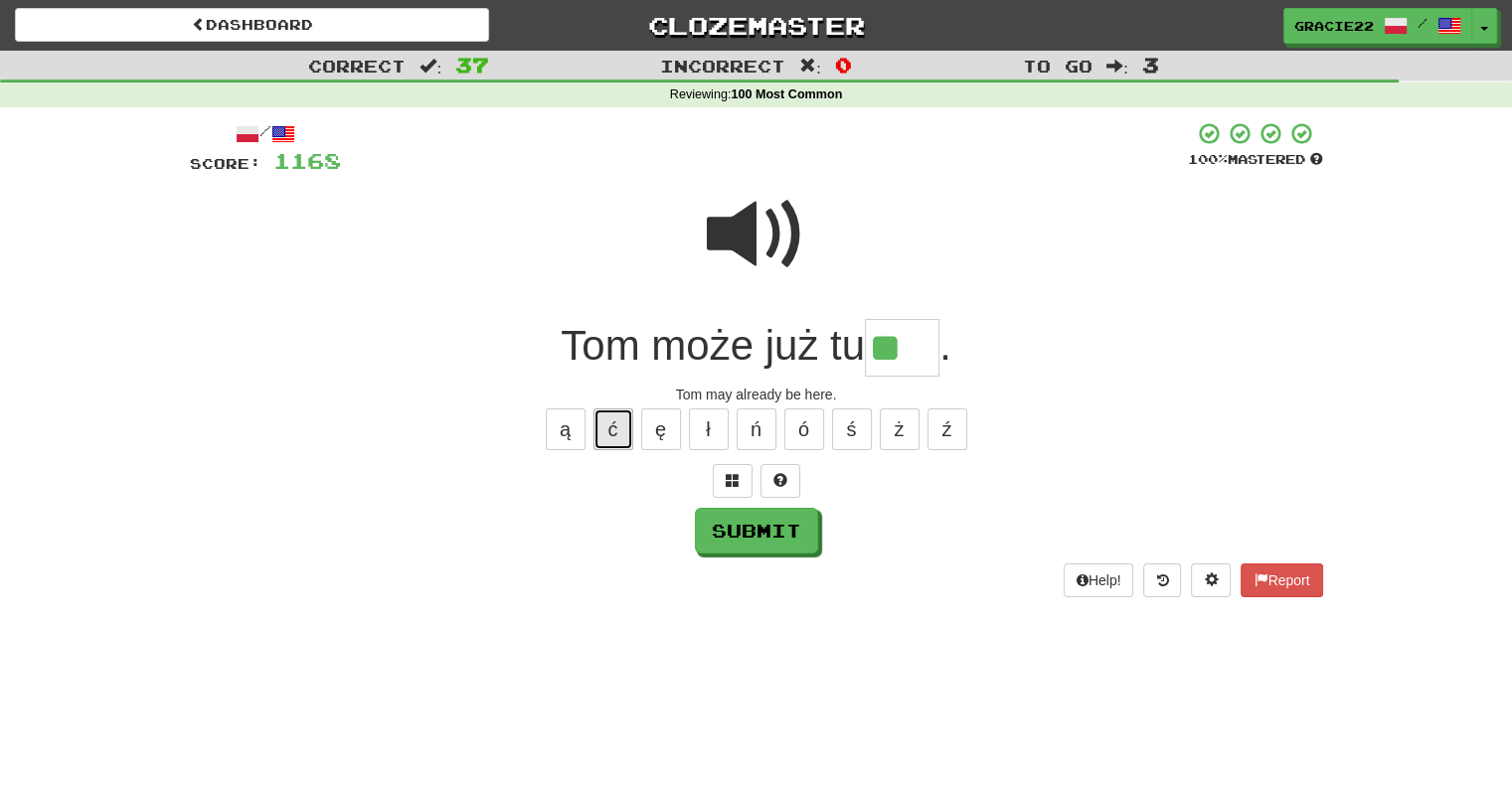 click on "ć" at bounding box center (613, 429) 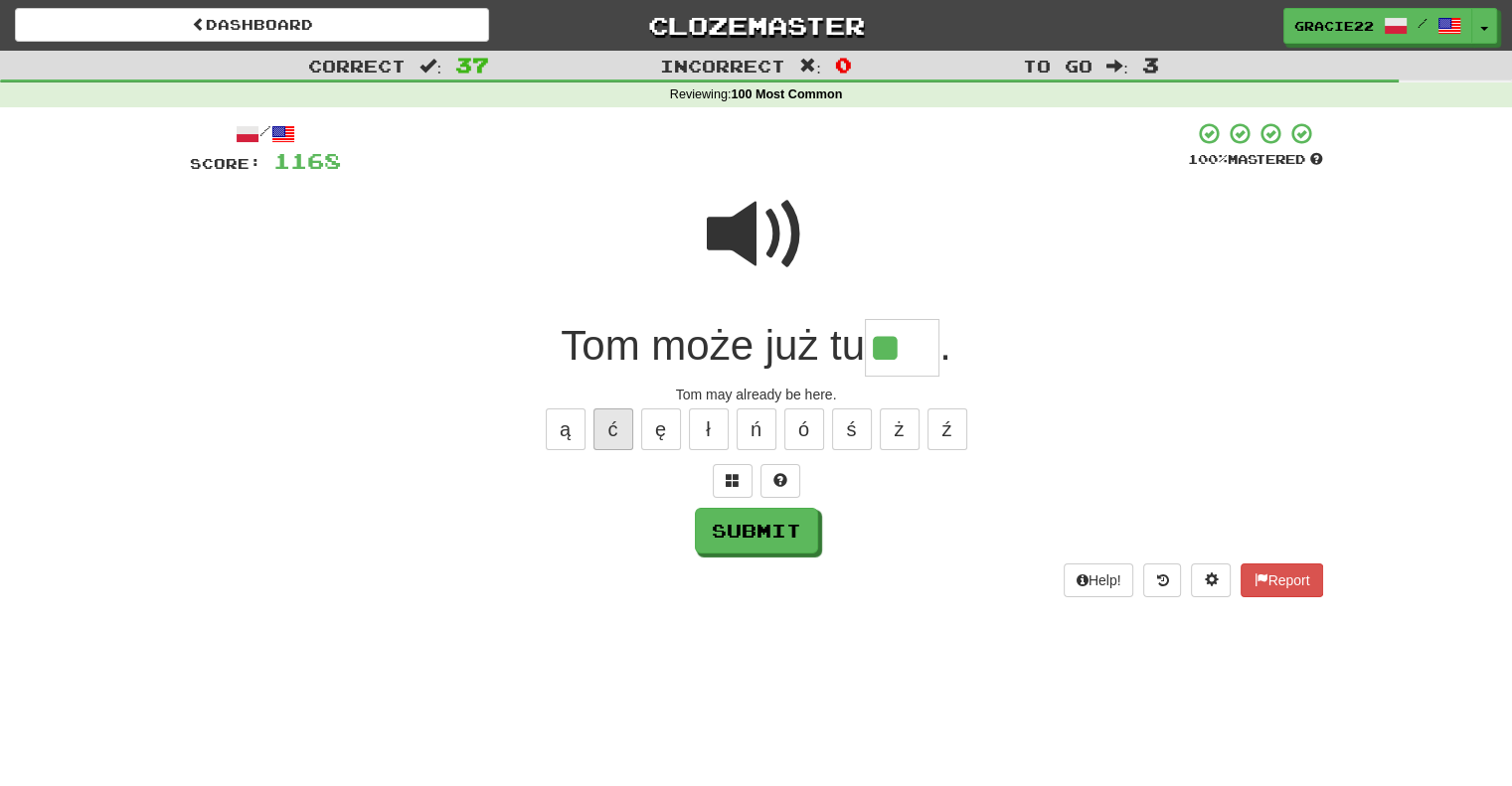 type on "***" 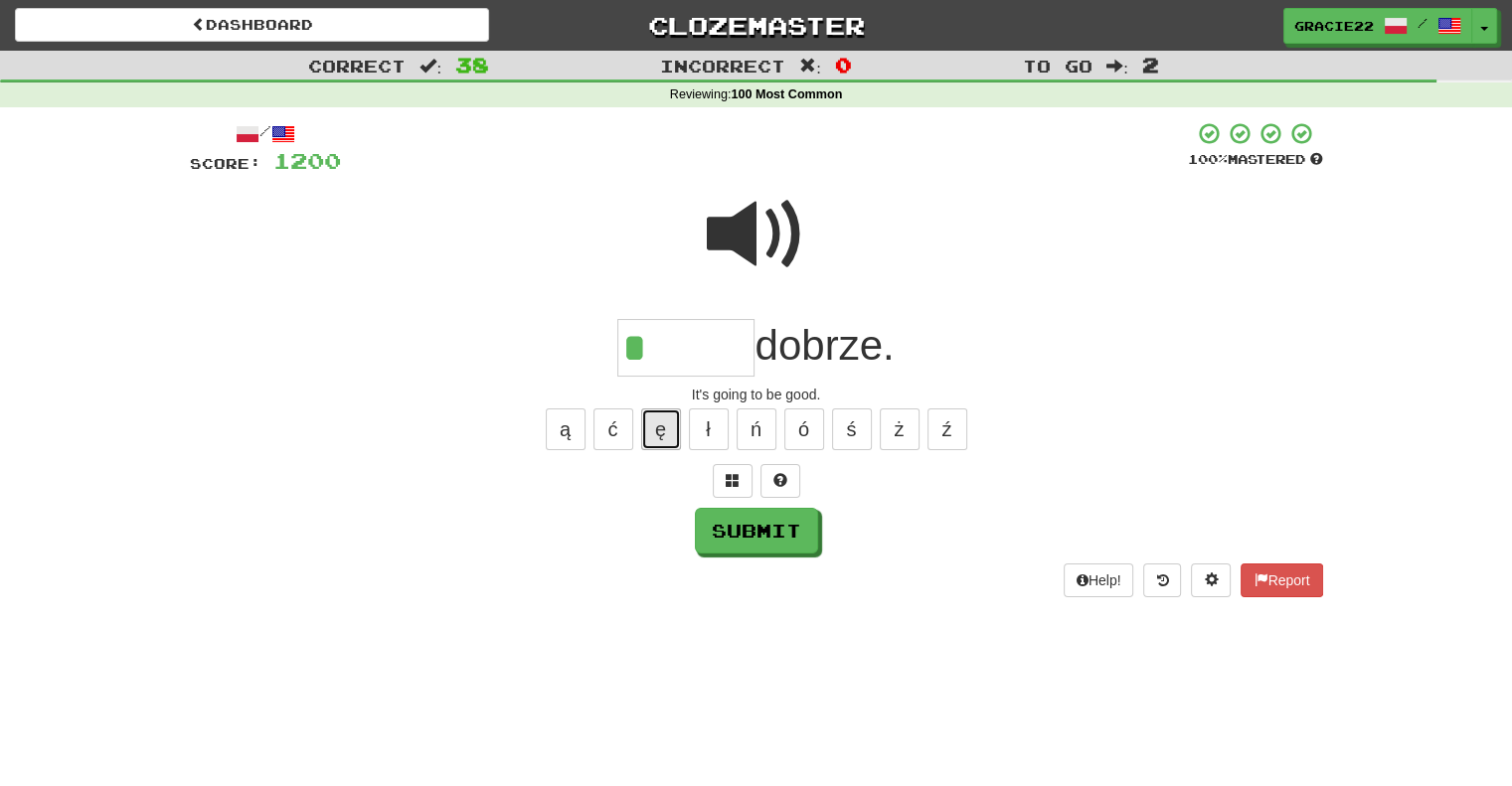 click on "ę" at bounding box center (661, 429) 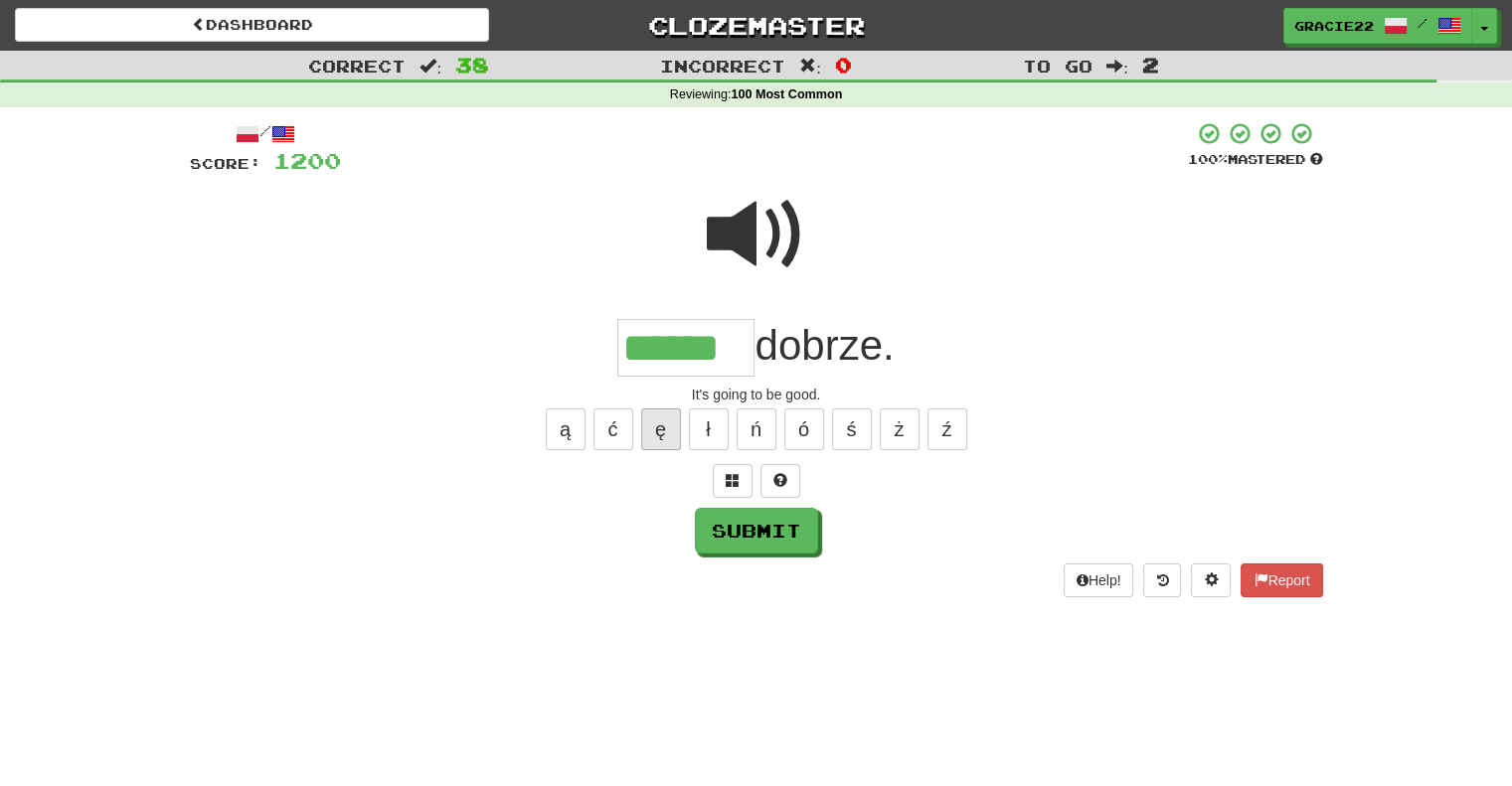 type on "******" 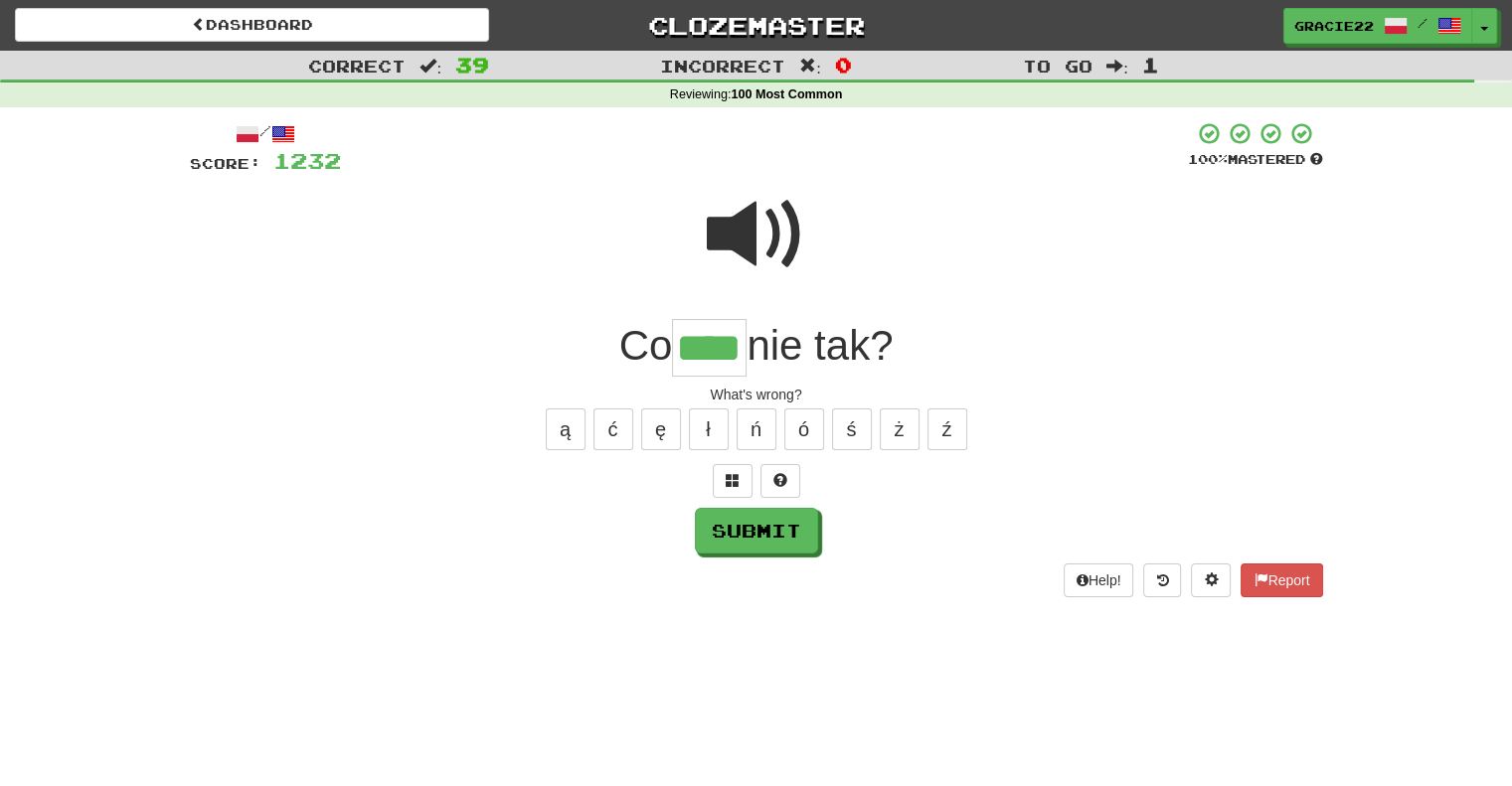 type on "****" 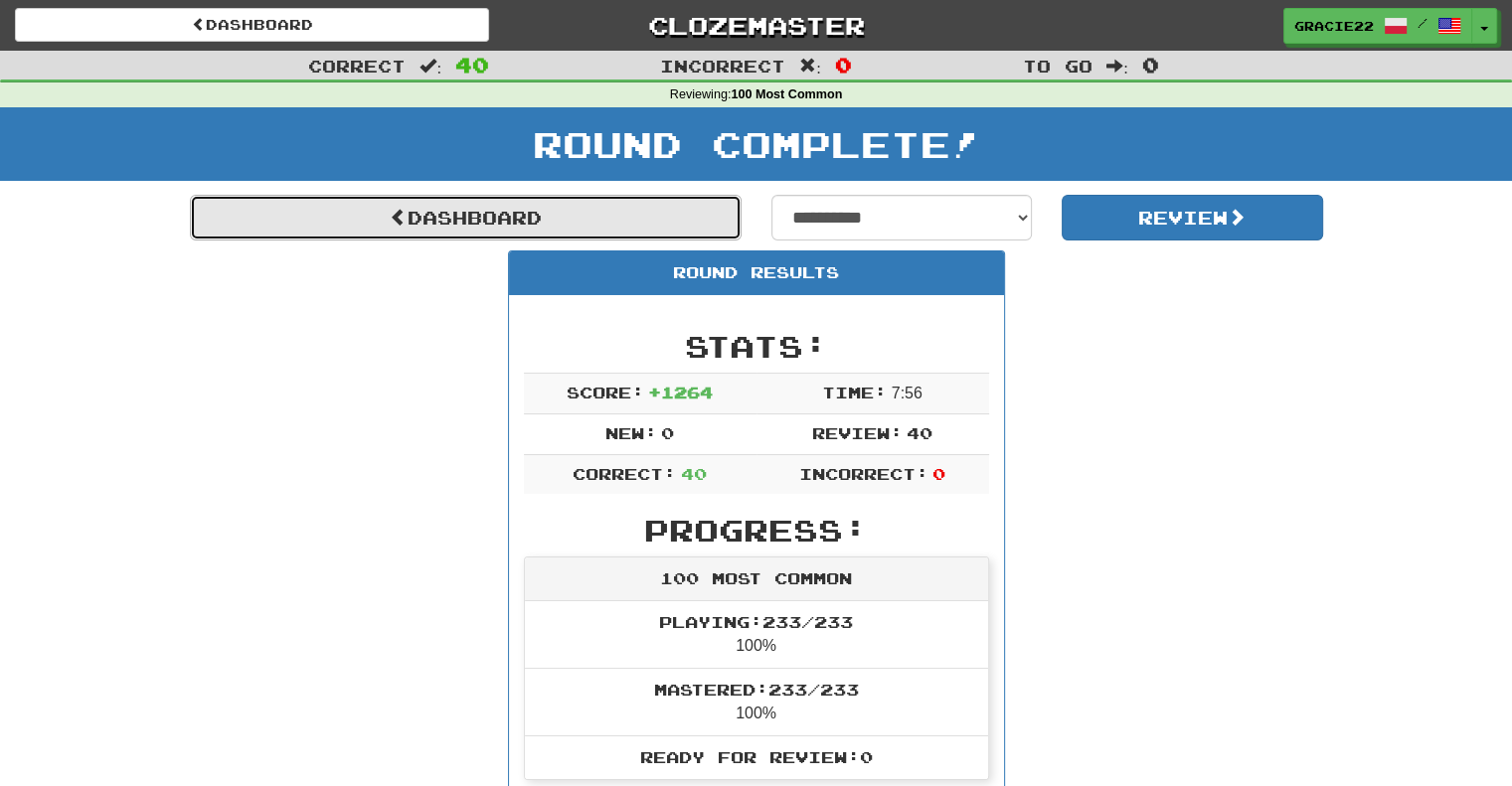 click on "Dashboard" at bounding box center [465, 218] 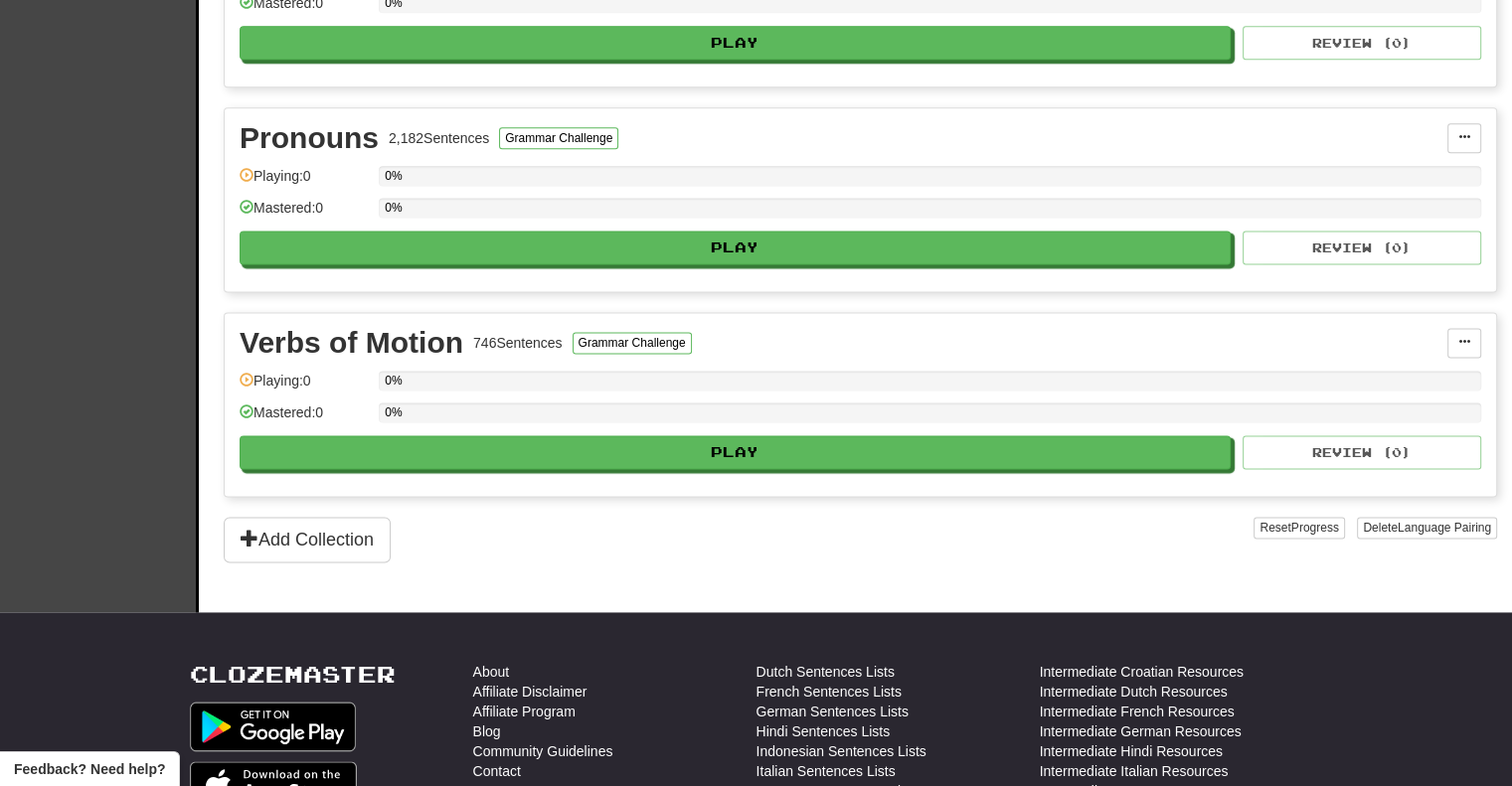 scroll, scrollTop: 2659, scrollLeft: 0, axis: vertical 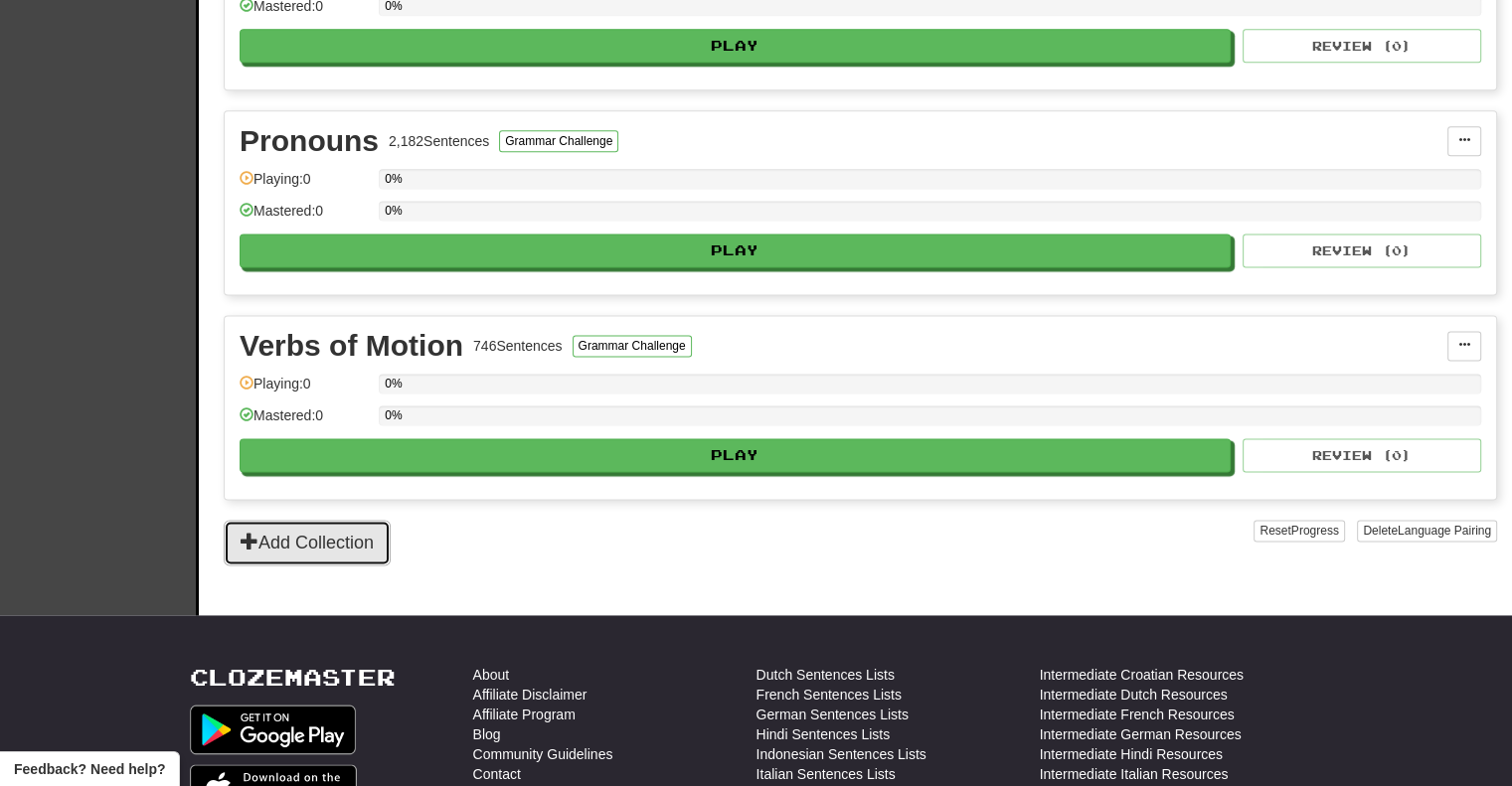 click on "Add Collection" at bounding box center (307, 543) 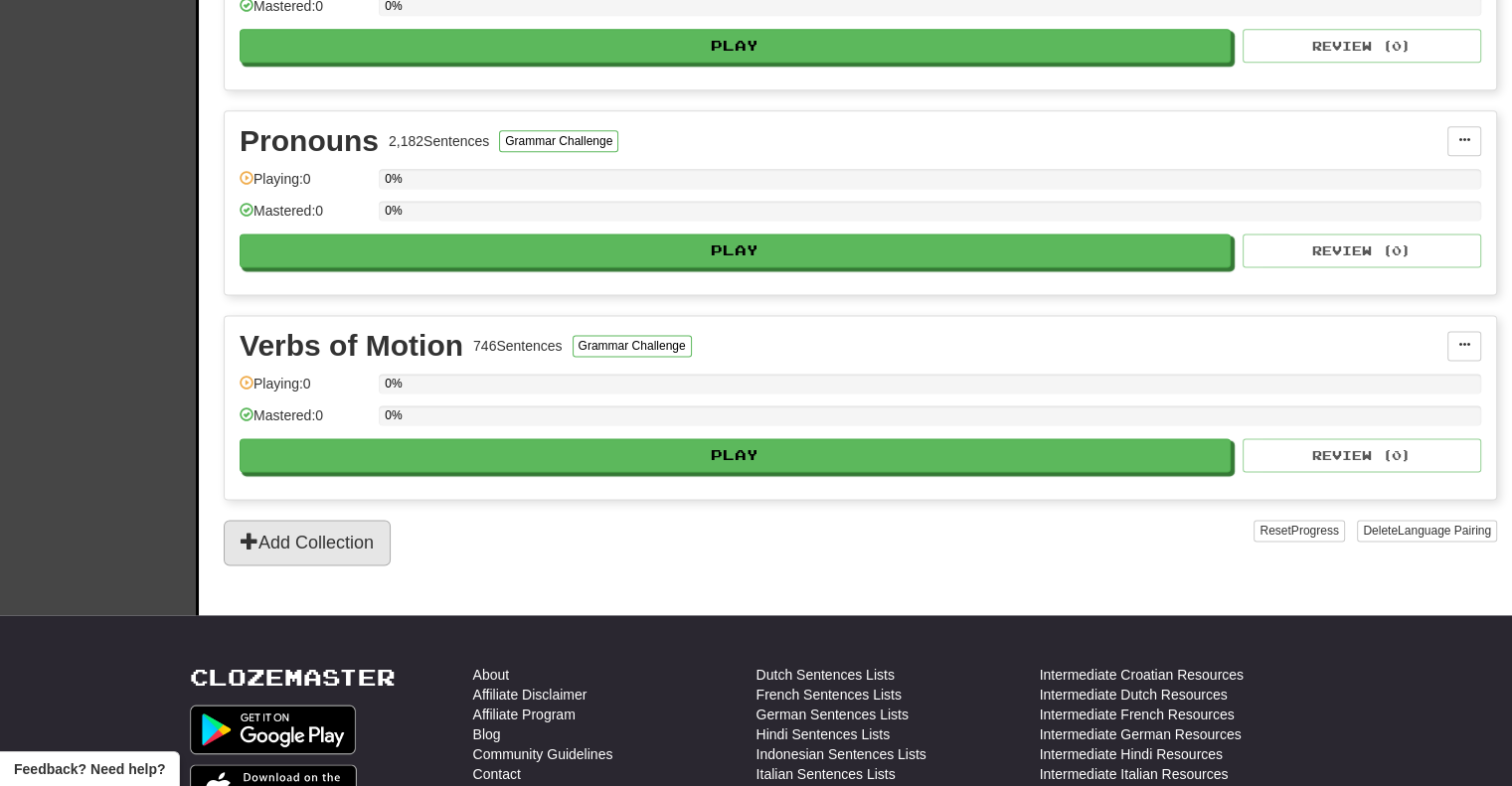 scroll, scrollTop: 0, scrollLeft: 0, axis: both 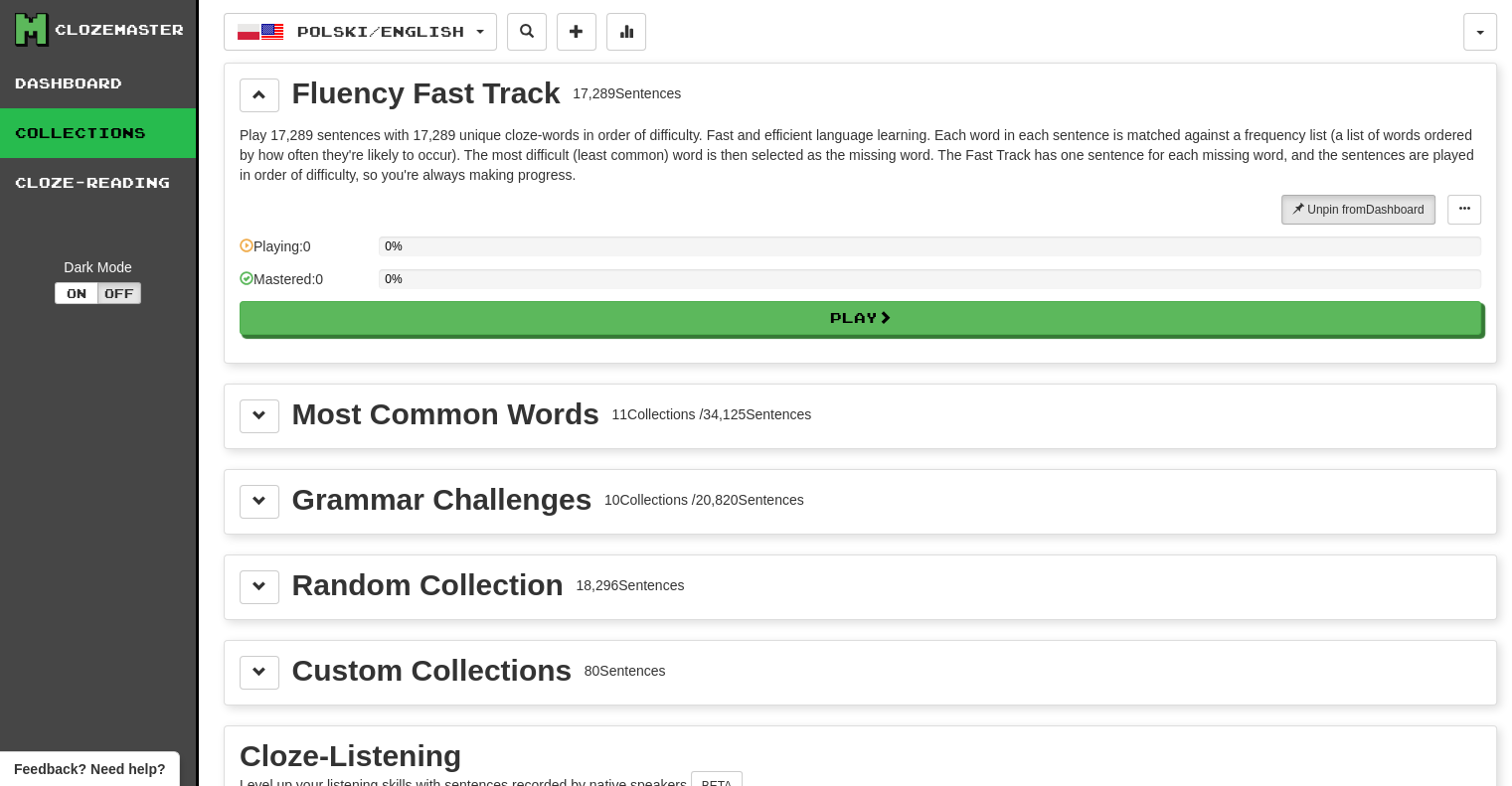 click on "Most Common Words" at bounding box center (445, 414) 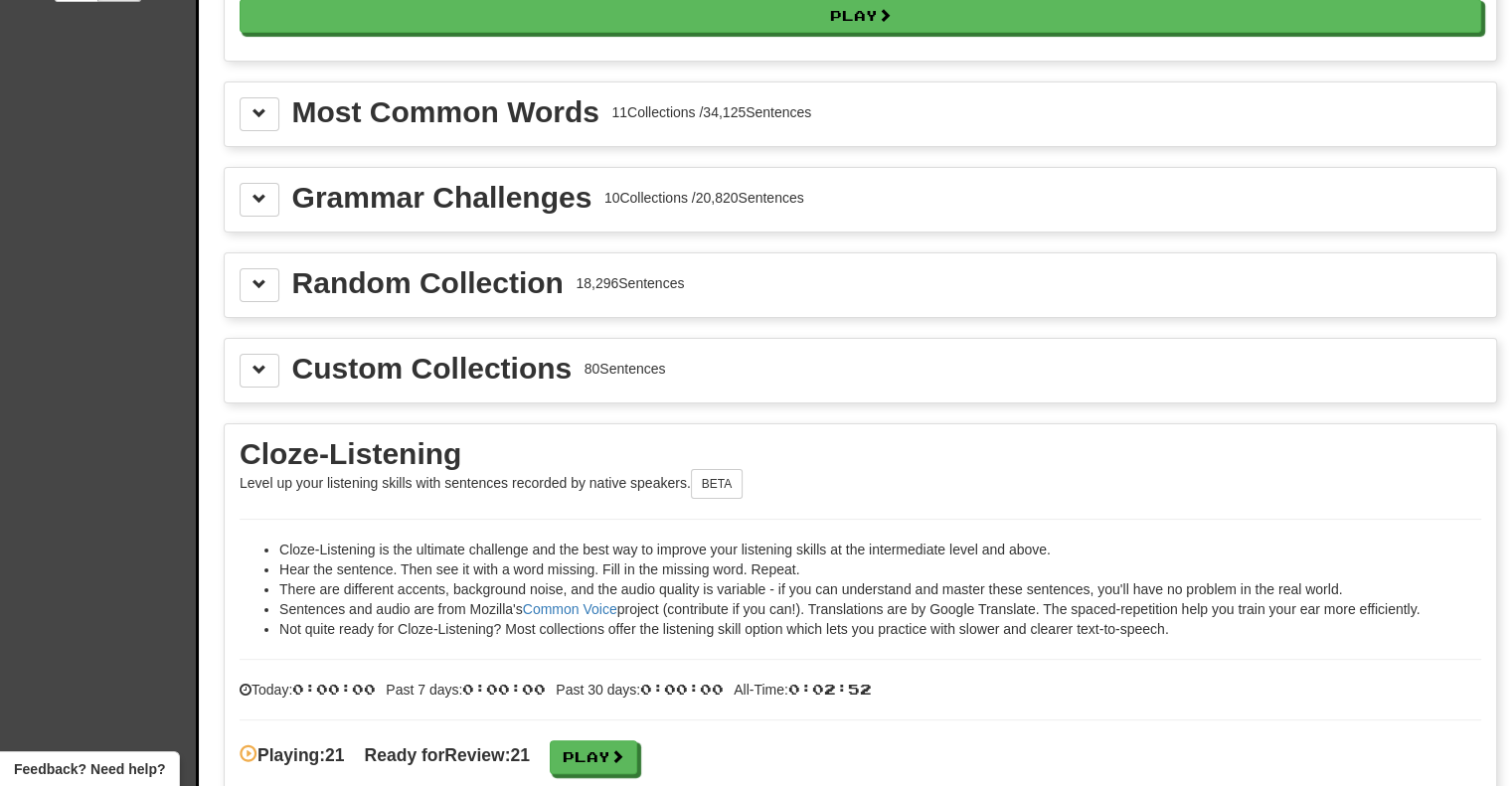 scroll, scrollTop: 303, scrollLeft: 0, axis: vertical 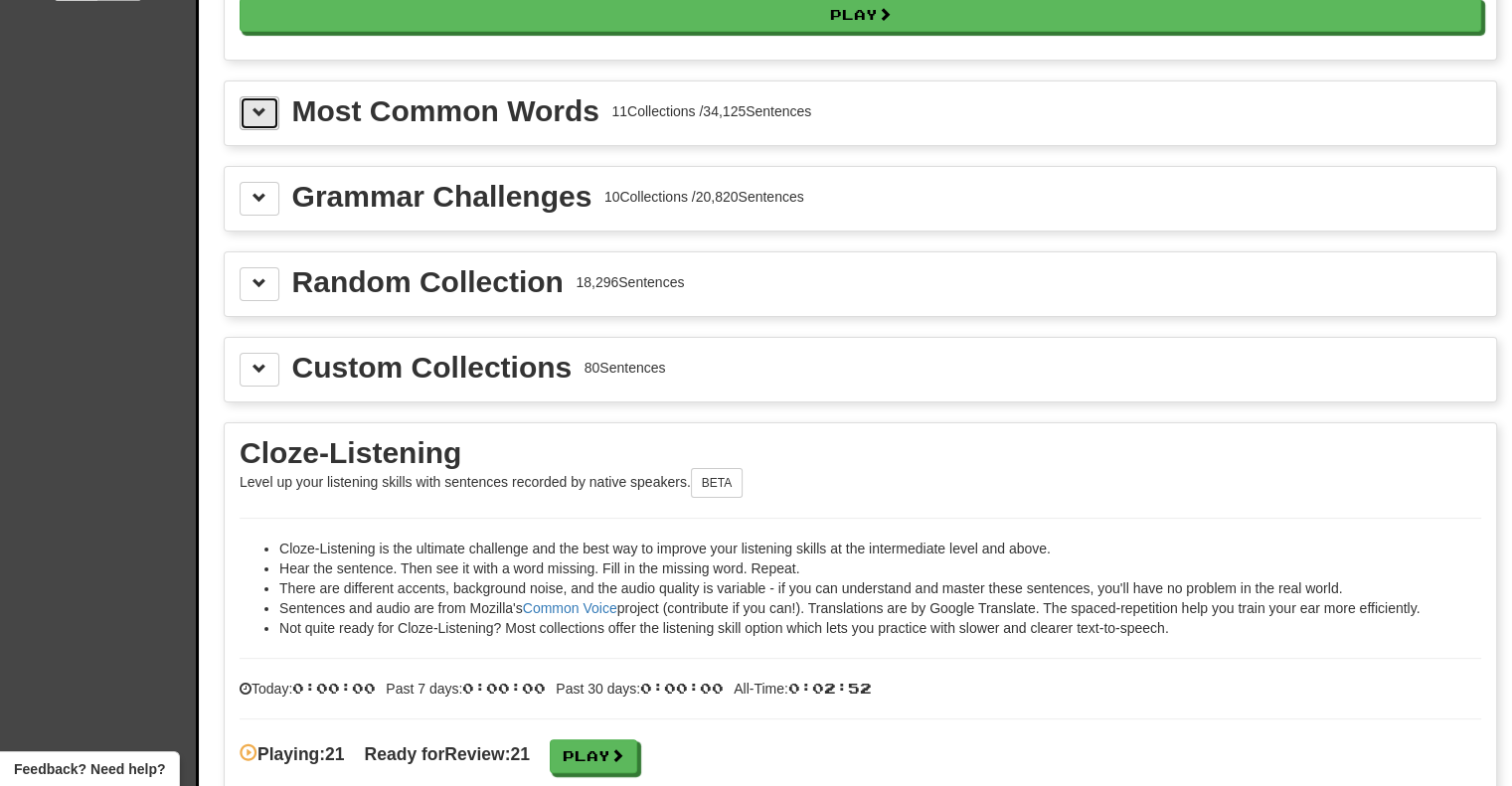 click at bounding box center (259, 113) 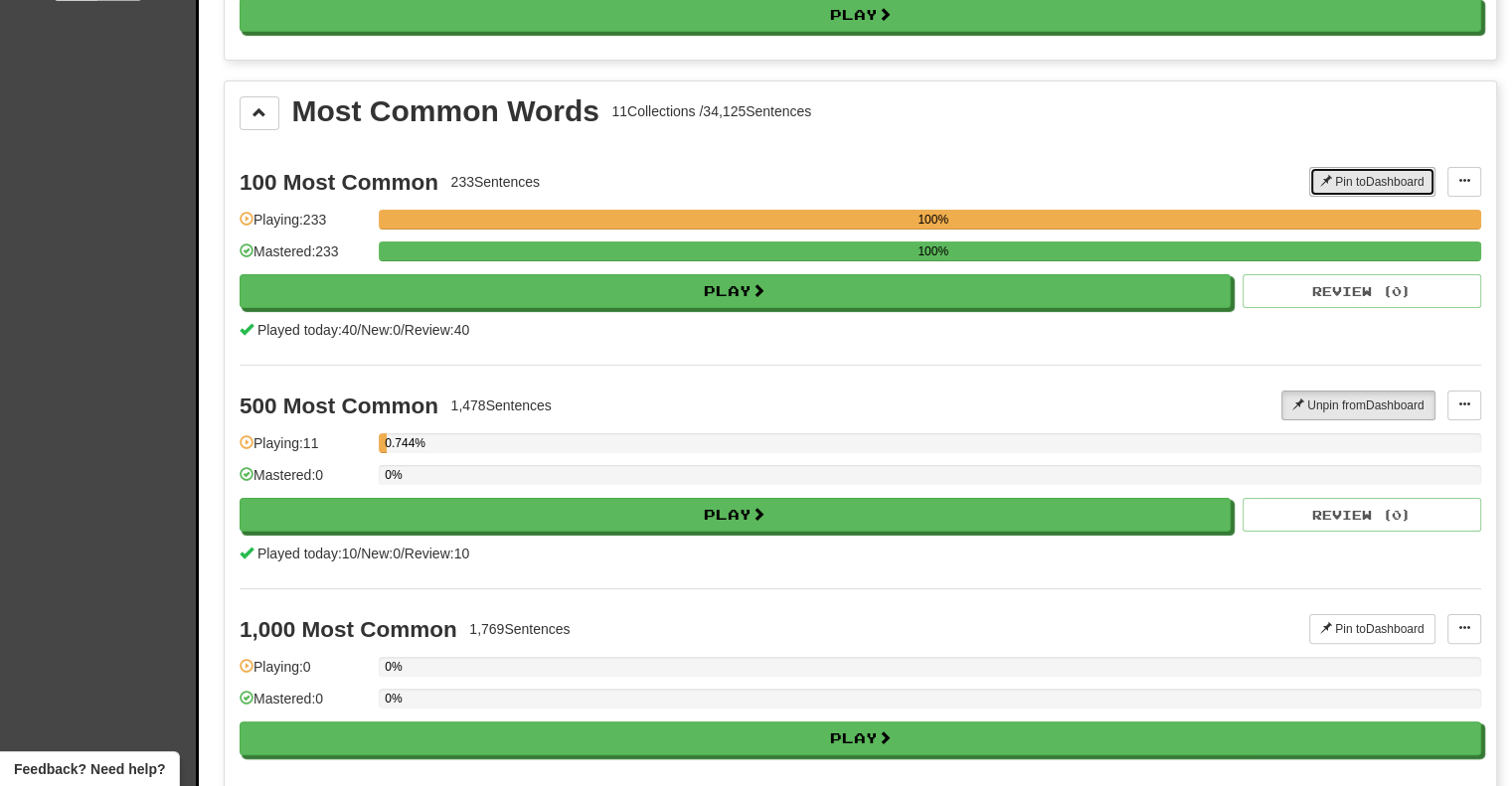 click on "Pin to  Dashboard" at bounding box center (1372, 182) 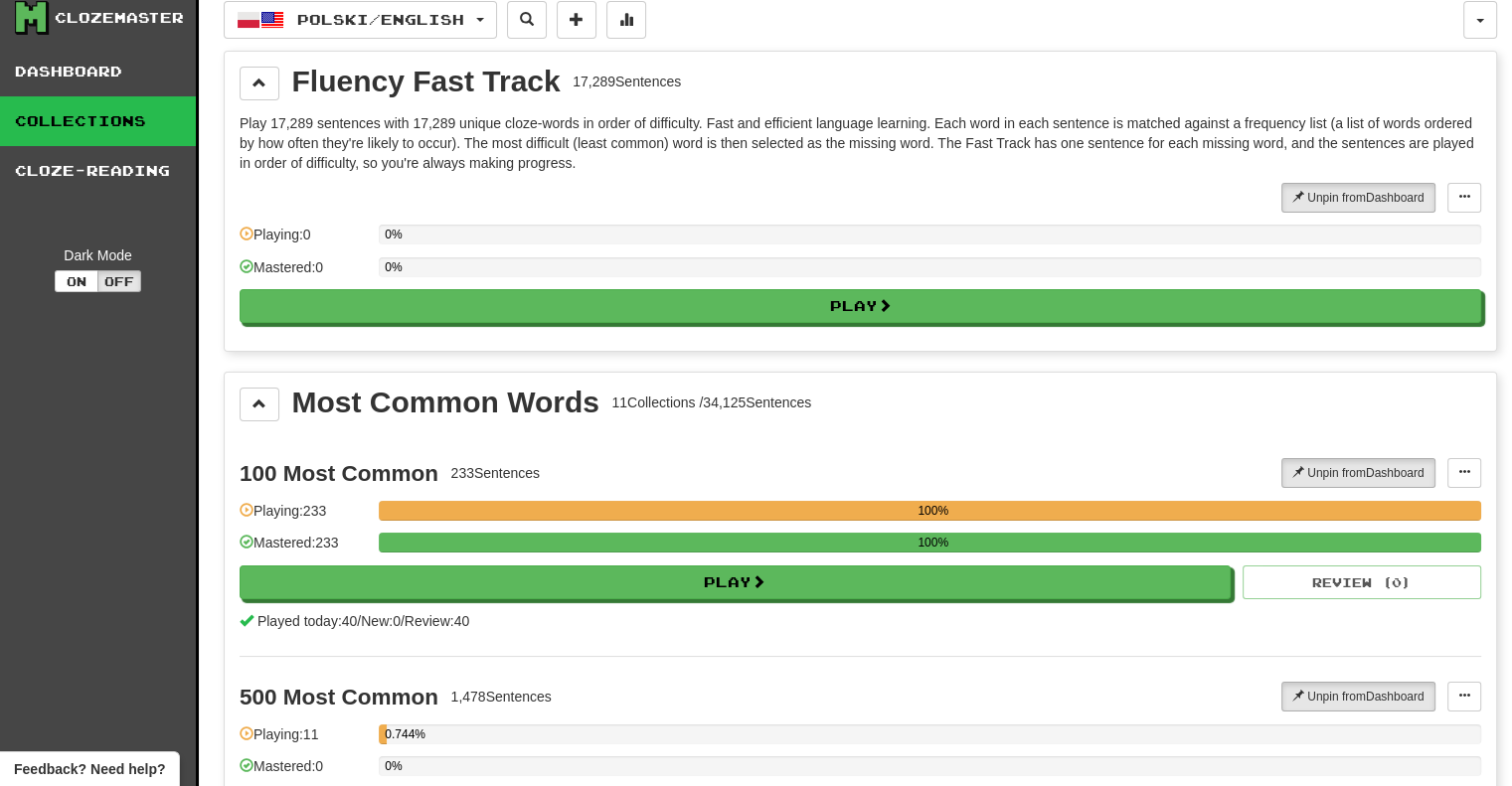 scroll, scrollTop: 0, scrollLeft: 0, axis: both 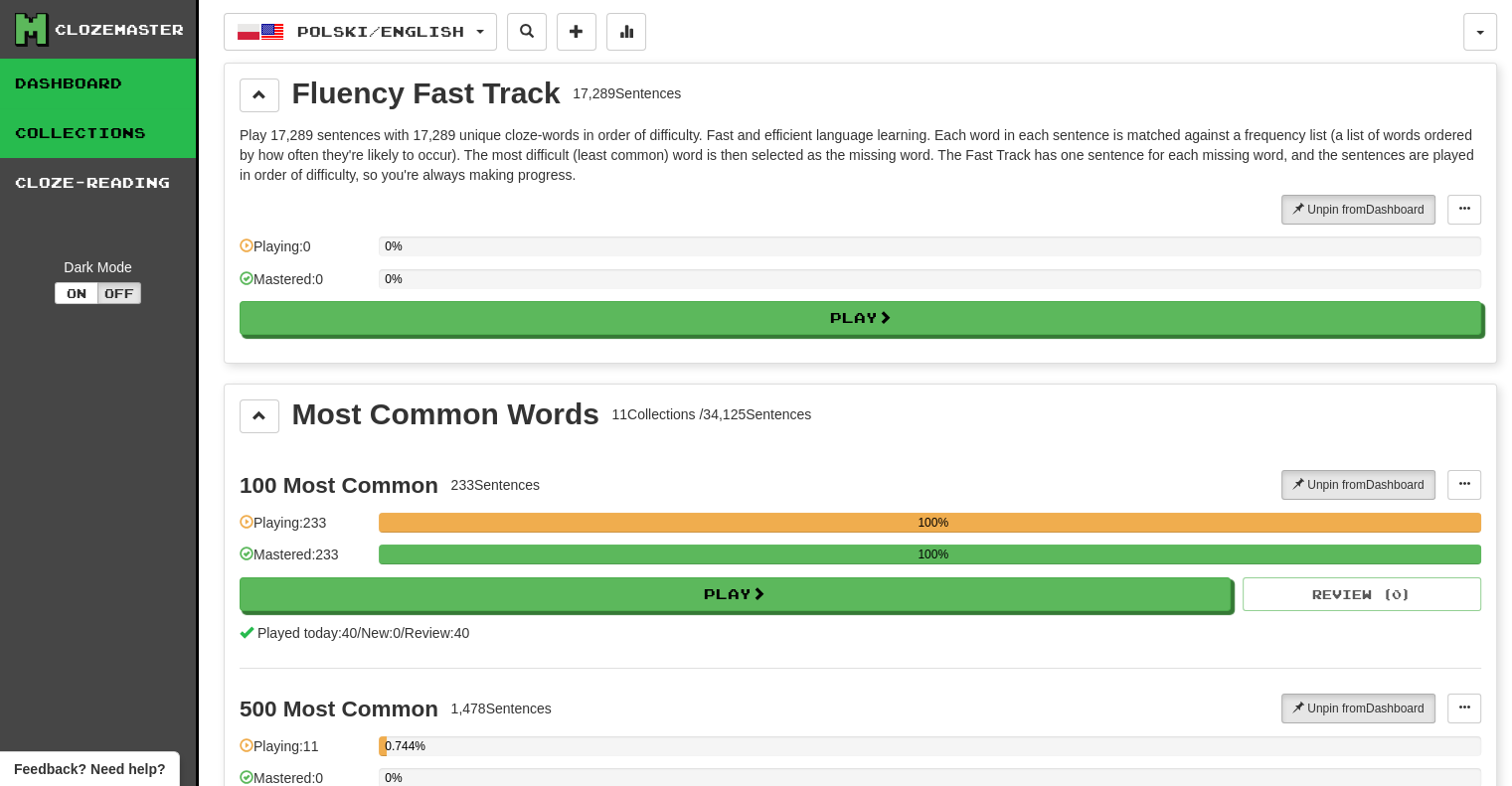 click on "Dashboard" at bounding box center (97, 83) 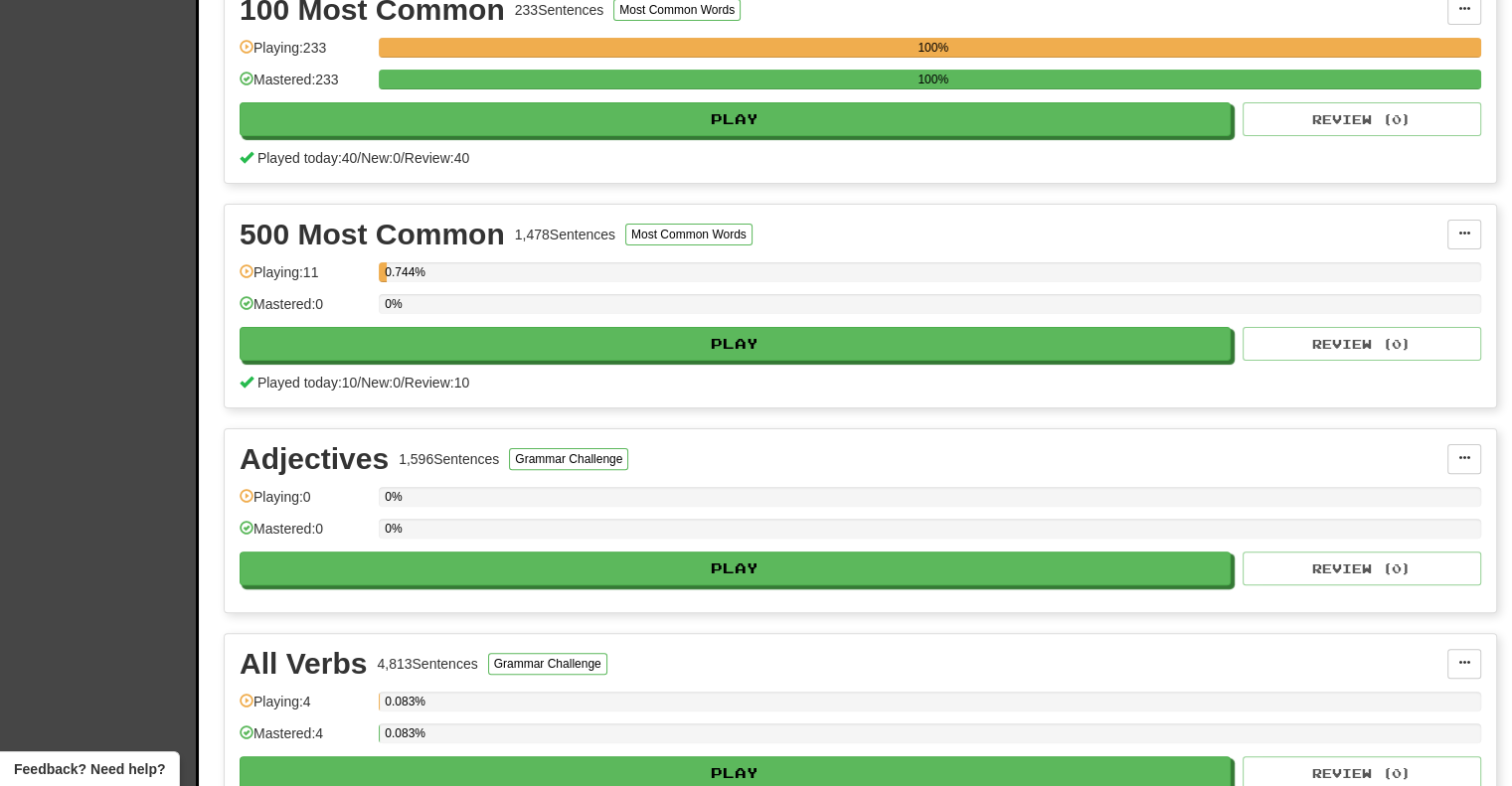 scroll, scrollTop: 0, scrollLeft: 0, axis: both 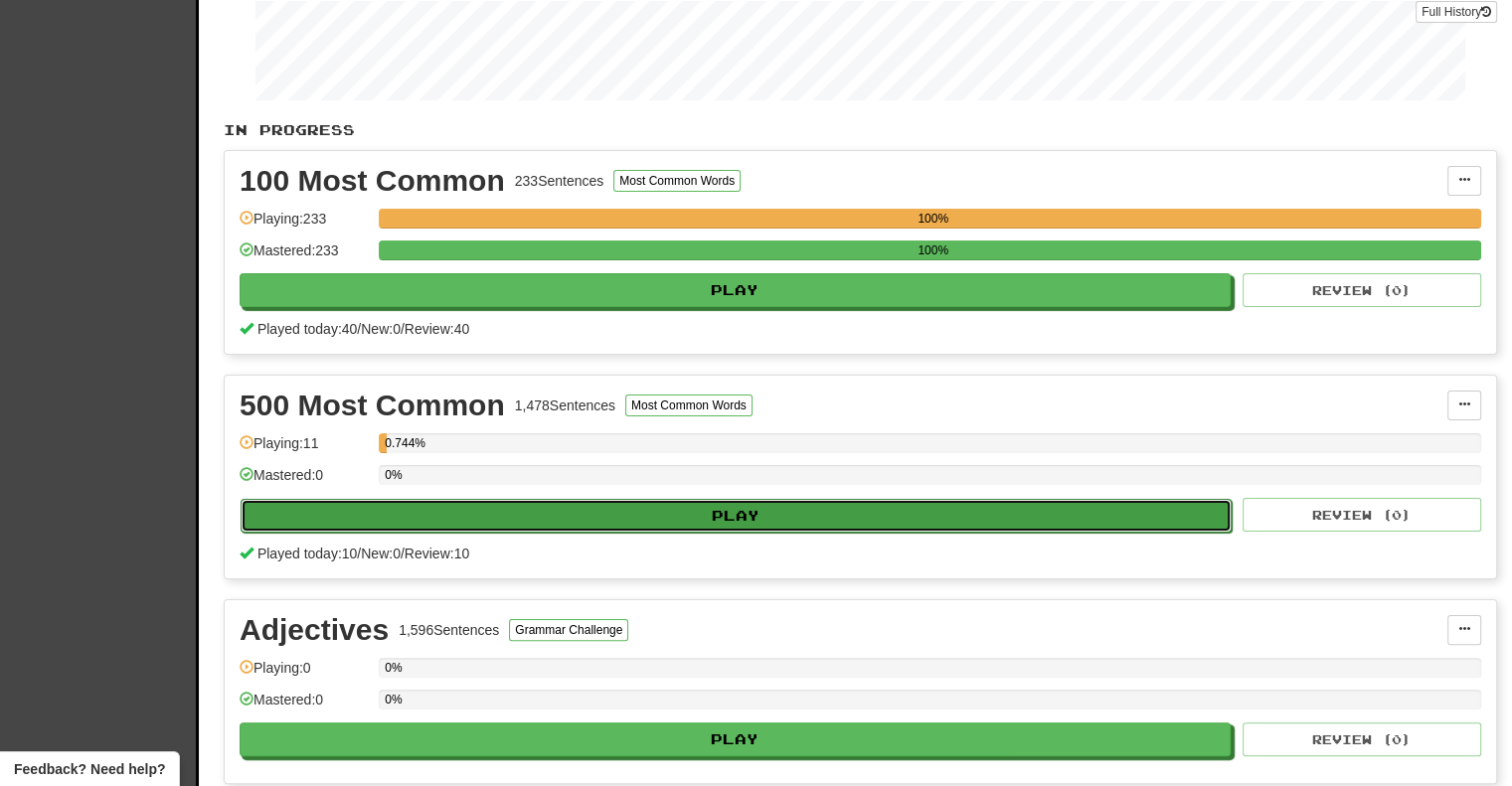 click on "Play" at bounding box center (736, 516) 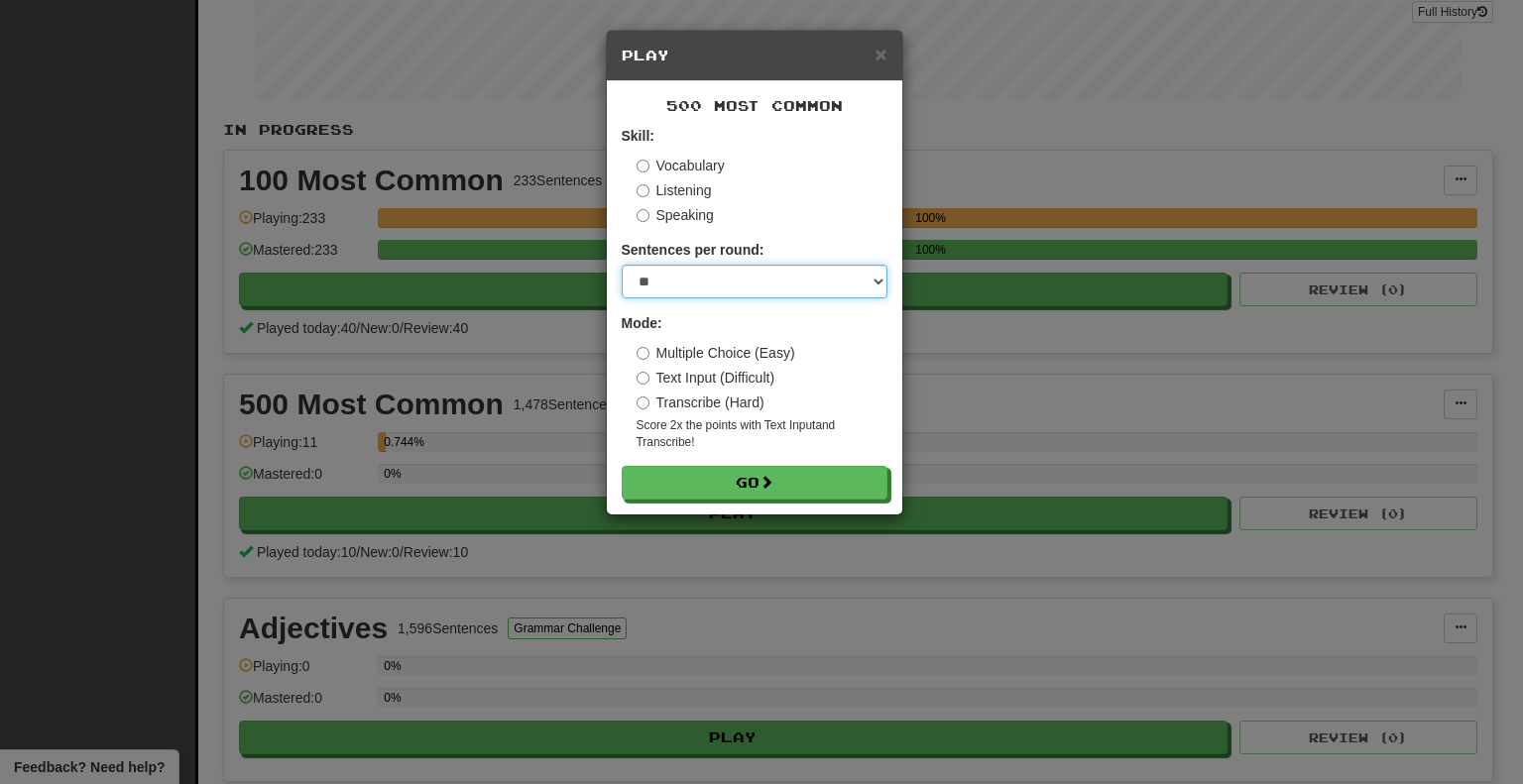 click on "* ** ** ** ** ** *** ********" at bounding box center (755, 281) 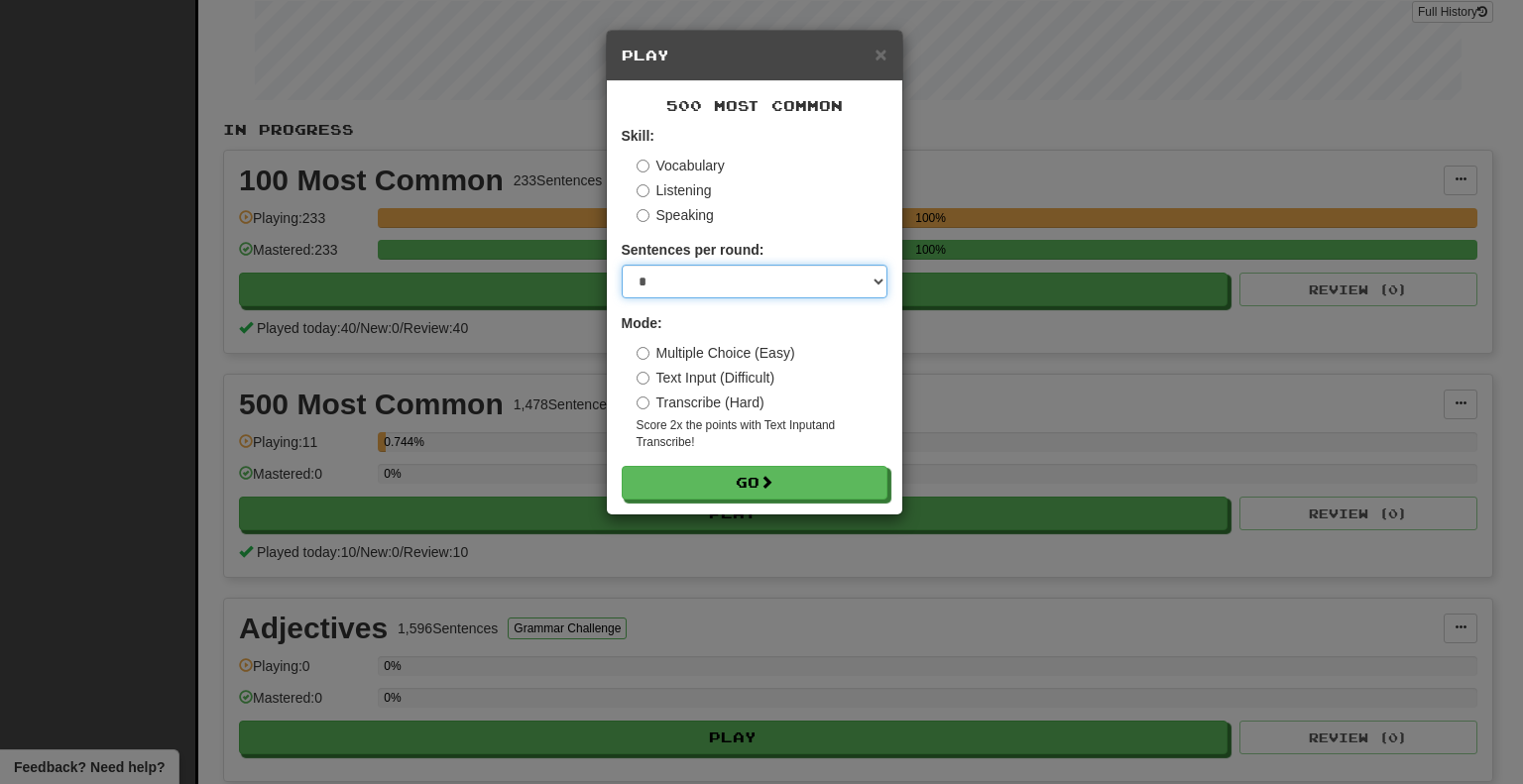 click on "* ** ** ** ** ** *** ********" at bounding box center [755, 281] 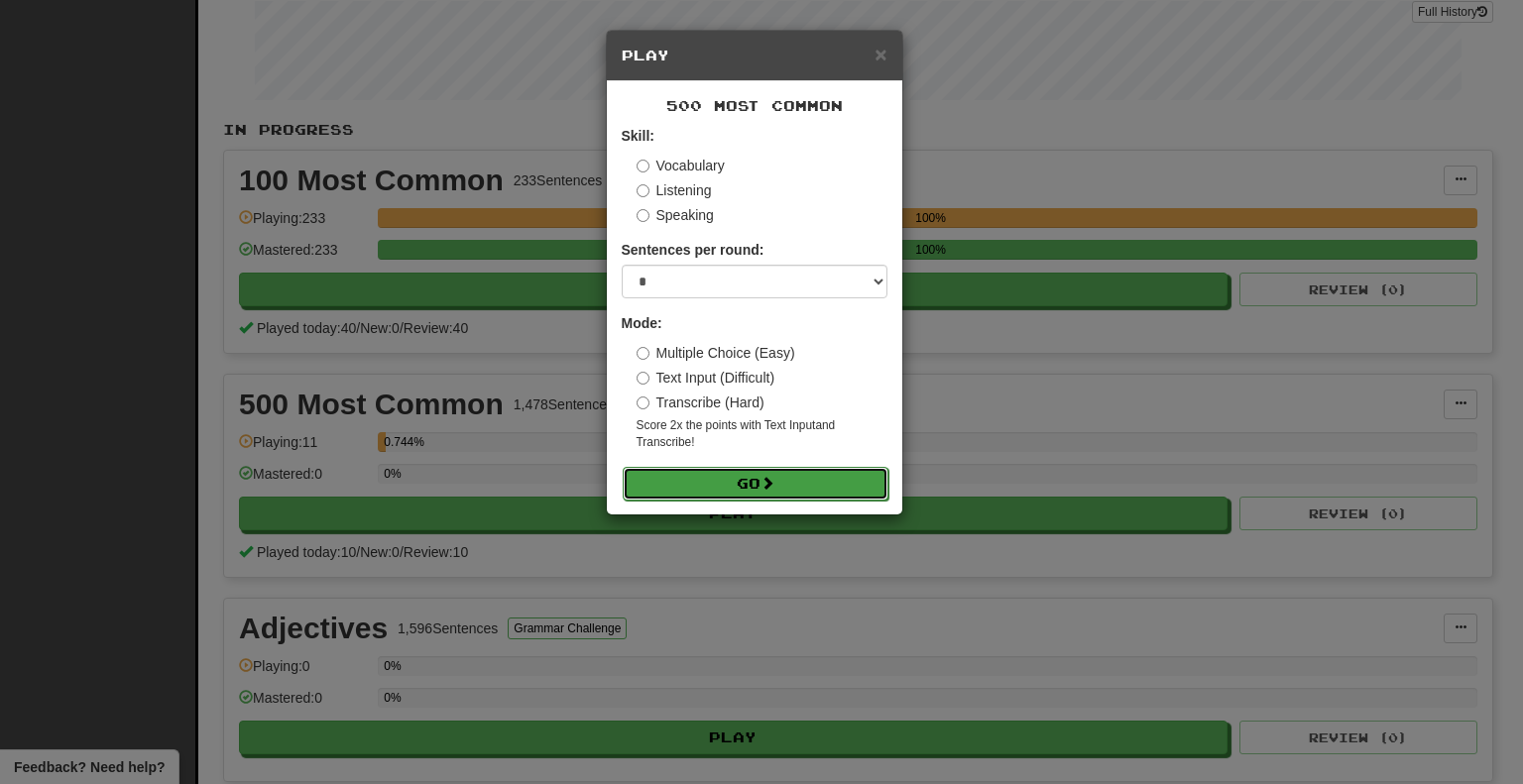 click on "Go" at bounding box center [756, 484] 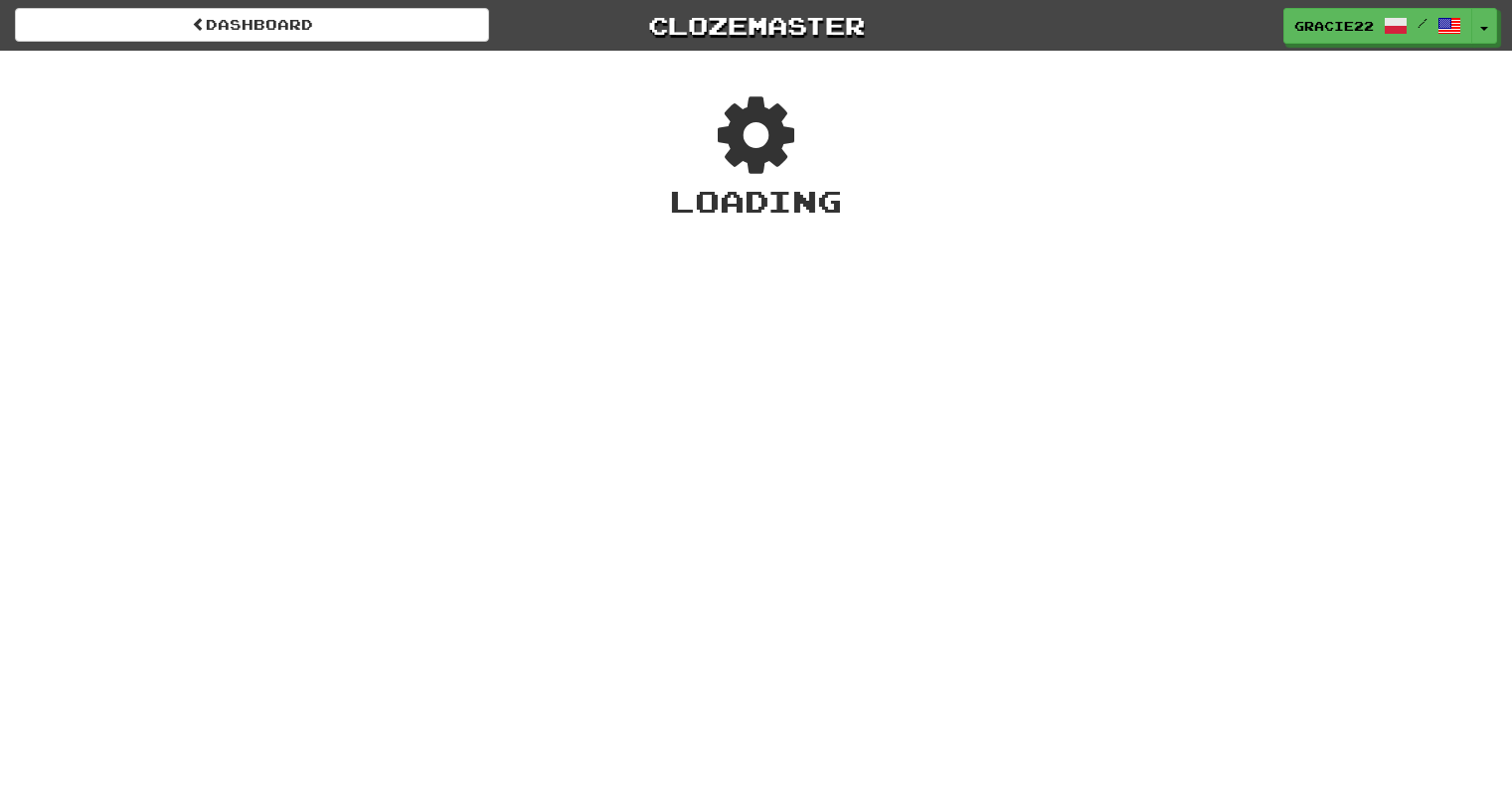 scroll, scrollTop: 0, scrollLeft: 0, axis: both 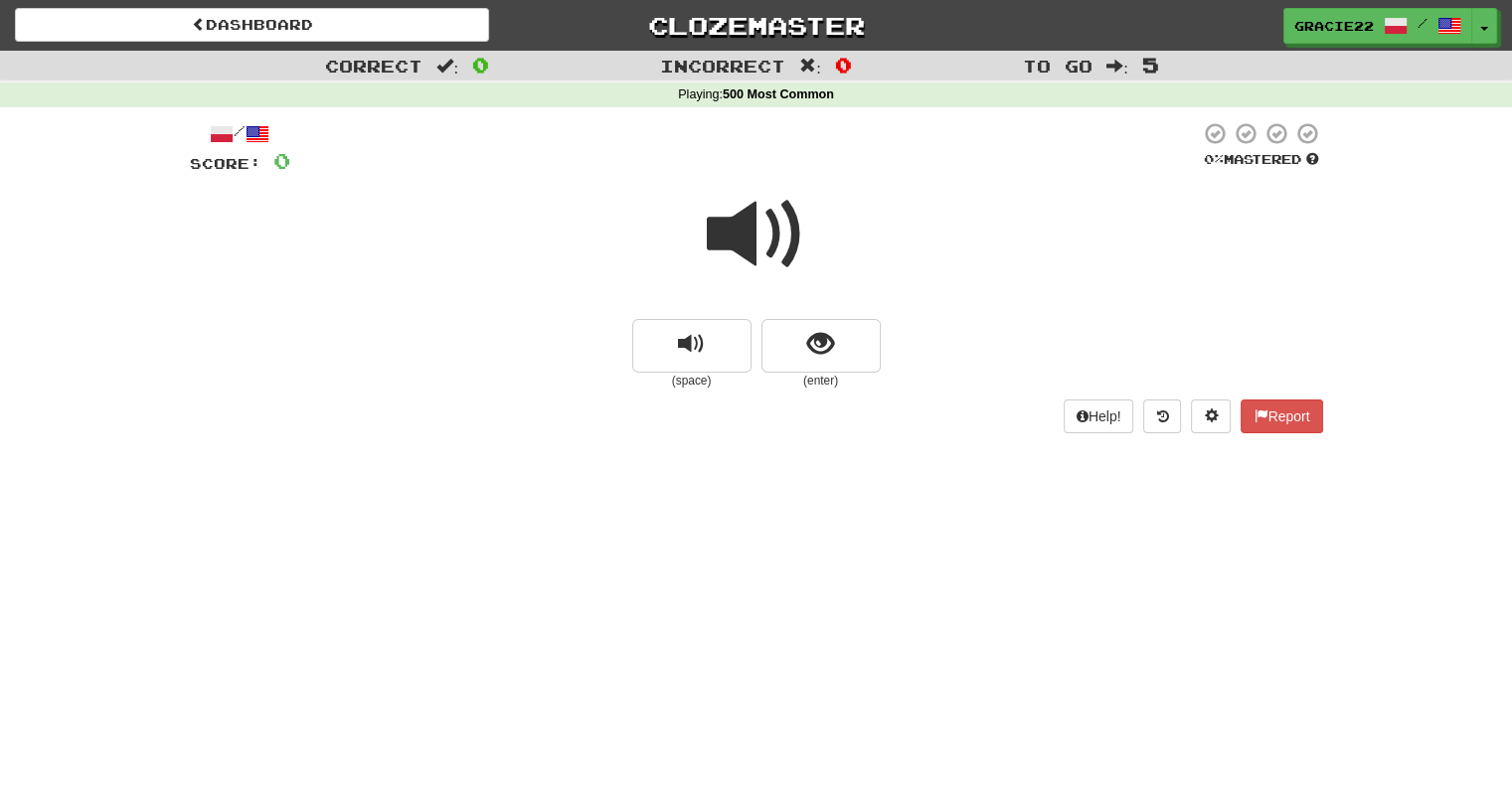 click at bounding box center (756, 235) 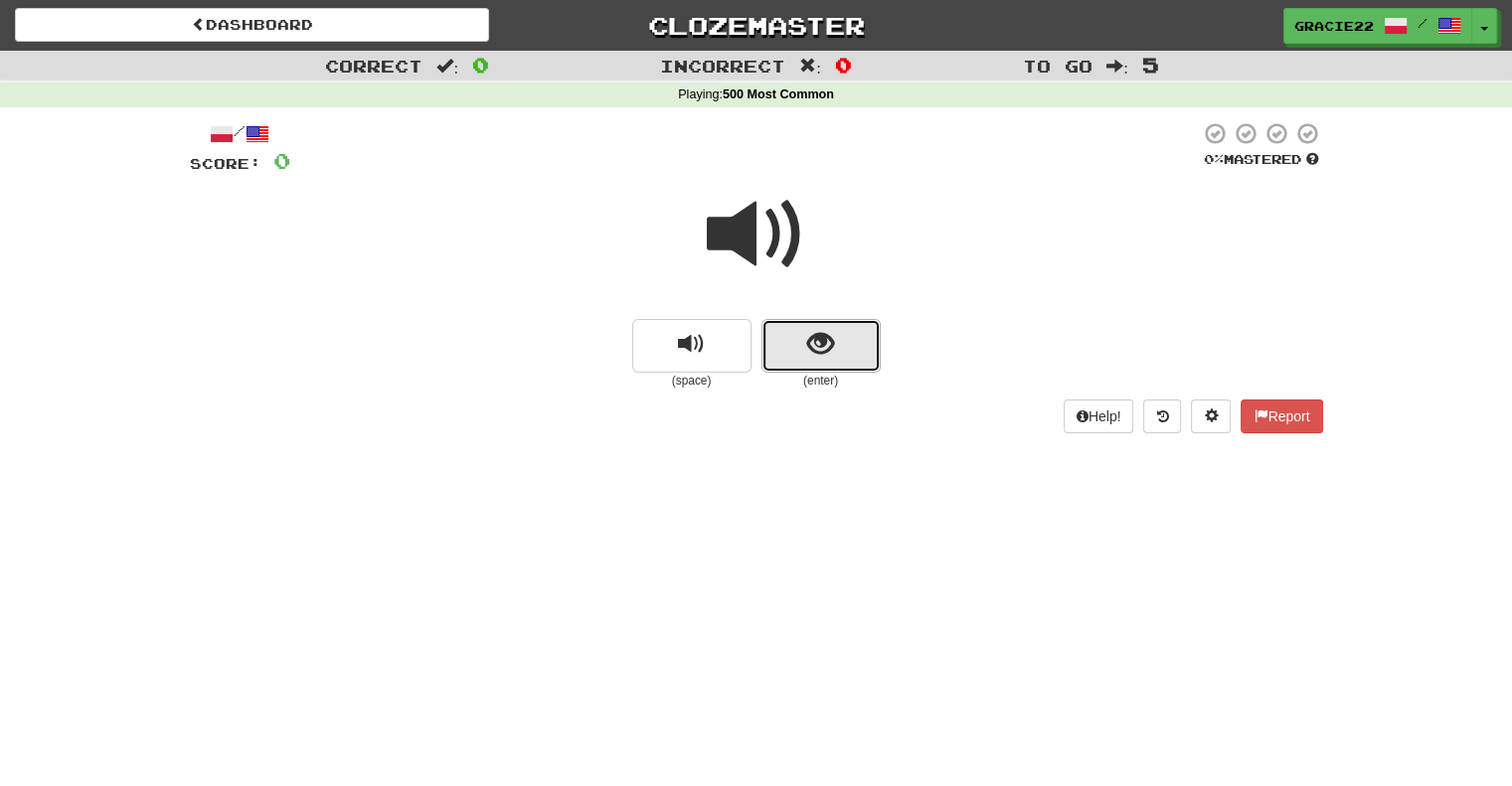 click at bounding box center [820, 344] 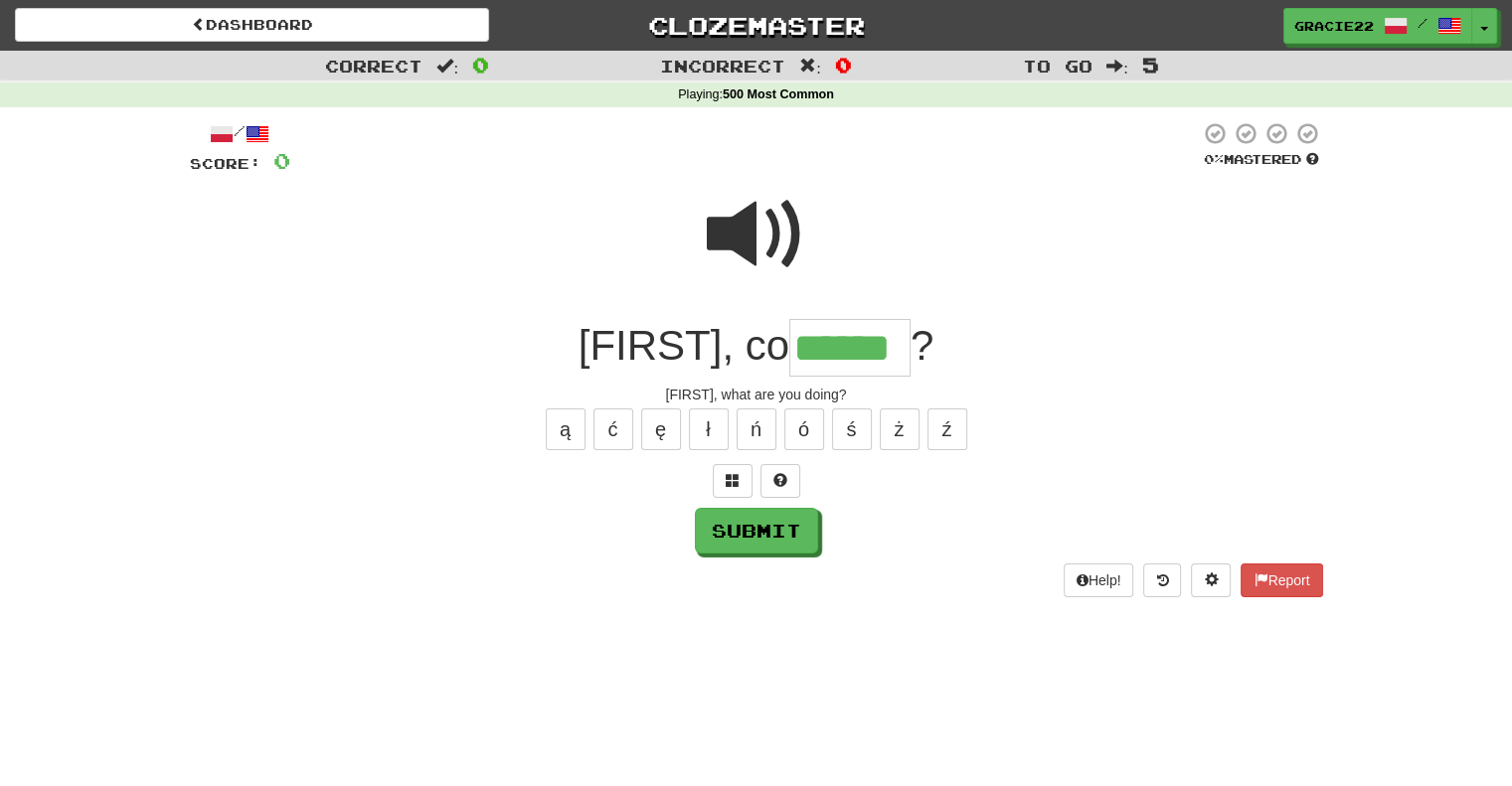 type on "******" 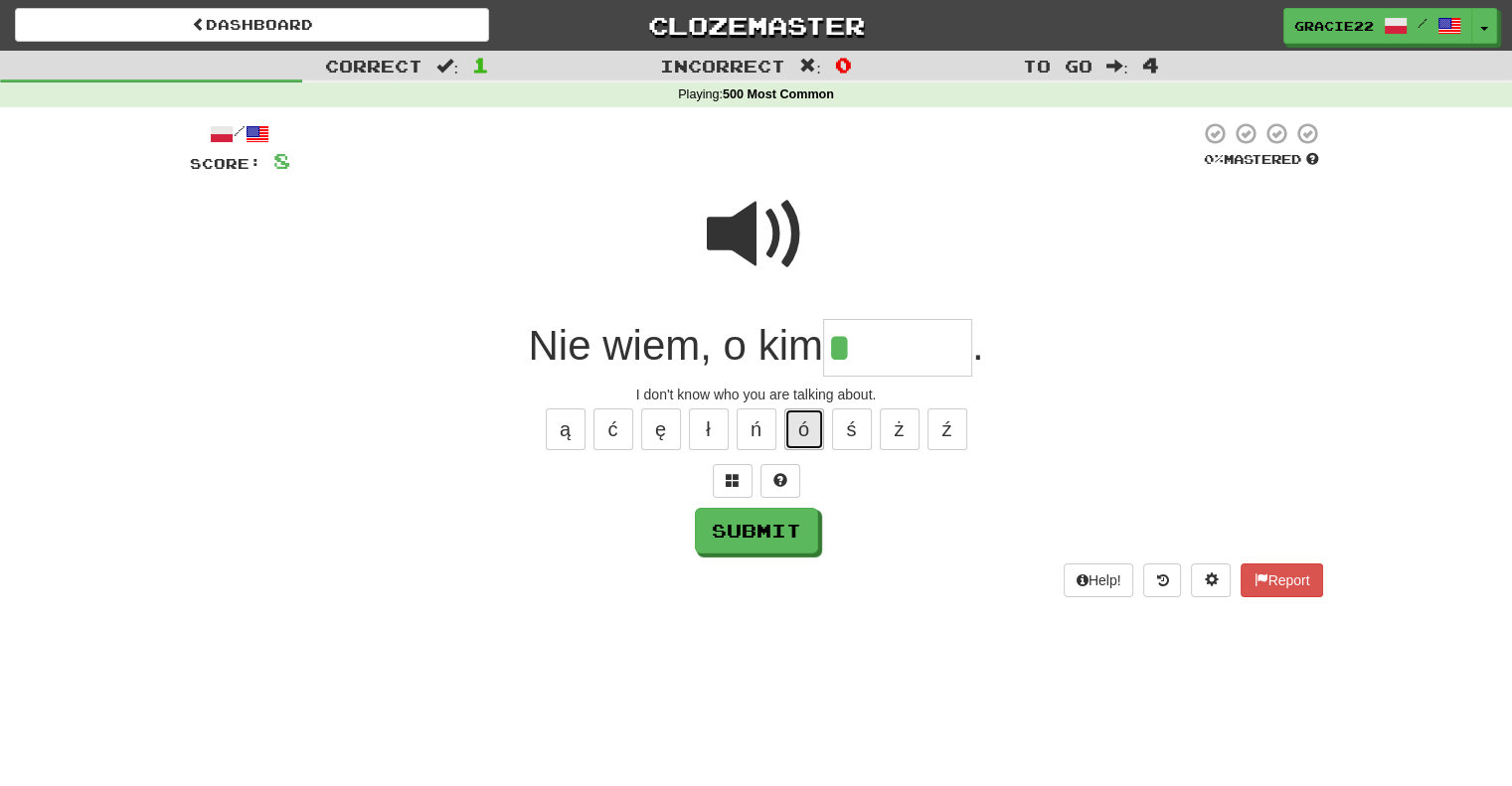 click on "ó" at bounding box center [804, 429] 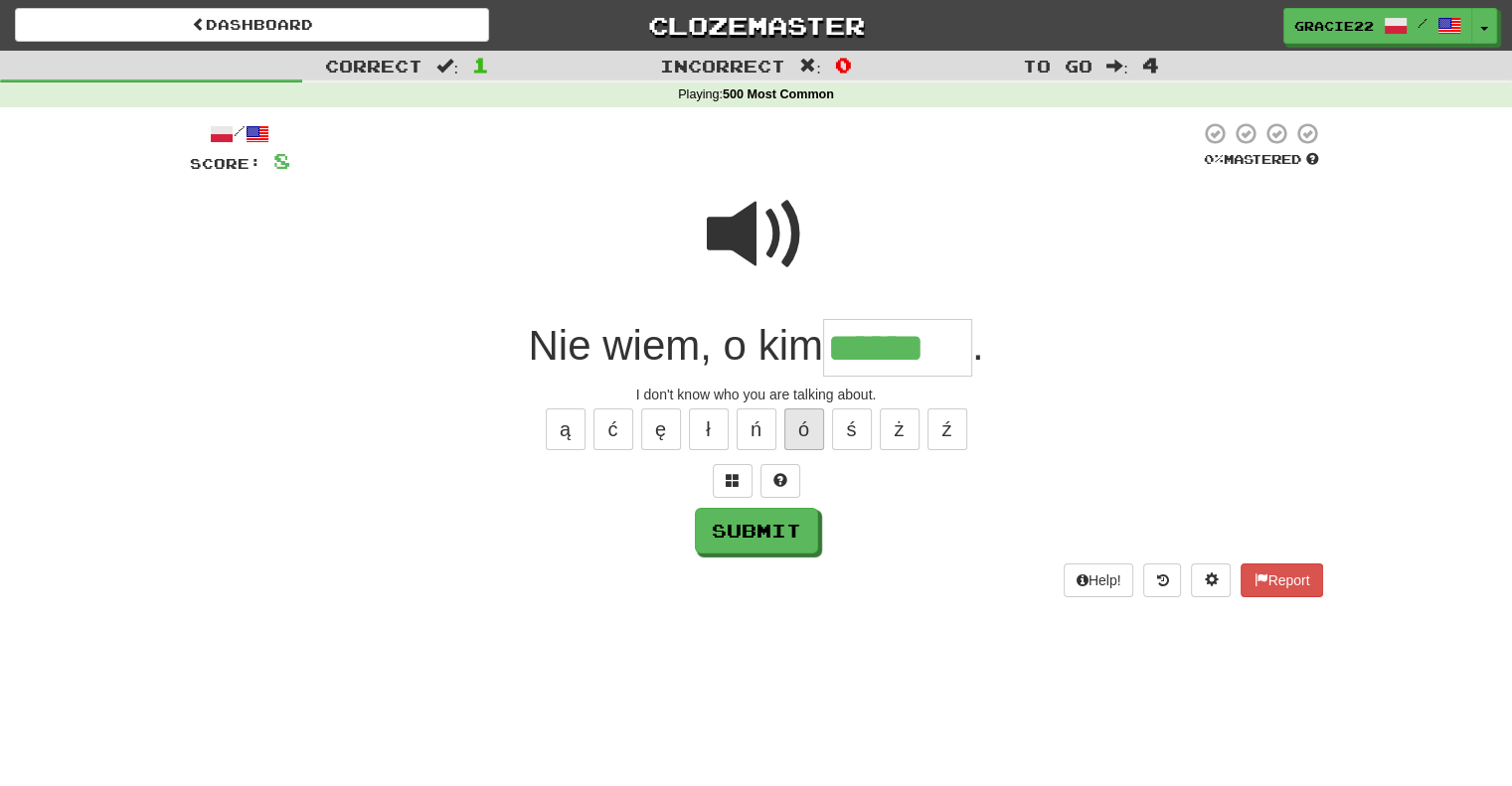 type on "******" 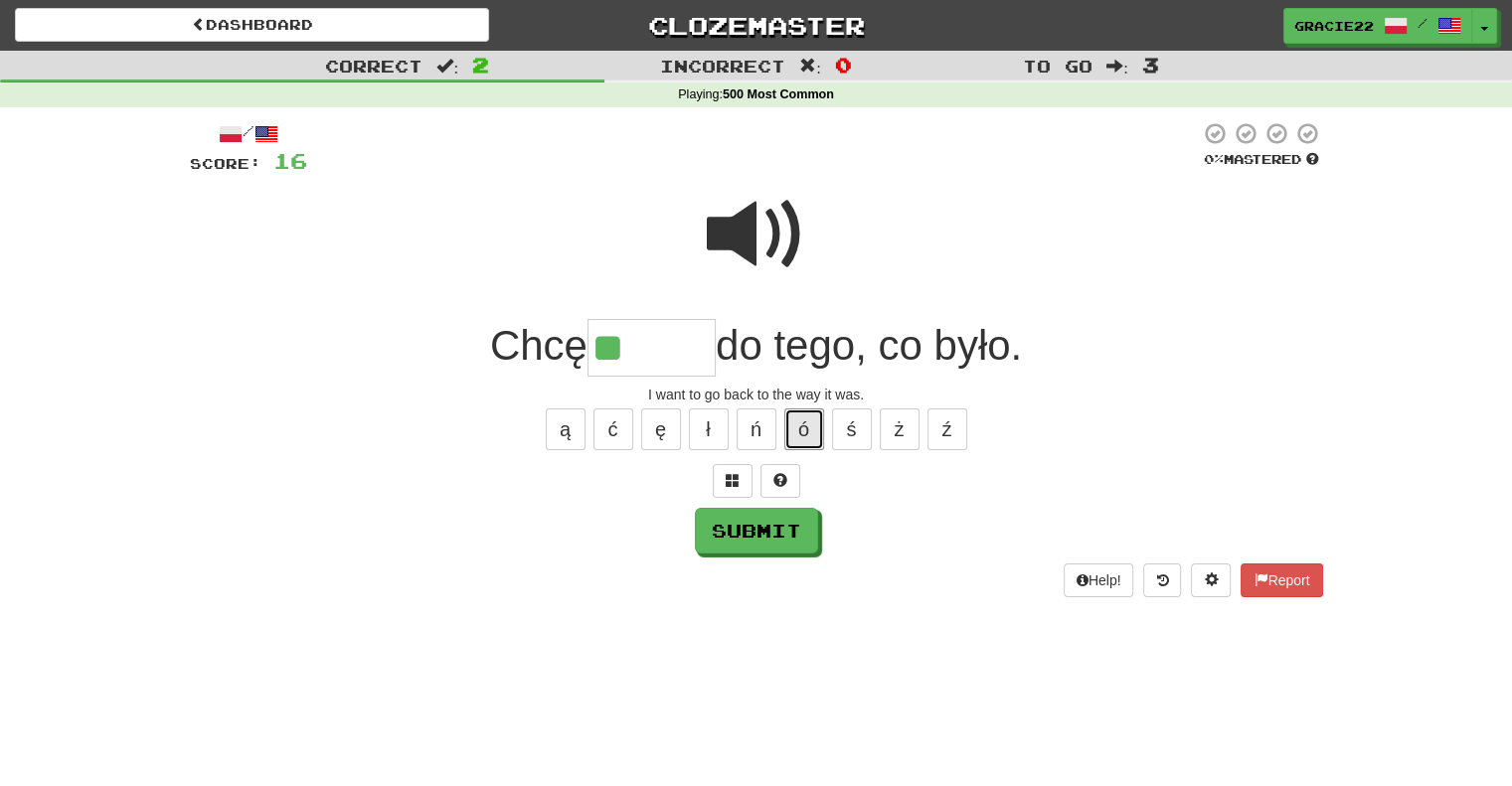 click on "ó" at bounding box center [804, 429] 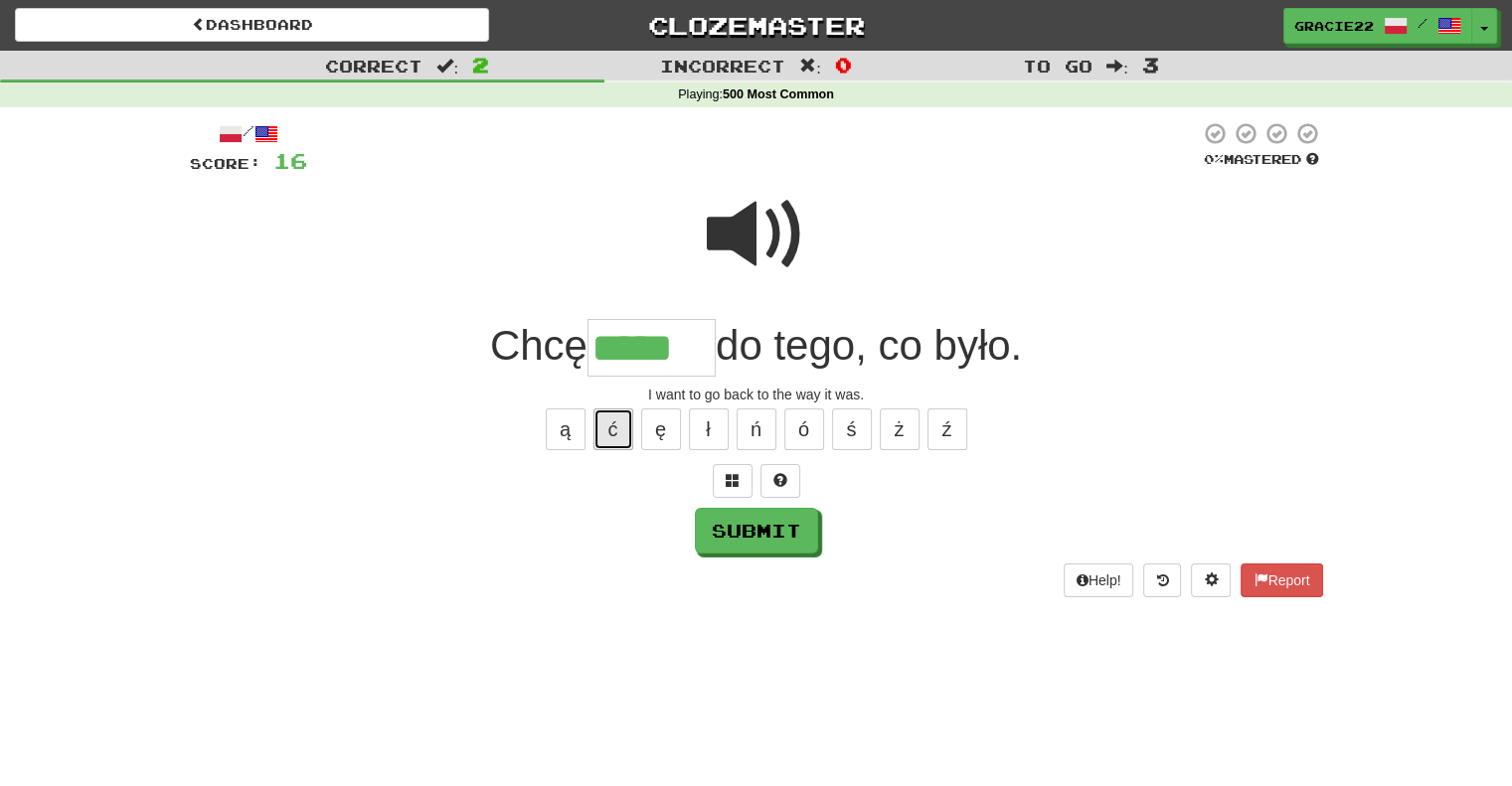 click on "ć" at bounding box center [613, 429] 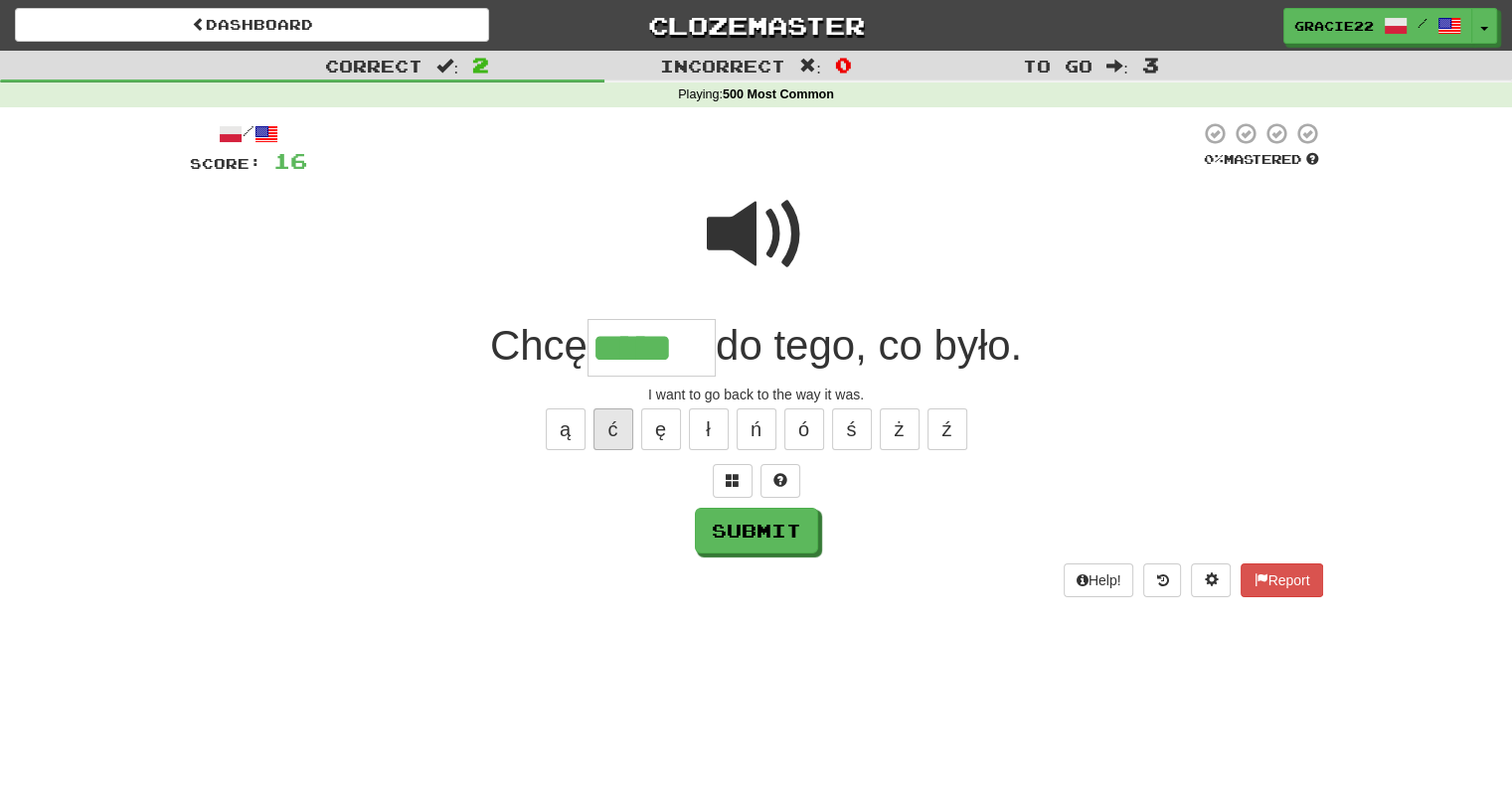 type on "******" 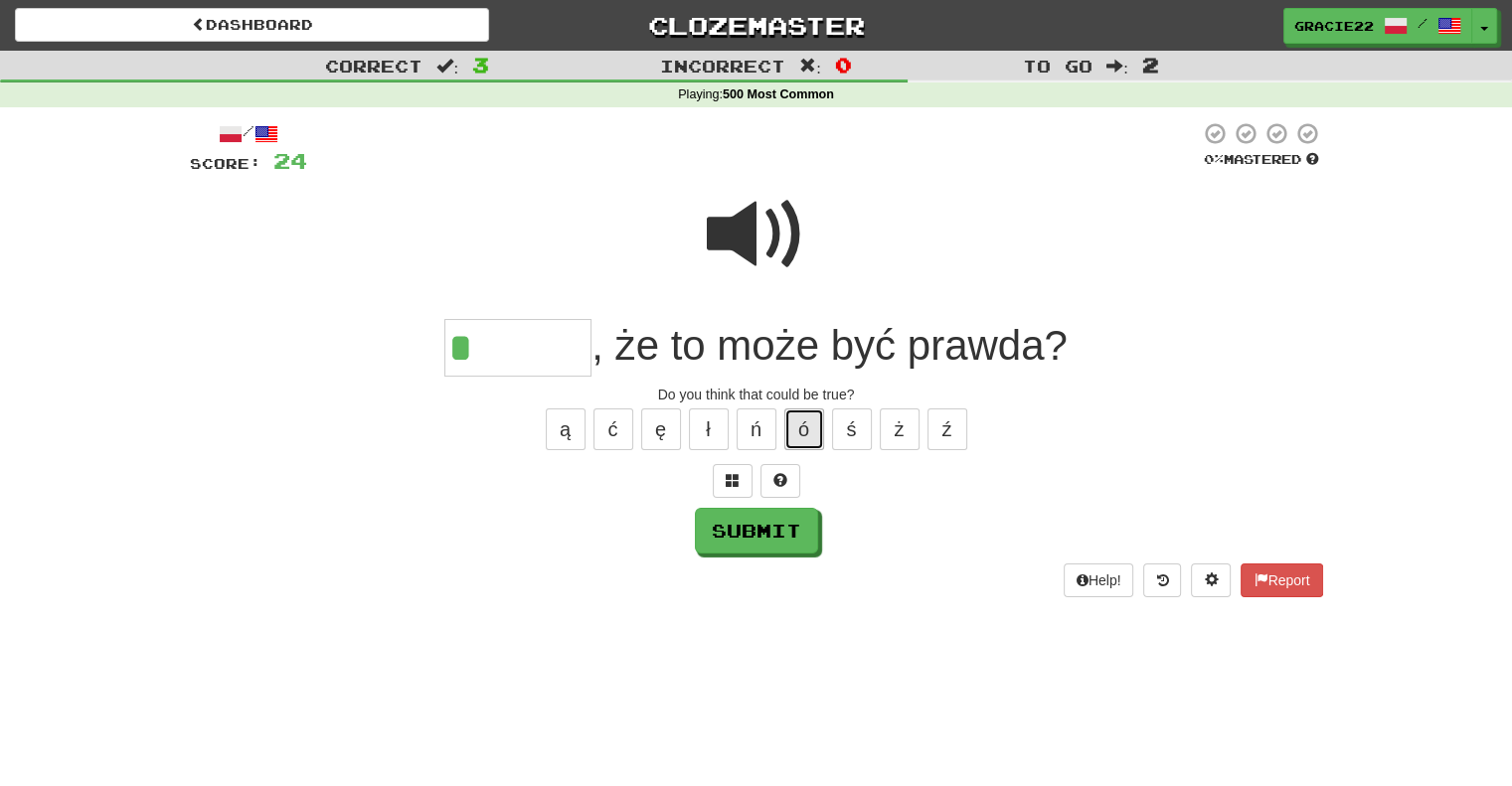click on "ó" at bounding box center [804, 429] 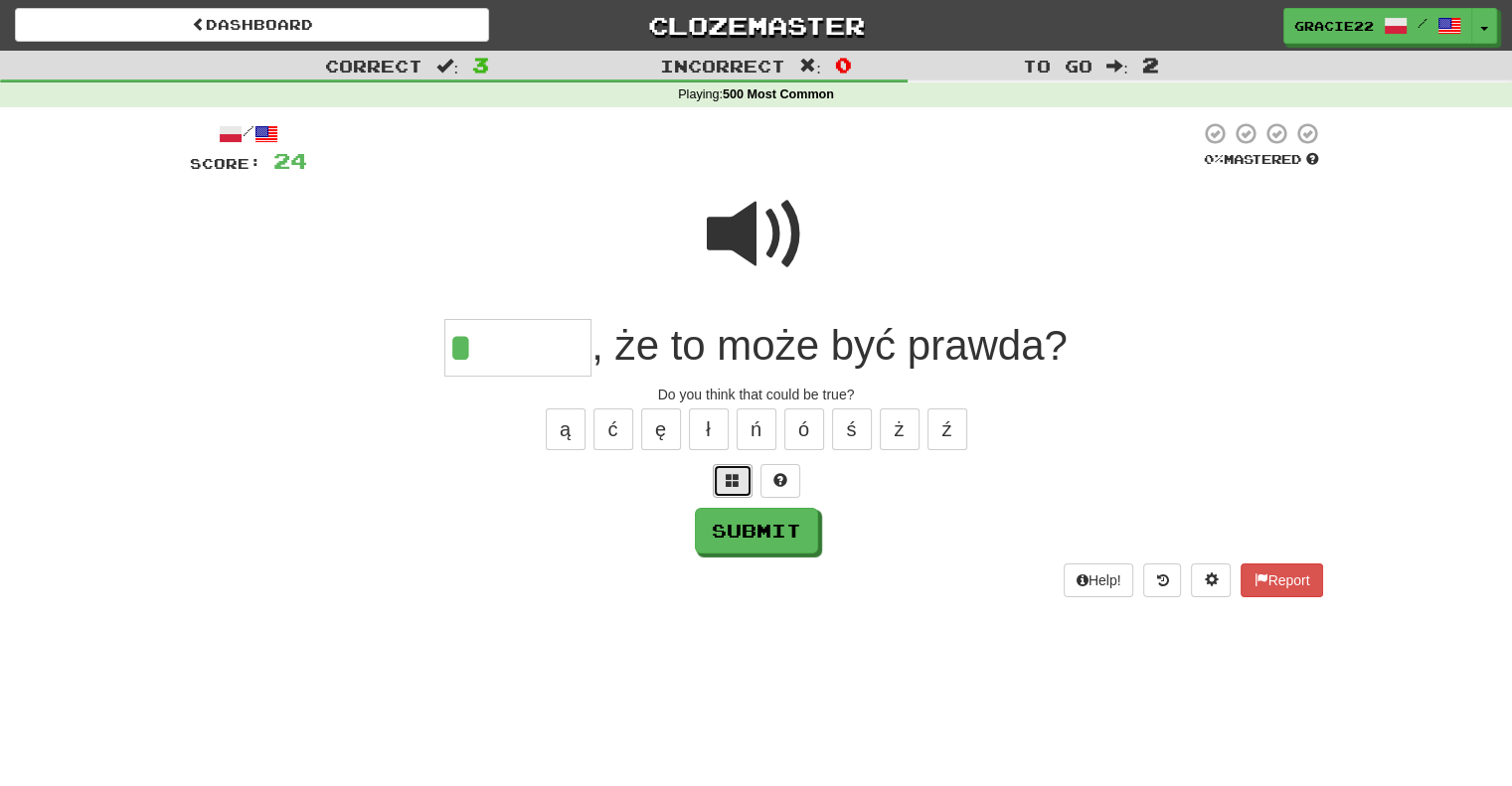 click at bounding box center [733, 480] 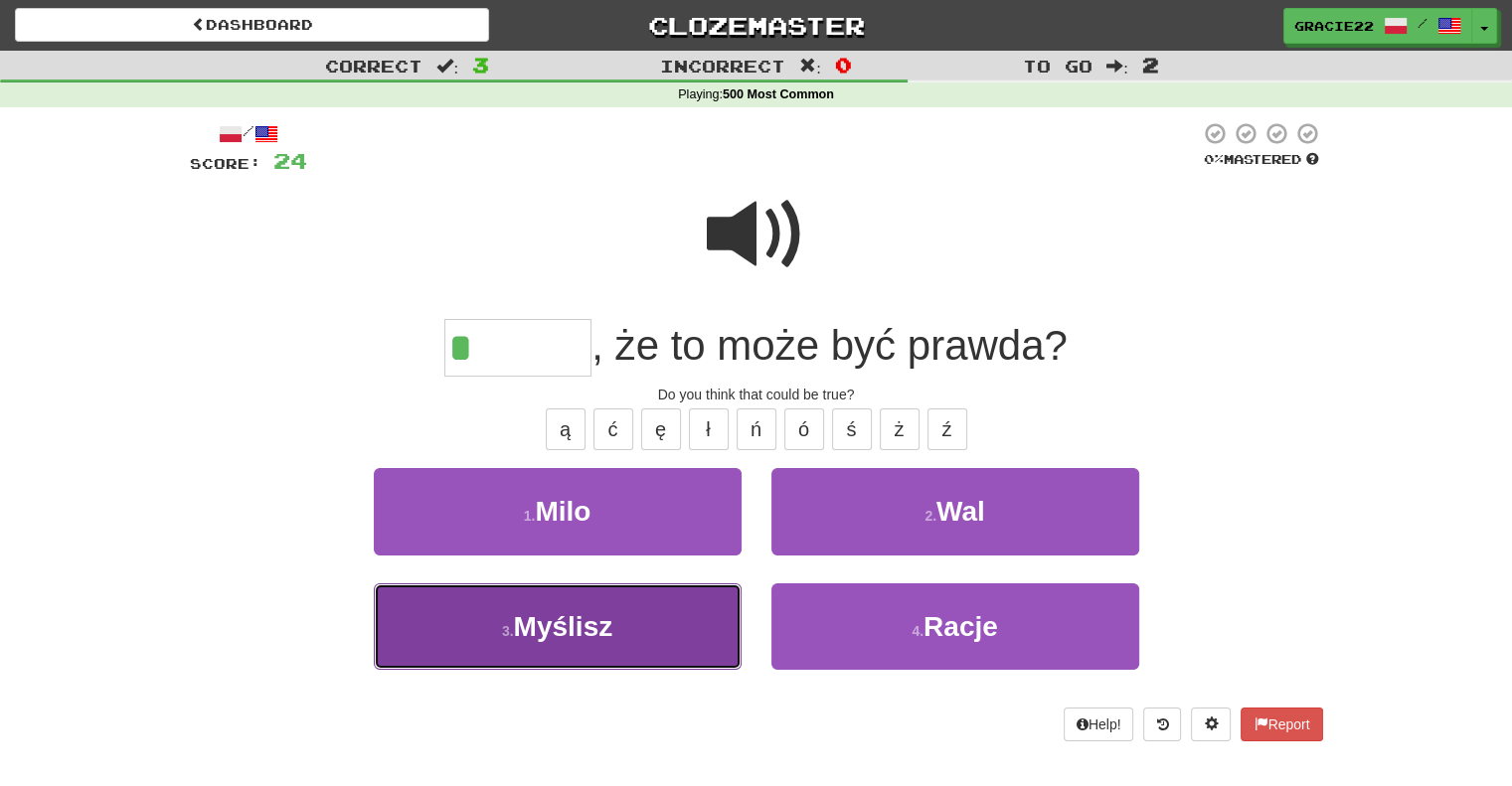 click on "3 .  Myślisz" at bounding box center (558, 626) 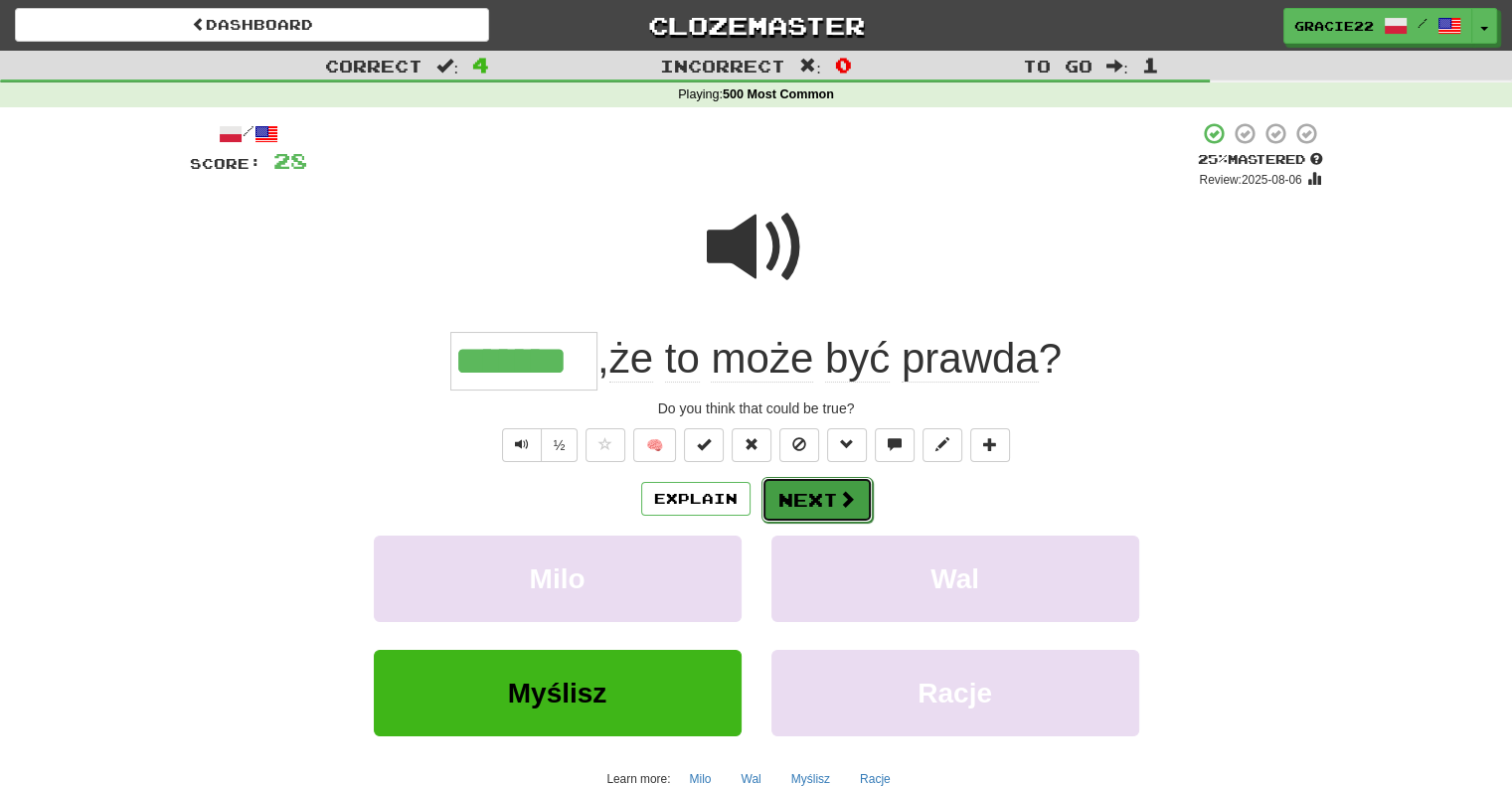 click on "Next" at bounding box center [817, 500] 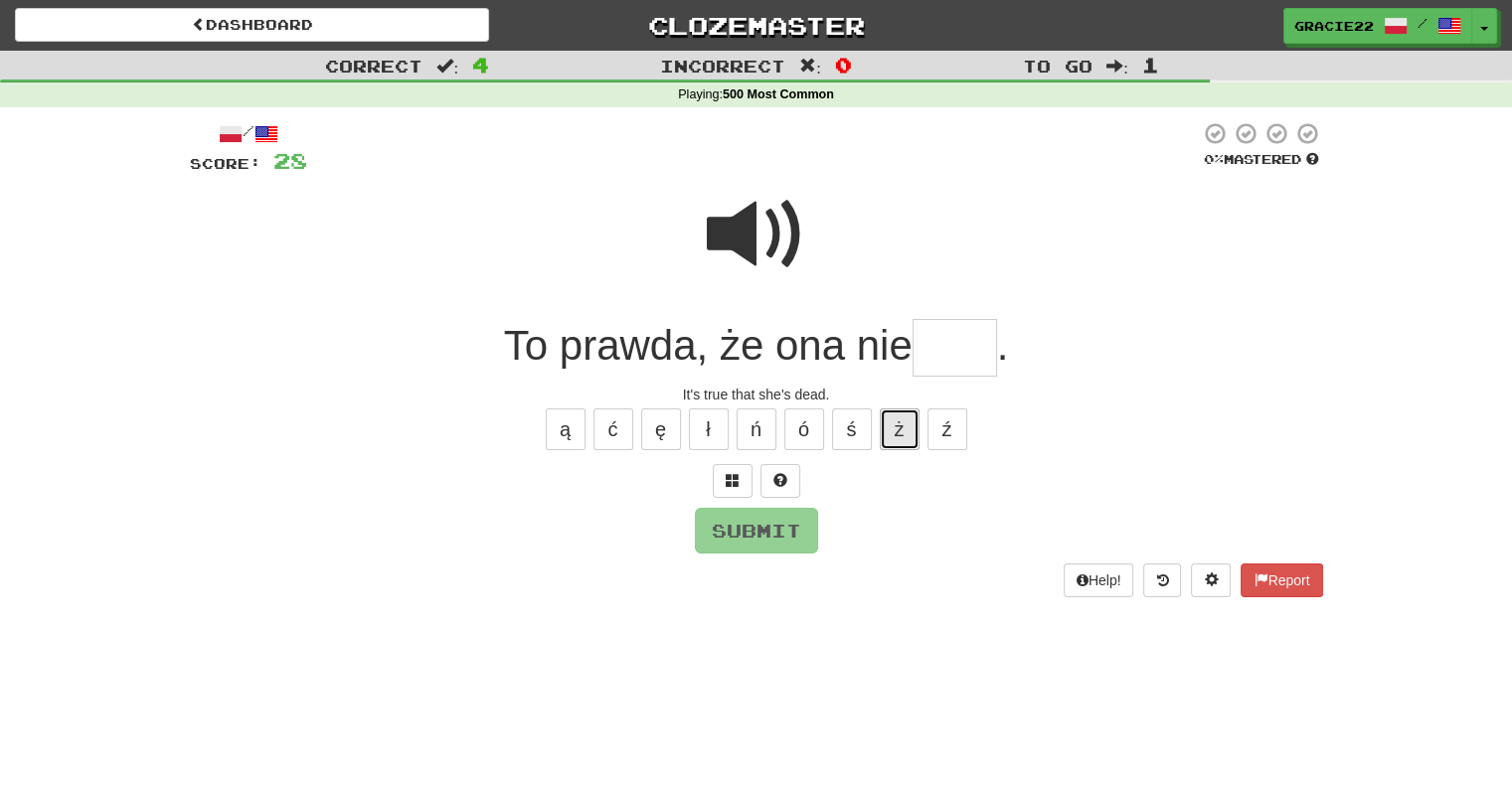 click on "ż" at bounding box center (900, 429) 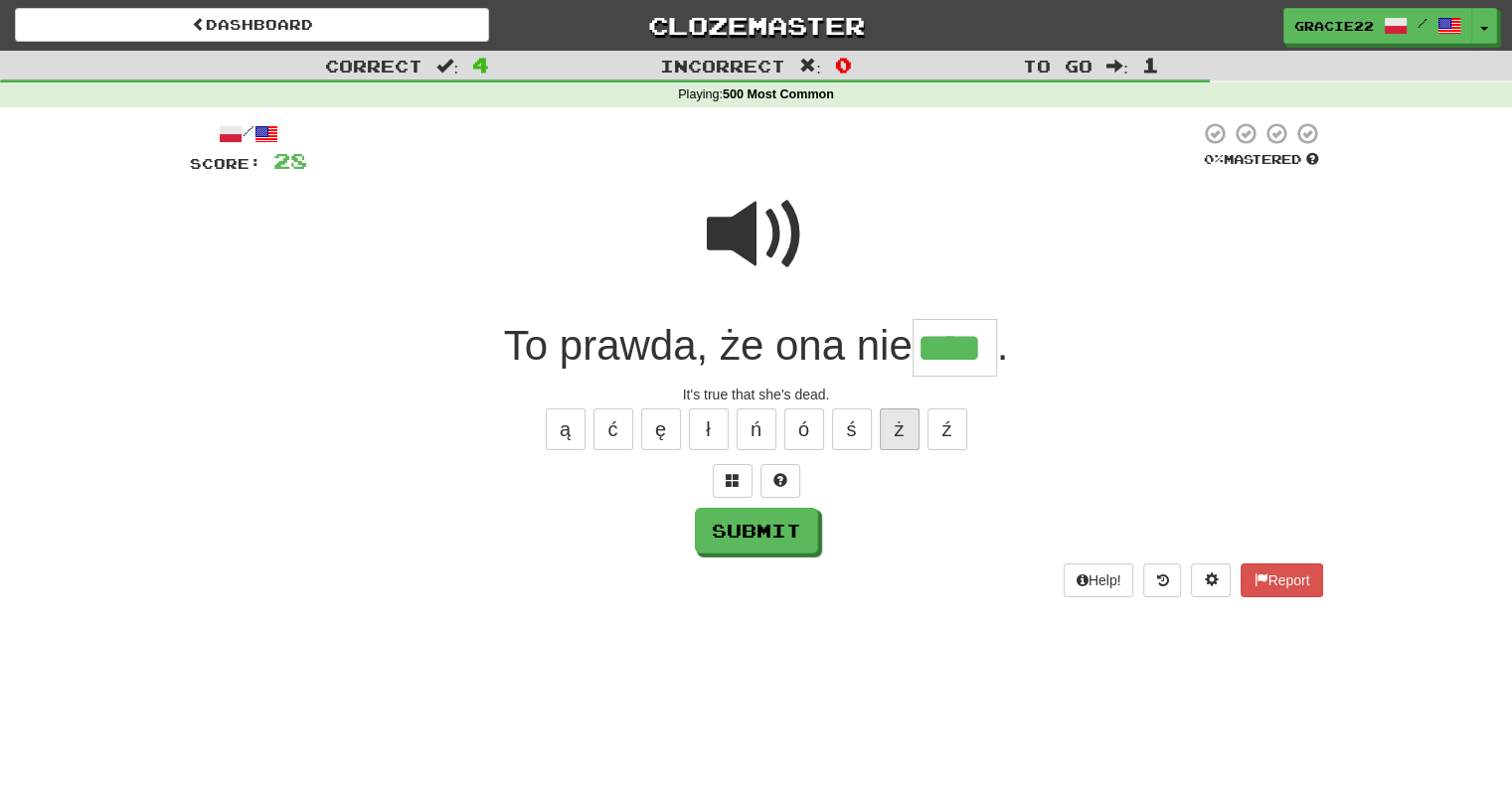 type on "****" 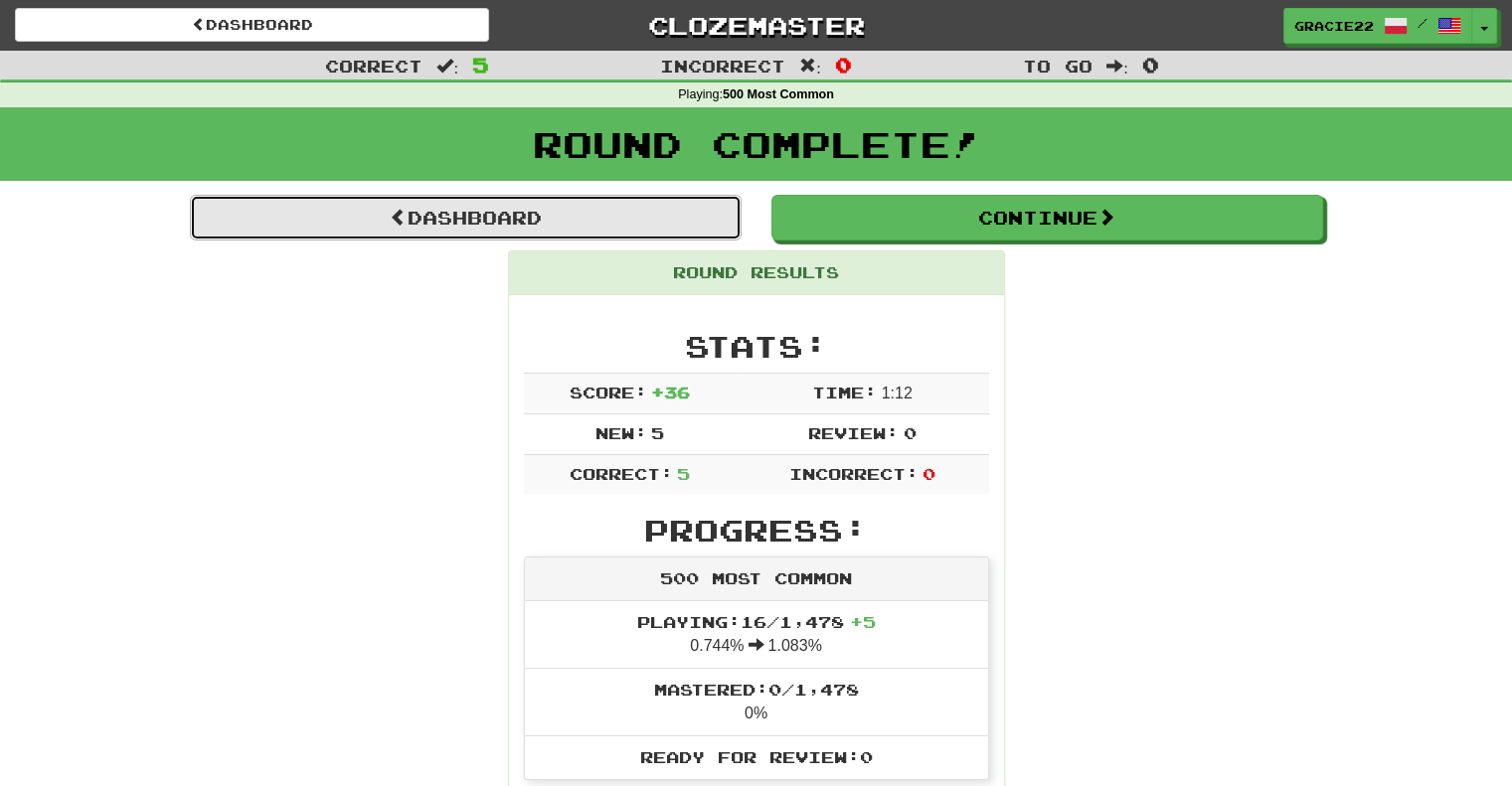 click on "Dashboard" at bounding box center [465, 218] 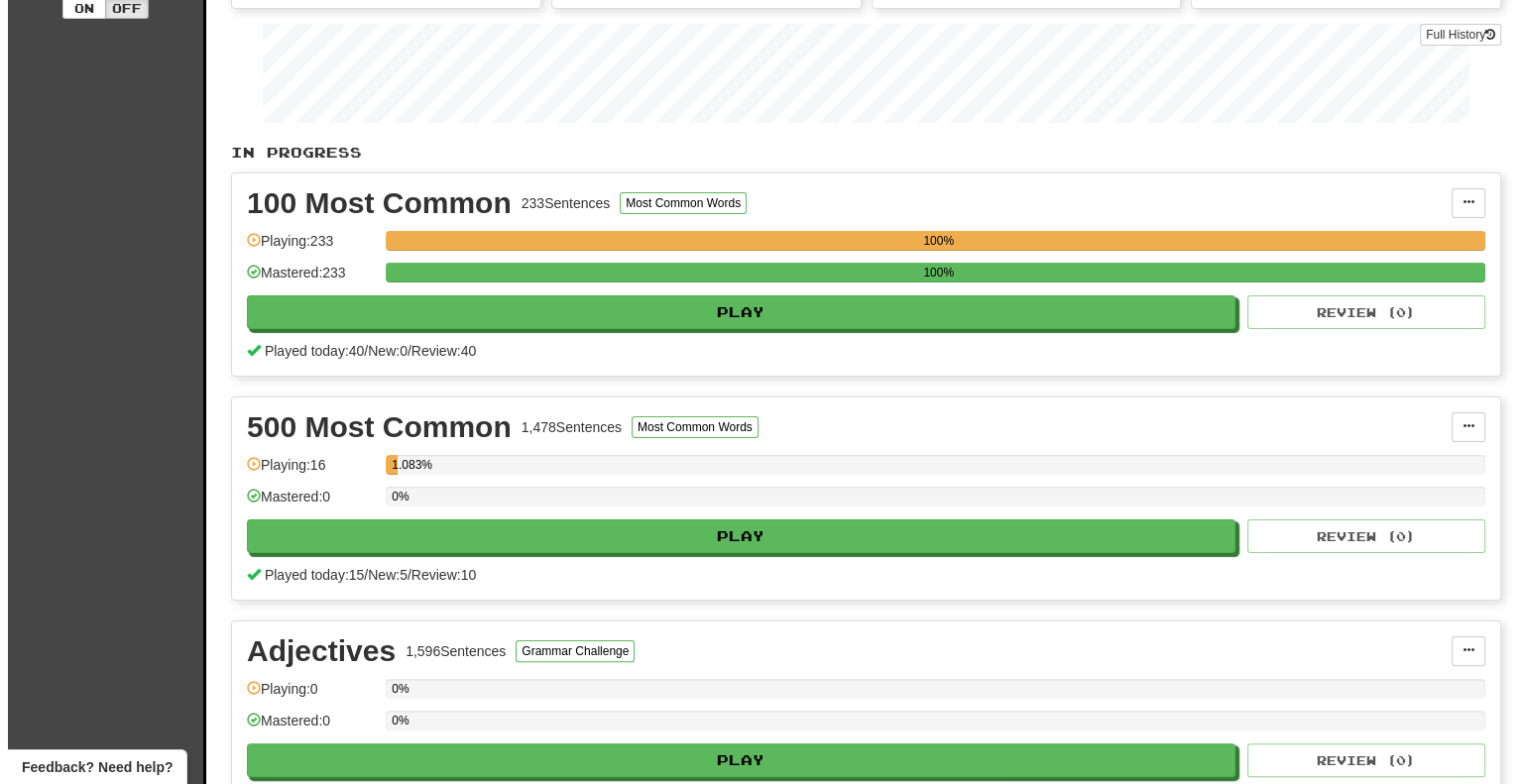 scroll, scrollTop: 289, scrollLeft: 0, axis: vertical 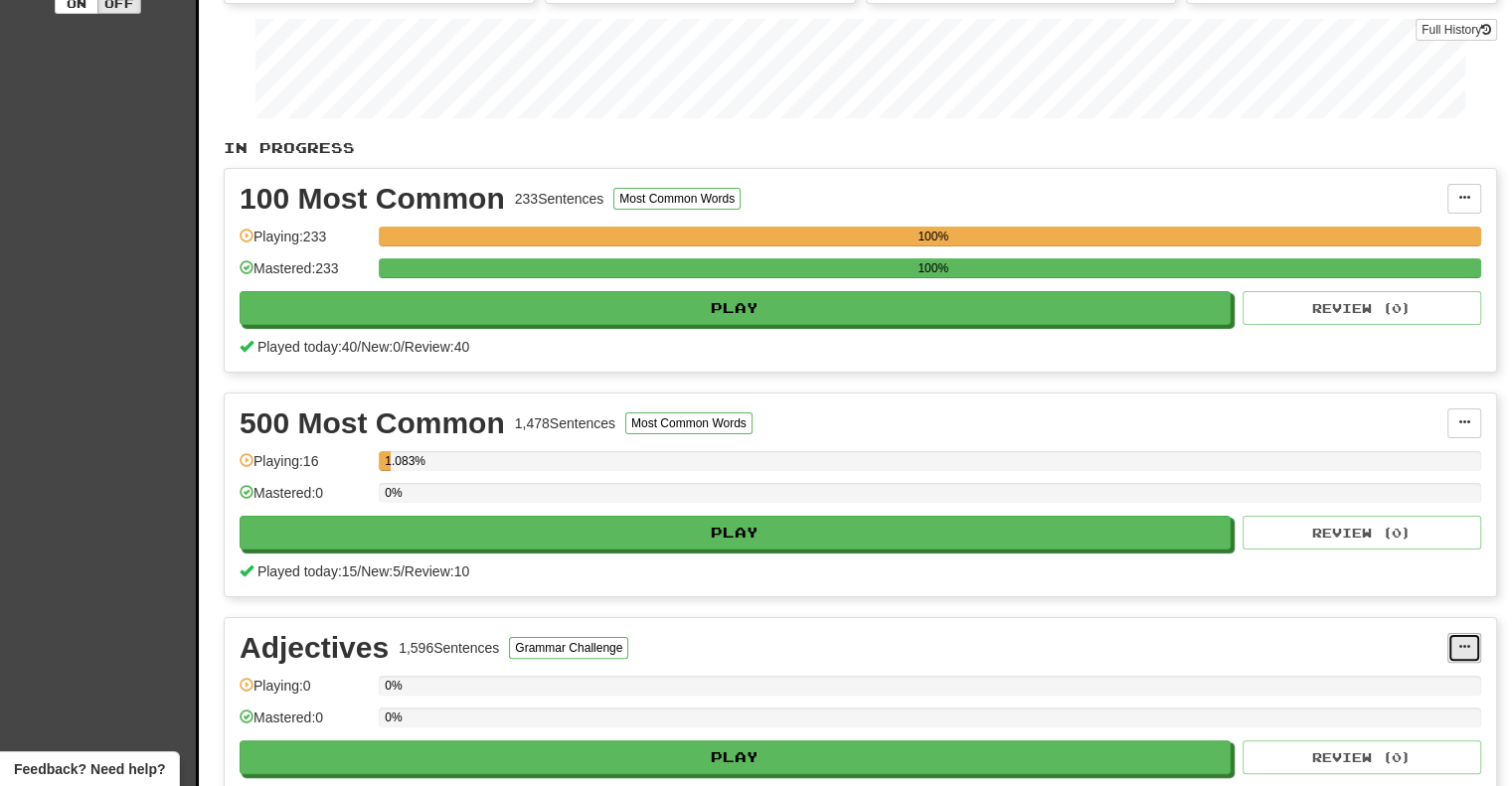 click at bounding box center [1464, 647] 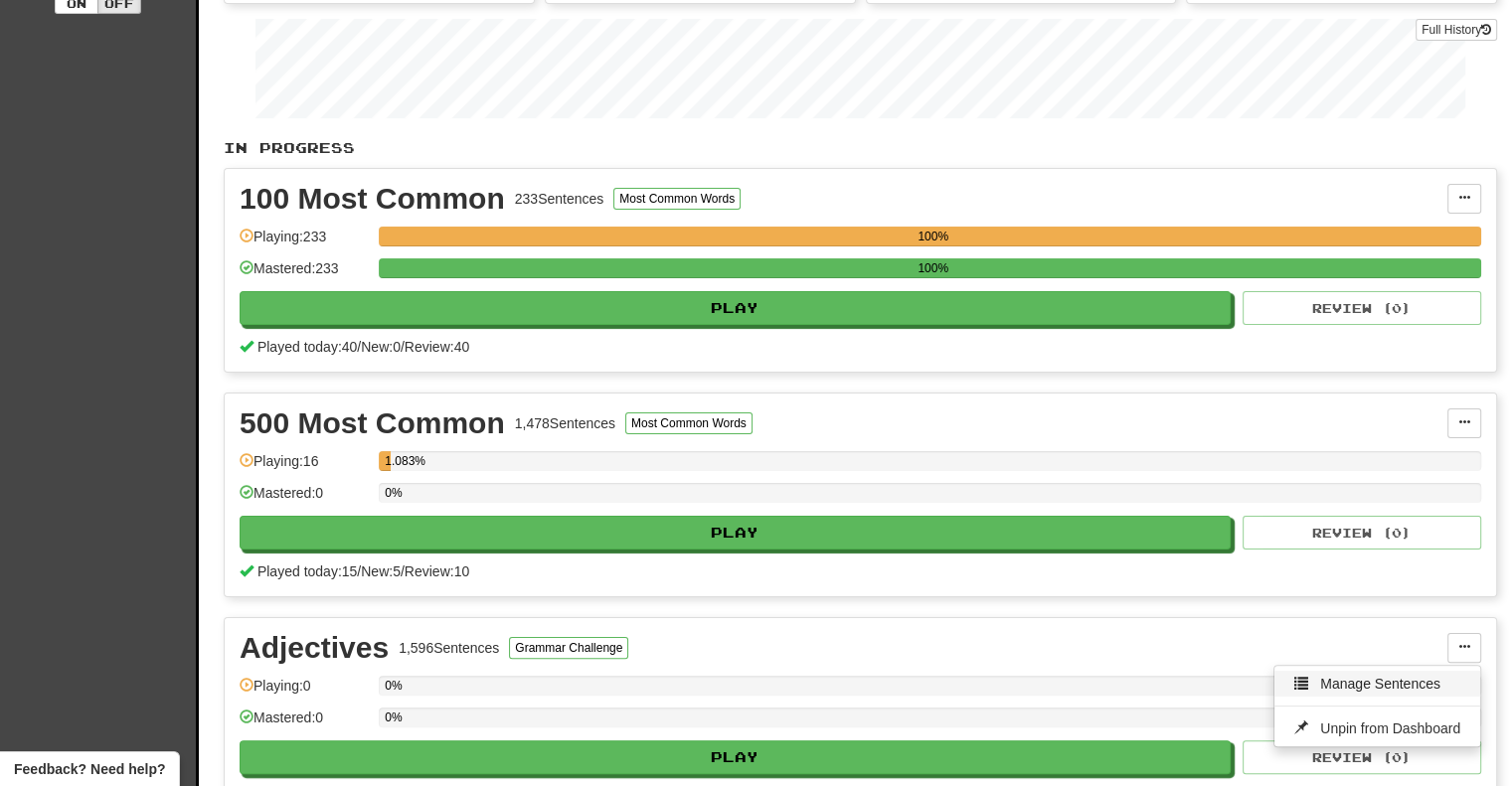 click on "Manage Sentences" at bounding box center [1380, 684] 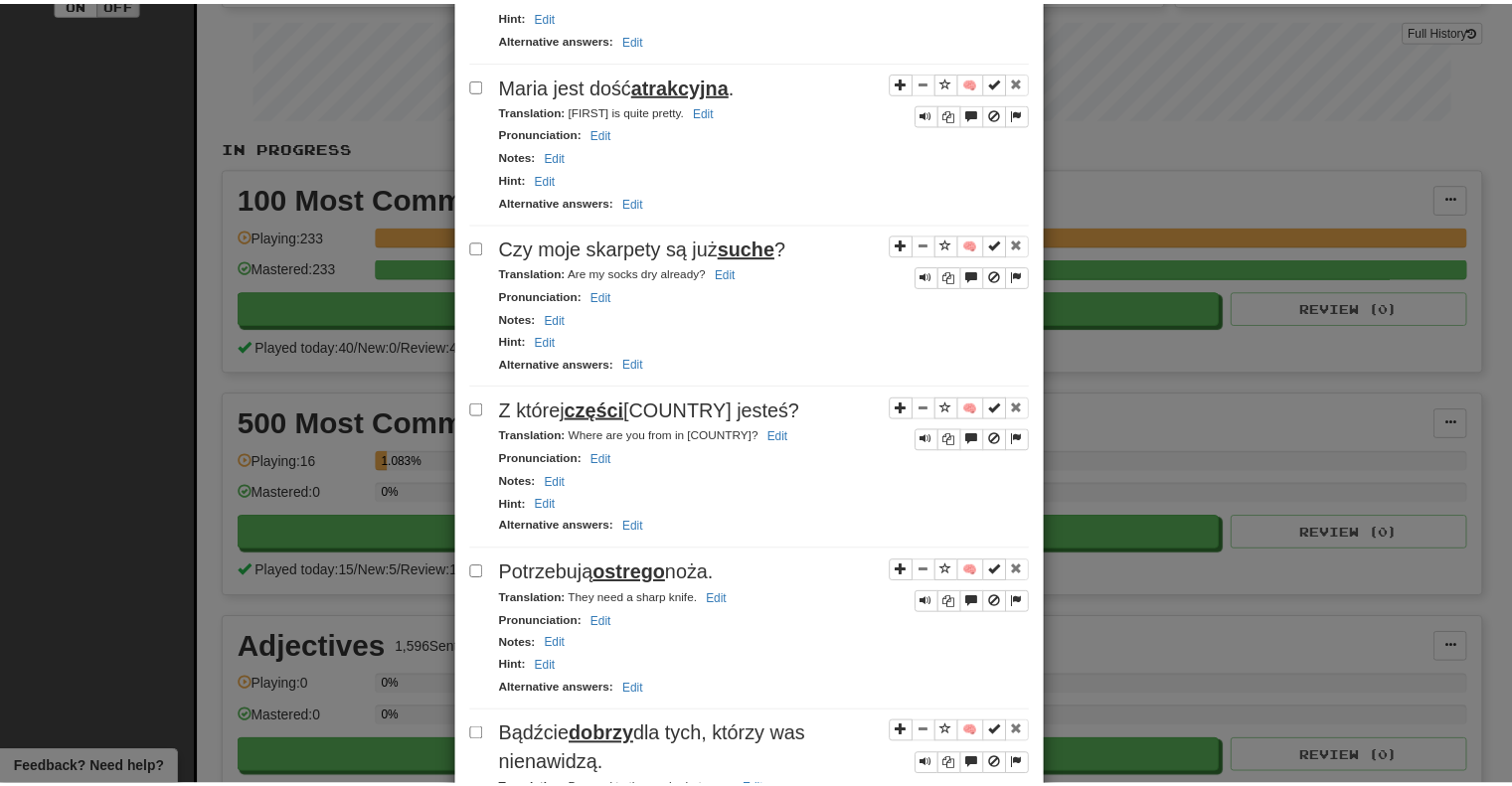 scroll, scrollTop: 0, scrollLeft: 0, axis: both 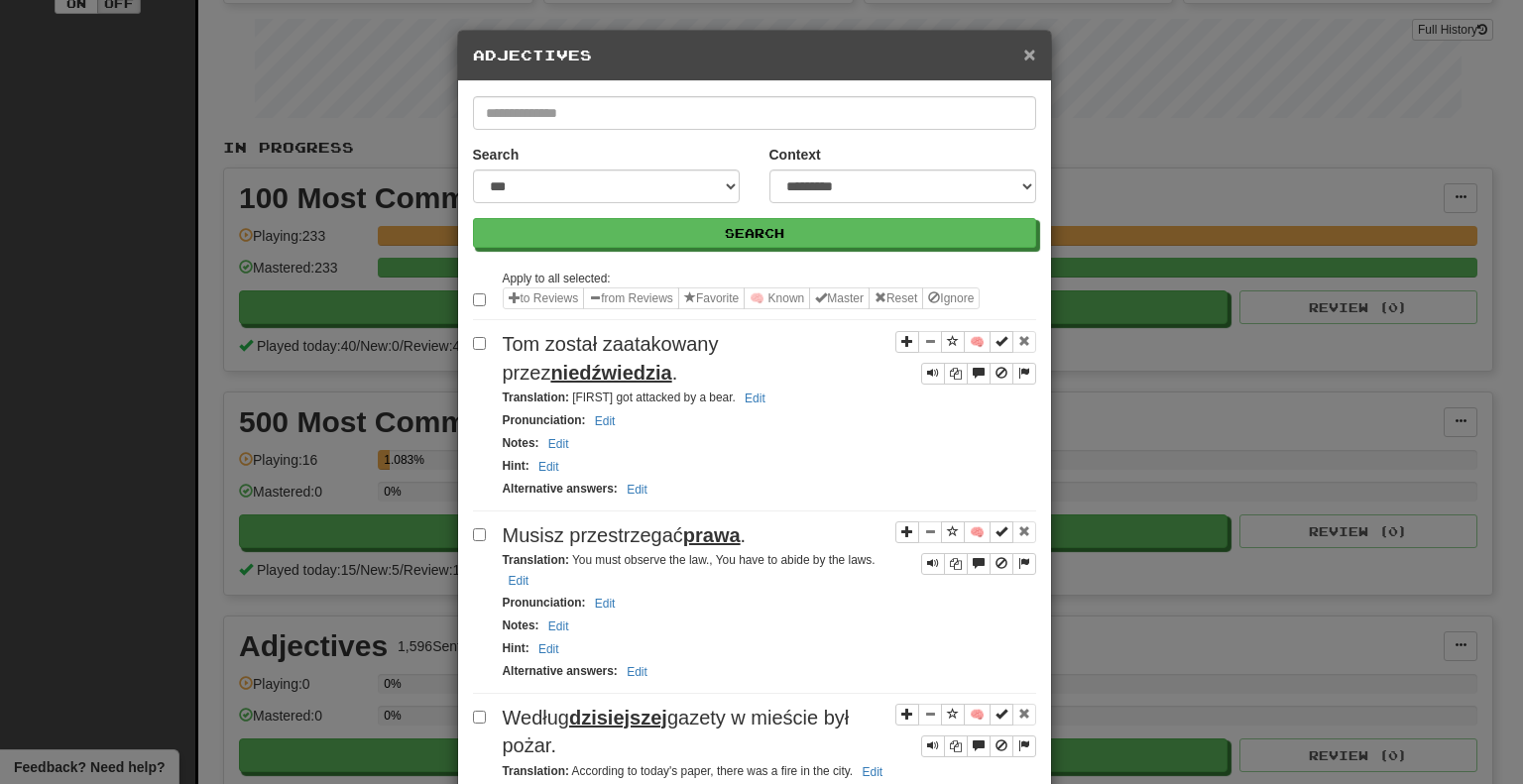 click on "×" at bounding box center [1029, 54] 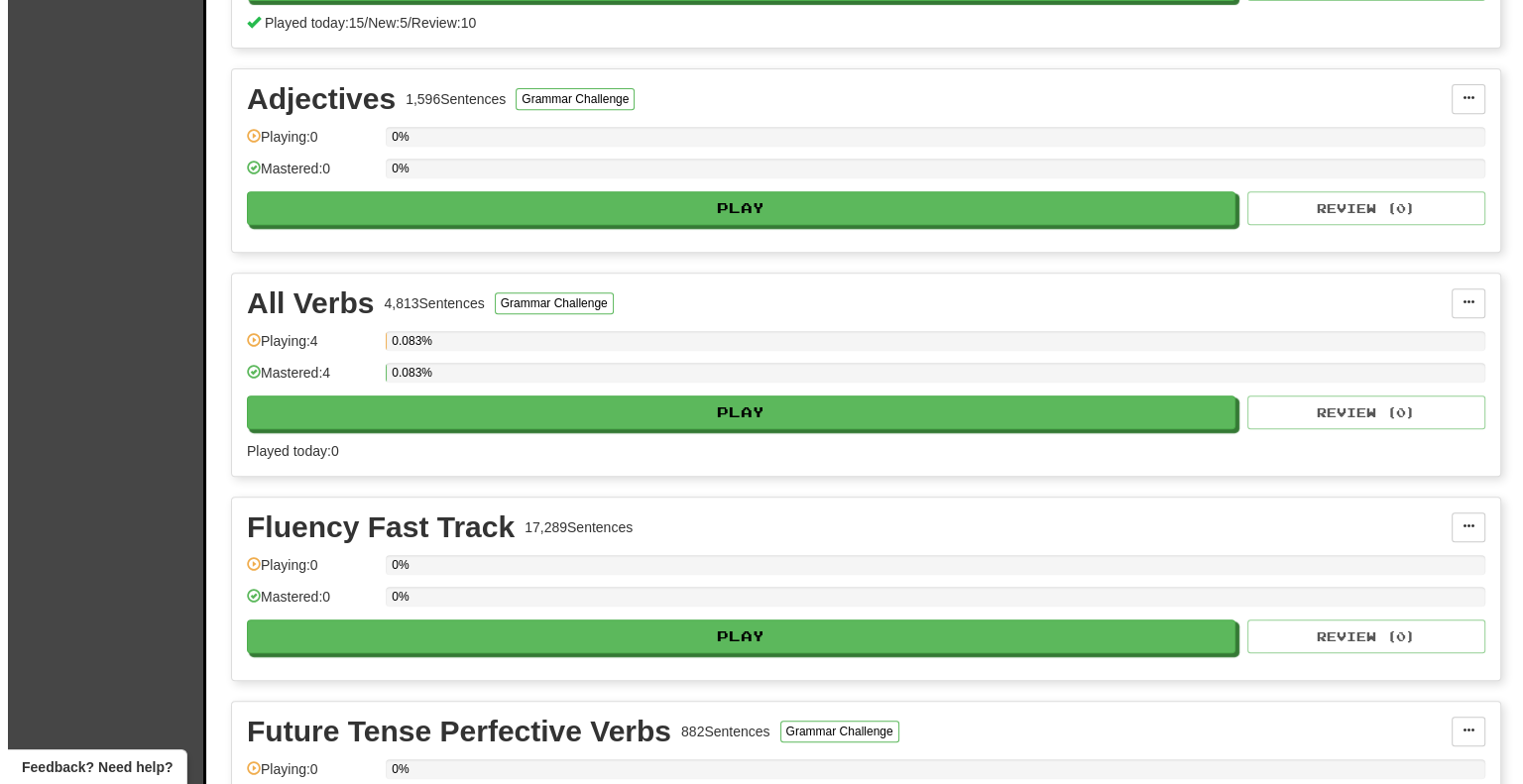 scroll, scrollTop: 844, scrollLeft: 0, axis: vertical 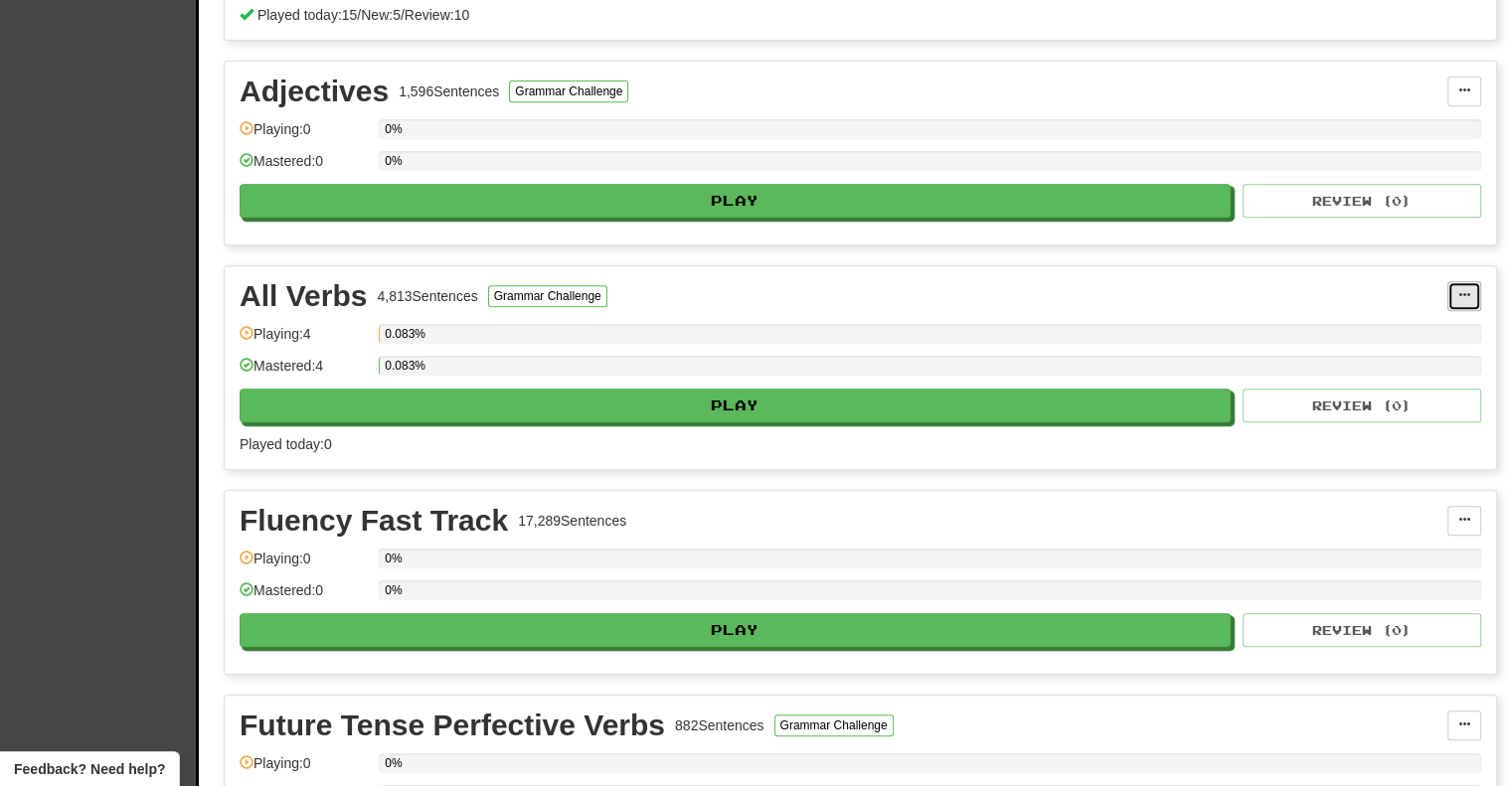 click at bounding box center (1464, 295) 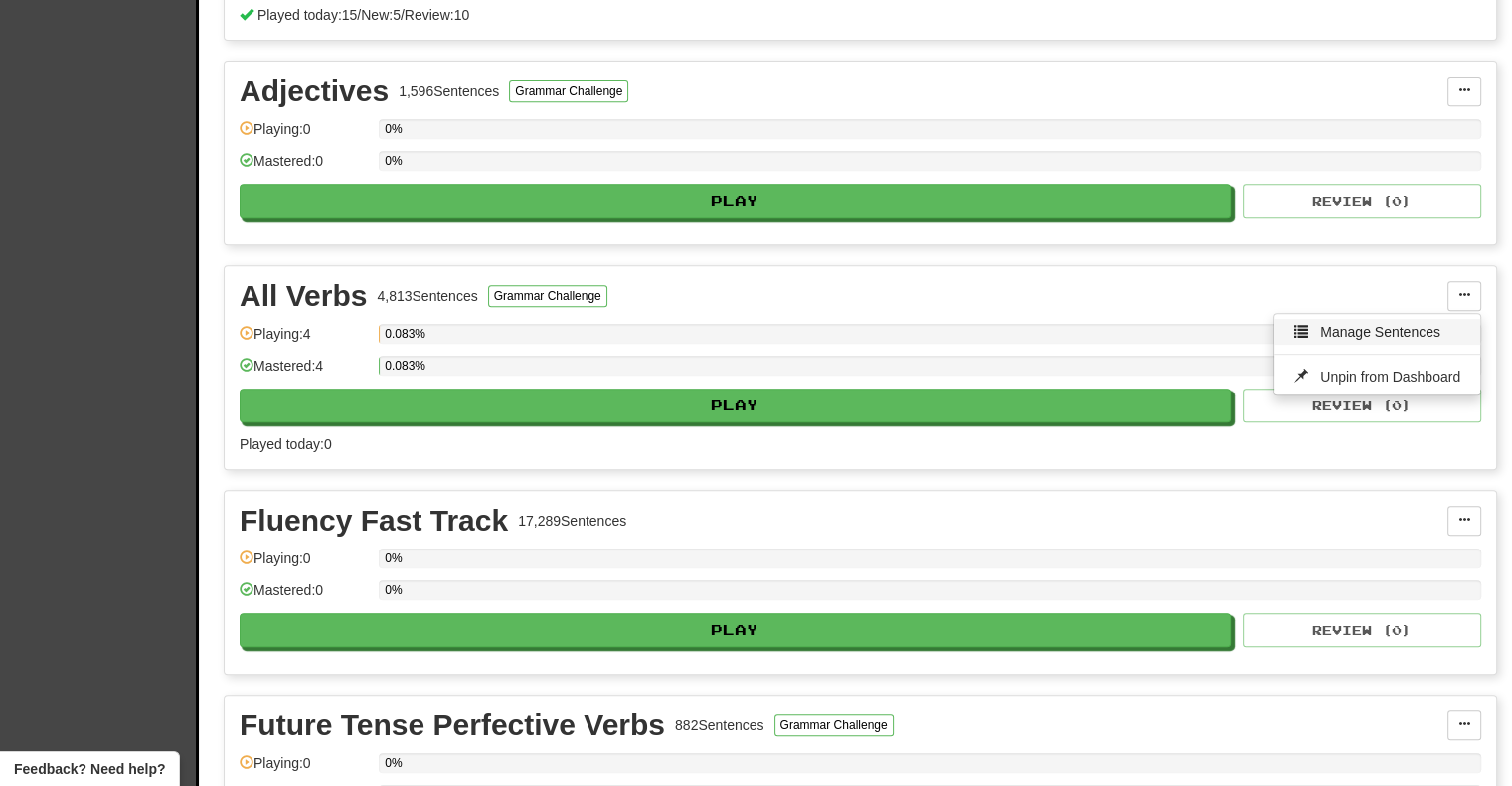 click on "Manage Sentences" at bounding box center (1380, 332) 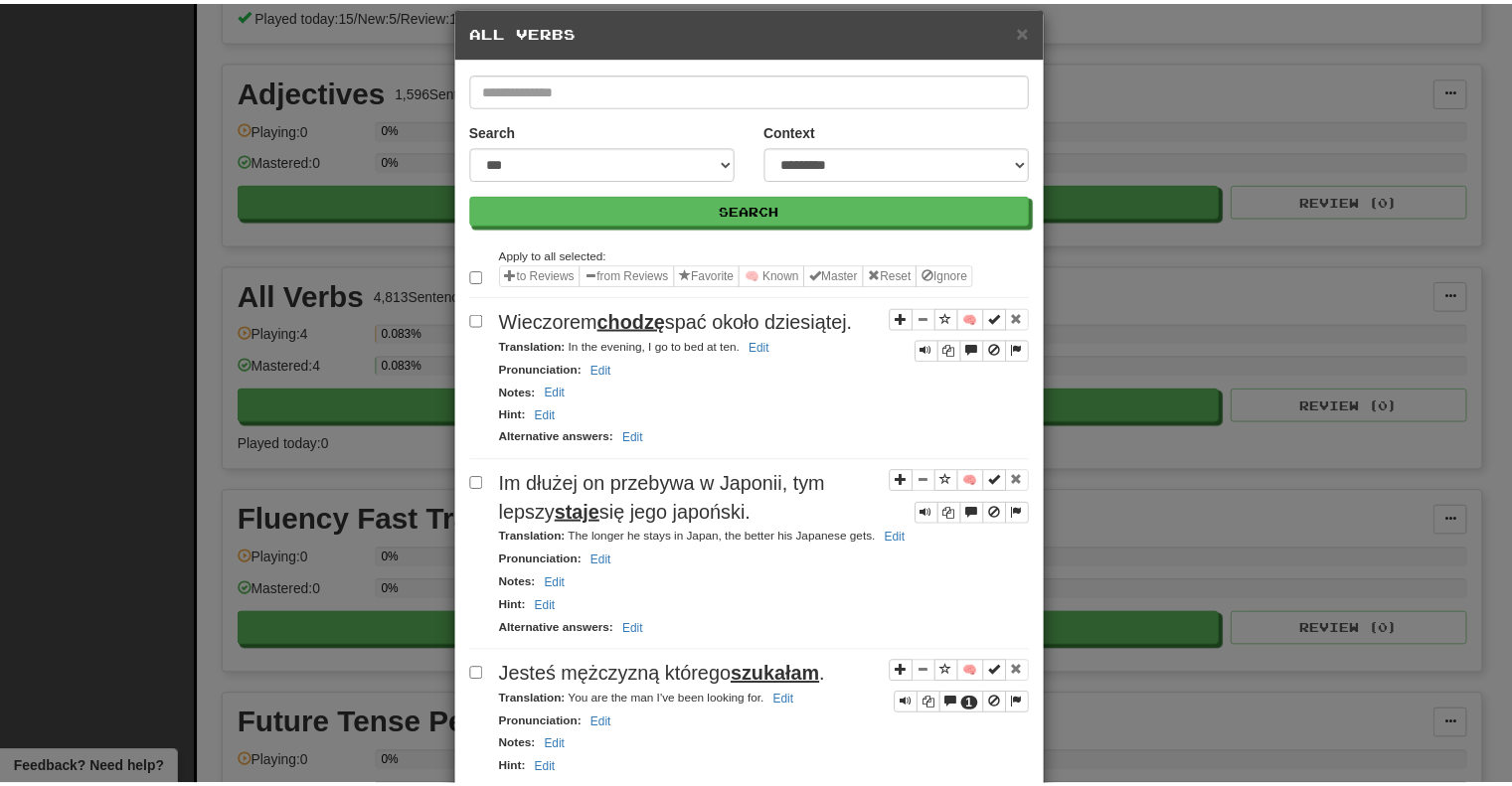 scroll, scrollTop: 0, scrollLeft: 0, axis: both 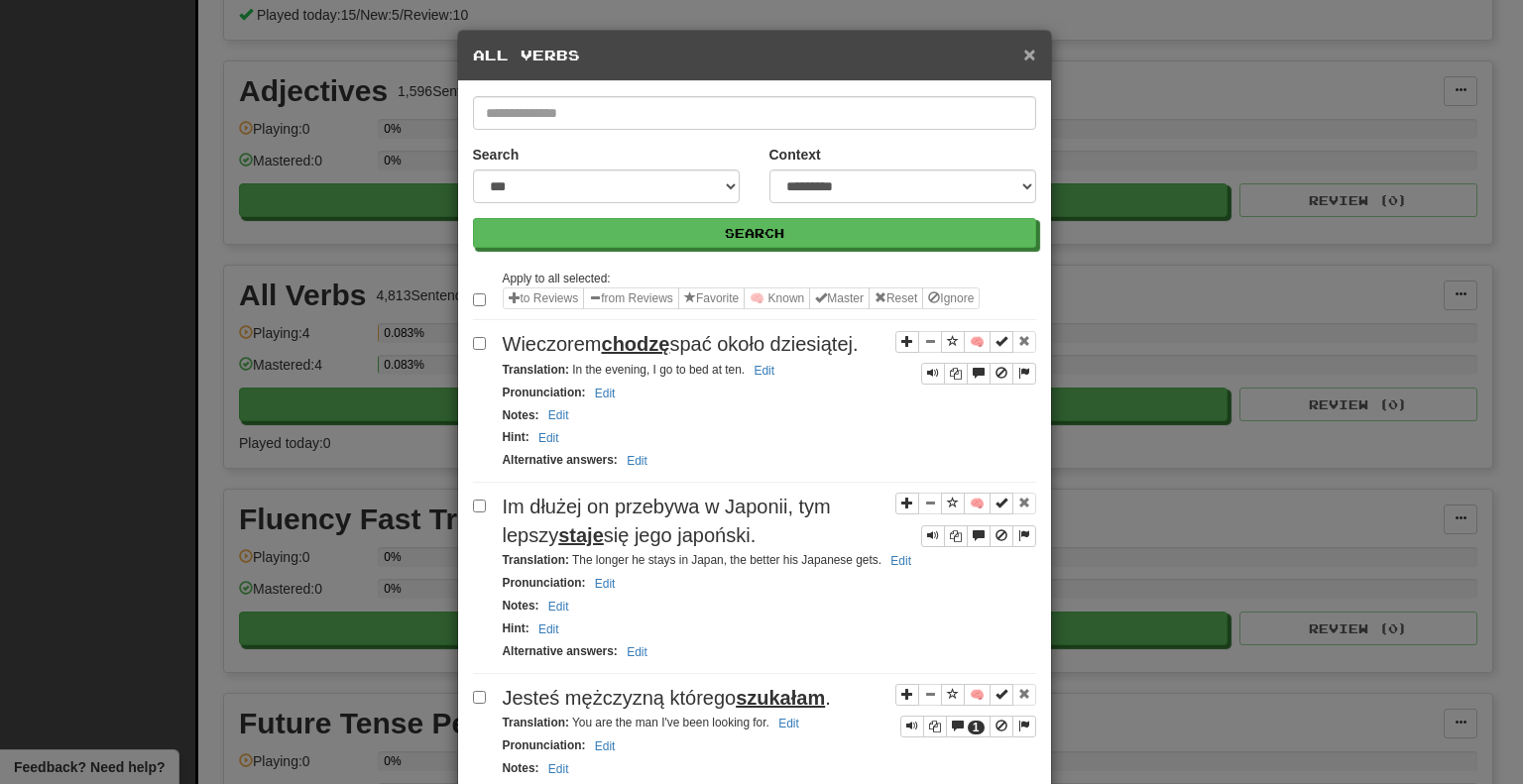 click on "×" at bounding box center (1029, 54) 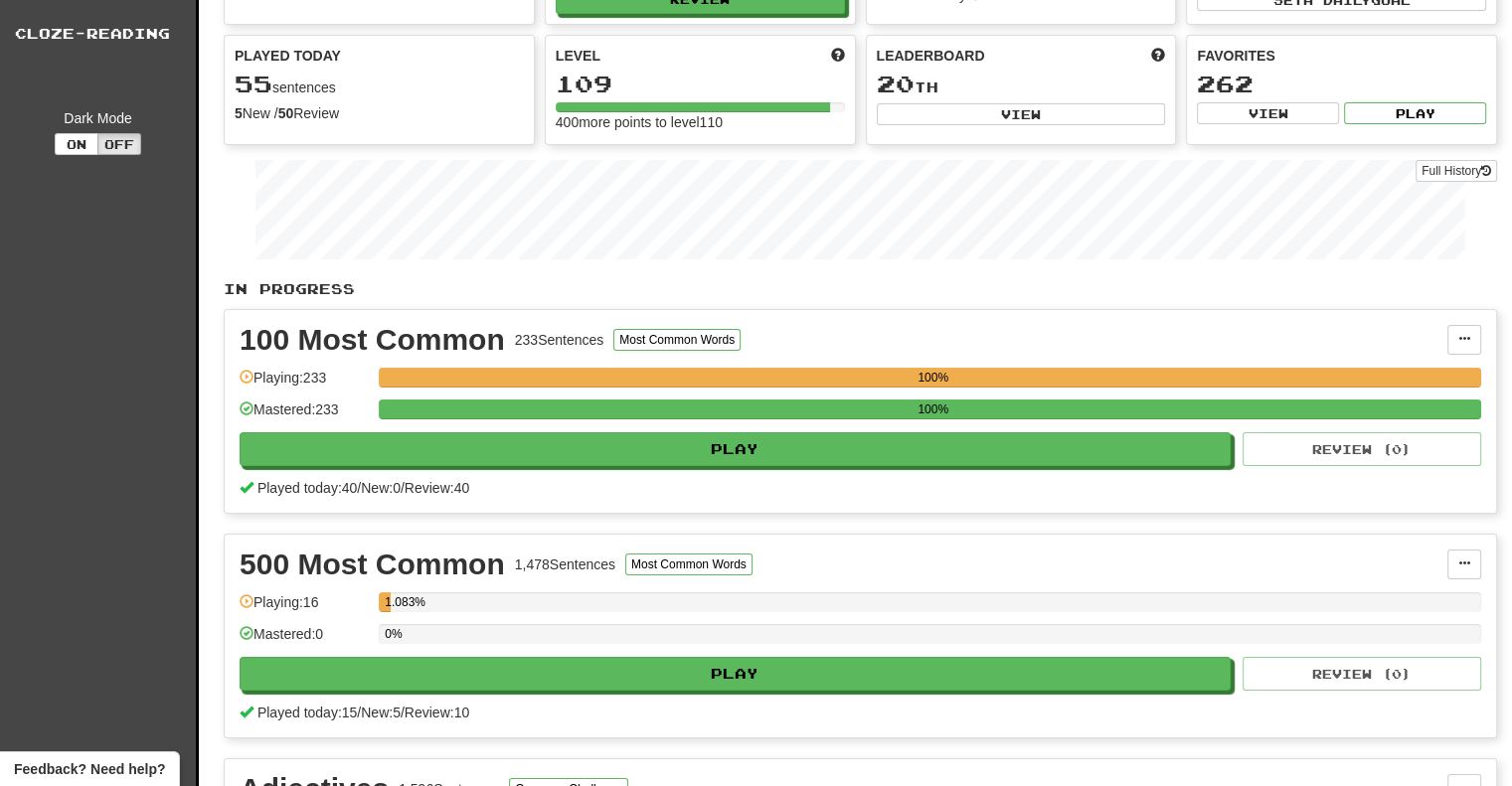scroll, scrollTop: 0, scrollLeft: 0, axis: both 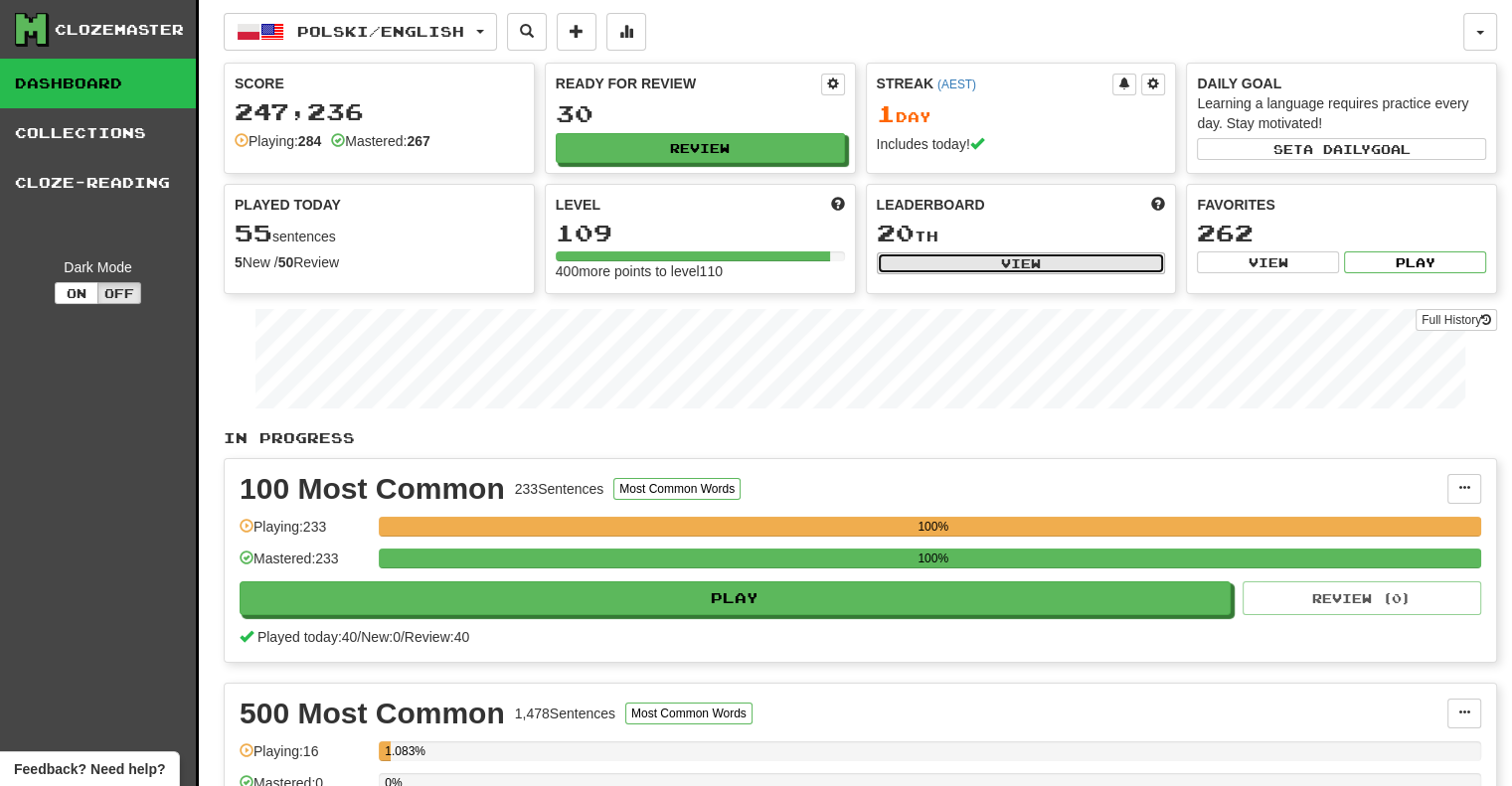 click on "View" at bounding box center (1021, 263) 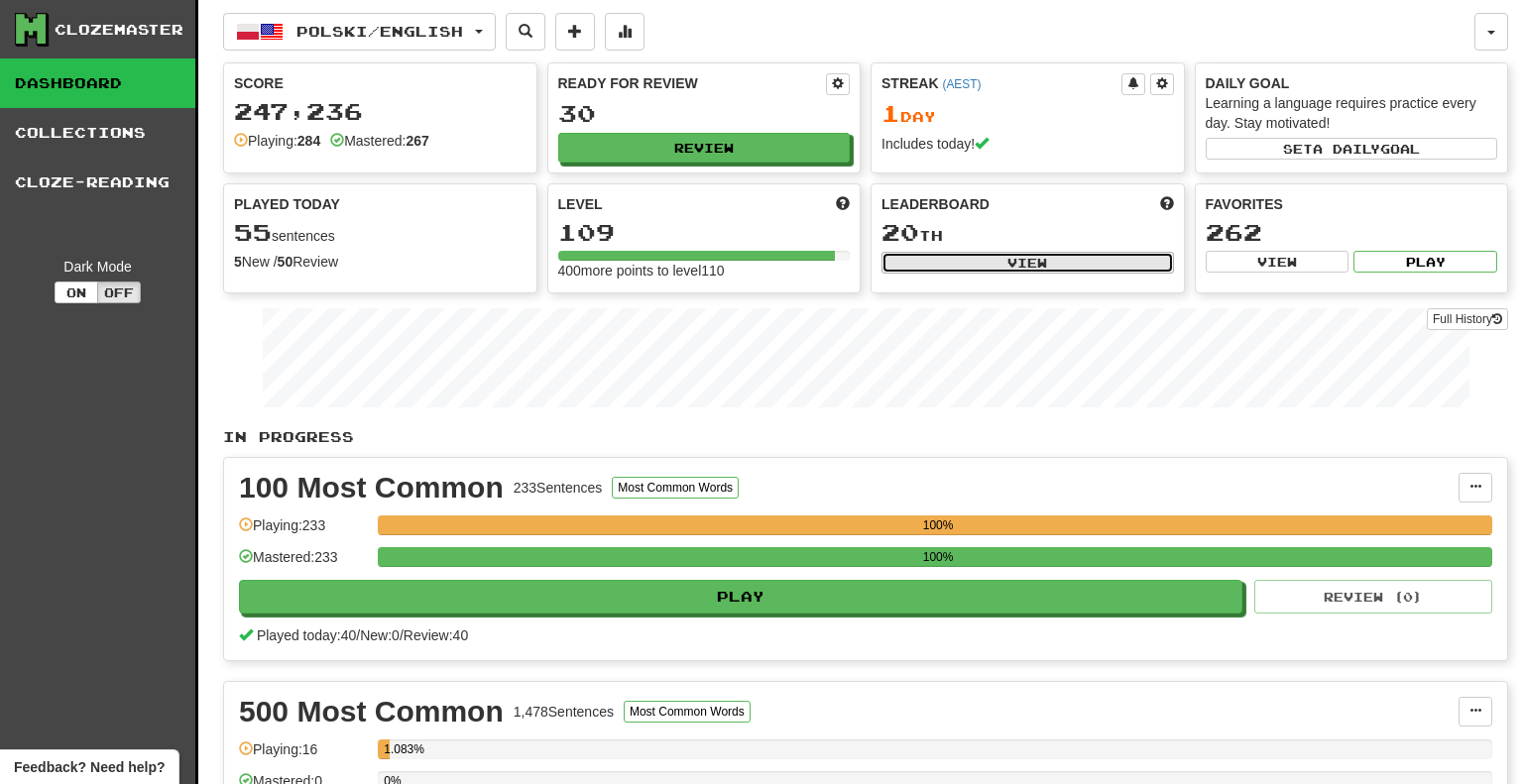 select on "**********" 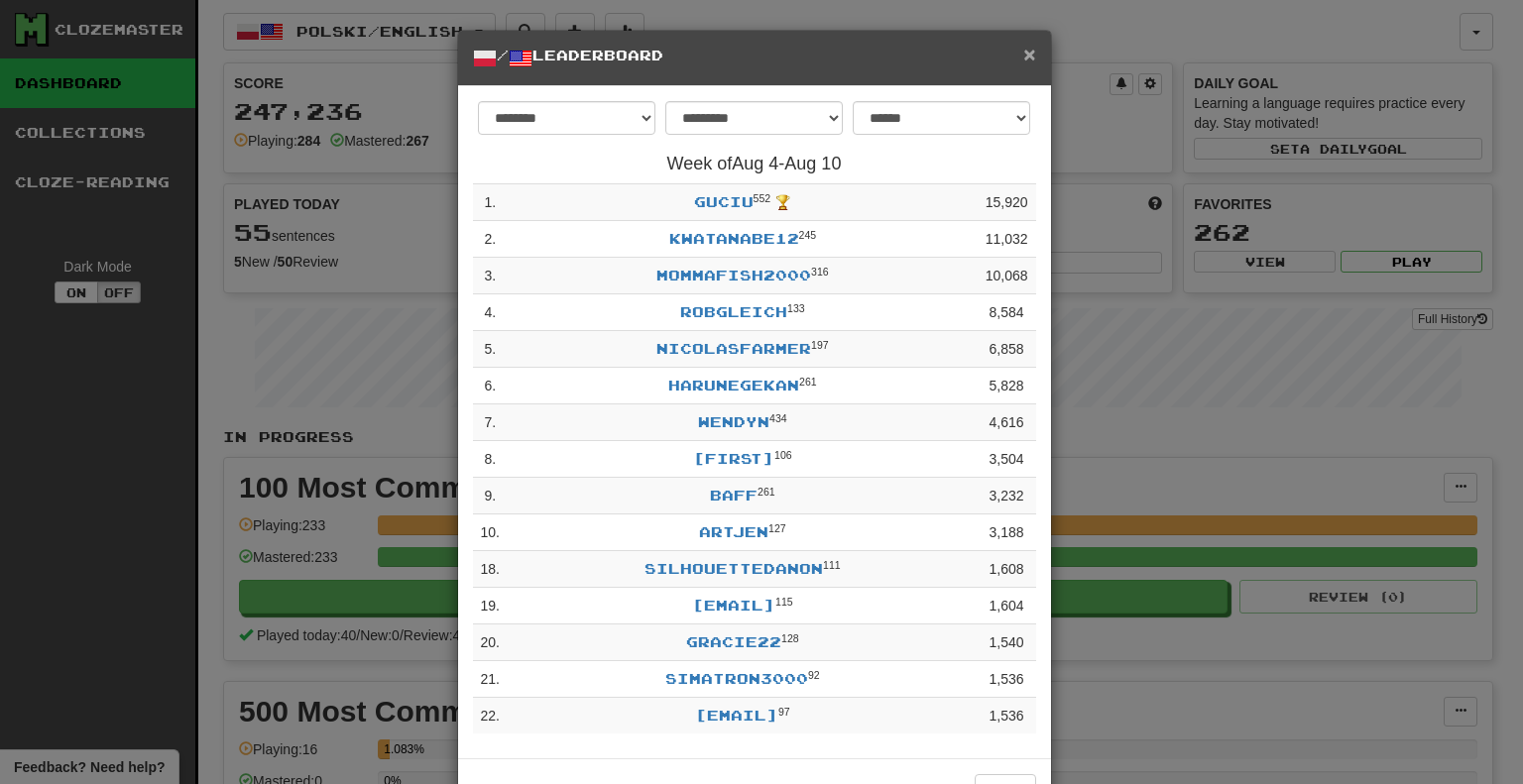 click on "×" at bounding box center [1029, 54] 